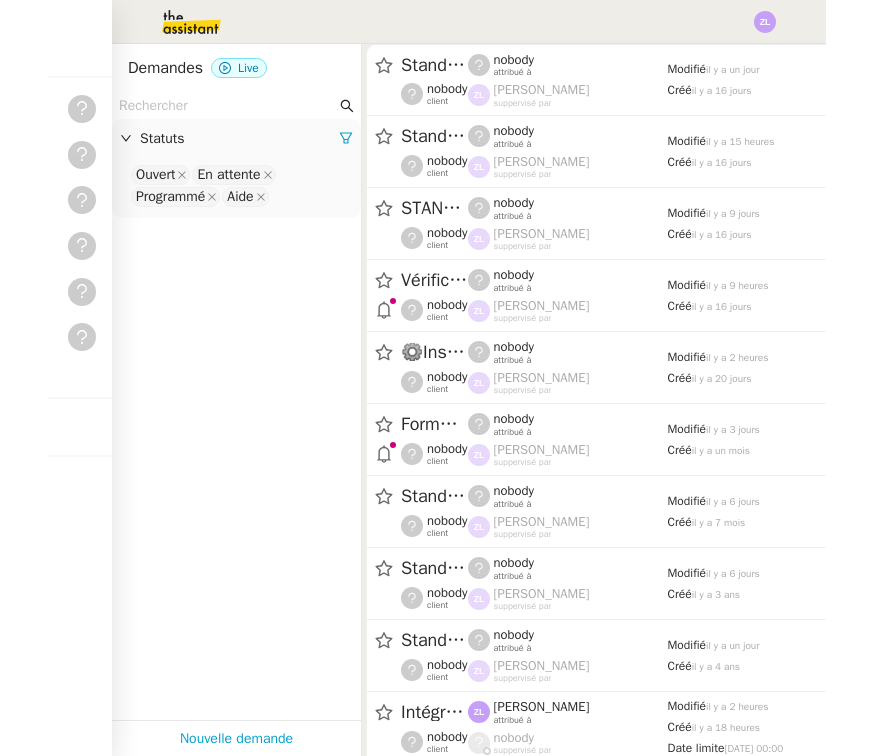 scroll, scrollTop: 0, scrollLeft: 0, axis: both 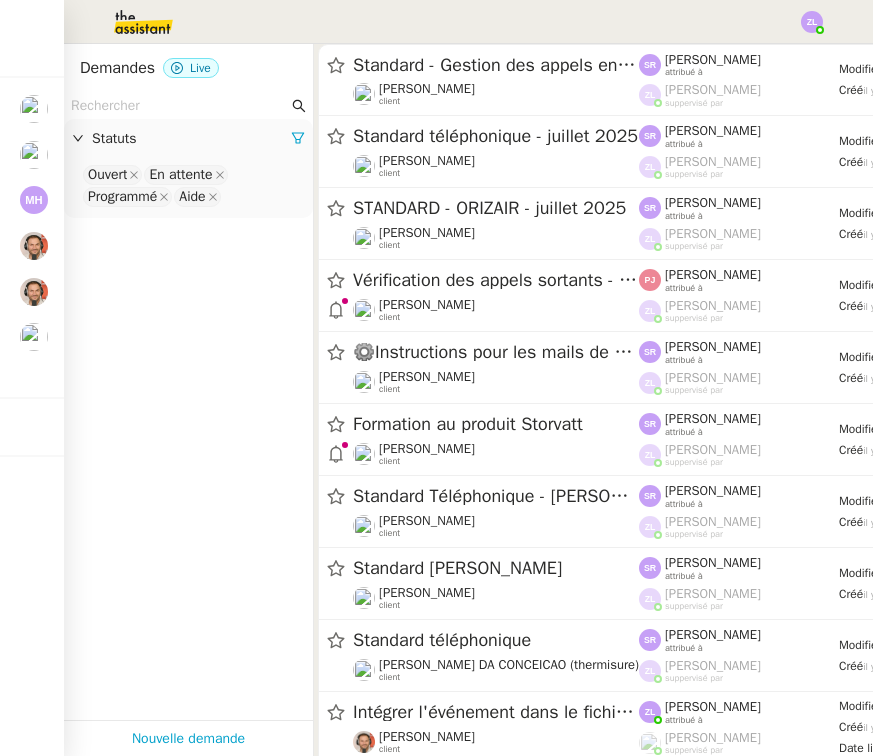 click 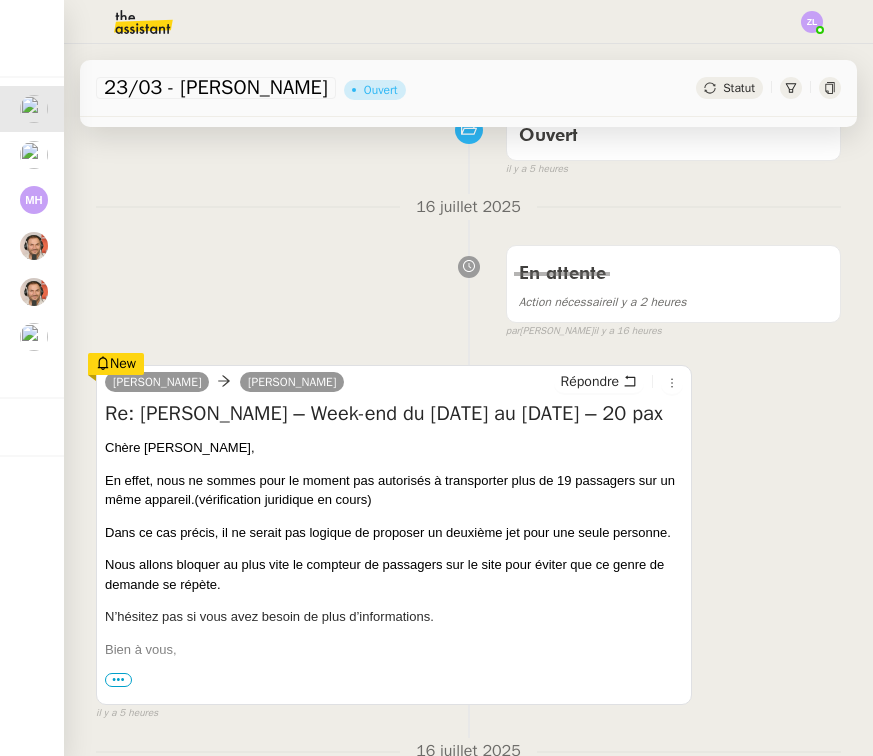 scroll, scrollTop: 182, scrollLeft: 0, axis: vertical 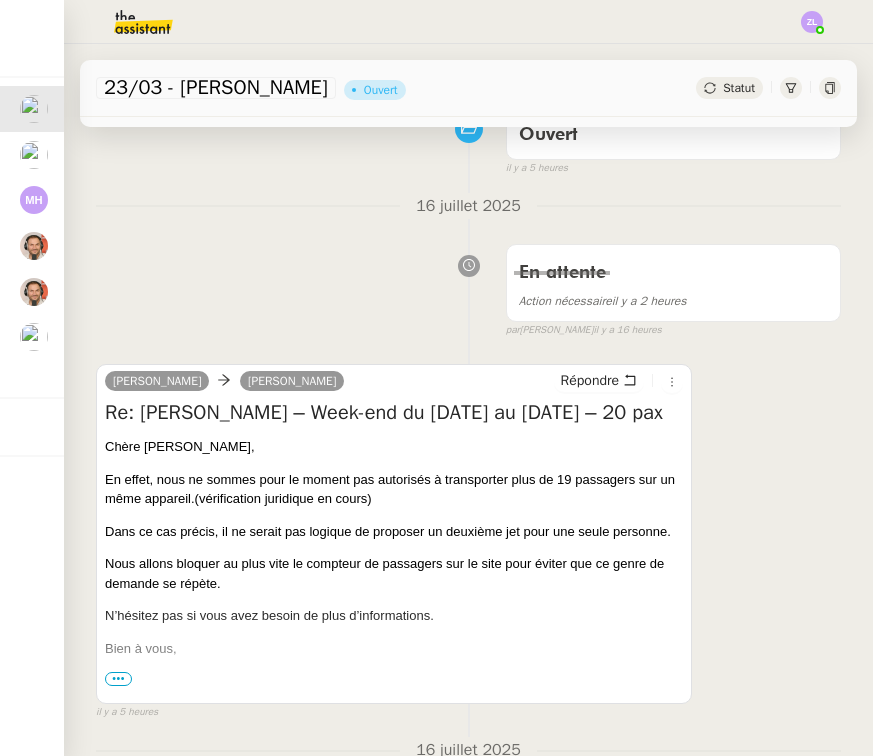 click on "Stéphanie Rakotosalama    8 demandes en cours" 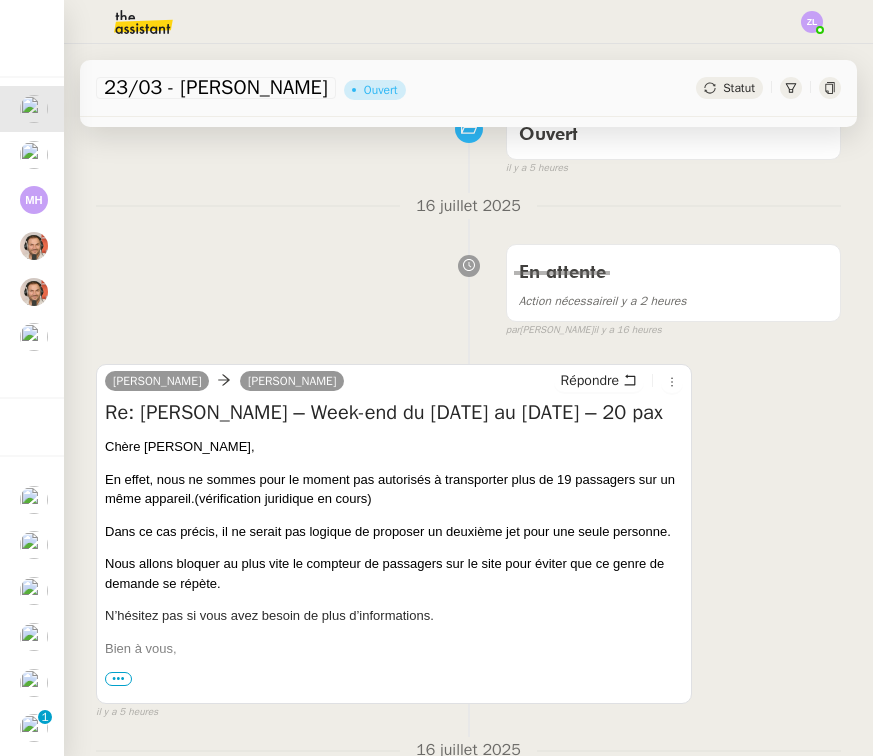 scroll, scrollTop: 74, scrollLeft: 0, axis: vertical 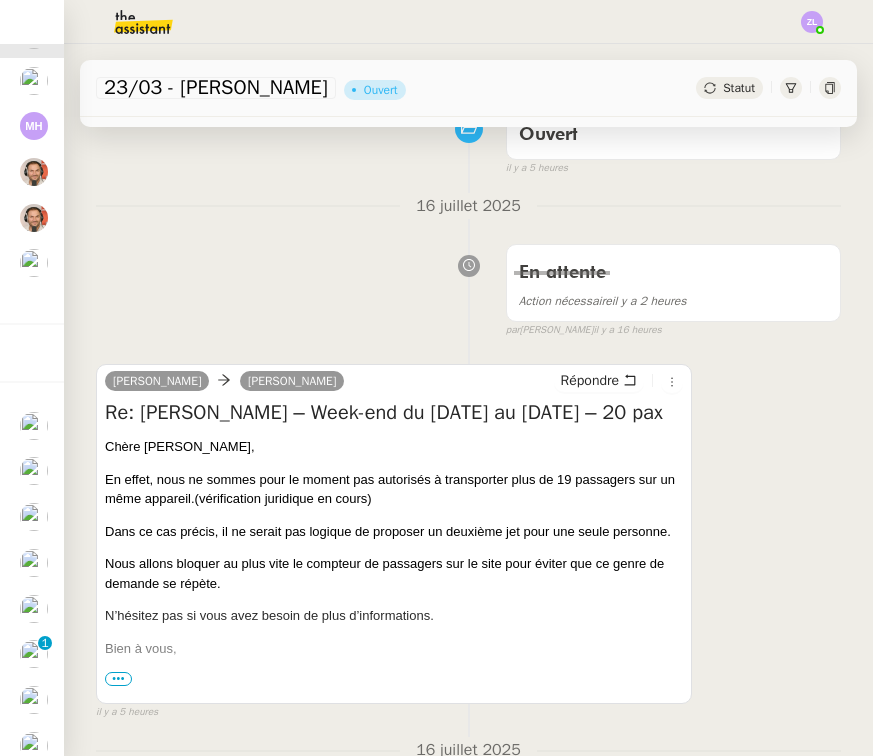 click on "Formation au produit Storvatt    Franck MUFFAT-JEANDET     0   1   2   3   4   5   6   7   8   9" 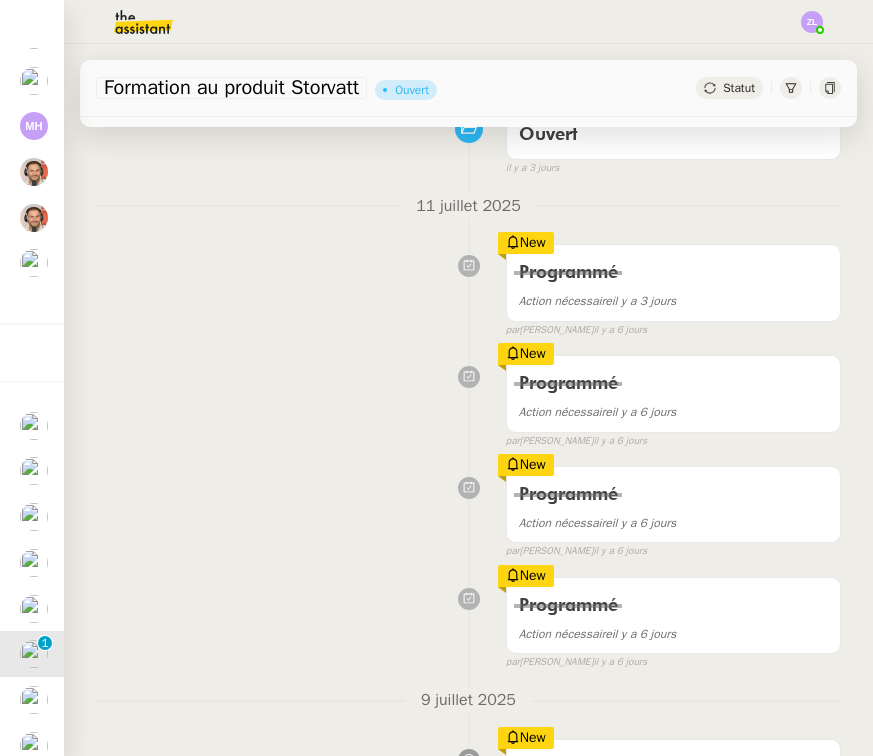 click 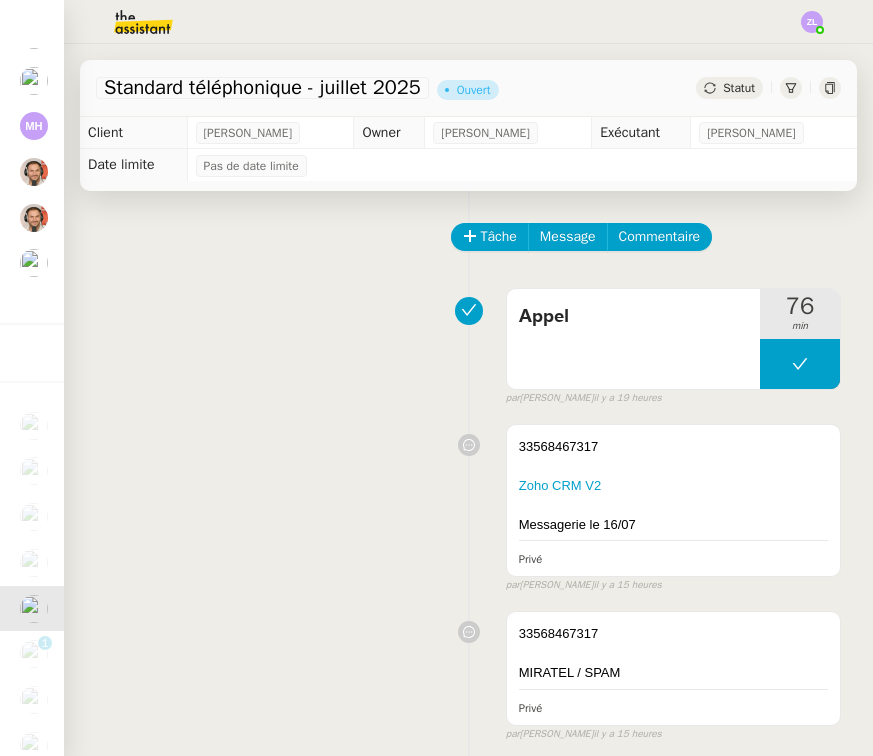 scroll, scrollTop: 0, scrollLeft: 0, axis: both 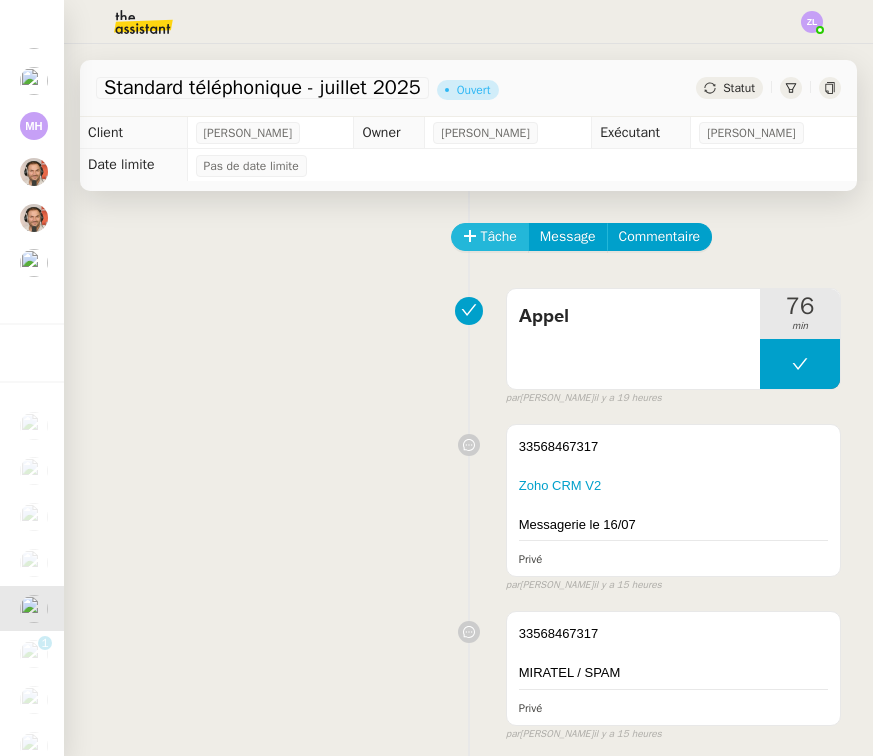 click on "Tâche" 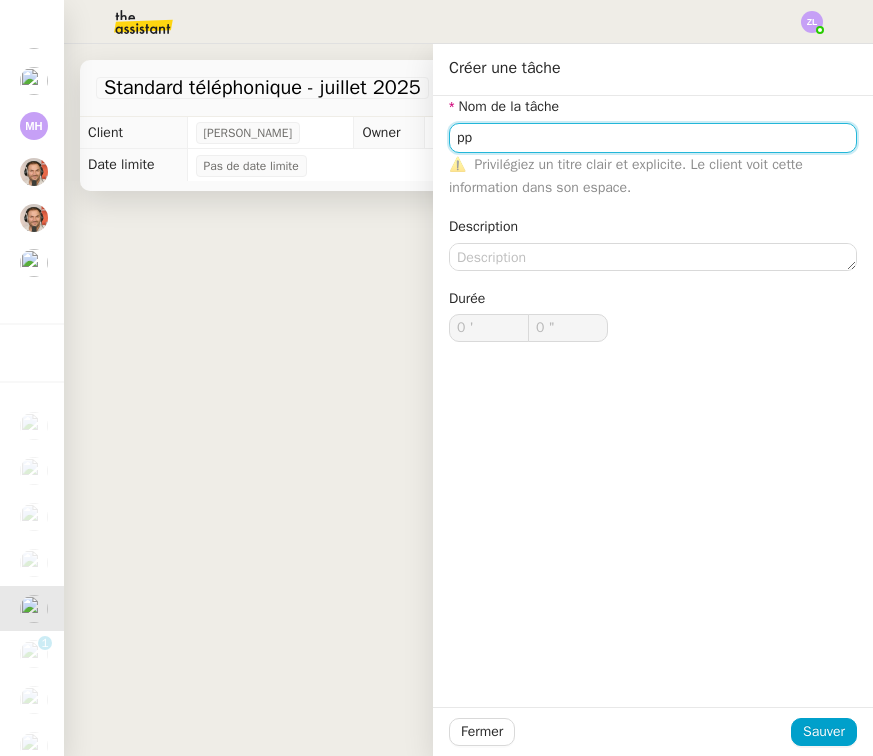 type on "p" 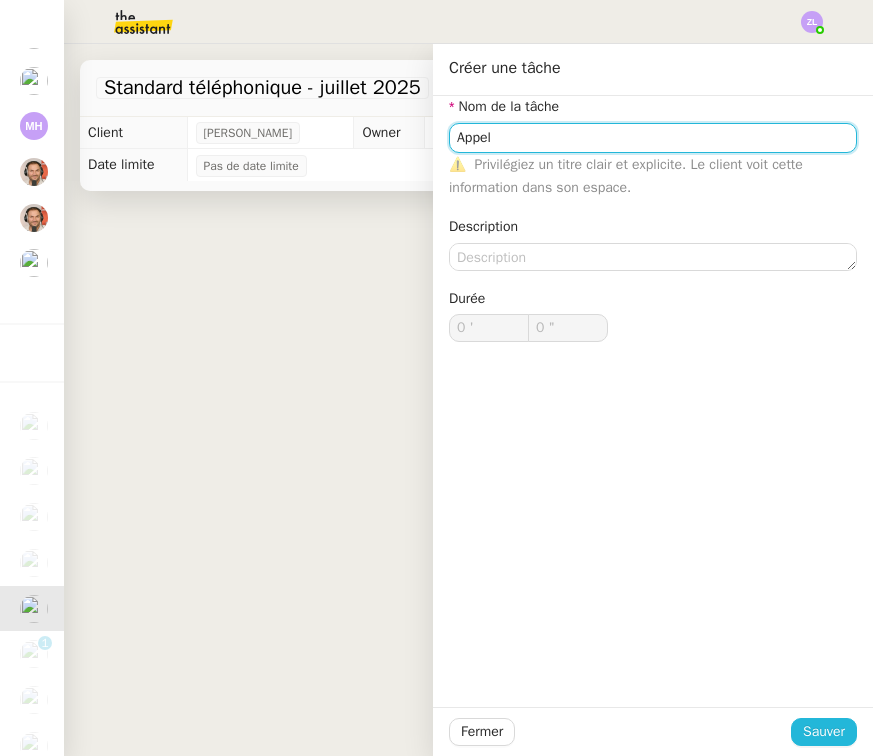 type on "Appel" 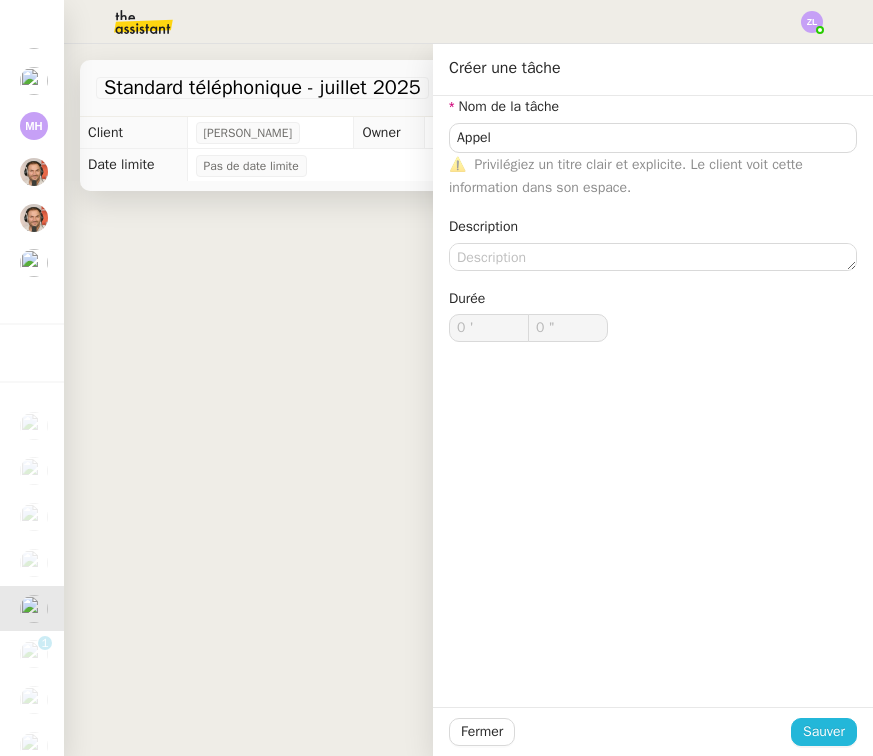click on "Sauver" 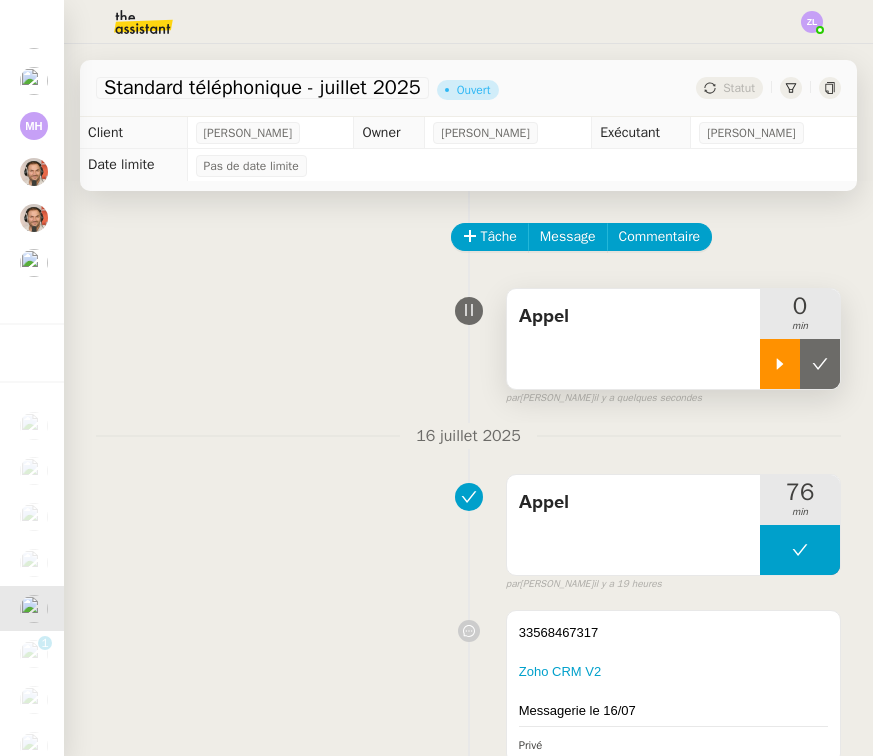 click at bounding box center [780, 364] 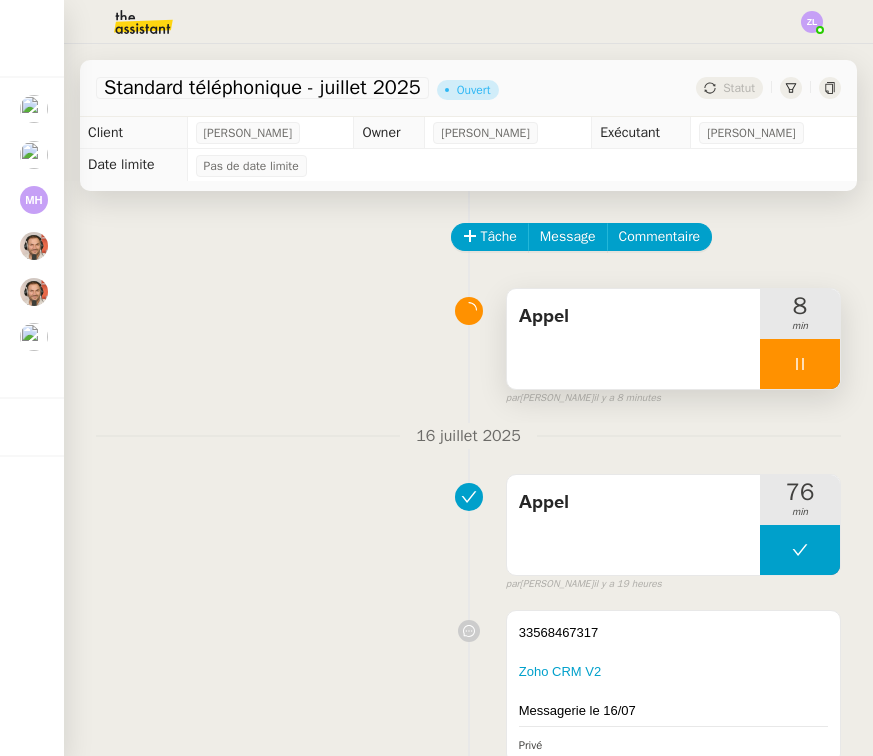 click at bounding box center [800, 364] 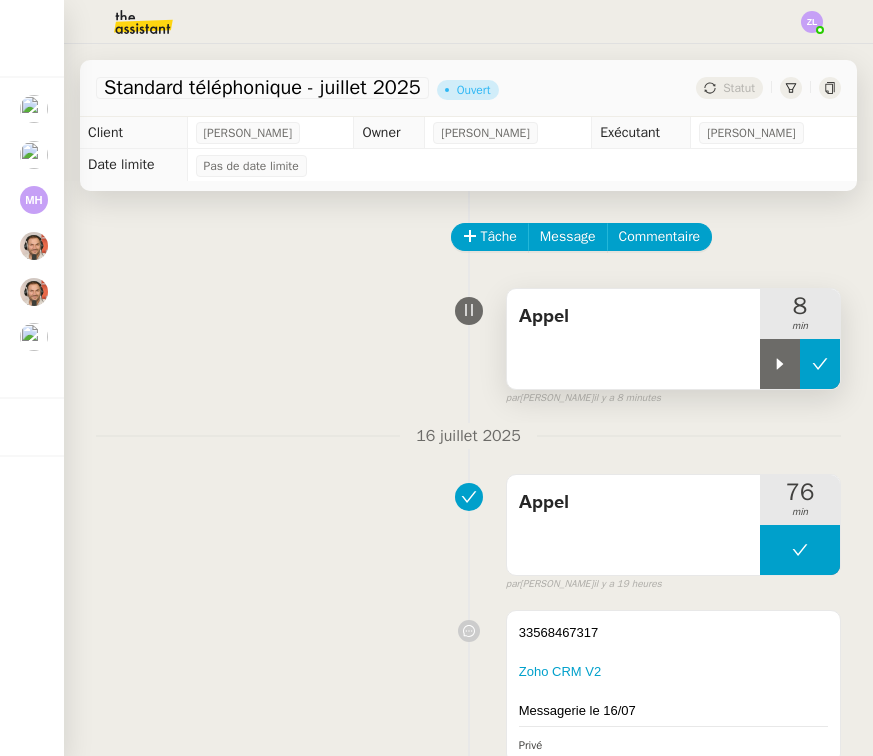 click at bounding box center (820, 364) 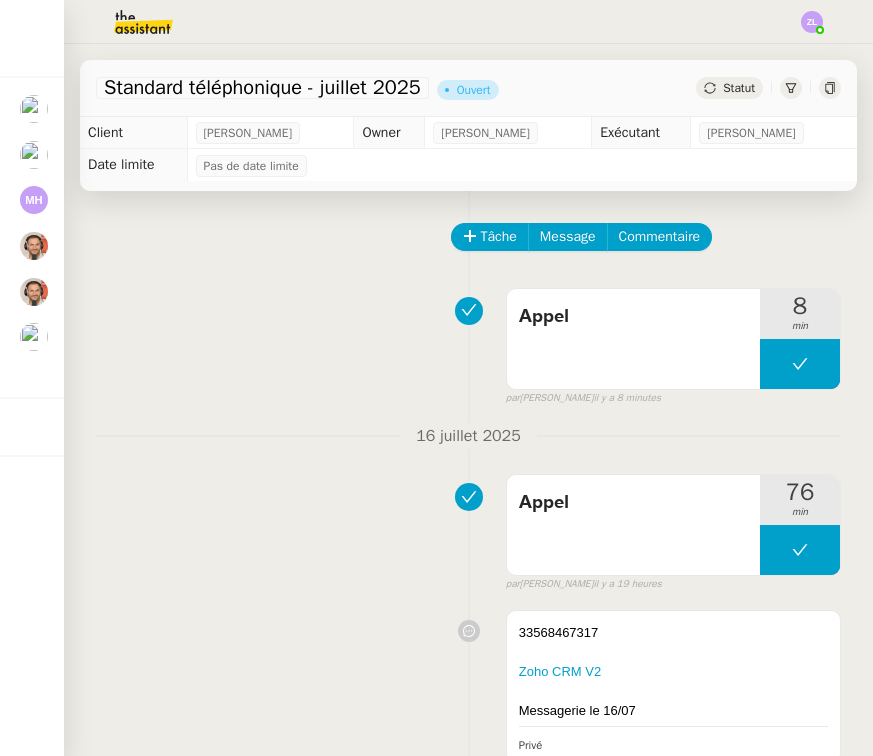 scroll, scrollTop: 0, scrollLeft: 0, axis: both 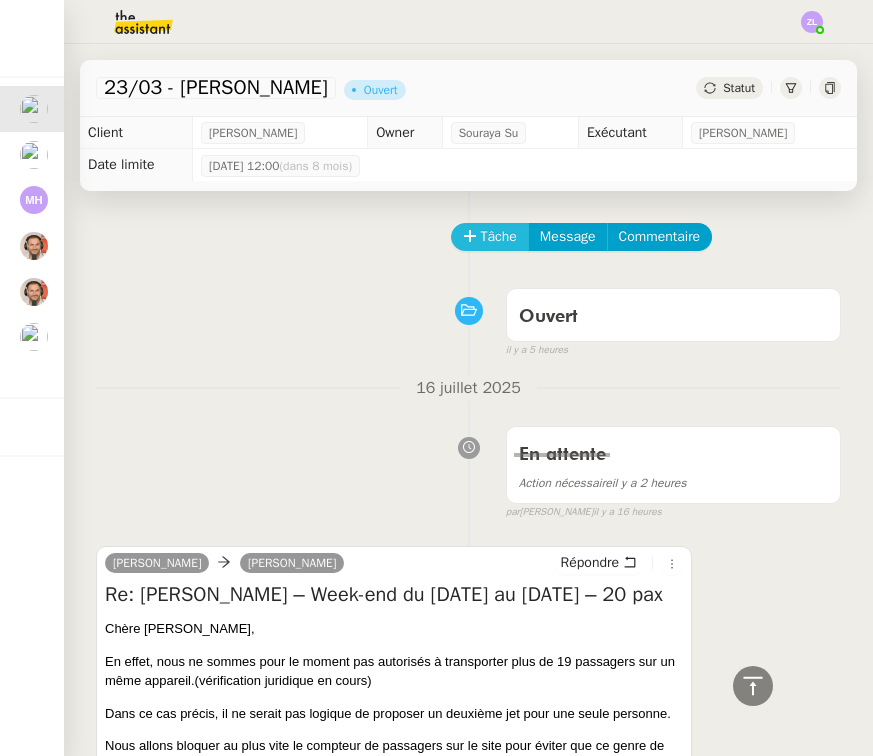 click on "Tâche" 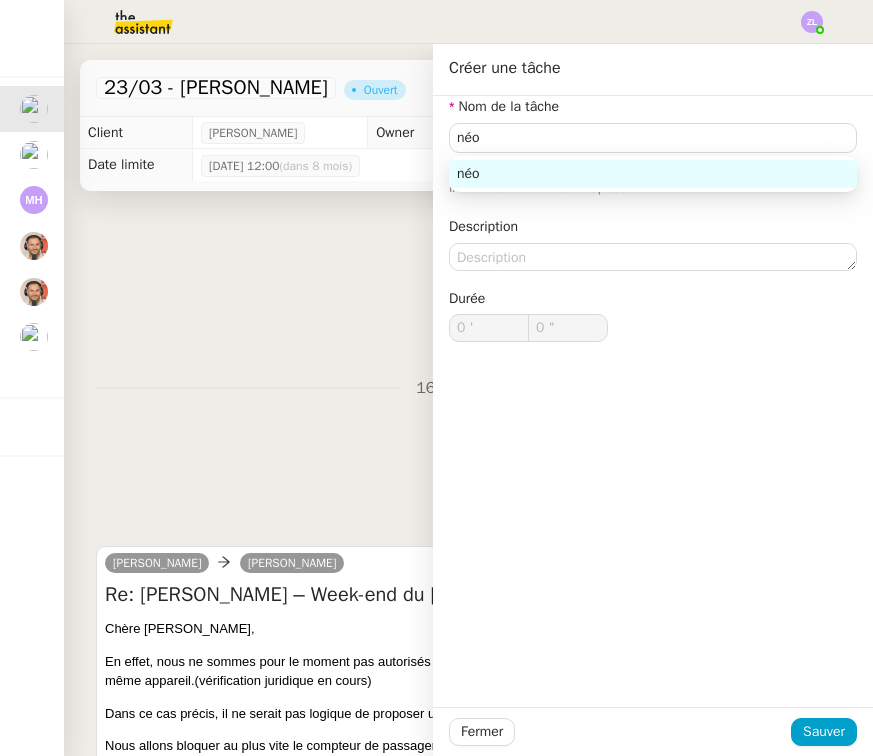 drag, startPoint x: 478, startPoint y: 231, endPoint x: 589, endPoint y: 232, distance: 111.0045 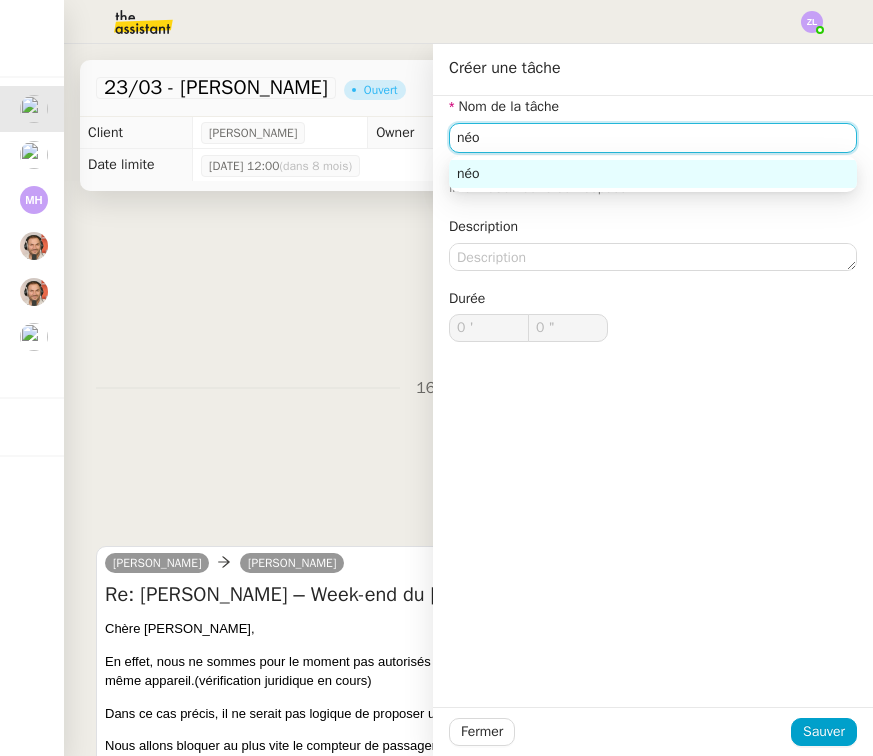 drag, startPoint x: 517, startPoint y: 148, endPoint x: 329, endPoint y: 141, distance: 188.13028 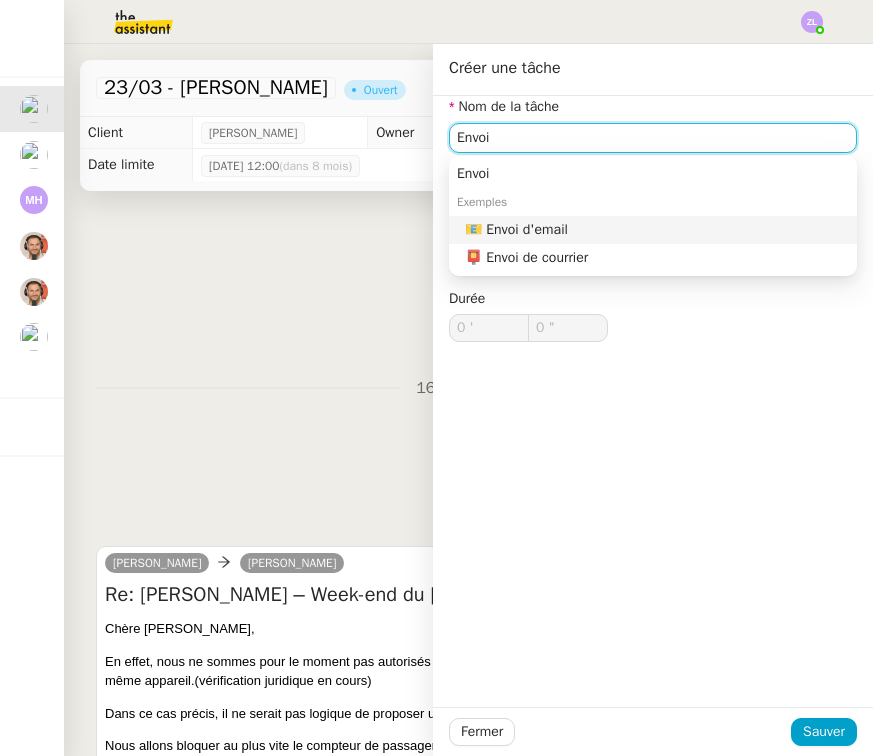click on "📧 Envoi d'email" 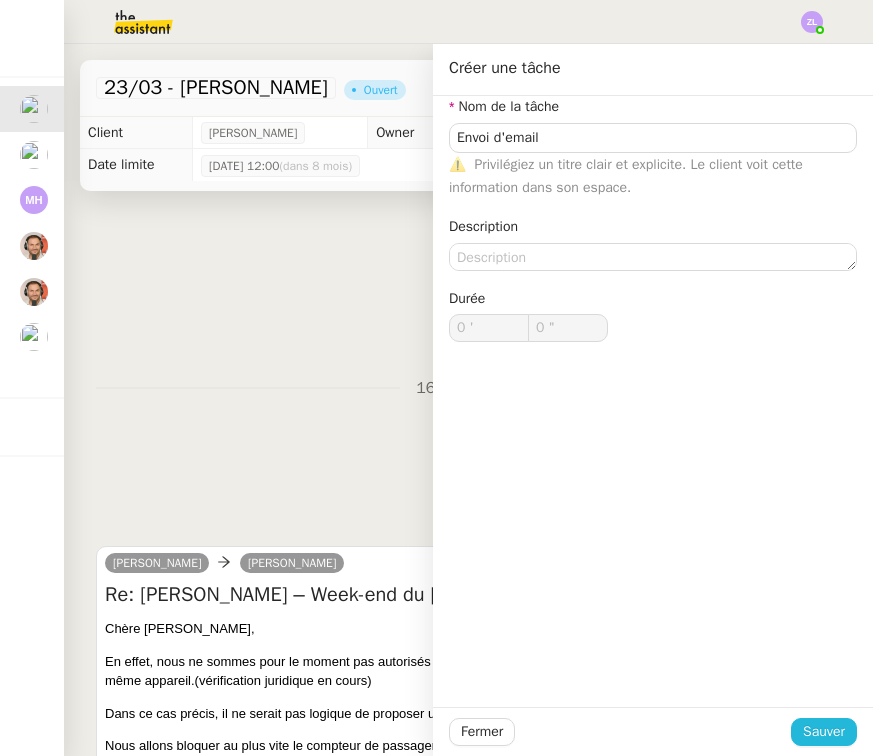 click on "Sauver" 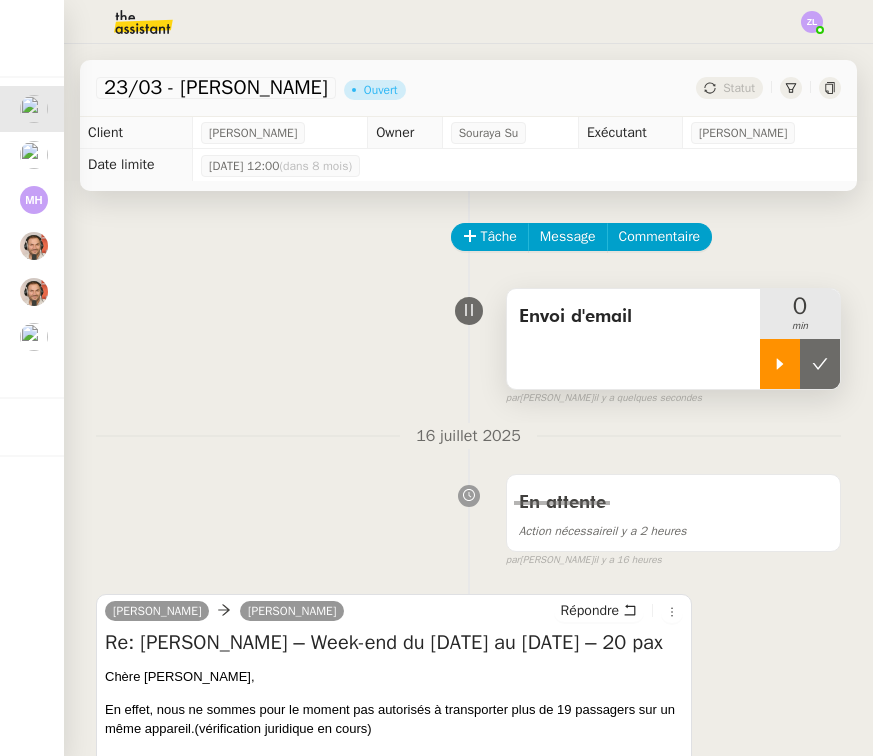 click at bounding box center [780, 364] 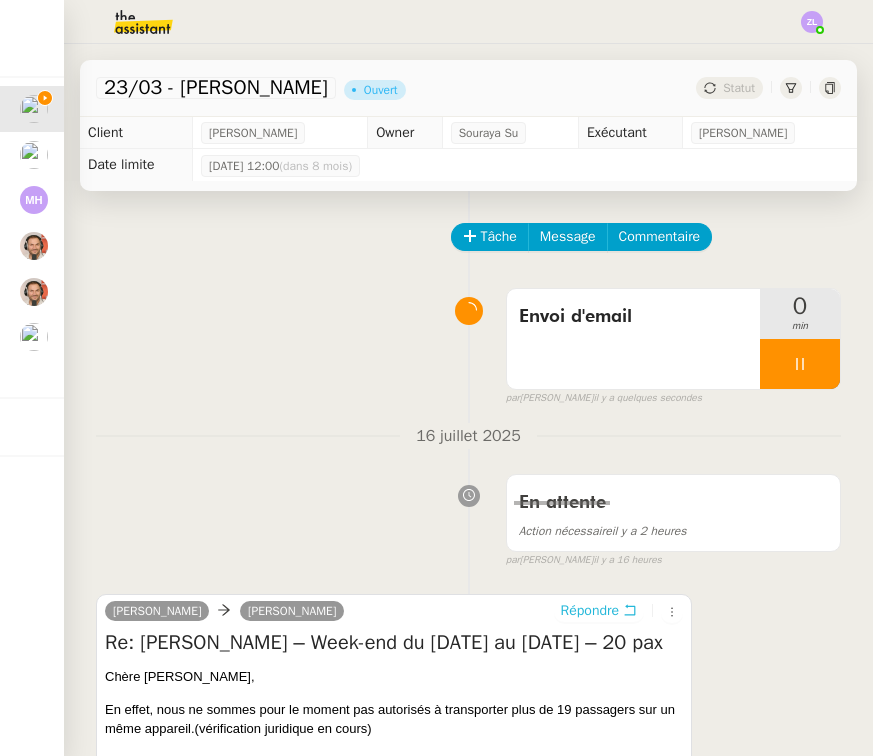 click on "Répondre" at bounding box center [590, 611] 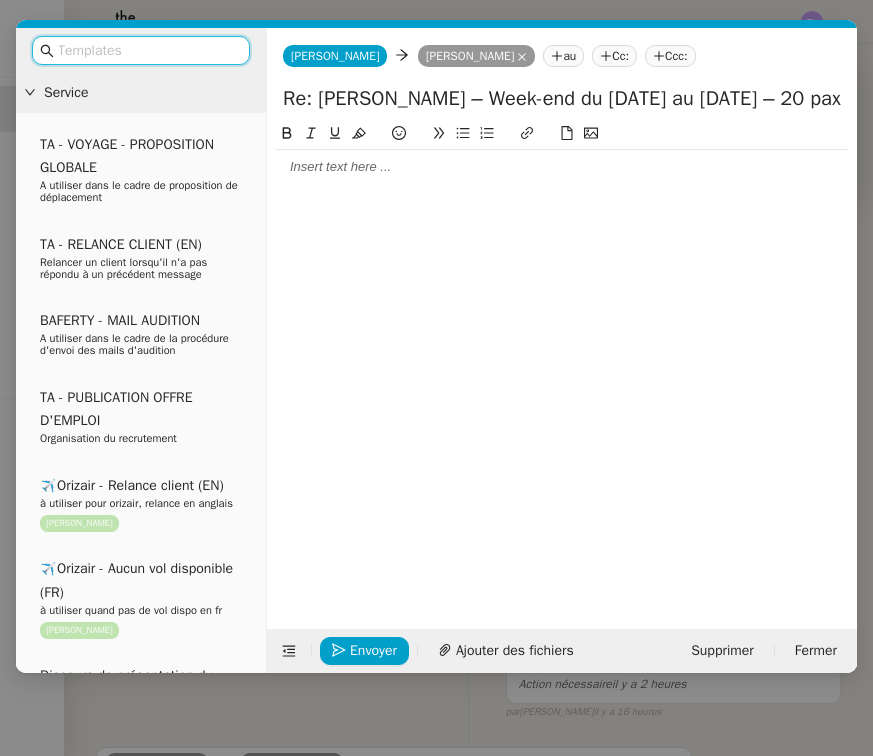 click 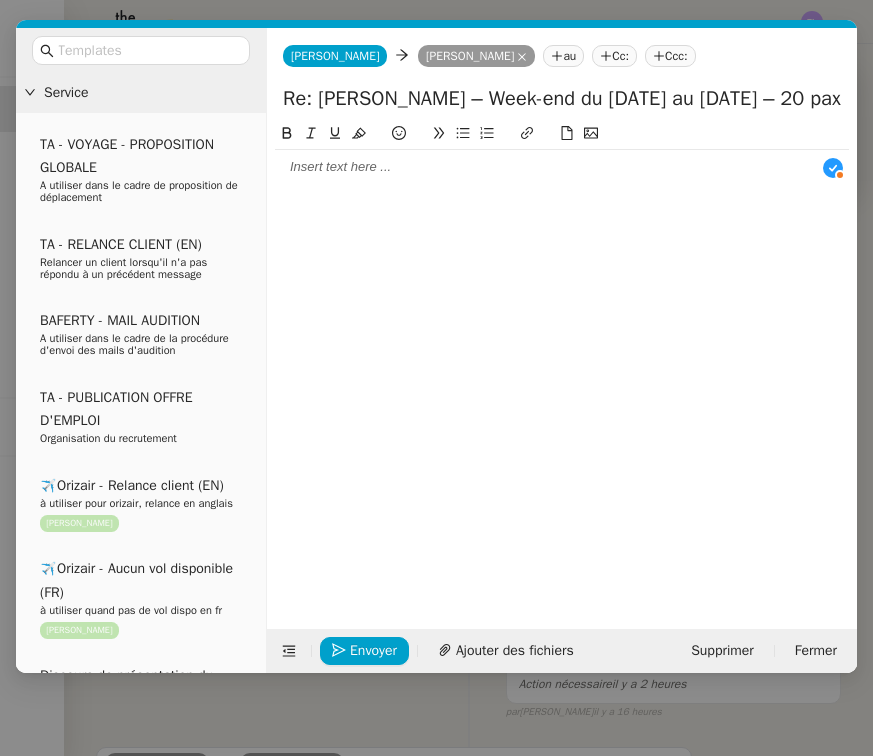 type 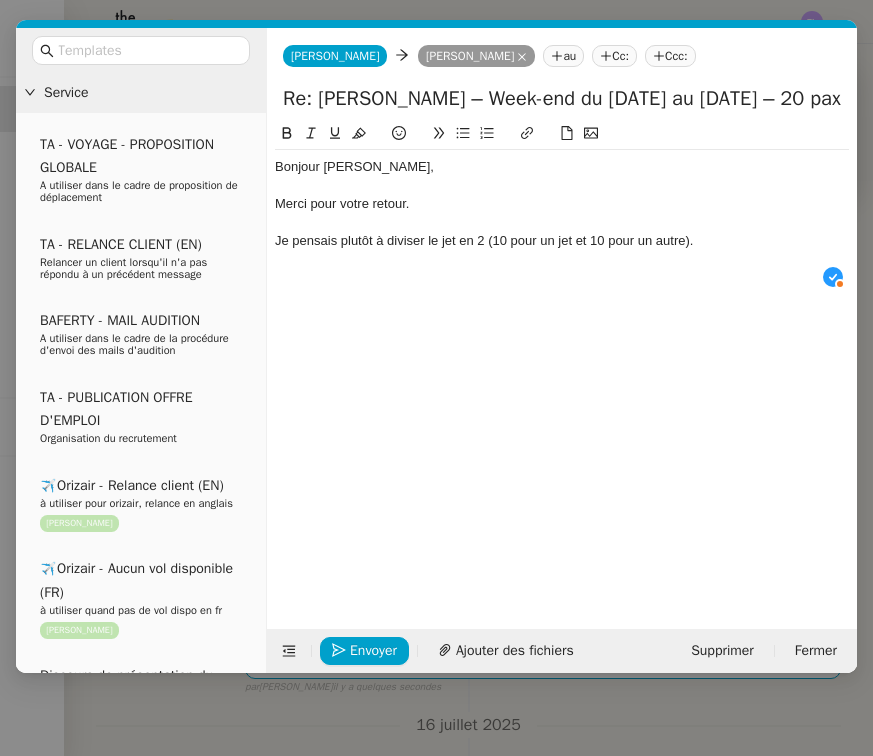 click on "Je pensais plutôt à diviser le jet en 2 (10 pour un jet et 10 pour un autre)." 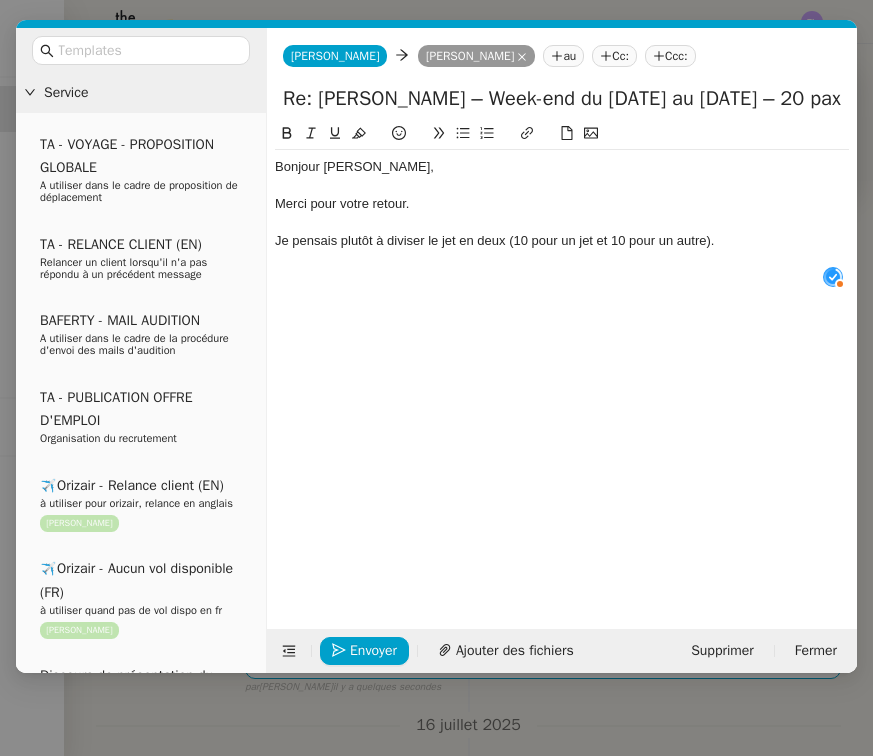 click on "Je pensais plutôt à diviser le jet en deux (10 pour un jet et 10 pour un autre)." 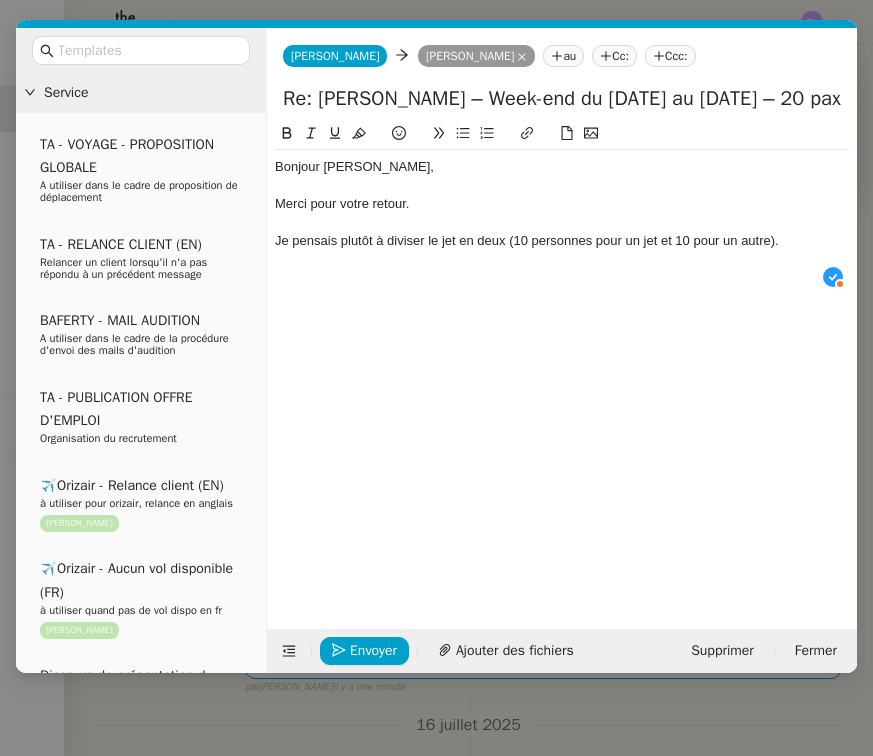 click on "Je pensais plutôt à diviser le jet en deux (10 personnes pour un jet et 10 pour un autre)." 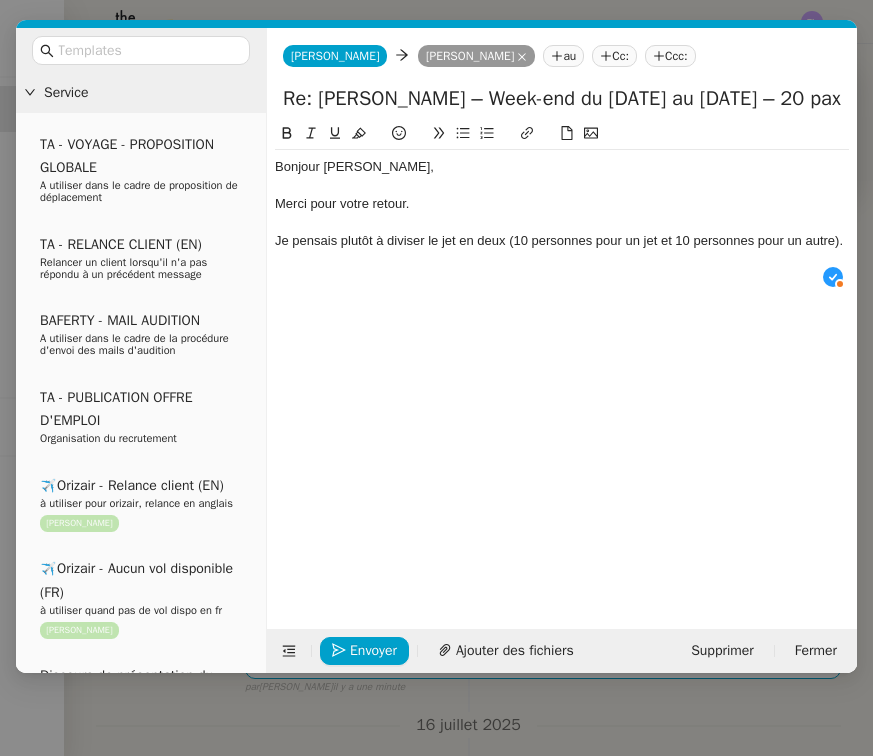 click on "Bonjour Louis,  Merci pour votre retour.  Je pensais plutôt à diviser le jet en deux (10 personnes pour un jet et 10 personnes pour un autre)." 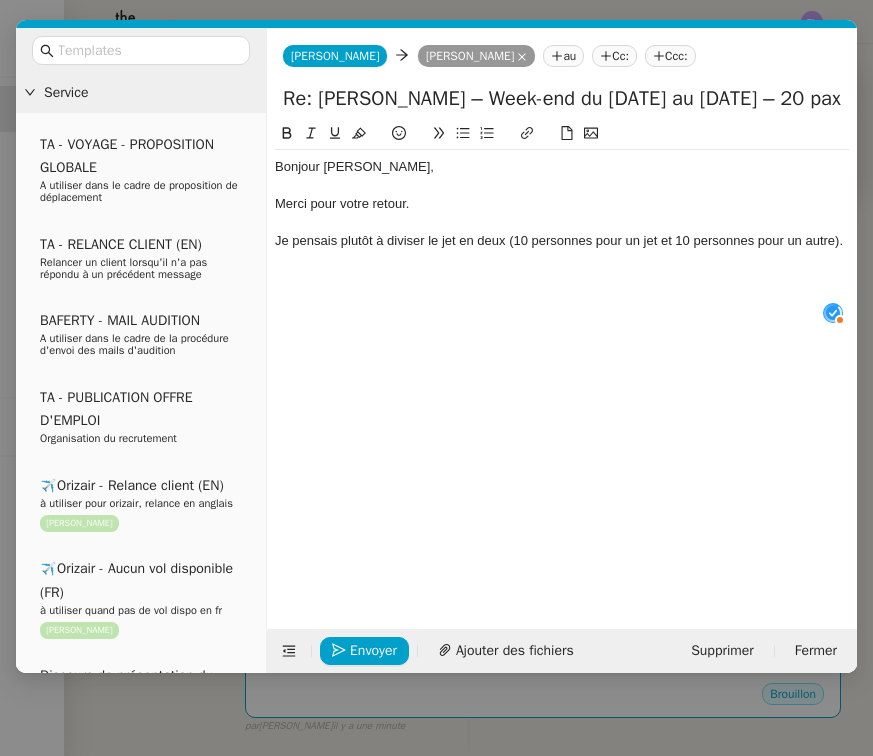 click on "Service TA - VOYAGE - PROPOSITION GLOBALE    A utiliser dans le cadre de proposition de déplacement TA - RELANCE CLIENT (EN)    Relancer un client lorsqu'il n'a pas répondu à un précédent message BAFERTY - MAIL AUDITION    A utiliser dans le cadre de la procédure d'envoi des mails d'audition TA - PUBLICATION OFFRE D'EMPLOI     Organisation du recrutement ✈️Orizair - Relance client (EN)     à utiliser pour orizair, relance en anglais  [PERSON_NAME] ✈️Orizair - Aucun vol disponible (FR)    à utiliser quand pas de vol dispo en fr  [PERSON_NAME] Discours de présentation du paiement sécurisé    ✈️Orizair - Relance client (FR)    à utiliser pour orizair, première relance en français  [PERSON_NAME] TA - VOYAGES - PROPOSITION ITINERAIRE    Soumettre les résultats d'une recherche Orizair - Empty Legs - Confirmation opérateur (EN)    à utiliser dans la communication sur avinode pour les empty legs  [PERSON_NAME] TA - CONFIRMATION PAIEMENT (EN)    TA - COURRIER EXPEDIE (recommandé)" at bounding box center (436, 378) 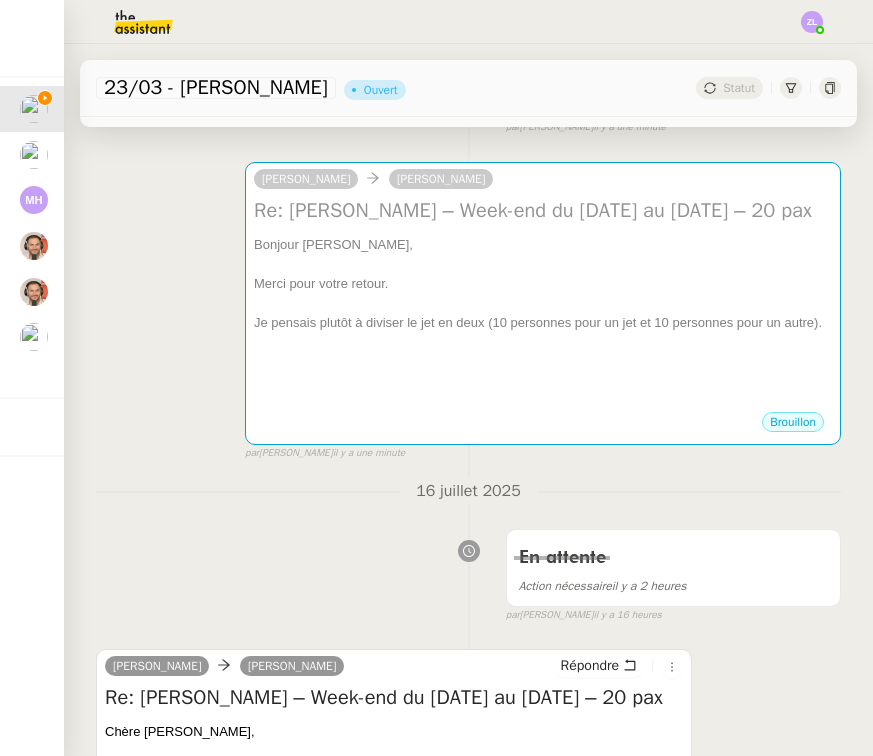 scroll, scrollTop: 221, scrollLeft: 0, axis: vertical 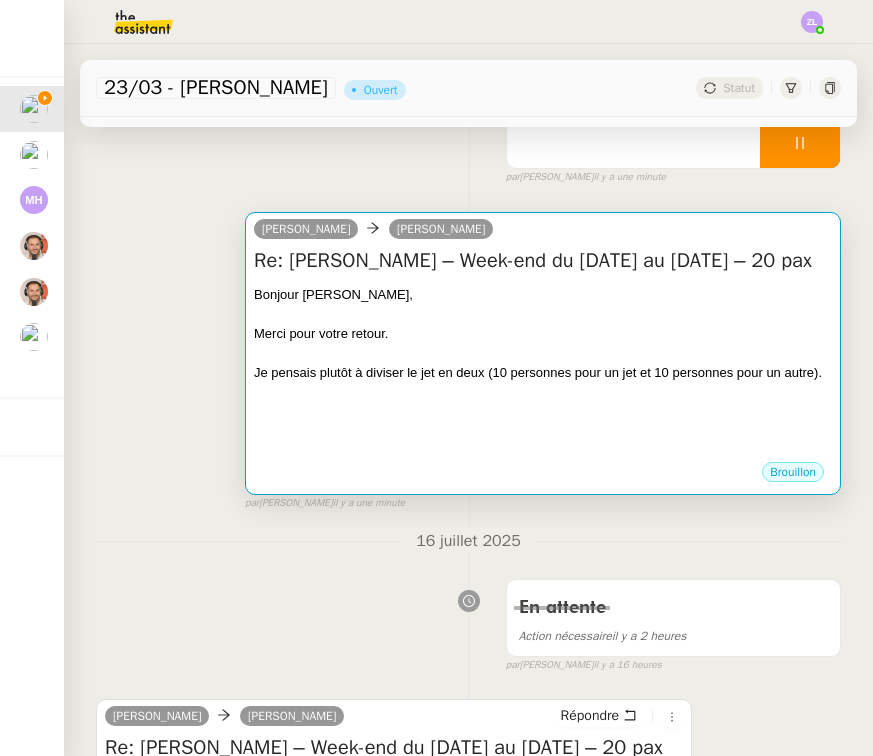 click on "Brouillon" at bounding box center [543, 475] 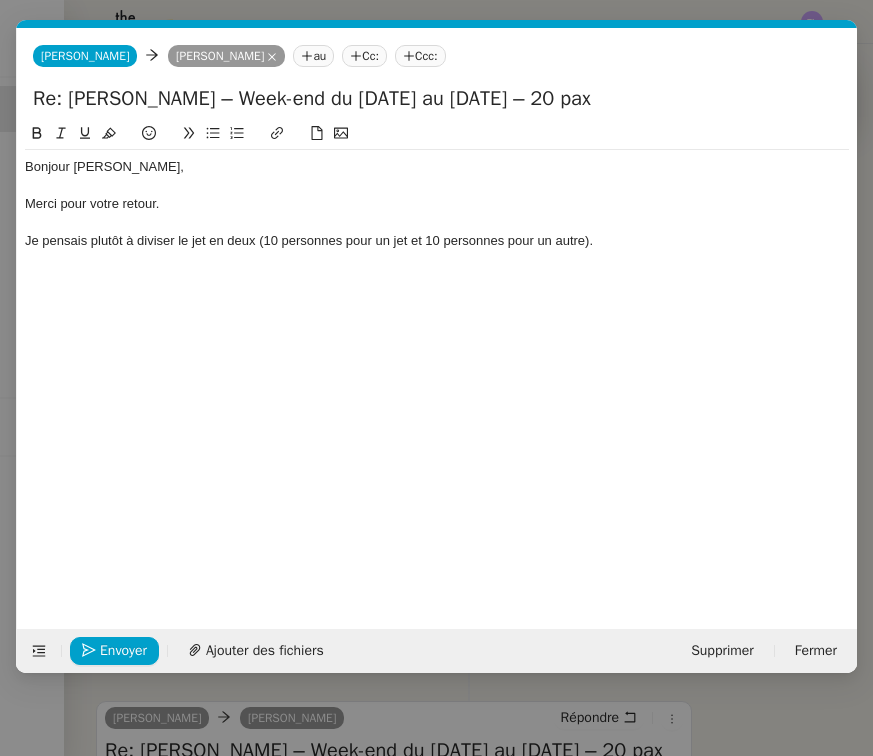 scroll, scrollTop: 0, scrollLeft: 43, axis: horizontal 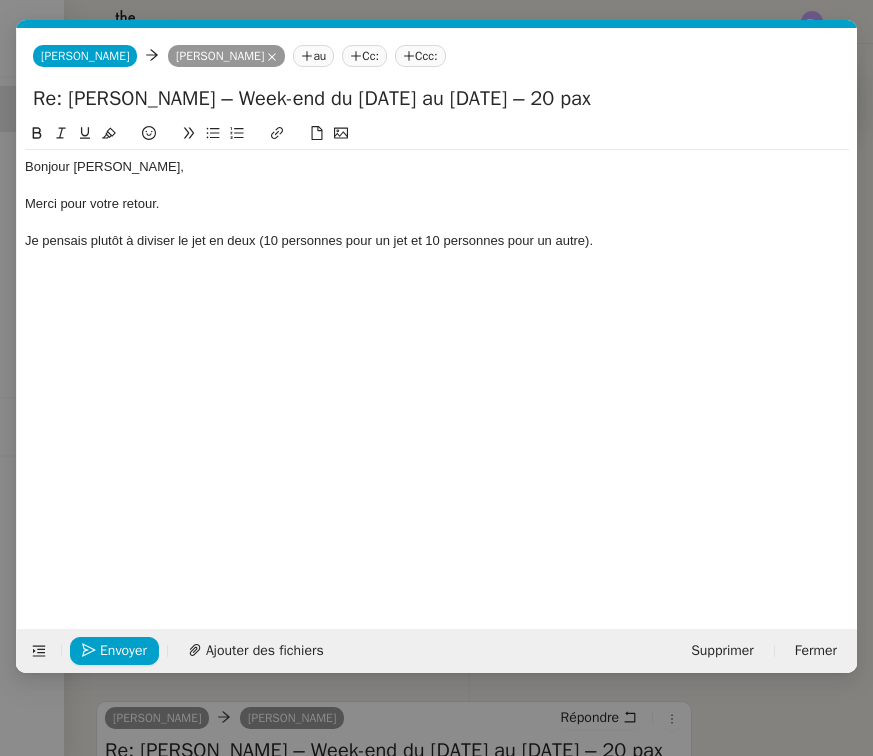 click on "Je pensais plutôt à diviser le jet en deux (10 personnes pour un jet et 10 personnes pour un autre)." 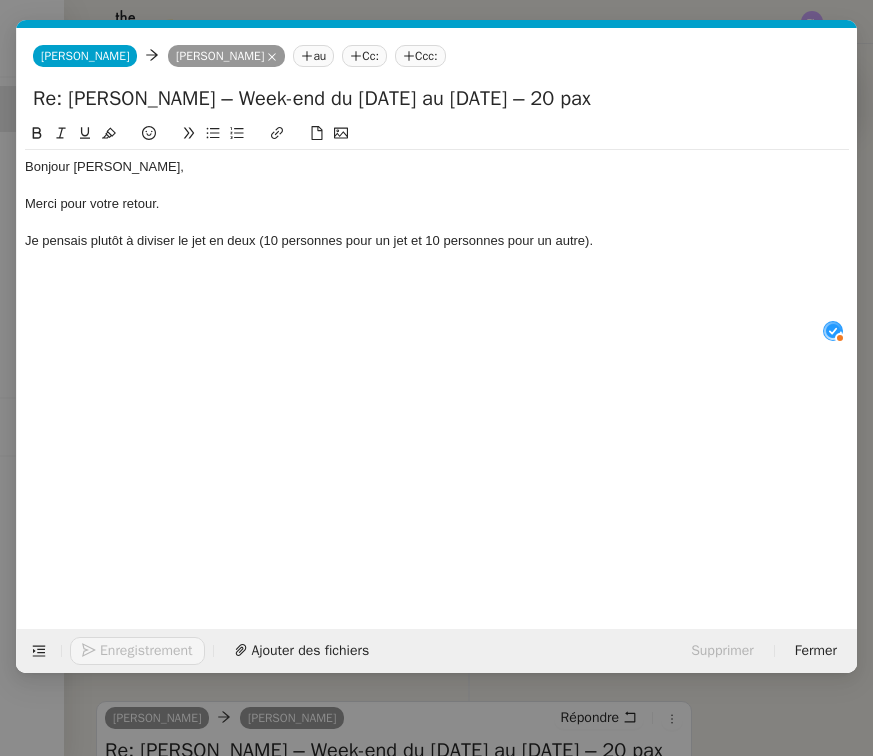 type 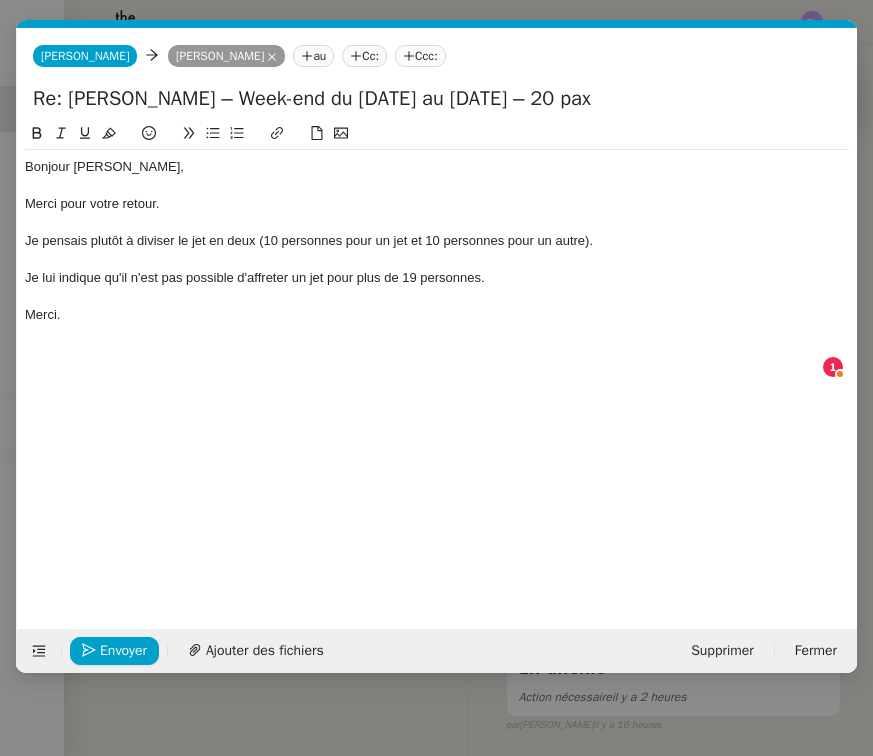 click 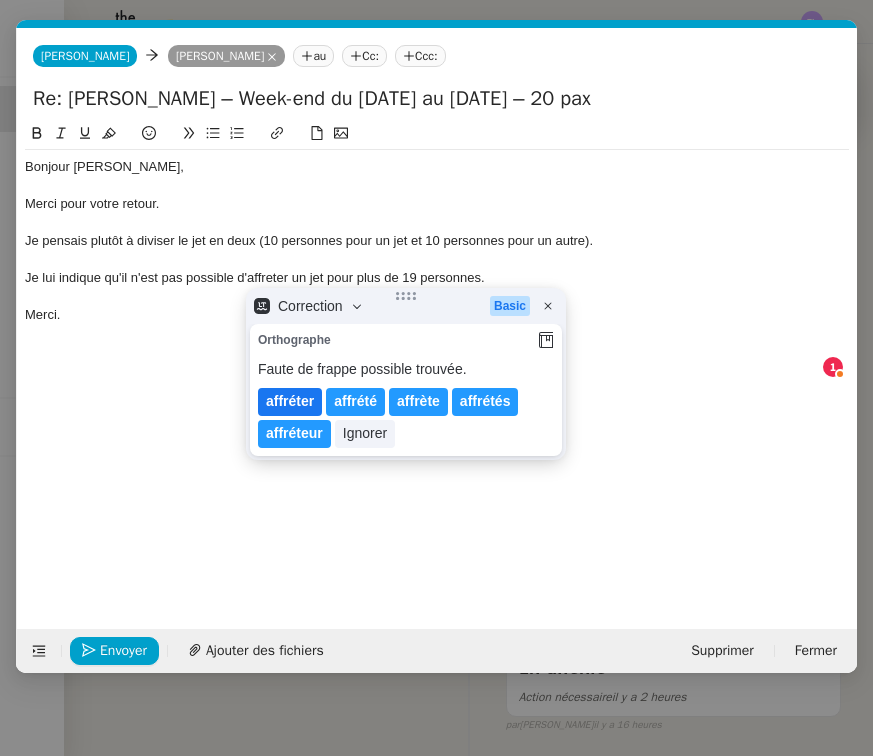 click on "affréter" 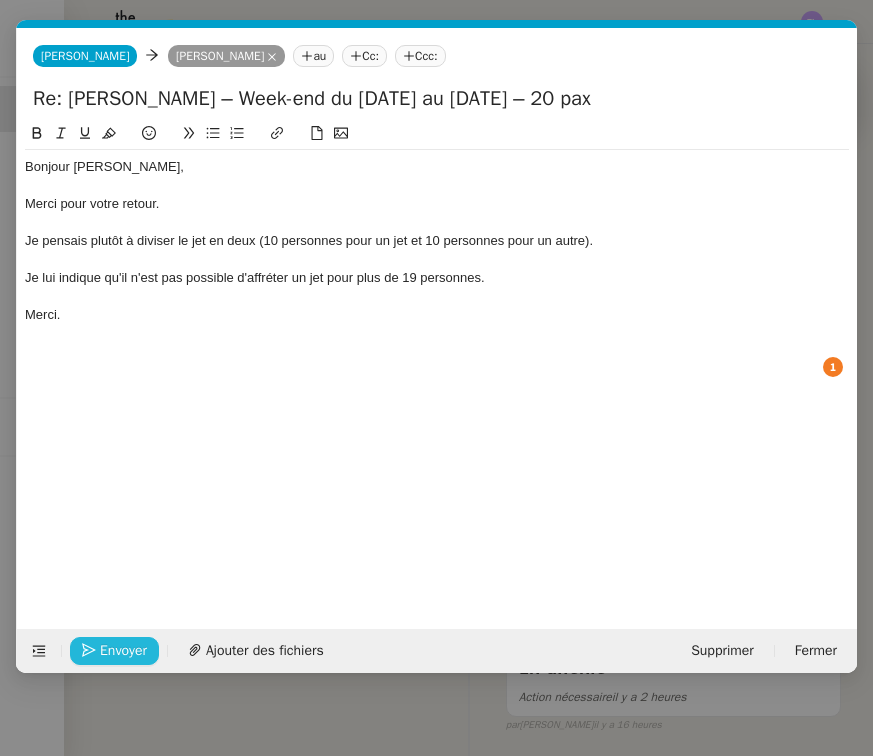 click on "Envoyer" 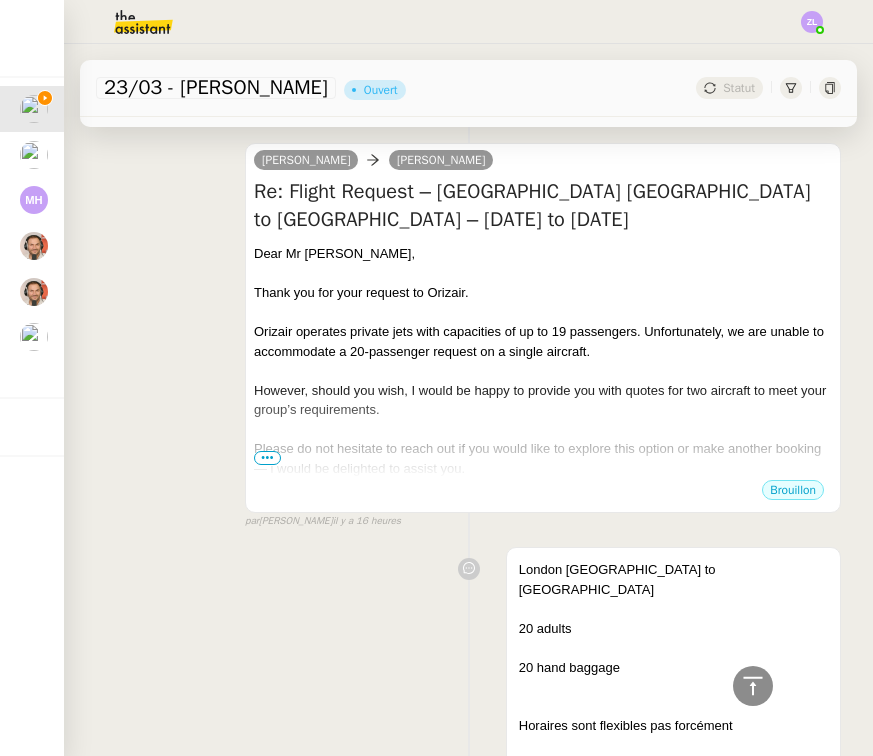 scroll, scrollTop: 1869, scrollLeft: 0, axis: vertical 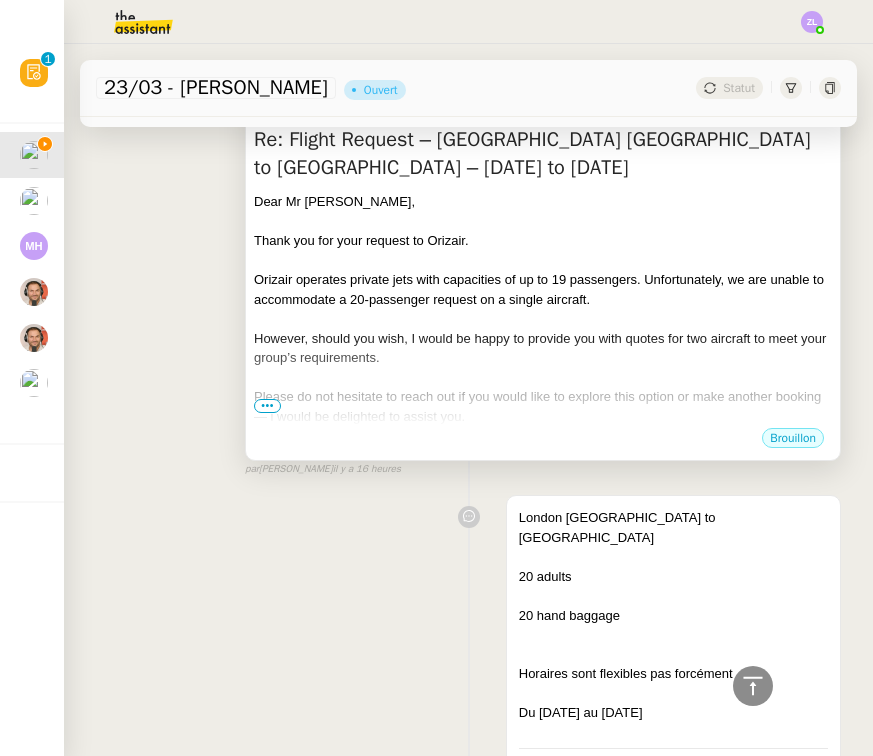 click on "However, should you wish, I would be happy to provide you with quotes for two aircraft to meet your group’s requirements." at bounding box center (543, 348) 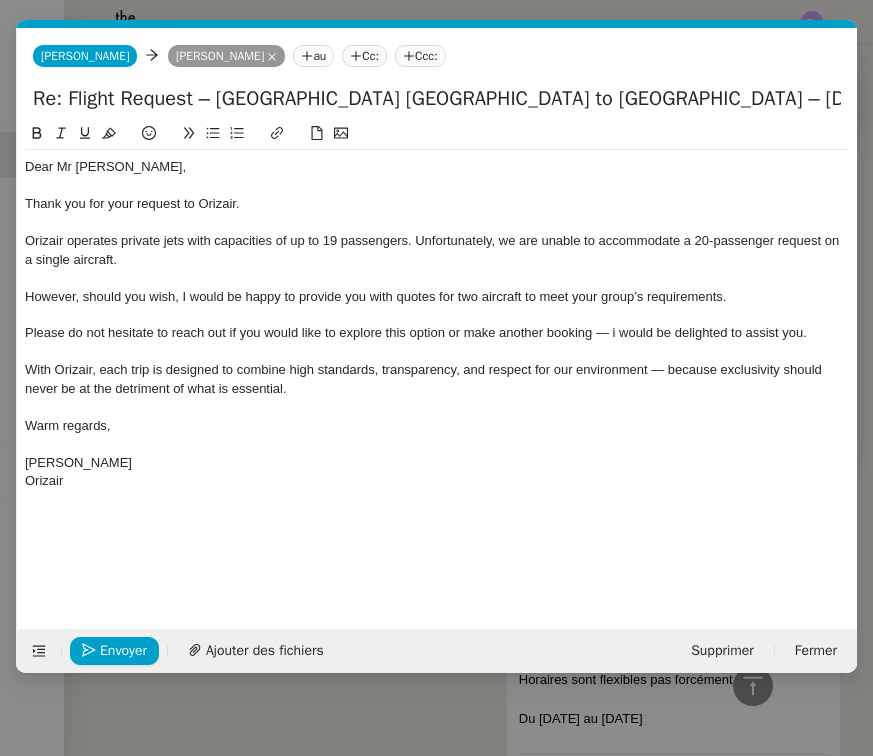 scroll, scrollTop: 0, scrollLeft: 43, axis: horizontal 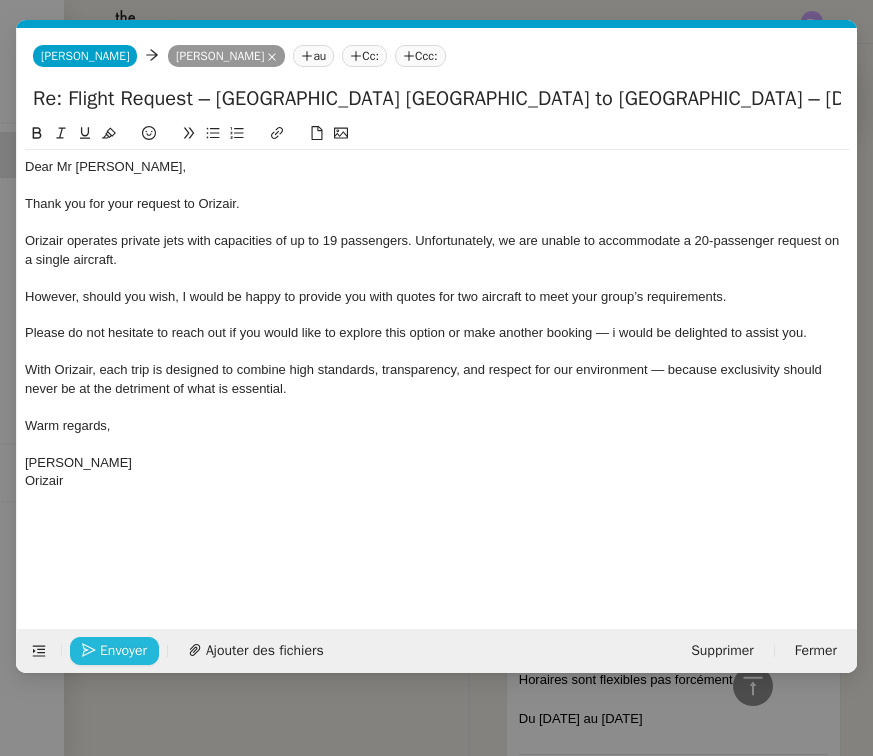 click on "Envoyer" 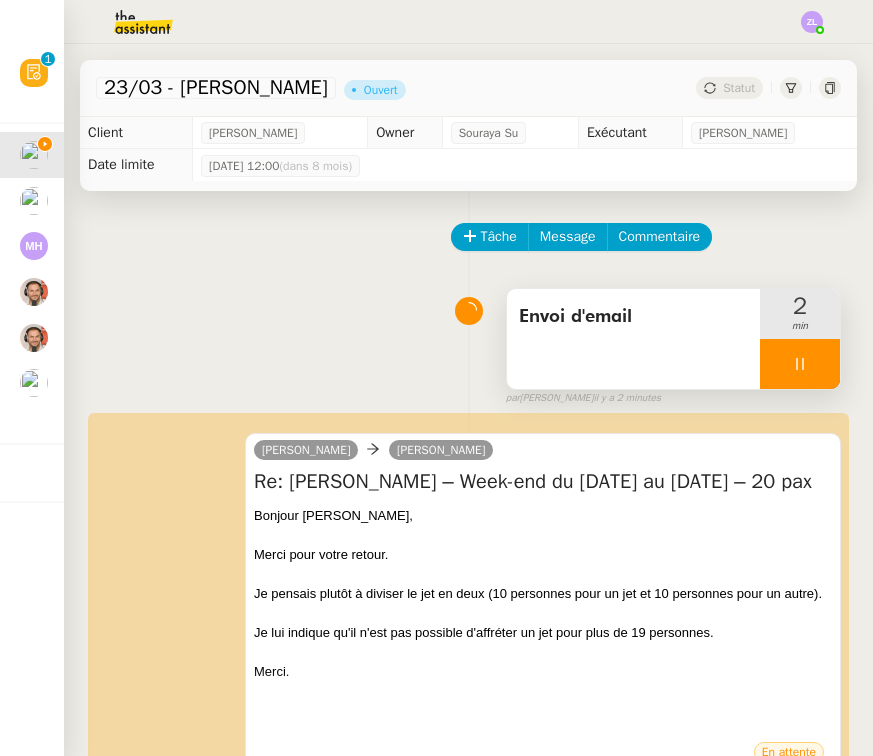 scroll, scrollTop: 0, scrollLeft: 0, axis: both 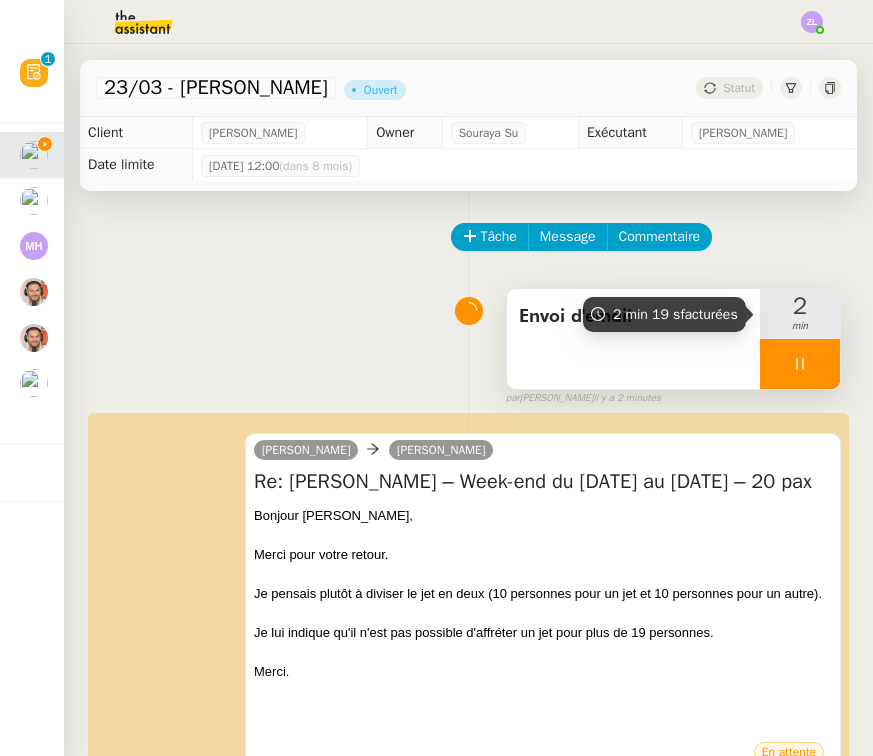 click at bounding box center [800, 364] 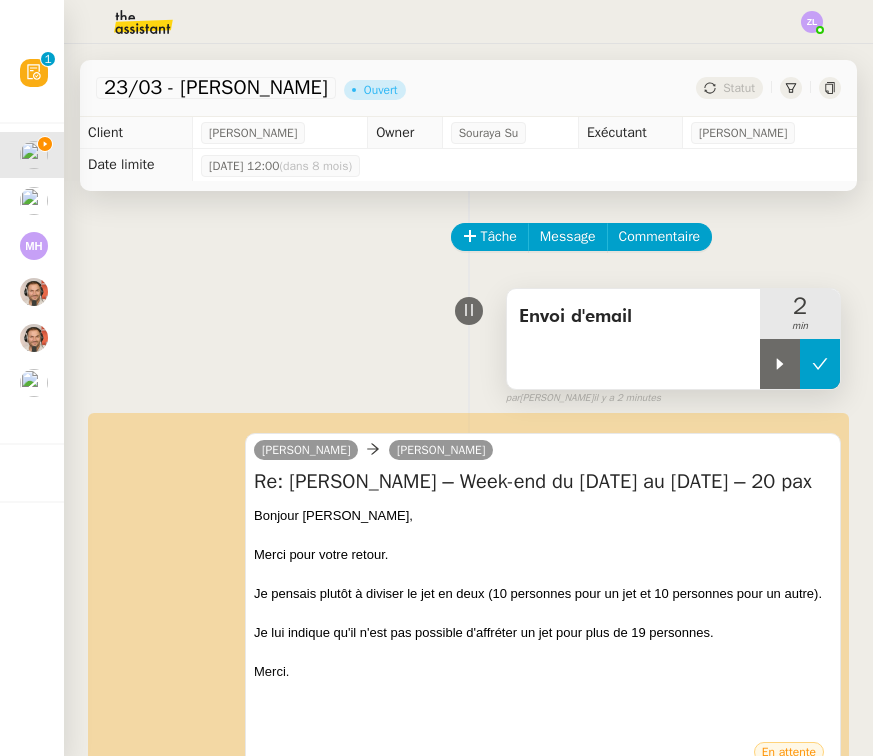 click 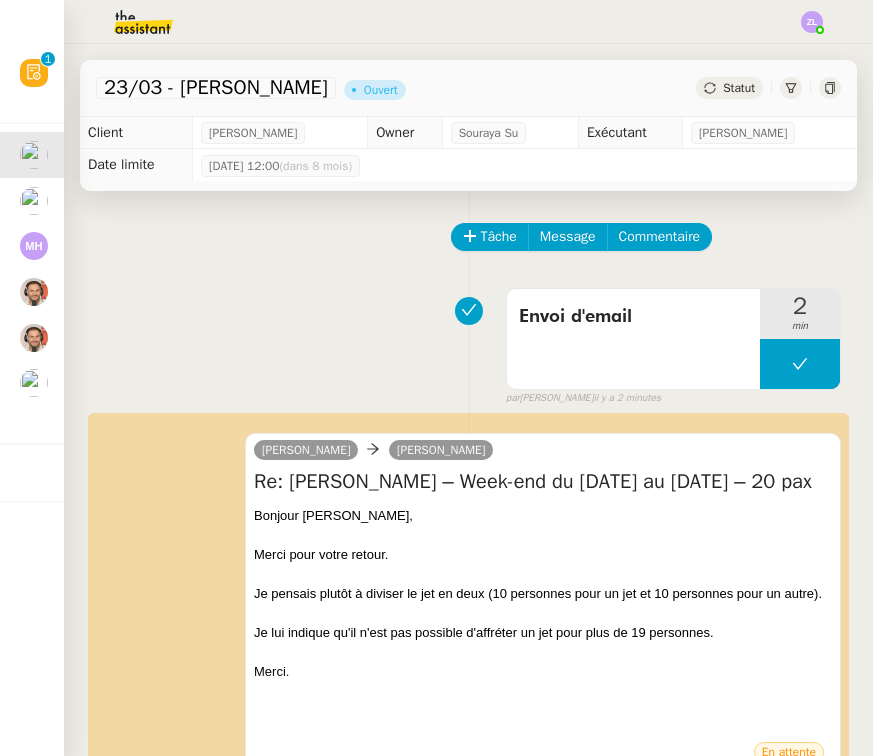 click on "Statut" 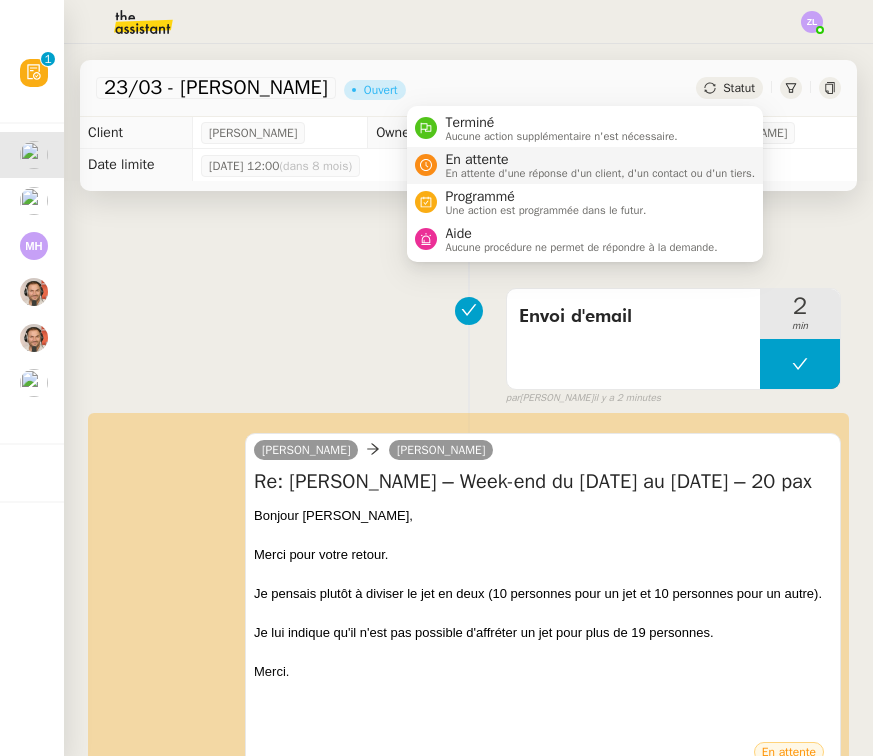 click on "En attente" at bounding box center (600, 160) 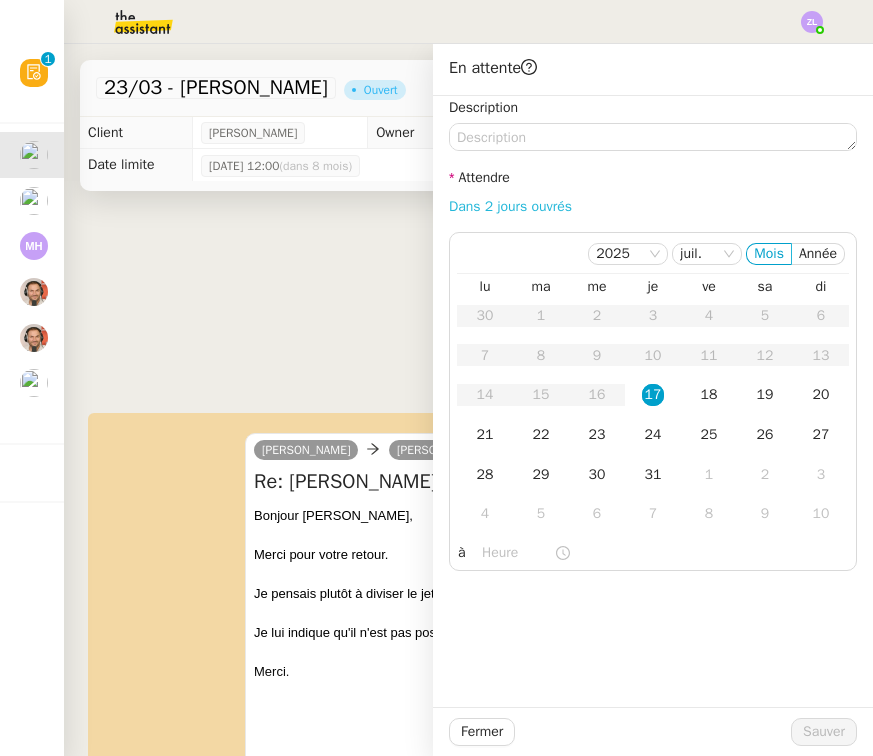 click on "Dans 2 jours ouvrés" 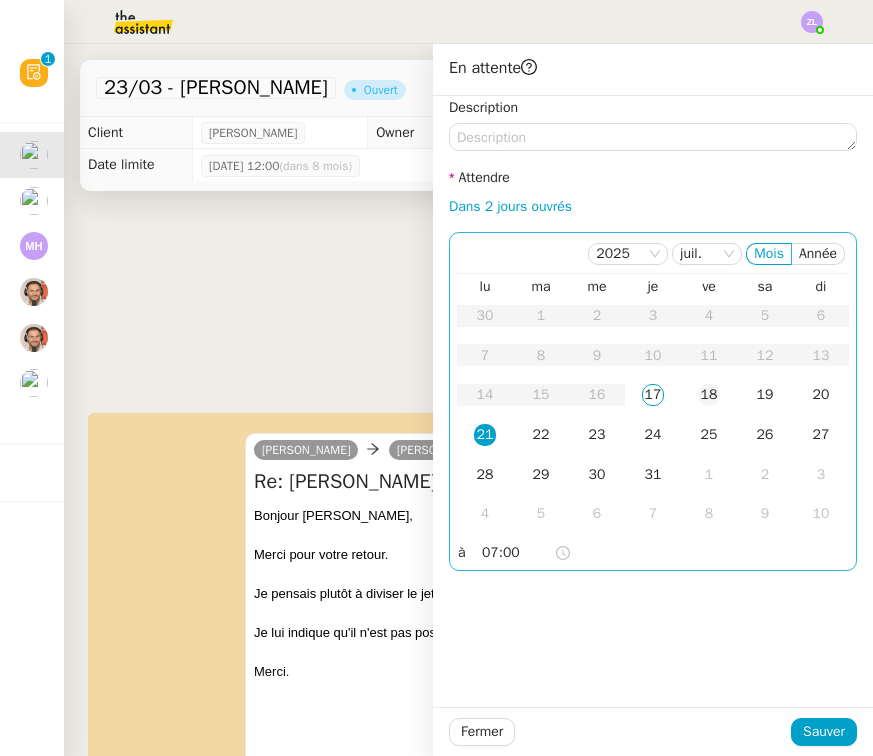 click on "18" 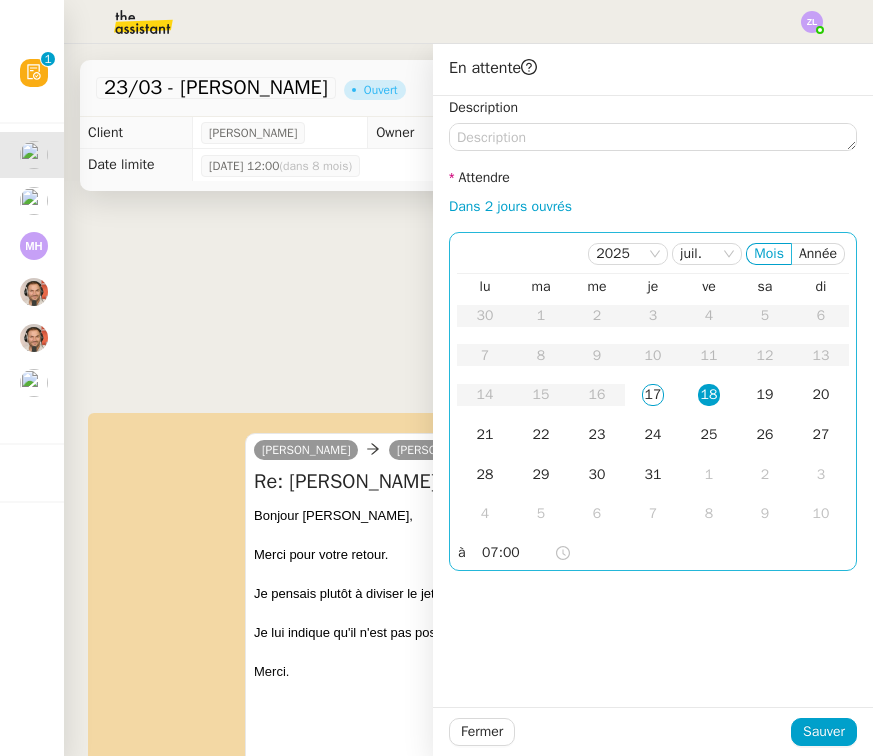 click on "07:00" 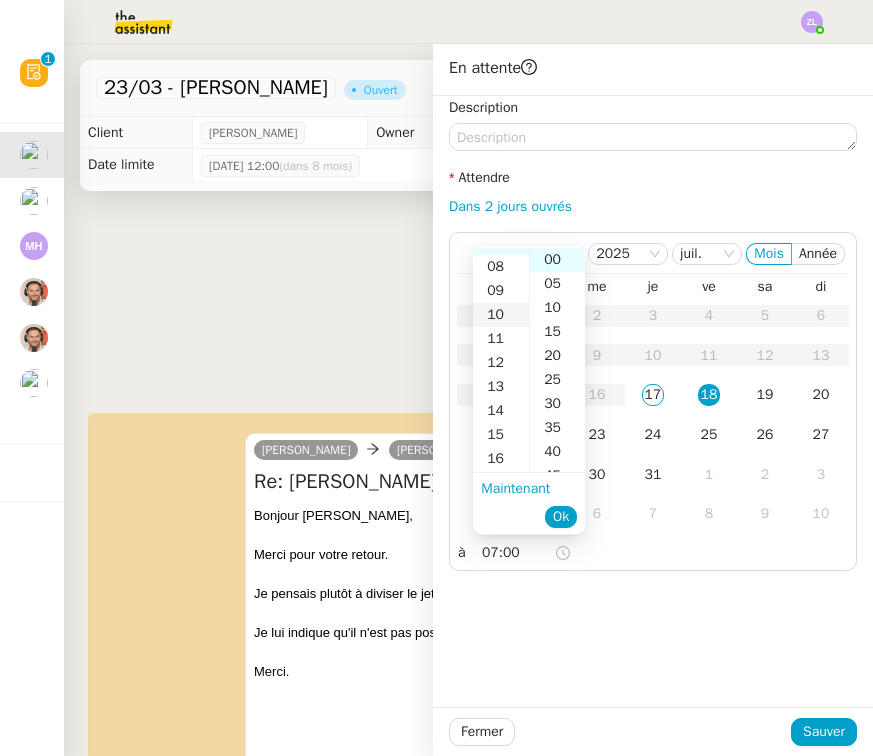 click on "10" at bounding box center (501, 315) 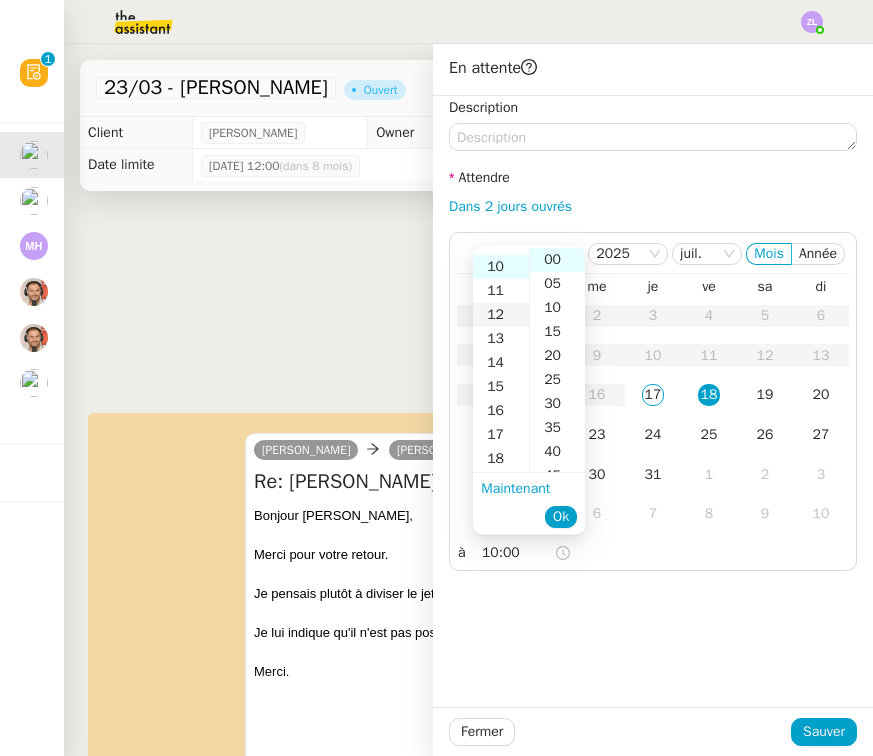 scroll, scrollTop: 240, scrollLeft: 0, axis: vertical 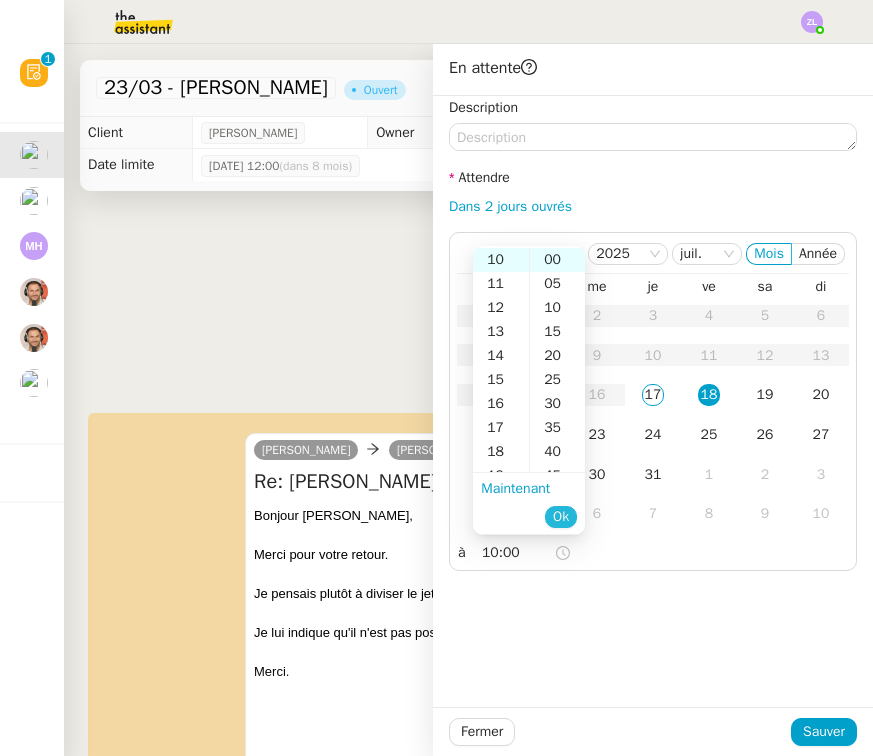 click on "Ok" at bounding box center [561, 517] 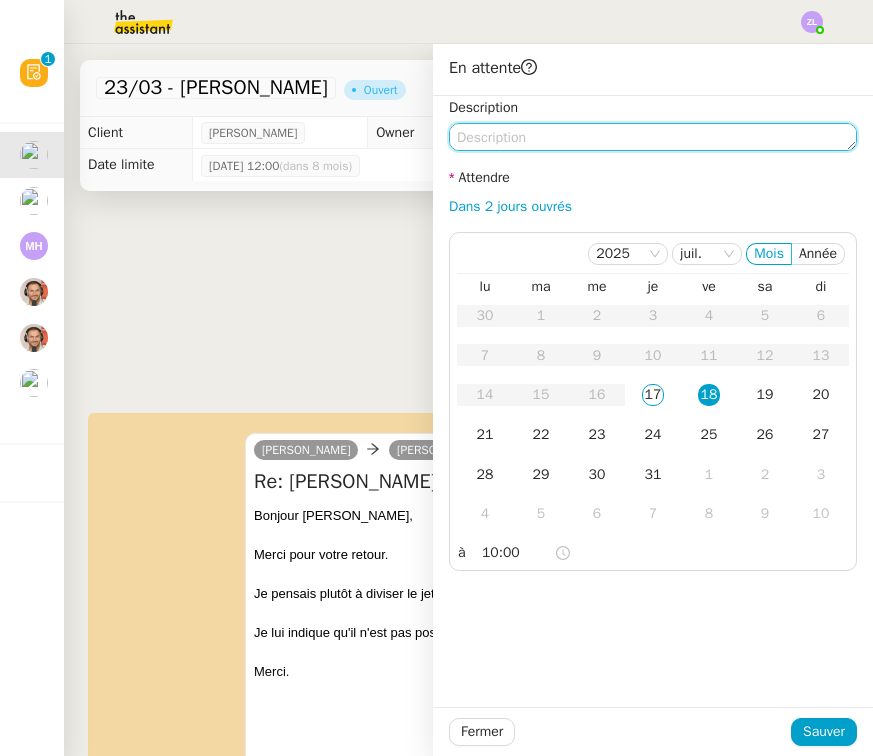 click 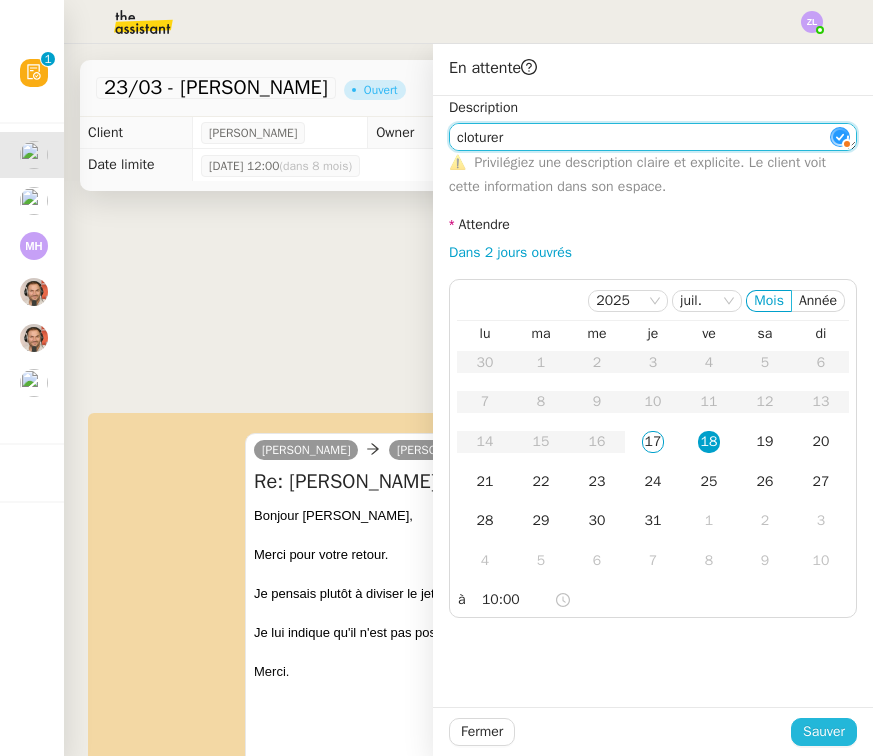 type on "cloturer" 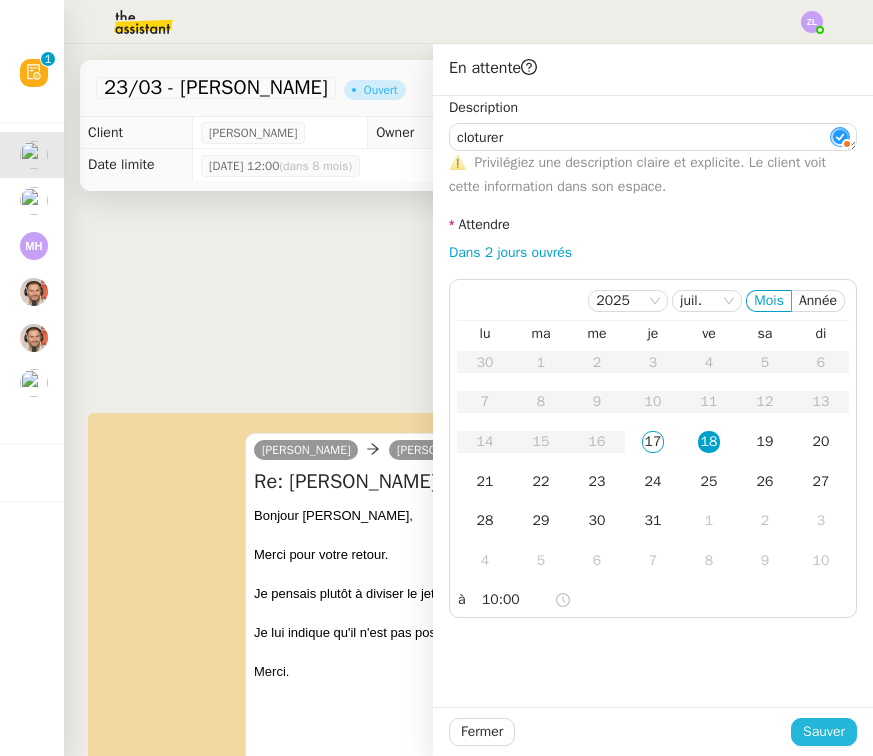 click on "Sauver" 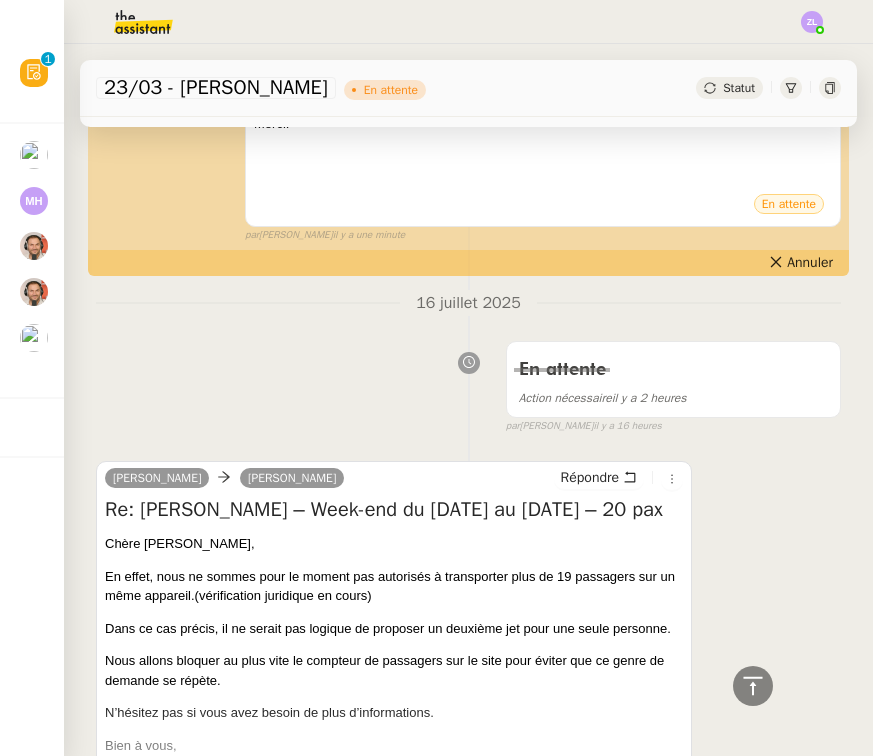 scroll, scrollTop: 680, scrollLeft: 0, axis: vertical 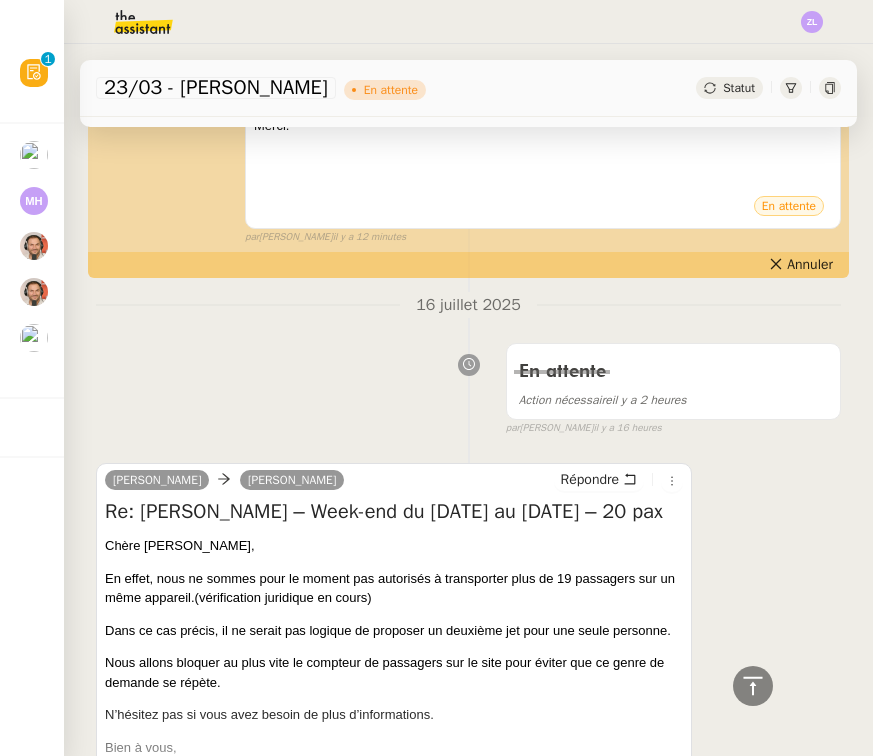 click on "Stéphanie Rakotosalama    8 demandes en cours" 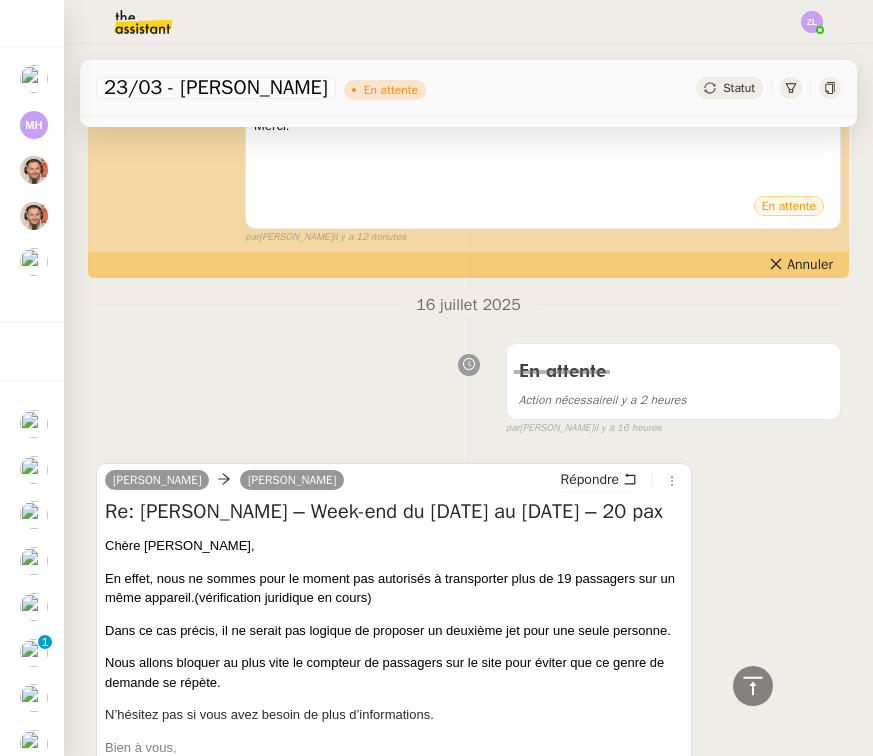 scroll, scrollTop: 75, scrollLeft: 0, axis: vertical 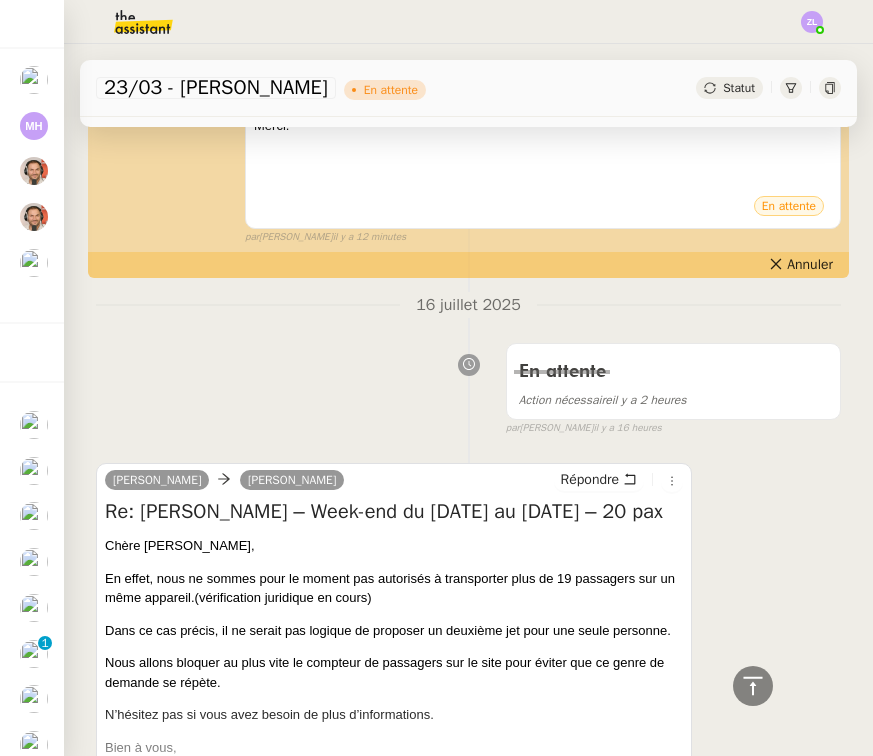 click 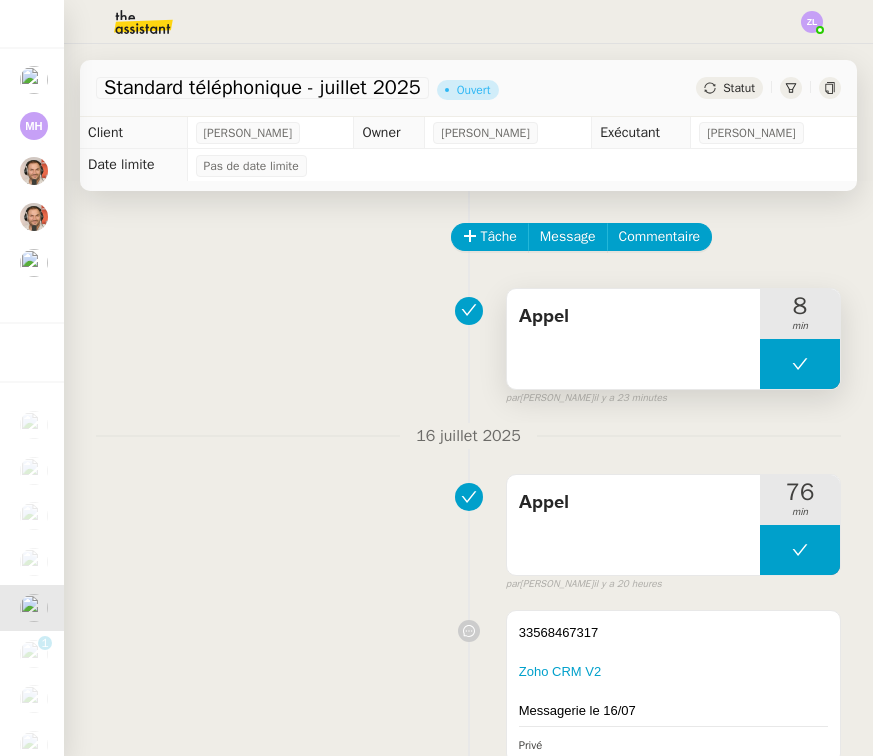 scroll, scrollTop: 0, scrollLeft: 0, axis: both 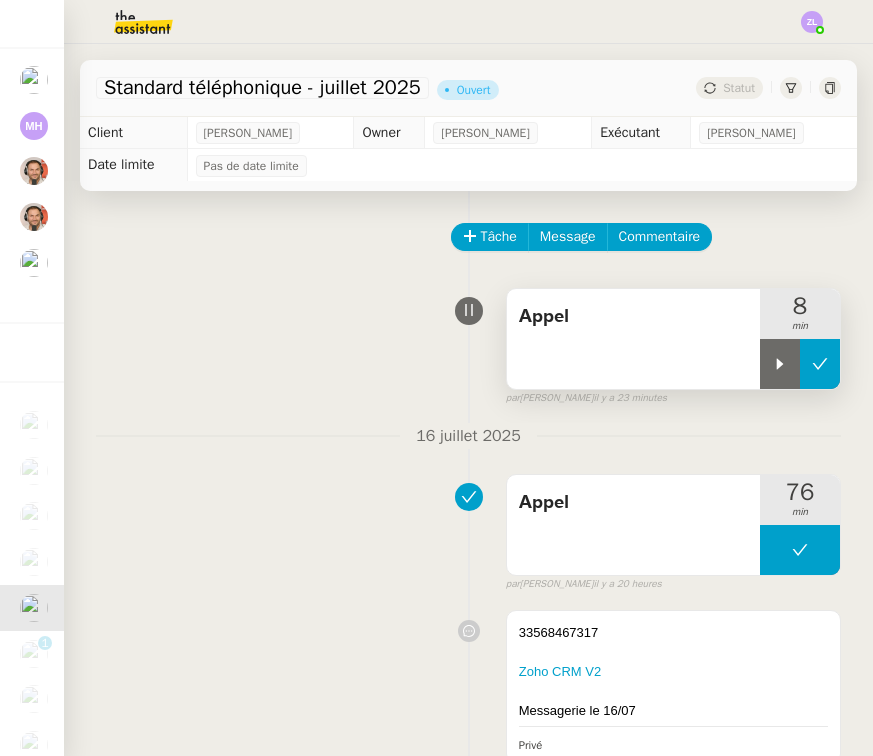 click 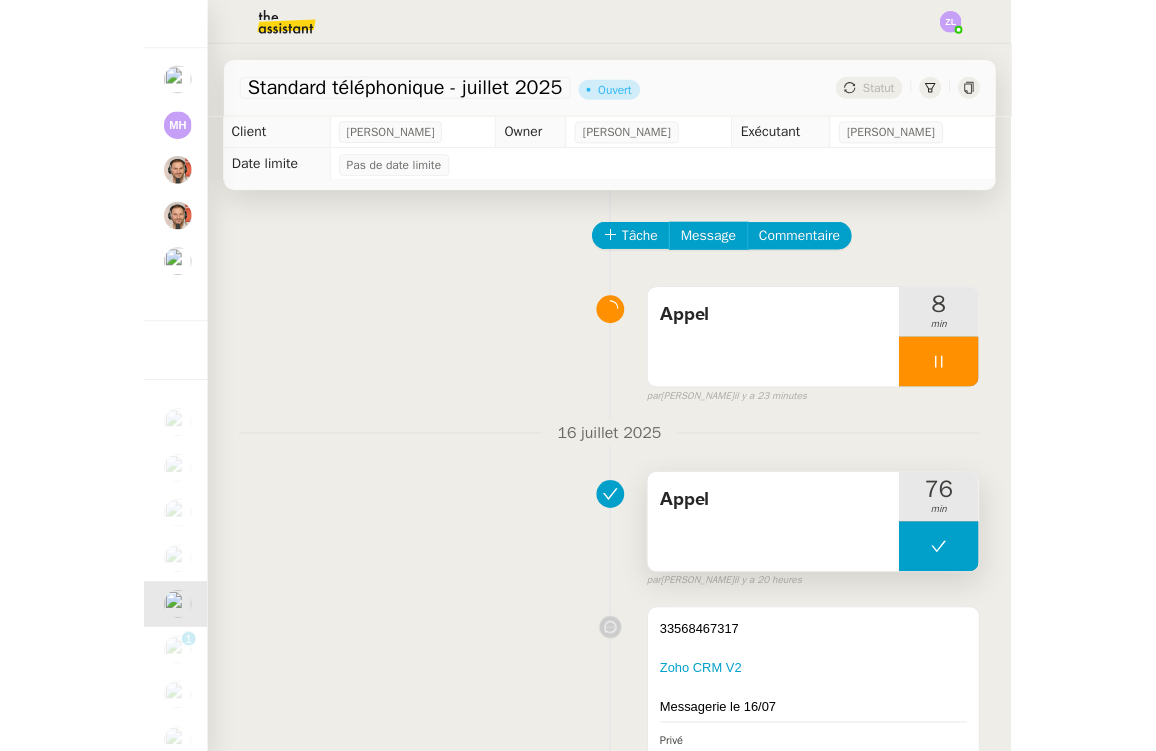 scroll, scrollTop: 0, scrollLeft: 0, axis: both 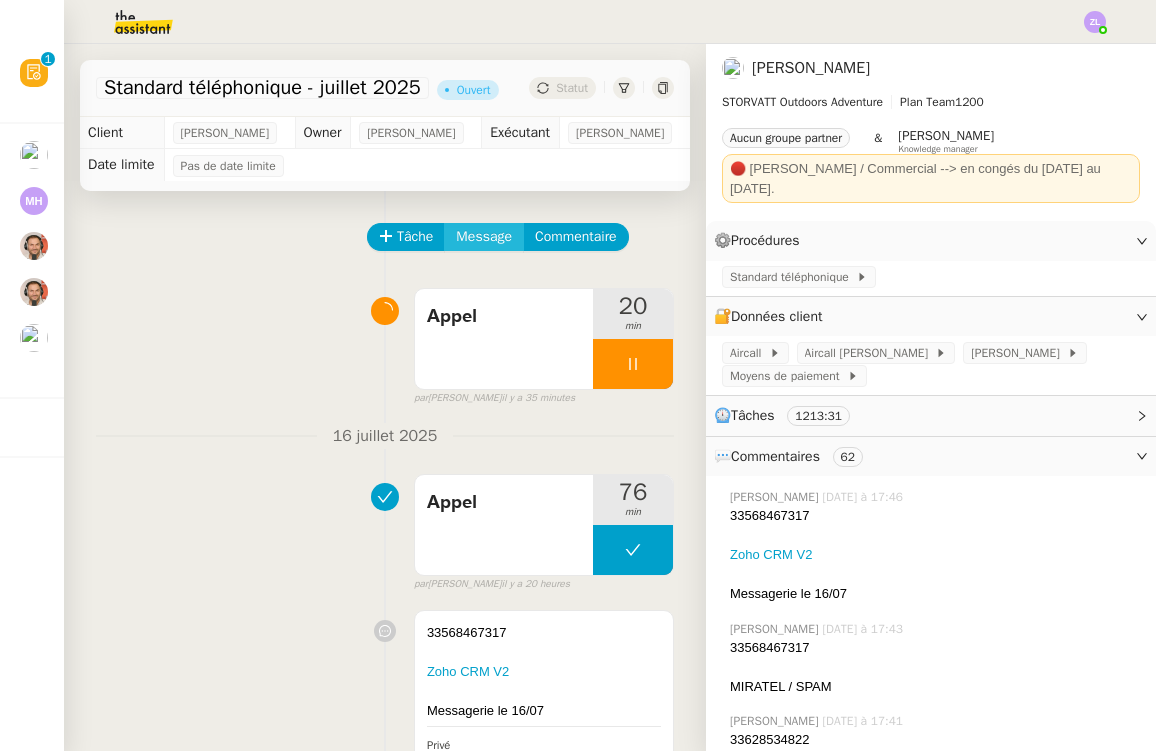 click on "Message" 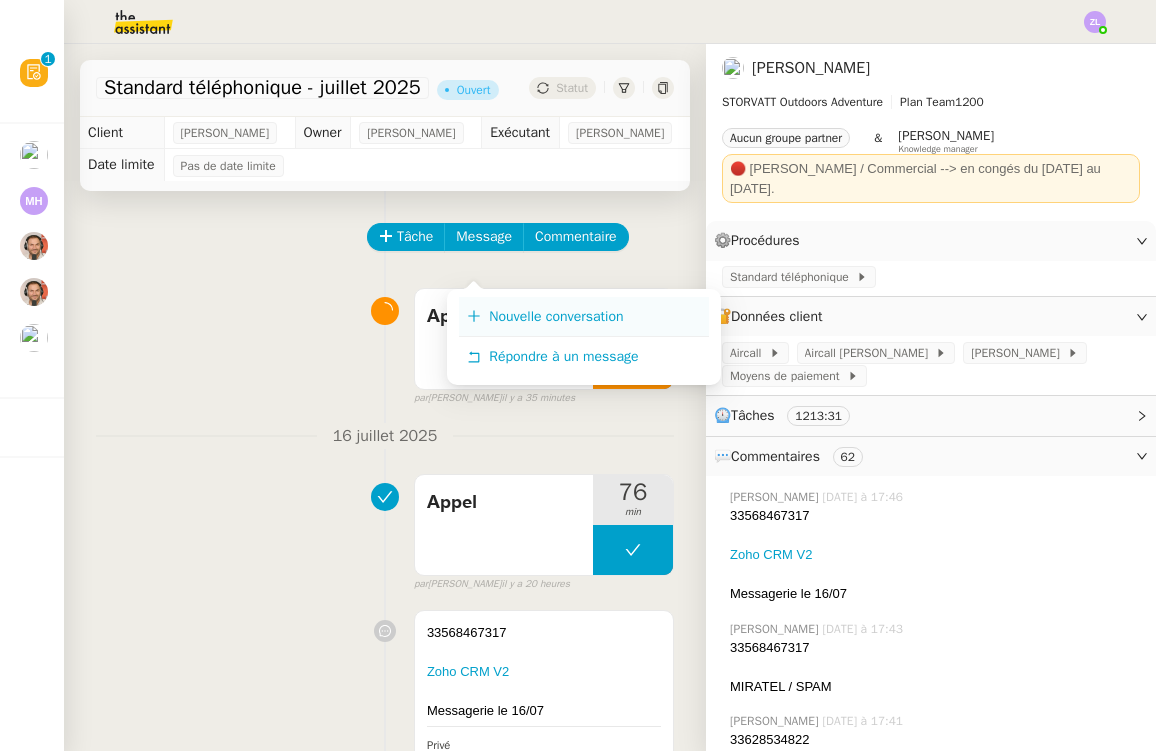 click on "Nouvelle conversation" at bounding box center (556, 316) 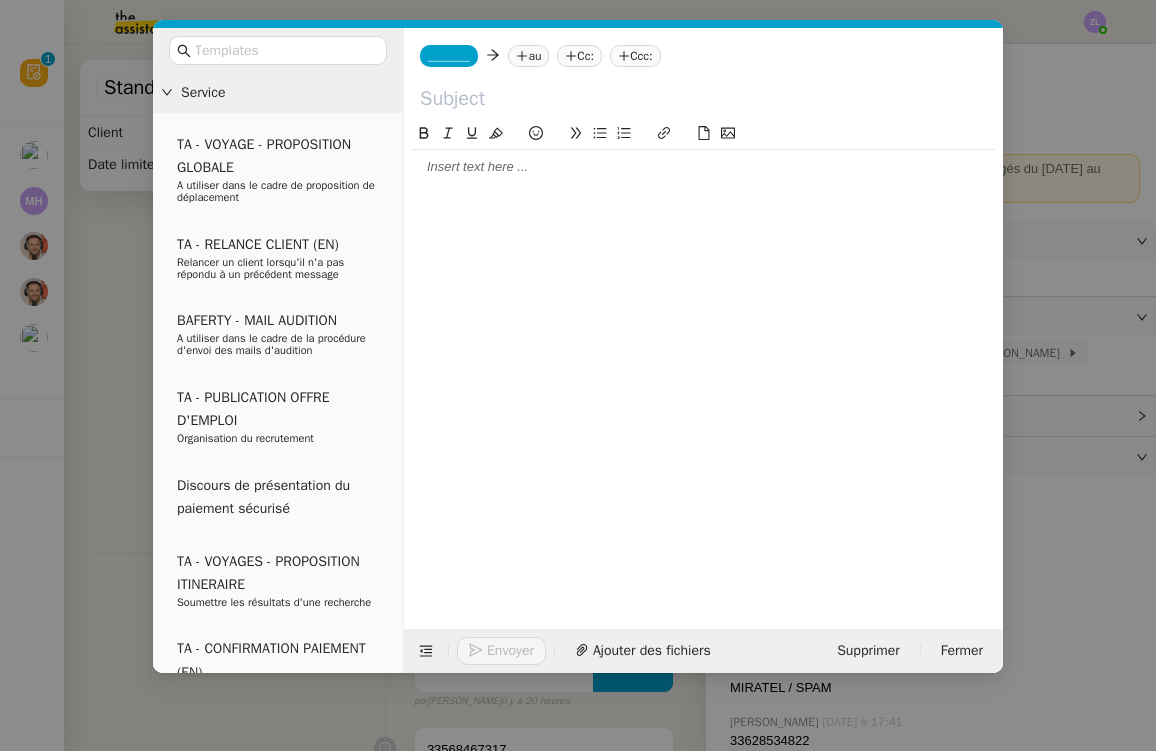 click on "_______" 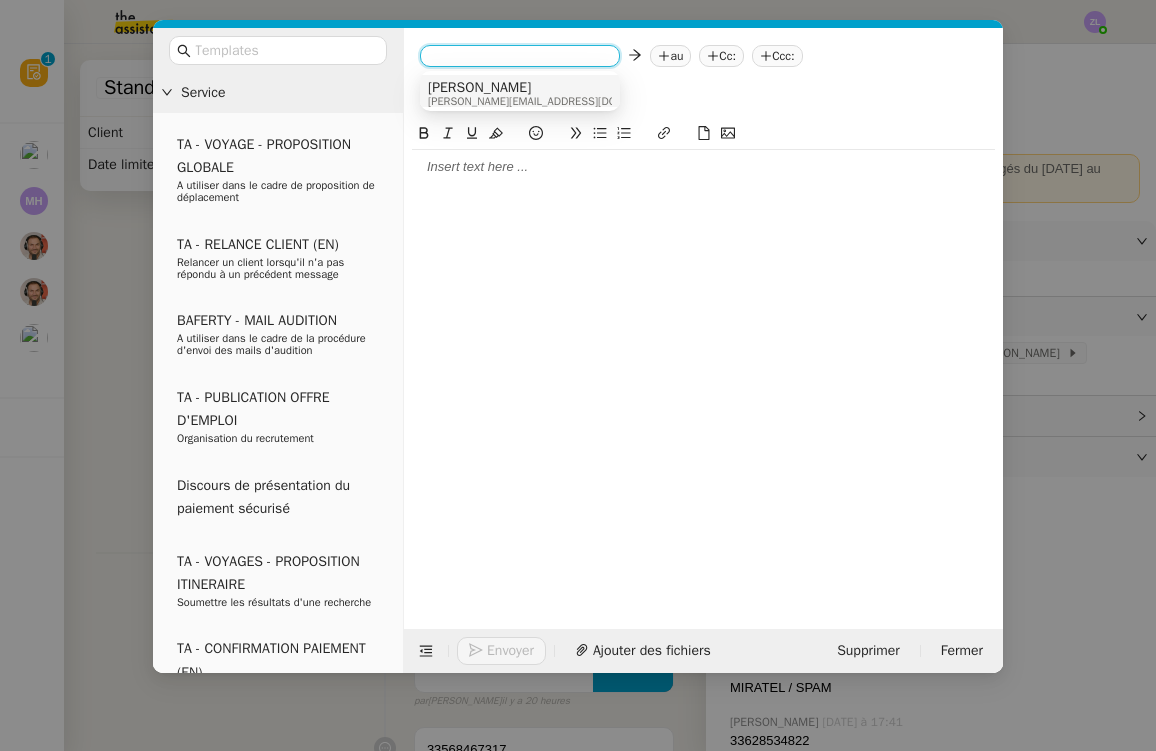 click on "[PERSON_NAME]" at bounding box center [553, 88] 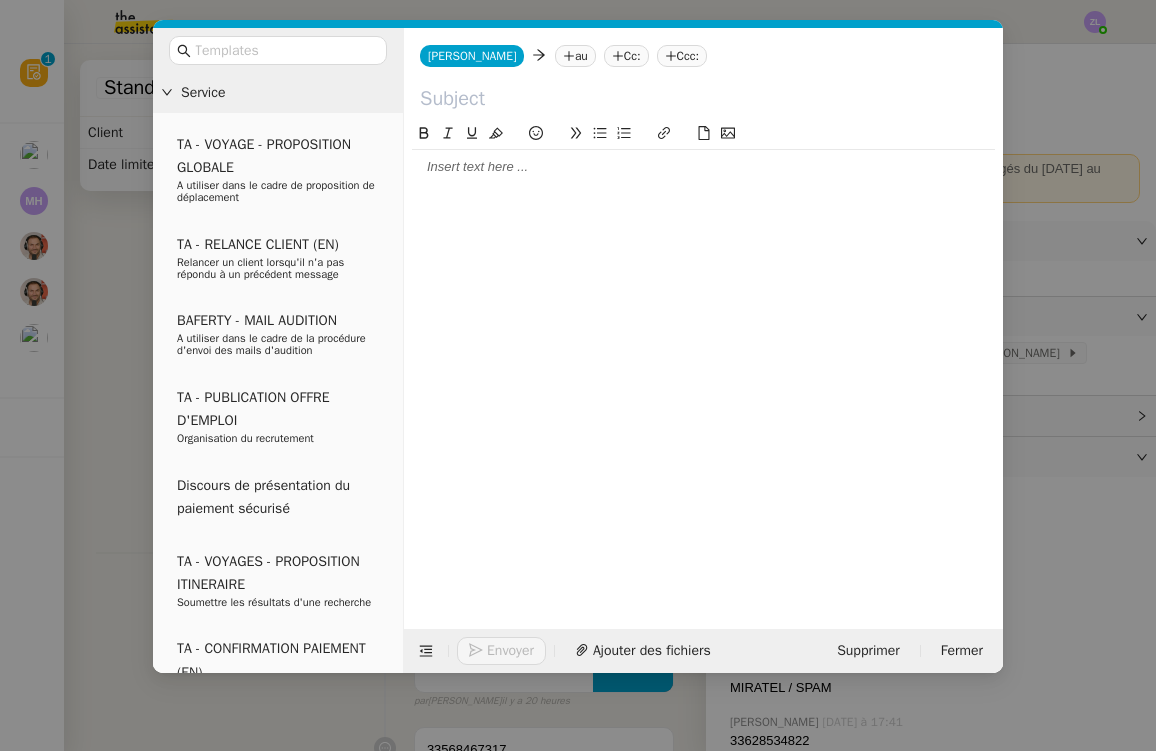 click on "au" 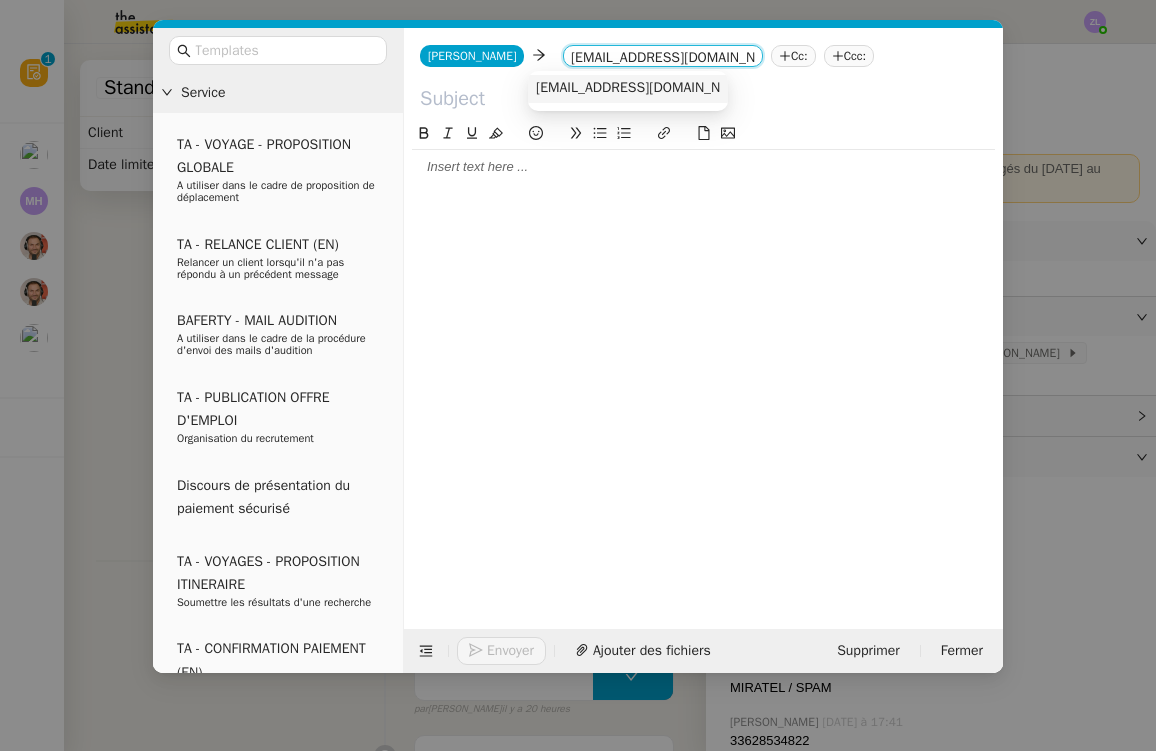 type on "direction@storvatt.fr" 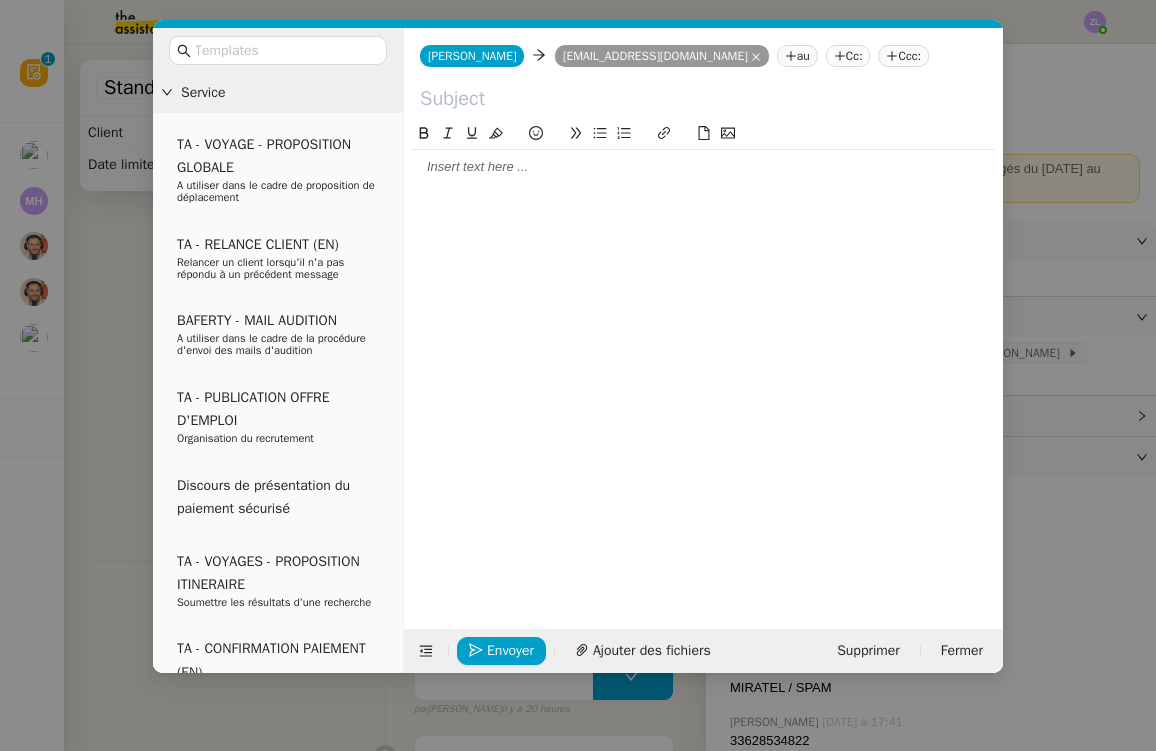 click on "Service TA - VOYAGE - PROPOSITION GLOBALE    A utiliser dans le cadre de proposition de déplacement TA - RELANCE CLIENT (EN)    Relancer un client lorsqu'il n'a pas répondu à un précédent message BAFERTY - MAIL AUDITION    A utiliser dans le cadre de la procédure d'envoi des mails d'audition TA - PUBLICATION OFFRE D'EMPLOI     Organisation du recrutement Discours de présentation du paiement sécurisé    TA - VOYAGES - PROPOSITION ITINERAIRE    Soumettre les résultats d'une recherche TA - CONFIRMATION PAIEMENT (EN)    Confirmer avec le client de modèle de transaction - Attention Plan Pro nécessaire. TA - COURRIER EXPEDIE (recommandé)    A utiliser dans le cadre de l'envoi d'un courrier recommandé TA - PARTAGE DE CALENDRIER (EN)    A utiliser pour demander au client de partager son calendrier afin de faciliter l'accès et la gestion PSPI - Appel de fonds MJL    A utiliser dans le cadre de la procédure d'appel de fonds MJL TA - RELANCE CLIENT    TA - AR PROCEDURES        21 YIELD" at bounding box center [578, 375] 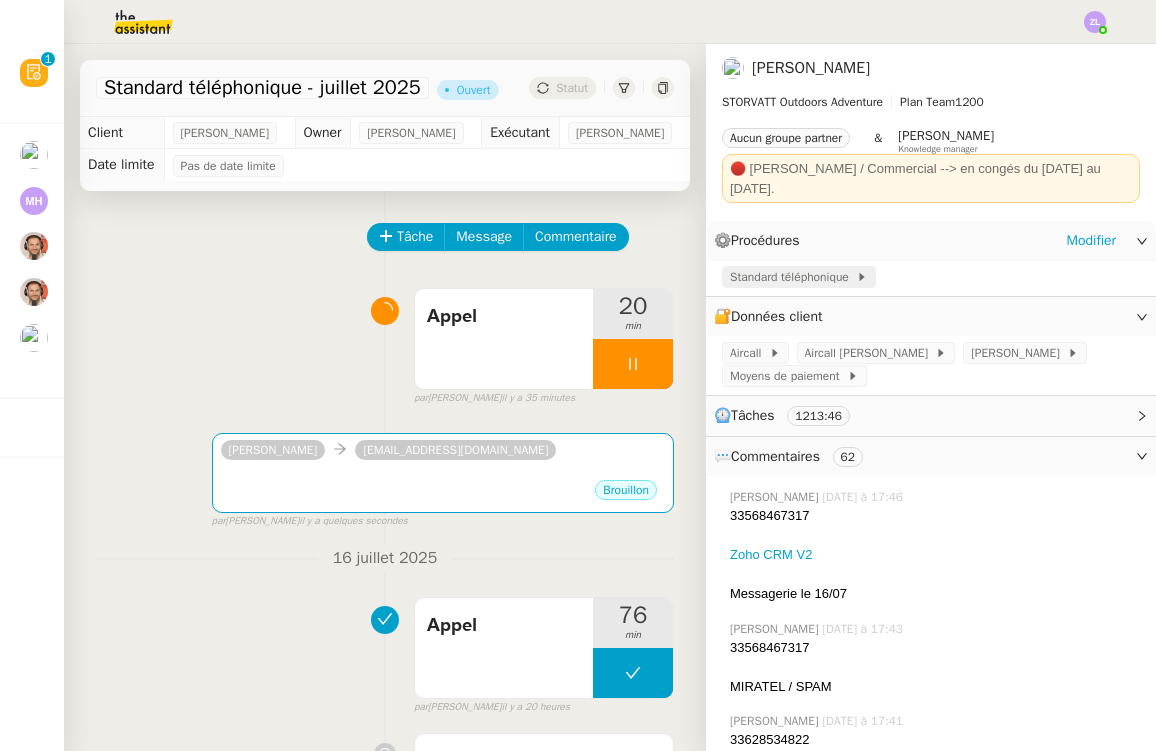 click on "Standard téléphonique" 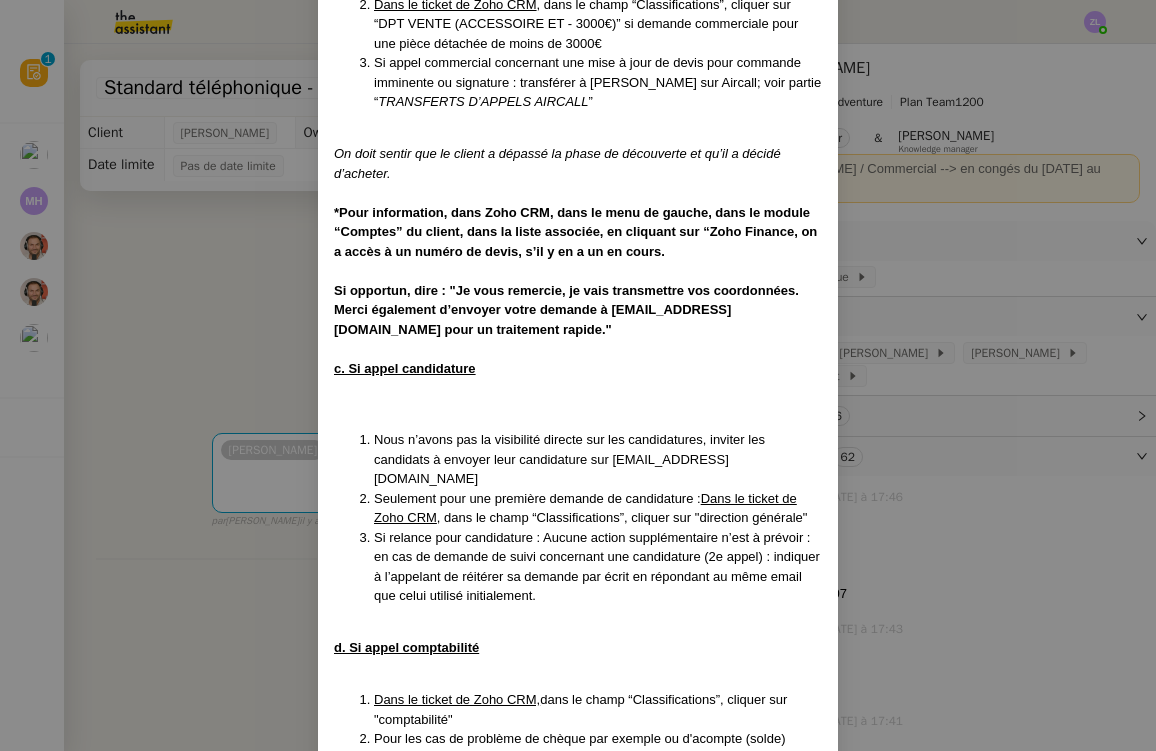 scroll, scrollTop: 3418, scrollLeft: 0, axis: vertical 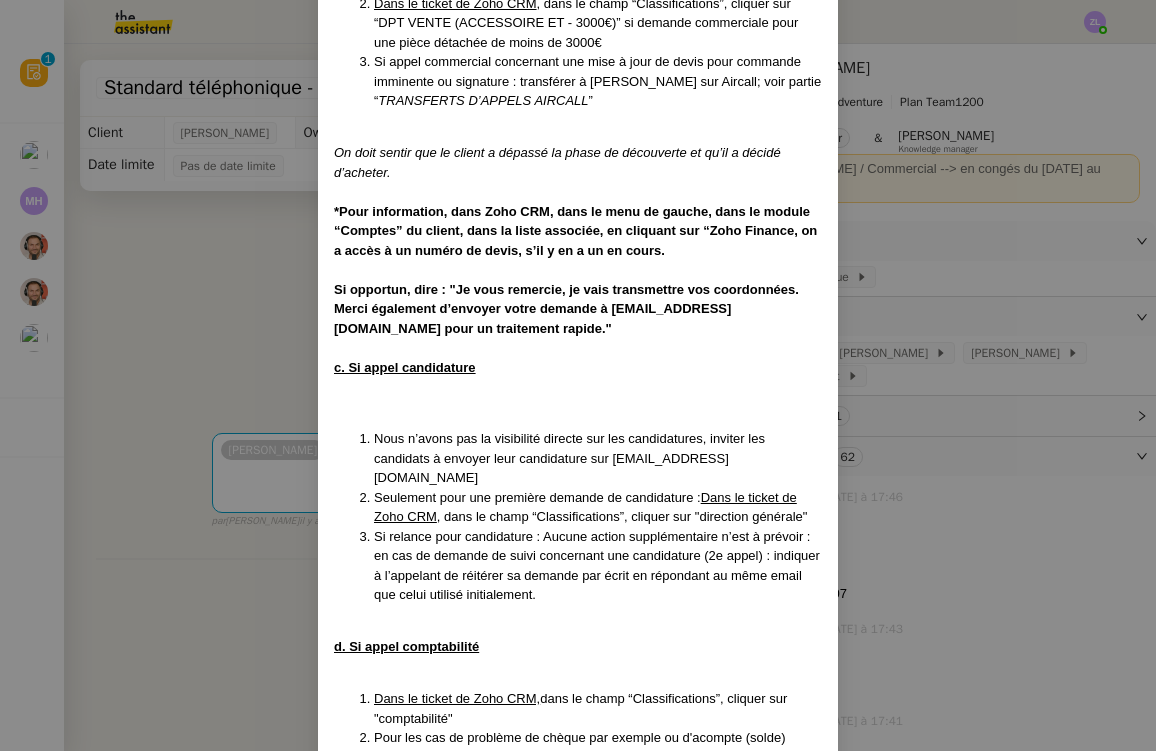 click on "MAJ le 11/07/ 2025 Contexte :  Le client souhaite que nous réceptionnions les appels entrants, collections les informations transmises et redirigions les appels vers les bonnes personnes. C'est donc Géraldine, notre avatar qui va traiter les appels et envoyer les informations aux clients en fonction de l'objet de l'appel. Horaires du standard : 09H00 12H00 / 14H00 17H00 du lundi au vendredi ⚠️ Horaire du showroom : du Lundi au Mercredi : 9H00-12H00 14H00-18H00 / fermé : Jeudi/Vendredi/Samedi/Dimanche Éléments à connaître : Numéro +33 4 50 91 84 19 (N° ACCUEIL) Numéro SAV : +33 4 85 80 04 03 Ce client vend des bains nordiques, spas et saunas en bois. Son entreprise est  STORVATT FAQ  (   (Questions clients,  Congés, Organigramme, Questions tickets)Les appels ne doivent pas dépasser les 7 minutes. La transmission d'information se fait exclusivement via création de ticket.  CONSIGNES JUSQU'À NOUVEL ORDRE :  Pour les demandes de rappels urgents dans la journée, répondre : “  du  ”" at bounding box center [578, 375] 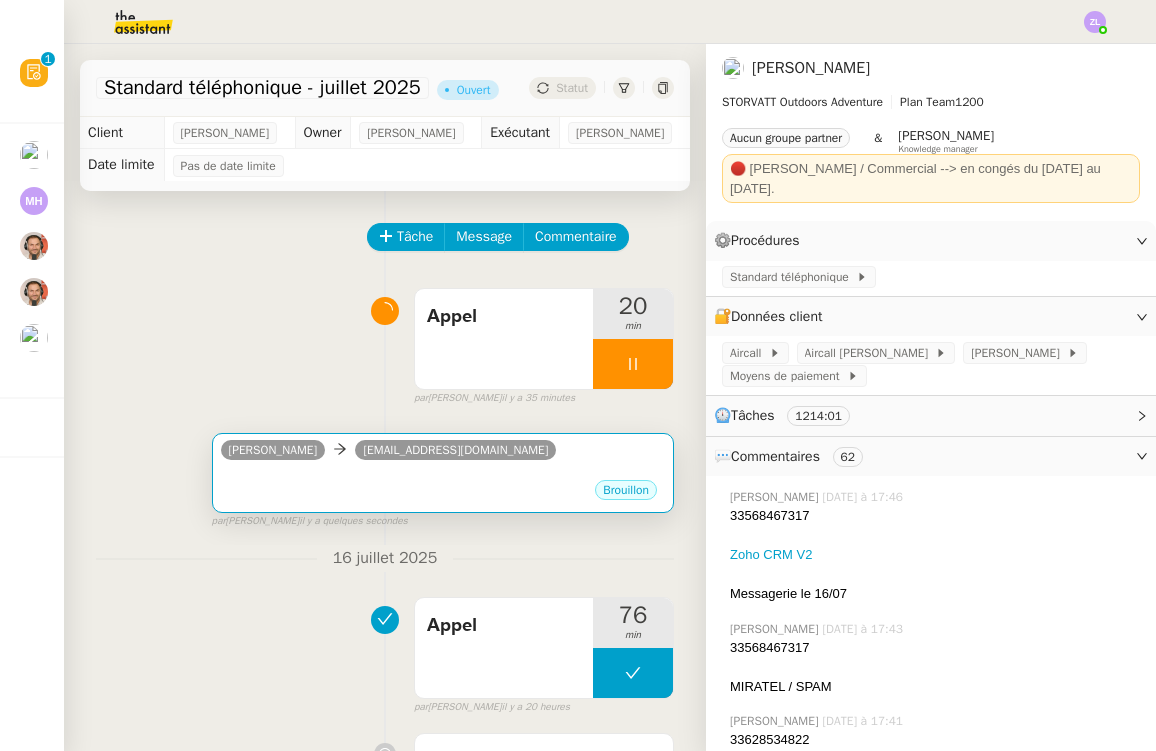 click on "direction@storvatt.fr" at bounding box center (455, 450) 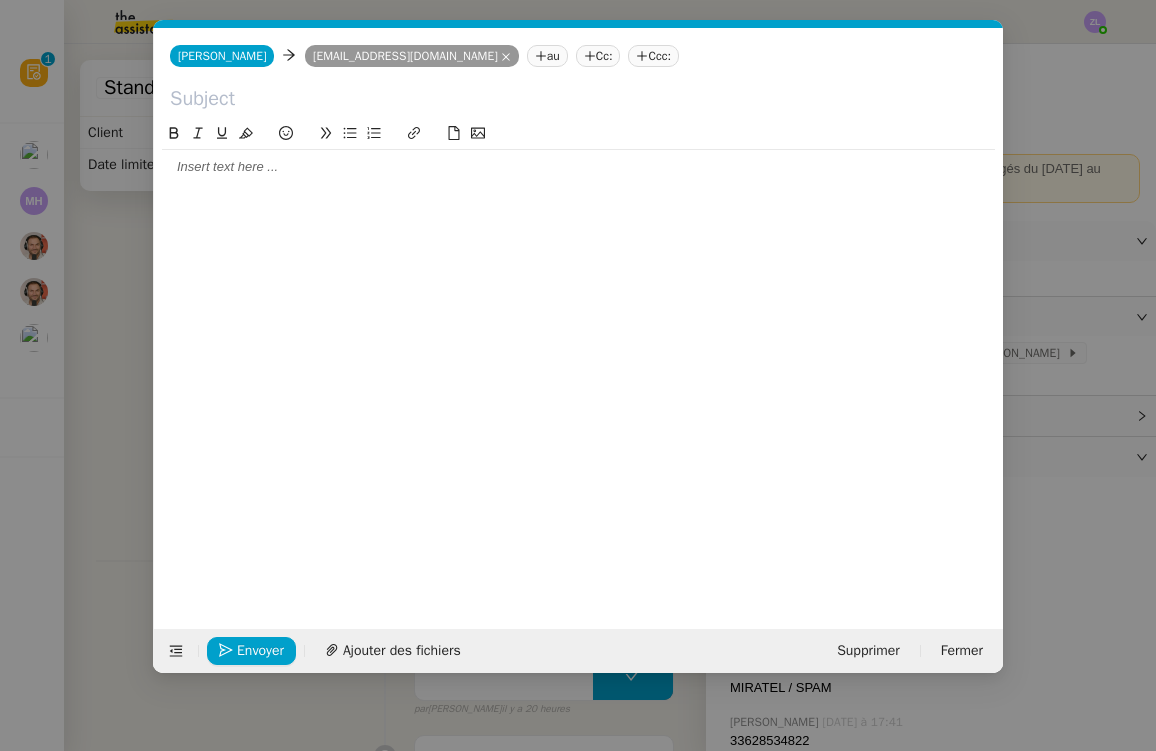 scroll, scrollTop: 0, scrollLeft: 43, axis: horizontal 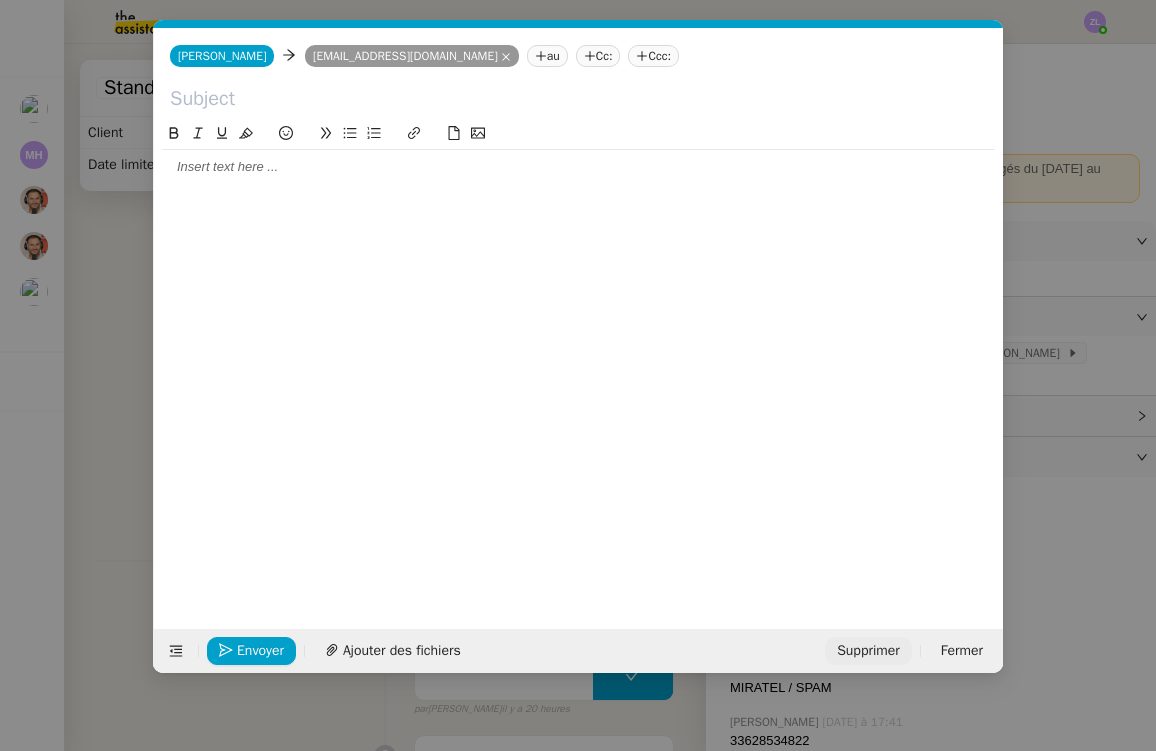 click on "Supprimer" 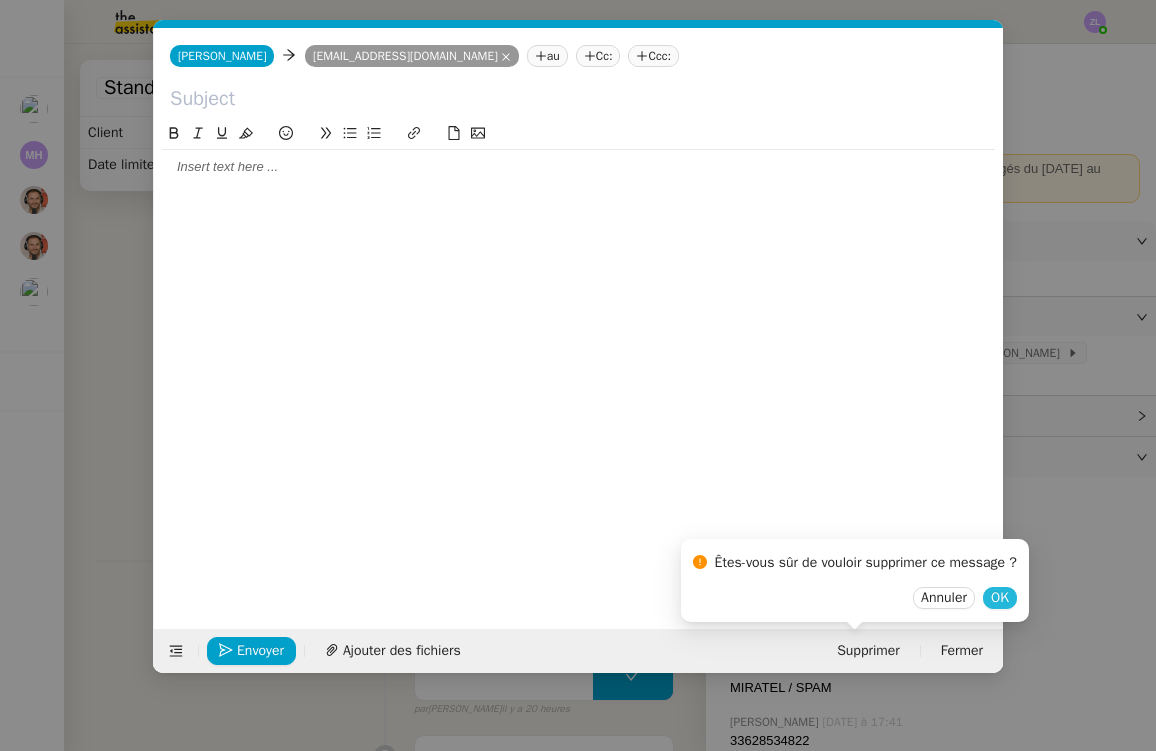 click on "OK" at bounding box center [1000, 598] 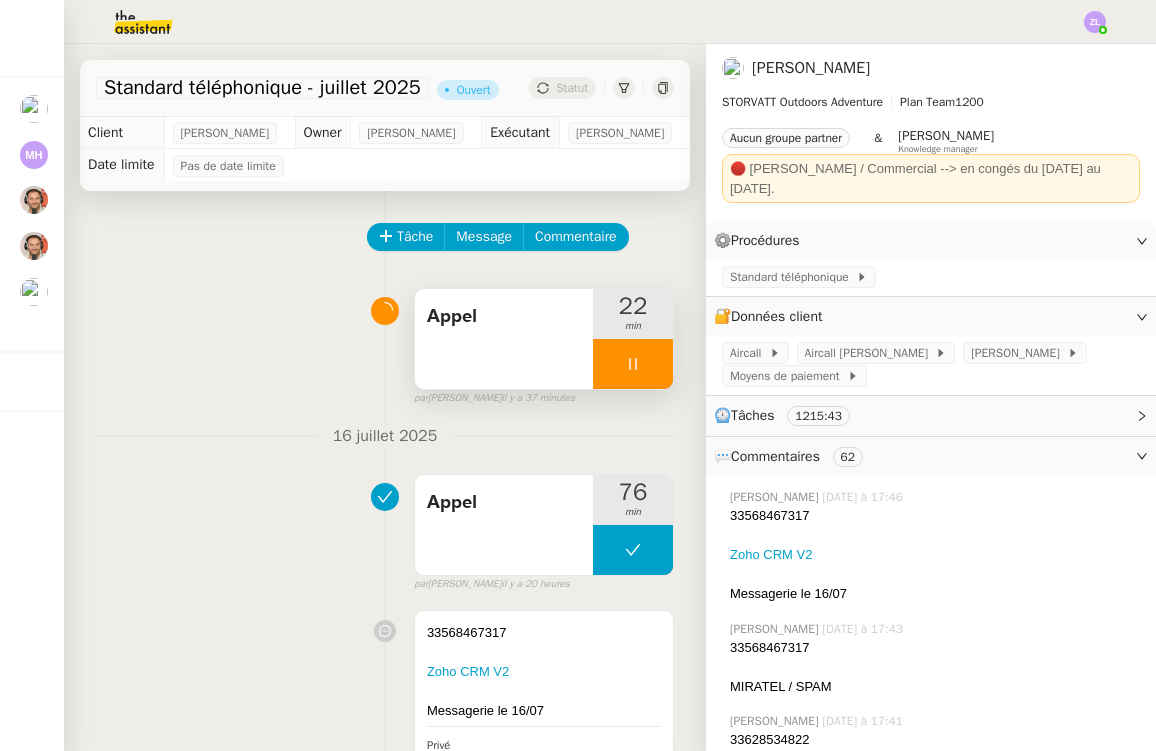 click 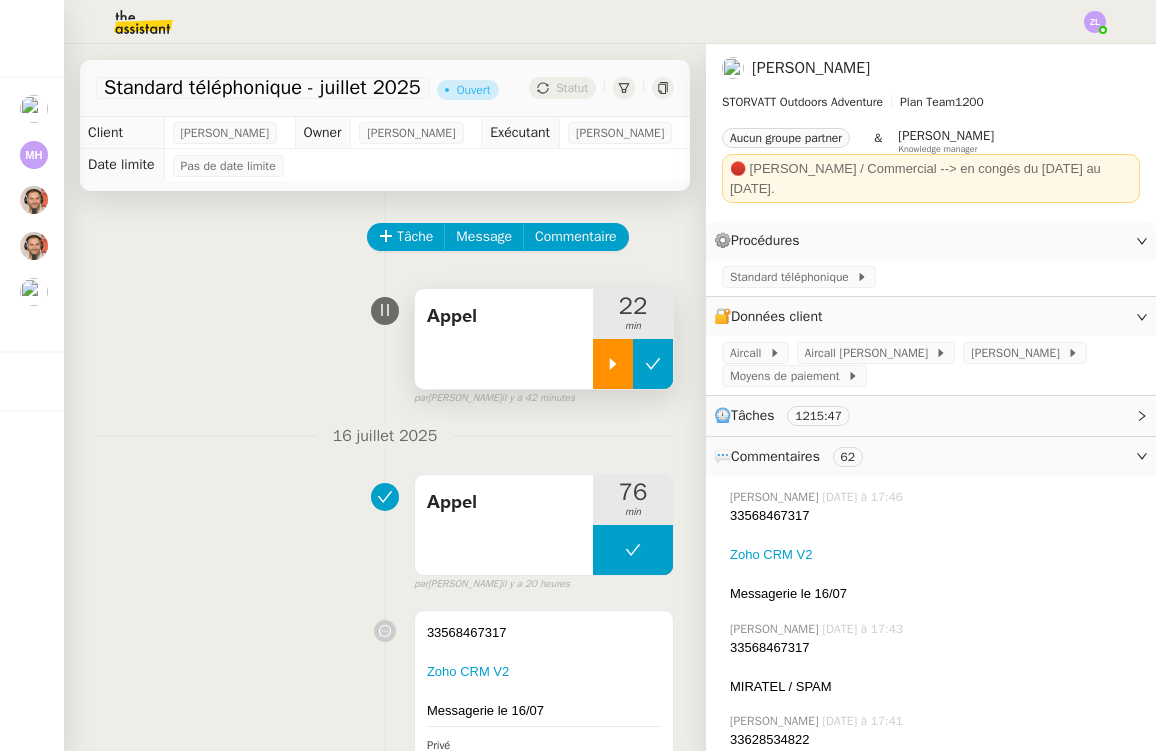 click 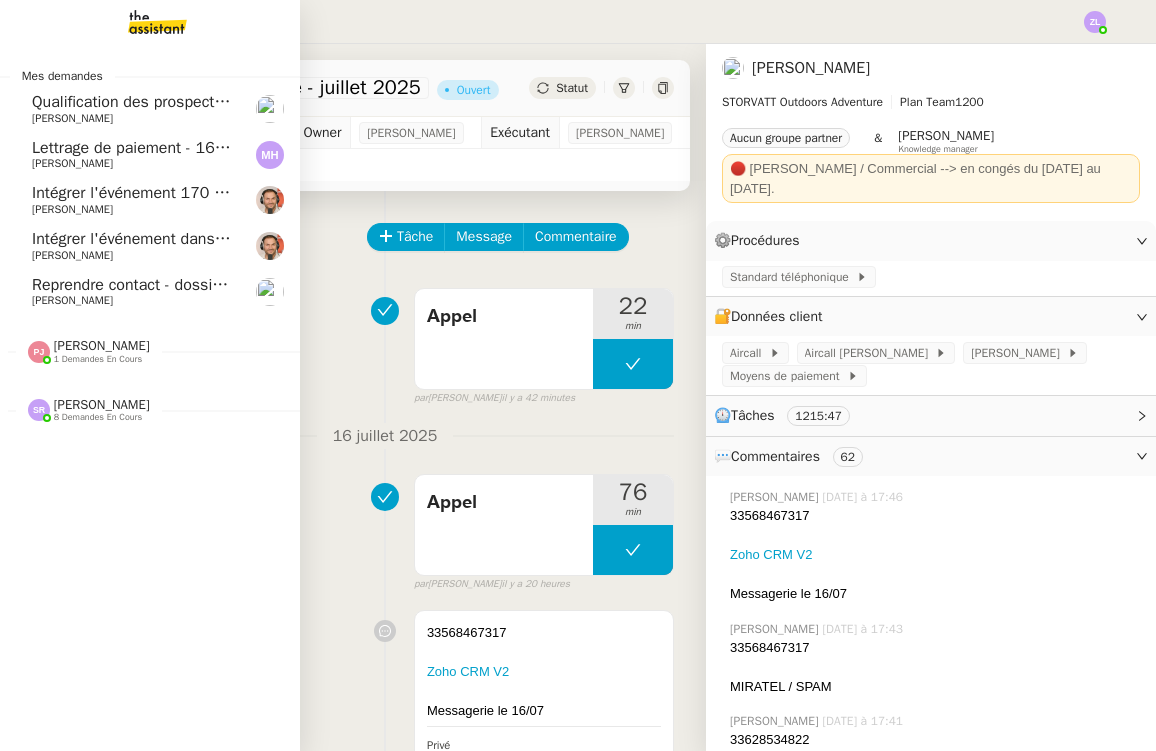 click on "Qualification des prospects entrants pour Solucoach- 29 avril 2025" 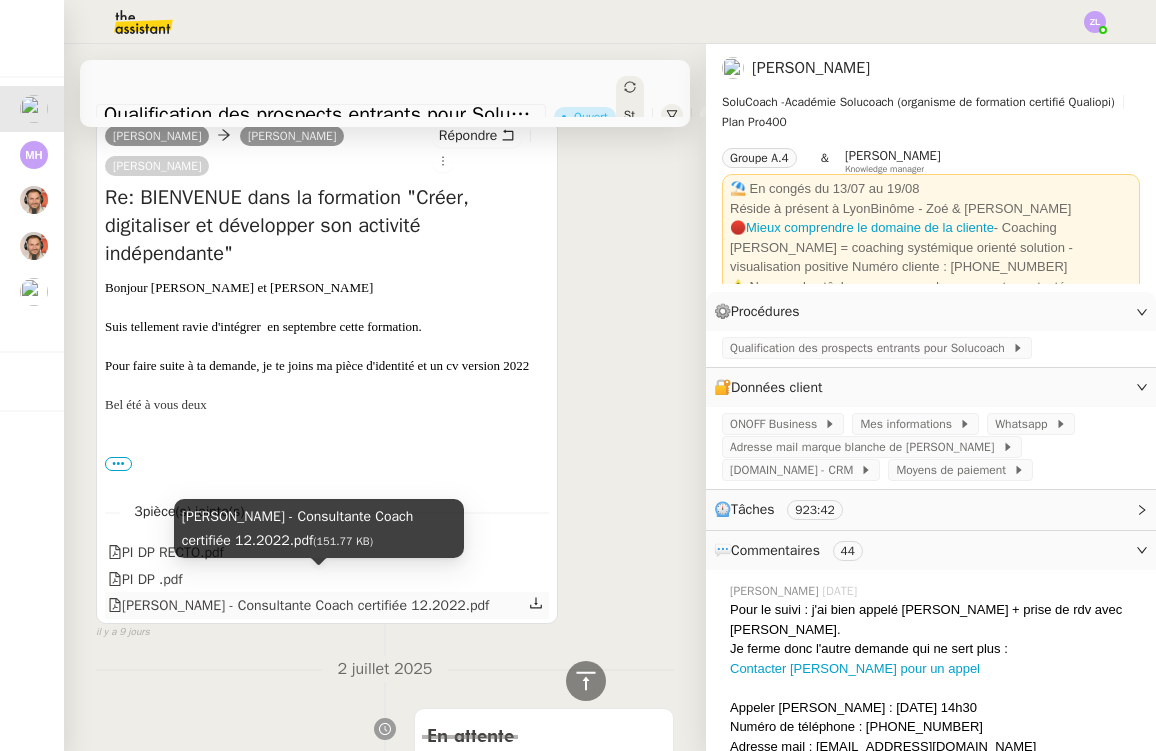 scroll, scrollTop: 2181, scrollLeft: 0, axis: vertical 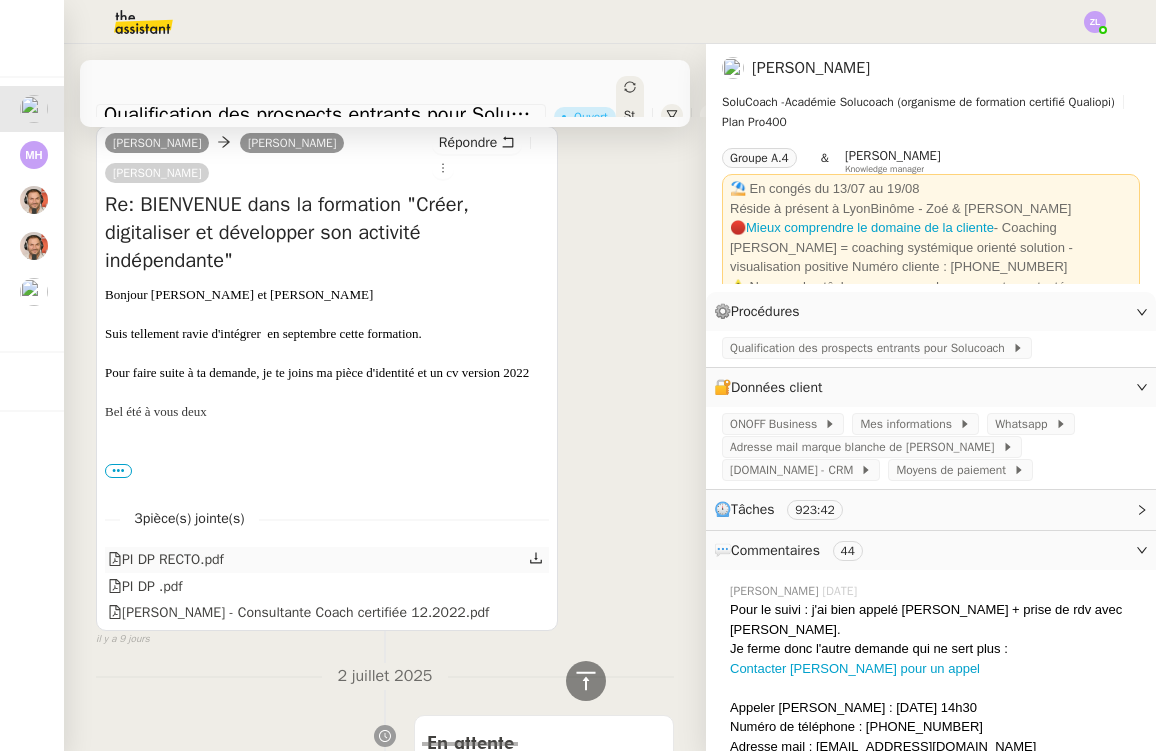 click 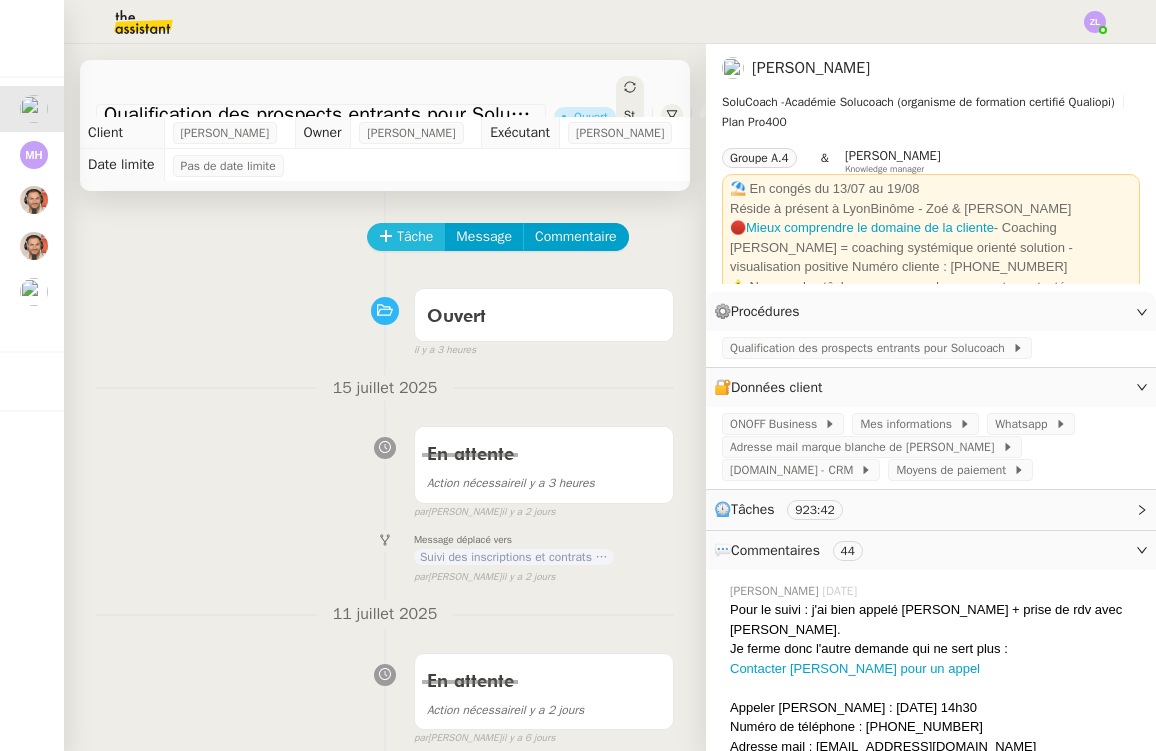 scroll, scrollTop: 0, scrollLeft: 0, axis: both 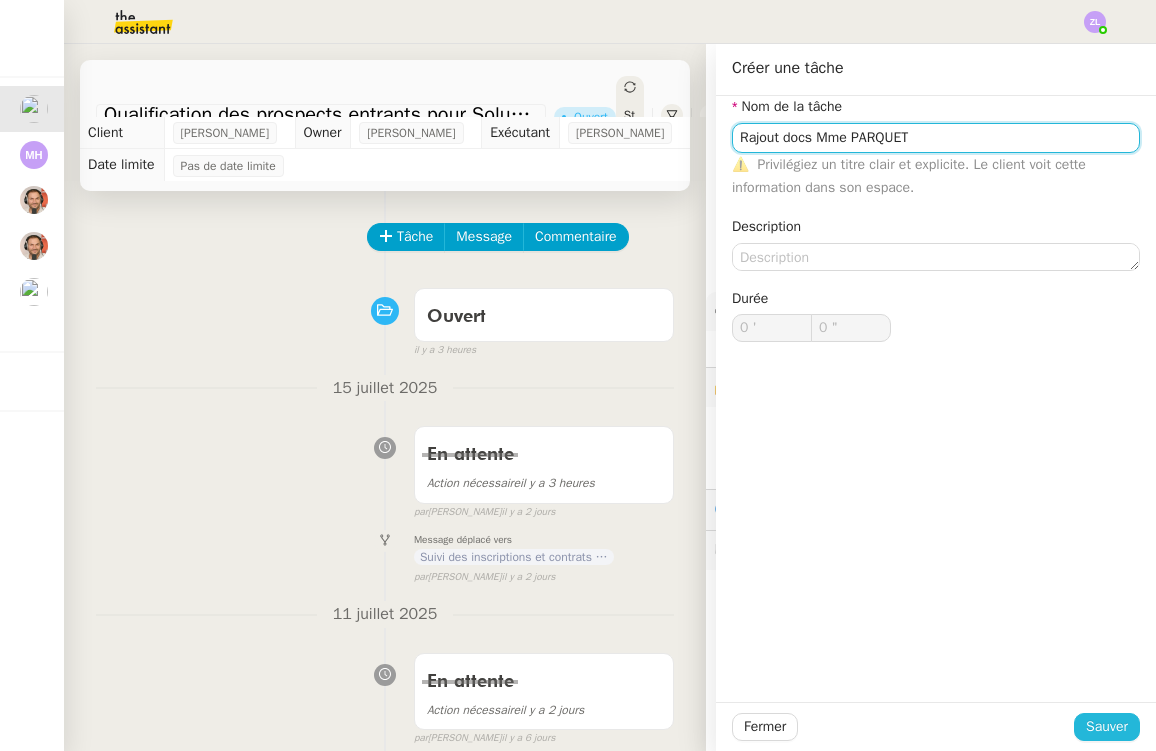 type on "Rajout docs Mme PARQUET" 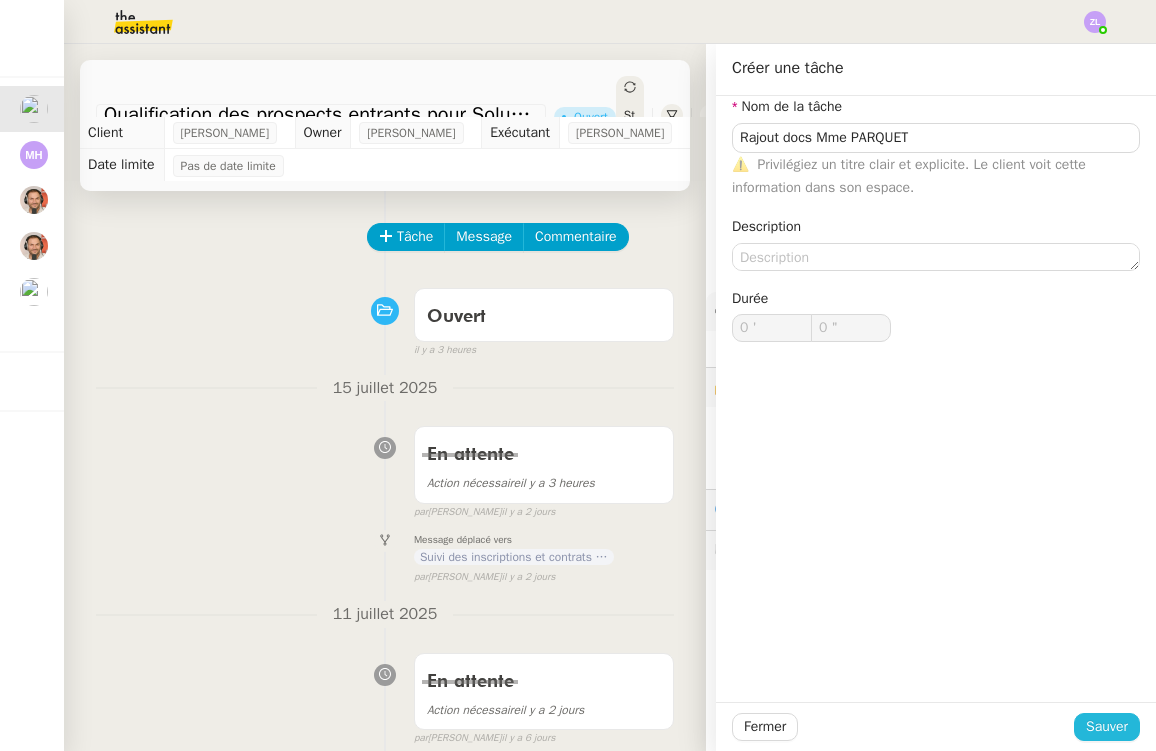 click on "Sauver" 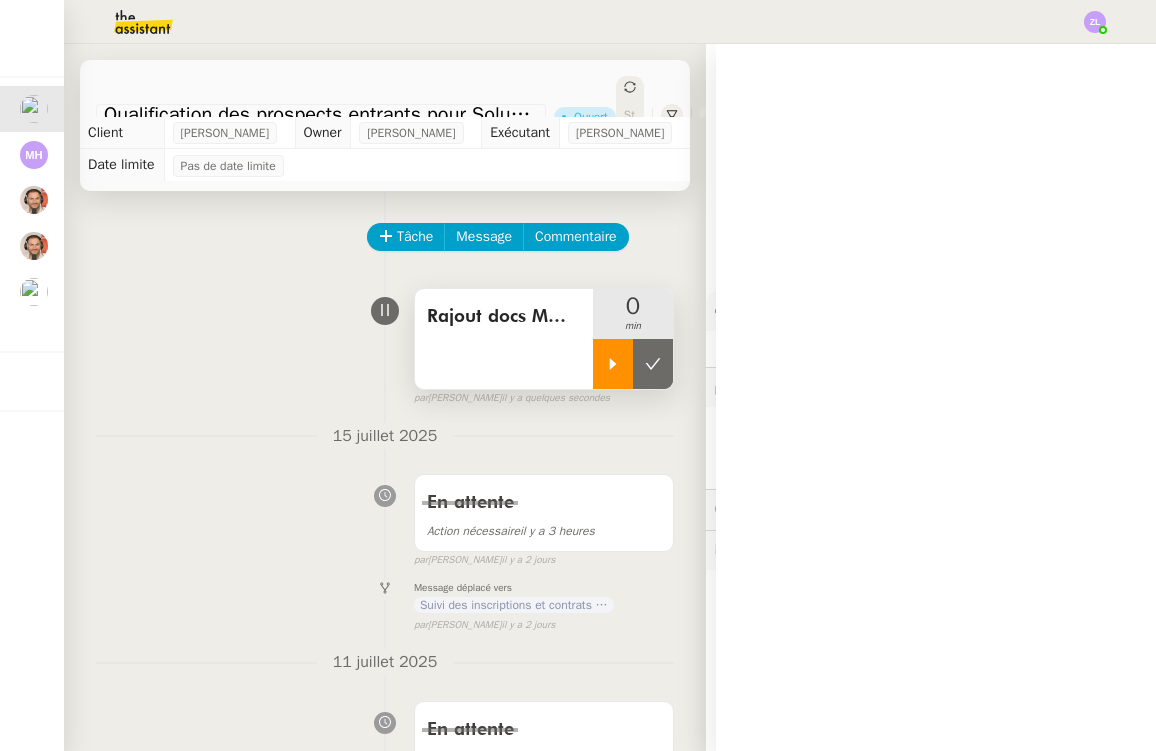 click at bounding box center [613, 364] 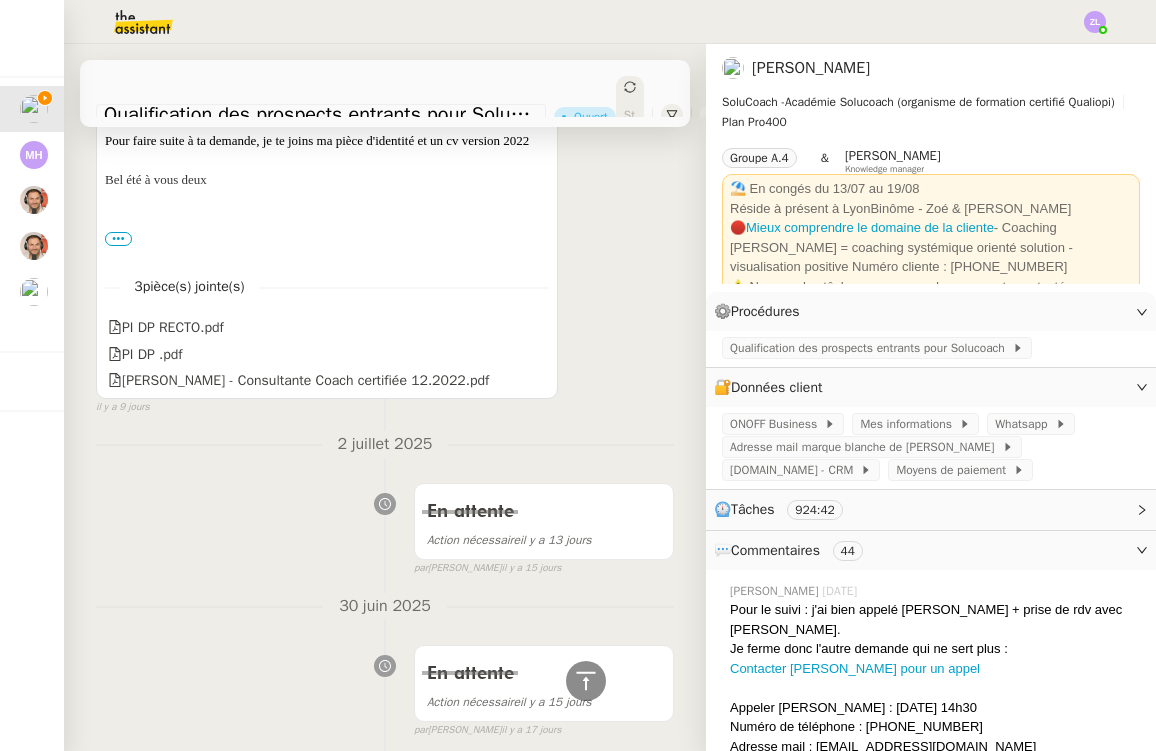 scroll, scrollTop: 2465, scrollLeft: 0, axis: vertical 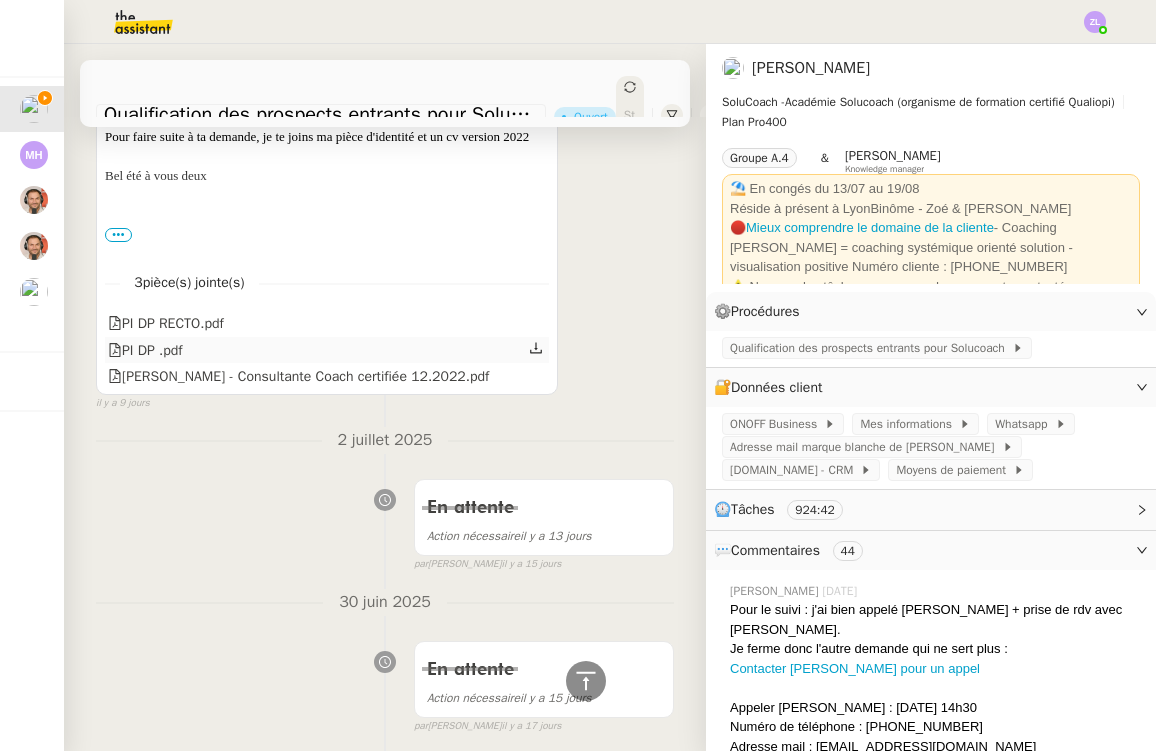 click 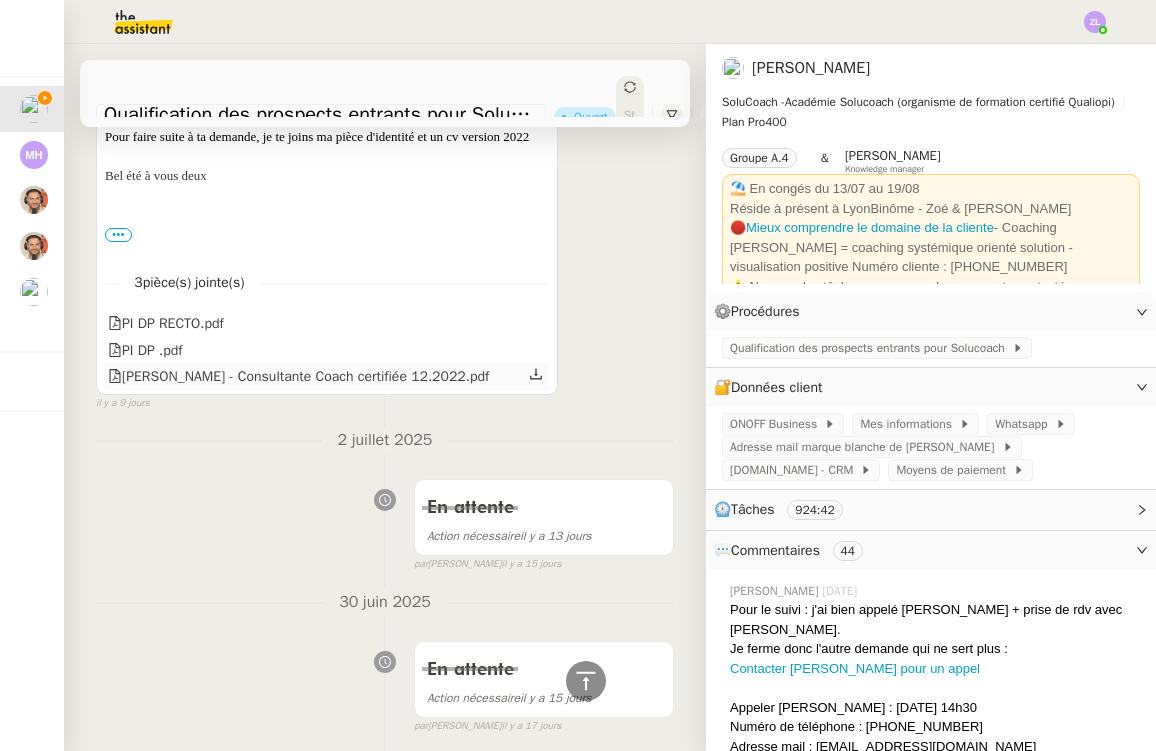 click 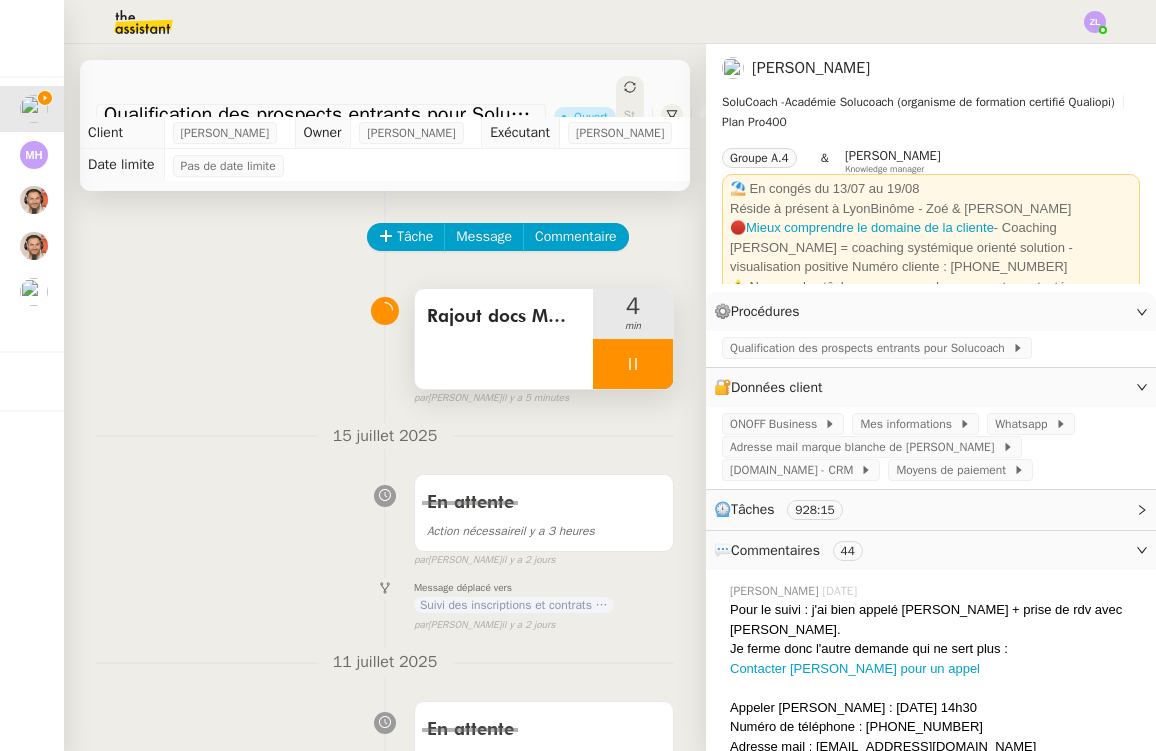 scroll, scrollTop: 0, scrollLeft: 0, axis: both 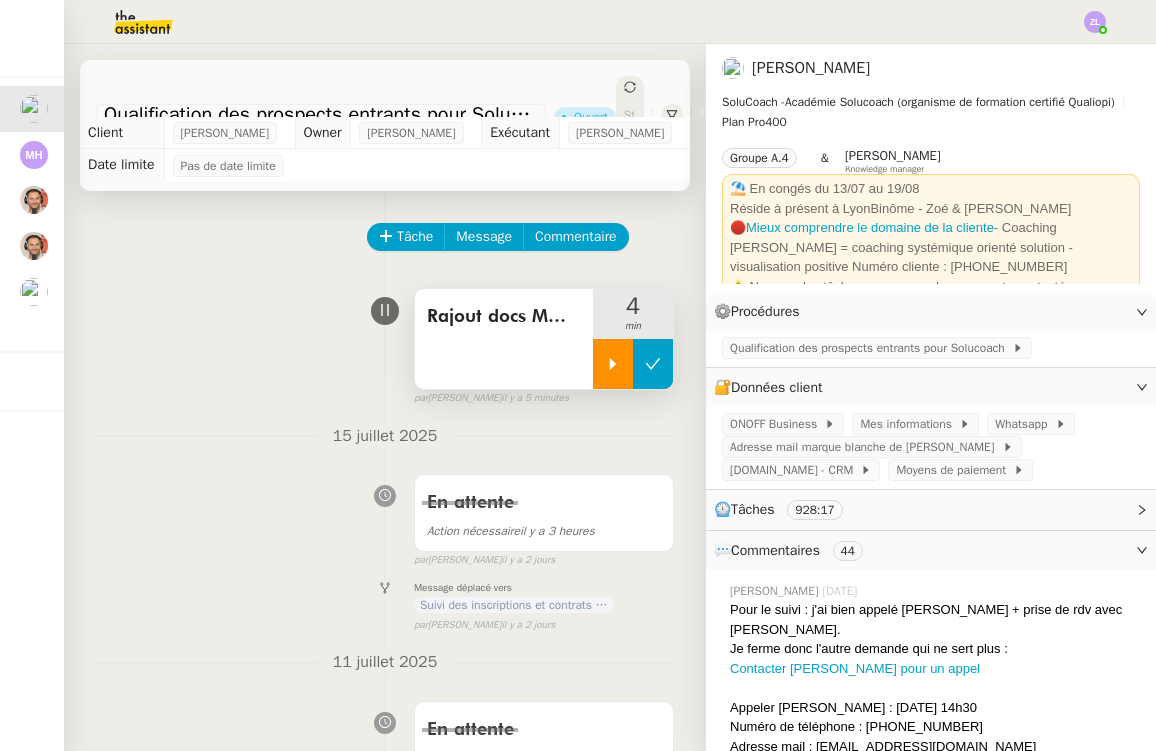 click 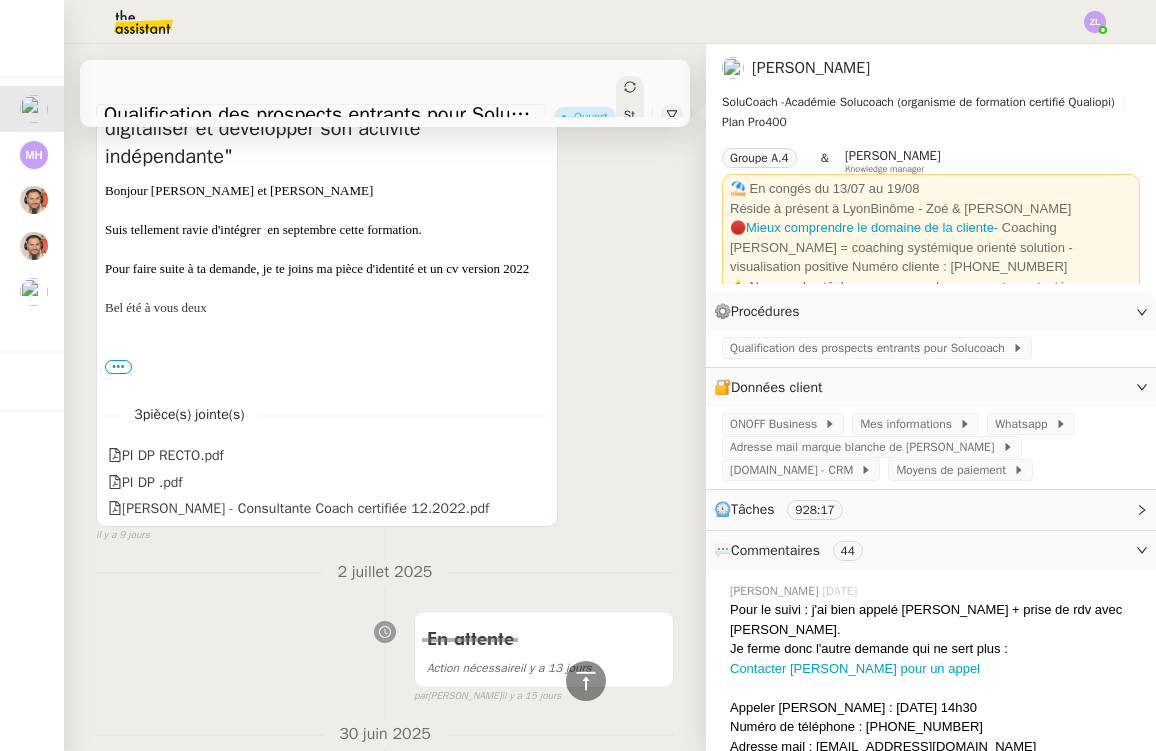 scroll, scrollTop: 2176, scrollLeft: 0, axis: vertical 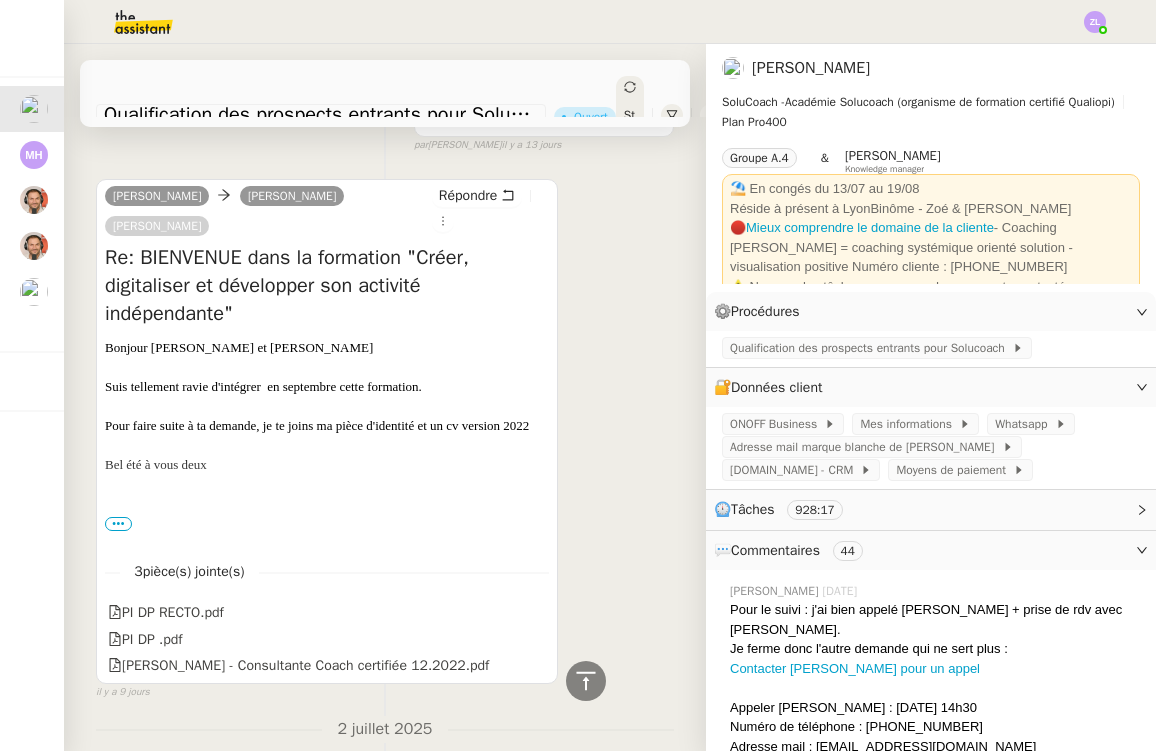 click on "Re: BIENVENUE dans la formation "Créer, digitaliser et développer son activité indépendante"" at bounding box center (327, 286) 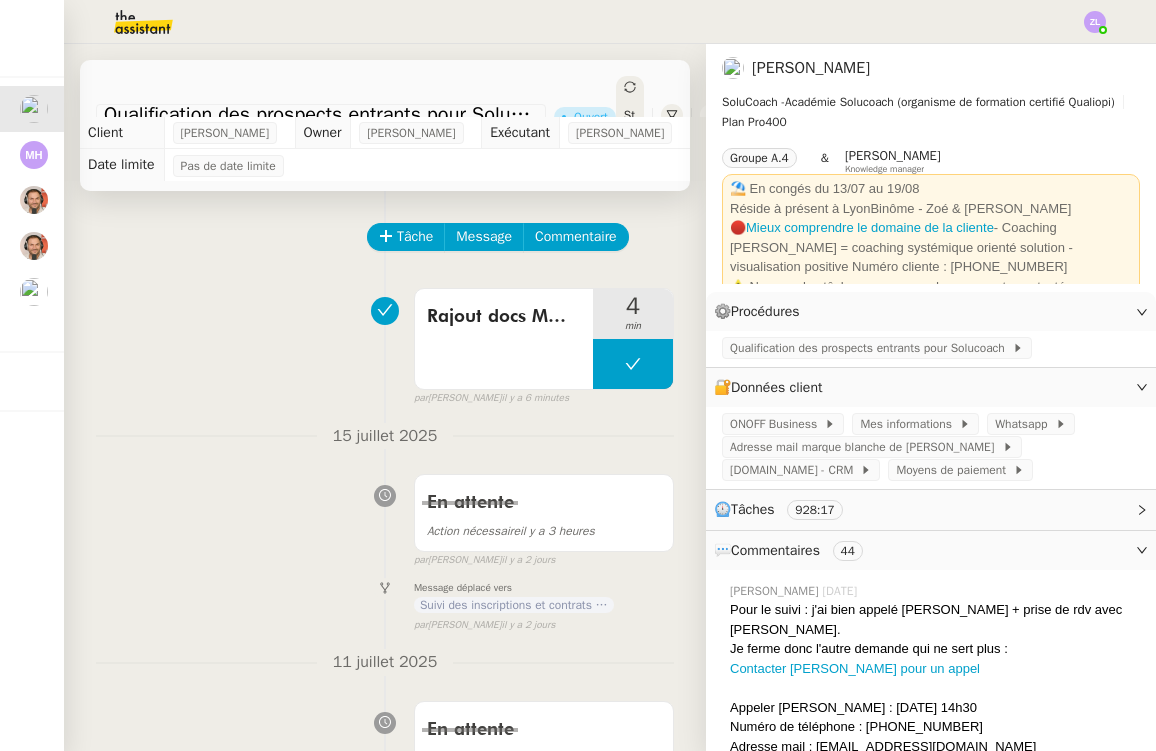 scroll, scrollTop: 0, scrollLeft: 0, axis: both 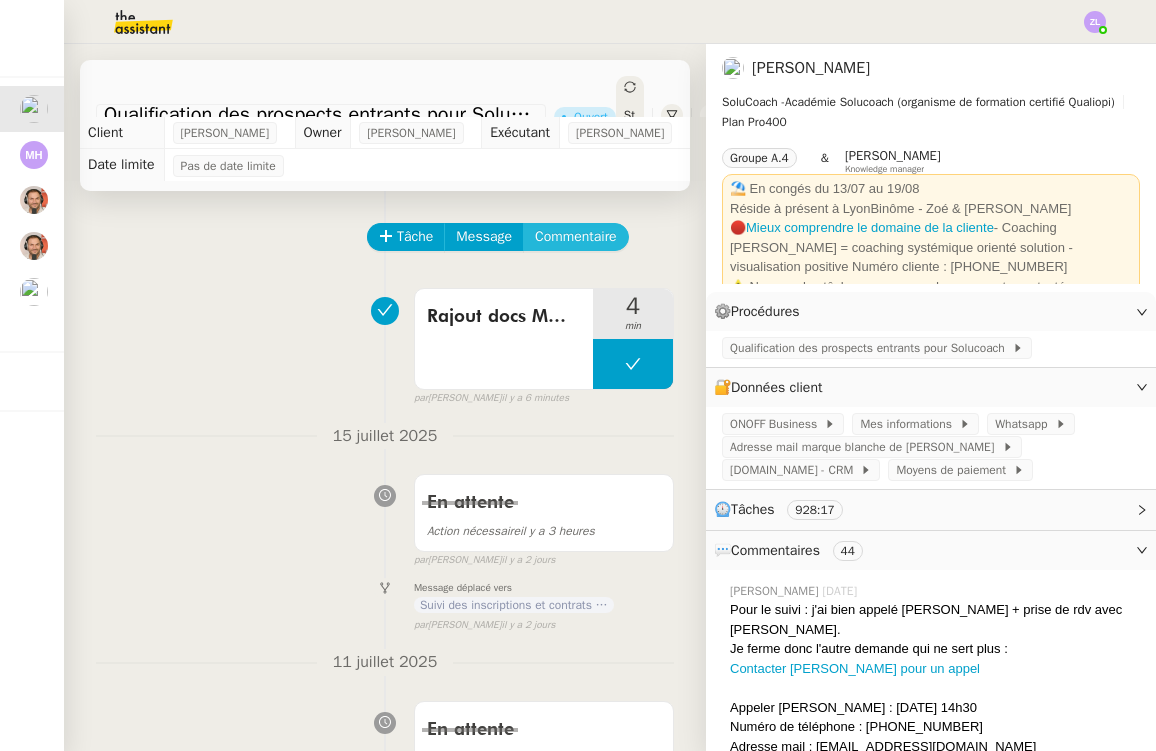 click on "Commentaire" 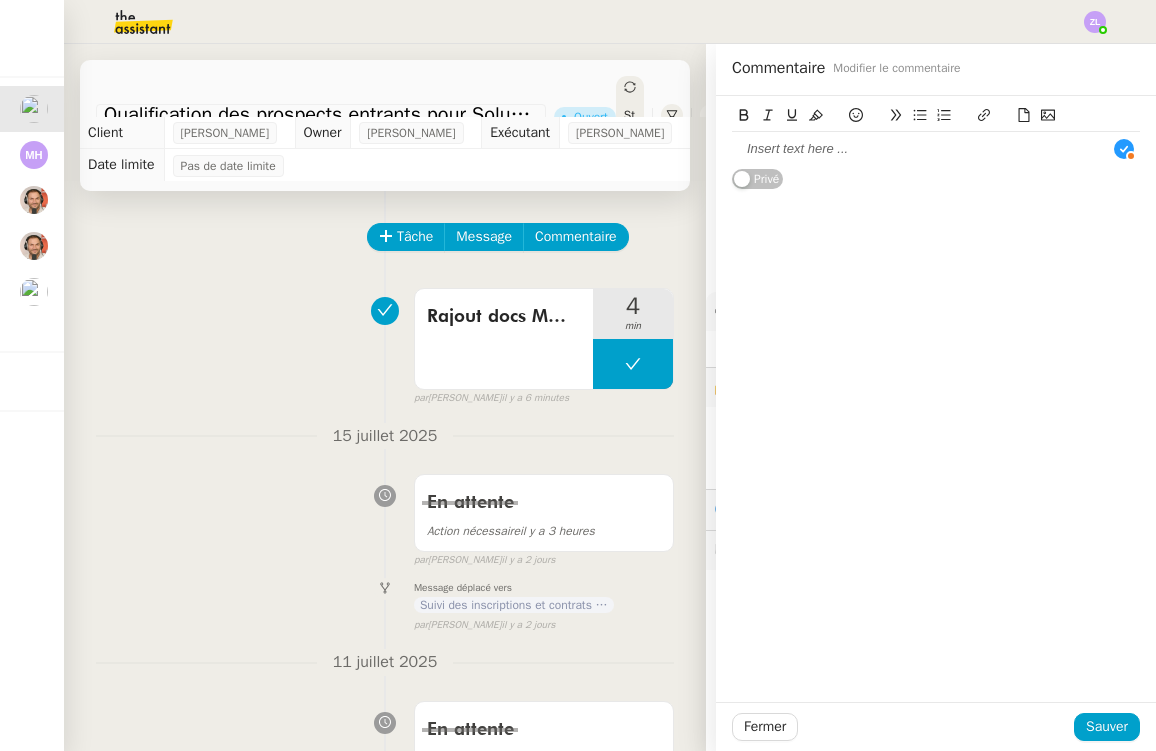type 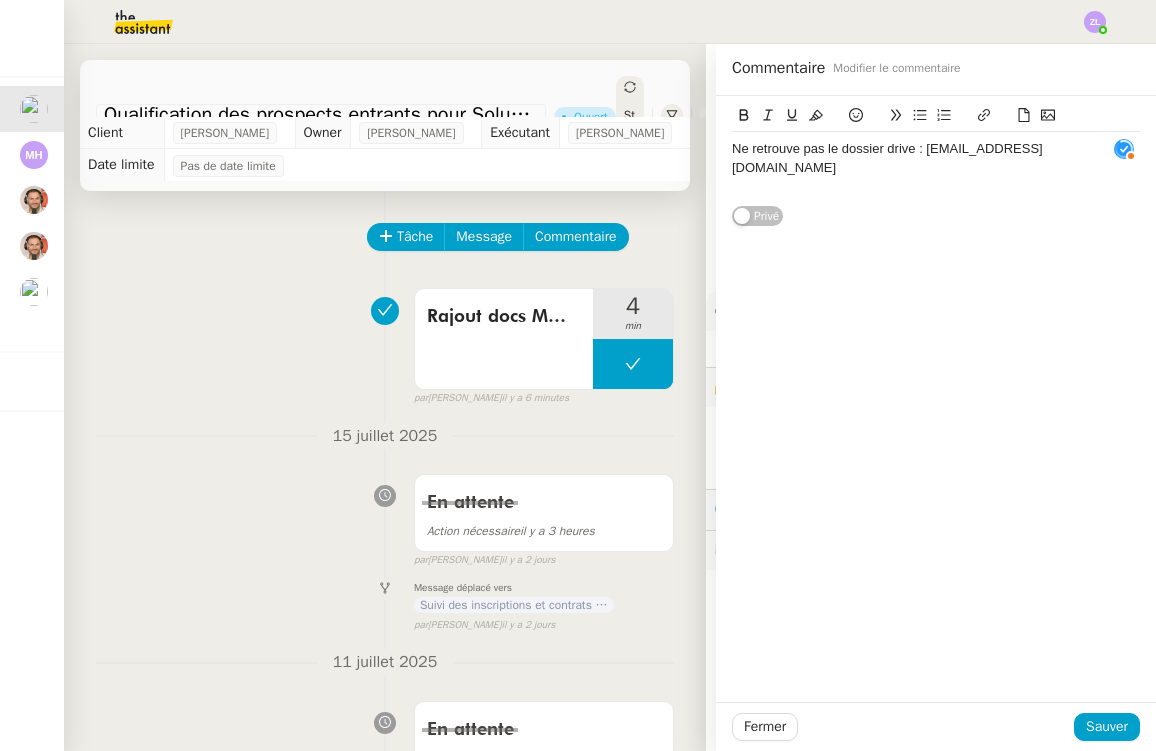 scroll, scrollTop: 11, scrollLeft: 0, axis: vertical 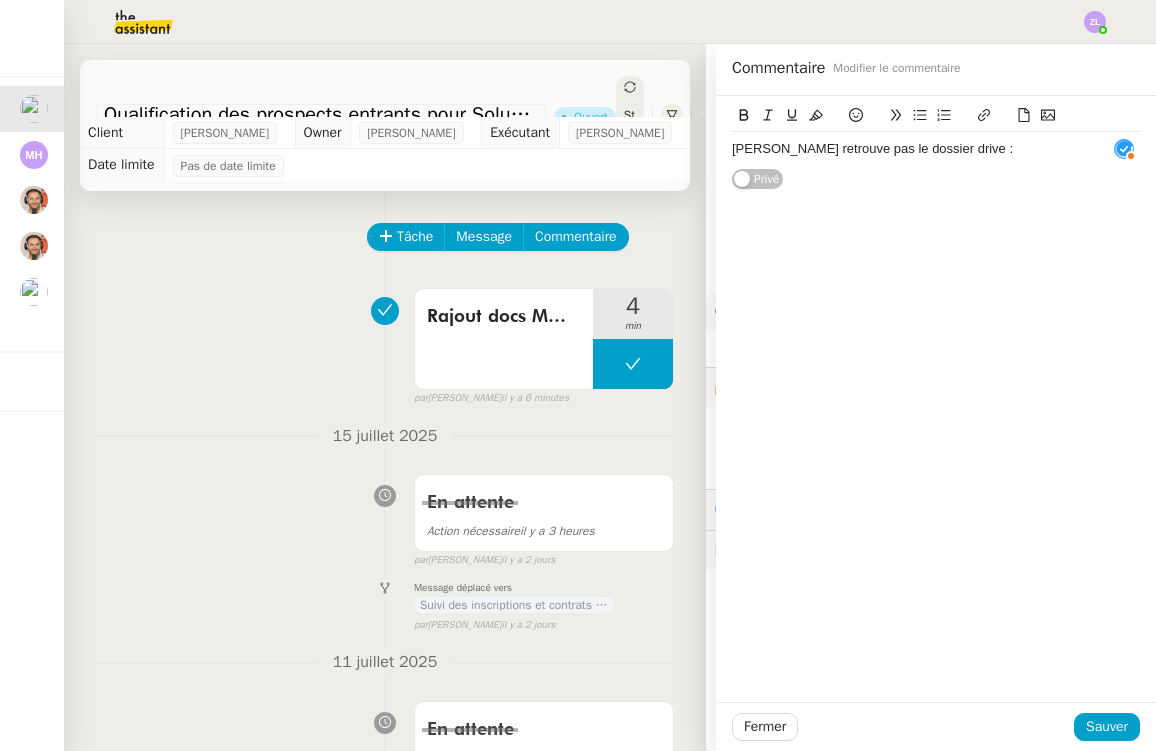 click 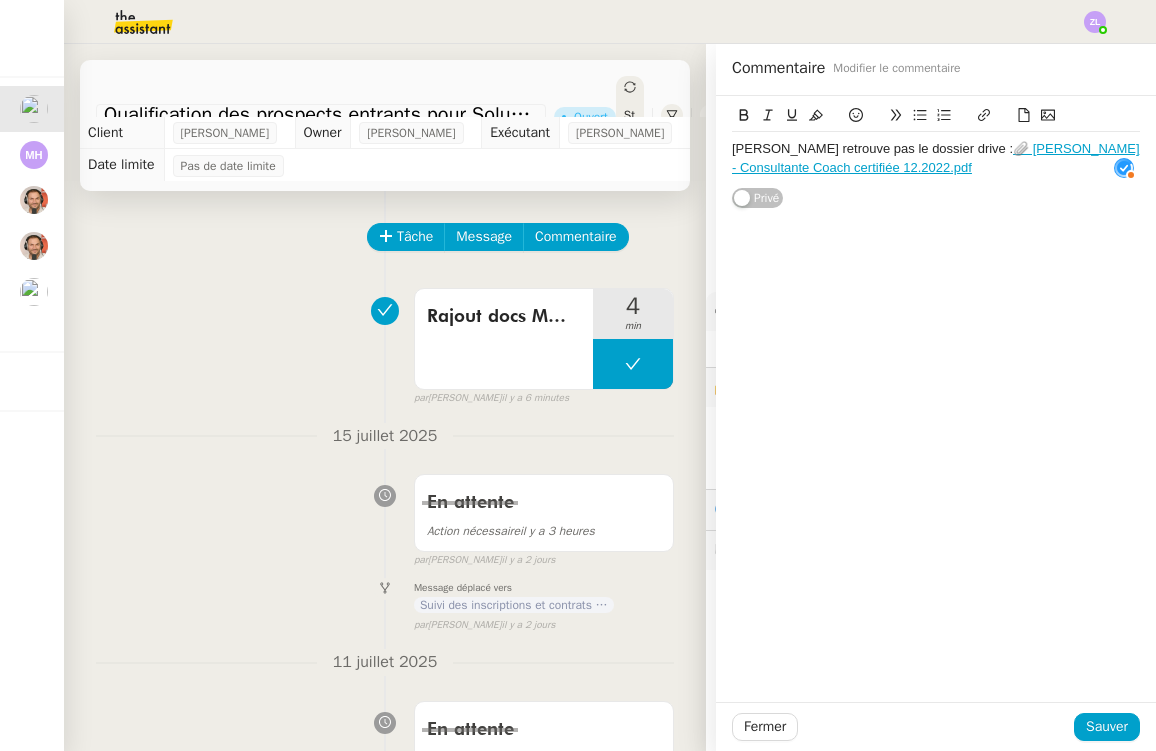 click on "Ne retrouve pas le dossier drive :  📎 Dominique PARQUET - Consultante Coach certifiée 12.2022.pdf" 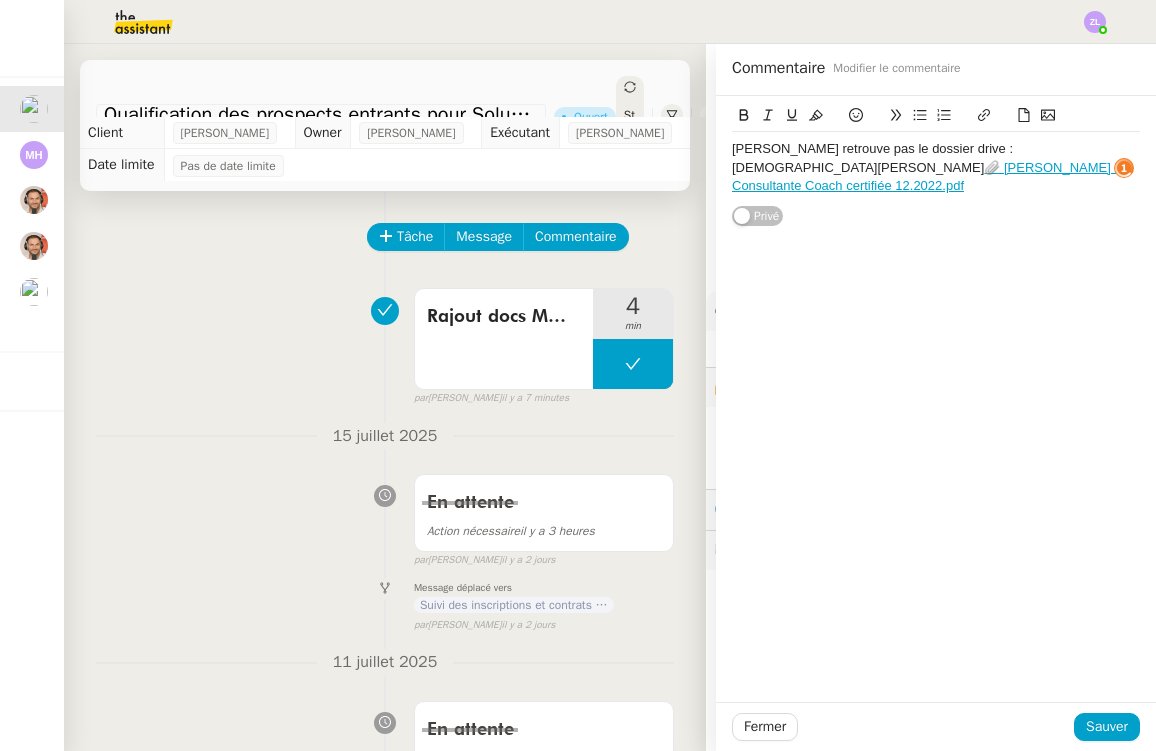 click on "Ne retrouve pas le dossier drive :Dominique Parquet   📎 Dominique PARQUET - Consultante Coach certifiée 12.2022.pdf" 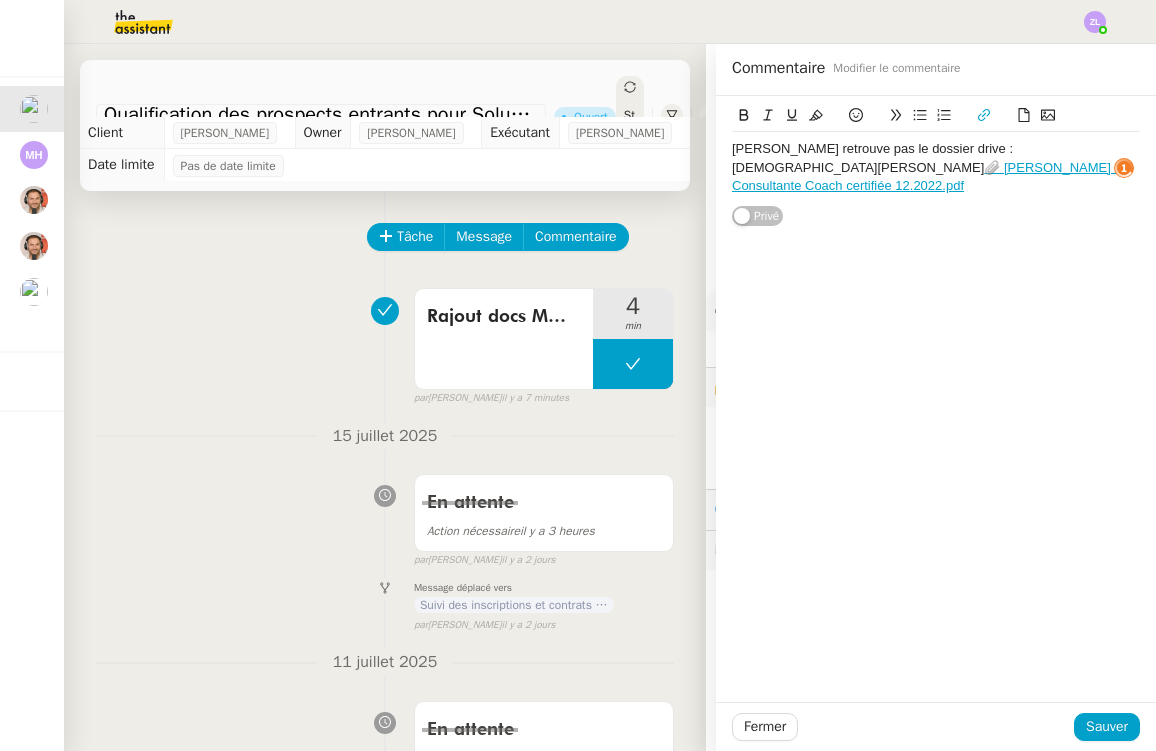 click 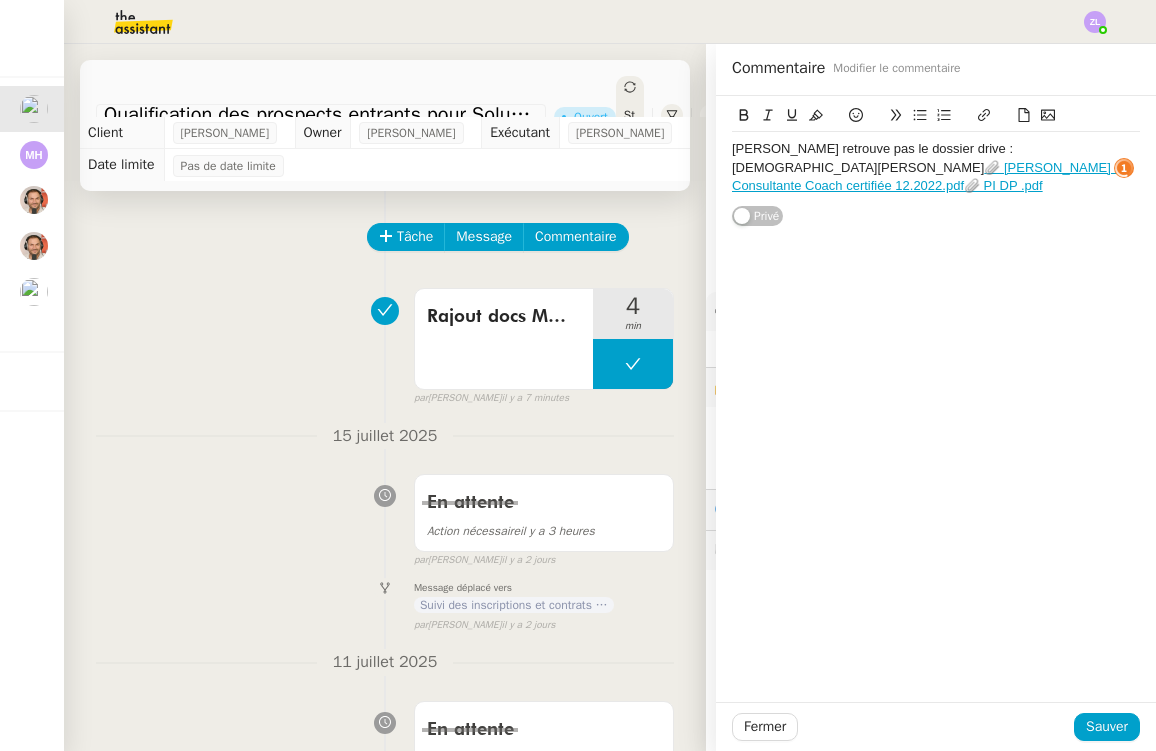 click 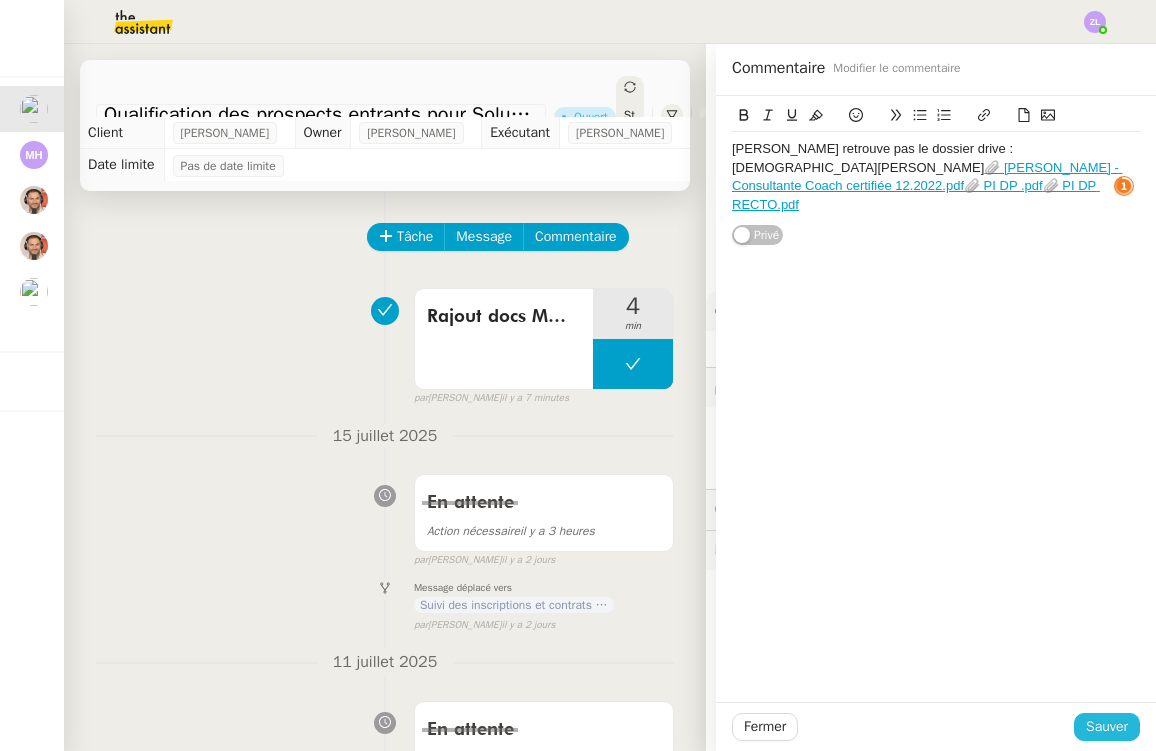 click on "Sauver" 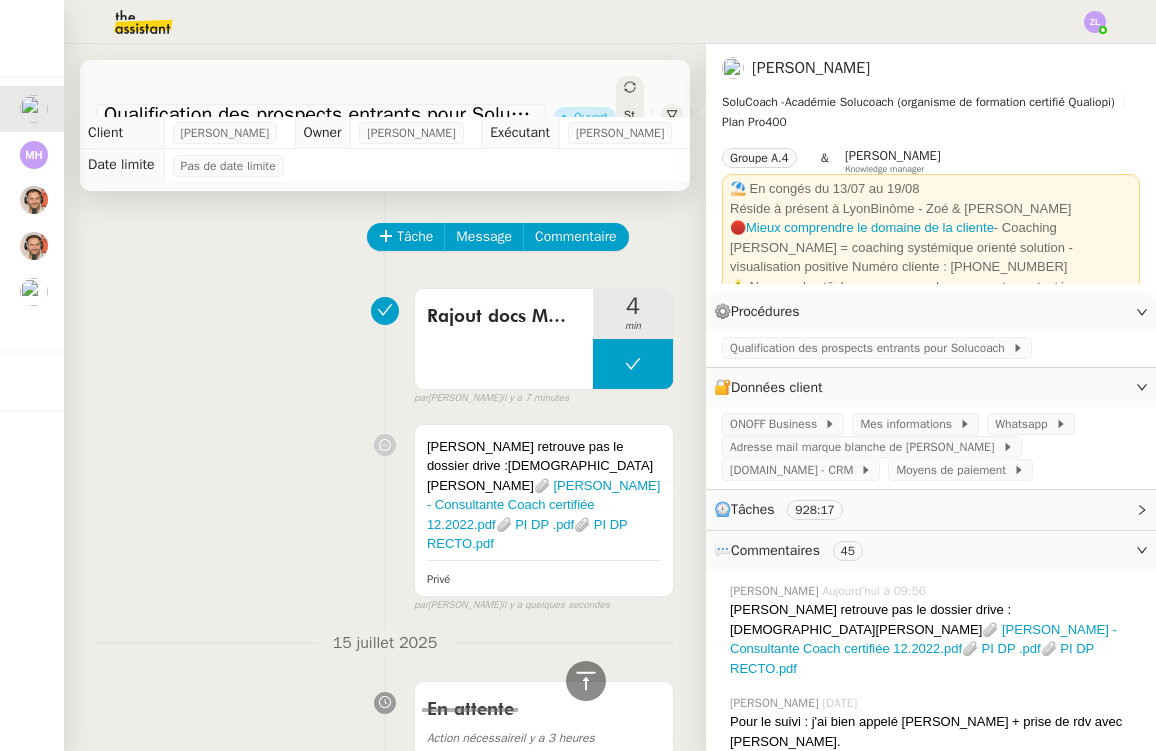scroll, scrollTop: 0, scrollLeft: 0, axis: both 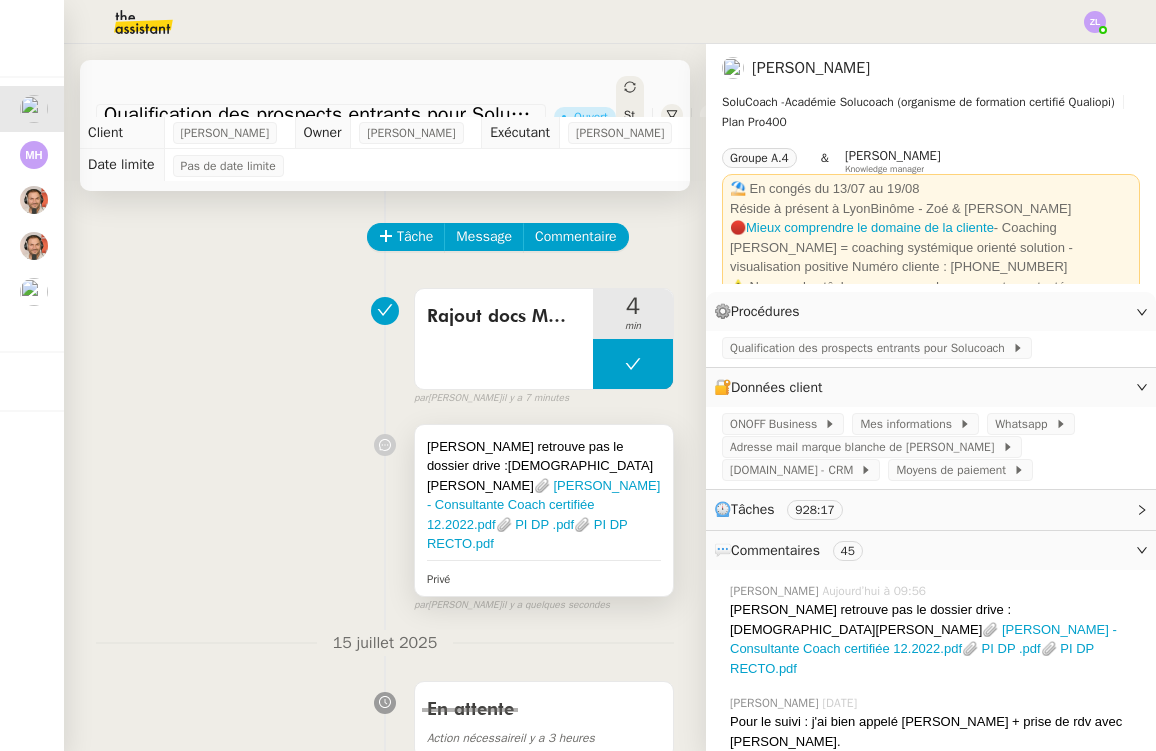 click on "Ne retrouve pas le dossier drive :Dominique Parquet   📎 Dominique PARQUET - Consultante Coach certifiée 12.2022.pdf 📎 PI DP .pdf 📎 PI DP RECTO.pdf" at bounding box center (544, 495) 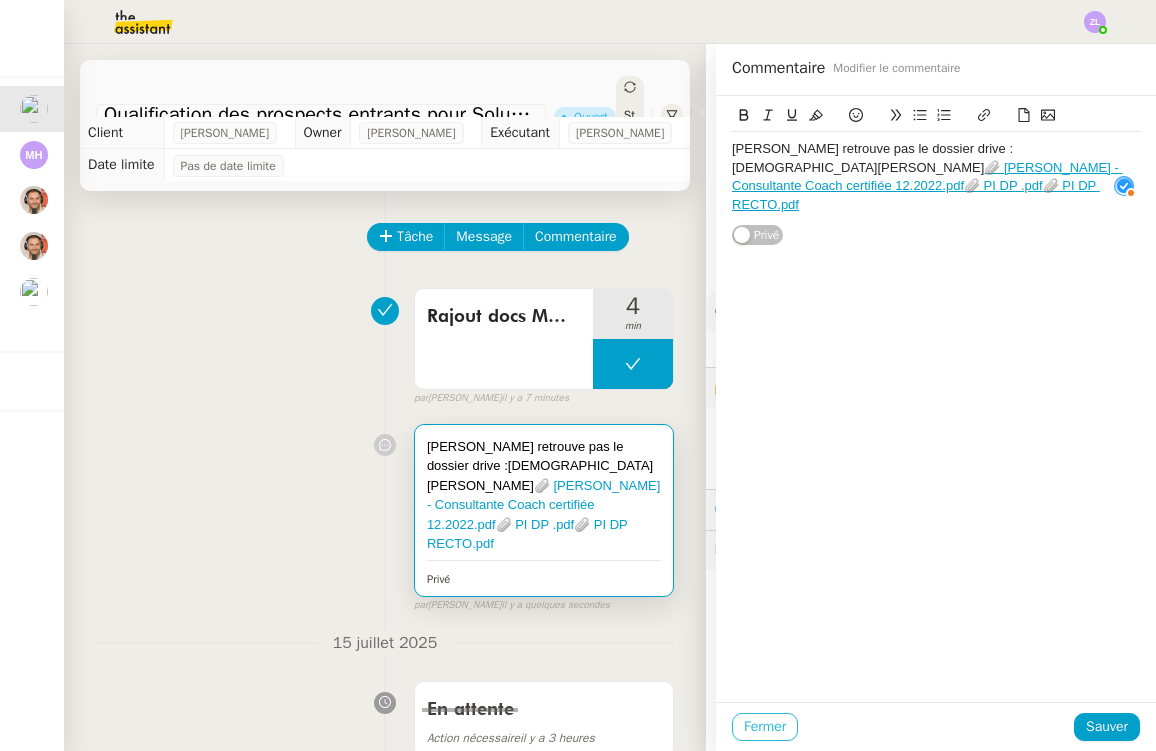 click on "Fermer" 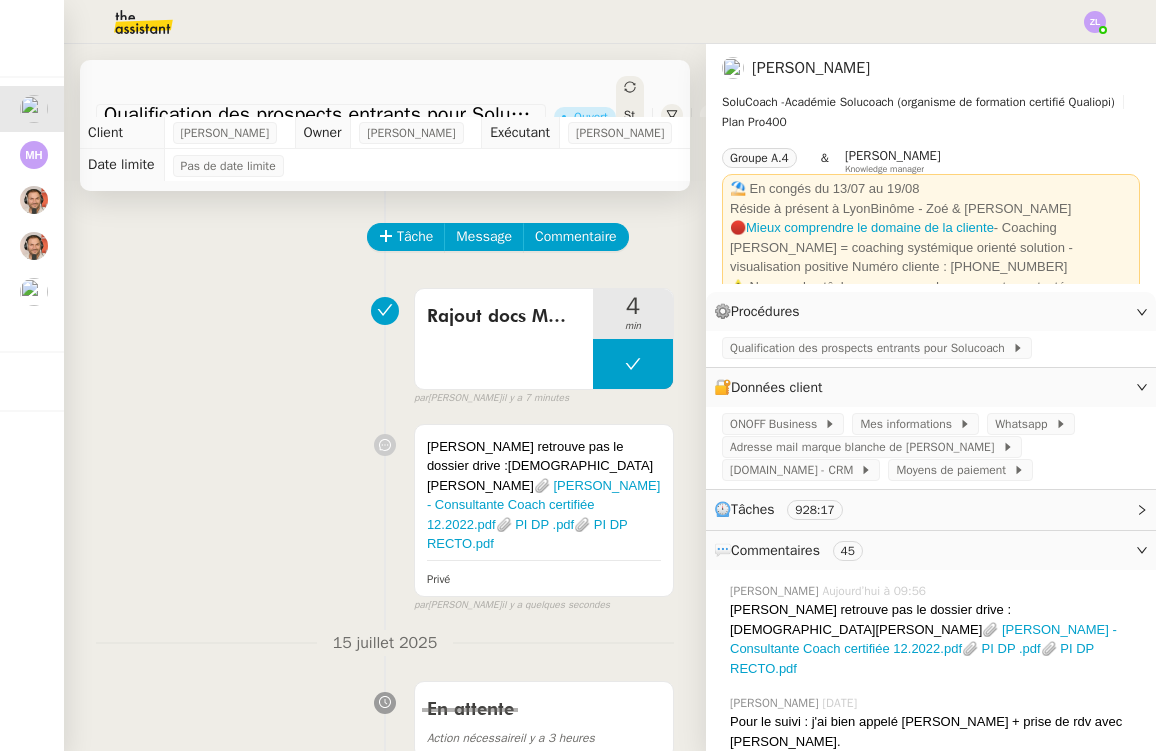 click on "Rajout docs Mme PARQUET" at bounding box center [504, 317] 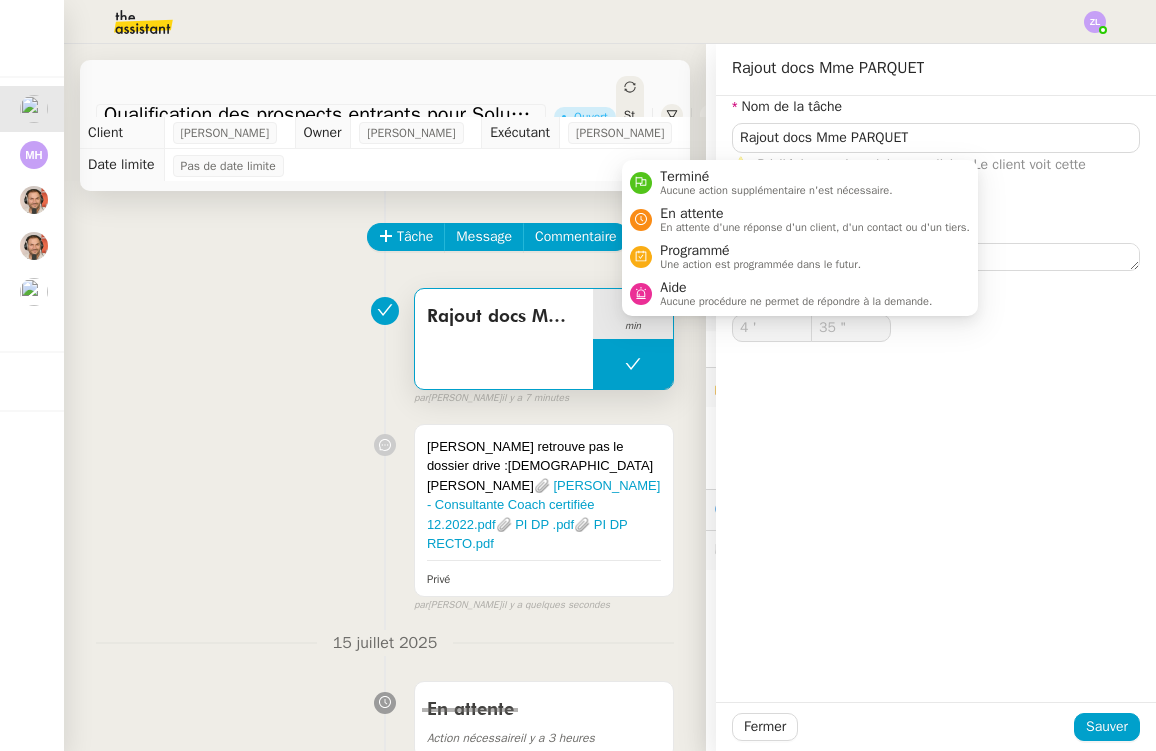 click on "Statut" 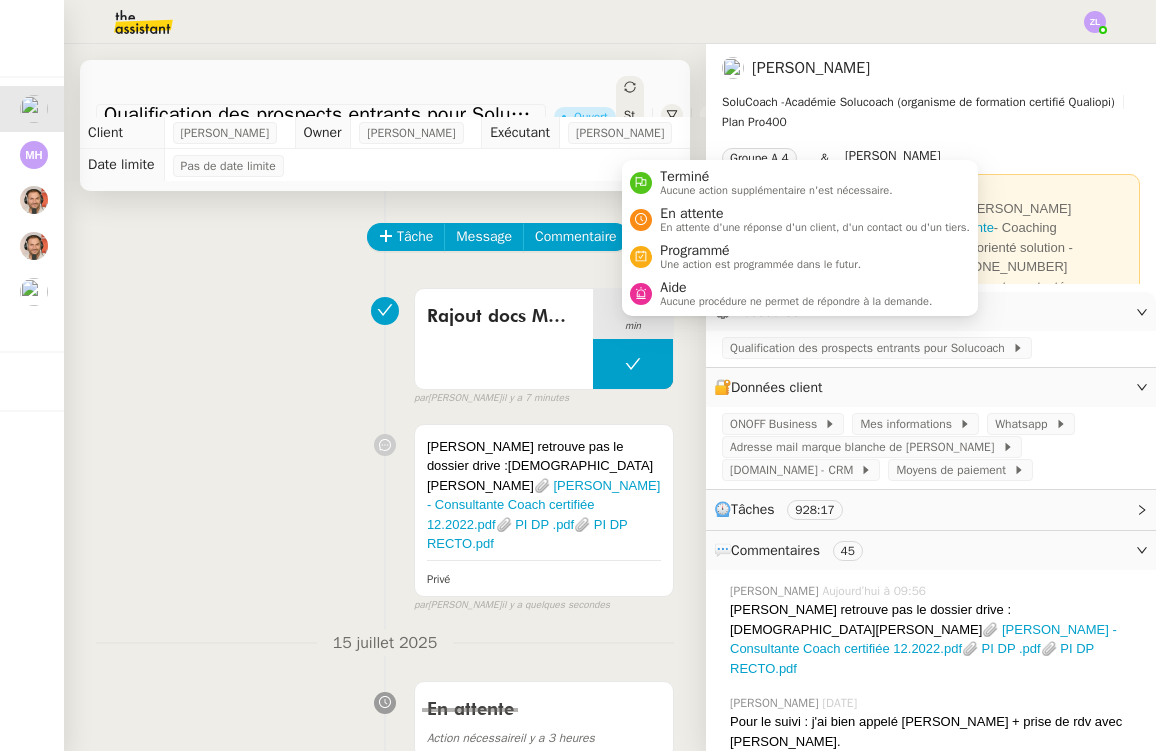 click on "Statut" 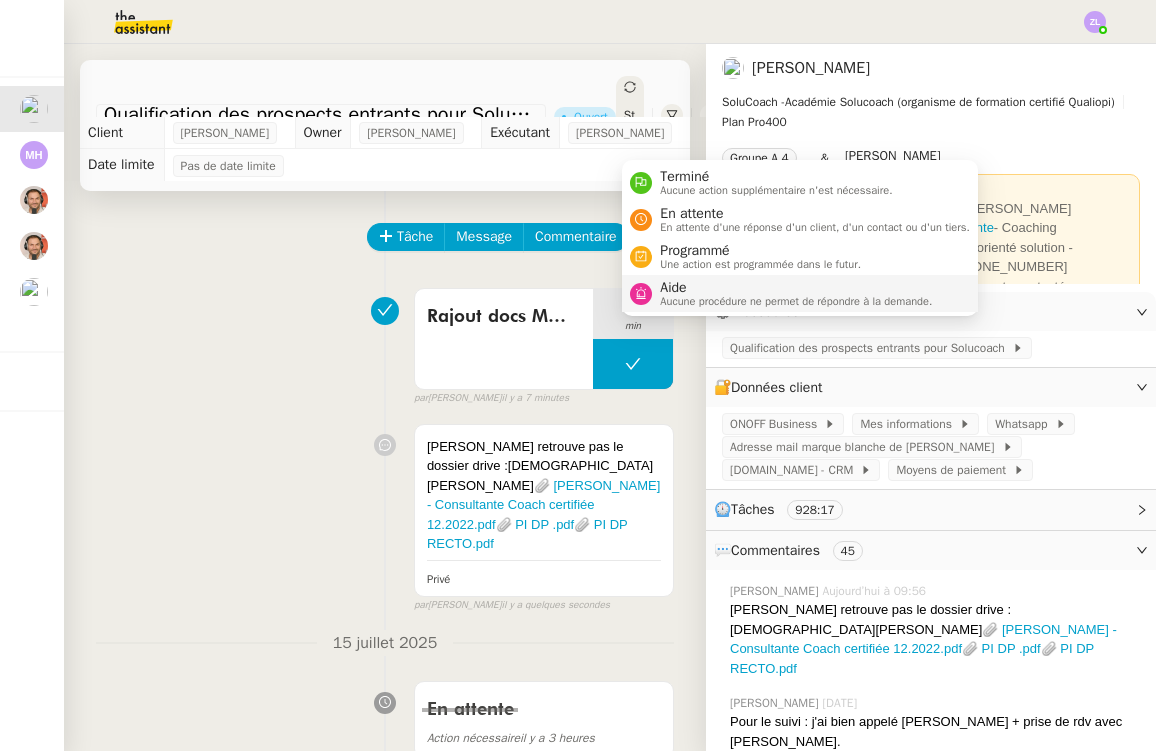 click on "Aide" at bounding box center [796, 288] 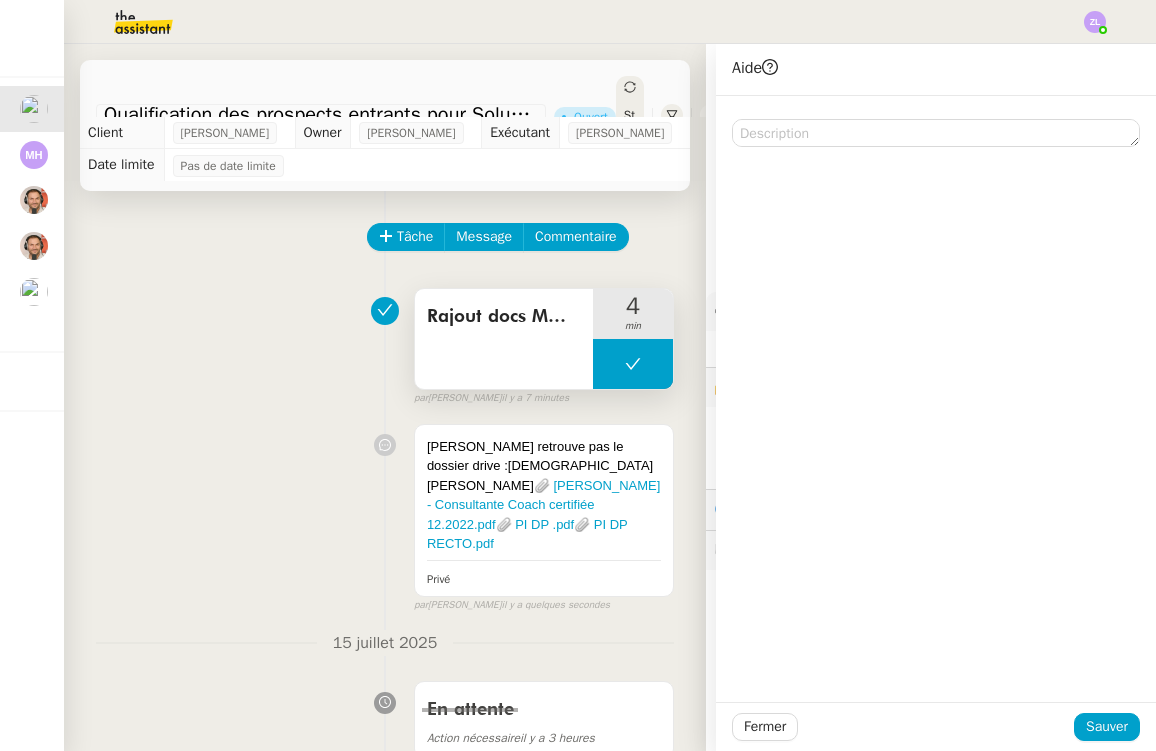 click on "Rajout docs Mme PARQUET" at bounding box center [504, 317] 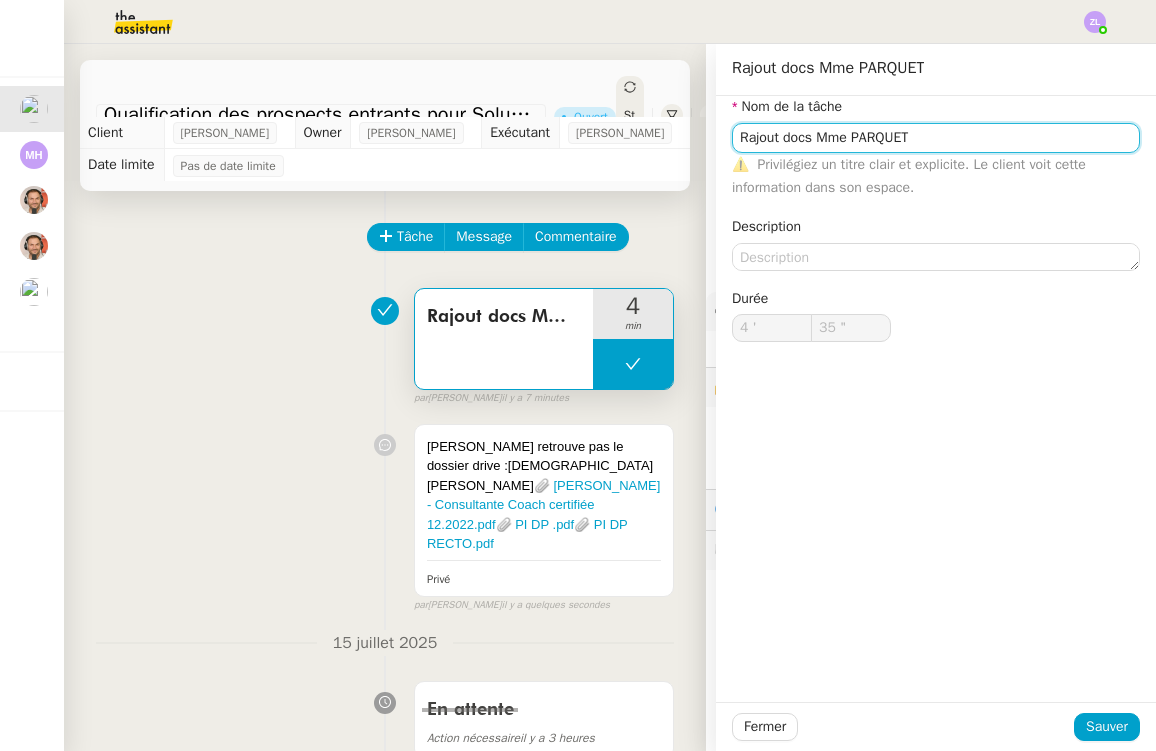 click on "Rajout docs Mme PARQUET" 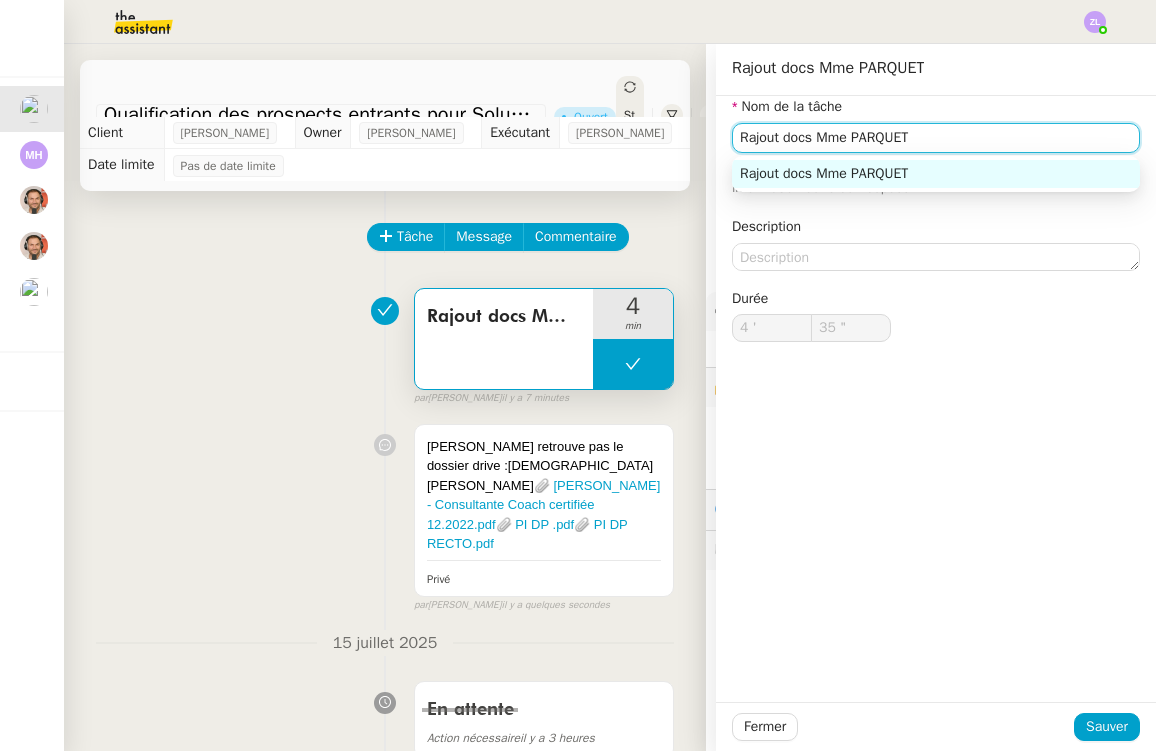click on "Rajout docs Mme PARQUET" 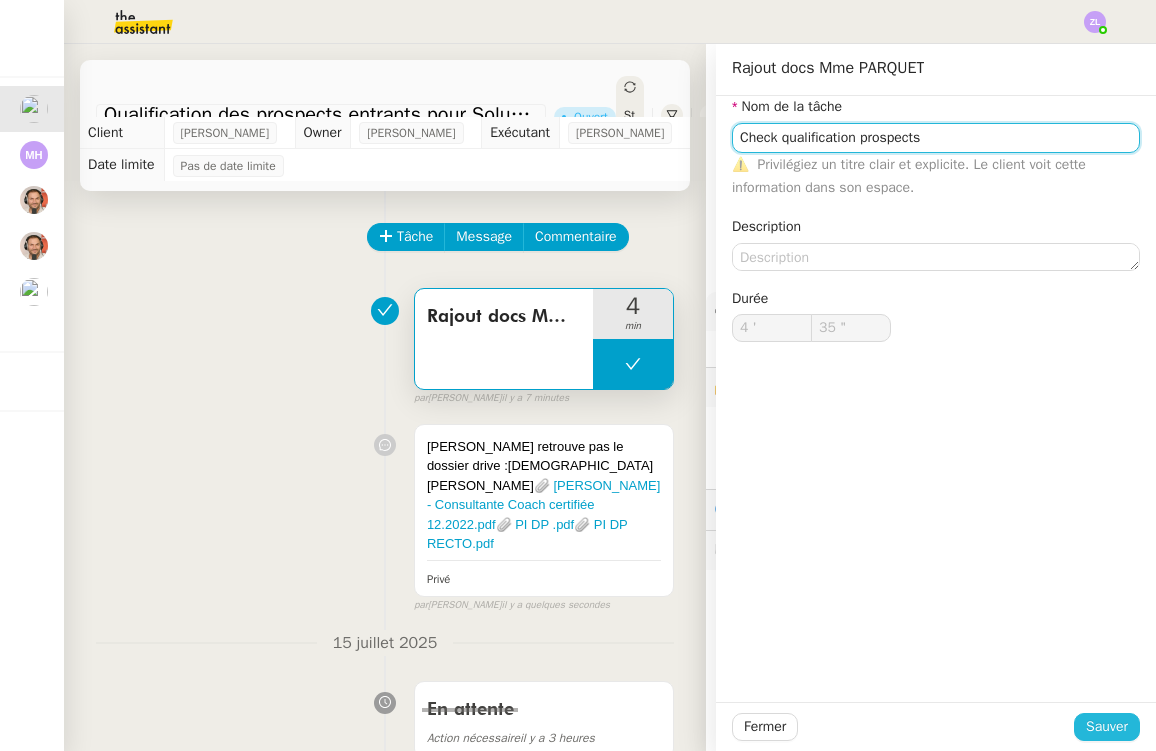 type on "Check qualification prospects" 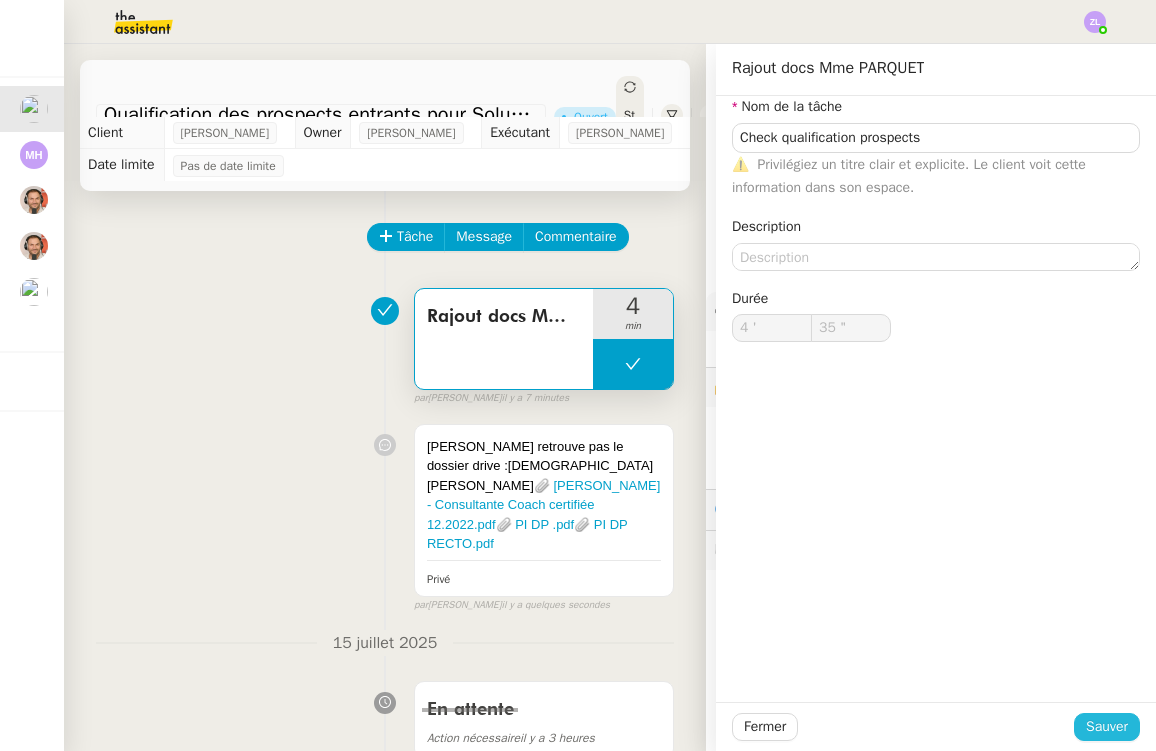 click on "Sauver" 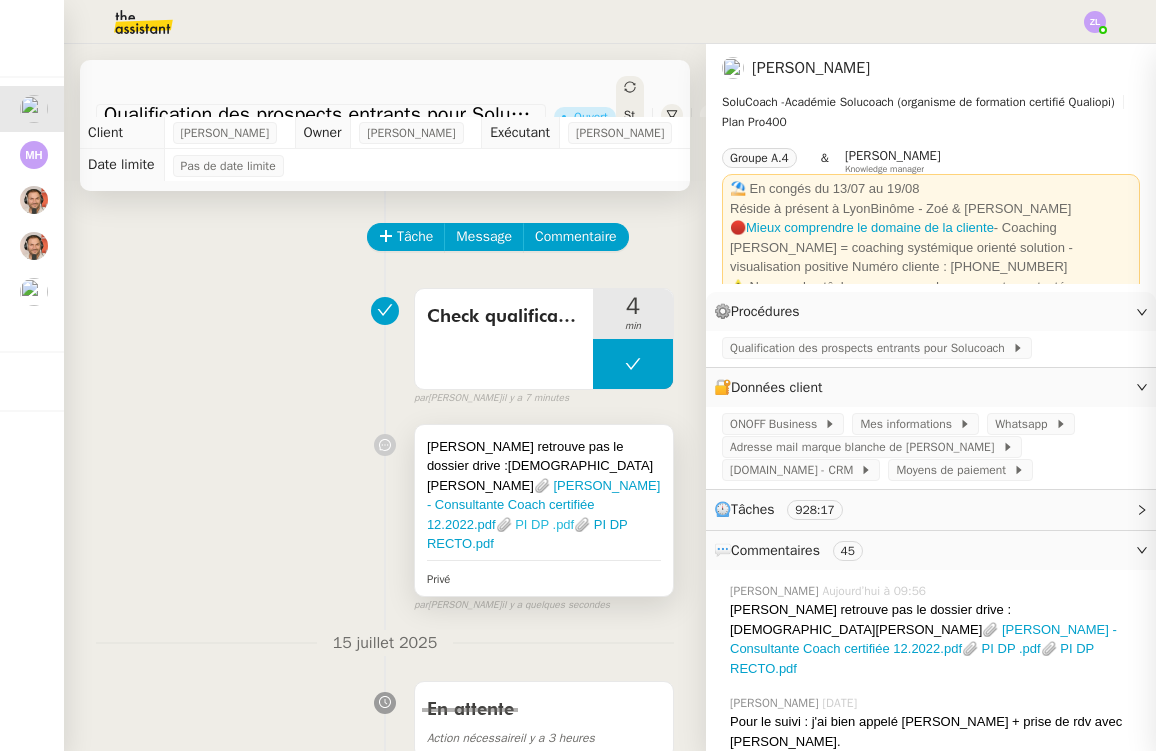 click on "📎 PI DP .pdf" at bounding box center (535, 524) 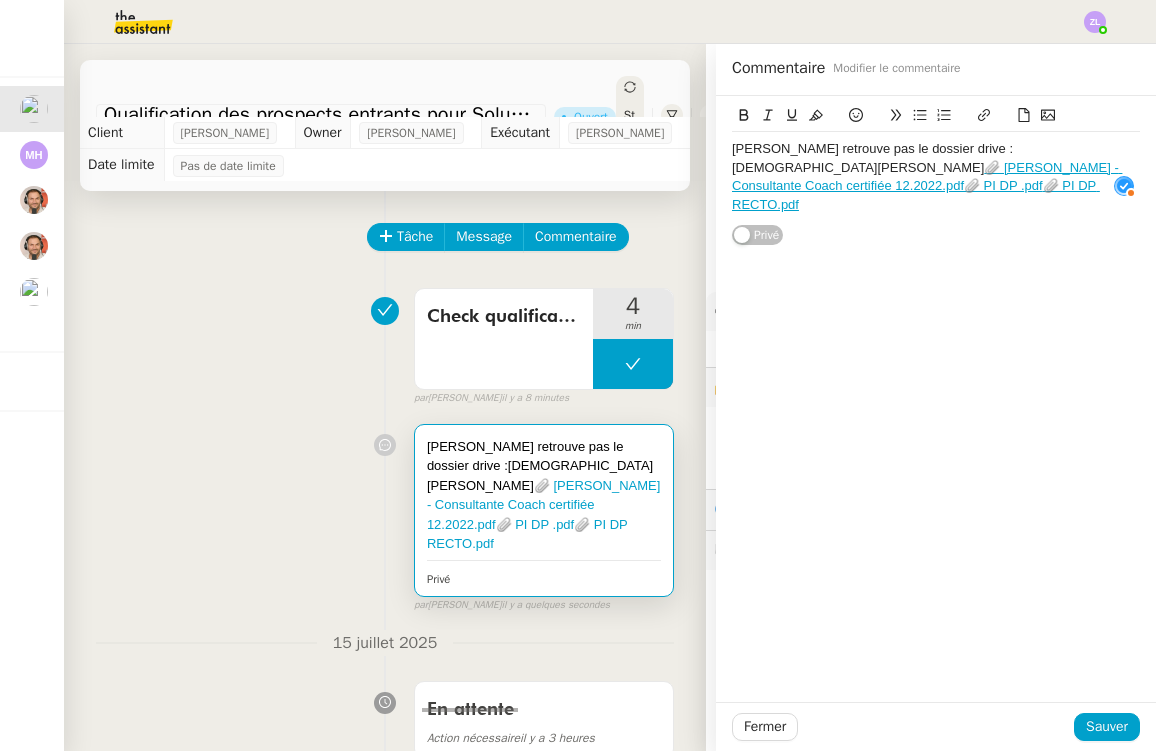 scroll, scrollTop: 0, scrollLeft: 0, axis: both 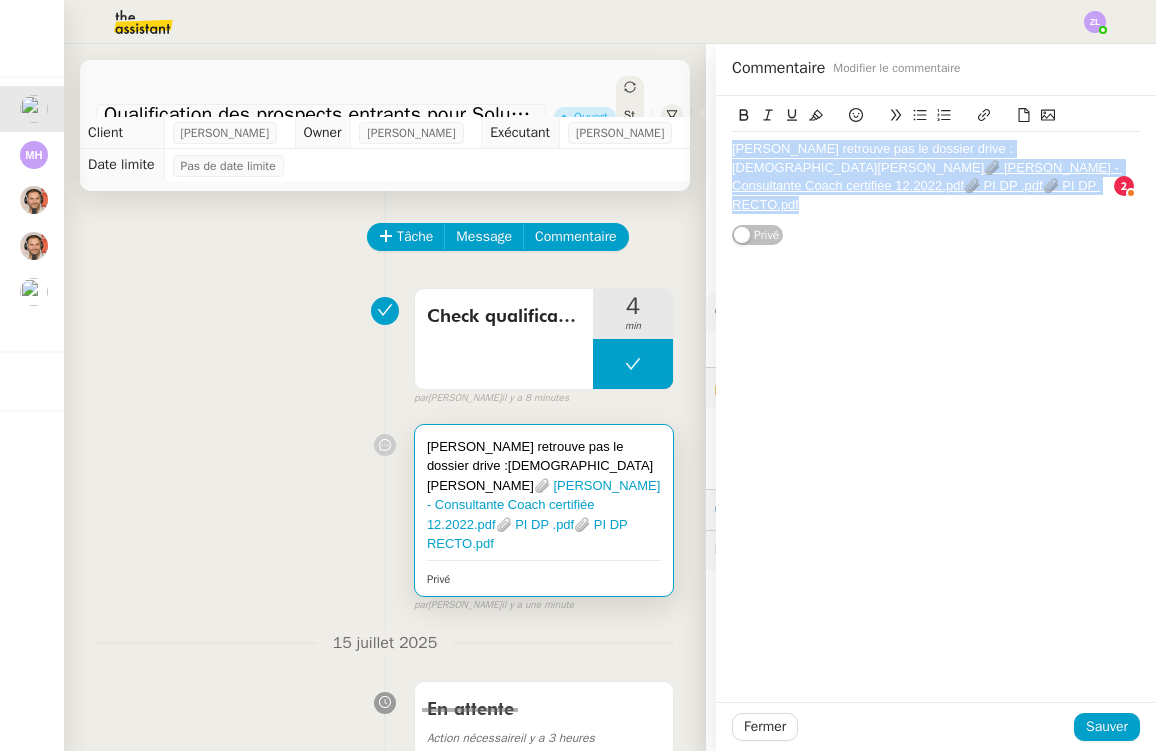 drag, startPoint x: 851, startPoint y: 183, endPoint x: 570, endPoint y: 55, distance: 308.77985 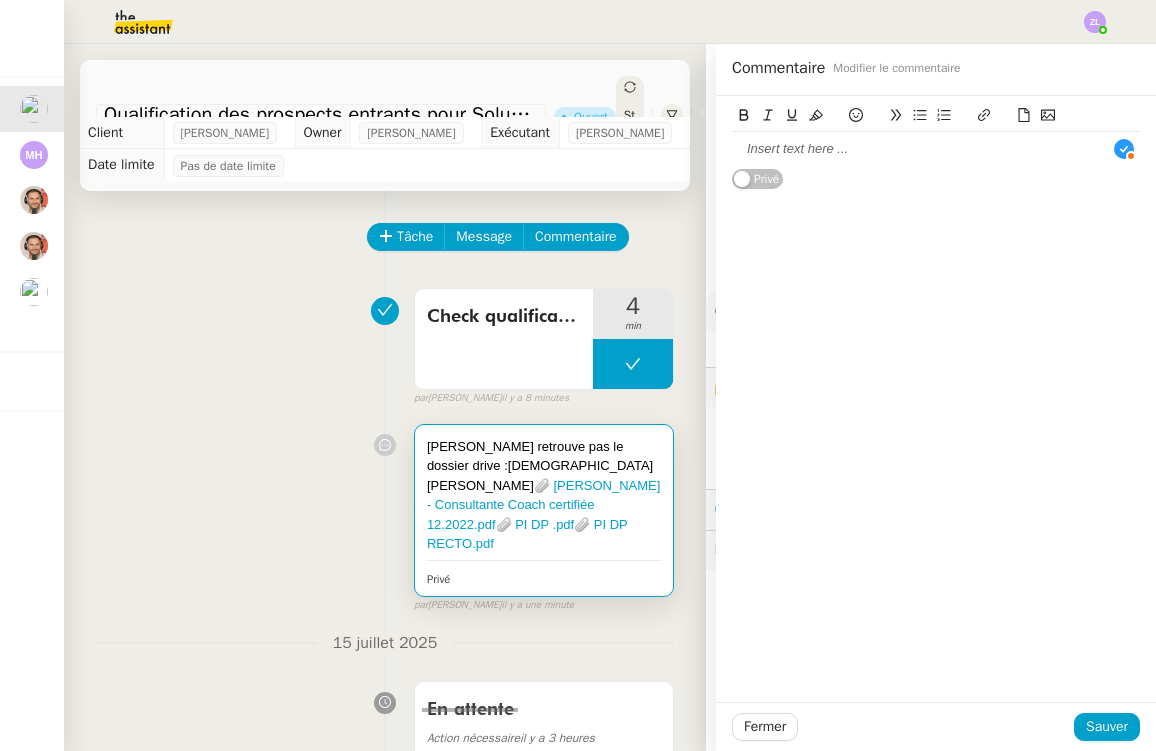 type 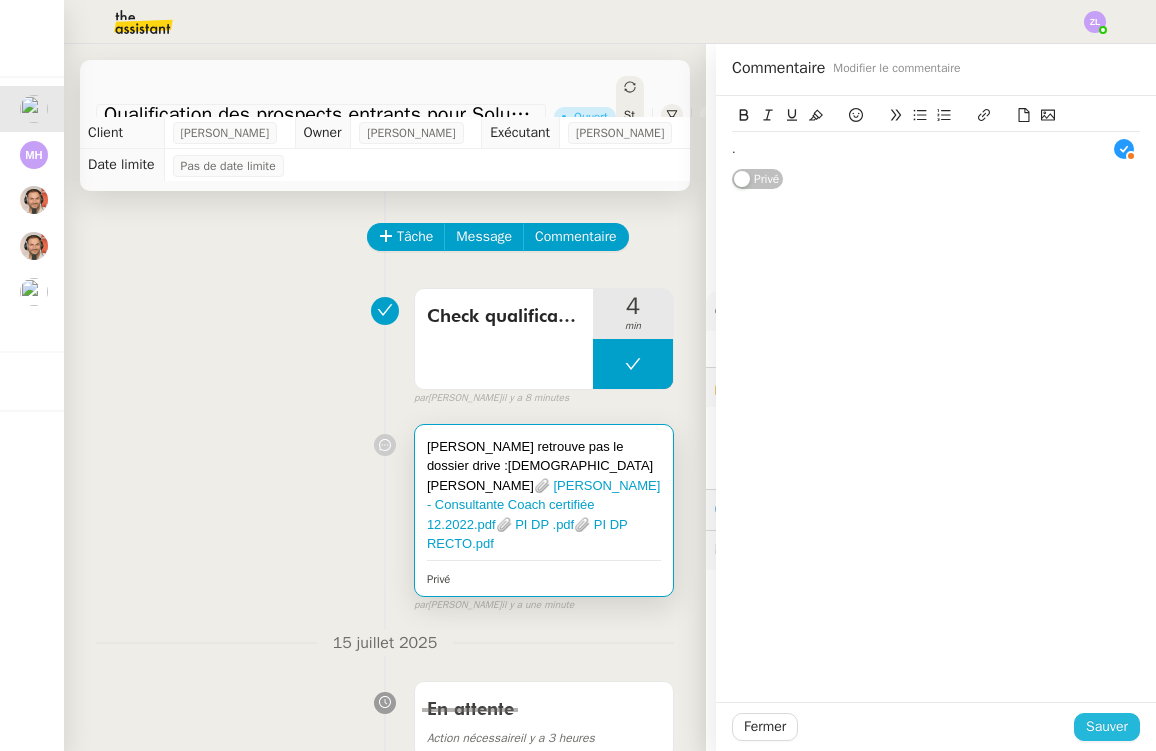click on "Sauver" 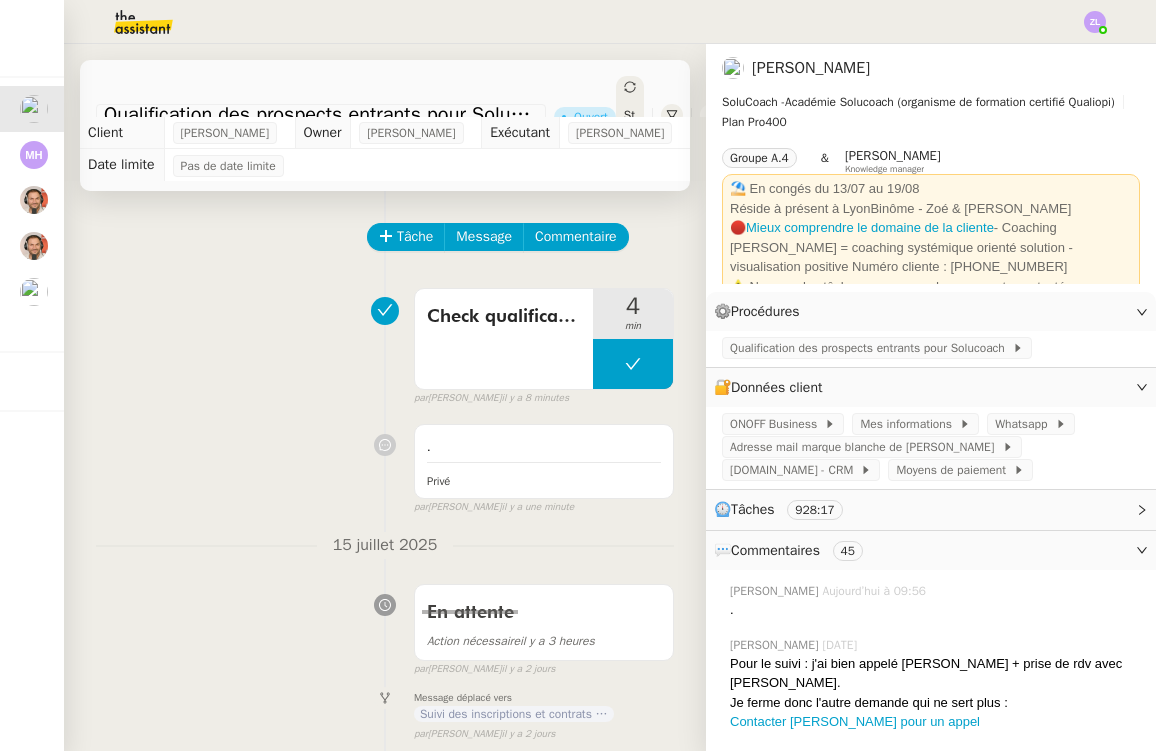 click 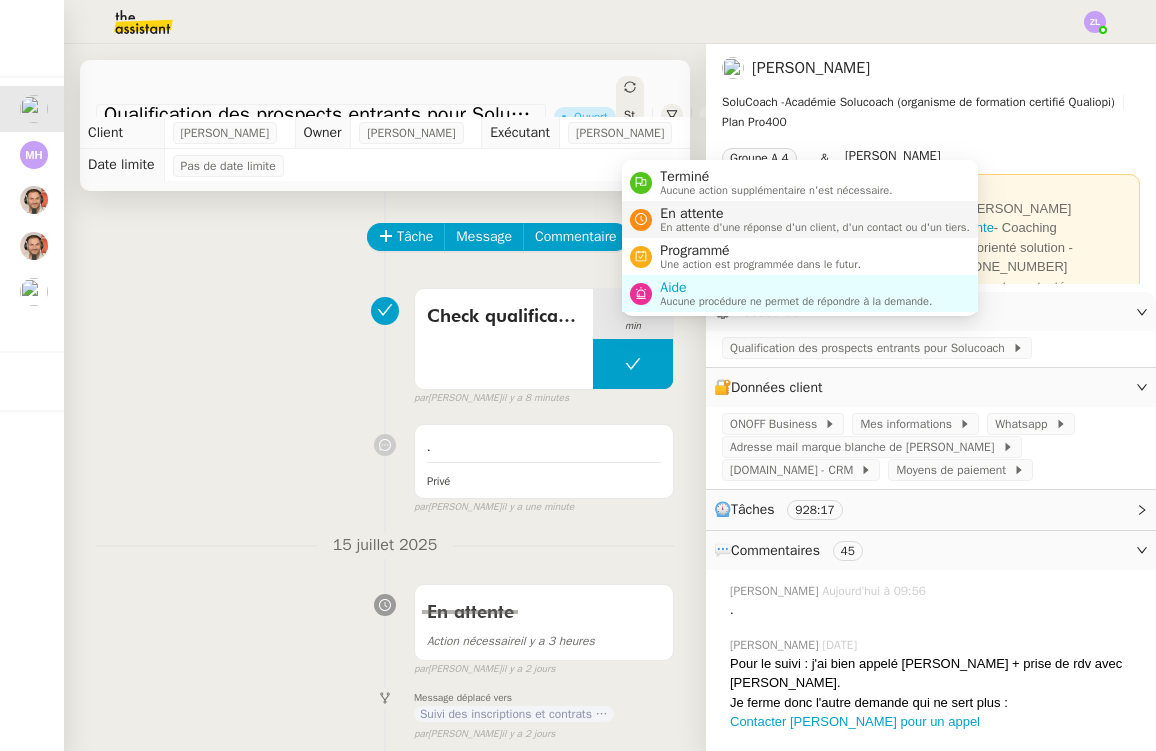 click on "En attente" at bounding box center (815, 214) 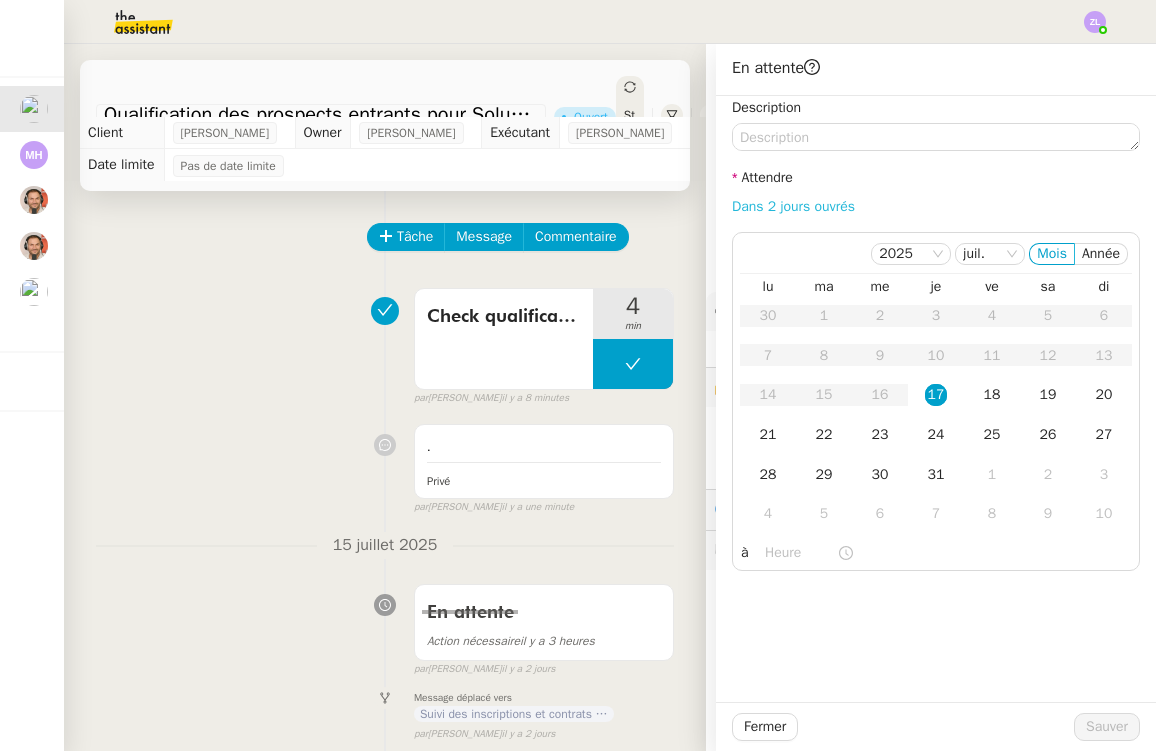 click on "Dans 2 jours ouvrés" 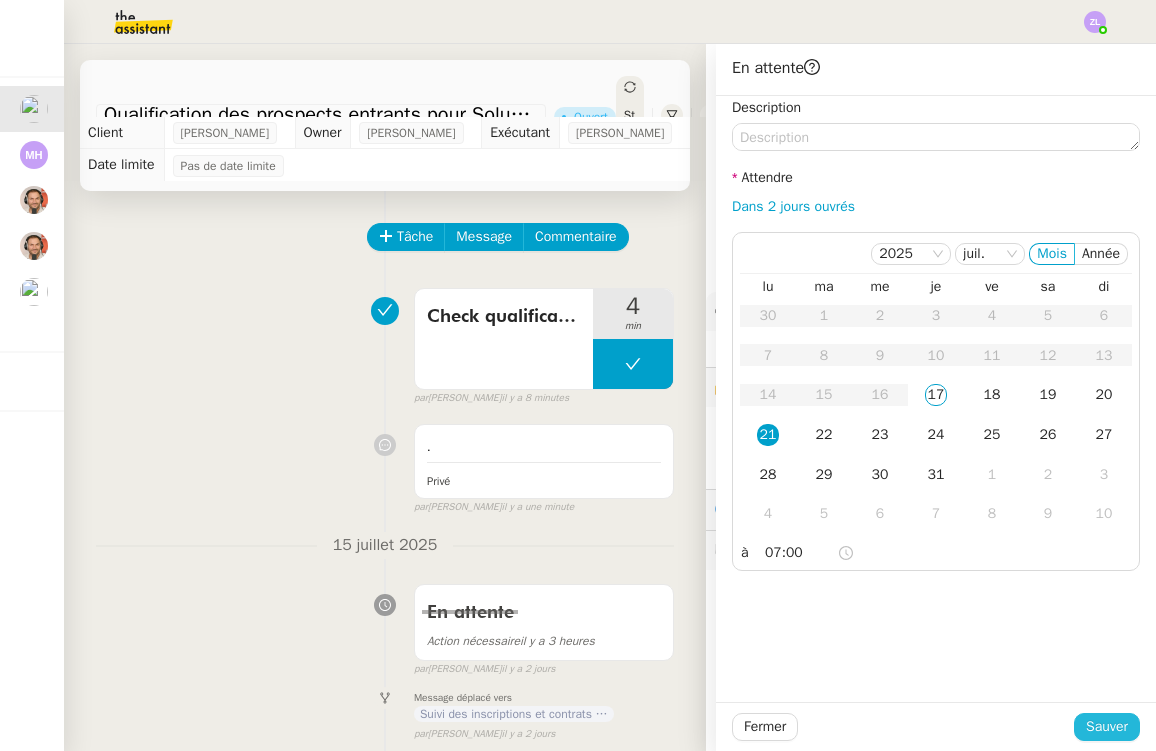 click on "Sauver" 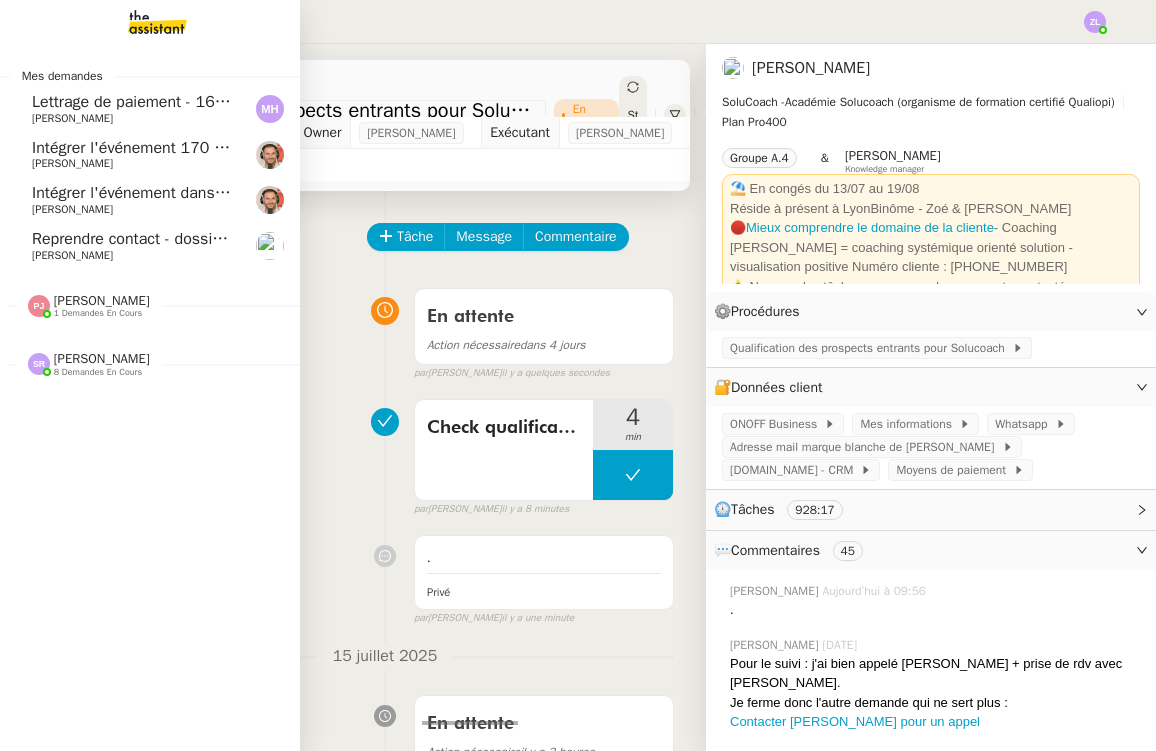 click on "Lettrage de paiement - 16 juillet 2025" 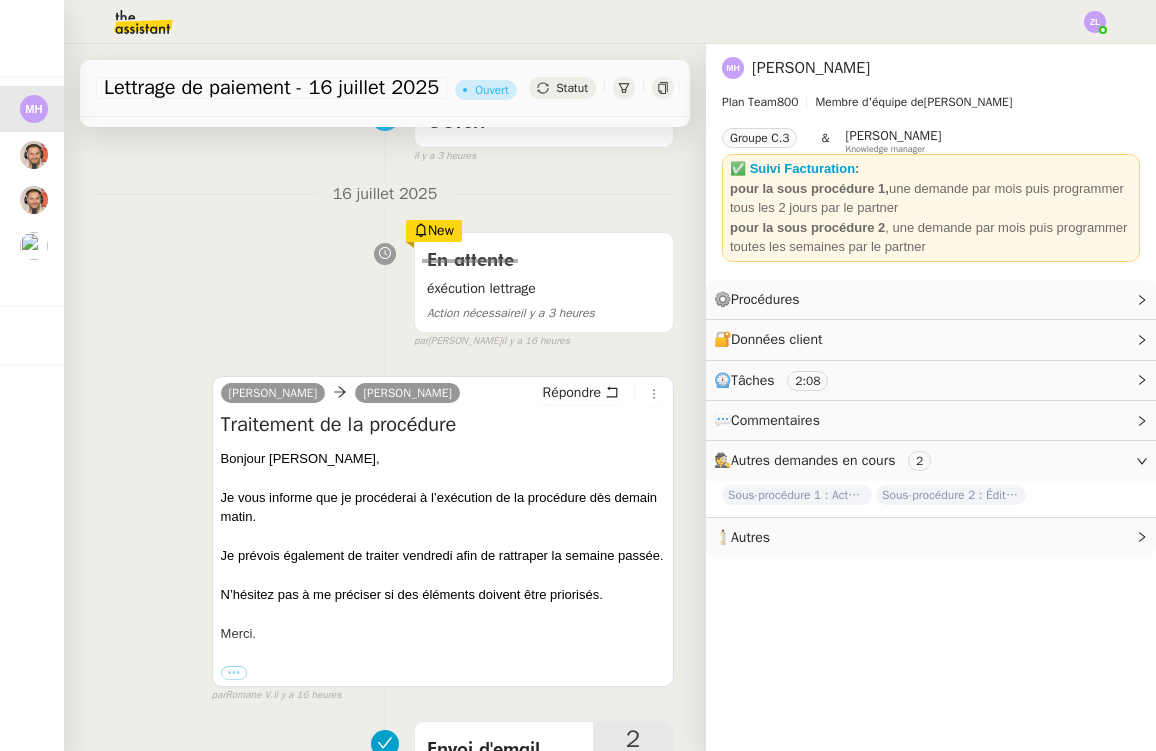 scroll, scrollTop: 187, scrollLeft: 0, axis: vertical 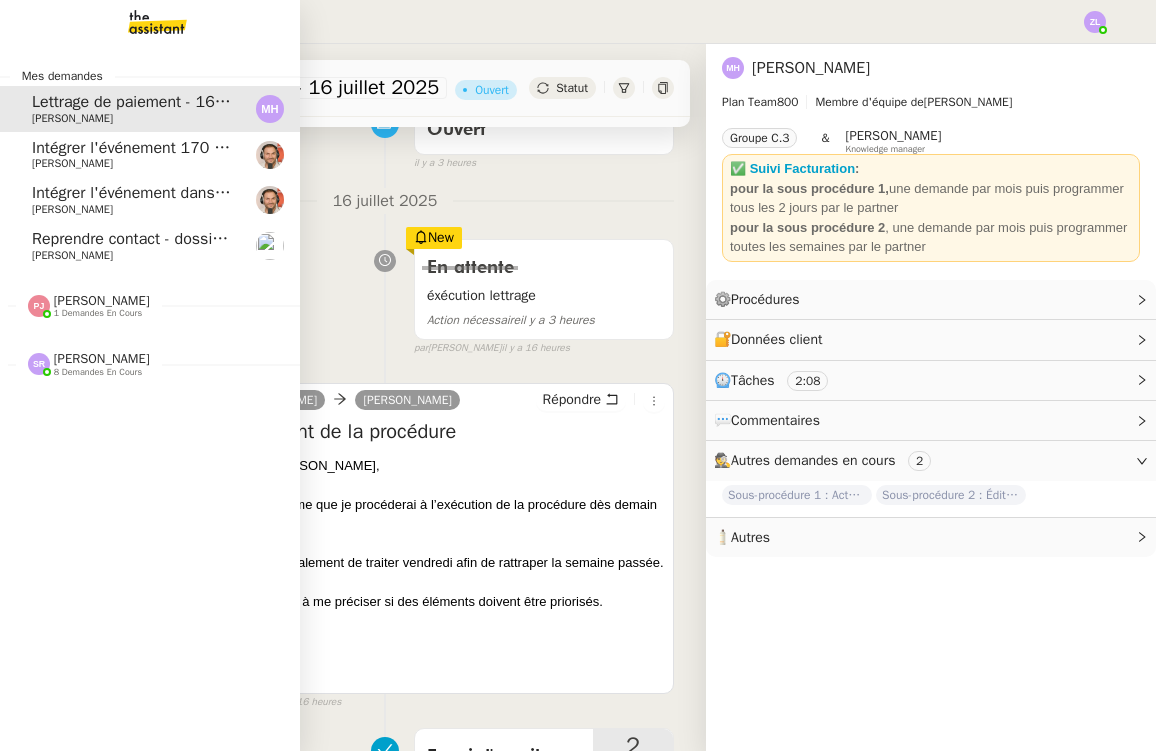 click on "[PERSON_NAME]" 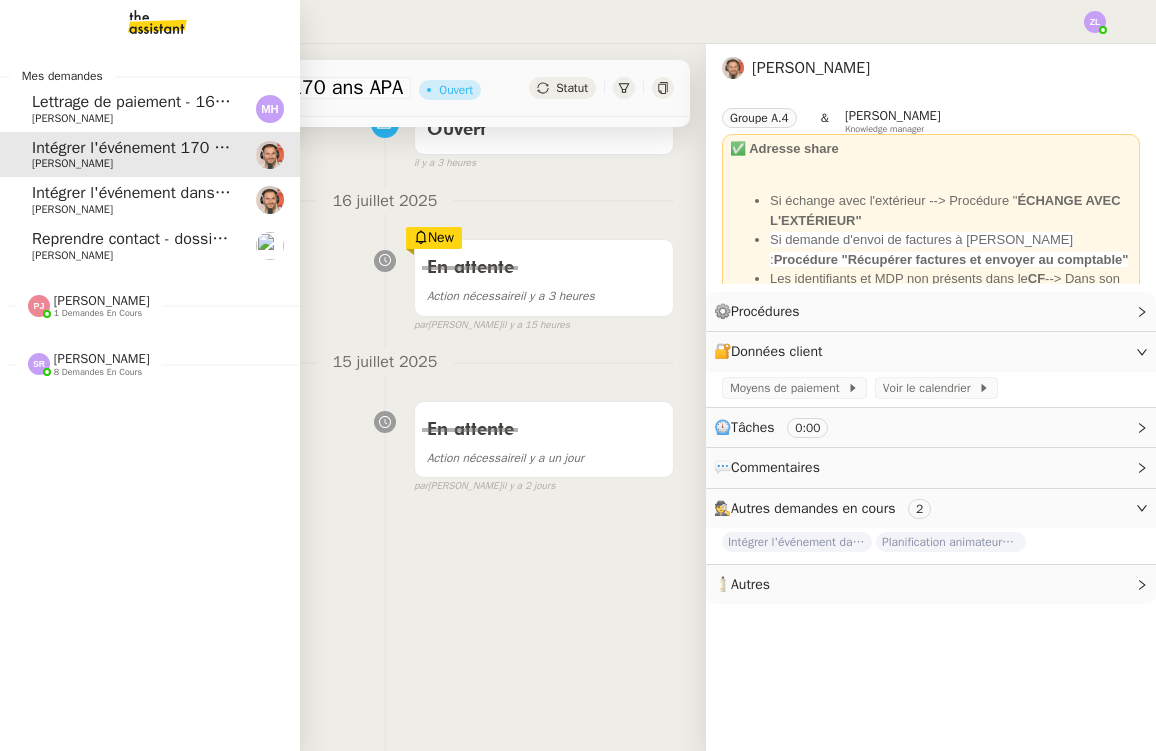 click on "Intégrer l'événement dans le fichier de suivi" 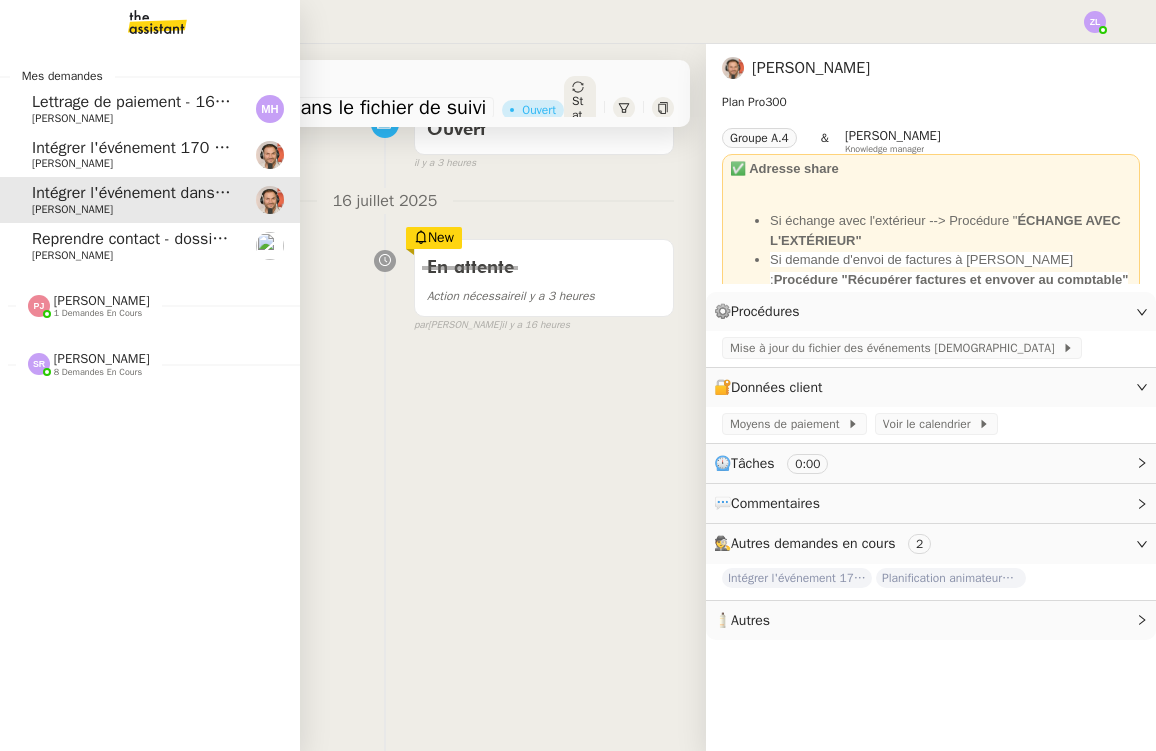 click on "Reprendre contact - dossiers non suivis - Semaine 14 juillet" 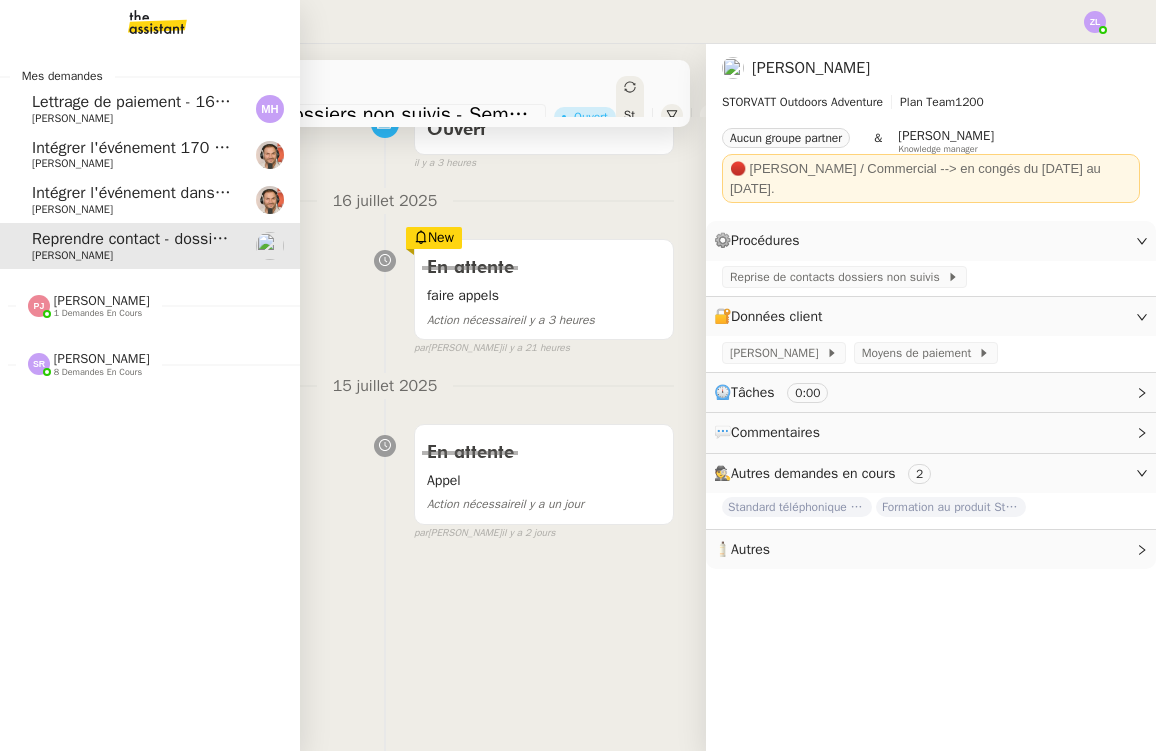 click on "Lettrage de paiement - 16 juillet 2025    Mathias Hombourger" 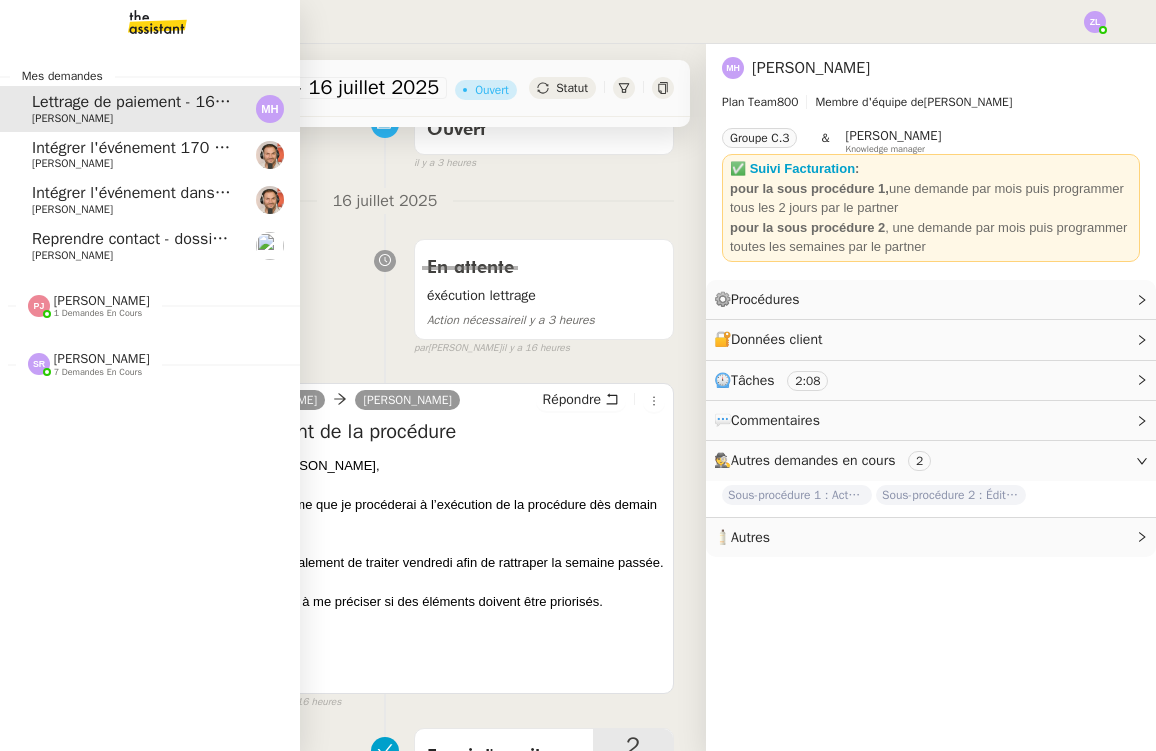 scroll, scrollTop: 0, scrollLeft: 0, axis: both 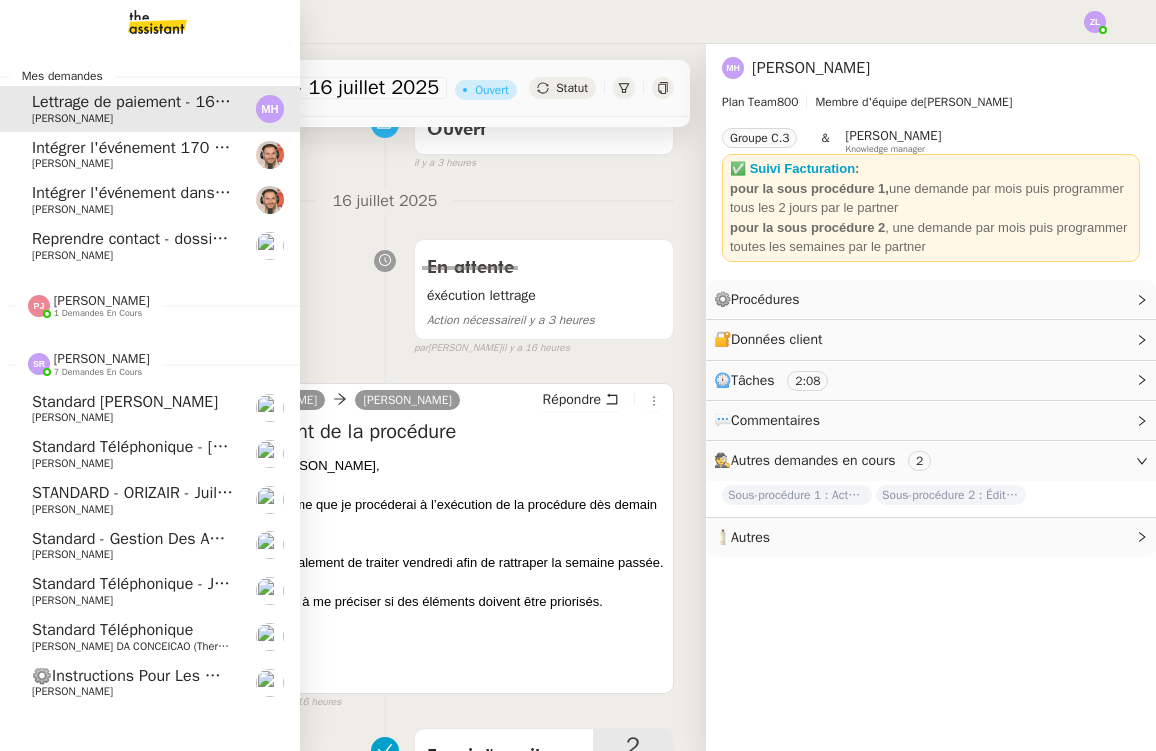 click on "Standard téléphonique - juillet 2025" 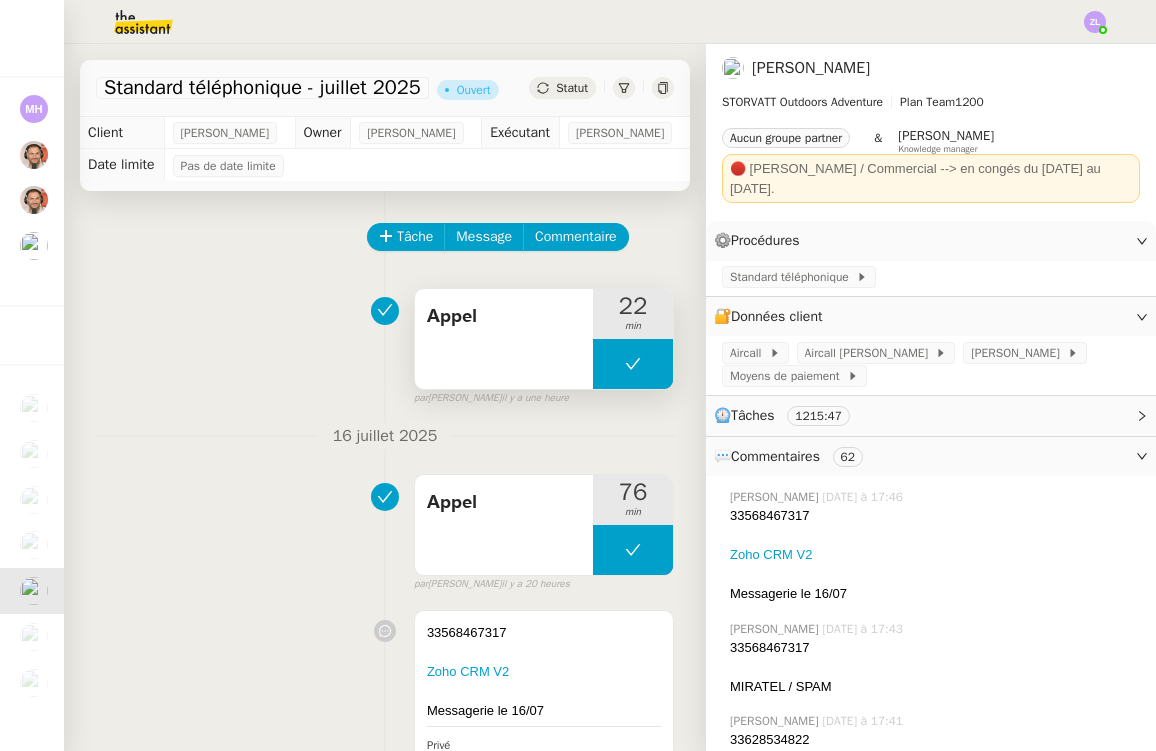 scroll, scrollTop: -1, scrollLeft: 0, axis: vertical 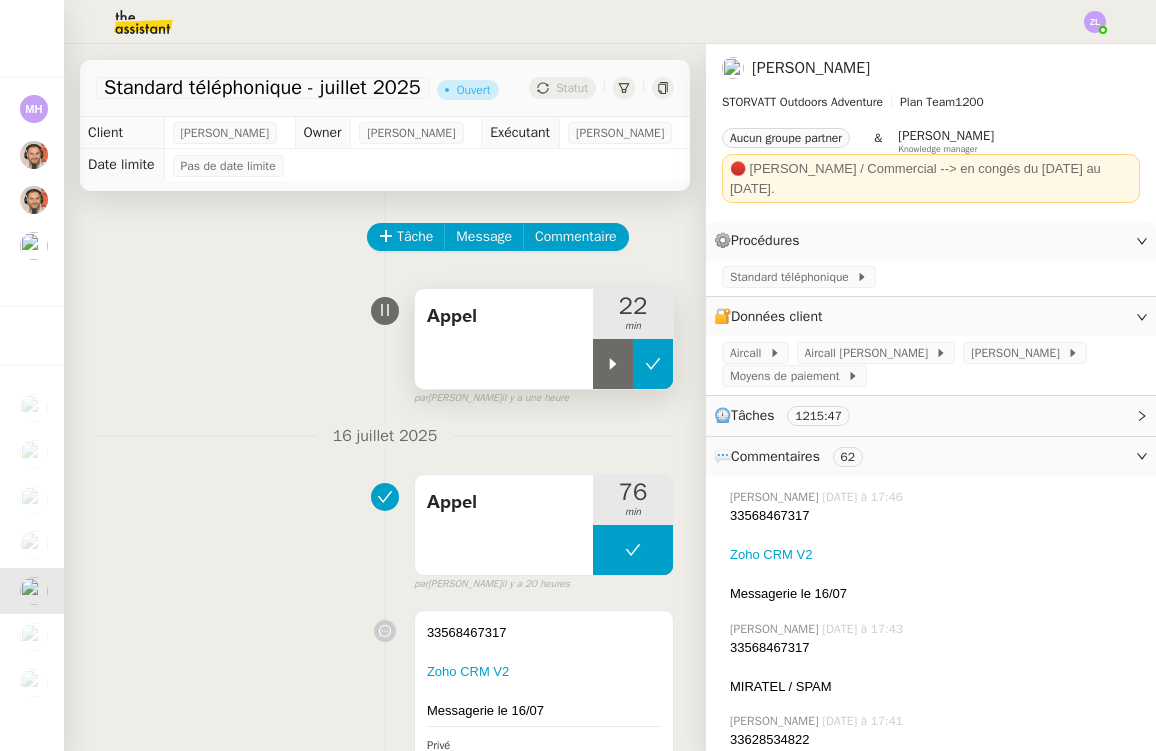 click at bounding box center [613, 364] 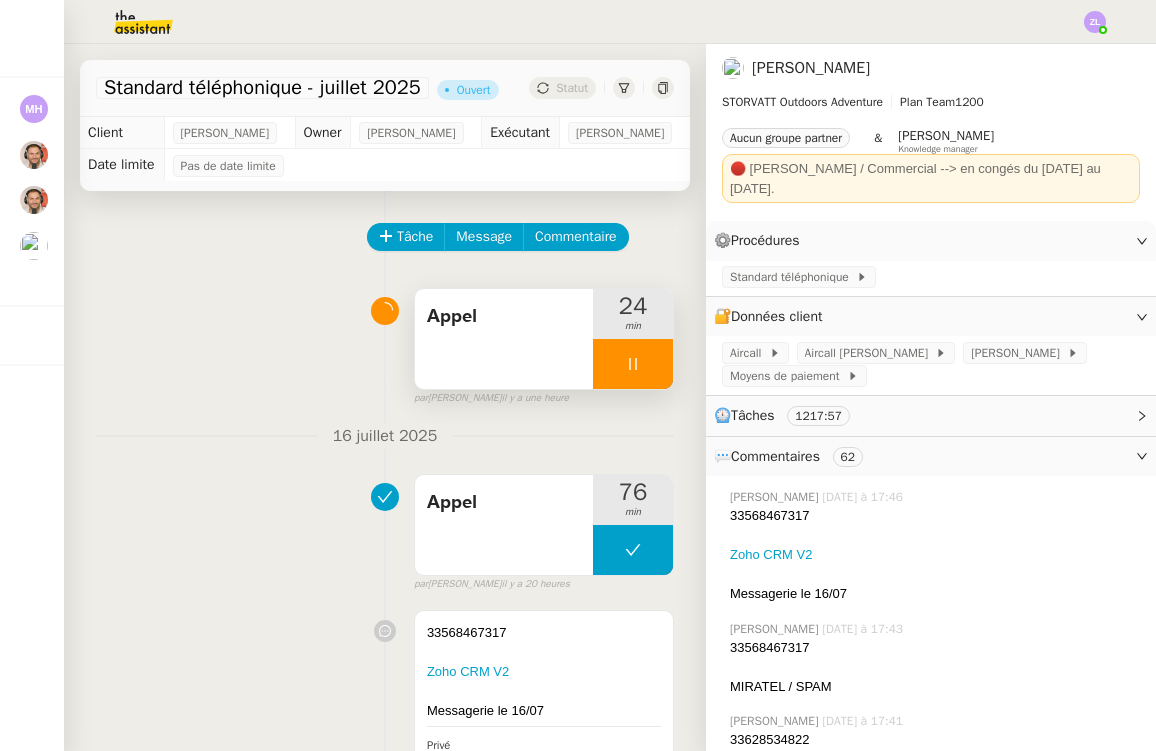 click at bounding box center [633, 364] 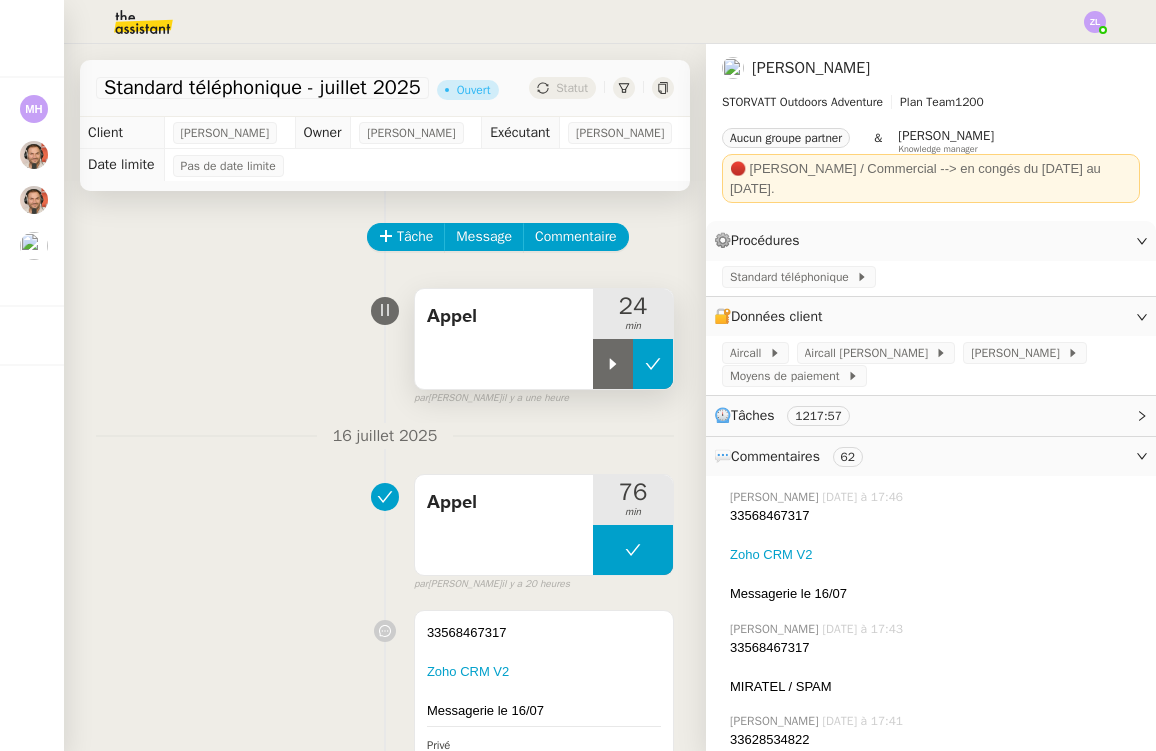 click 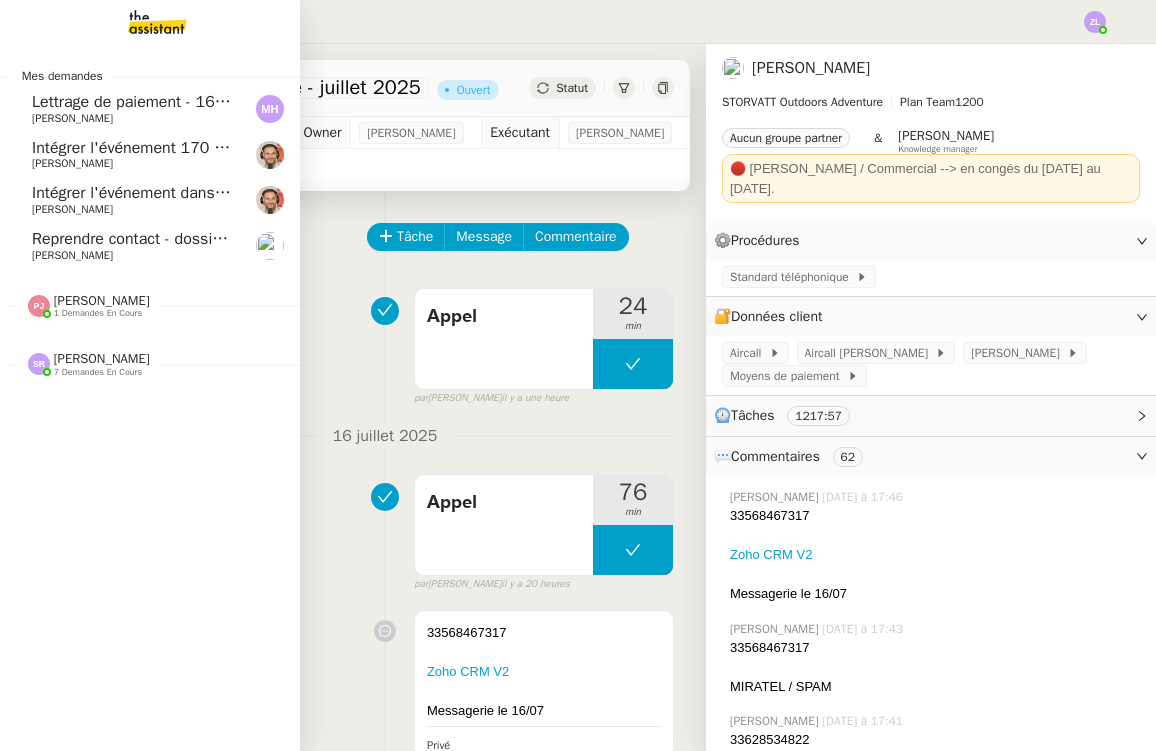 click on "Lettrage de paiement - 16 juillet 2025" 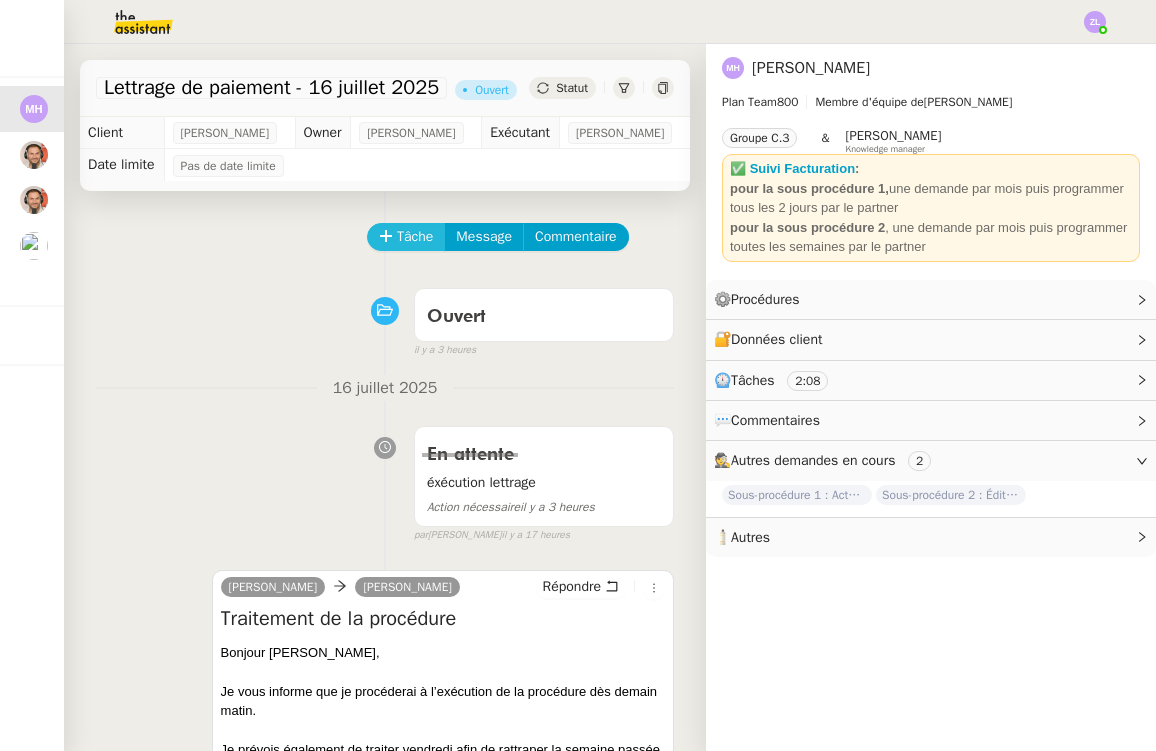 click on "Tâche" 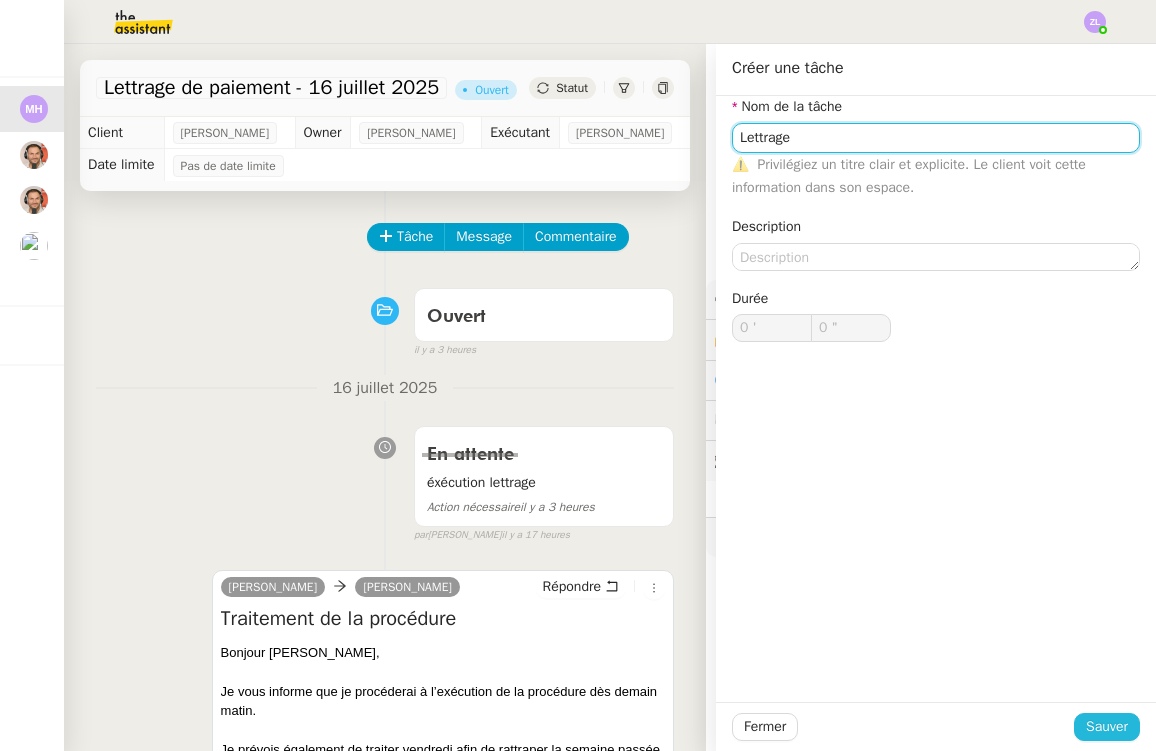 type on "Lettrage" 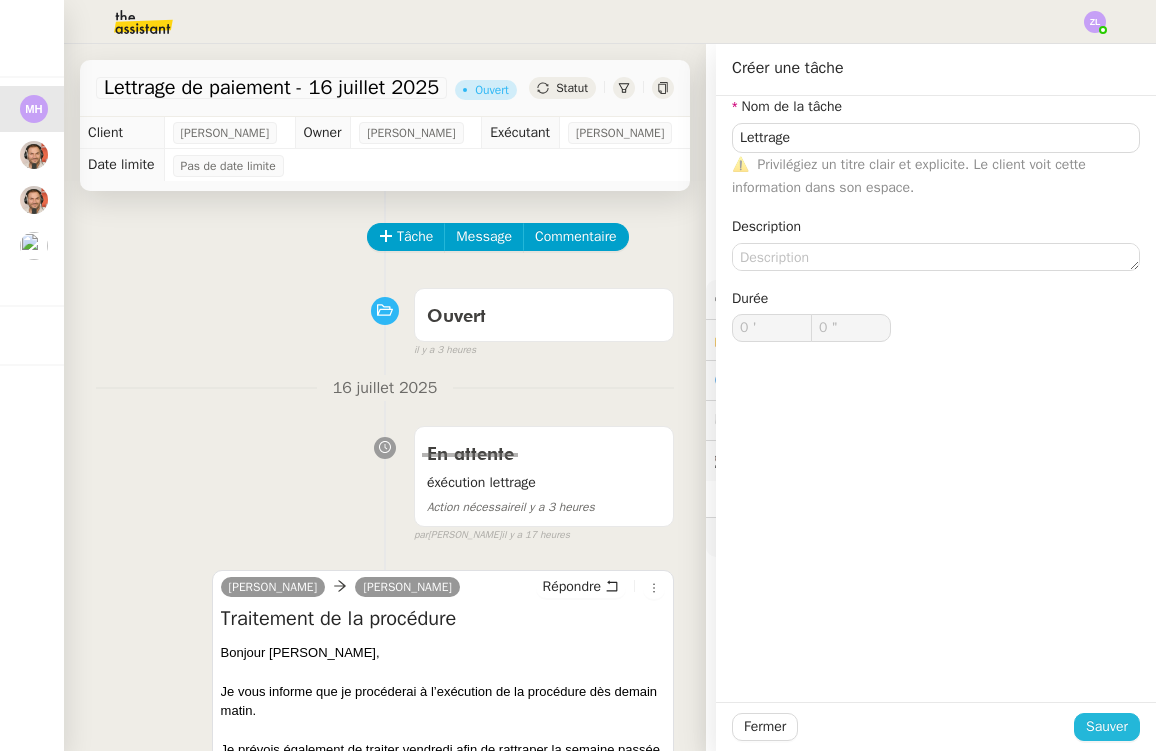 click on "Sauver" 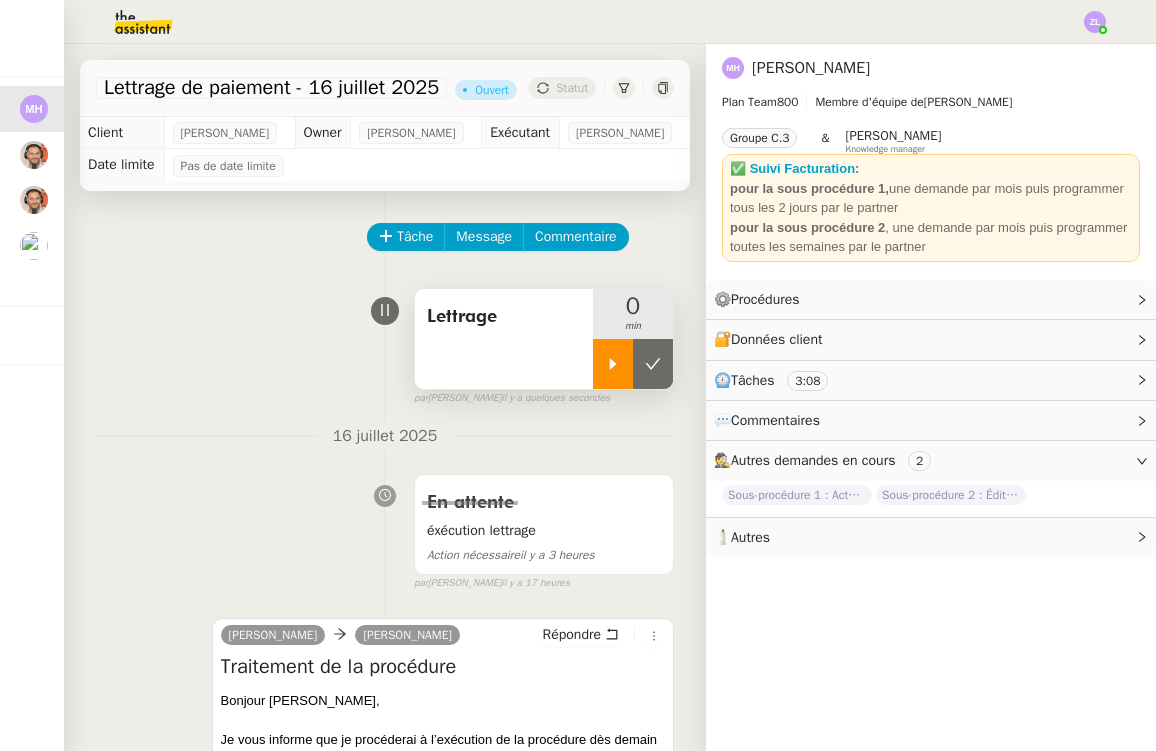 click at bounding box center [613, 364] 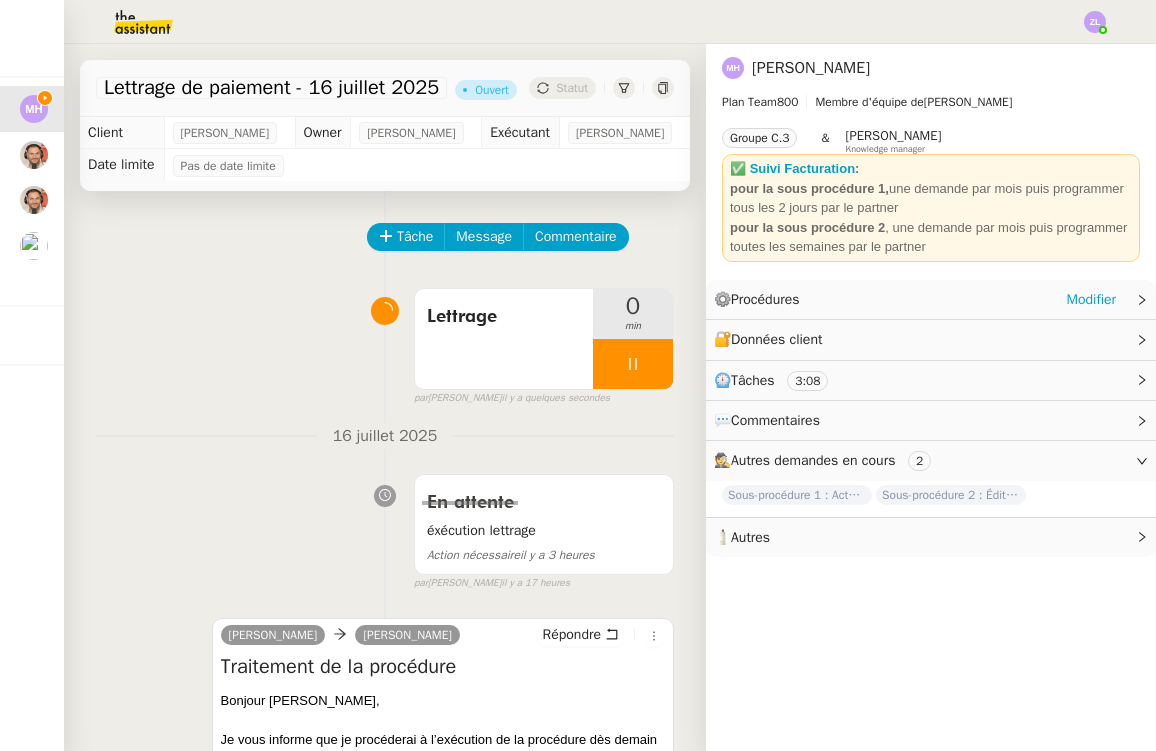 click on "⚙️  Procédures     Modifier" 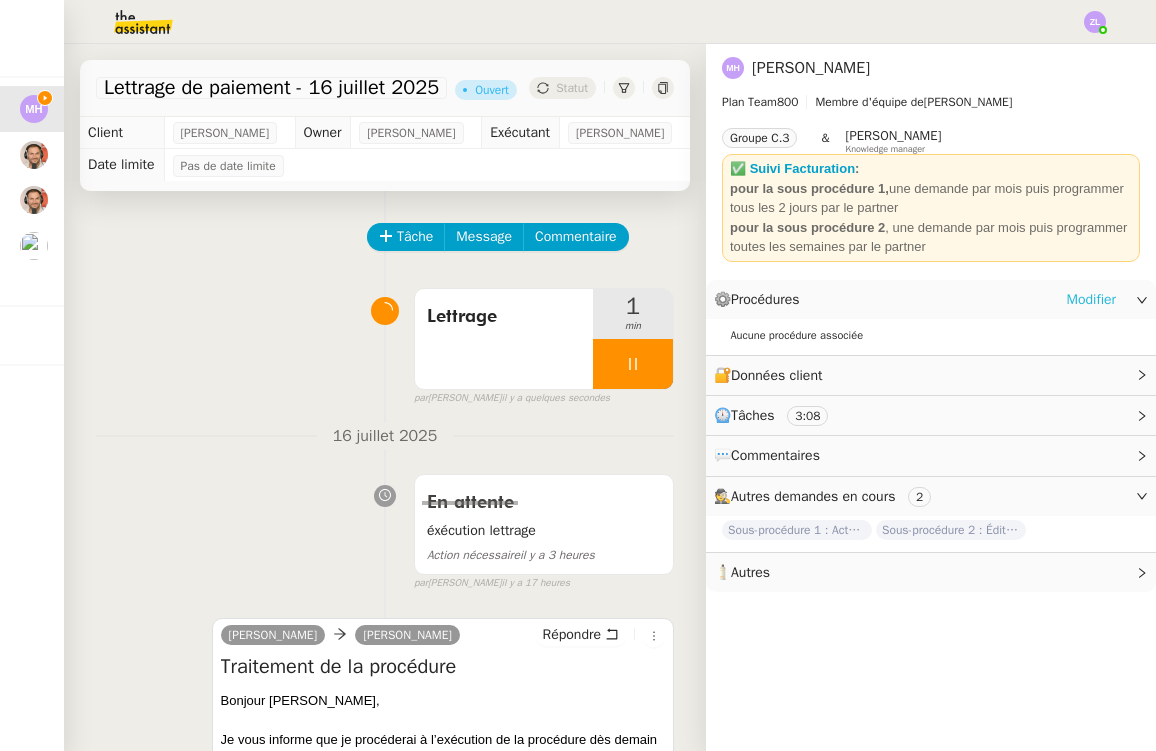 click on "Modifier" 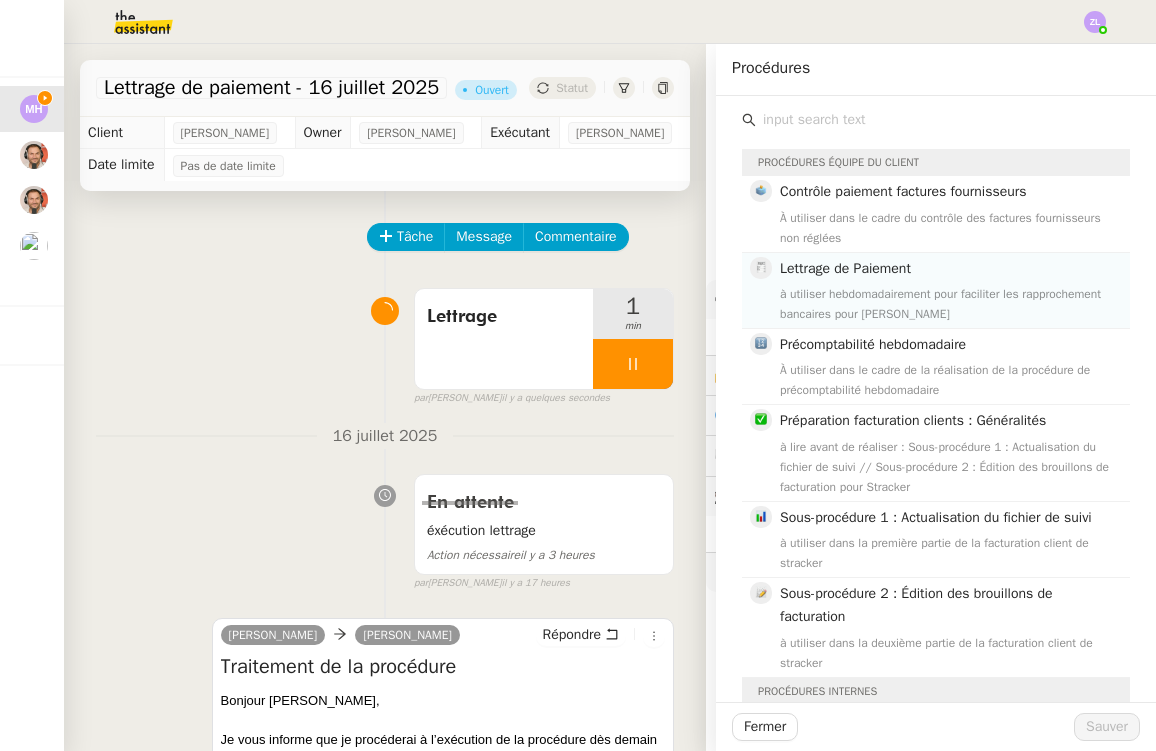 click on "à utiliser hebdomadairement pour faciliter les rapprochement bancaires pour Mathias" 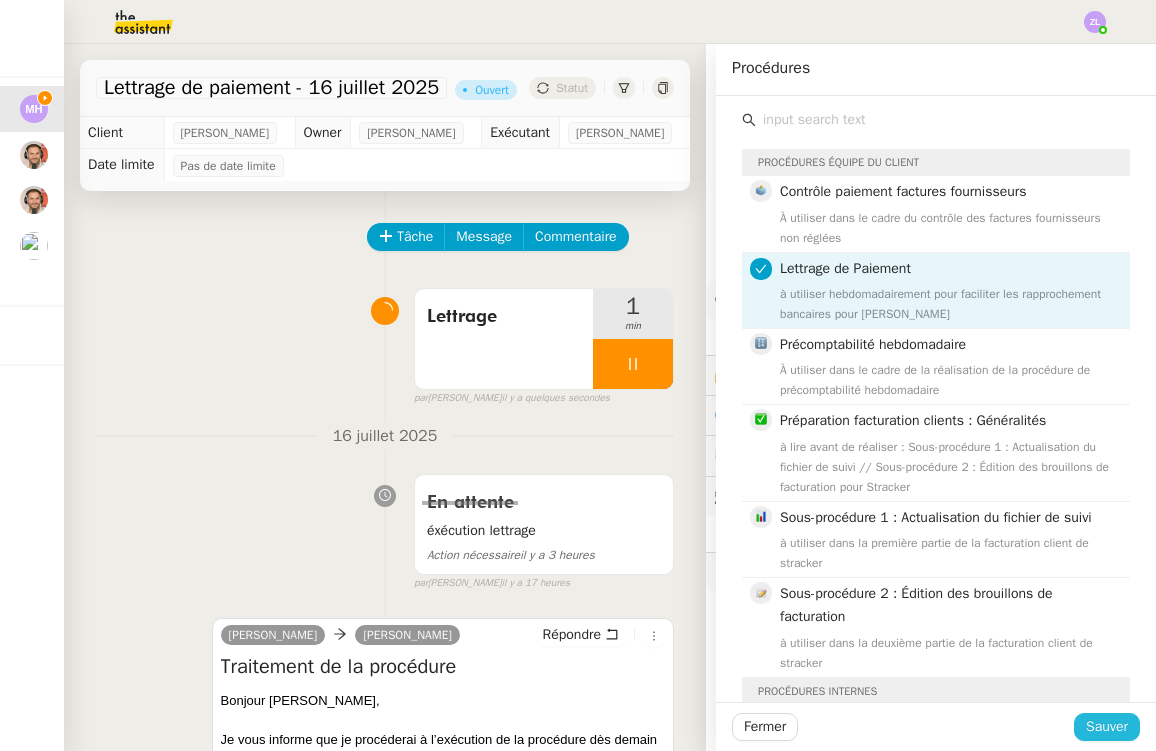 click on "Sauver" 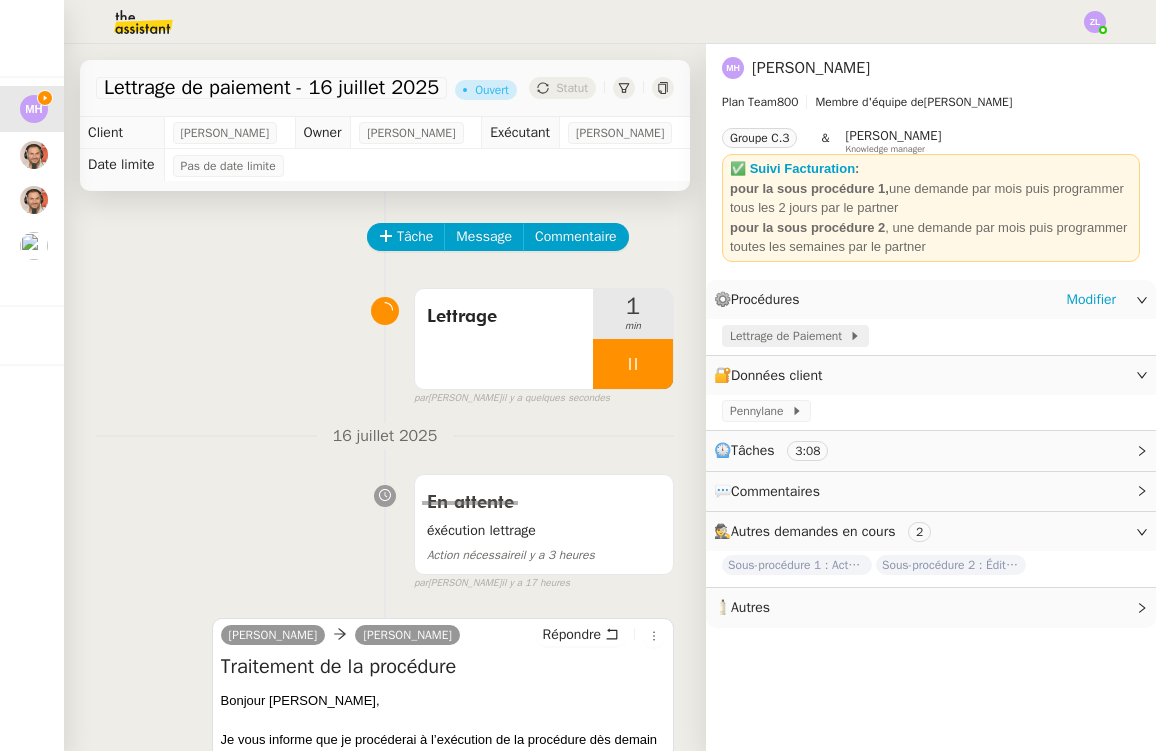click on "Lettrage de Paiement" 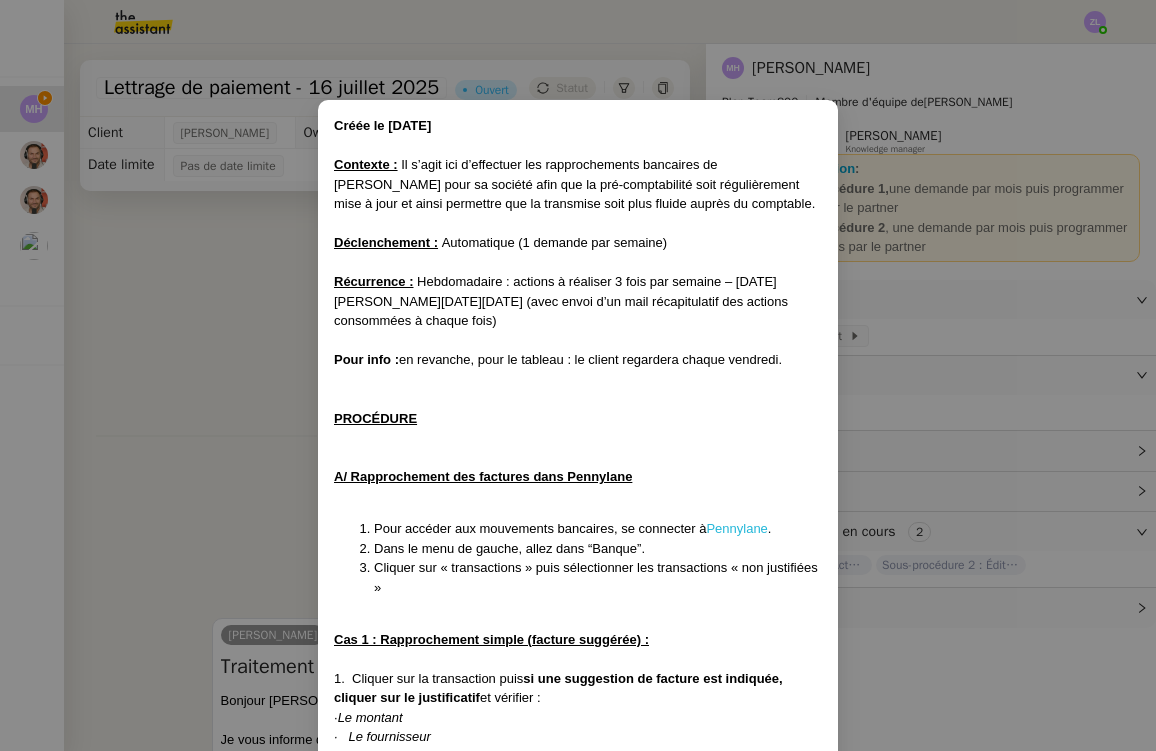 click on "Pennylane" at bounding box center [736, 528] 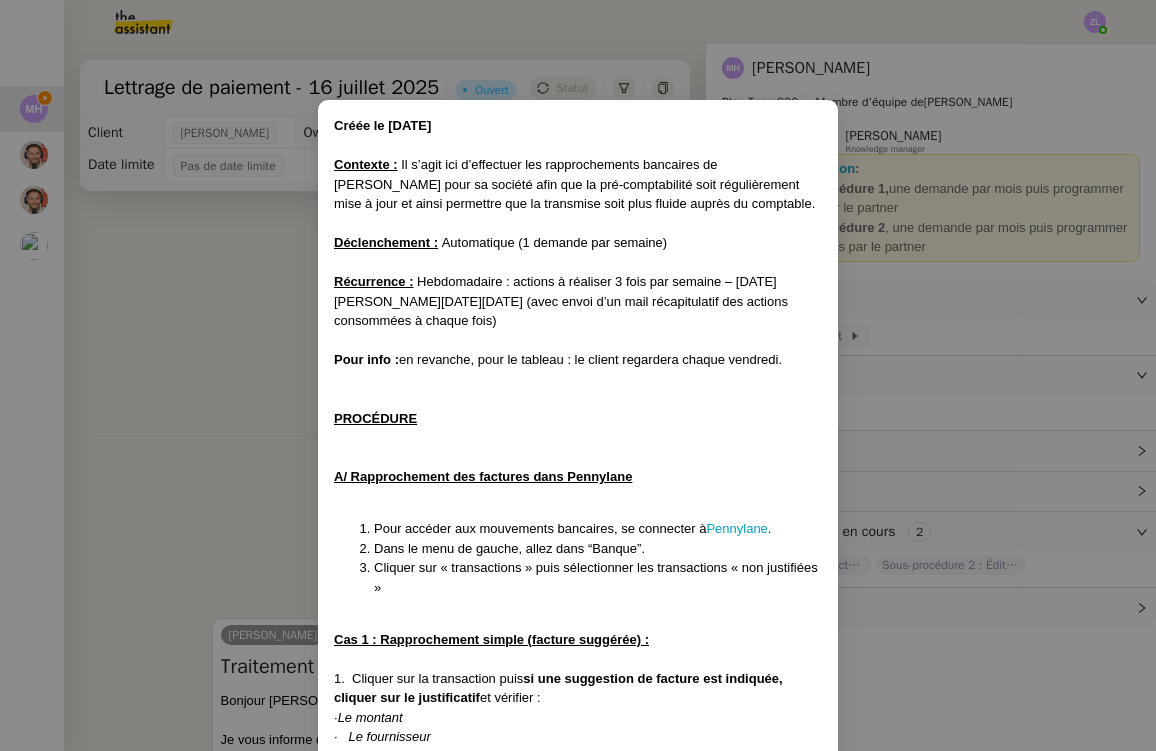 click on "Créée le 16/07/2025   Contexte :   Il s’agit ici d’effectuer les rapprochements bancaires de Mathias pour sa société afin que la pré-comptabilité soit régulièrement mise à jour et ainsi permettre que la transmise soit plus fluide auprès du comptable.    Déclenchement :   Automatique (1 demande par semaine)    Récurrence :   Hebdomadaire : actions à réaliser 3 fois par semaine – Lundi Mercredi Vendredi (avec envoi d’un mail récapitulatif des actions consommées à chaque fois)  Pour info :  en revanche, pour le tableau : le client regardera chaque vendredi.  PROCÉDURE A/ Rapprochement des factures dans Pennylane Pour accéder aux mouvements bancaires, se connecter à  Pennylane . Dans le menu de gauche, allez dans “Banque”. Cliquer sur « transactions » puis sélectionner les transactions « non justifiées »    Cas 1 : Rapprochement simple (facture suggérée) :   1.  Cliquer sur la transaction puis  et vérifier :  ·    Le montant  ·   Le fournisseur" at bounding box center [578, 375] 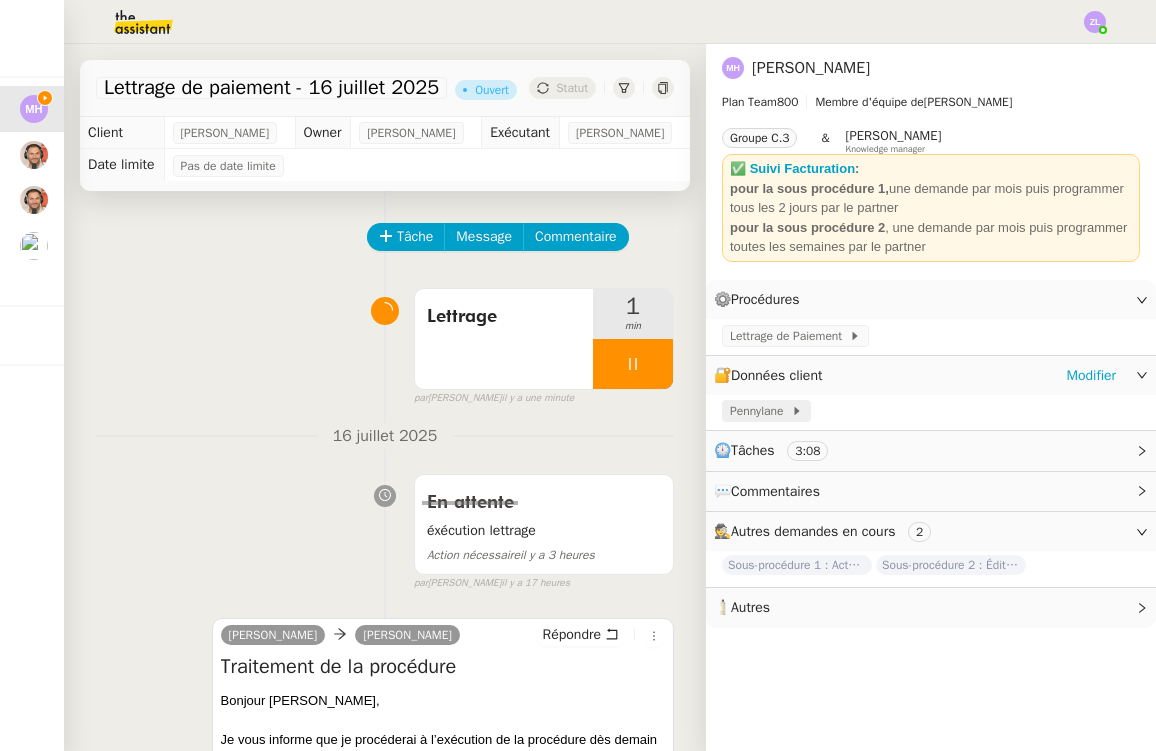 click on "Pennylane" 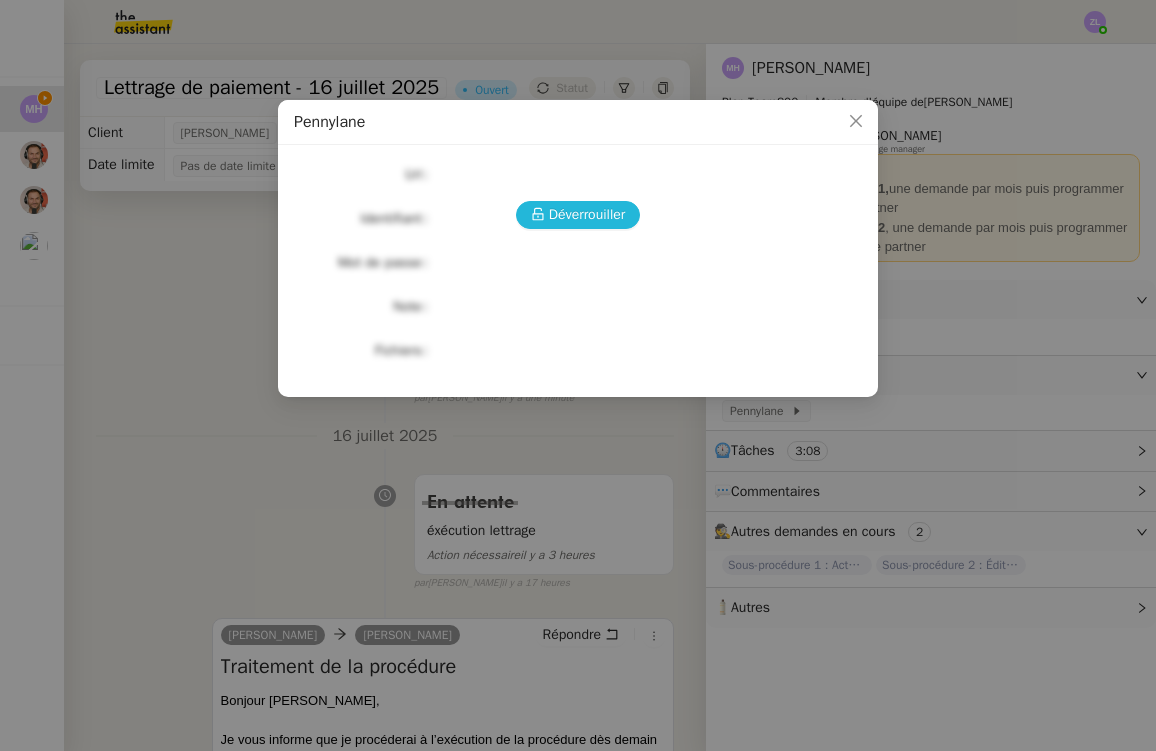 click on "Déverrouiller" at bounding box center (587, 214) 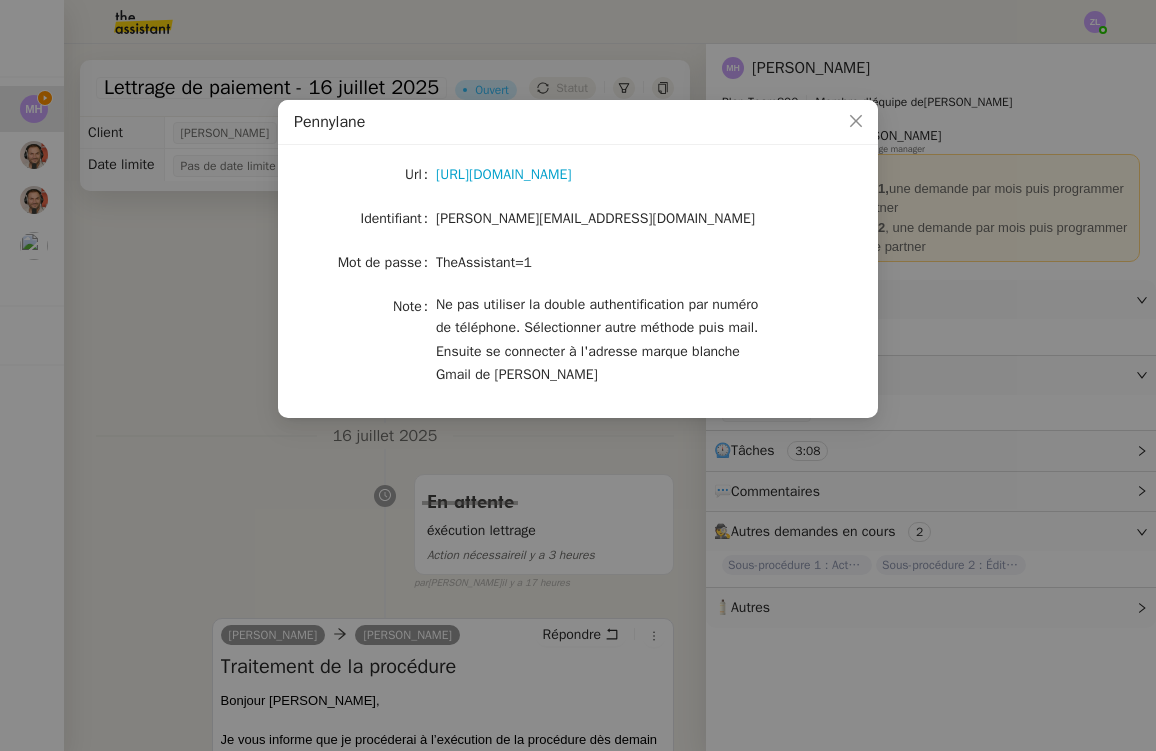 click on "[PERSON_NAME][EMAIL_ADDRESS][DOMAIN_NAME]" 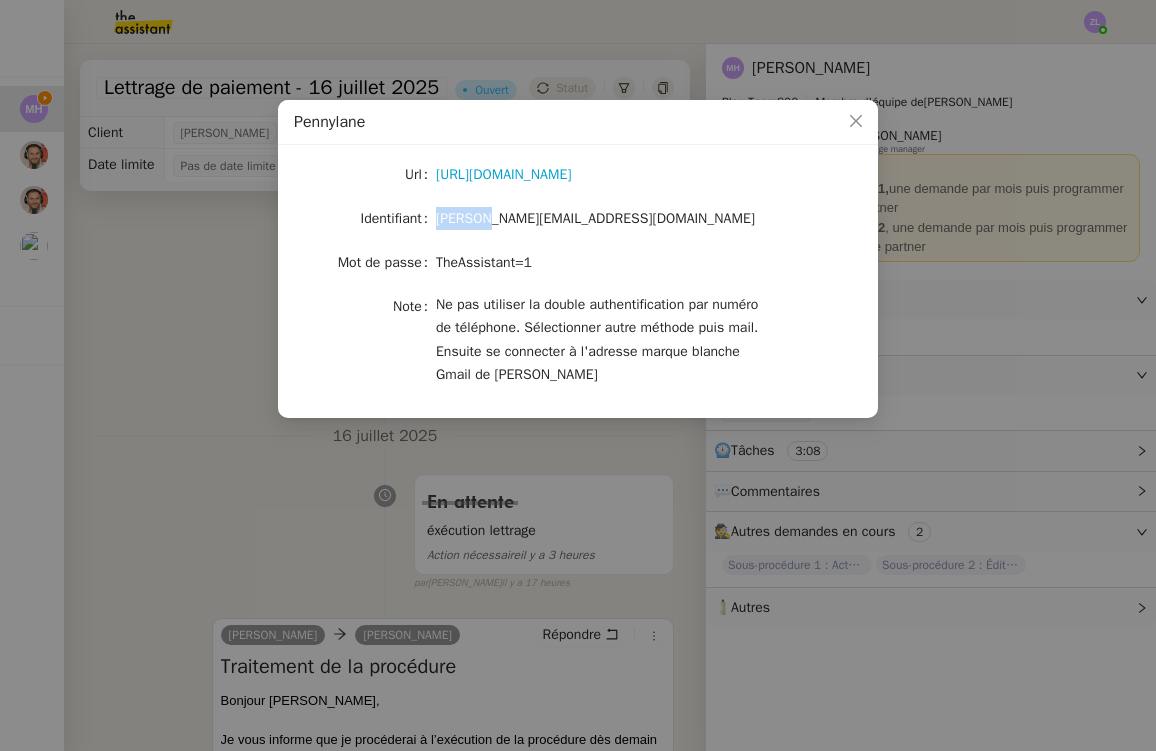 click on "[PERSON_NAME][EMAIL_ADDRESS][DOMAIN_NAME]" 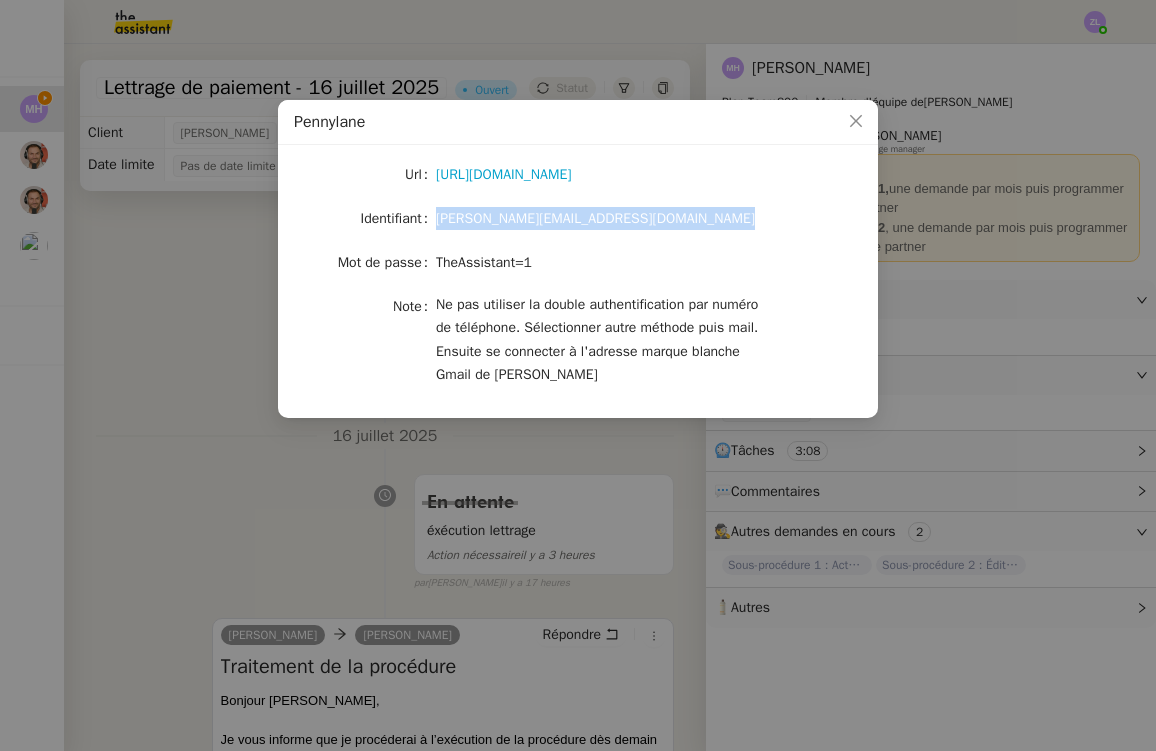 click on "[PERSON_NAME][EMAIL_ADDRESS][DOMAIN_NAME]" 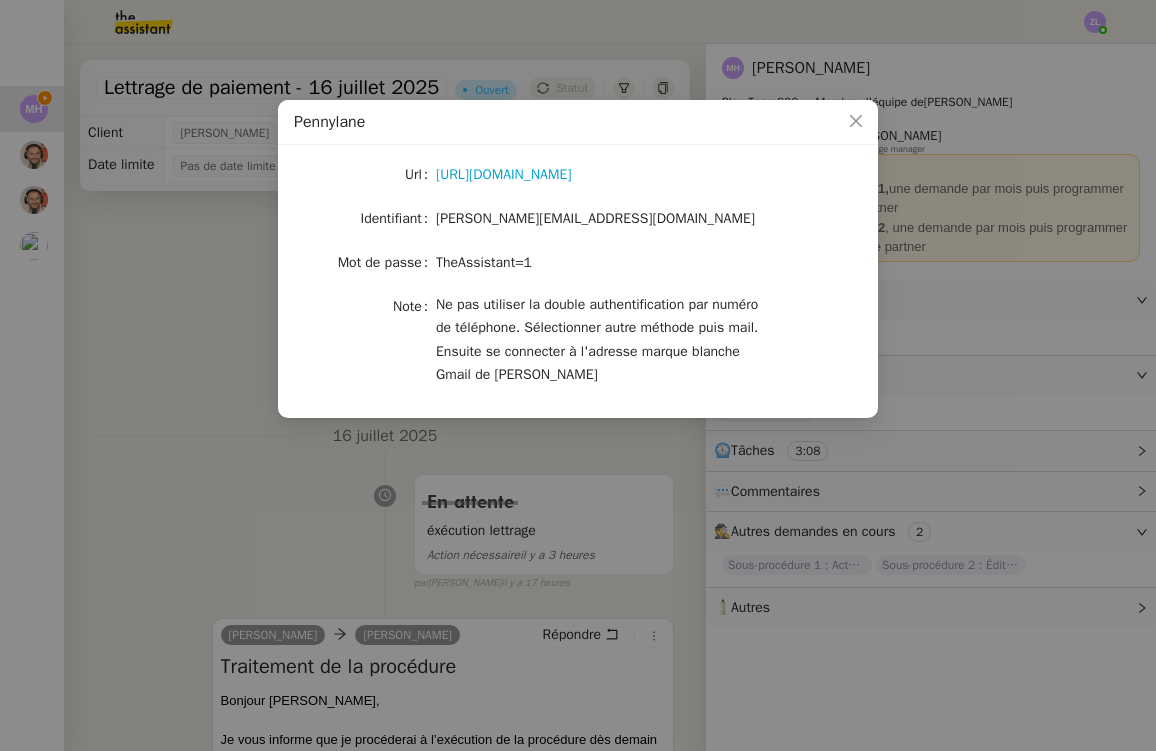 click on "TheAssistant=1" 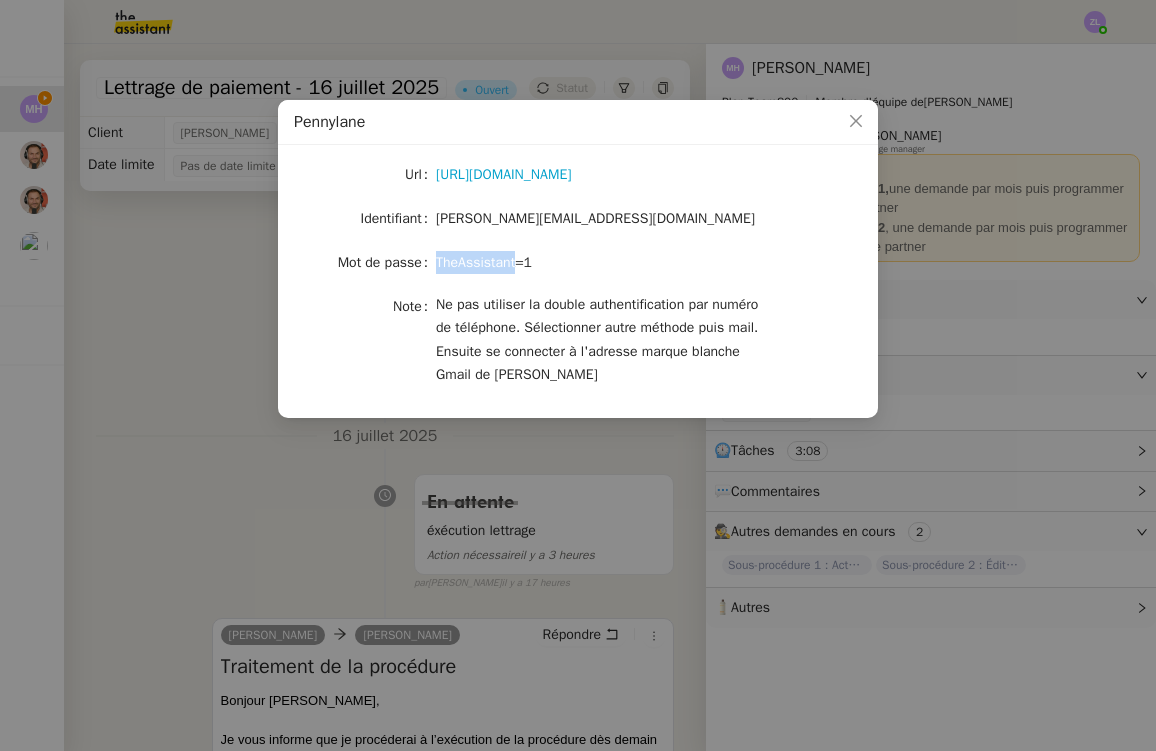 click on "TheAssistant=1" 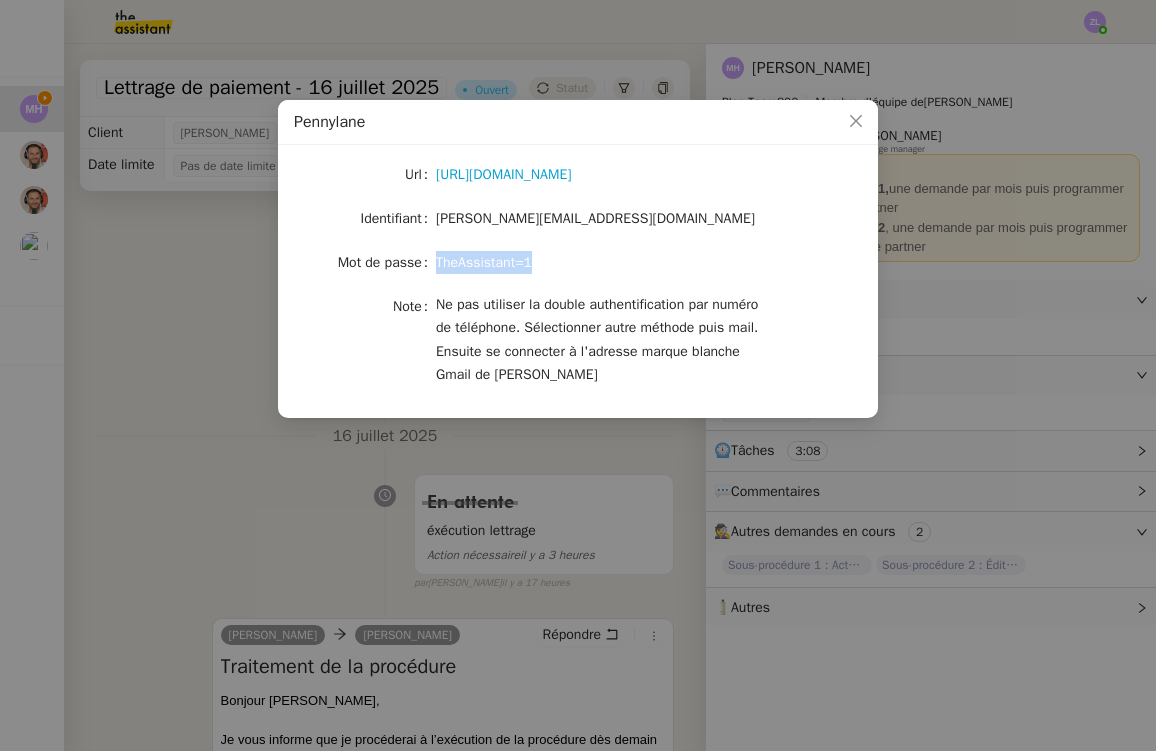 click on "TheAssistant=1" 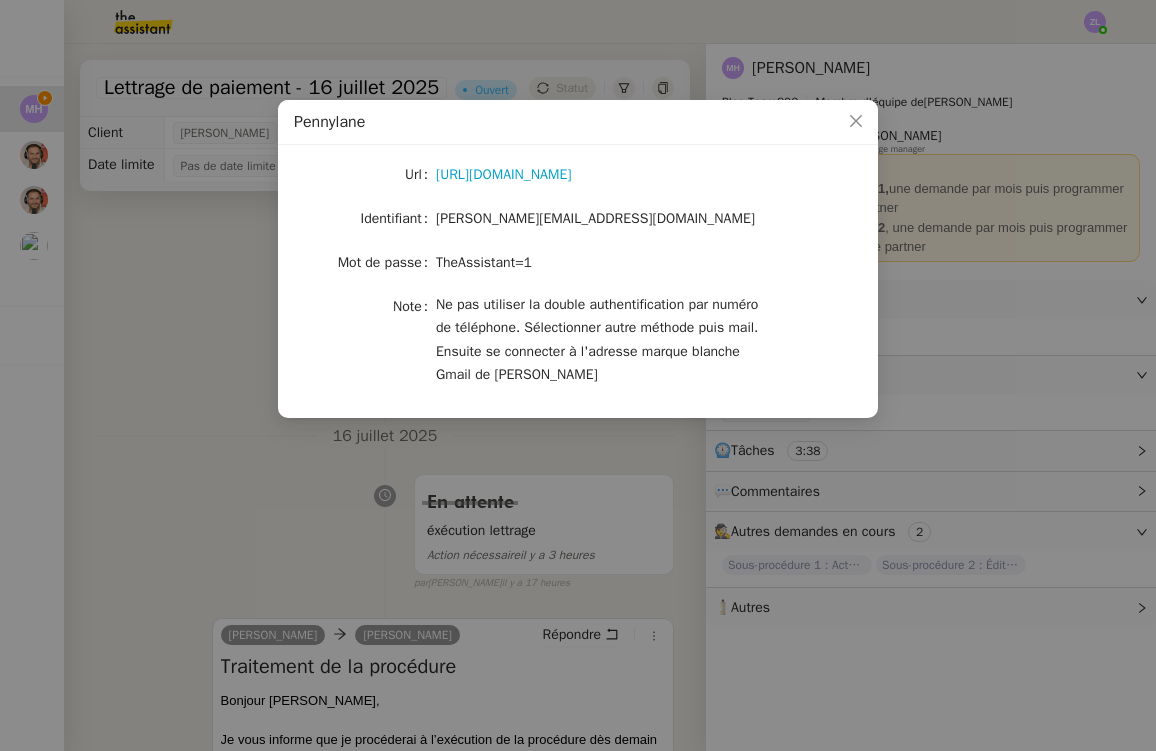 click on "Pennylane Url https://app.pennylane.com/companies/21860756/welcome    Identifiant charlie@stracker.fr Mot de passe TheAssistant=1 Note Ne pas utiliser la double authentification par numéro de téléphone. Sélectionner autre méthode puis mail. Ensuite se connecter à l'adresse marque blanche Gmail de Charlie" at bounding box center [578, 375] 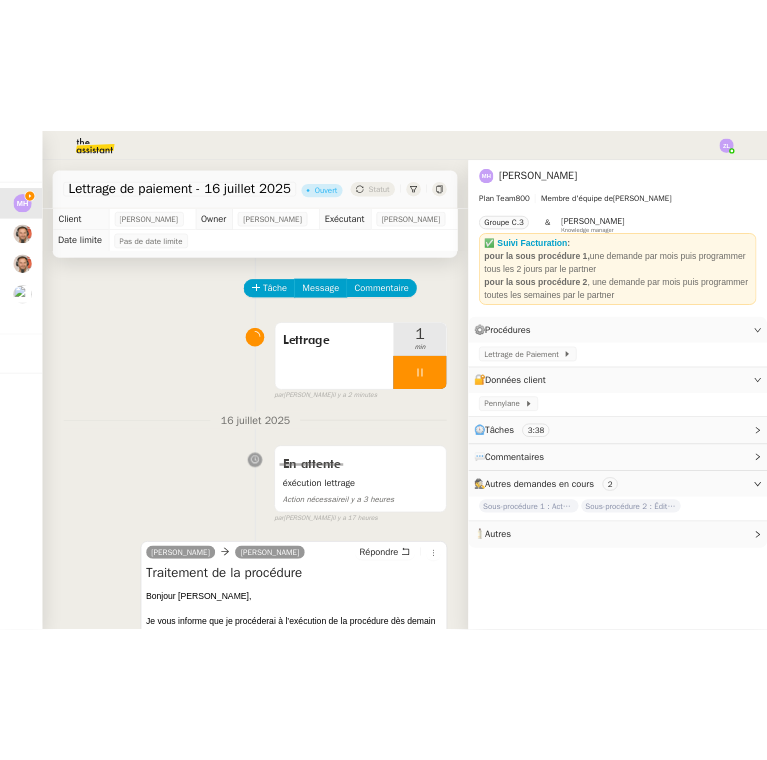 scroll, scrollTop: 0, scrollLeft: 0, axis: both 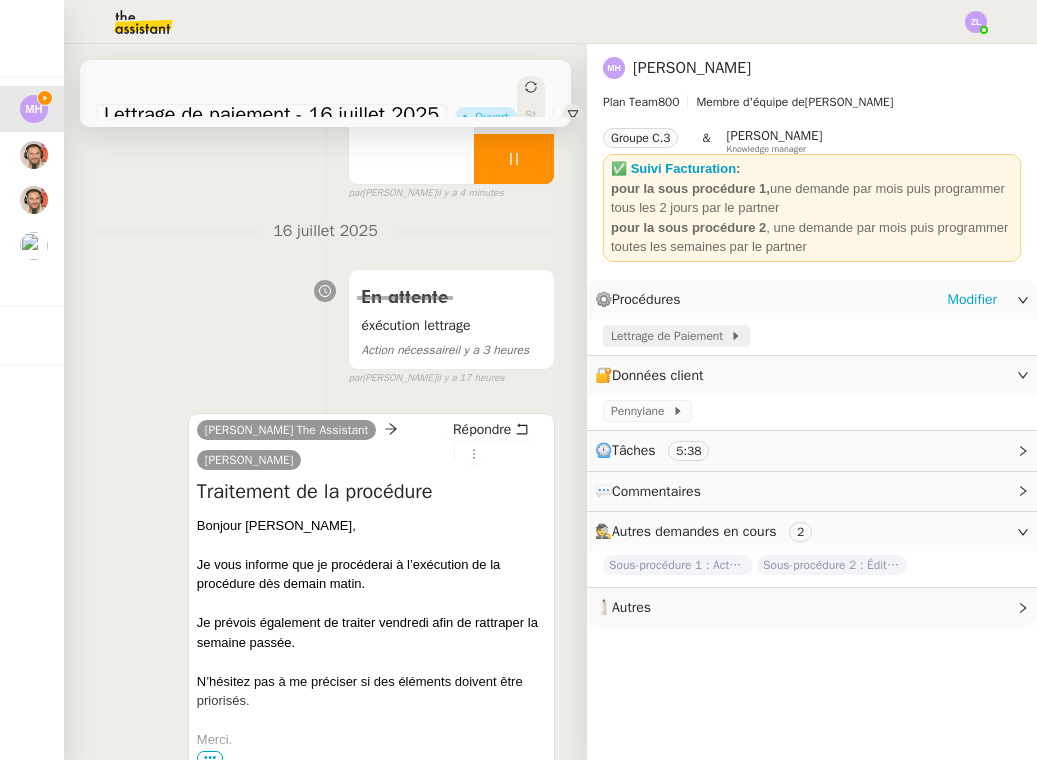 click on "Lettrage de Paiement" 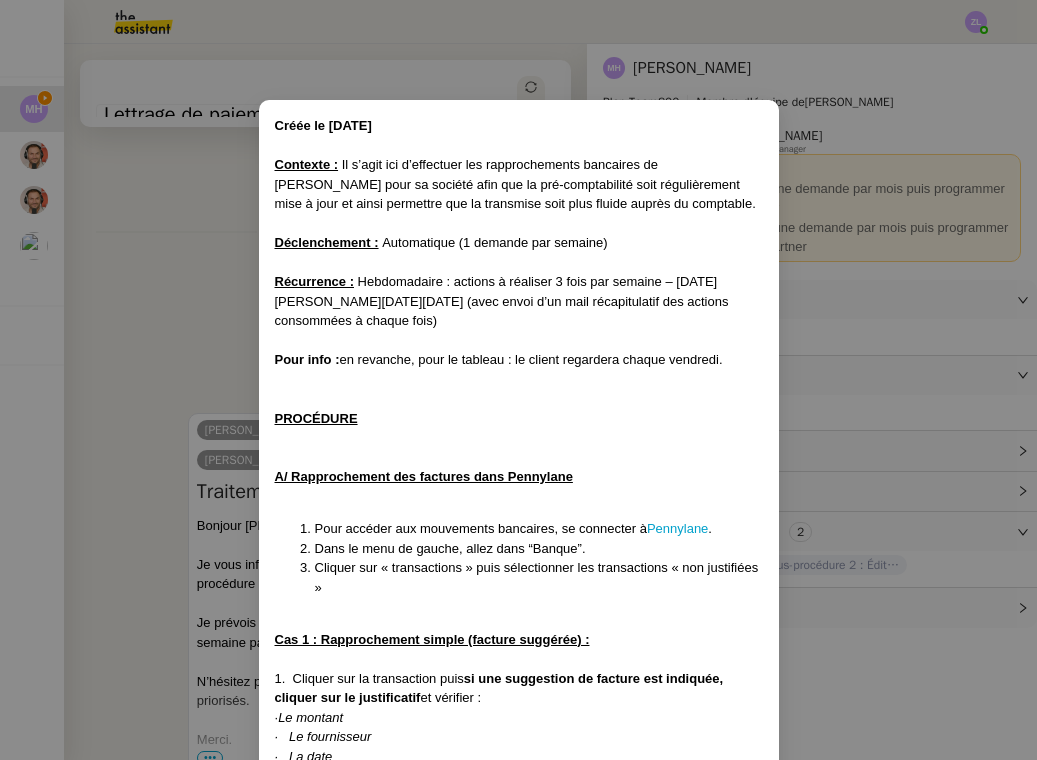 click on "Créée le 16/07/2025   Contexte :   Il s’agit ici d’effectuer les rapprochements bancaires de Mathias pour sa société afin que la pré-comptabilité soit régulièrement mise à jour et ainsi permettre que la transmise soit plus fluide auprès du comptable.    Déclenchement :   Automatique (1 demande par semaine)    Récurrence :   Hebdomadaire : actions à réaliser 3 fois par semaine – Lundi Mercredi Vendredi (avec envoi d’un mail récapitulatif des actions consommées à chaque fois)  Pour info :  en revanche, pour le tableau : le client regardera chaque vendredi.  PROCÉDURE A/ Rapprochement des factures dans Pennylane Pour accéder aux mouvements bancaires, se connecter à  Pennylane . Dans le menu de gauche, allez dans “Banque”. Cliquer sur « transactions » puis sélectionner les transactions « non justifiées »    Cas 1 : Rapprochement simple (facture suggérée) :   1.  Cliquer sur la transaction puis  et vérifier :  ·    Le montant  ·   Le fournisseur" at bounding box center (518, 380) 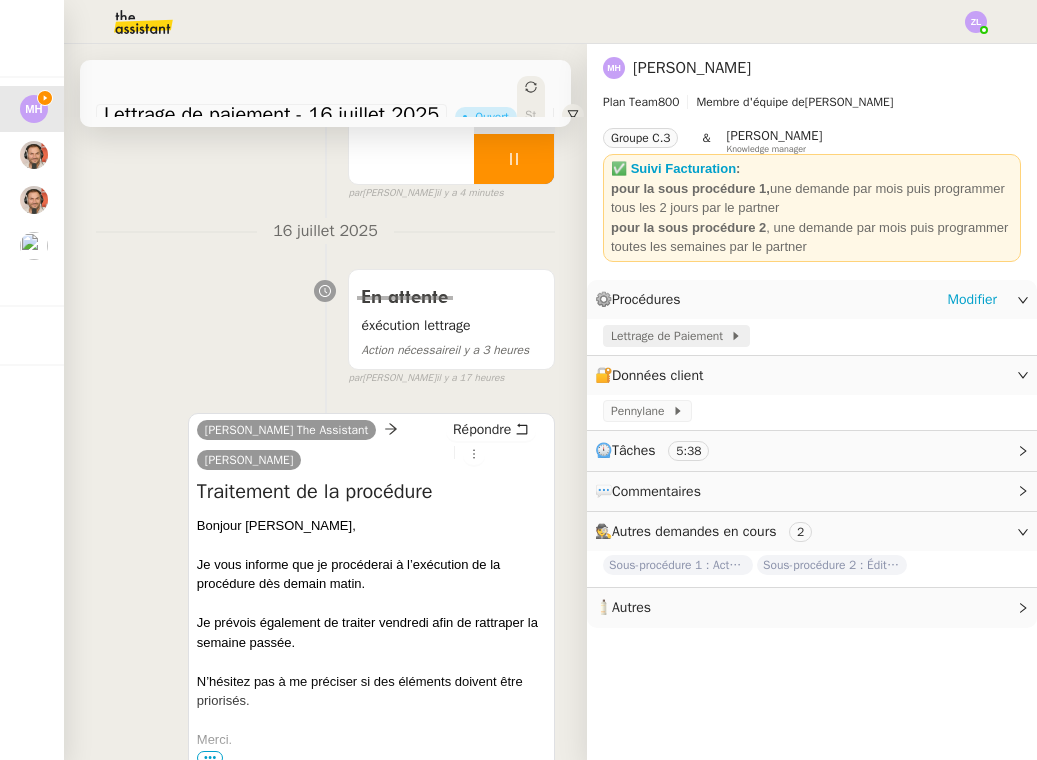 click on "Lettrage de Paiement" 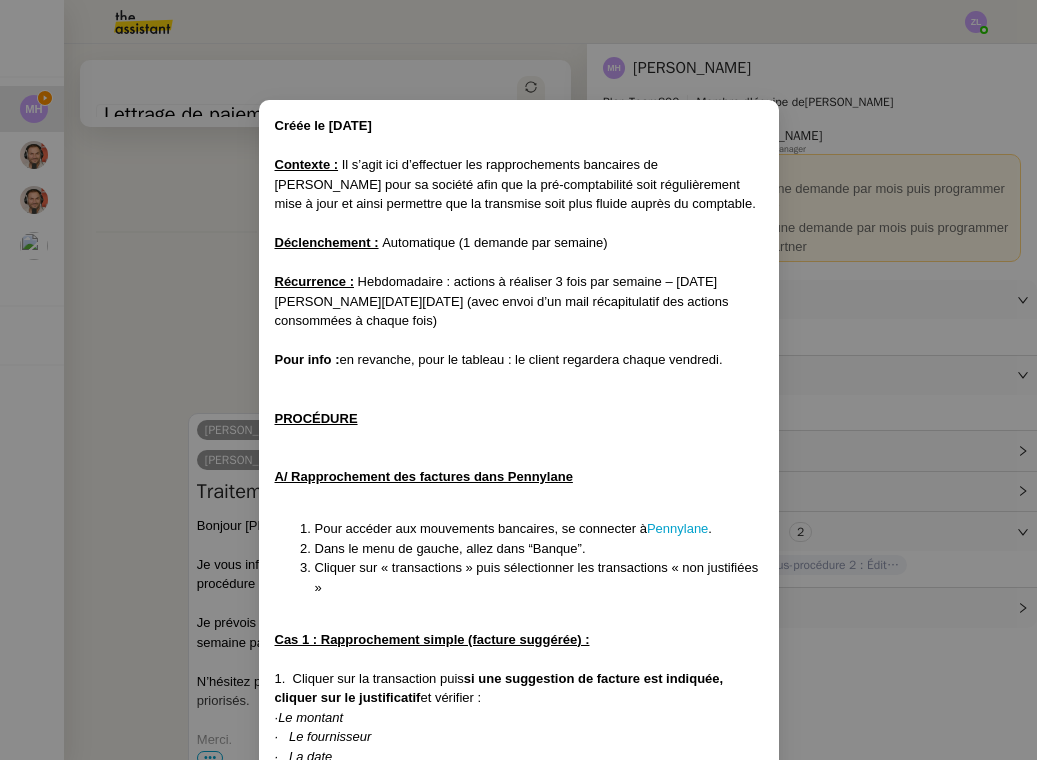 click on "Créée le 16/07/2025   Contexte :   Il s’agit ici d’effectuer les rapprochements bancaires de Mathias pour sa société afin que la pré-comptabilité soit régulièrement mise à jour et ainsi permettre que la transmise soit plus fluide auprès du comptable.    Déclenchement :   Automatique (1 demande par semaine)    Récurrence :   Hebdomadaire : actions à réaliser 3 fois par semaine – Lundi Mercredi Vendredi (avec envoi d’un mail récapitulatif des actions consommées à chaque fois)  Pour info :  en revanche, pour le tableau : le client regardera chaque vendredi.  PROCÉDURE A/ Rapprochement des factures dans Pennylane Pour accéder aux mouvements bancaires, se connecter à  Pennylane . Dans le menu de gauche, allez dans “Banque”. Cliquer sur « transactions » puis sélectionner les transactions « non justifiées »    Cas 1 : Rapprochement simple (facture suggérée) :   1.  Cliquer sur la transaction puis  et vérifier :  ·    Le montant  ·   Le fournisseur" at bounding box center (519, 909) 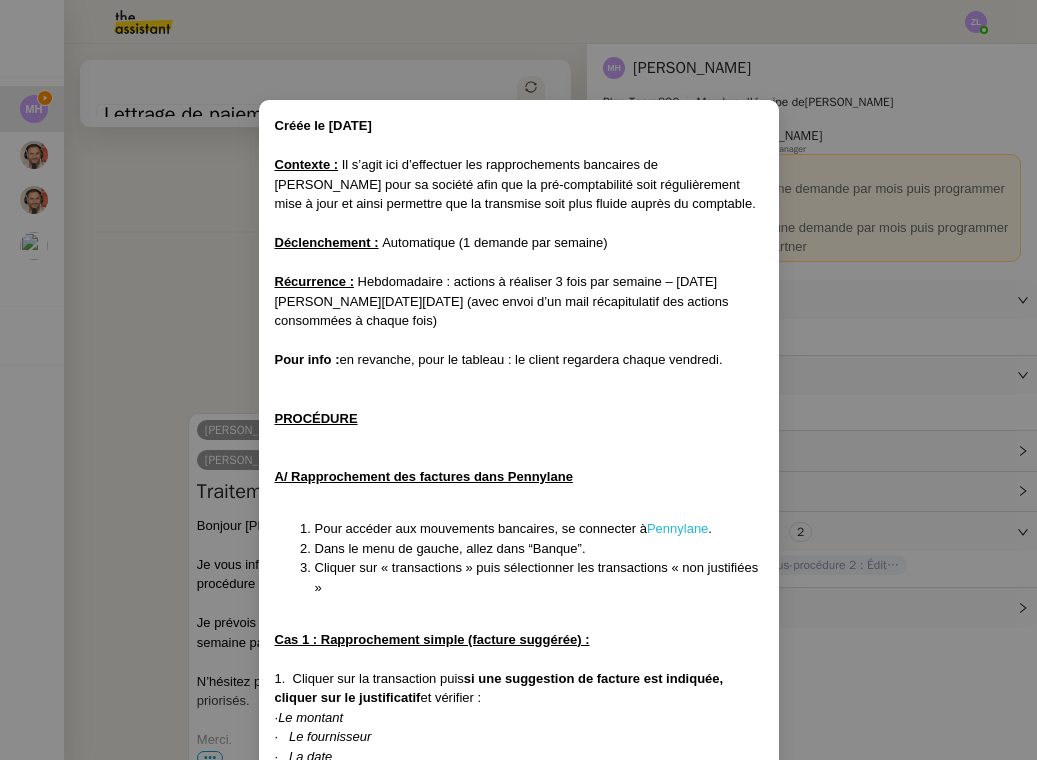 click on "Pennylane" at bounding box center [677, 528] 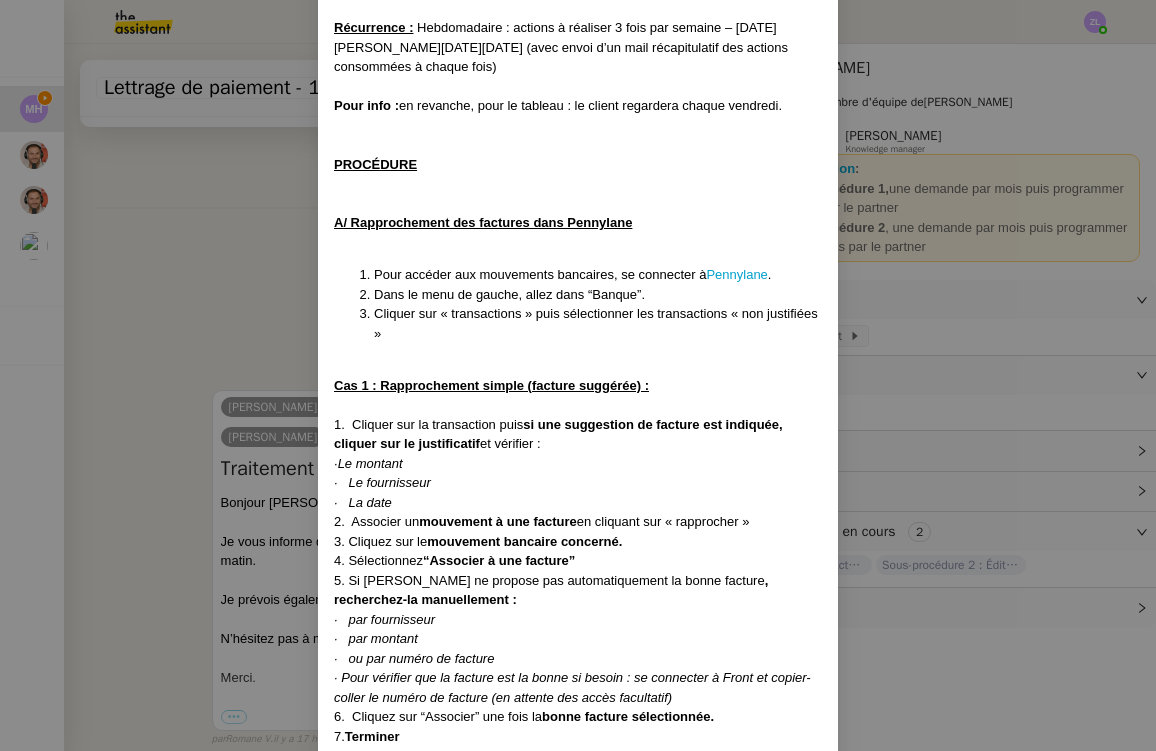 scroll, scrollTop: 361, scrollLeft: 0, axis: vertical 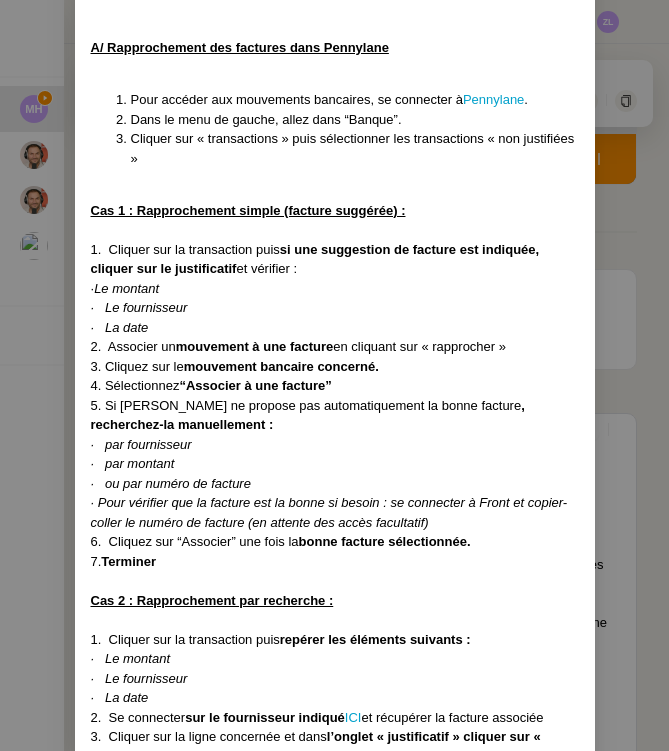 click on "Créée le 16/07/2025   Contexte :   Il s’agit ici d’effectuer les rapprochements bancaires de Mathias pour sa société afin que la pré-comptabilité soit régulièrement mise à jour et ainsi permettre que la transmise soit plus fluide auprès du comptable.    Déclenchement :   Automatique (1 demande par semaine)    Récurrence :   Hebdomadaire : actions à réaliser 3 fois par semaine – Lundi Mercredi Vendredi (avec envoi d’un mail récapitulatif des actions consommées à chaque fois)  Pour info :  en revanche, pour le tableau : le client regardera chaque vendredi.  PROCÉDURE A/ Rapprochement des factures dans Pennylane Pour accéder aux mouvements bancaires, se connecter à  Pennylane . Dans le menu de gauche, allez dans “Banque”. Cliquer sur « transactions » puis sélectionner les transactions « non justifiées »    Cas 1 : Rapprochement simple (facture suggérée) :   1.  Cliquer sur la transaction puis  et vérifier :  ·    Le montant  ·   Le fournisseur" at bounding box center (334, 375) 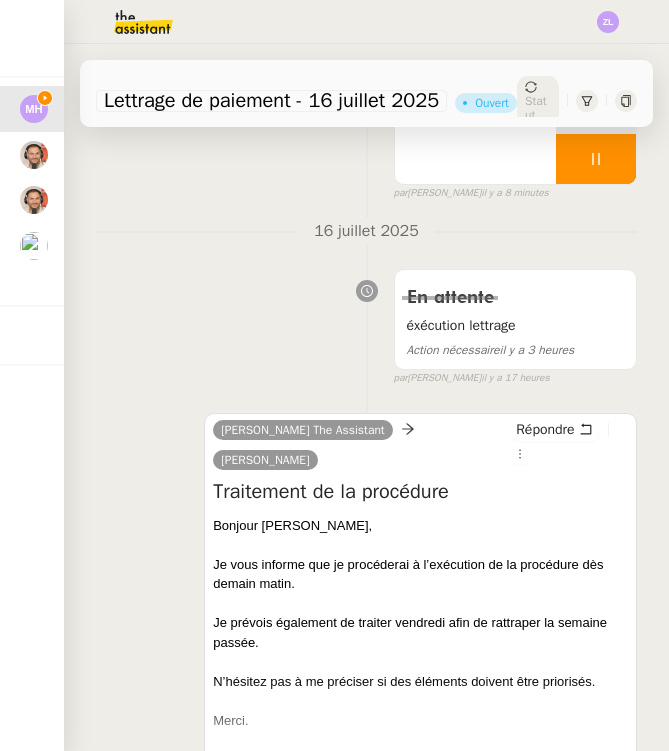 scroll, scrollTop: 0, scrollLeft: 0, axis: both 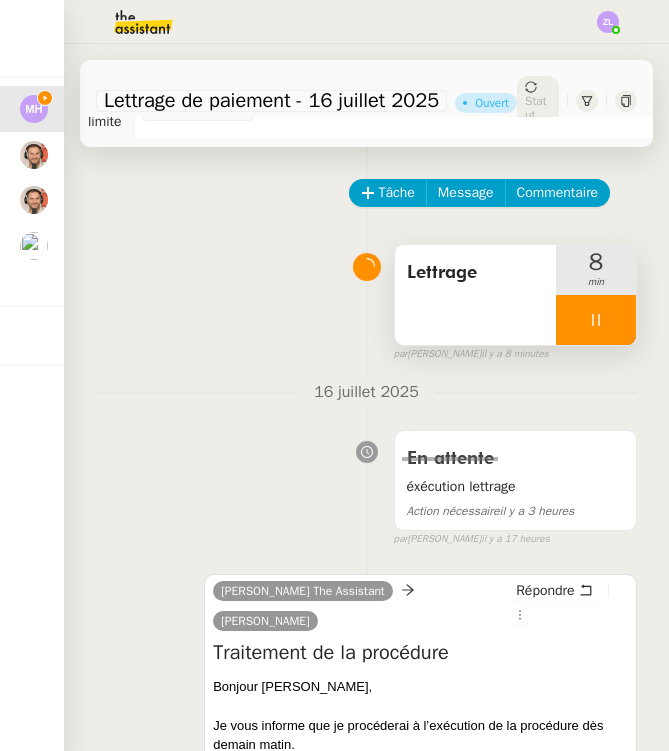 click 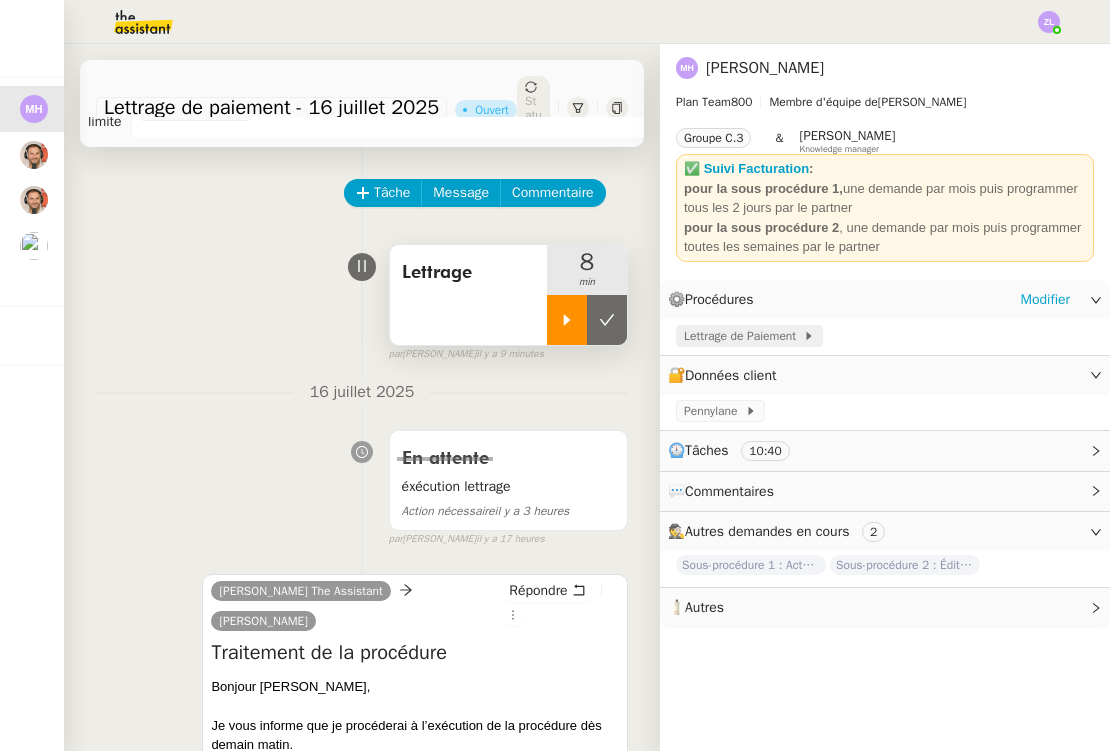 click on "Lettrage de Paiement" 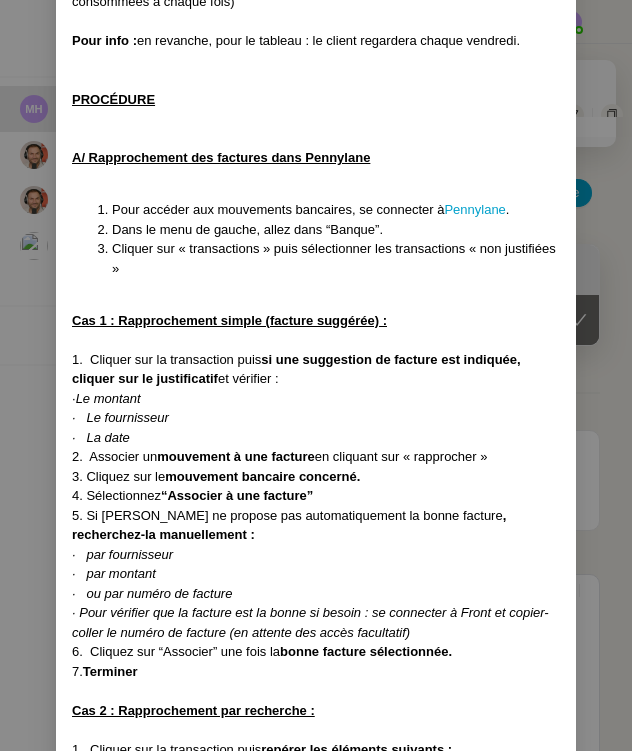 scroll, scrollTop: 342, scrollLeft: 0, axis: vertical 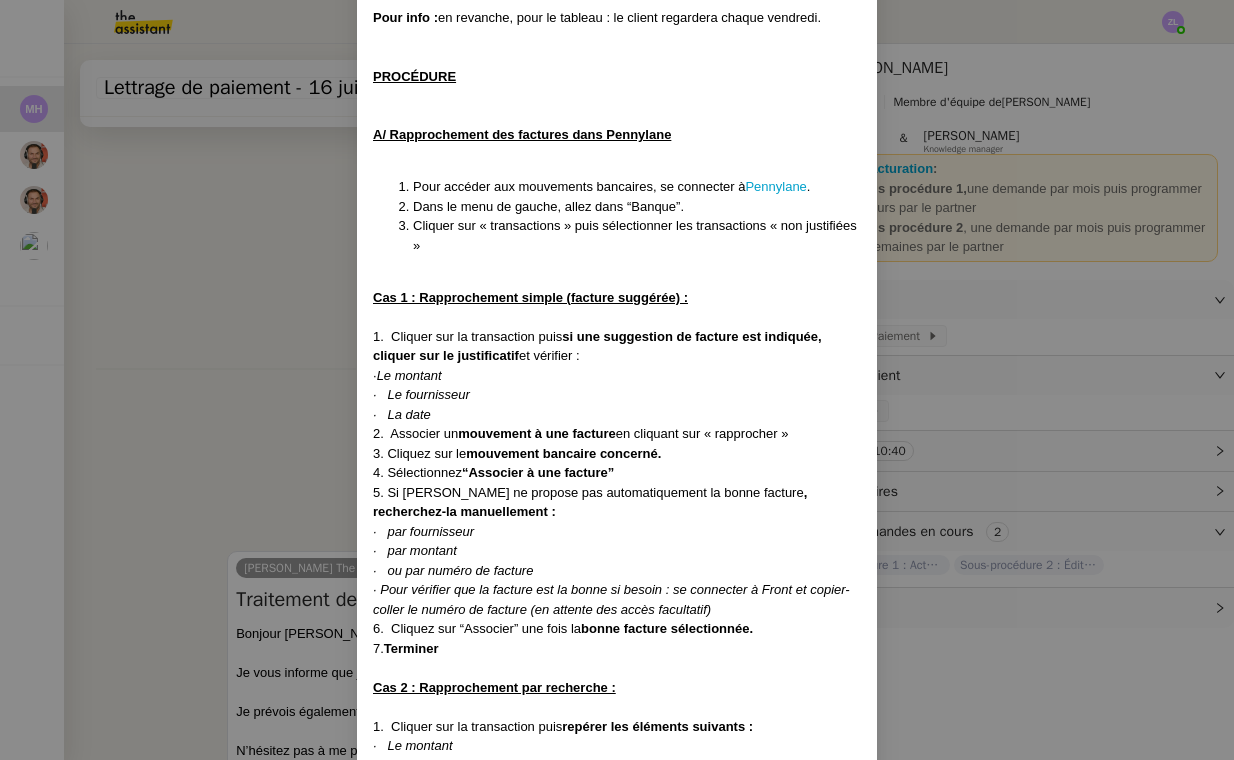 click on "Créée le 16/07/2025   Contexte :   Il s’agit ici d’effectuer les rapprochements bancaires de Mathias pour sa société afin que la pré-comptabilité soit régulièrement mise à jour et ainsi permettre que la transmise soit plus fluide auprès du comptable.    Déclenchement :   Automatique (1 demande par semaine)    Récurrence :   Hebdomadaire : actions à réaliser 3 fois par semaine – Lundi Mercredi Vendredi (avec envoi d’un mail récapitulatif des actions consommées à chaque fois)  Pour info :  en revanche, pour le tableau : le client regardera chaque vendredi.  PROCÉDURE A/ Rapprochement des factures dans Pennylane Pour accéder aux mouvements bancaires, se connecter à  Pennylane . Dans le menu de gauche, allez dans “Banque”. Cliquer sur « transactions » puis sélectionner les transactions « non justifiées »    Cas 1 : Rapprochement simple (facture suggérée) :   1.  Cliquer sur la transaction puis  et vérifier :  ·    Le montant  ·   Le fournisseur" at bounding box center [617, 380] 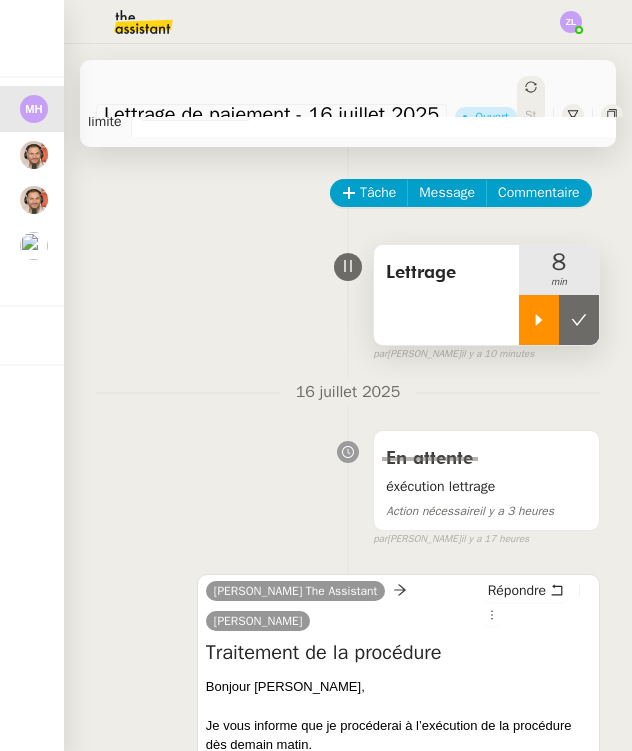 click 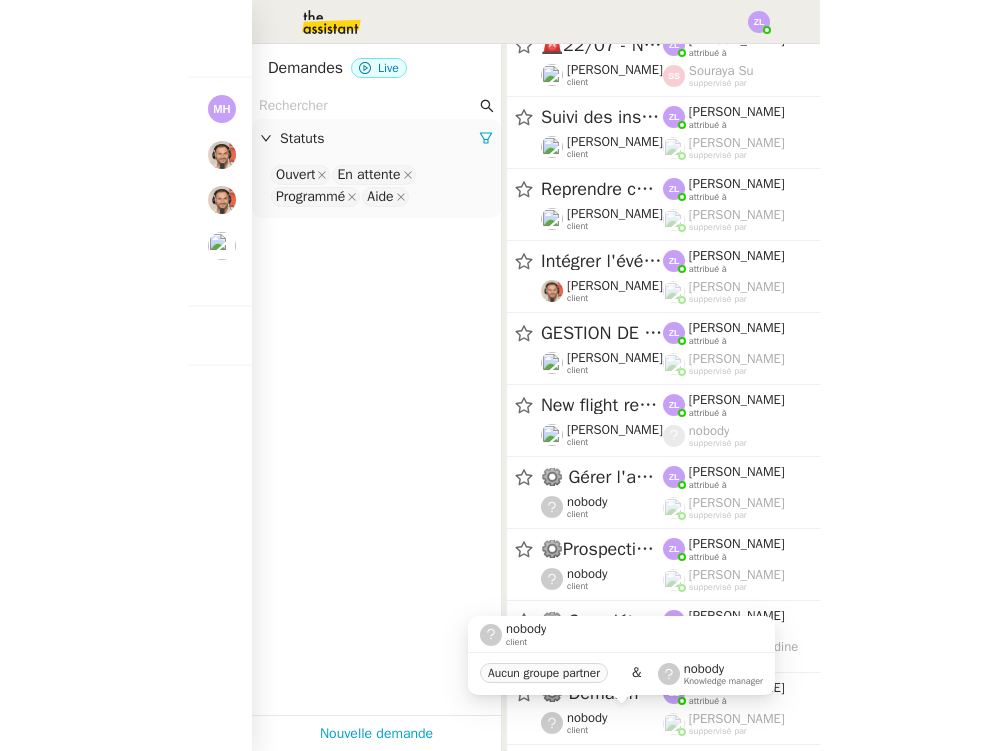 scroll, scrollTop: 991, scrollLeft: 0, axis: vertical 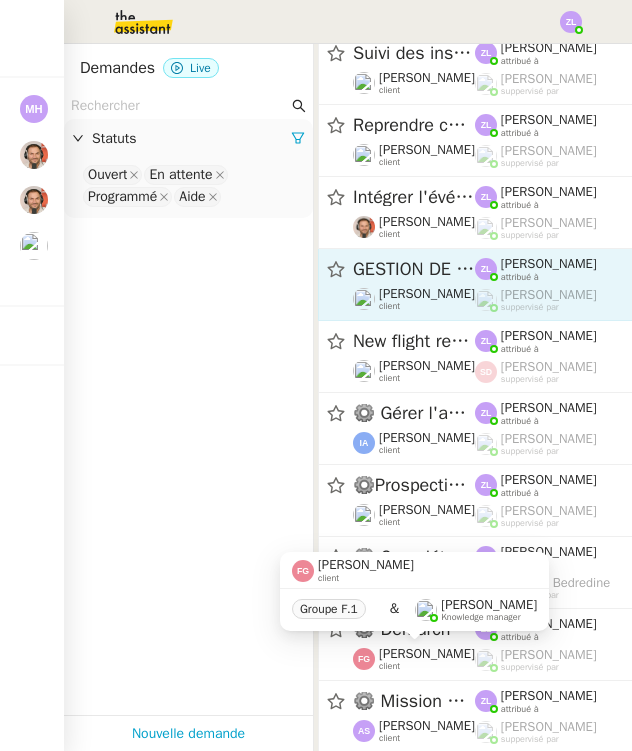 click on "Edwige Giron-Fleckinger    client" 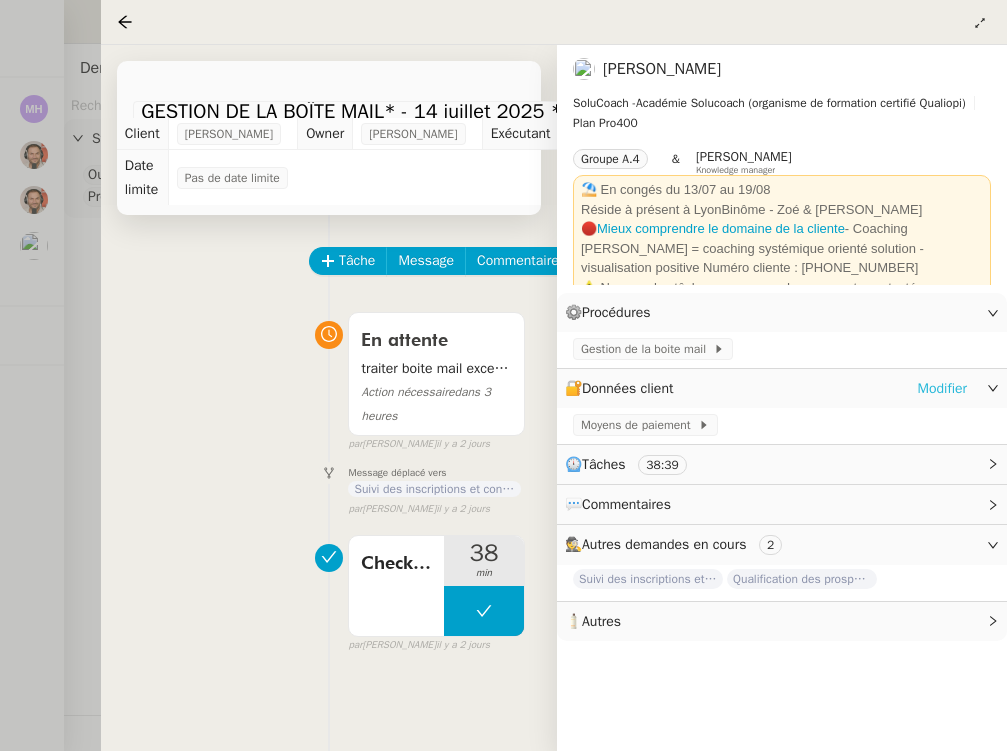 click on "Modifier" 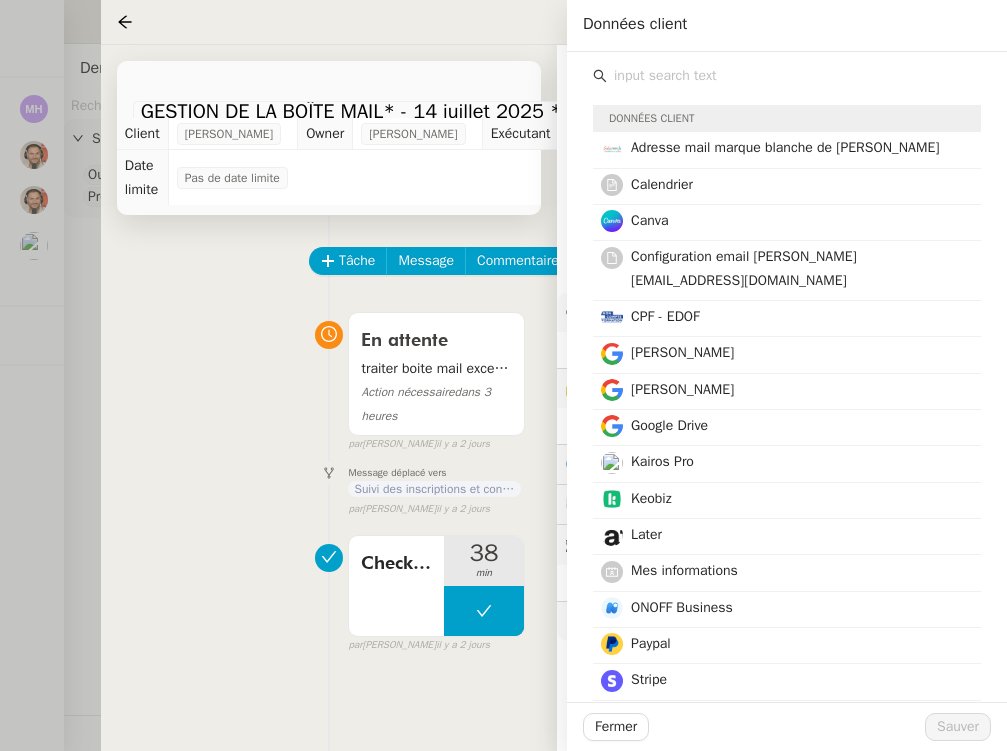 click 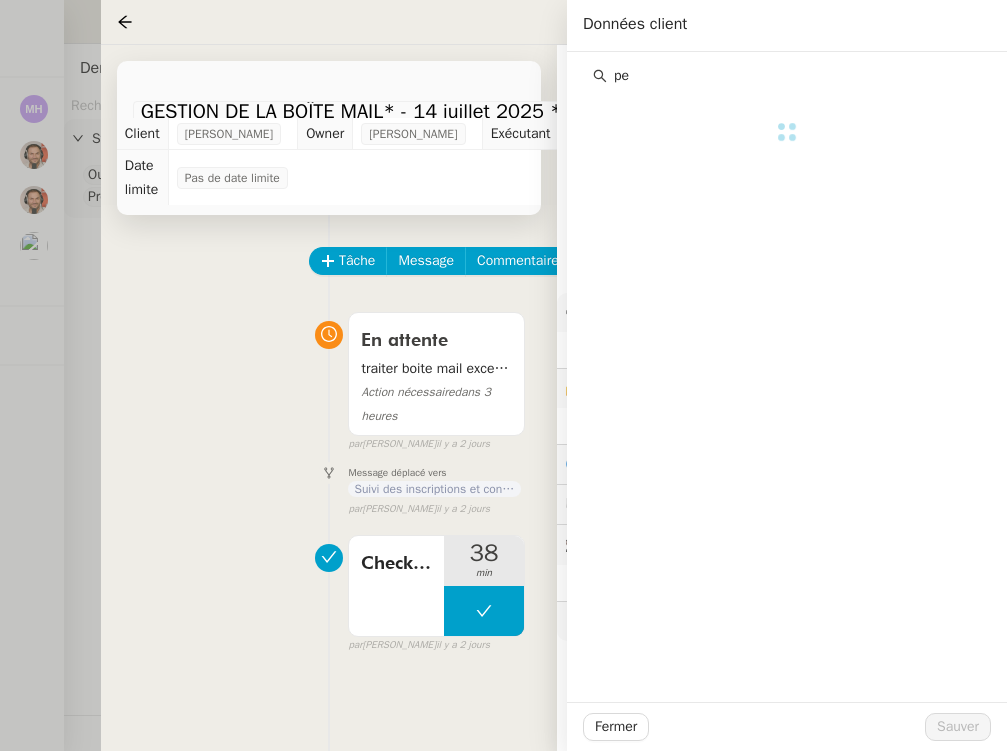 type on "p" 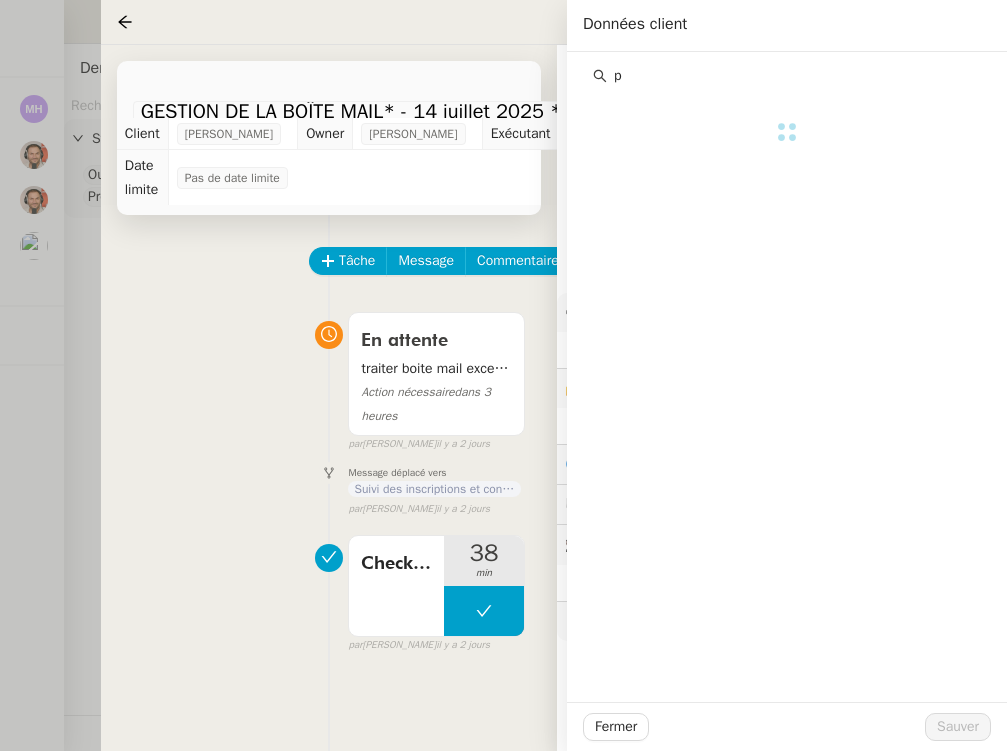 type 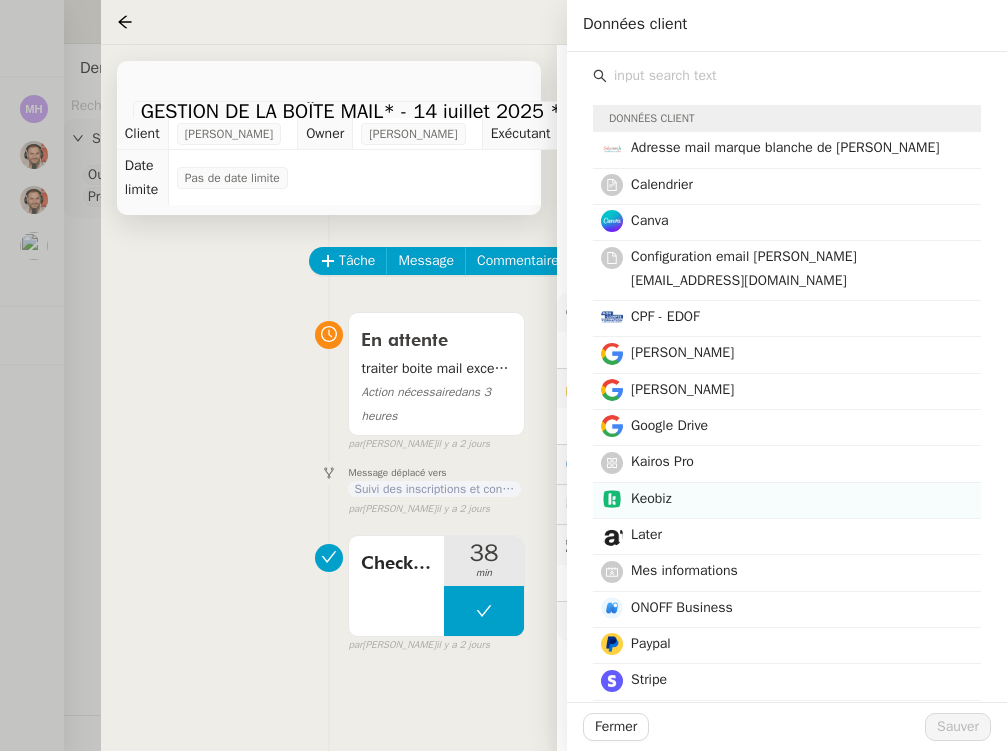 click on "Keobiz" 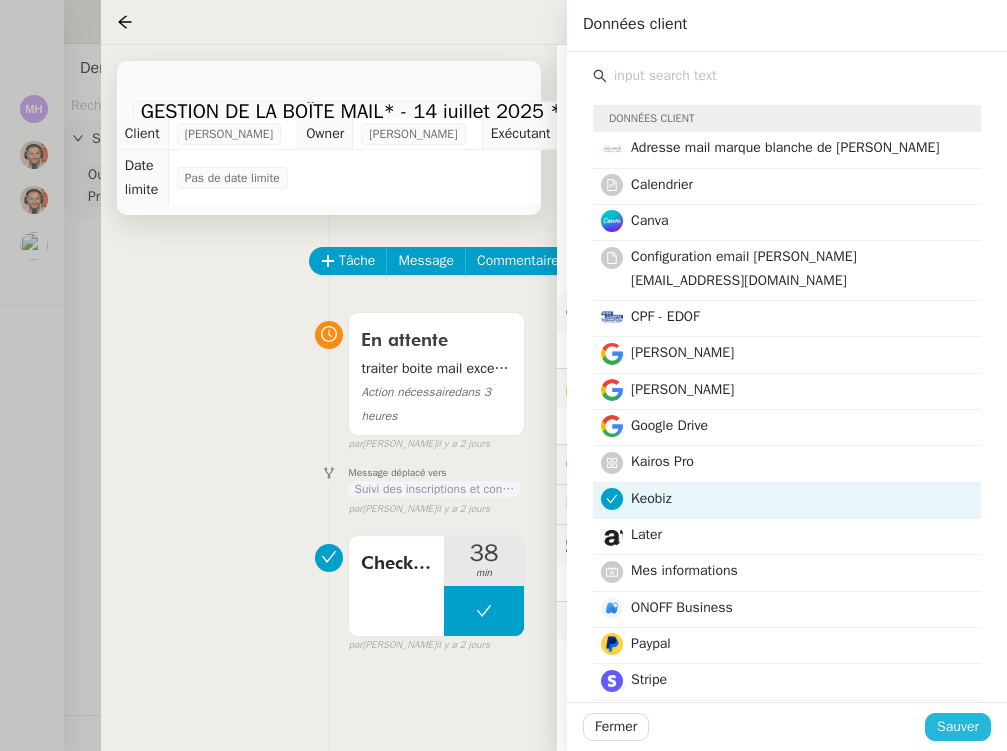 click on "Sauver" 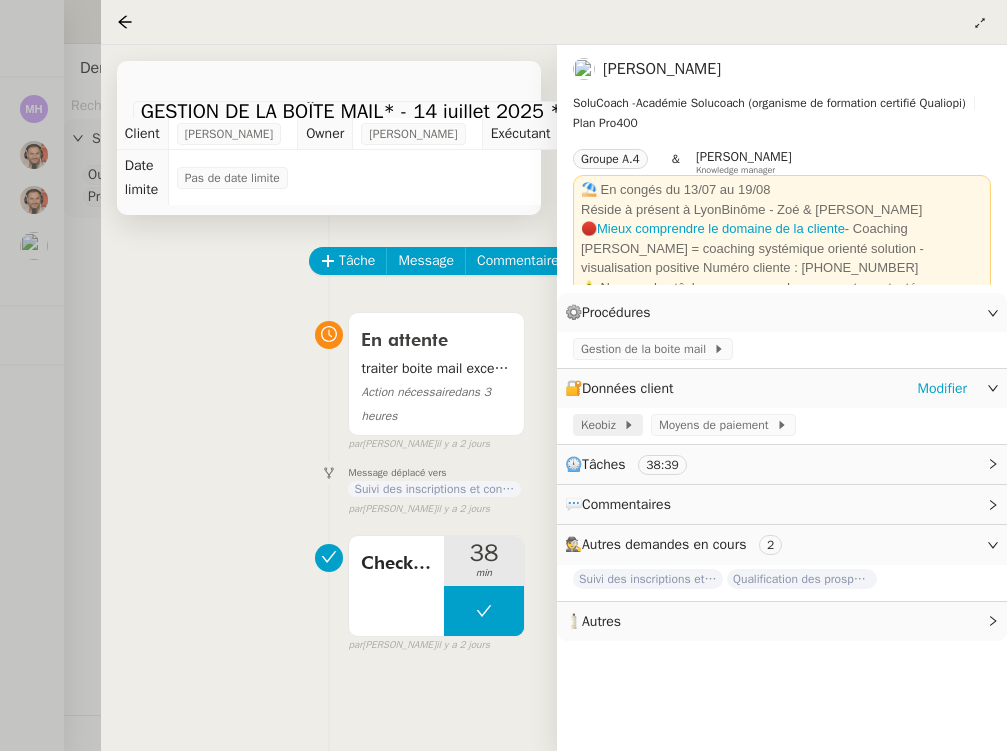 click on "Keobiz" 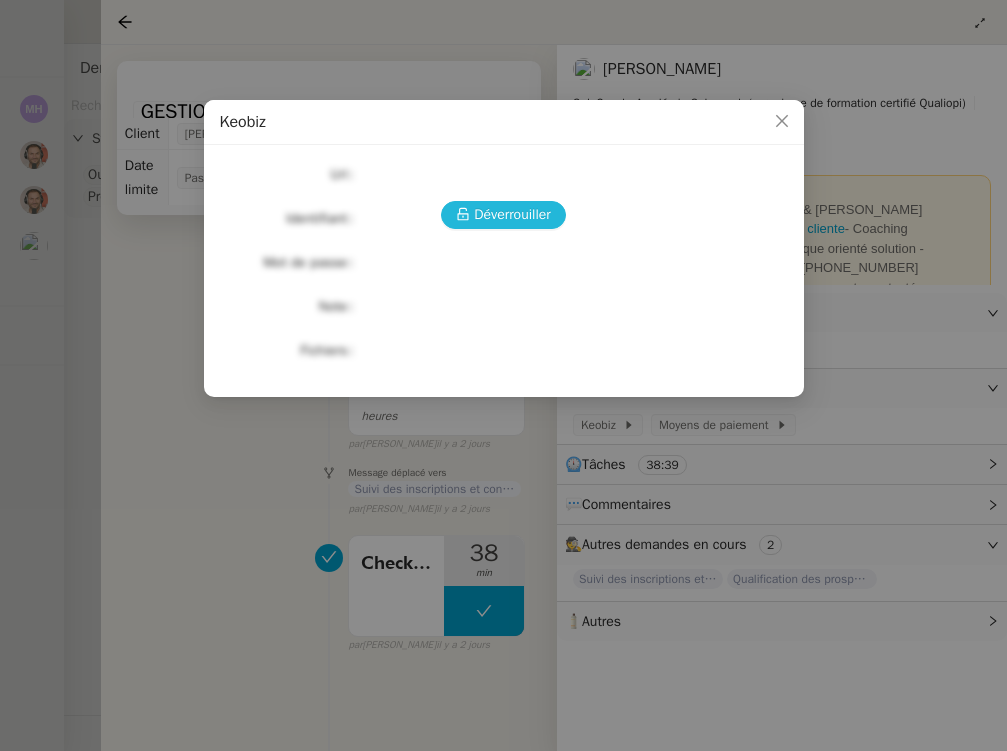 click on "Déverrouiller" at bounding box center [512, 214] 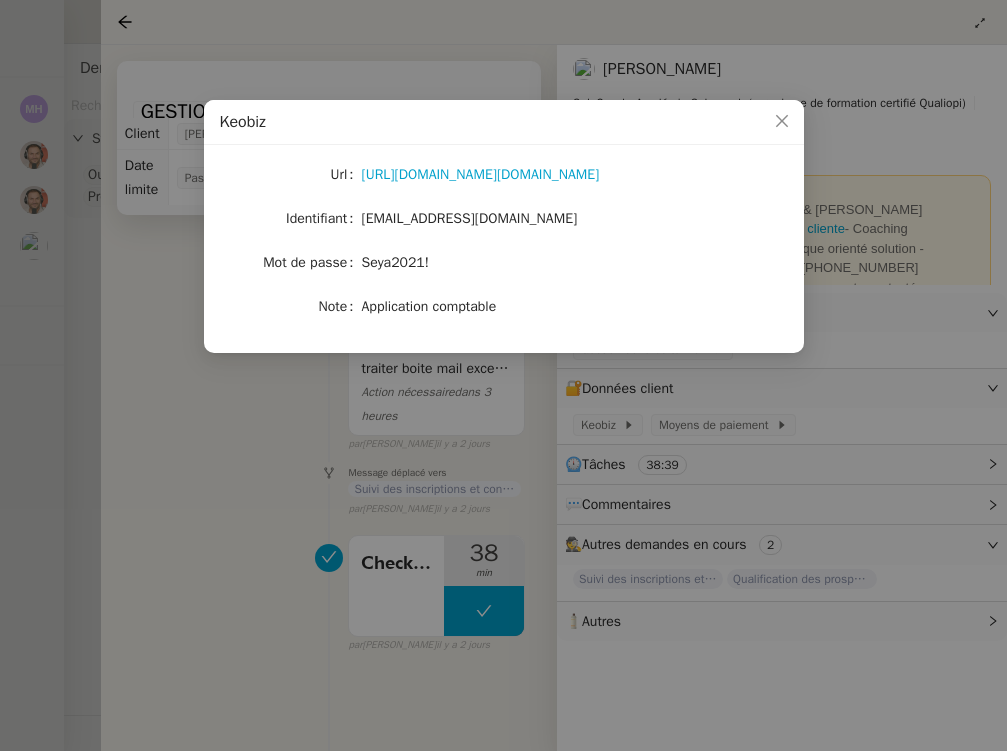click on "edwige@solucoach.com" 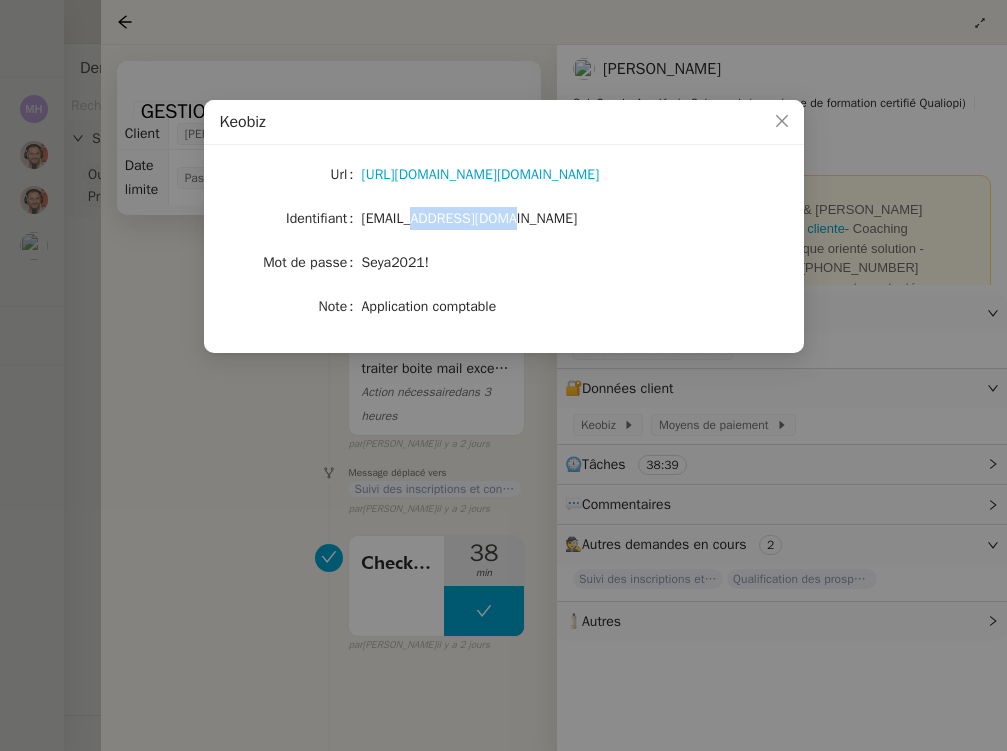 click on "edwige@solucoach.com" 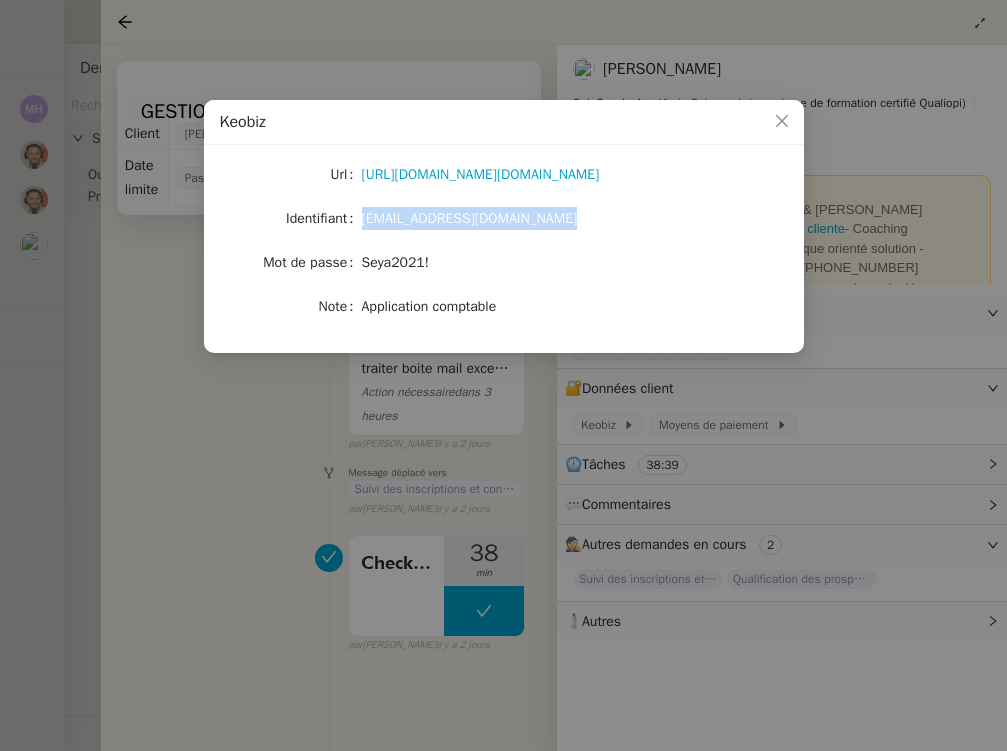 click on "edwige@solucoach.com" 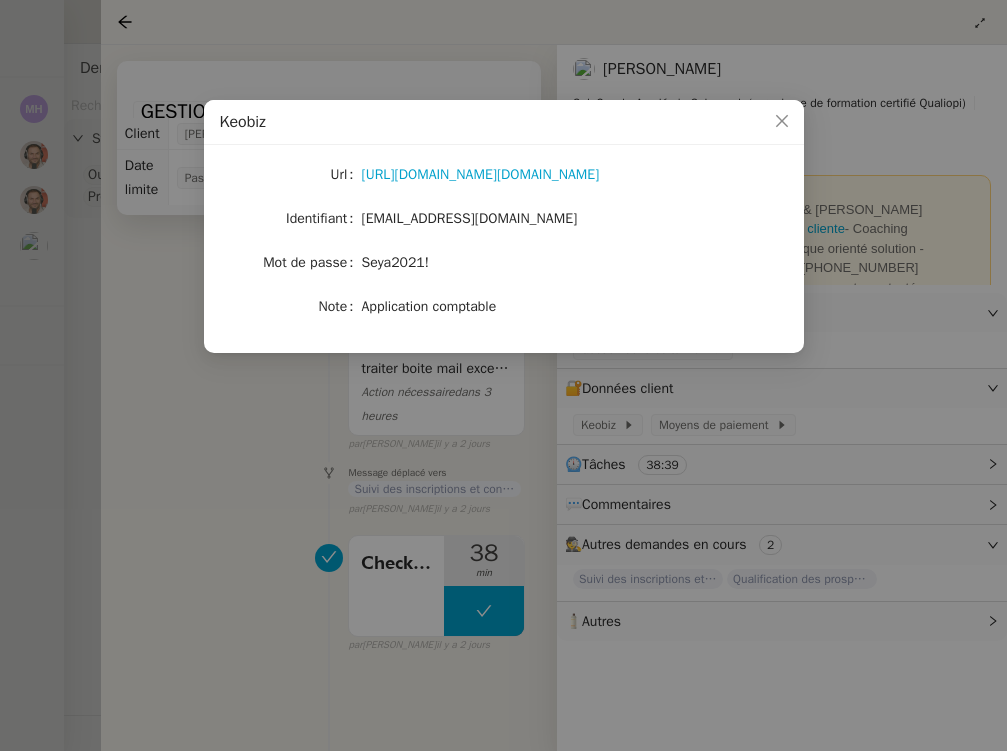click on "Seya2021!" 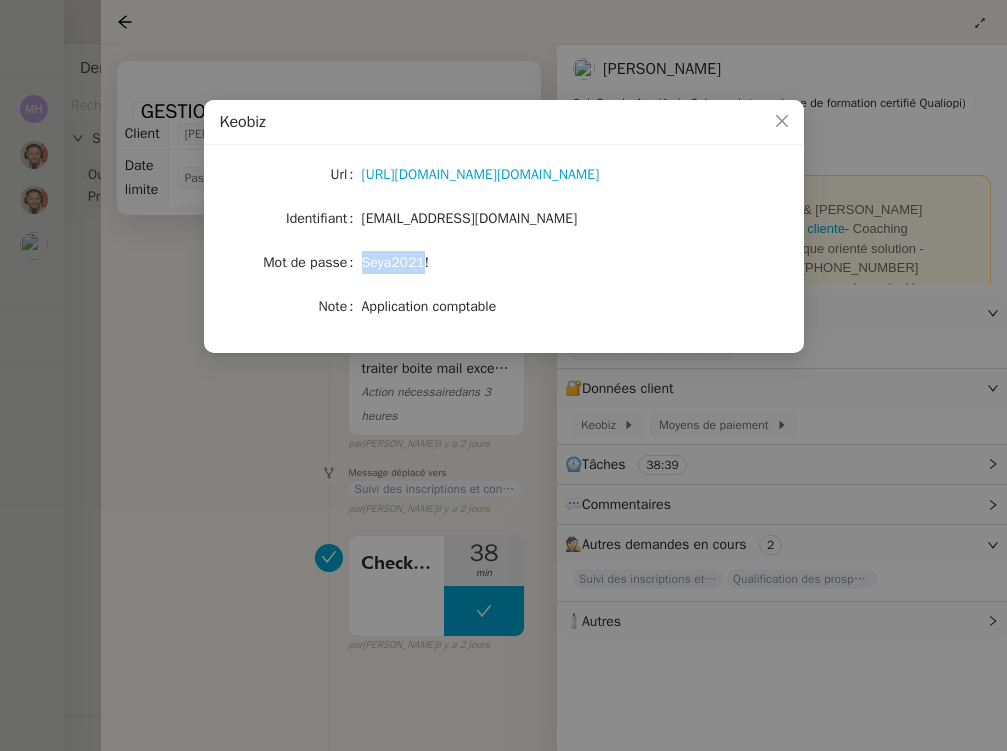 click on "Seya2021!" 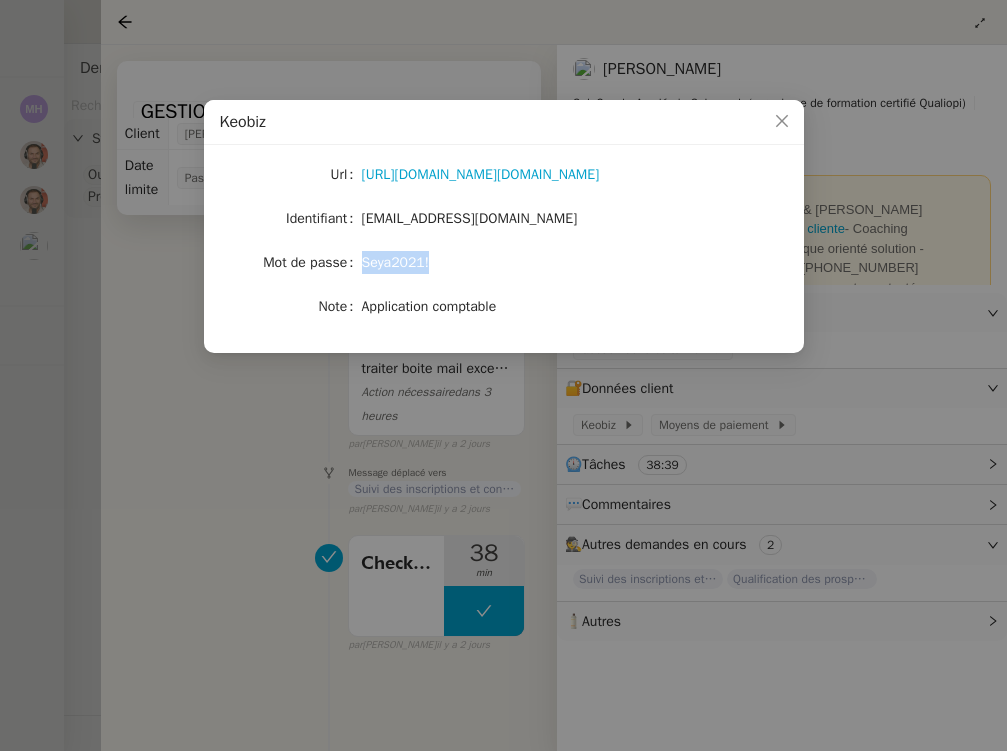 copy on "Seya2021!" 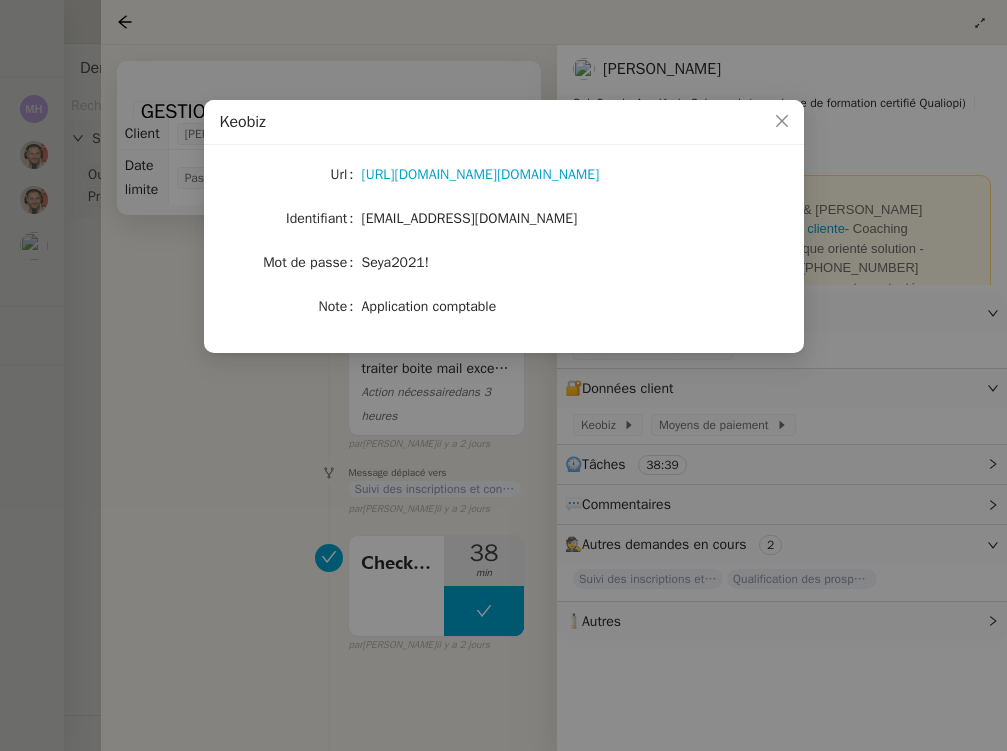 click on "Keobiz Url https://portal.keobiz.fr/login?client_id=keobiz-core&response_type=code&redirect_uri=https:%2F%2Fapp.keobiz.fr%2Flogin    Identifiant edwige@solucoach.com Mot de passe Seya2021! Note Application comptable" at bounding box center [503, 375] 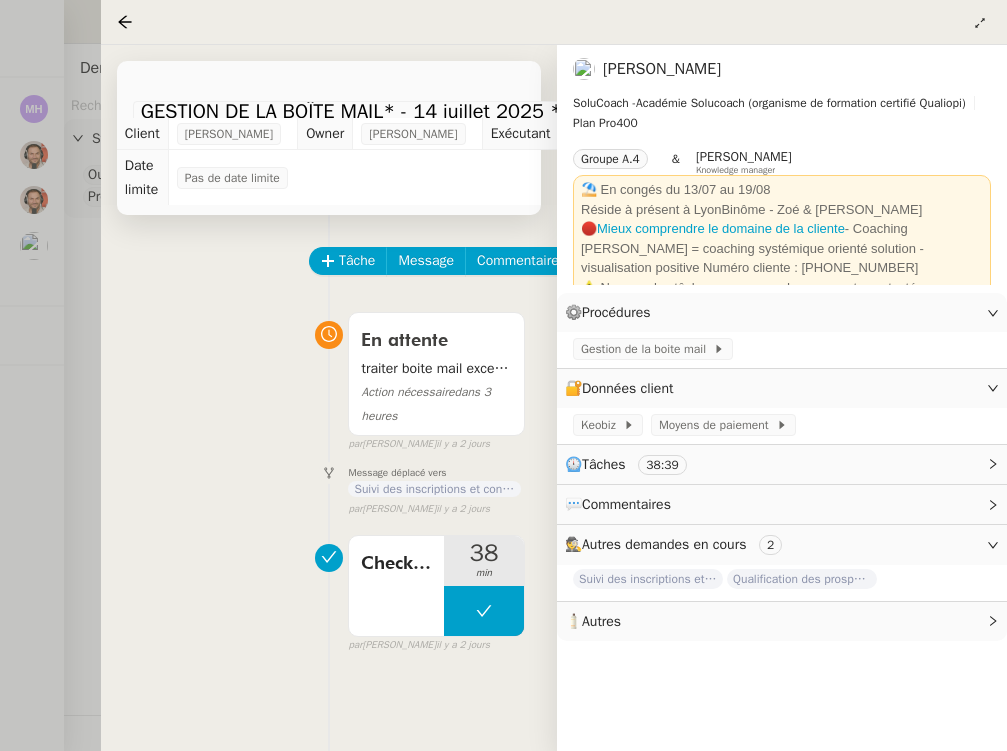 click at bounding box center [503, 375] 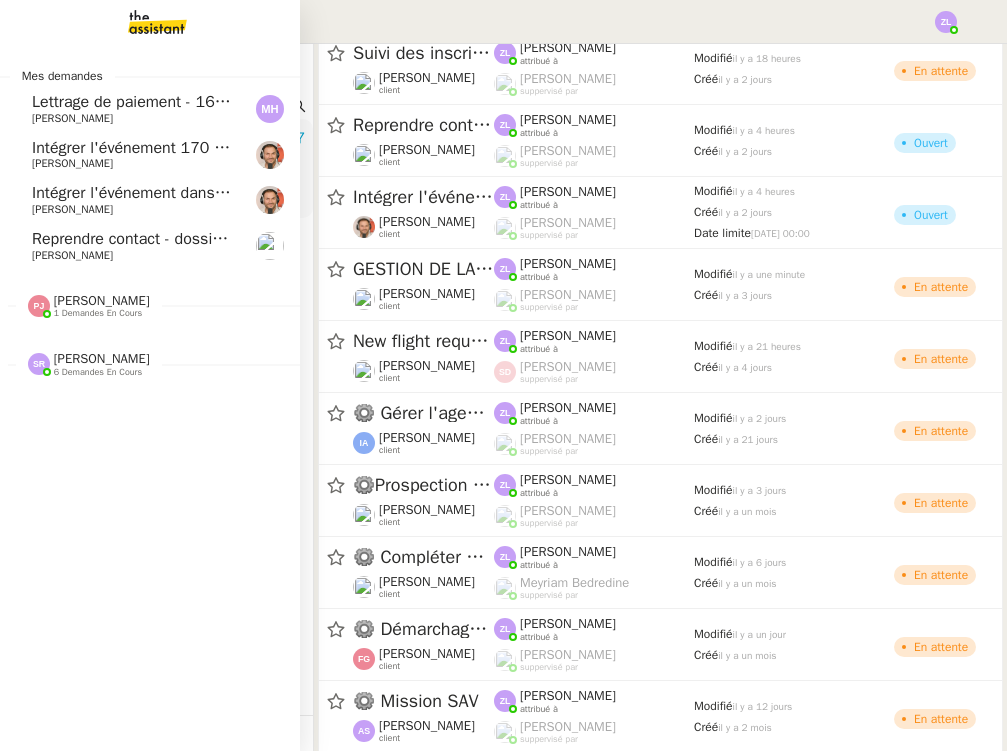 click on "[PERSON_NAME]" 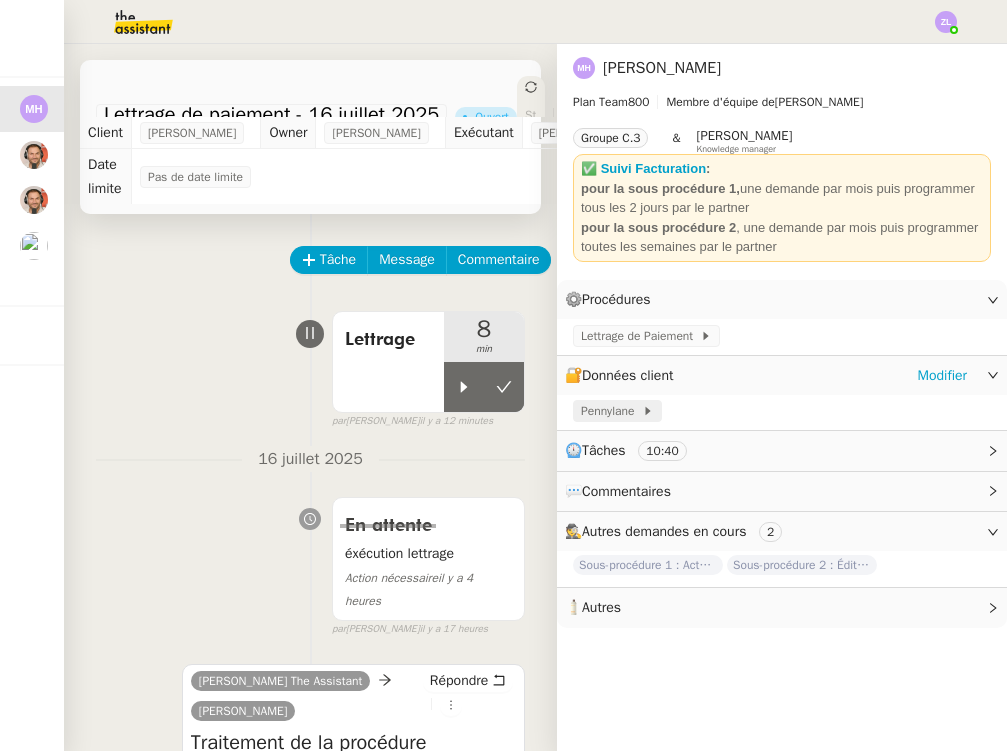 click 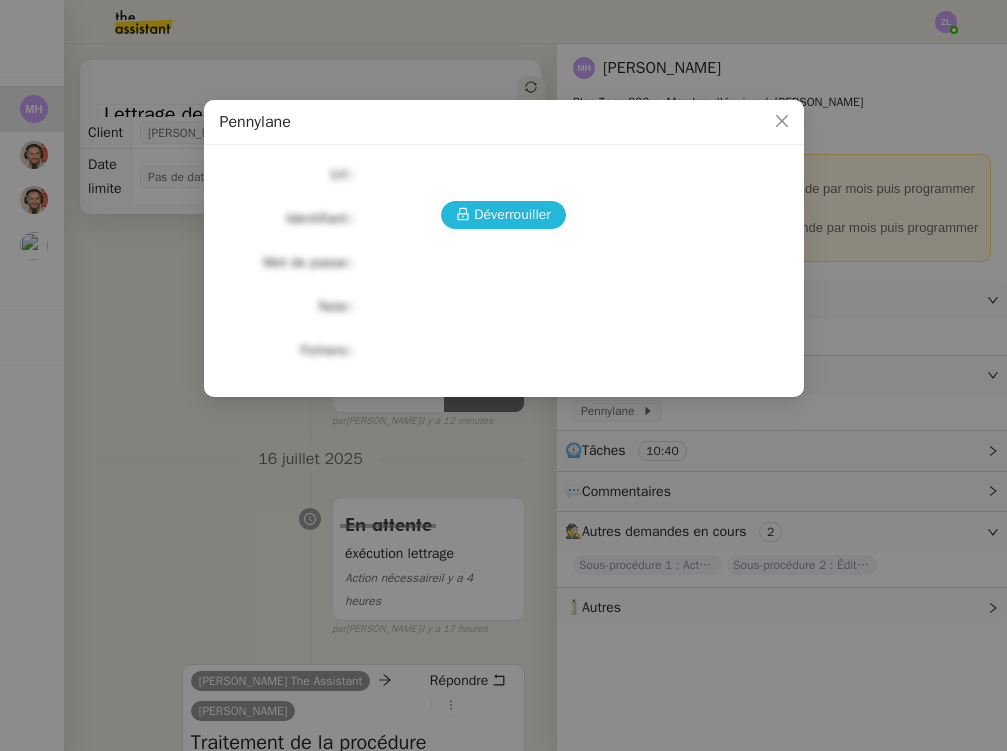 click on "Déverrouiller" at bounding box center (503, 215) 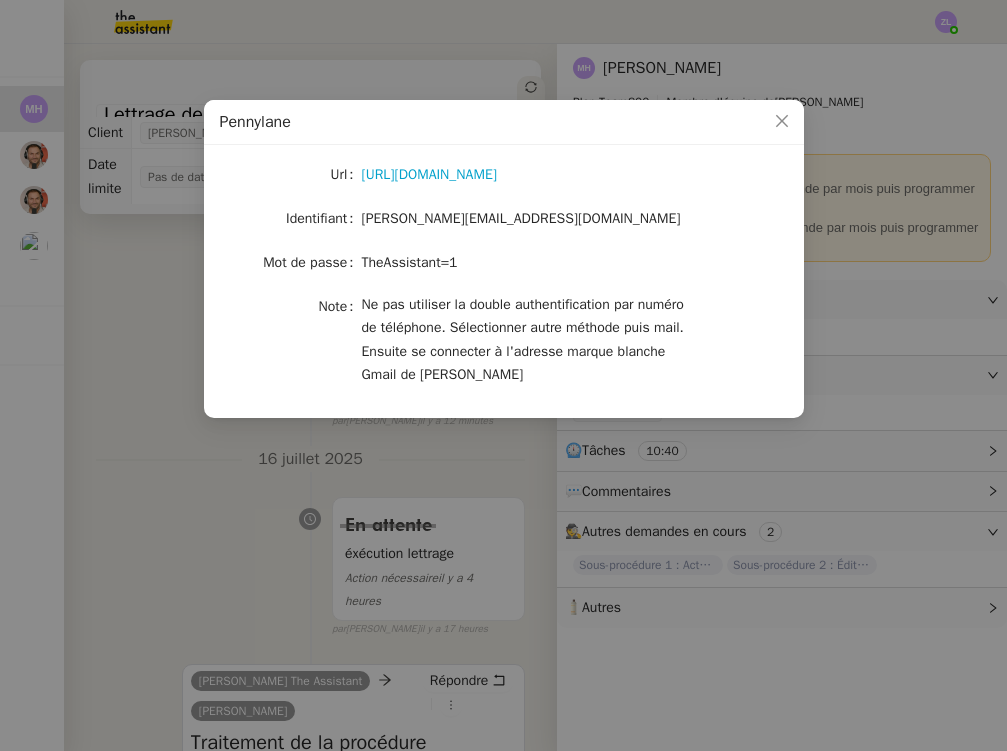 click on "[PERSON_NAME][EMAIL_ADDRESS][DOMAIN_NAME]" 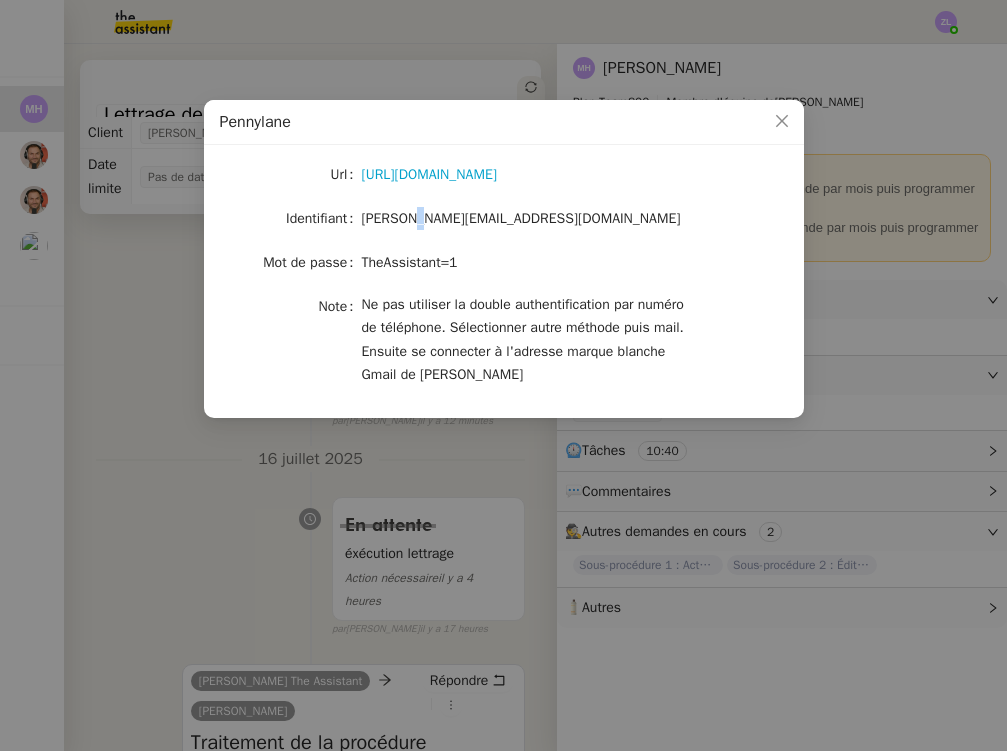 click on "[PERSON_NAME][EMAIL_ADDRESS][DOMAIN_NAME]" 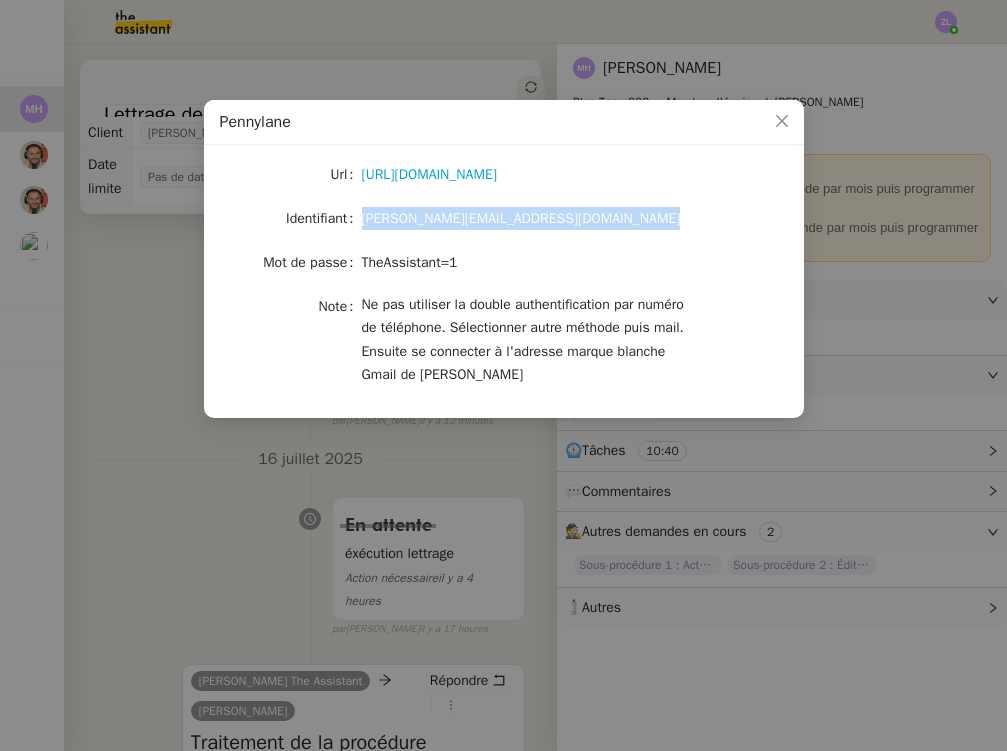 click on "[PERSON_NAME][EMAIL_ADDRESS][DOMAIN_NAME]" 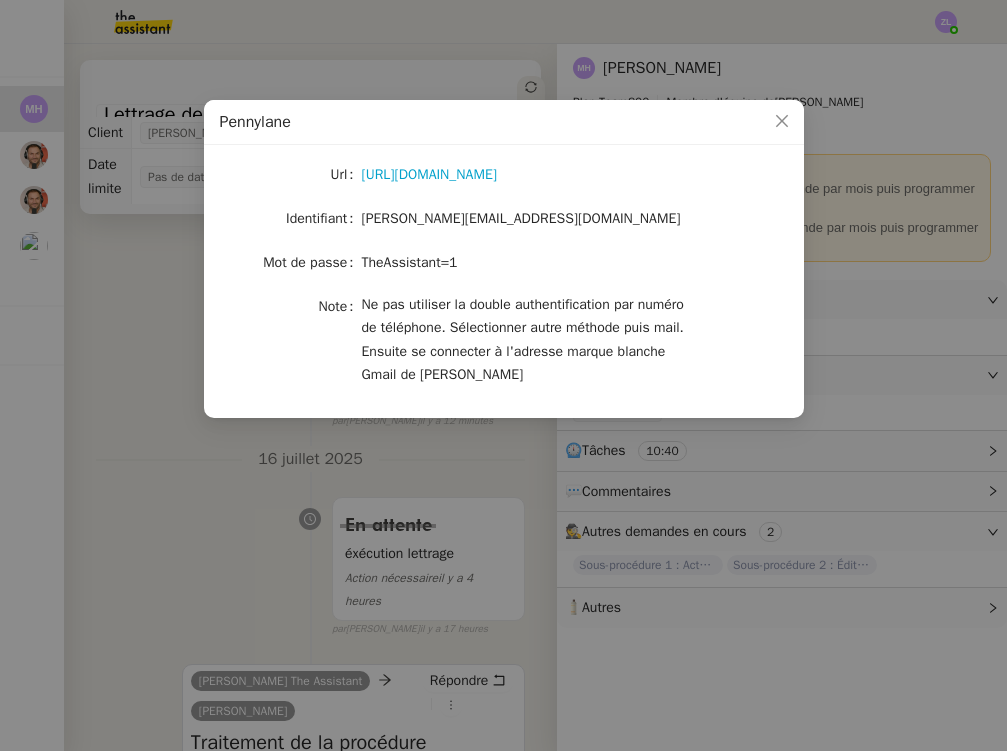 click on "TheAssistant=1" 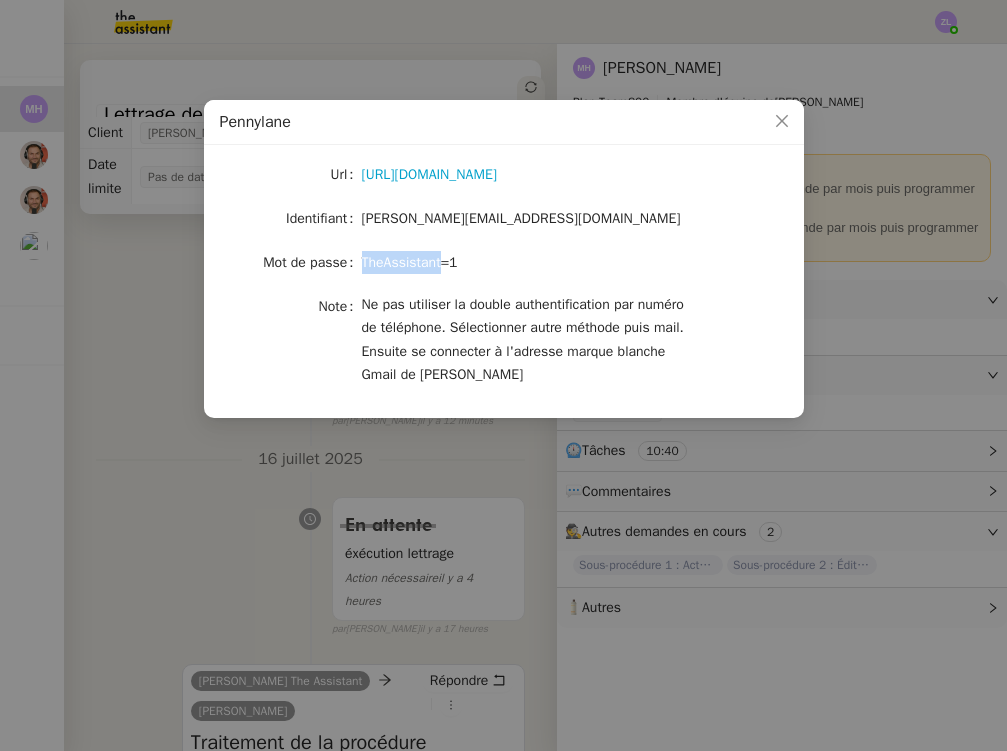click on "TheAssistant=1" 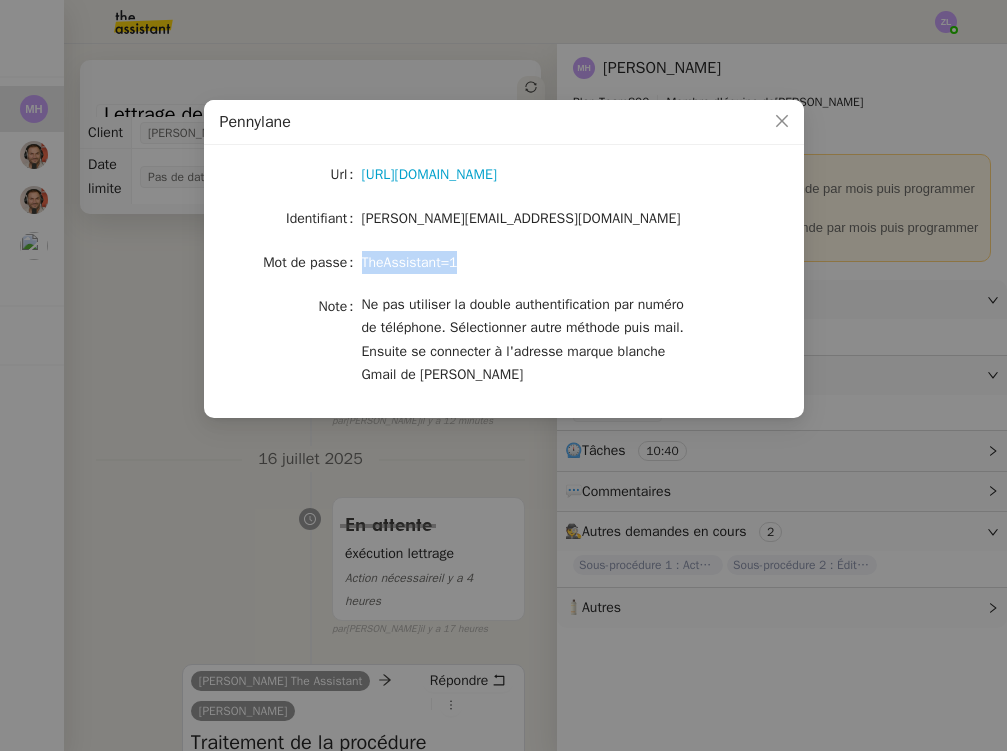 copy on "TheAssistant=1" 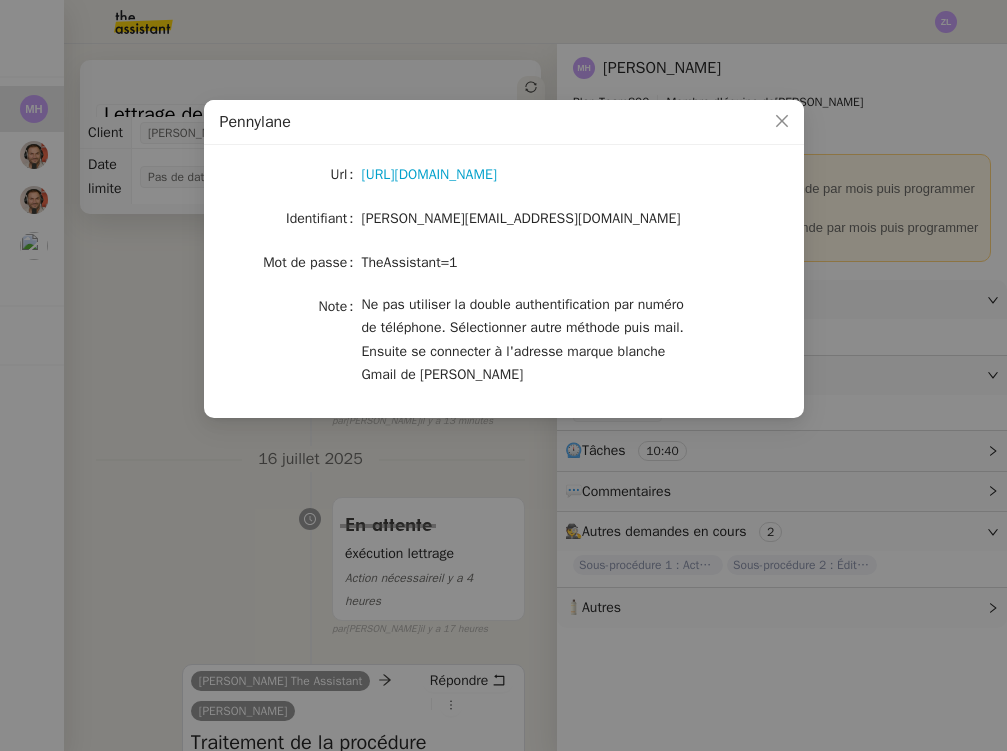 click on "Pennylane Url https://app.pennylane.com/companies/21860756/welcome    Identifiant charlie@stracker.fr Mot de passe TheAssistant=1 Note Ne pas utiliser la double authentification par numéro de téléphone. Sélectionner autre méthode puis mail. Ensuite se connecter à l'adresse marque blanche Gmail de Charlie" at bounding box center (503, 375) 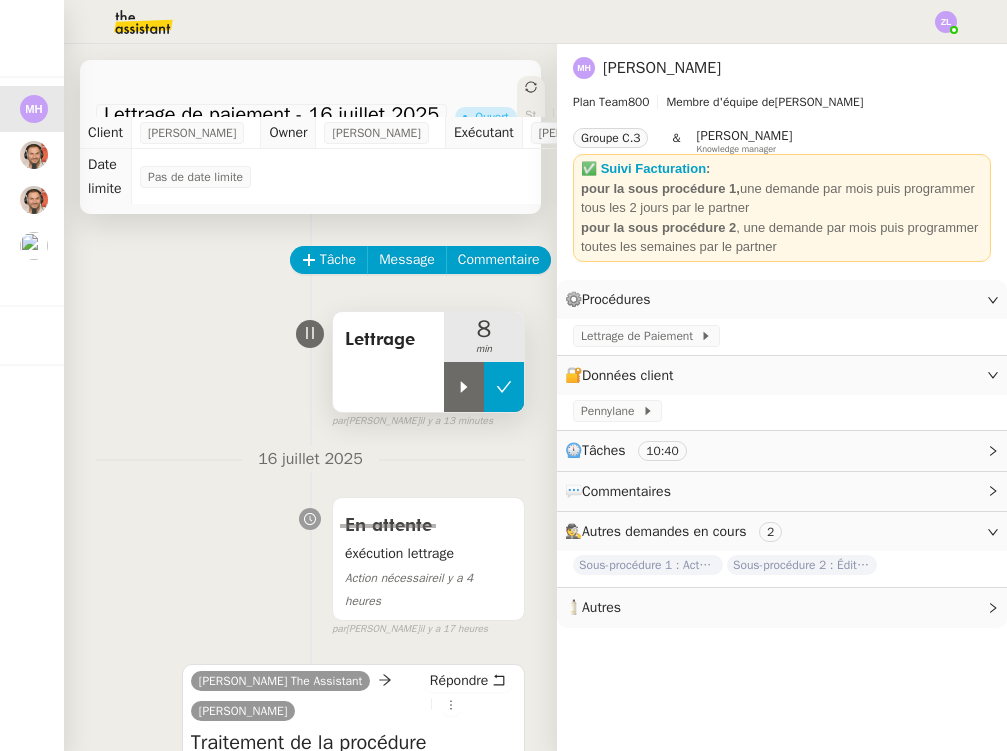 click 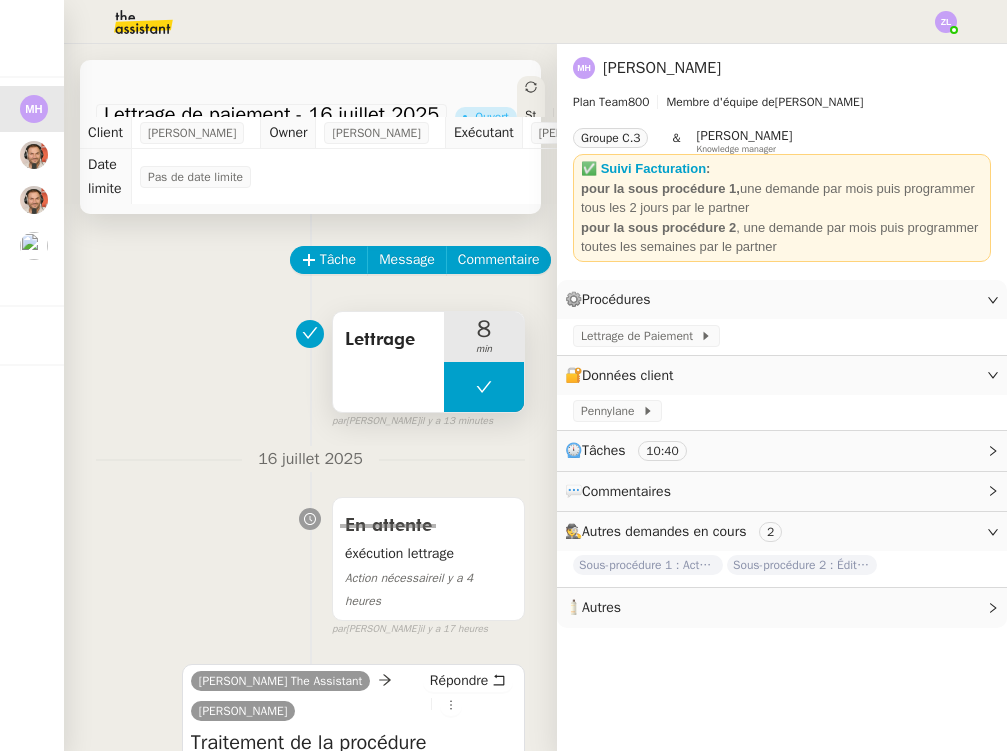 click on "Lettrage" at bounding box center (388, 340) 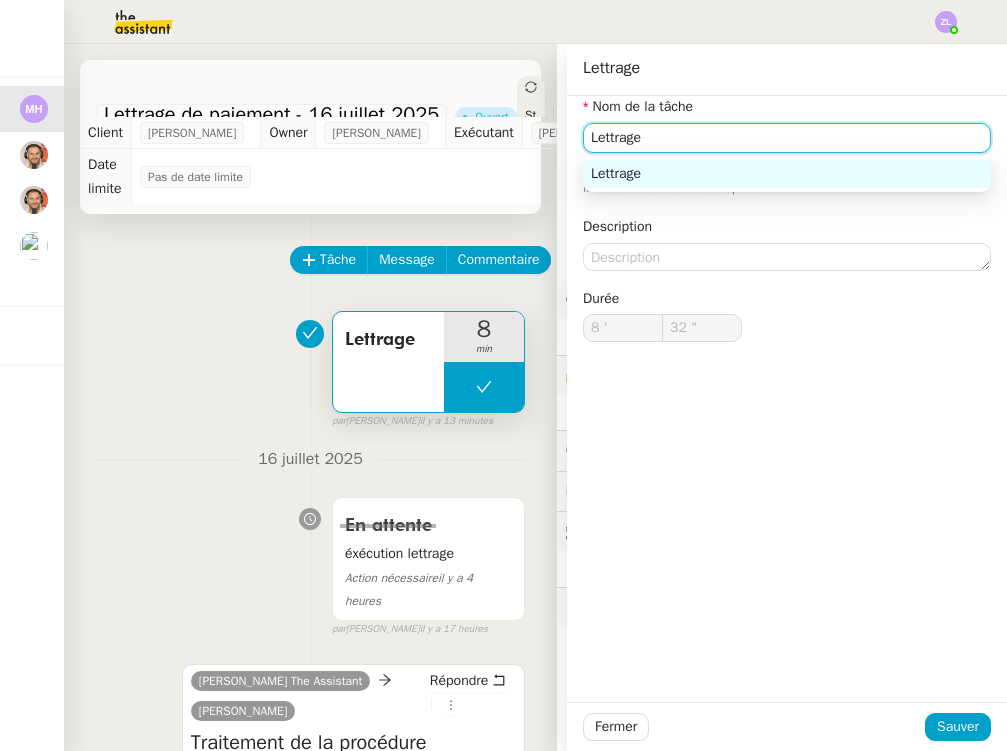 drag, startPoint x: 669, startPoint y: 128, endPoint x: 492, endPoint y: 124, distance: 177.0452 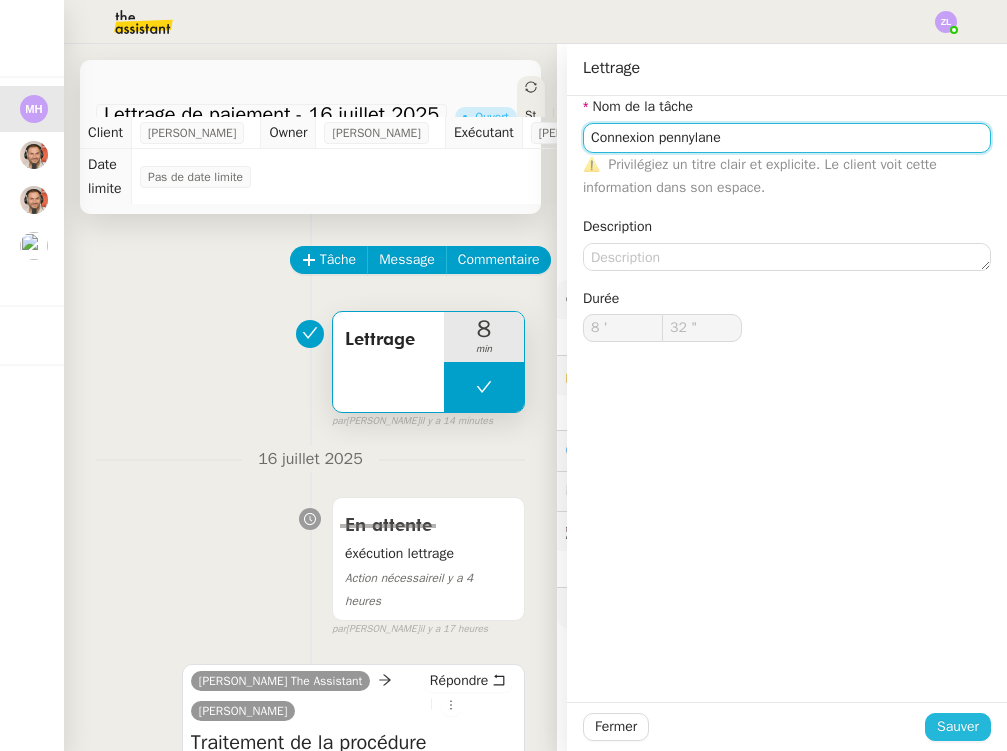 type on "Connexion pennylane" 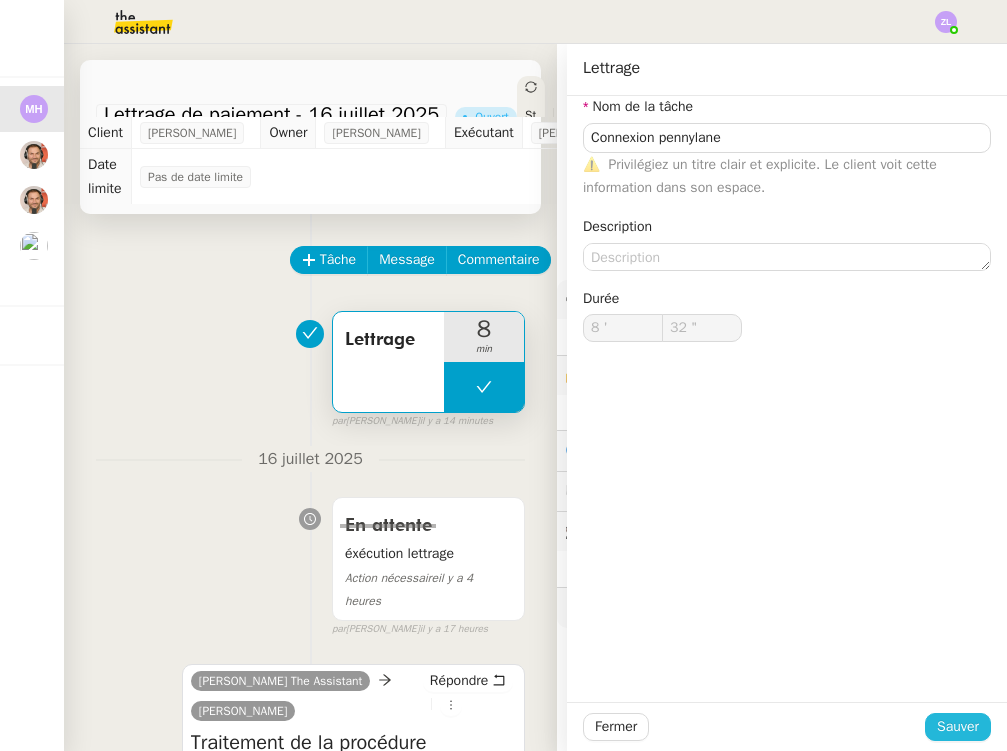 click on "Sauver" 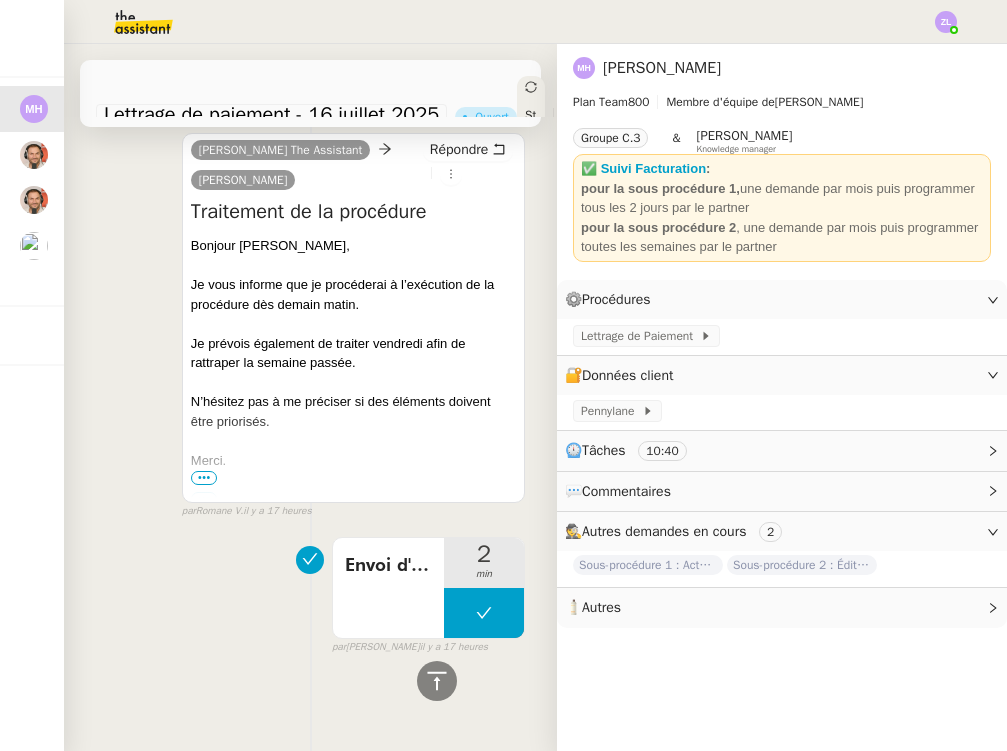 scroll, scrollTop: 530, scrollLeft: 0, axis: vertical 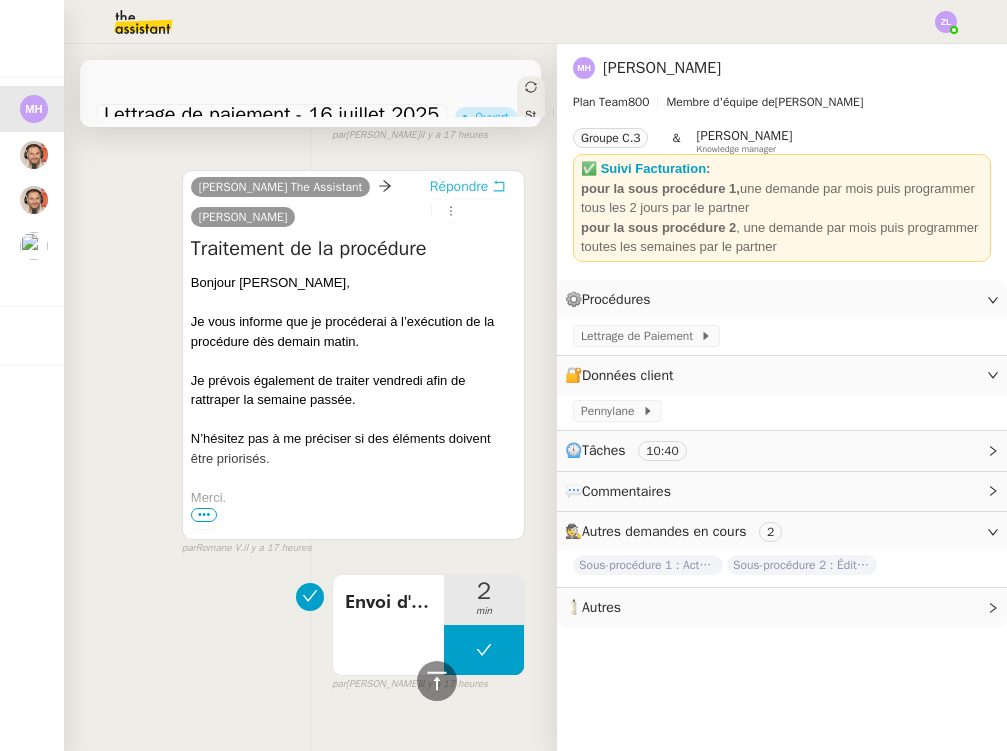 click on "Répondre" at bounding box center (459, 187) 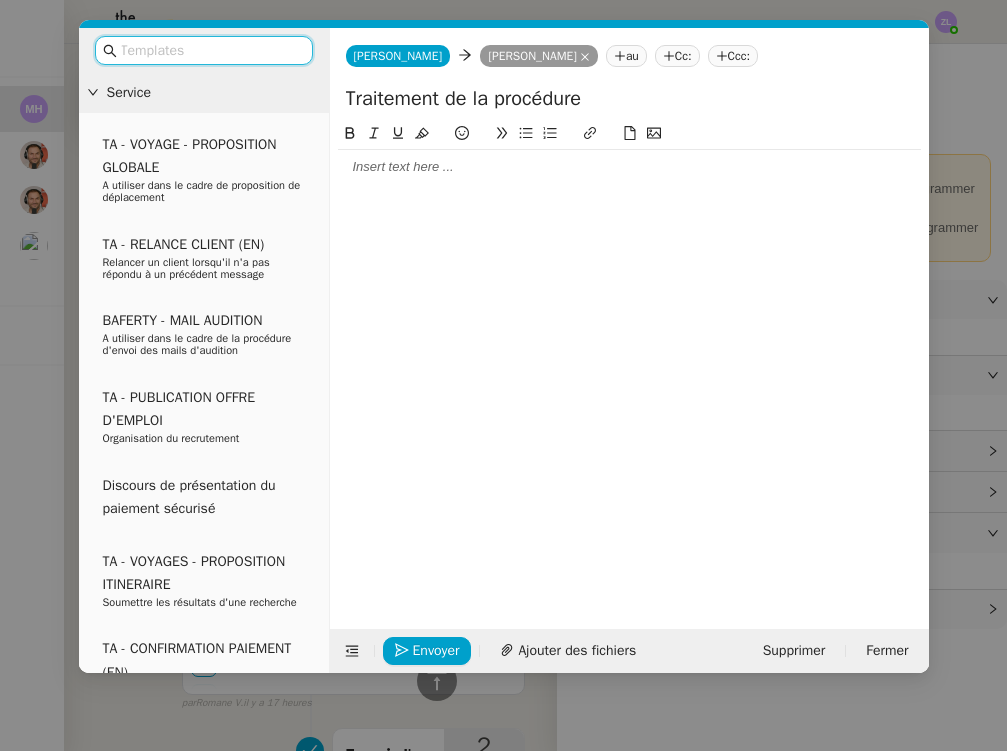 click on "Service TA - VOYAGE - PROPOSITION GLOBALE    A utiliser dans le cadre de proposition de déplacement TA - RELANCE CLIENT (EN)    Relancer un client lorsqu'il n'a pas répondu à un précédent message BAFERTY - MAIL AUDITION    A utiliser dans le cadre de la procédure d'envoi des mails d'audition TA - PUBLICATION OFFRE D'EMPLOI     Organisation du recrutement Discours de présentation du paiement sécurisé    TA - VOYAGES - PROPOSITION ITINERAIRE    Soumettre les résultats d'une recherche TA - CONFIRMATION PAIEMENT (EN)    Confirmer avec le client de modèle de transaction - Attention Plan Pro nécessaire. TA - COURRIER EXPEDIE (recommandé)    A utiliser dans le cadre de l'envoi d'un courrier recommandé TA - PARTAGE DE CALENDRIER (EN)    A utiliser pour demander au client de partager son calendrier afin de faciliter l'accès et la gestion PSPI - Appel de fonds MJL    A utiliser dans le cadre de la procédure d'appel de fonds MJL TA - RELANCE CLIENT    TA - AR PROCEDURES        21 YIELD" at bounding box center (503, 375) 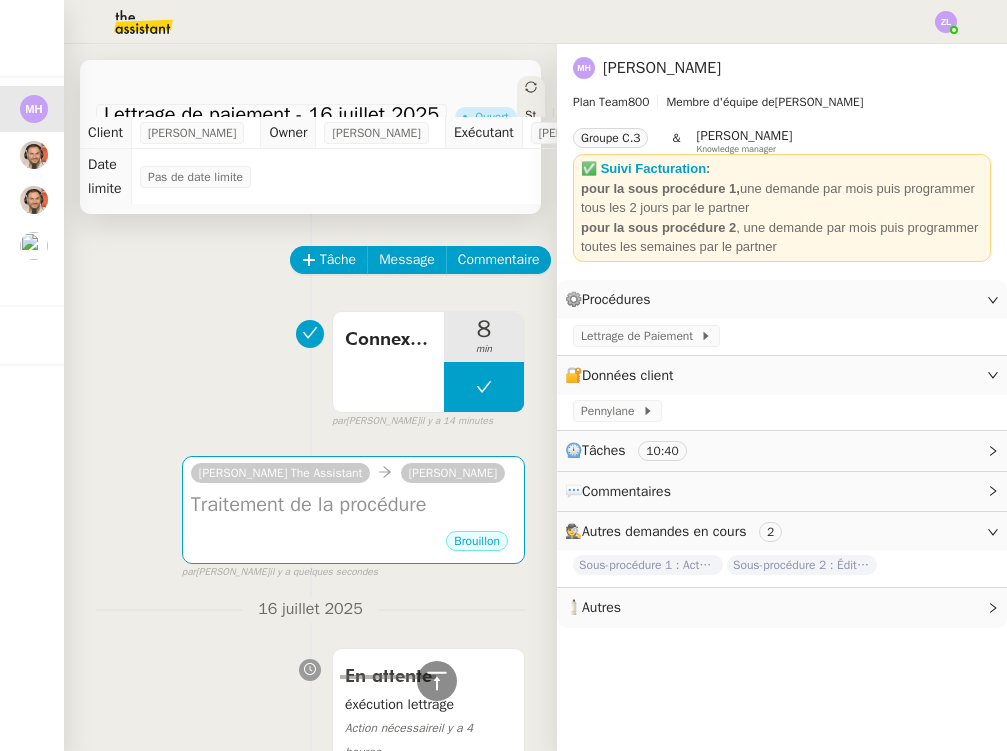 scroll, scrollTop: -1, scrollLeft: 4, axis: both 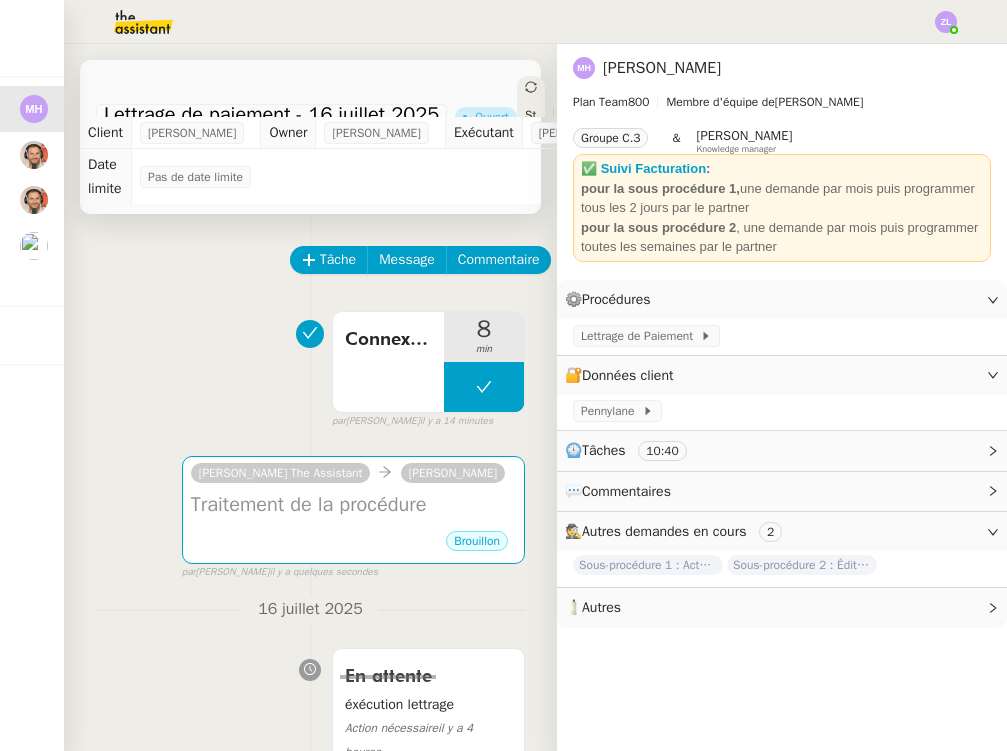 click on "Tâche Message Commentaire" 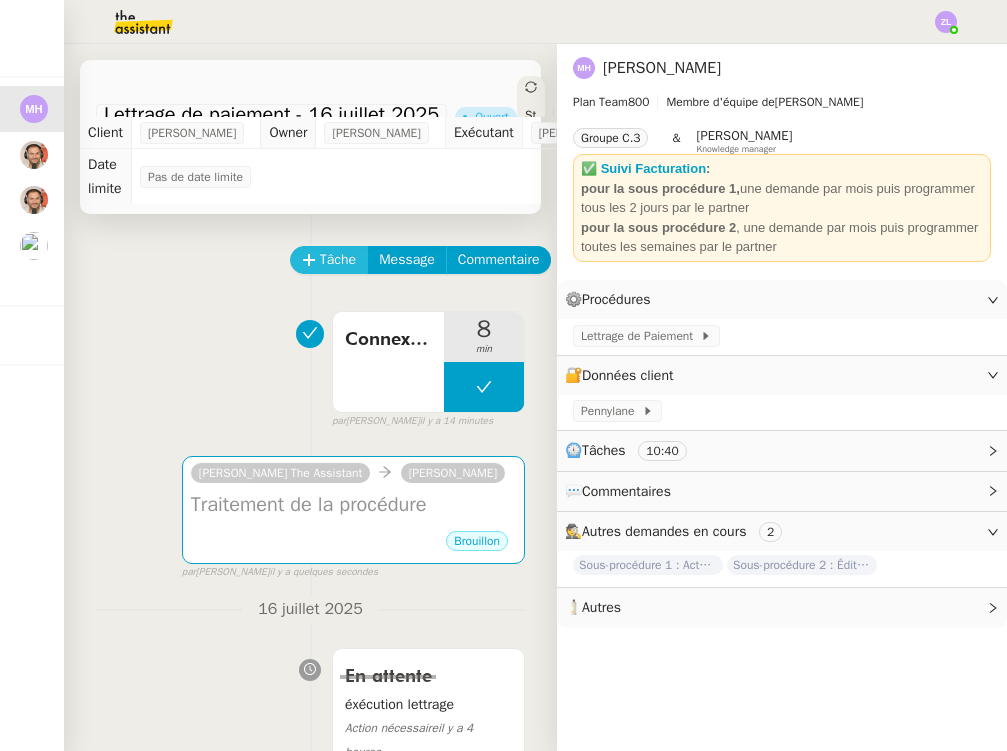 click on "Tâche" 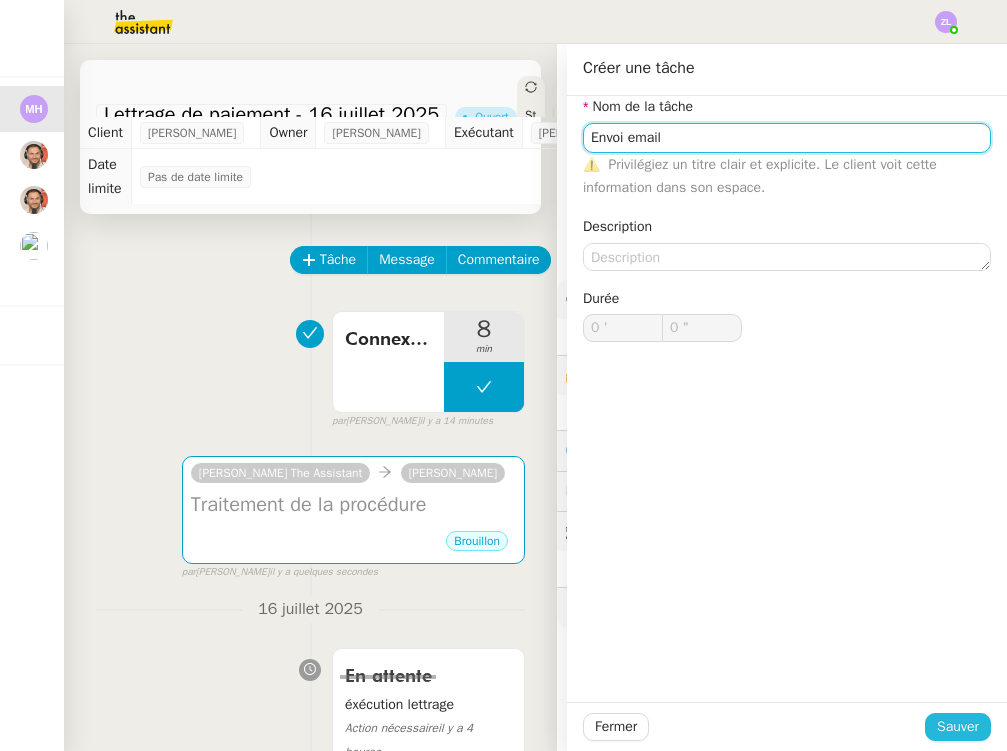 type on "Envoi email" 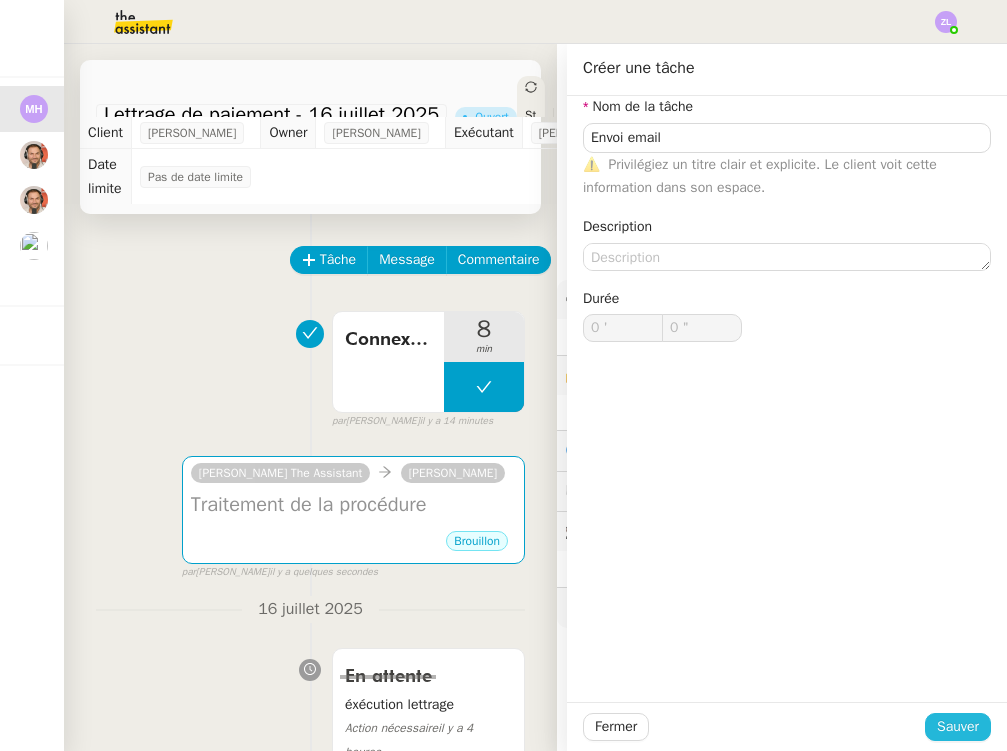 click on "Sauver" 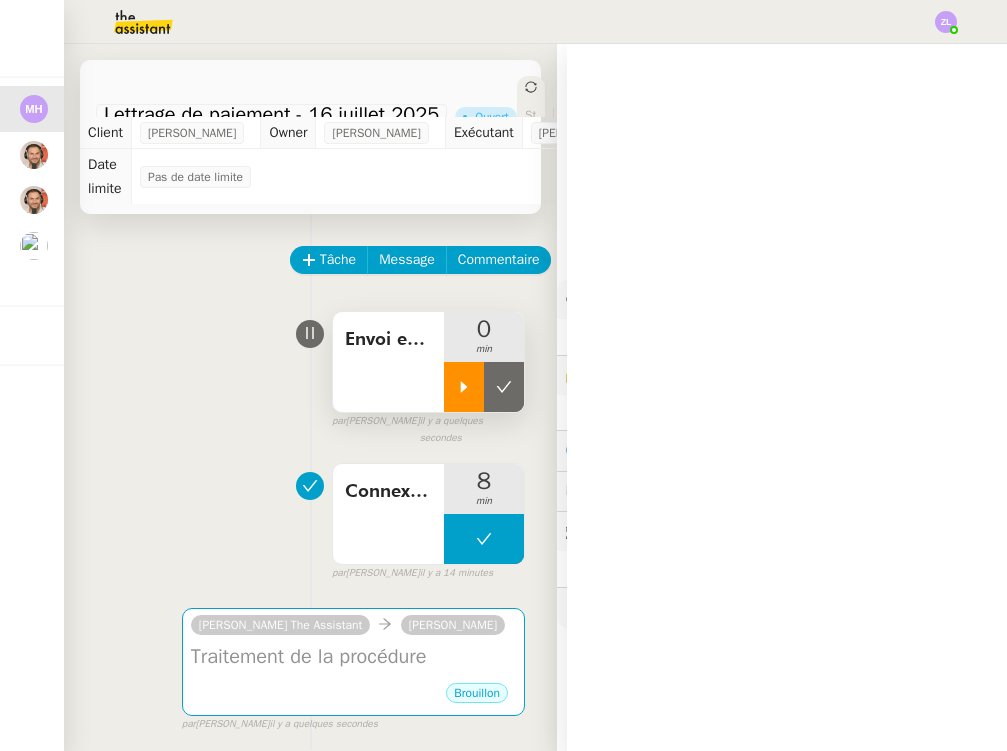 click 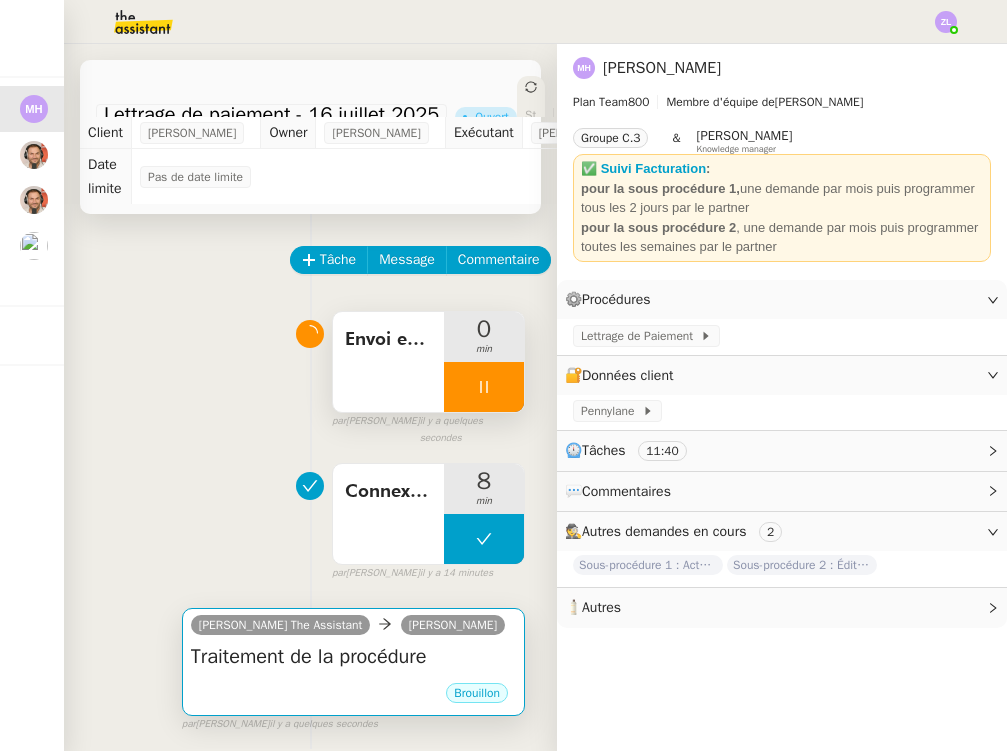 click on "Traitement de la procédure    •••" at bounding box center (353, 662) 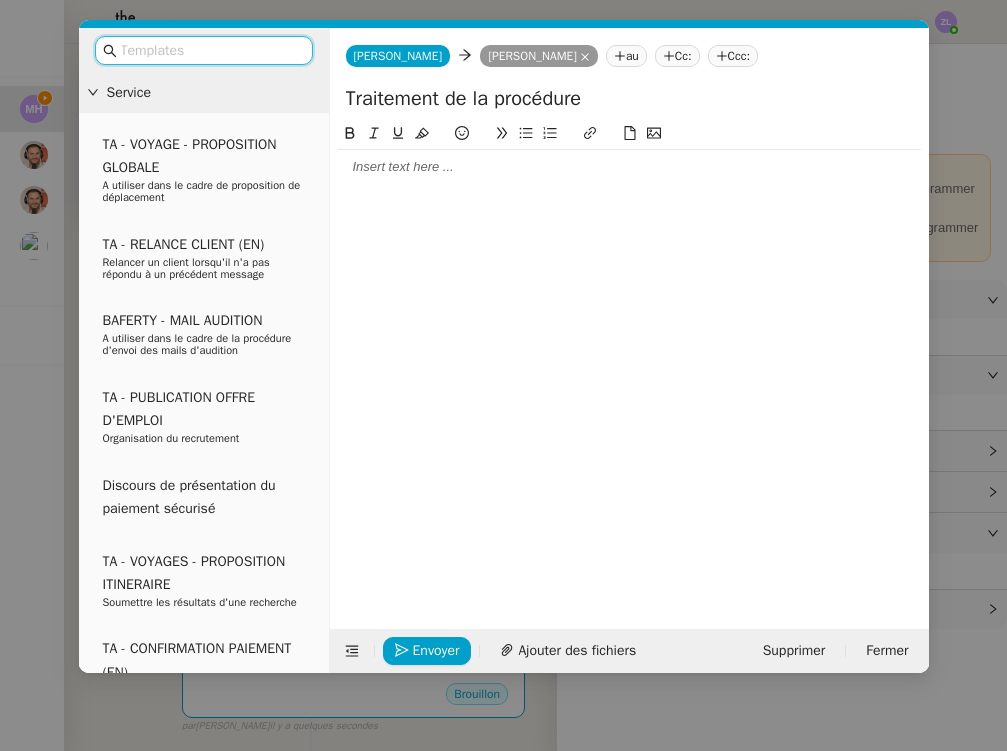click 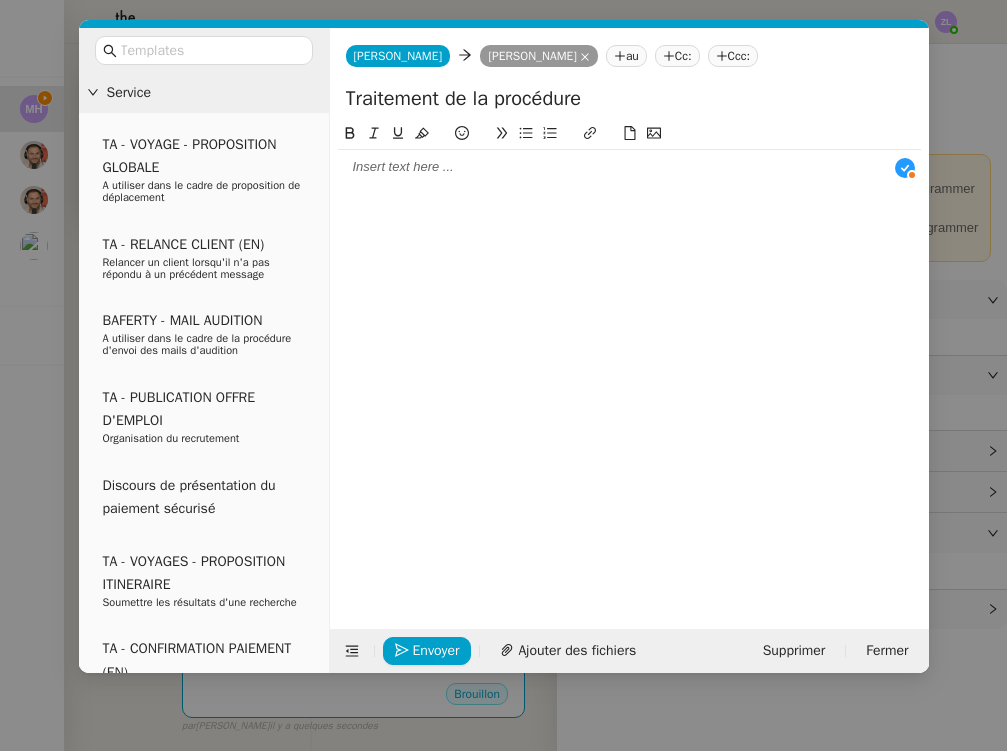 type 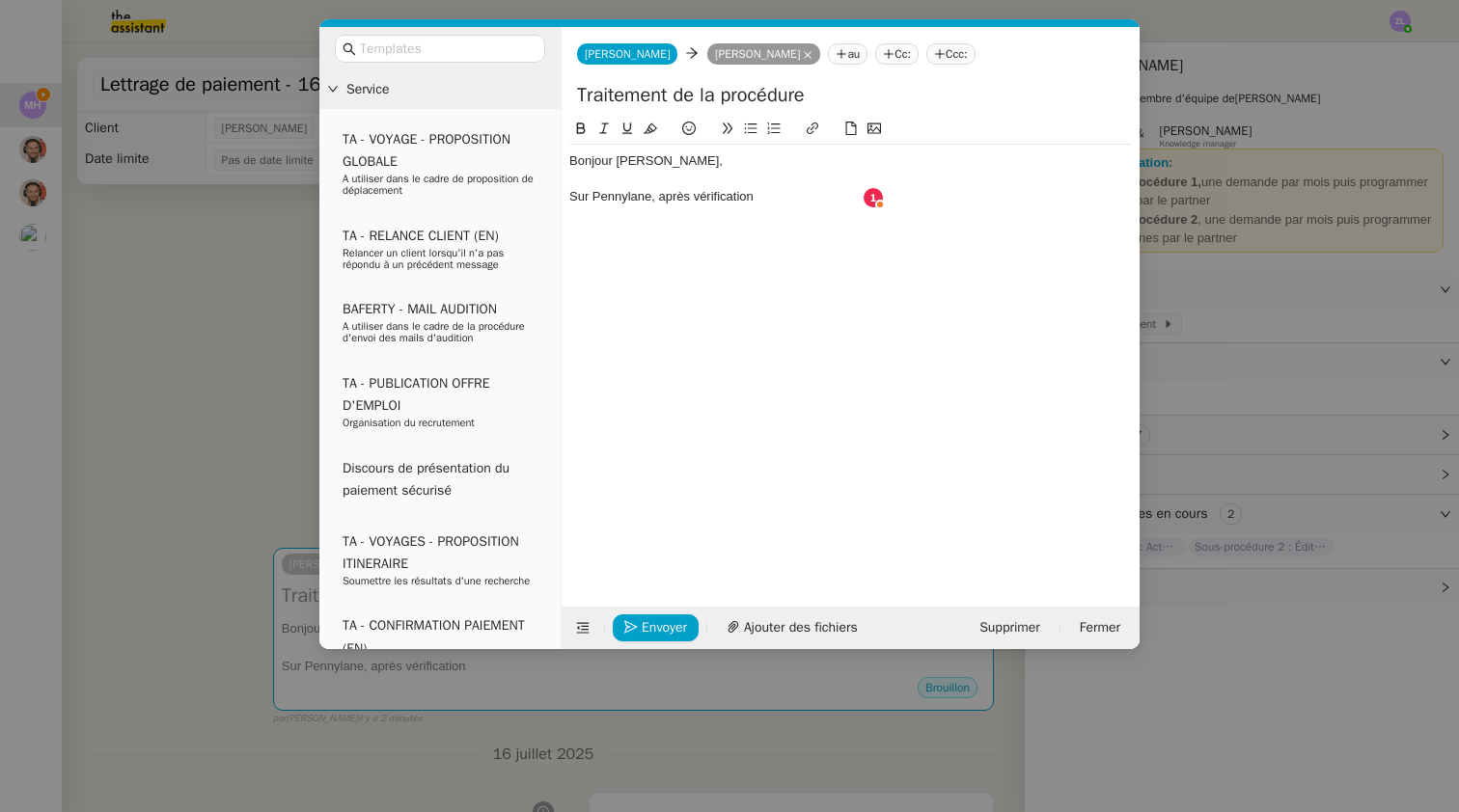 scroll, scrollTop: 0, scrollLeft: 0, axis: both 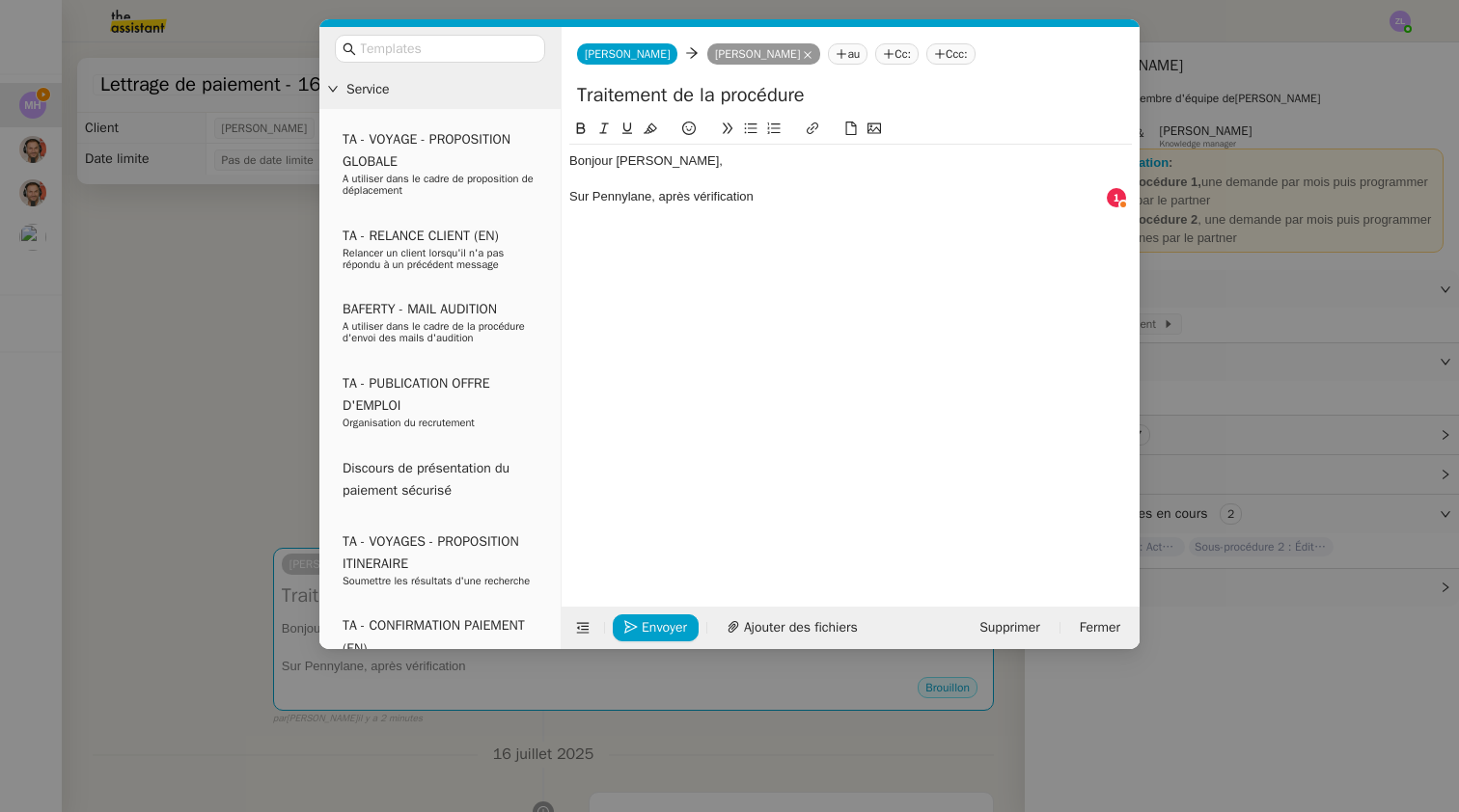 click on "Service TA - VOYAGE - PROPOSITION GLOBALE    A utiliser dans le cadre de proposition de déplacement TA - RELANCE CLIENT (EN)    Relancer un client lorsqu'il n'a pas répondu à un précédent message BAFERTY - MAIL AUDITION    A utiliser dans le cadre de la procédure d'envoi des mails d'audition TA - PUBLICATION OFFRE D'EMPLOI     Organisation du recrutement Discours de présentation du paiement sécurisé    TA - VOYAGES - PROPOSITION ITINERAIRE    Soumettre les résultats d'une recherche TA - CONFIRMATION PAIEMENT (EN)    Confirmer avec le client de modèle de transaction - Attention Plan Pro nécessaire. TA - COURRIER EXPEDIE (recommandé)    A utiliser dans le cadre de l'envoi d'un courrier recommandé TA - PARTAGE DE CALENDRIER (EN)    A utiliser pour demander au client de partager son calendrier afin de faciliter l'accès et la gestion PSPI - Appel de fonds MJL    A utiliser dans le cadre de la procédure d'appel de fonds MJL TA - RELANCE CLIENT    TA - AR PROCEDURES        21 YIELD" at bounding box center [730, 406] 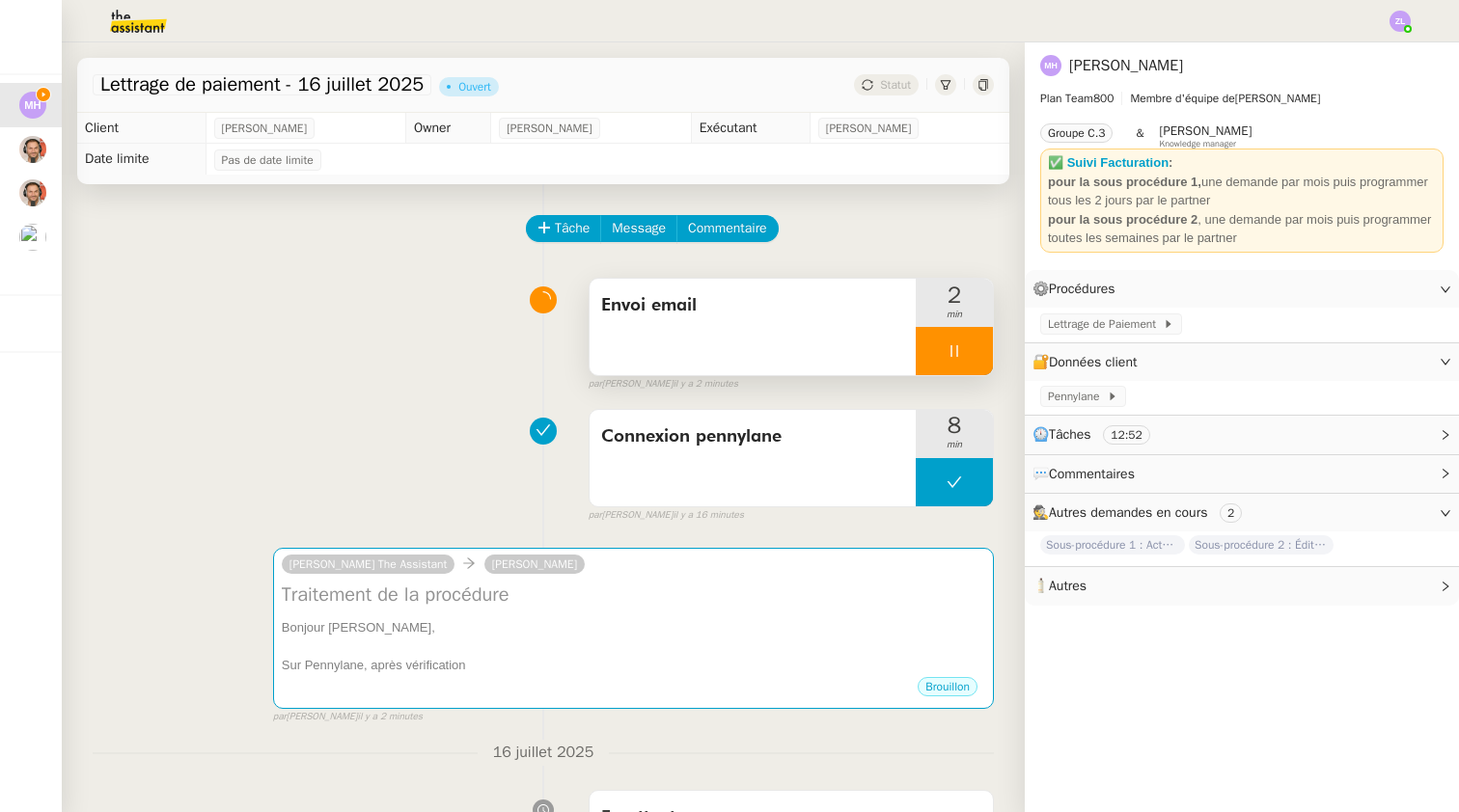 click at bounding box center [954, 351] 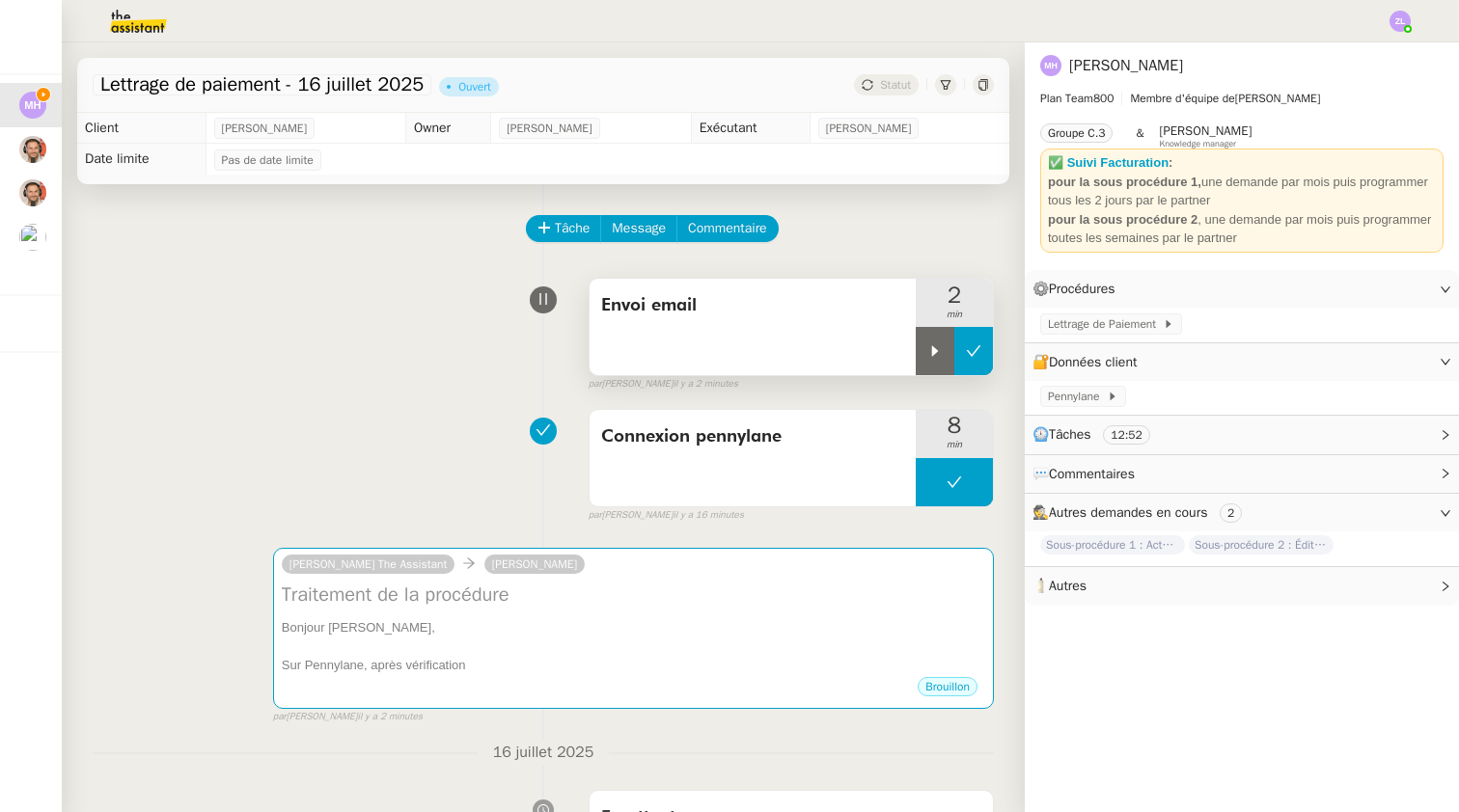 click at bounding box center [974, 351] 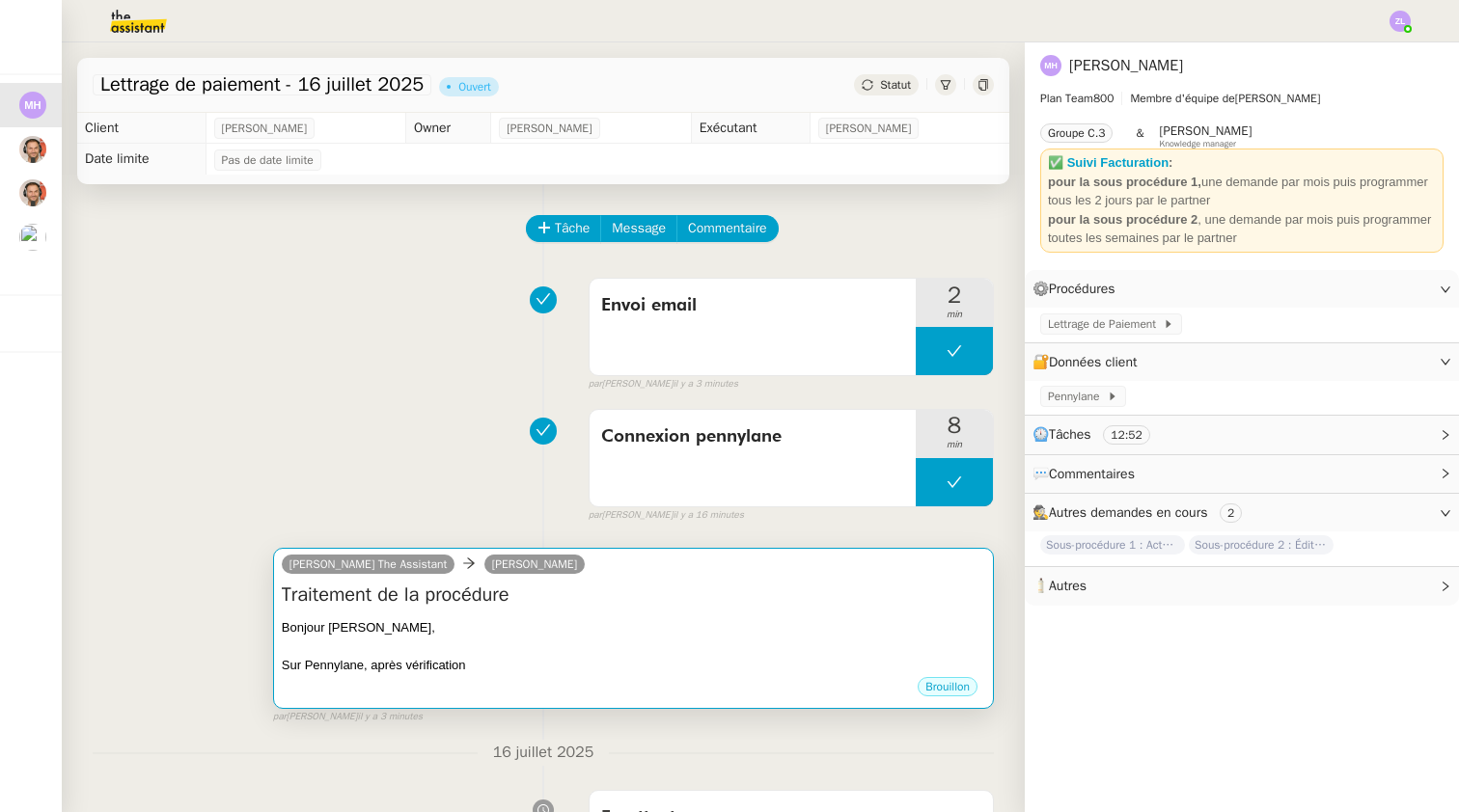 click on "Sur Pennylane, après vérification" at bounding box center [633, 665] 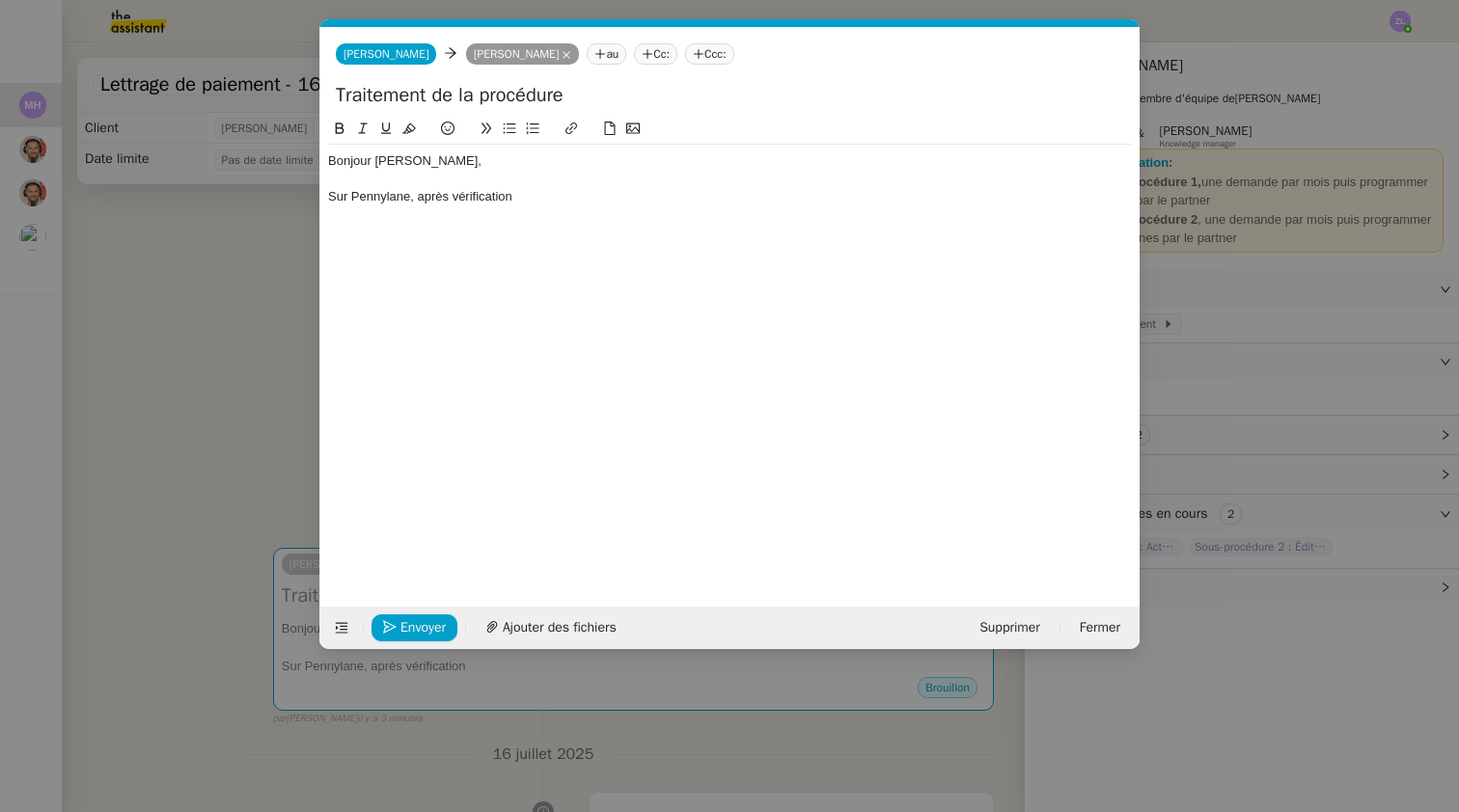 scroll, scrollTop: 0, scrollLeft: 41, axis: horizontal 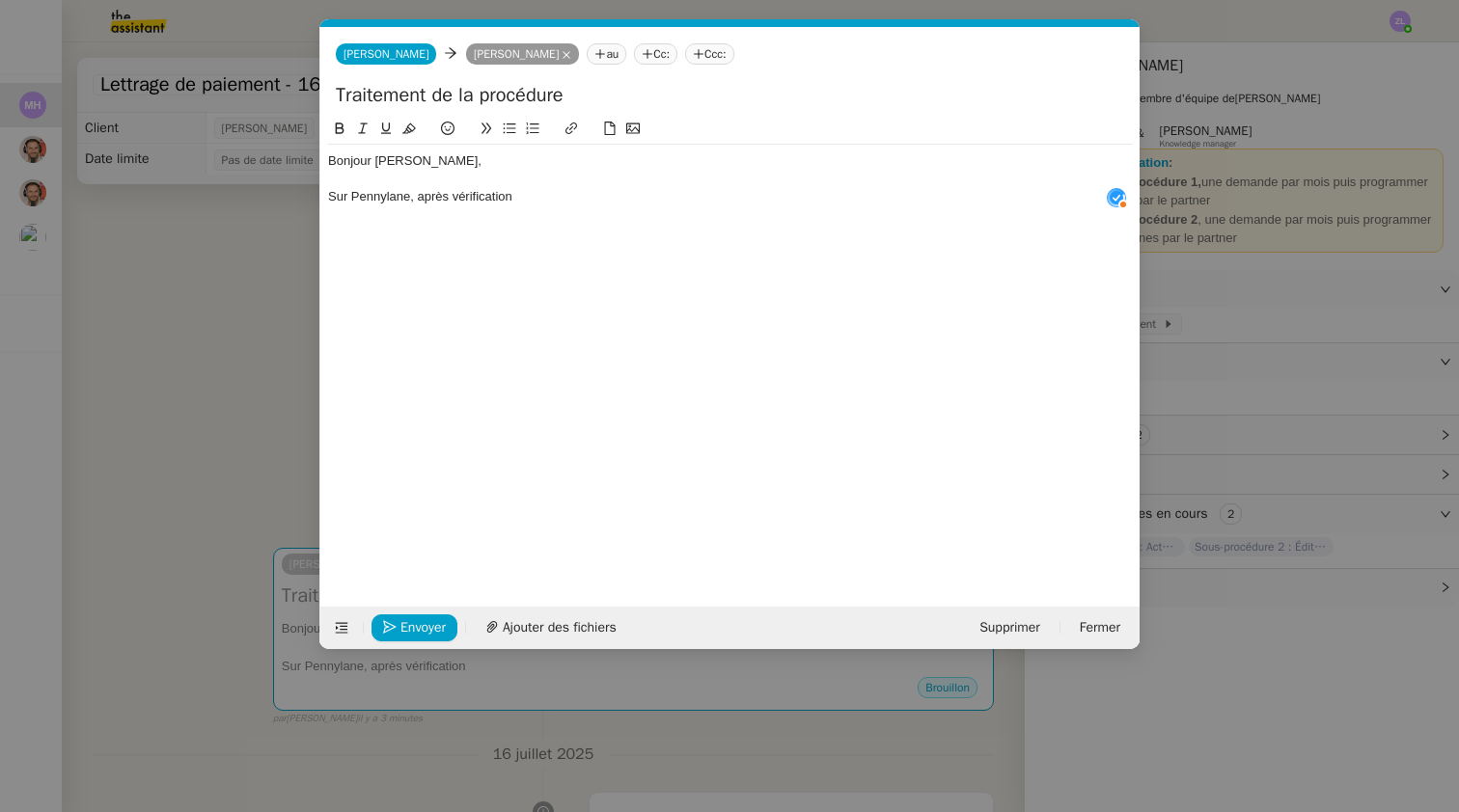 click on "Sur Pennylane, après vérification" 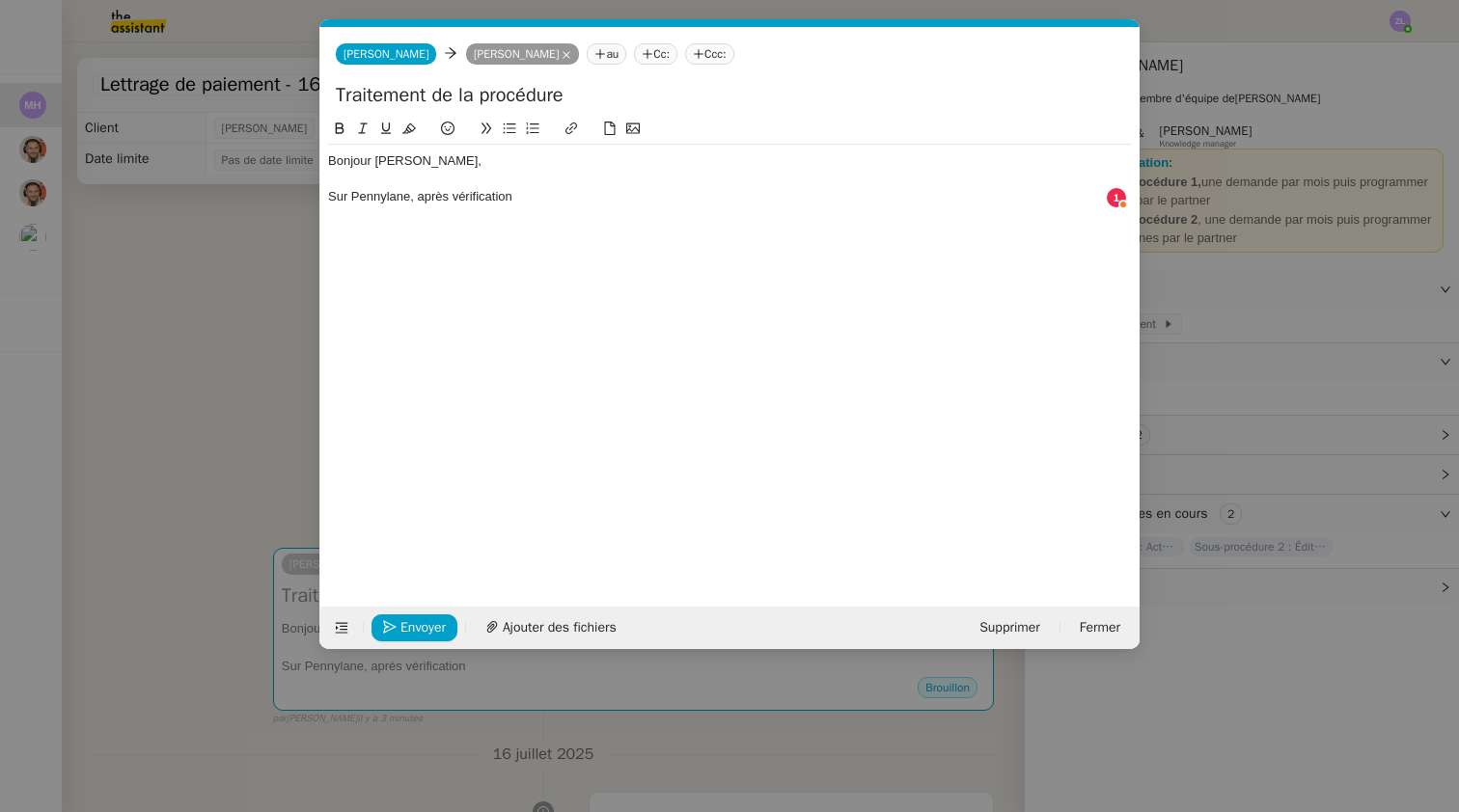 type 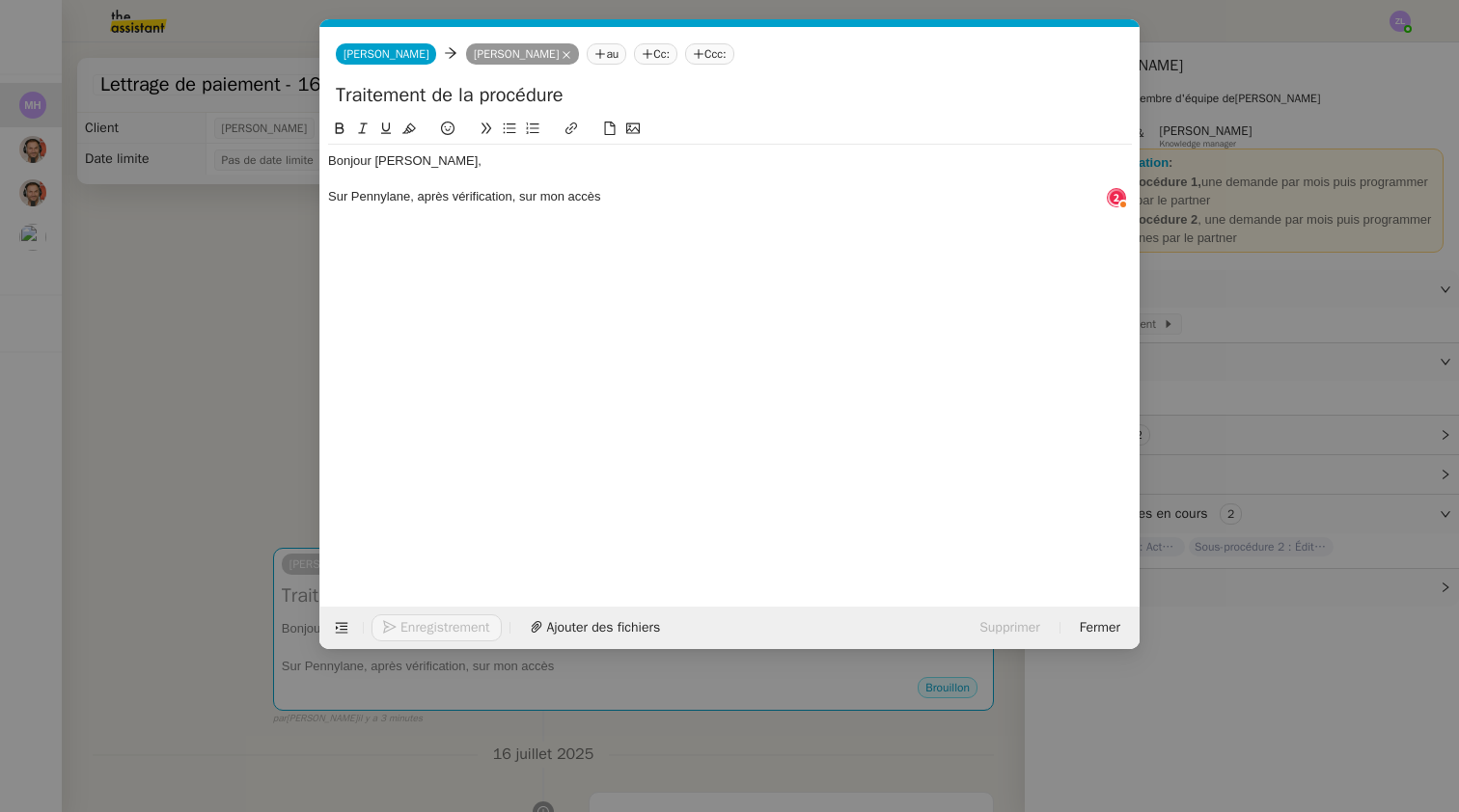 click on "Service TA - VOYAGE - PROPOSITION GLOBALE    A utiliser dans le cadre de proposition de déplacement TA - RELANCE CLIENT (EN)    Relancer un client lorsqu'il n'a pas répondu à un précédent message BAFERTY - MAIL AUDITION    A utiliser dans le cadre de la procédure d'envoi des mails d'audition TA - PUBLICATION OFFRE D'EMPLOI     Organisation du recrutement Discours de présentation du paiement sécurisé    TA - VOYAGES - PROPOSITION ITINERAIRE    Soumettre les résultats d'une recherche TA - CONFIRMATION PAIEMENT (EN)    Confirmer avec le client de modèle de transaction - Attention Plan Pro nécessaire. TA - COURRIER EXPEDIE (recommandé)    A utiliser dans le cadre de l'envoi d'un courrier recommandé TA - PARTAGE DE CALENDRIER (EN)    A utiliser pour demander au client de partager son calendrier afin de faciliter l'accès et la gestion PSPI - Appel de fonds MJL    A utiliser dans le cadre de la procédure d'appel de fonds MJL TA - RELANCE CLIENT    TA - AR PROCEDURES        21 YIELD" at bounding box center [730, 406] 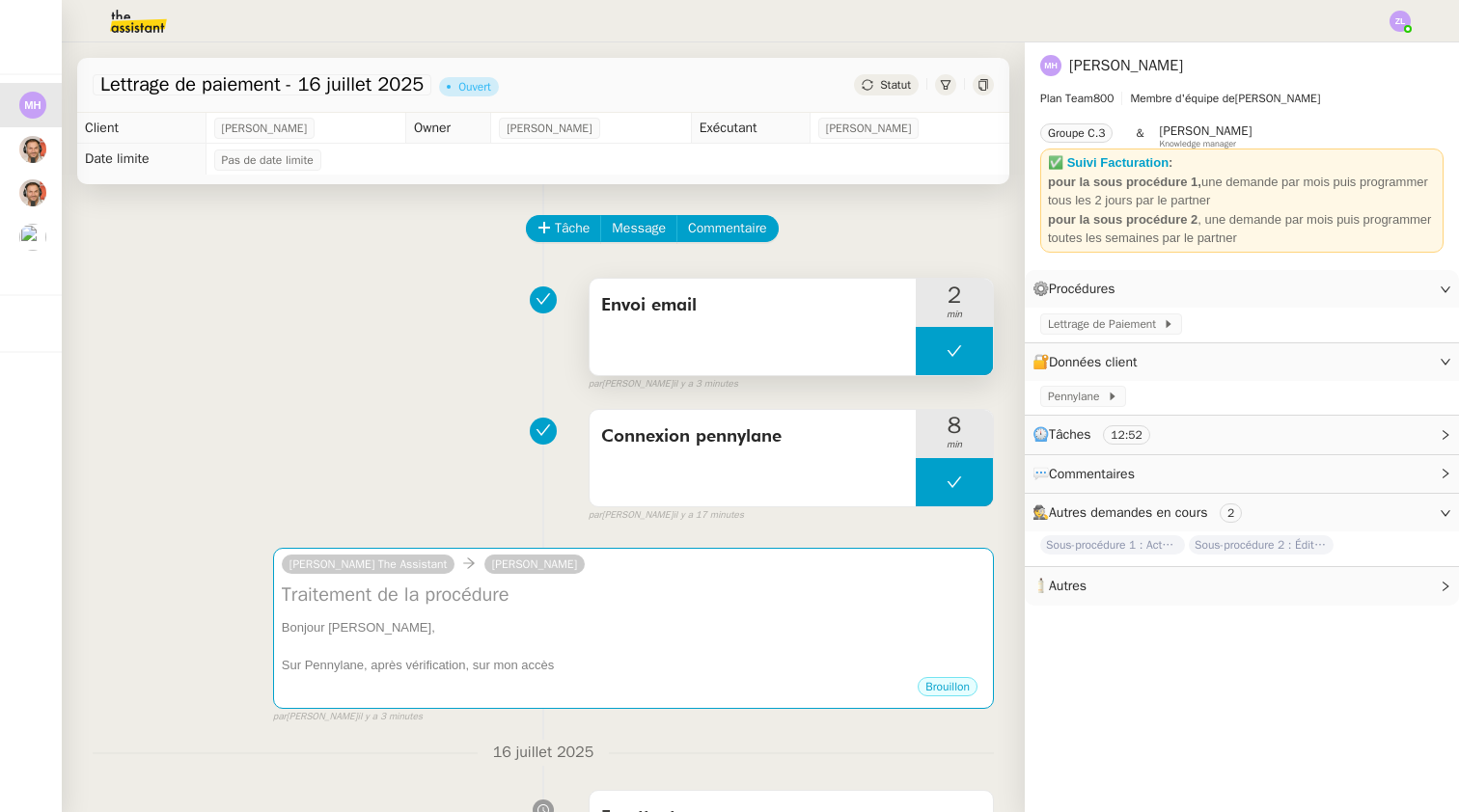 click at bounding box center [954, 351] 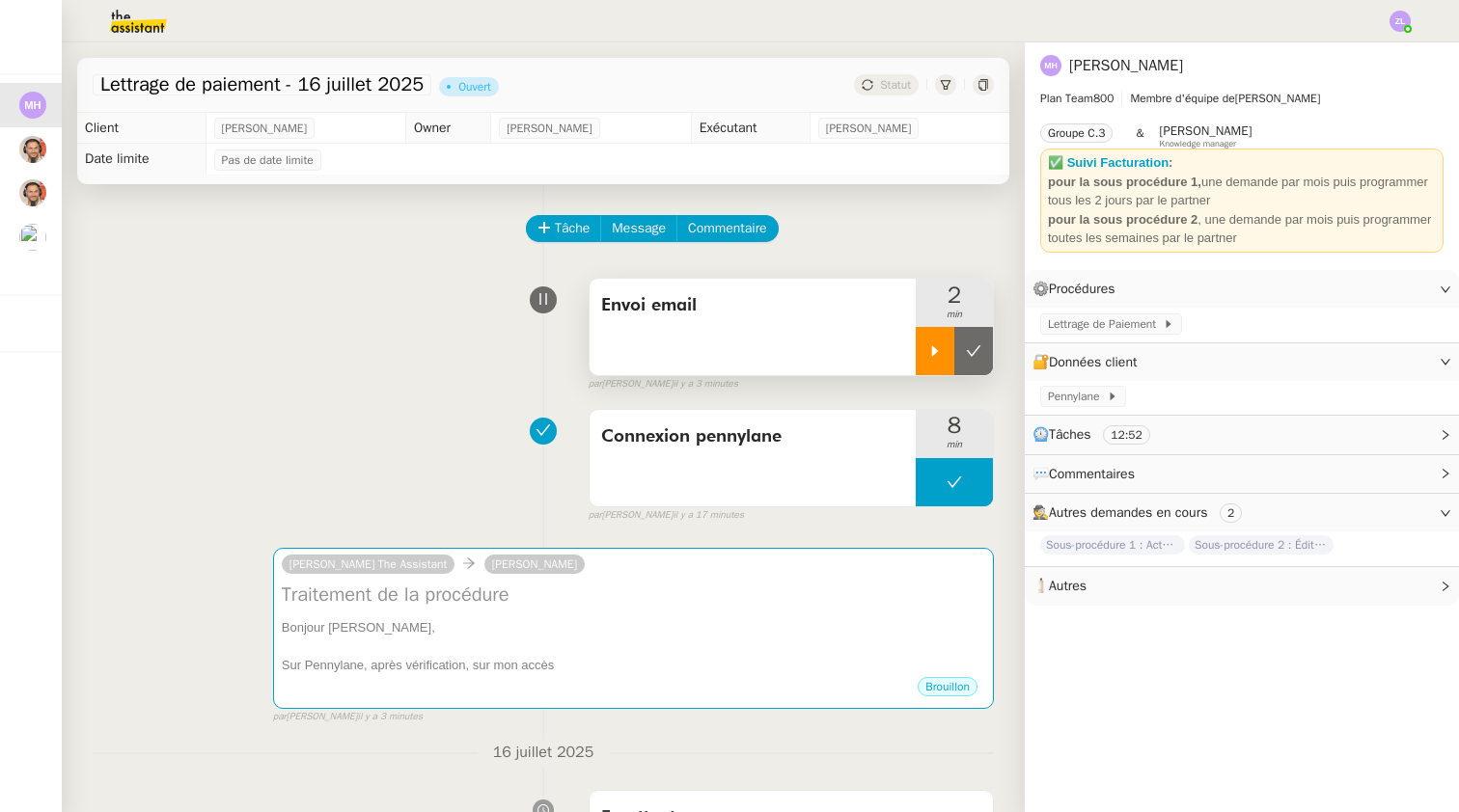 click 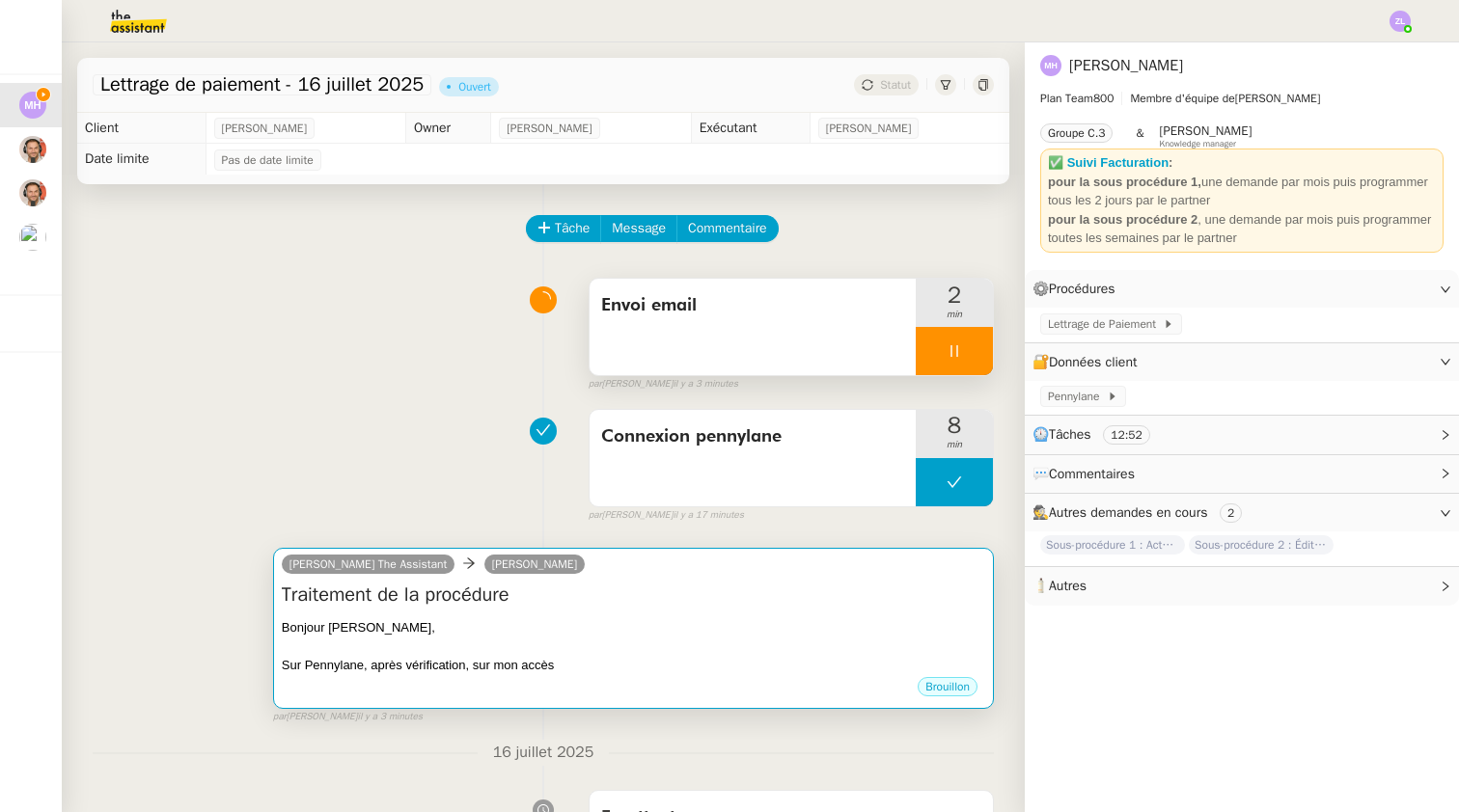 click on "Traitement de la procédure" at bounding box center (633, 595) 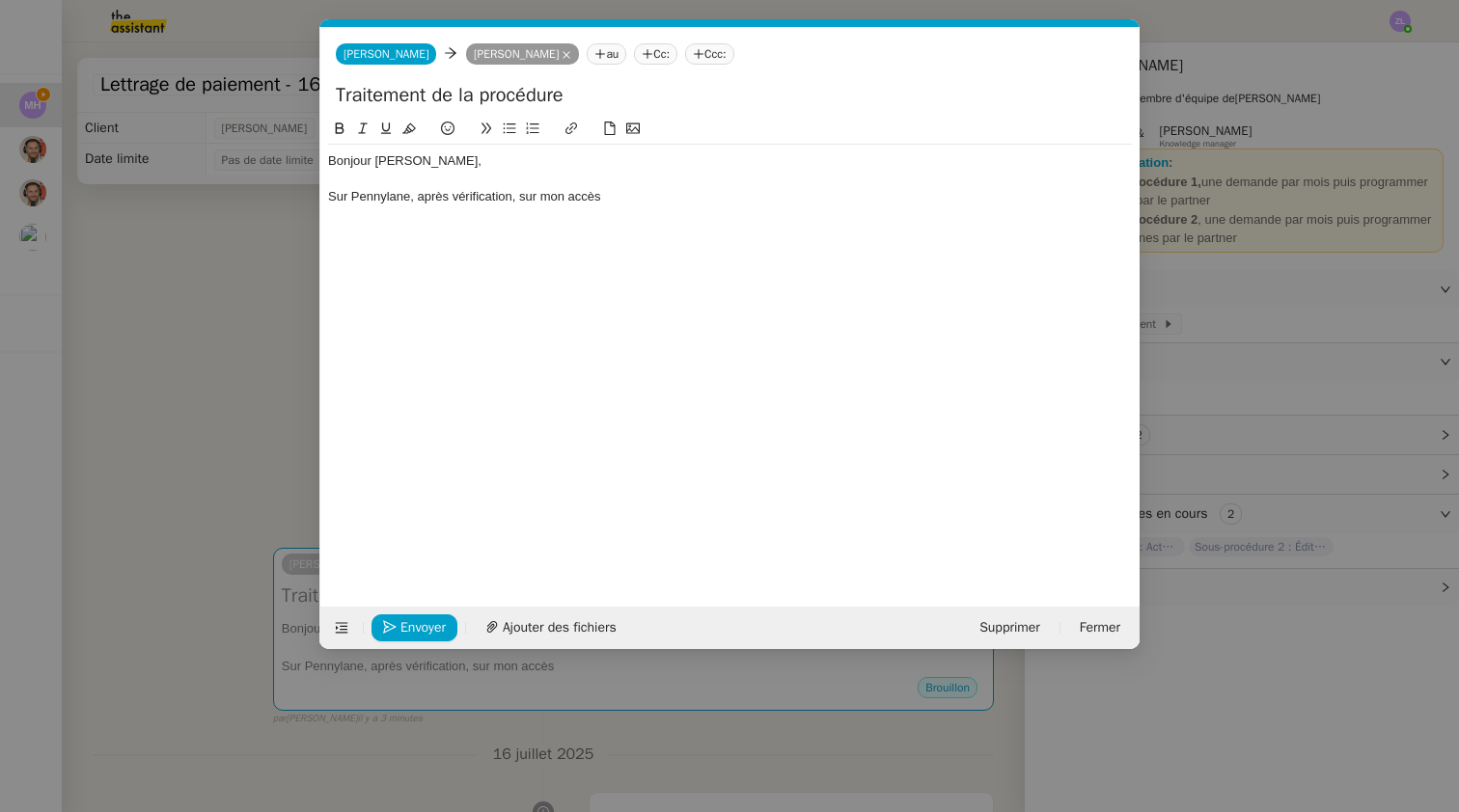 scroll, scrollTop: 0, scrollLeft: 41, axis: horizontal 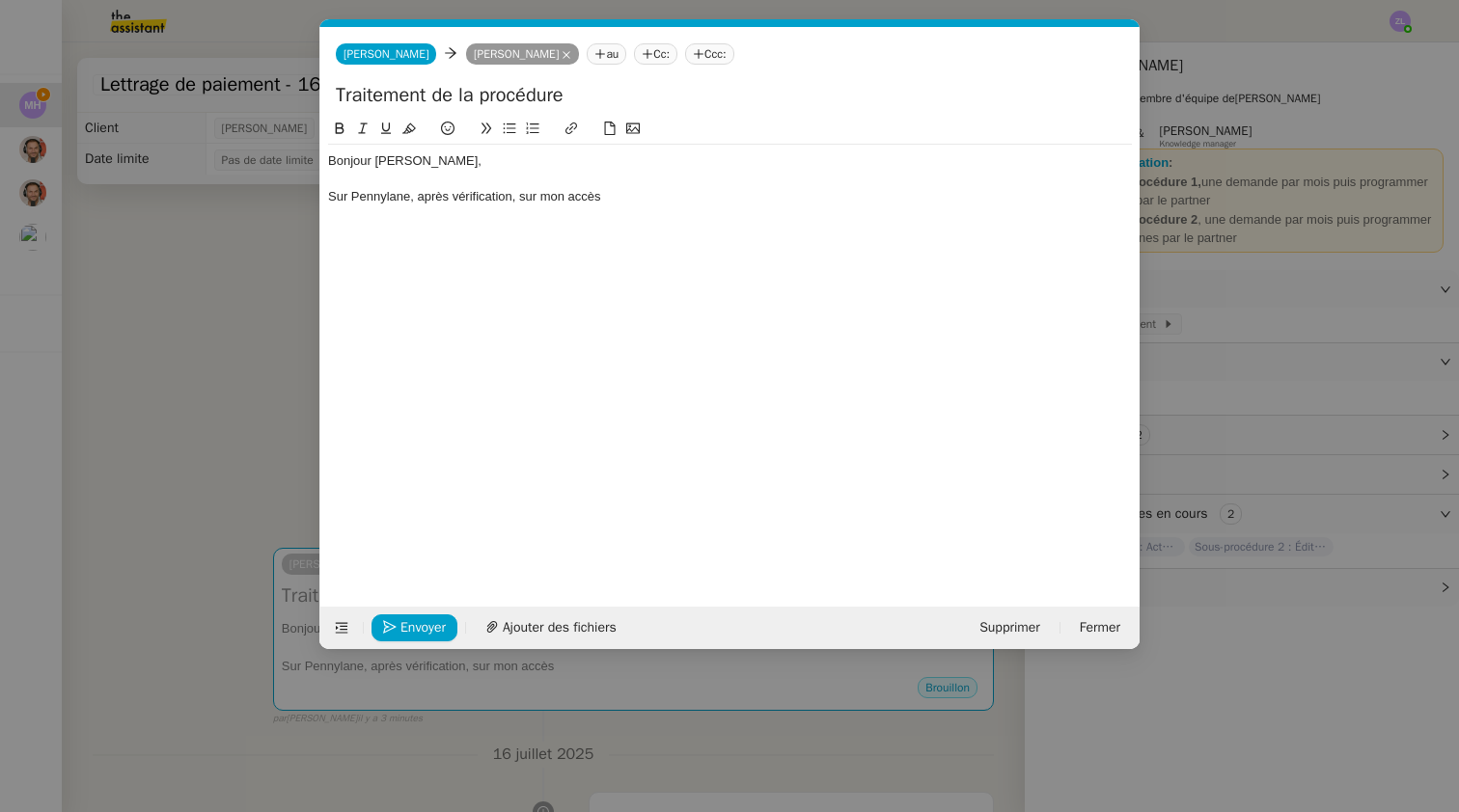 click on "Sur Pennylane, après vérification, sur mon accès" 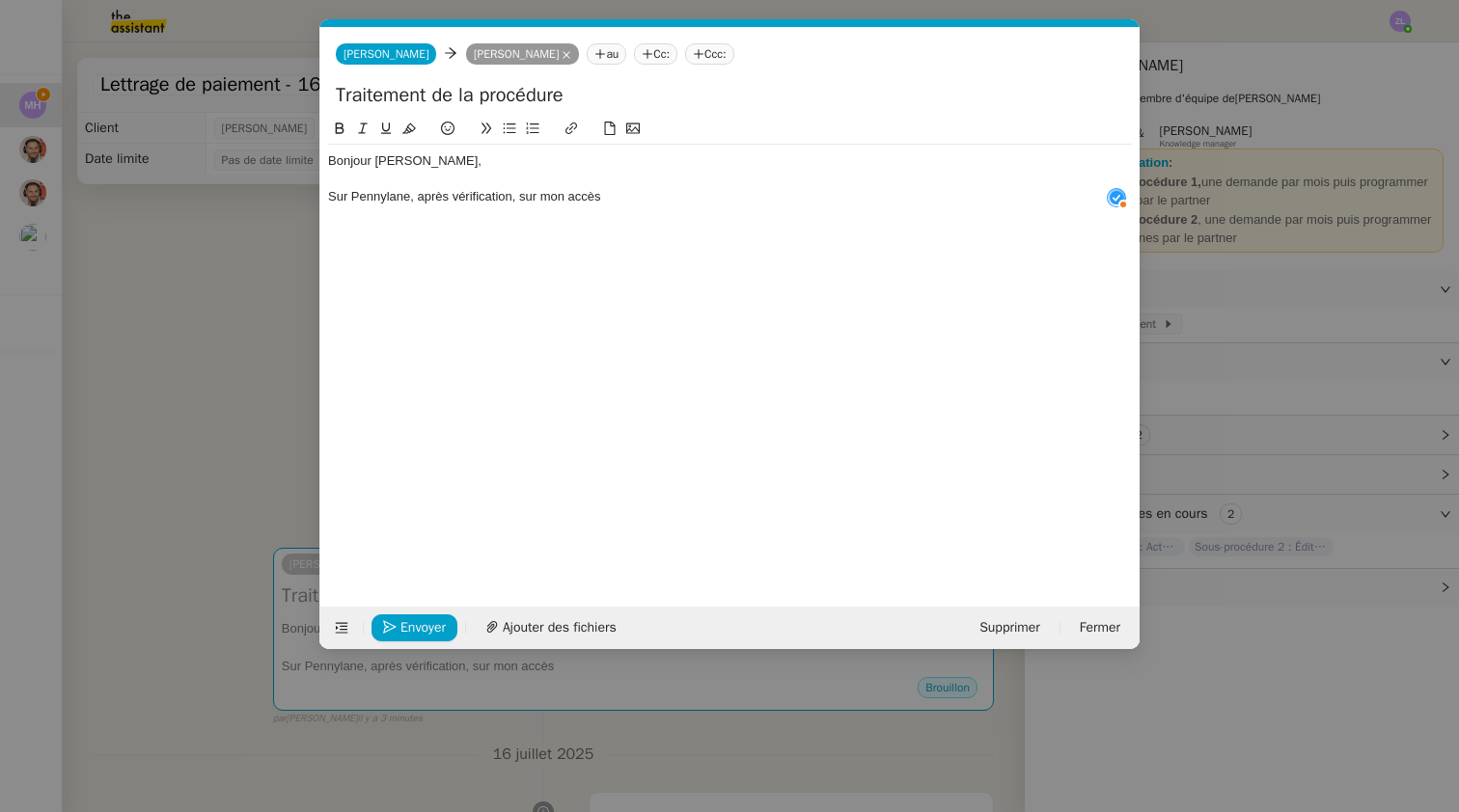 type 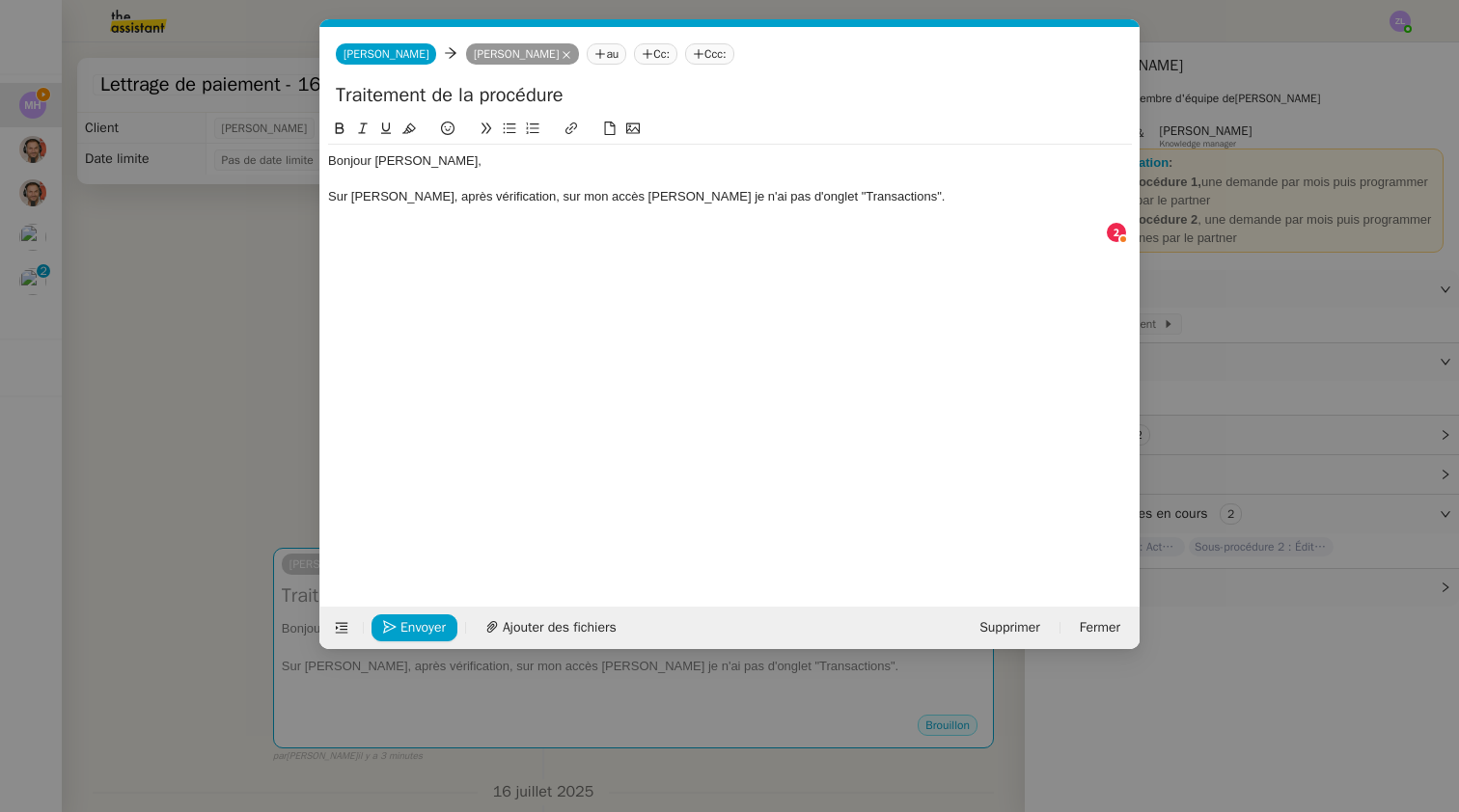 click 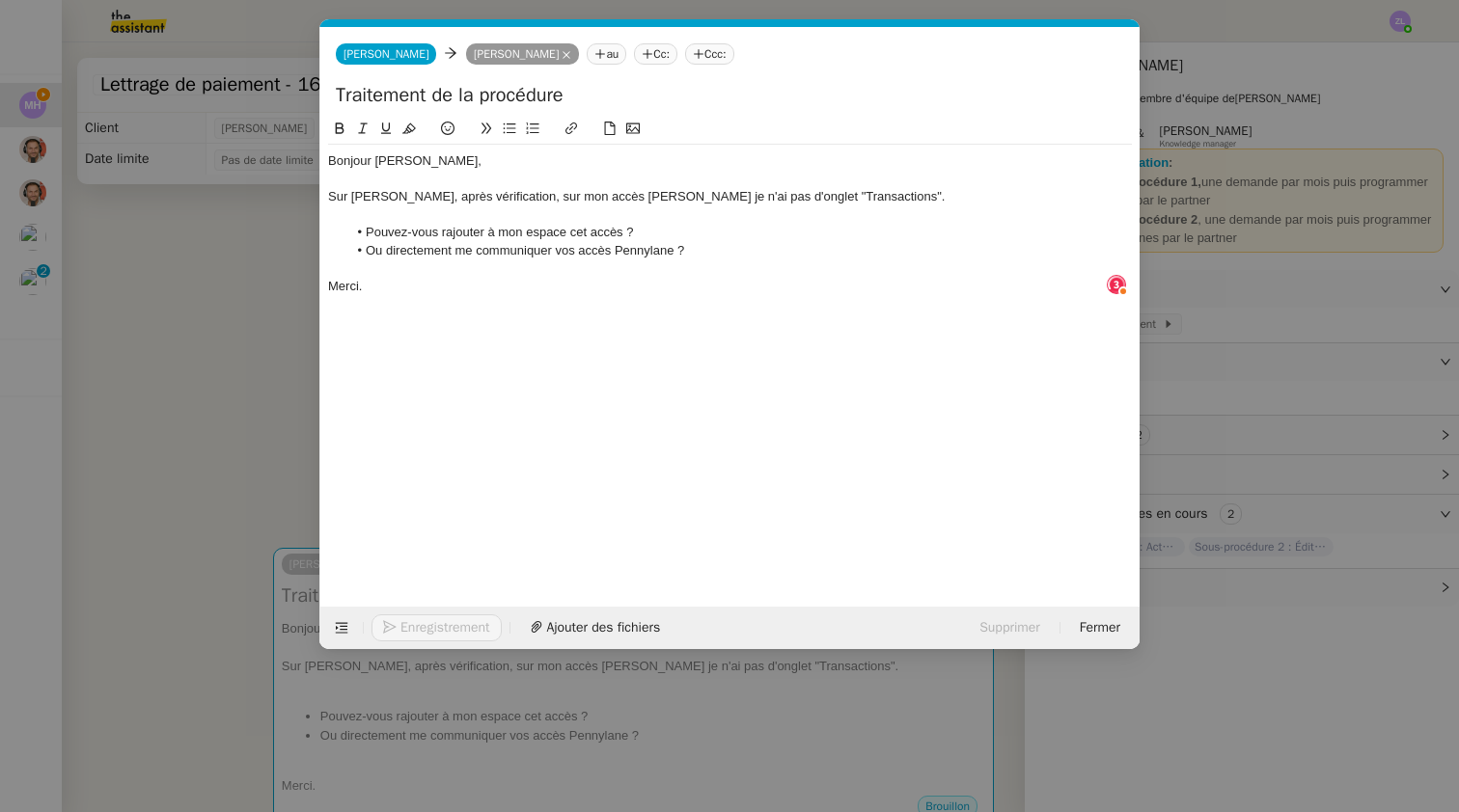 click on "Sur Pennylane, après vérification, sur mon accès Charlie je n'ai pas d'onglet "Transactions"." 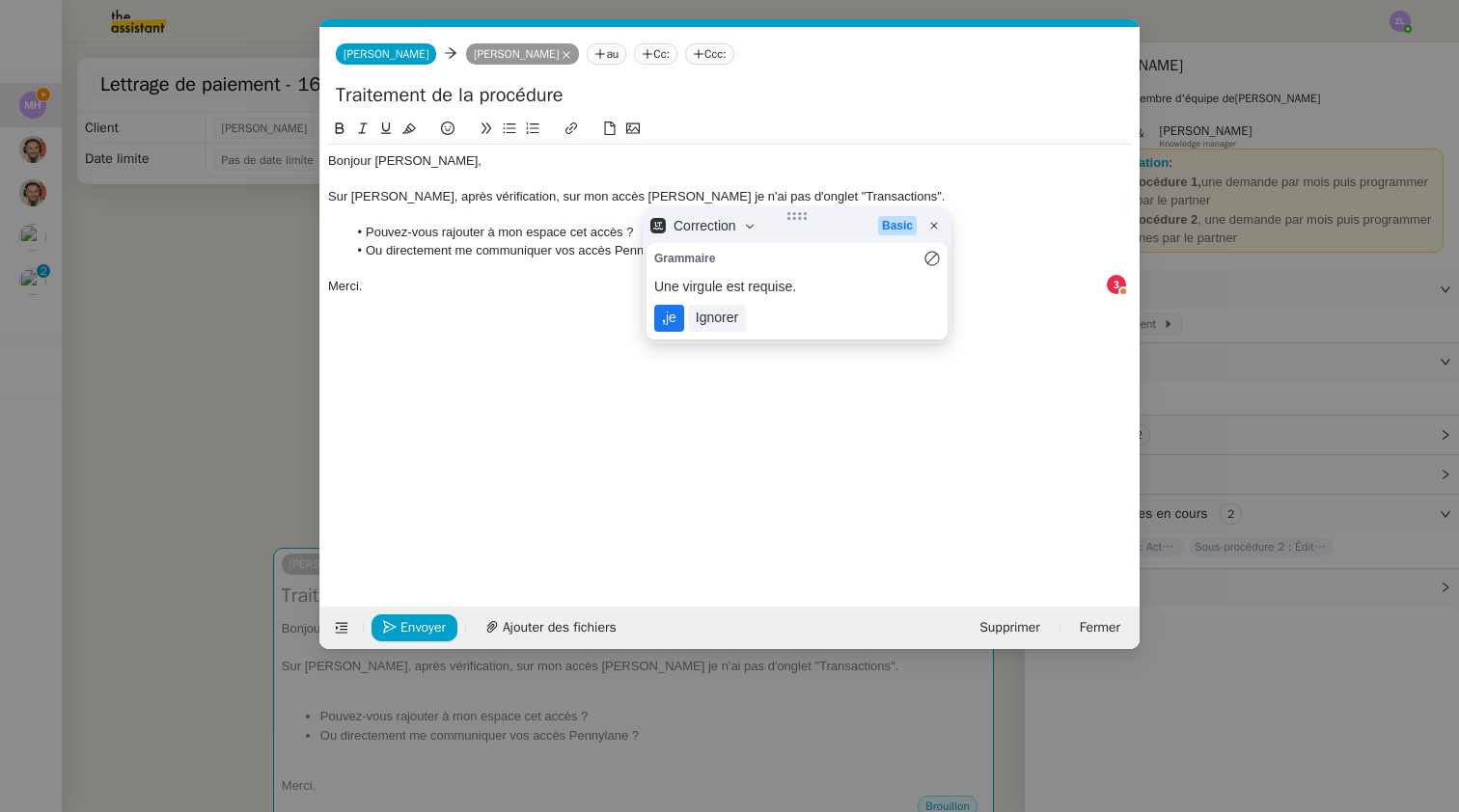click on ",  je" 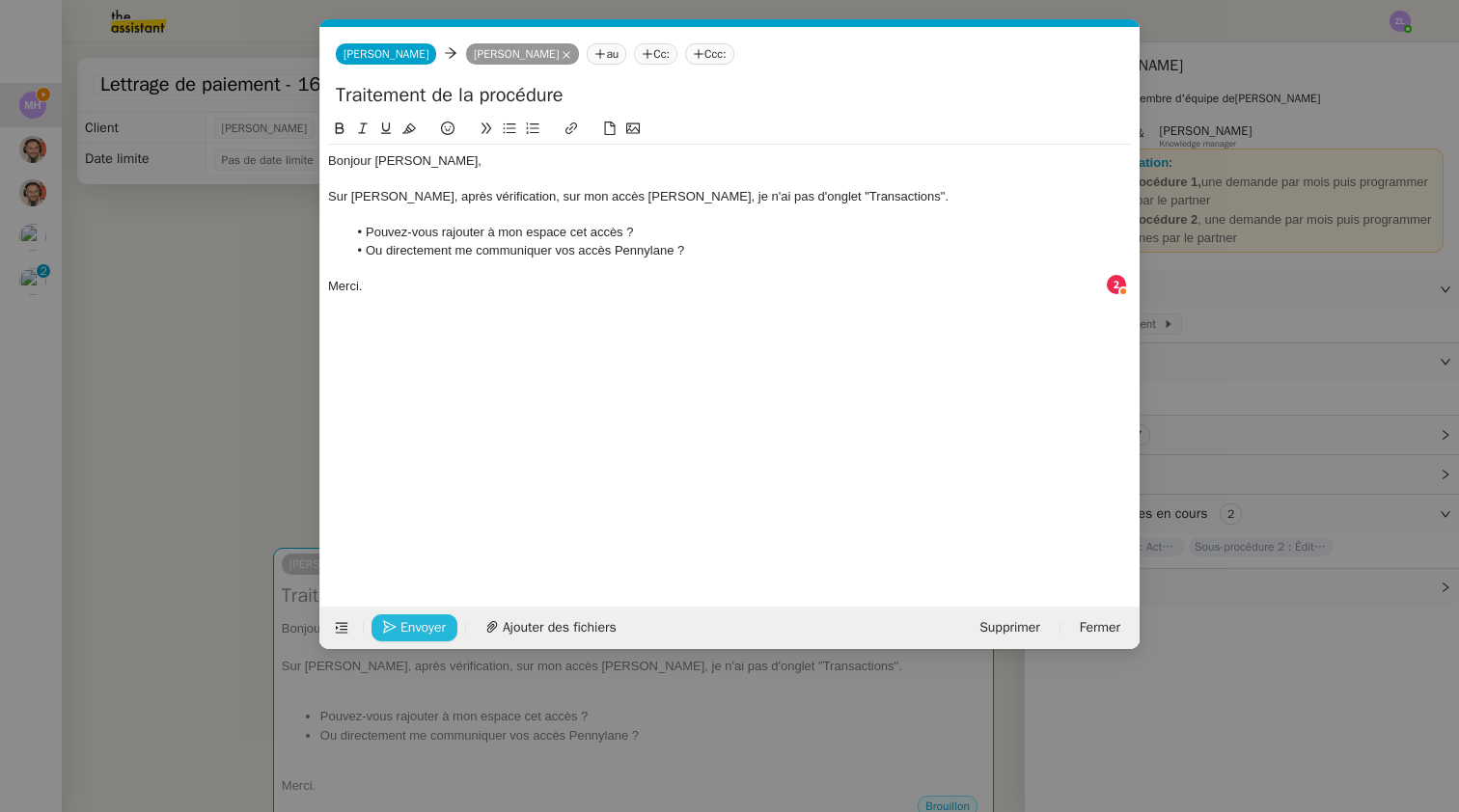 click on "Envoyer" 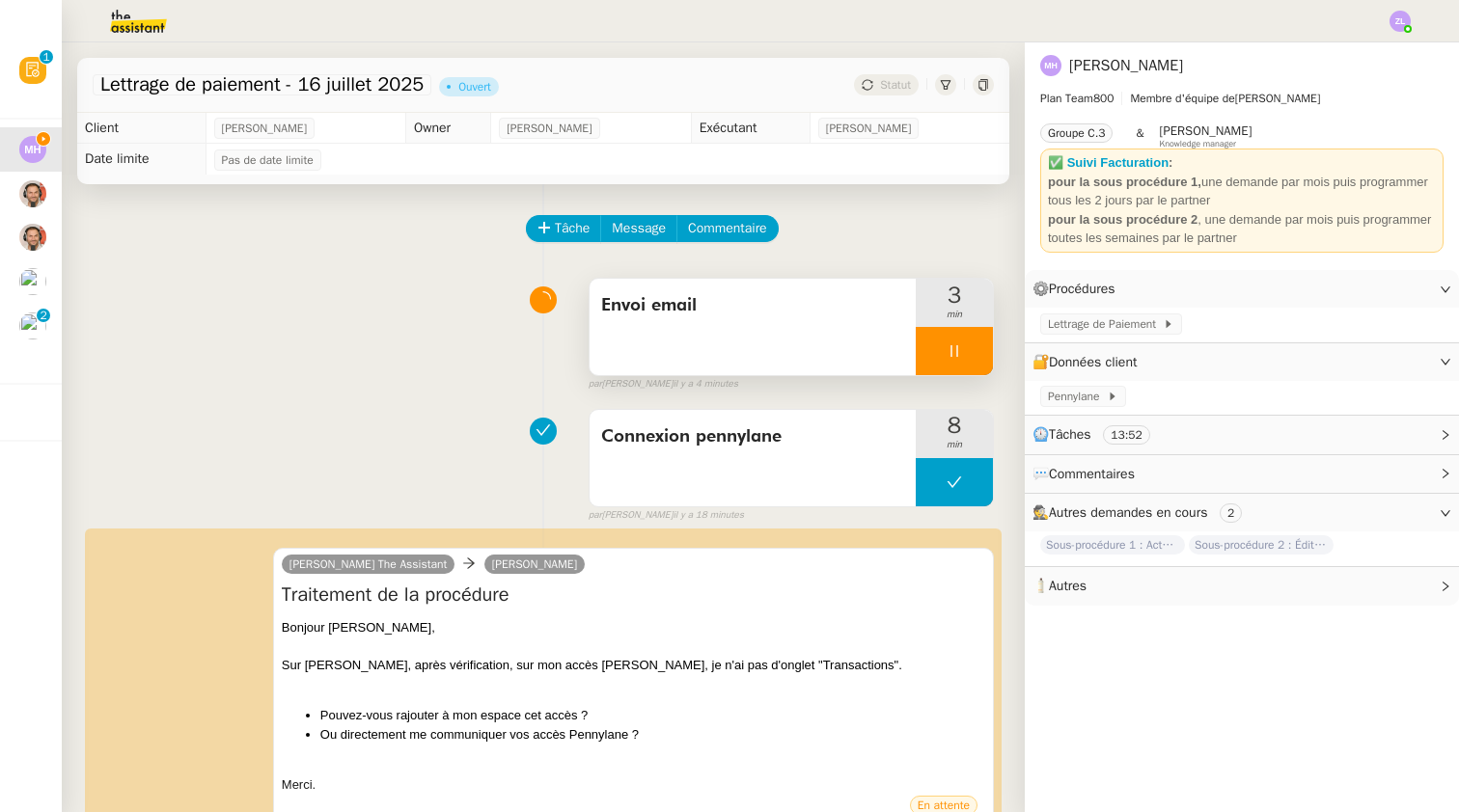 click at bounding box center (954, 351) 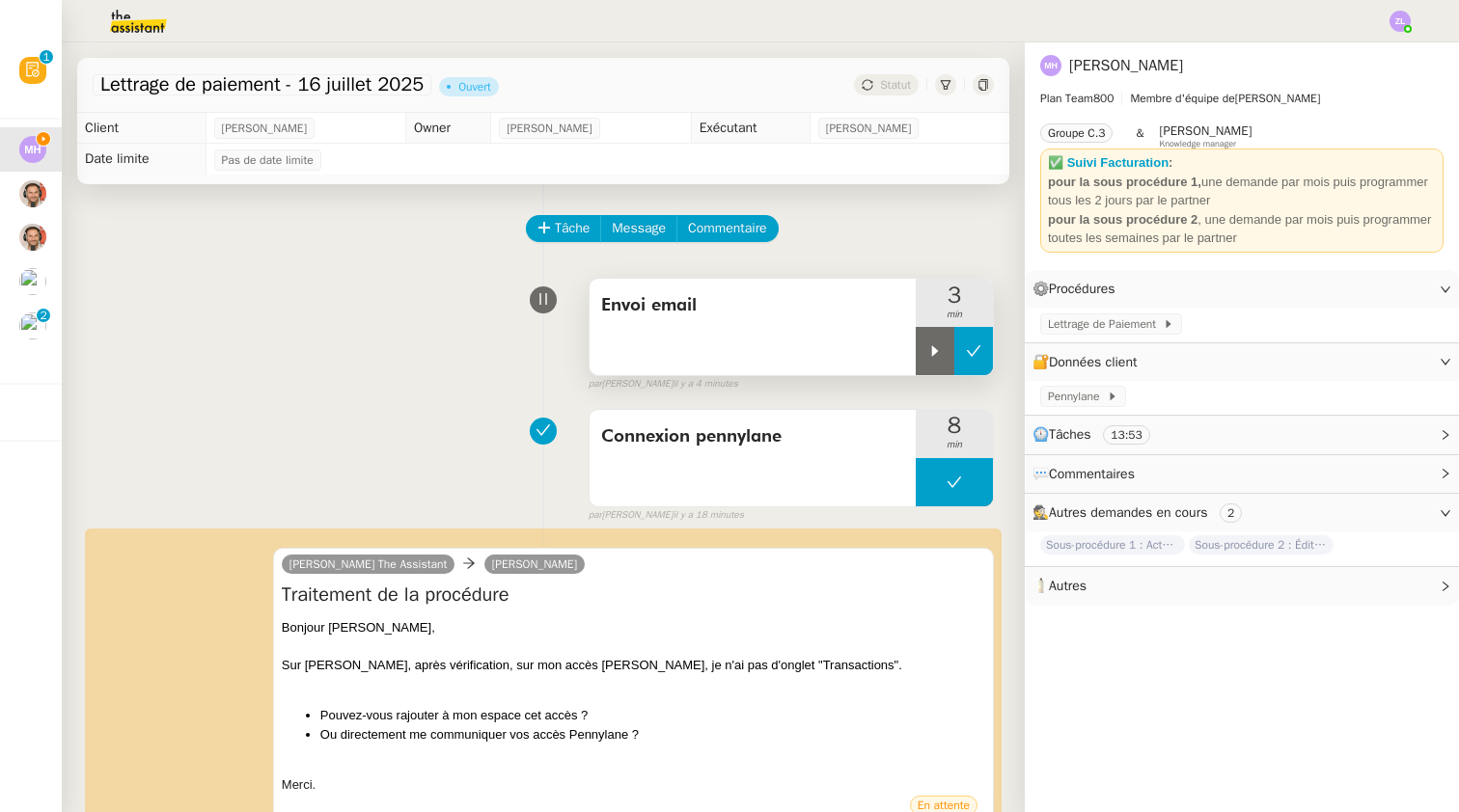 click 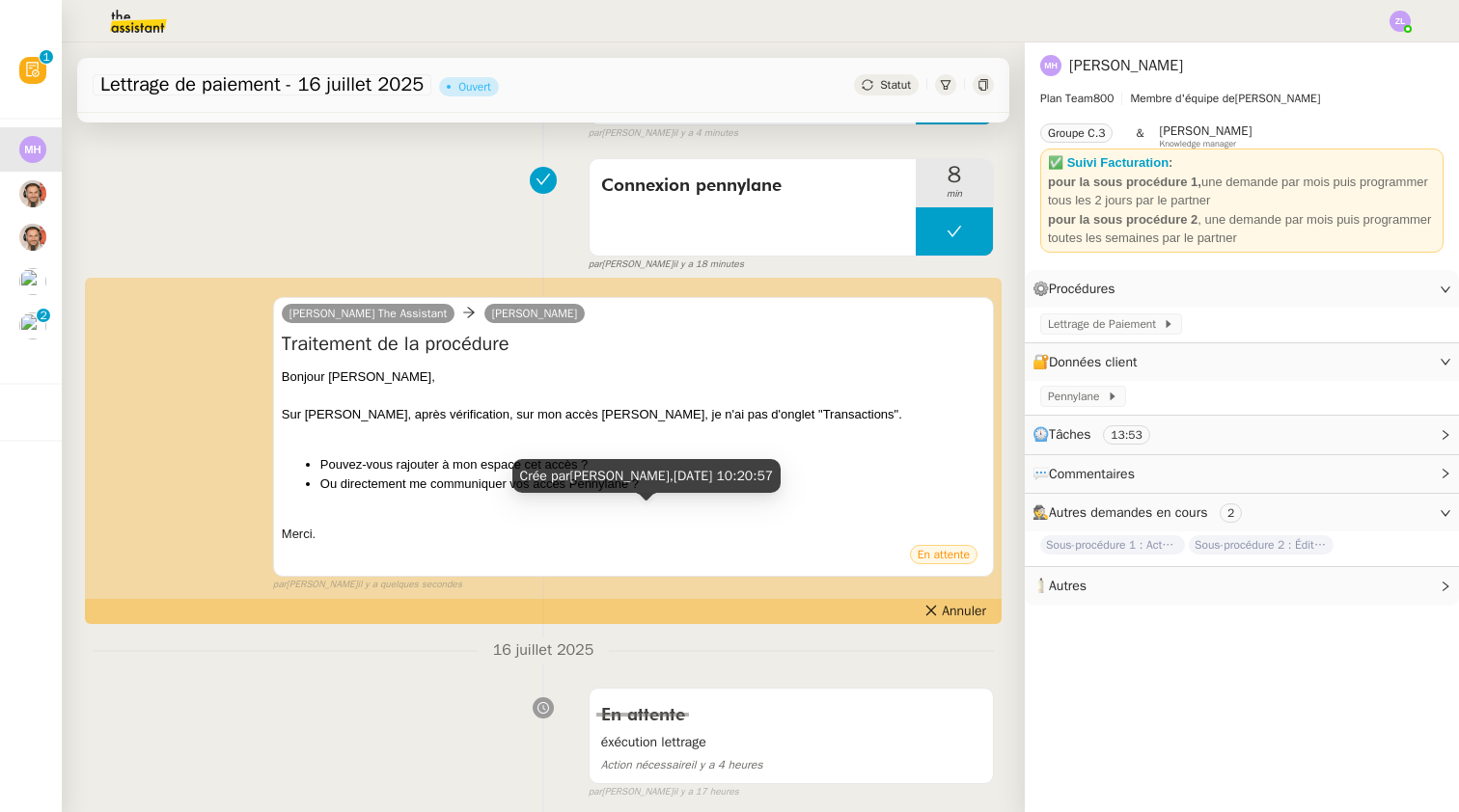 scroll, scrollTop: 457, scrollLeft: 0, axis: vertical 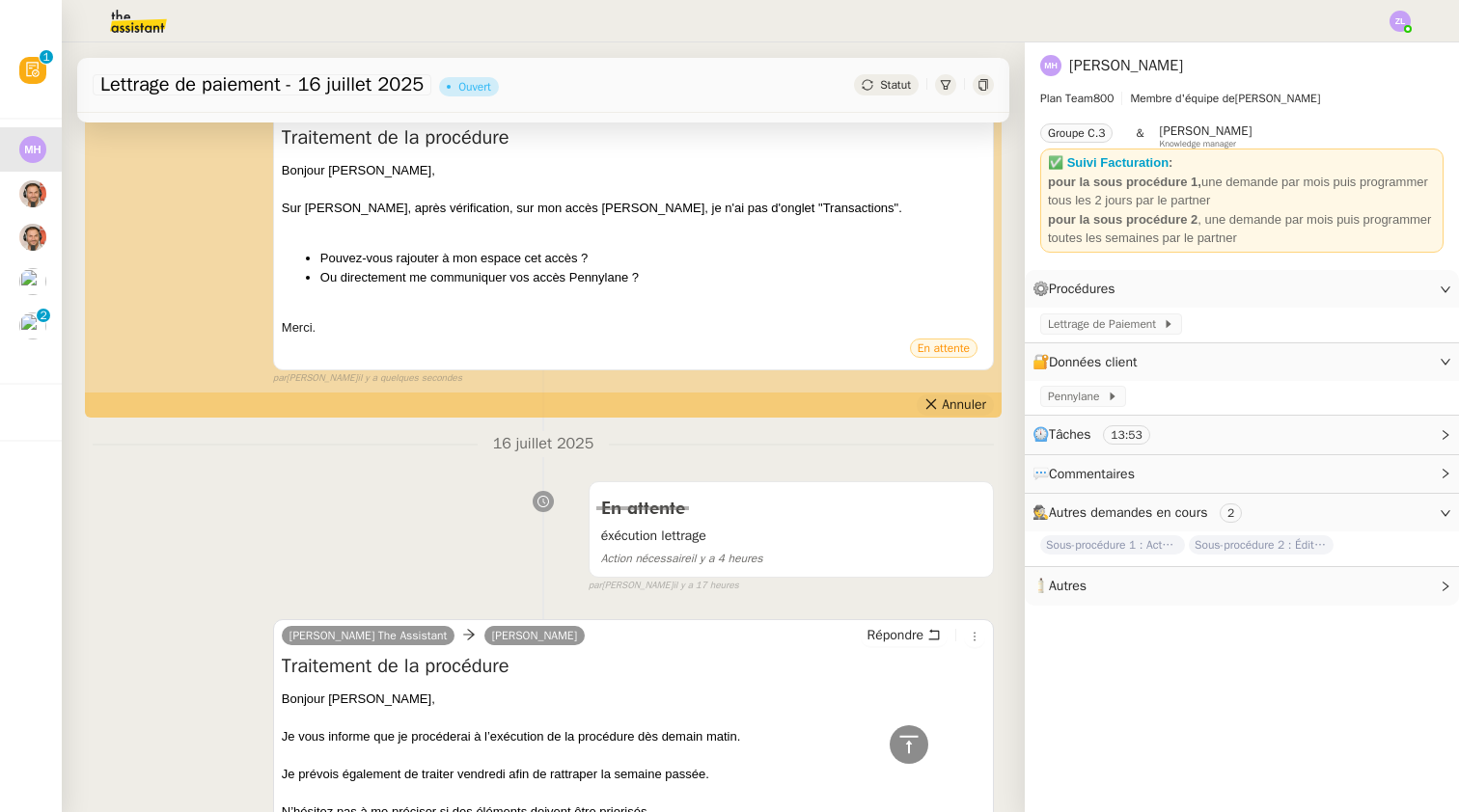 click on "Annuler" at bounding box center [964, 405] 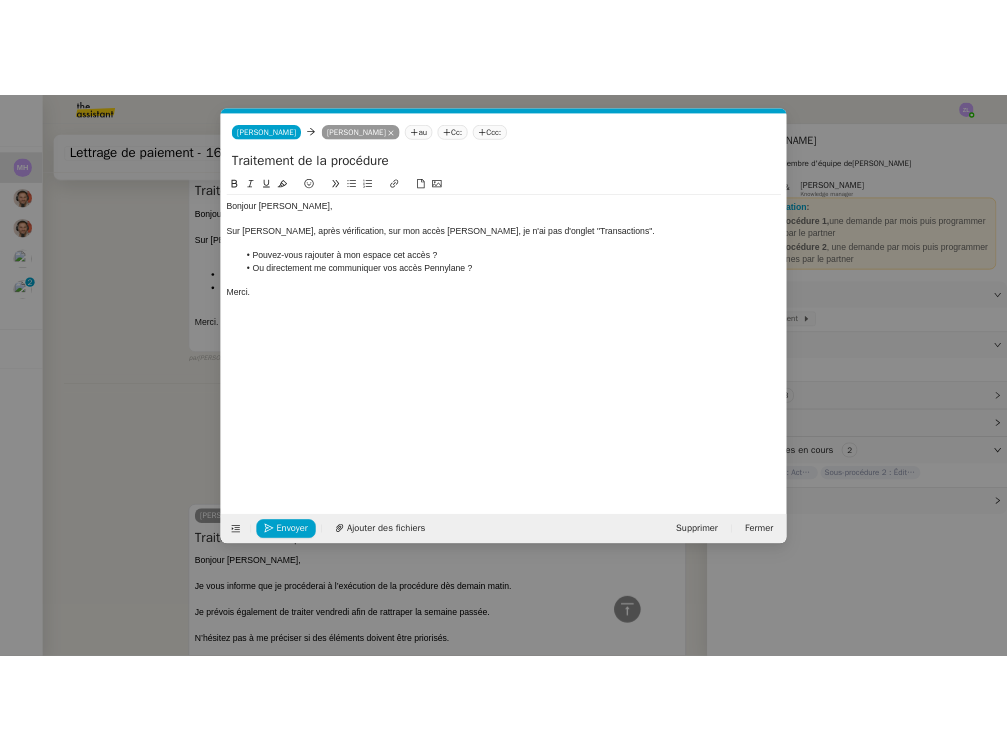 scroll, scrollTop: 0, scrollLeft: 43, axis: horizontal 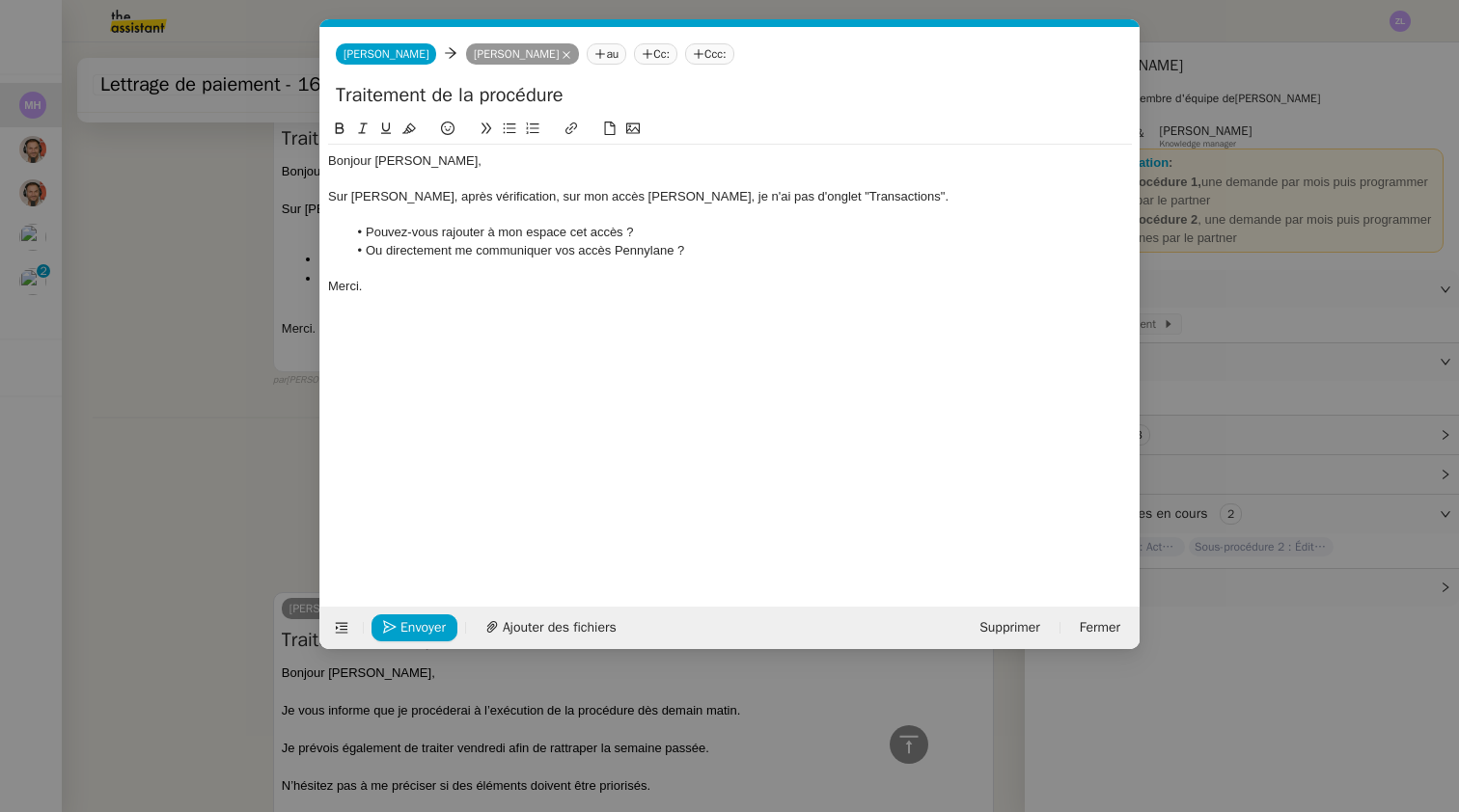 click on "Envoyer Ajouter des fichiers Supprimer Fermer" 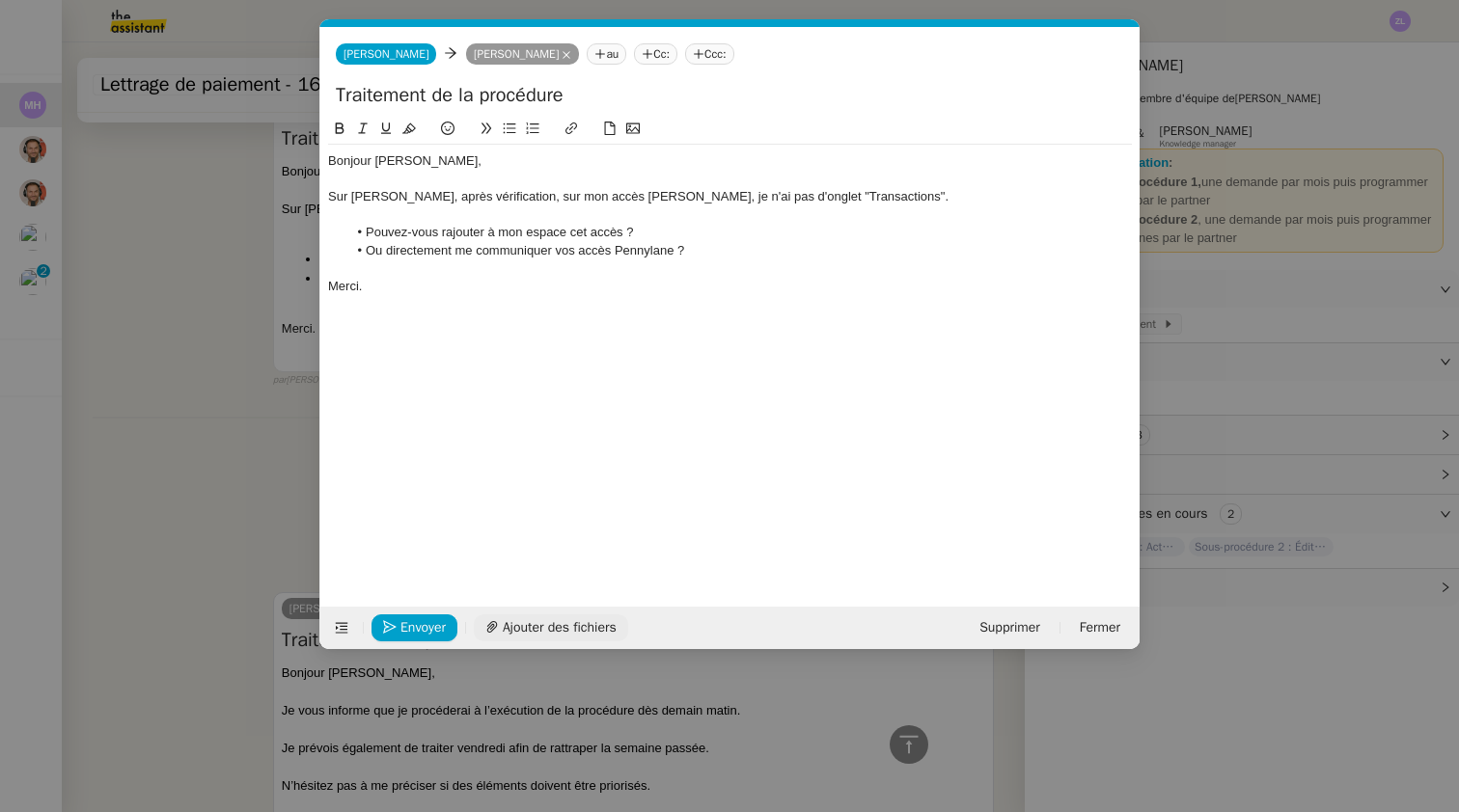 click on "Ajouter des fichiers" 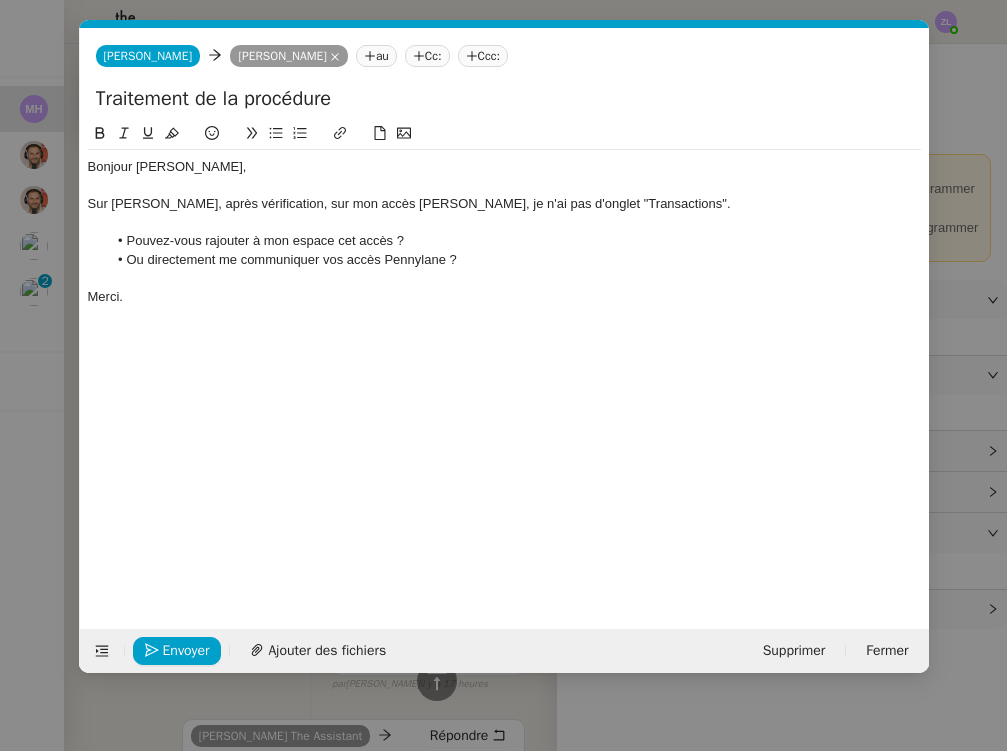 click on "Sur Pennylane, après vérification, sur mon accès Charlie, je n'ai pas d'onglet "Transactions"." 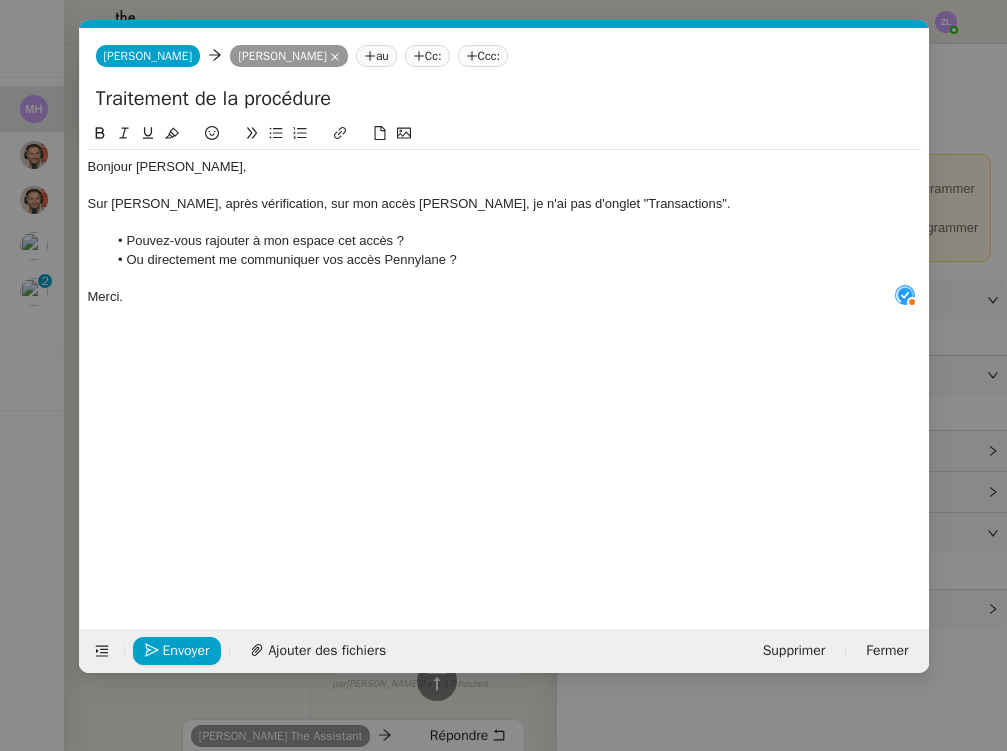 type 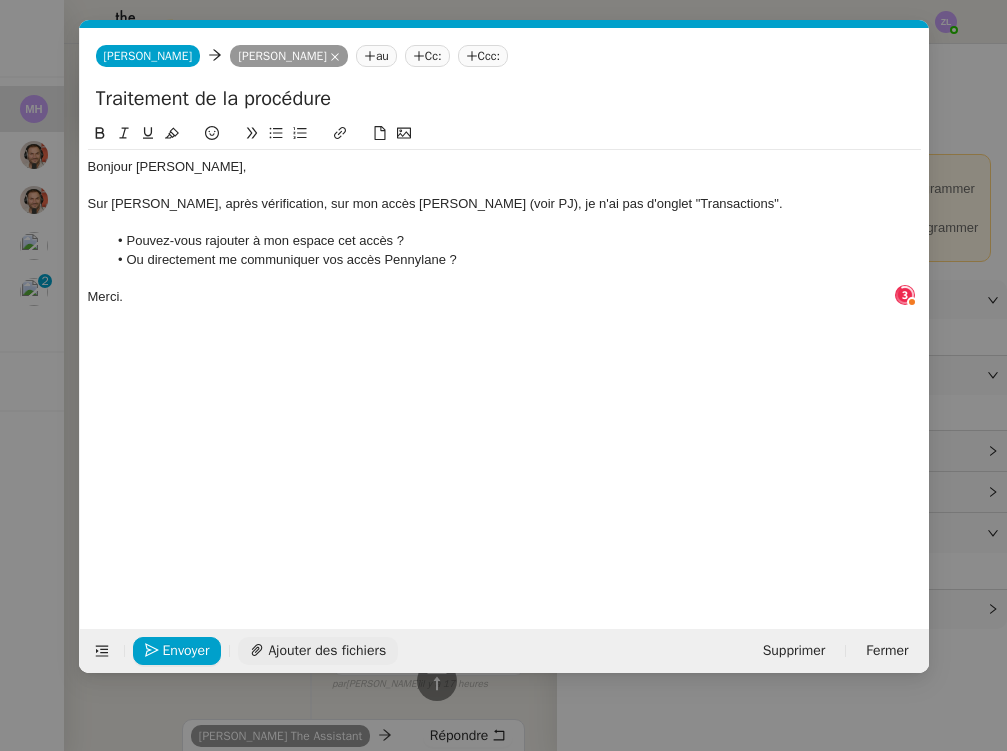 click on "Ajouter des fichiers" 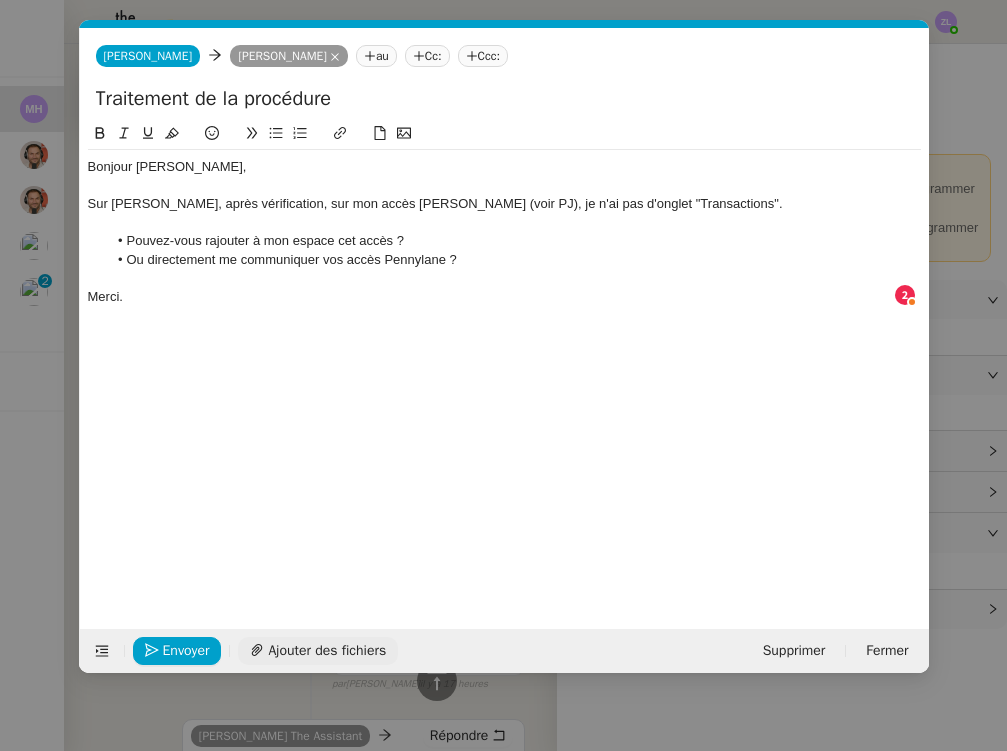 click on "Ajouter des fichiers" 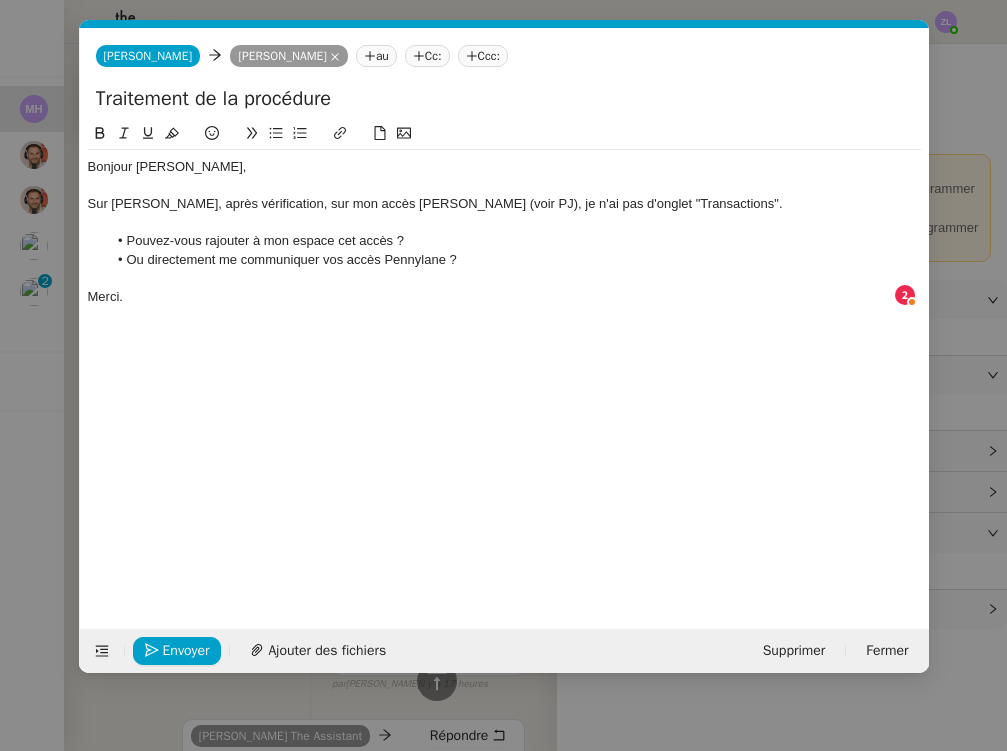 click on "Service TA - VOYAGE - PROPOSITION GLOBALE    A utiliser dans le cadre de proposition de déplacement TA - RELANCE CLIENT (EN)    Relancer un client lorsqu'il n'a pas répondu à un précédent message BAFERTY - MAIL AUDITION    A utiliser dans le cadre de la procédure d'envoi des mails d'audition TA - PUBLICATION OFFRE D'EMPLOI     Organisation du recrutement Discours de présentation du paiement sécurisé    TA - VOYAGES - PROPOSITION ITINERAIRE    Soumettre les résultats d'une recherche TA - CONFIRMATION PAIEMENT (EN)    Confirmer avec le client de modèle de transaction - Attention Plan Pro nécessaire. TA - COURRIER EXPEDIE (recommandé)    A utiliser dans le cadre de l'envoi d'un courrier recommandé TA - PARTAGE DE CALENDRIER (EN)    A utiliser pour demander au client de partager son calendrier afin de faciliter l'accès et la gestion PSPI - Appel de fonds MJL    A utiliser dans le cadre de la procédure d'appel de fonds MJL TA - RELANCE CLIENT    TA - AR PROCEDURES        21 YIELD" at bounding box center [503, 375] 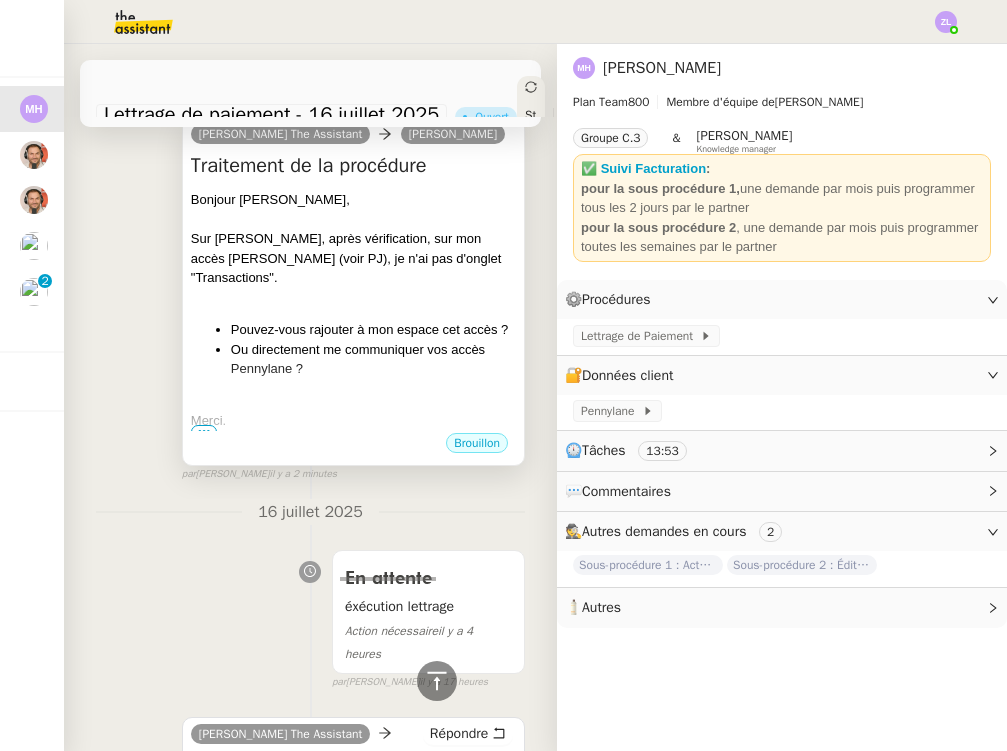 click on "Pouvez-vous rajouter à mon espace cet accès ?" at bounding box center (373, 330) 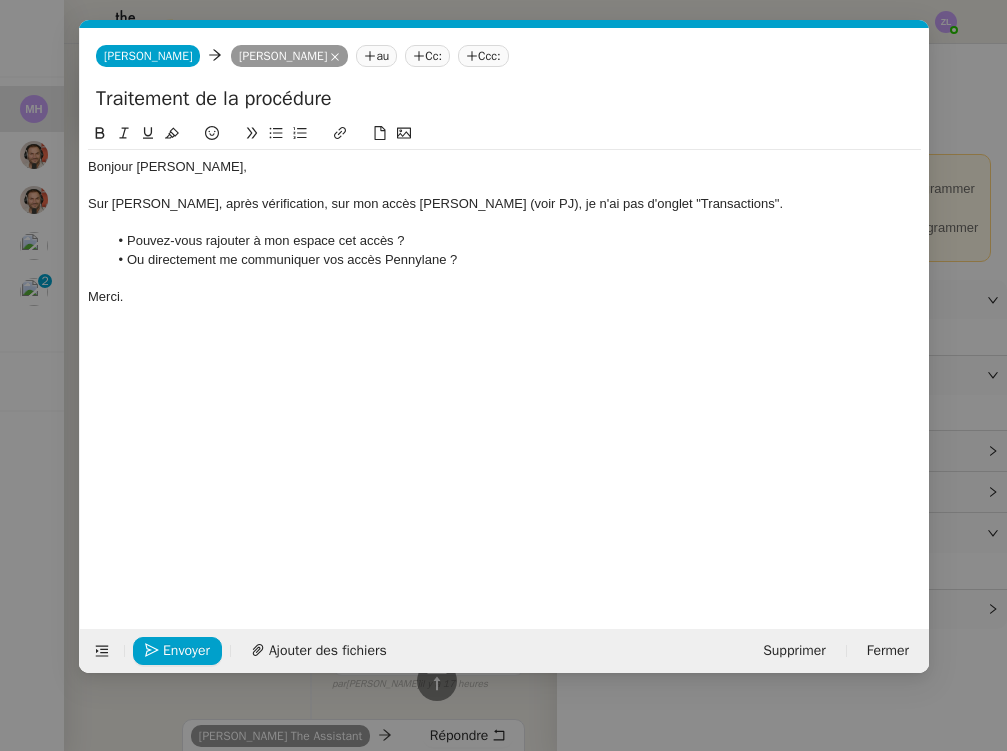 click on "Service TA - VOYAGE - PROPOSITION GLOBALE    A utiliser dans le cadre de proposition de déplacement TA - RELANCE CLIENT (EN)    Relancer un client lorsqu'il n'a pas répondu à un précédent message BAFERTY - MAIL AUDITION    A utiliser dans le cadre de la procédure d'envoi des mails d'audition TA - PUBLICATION OFFRE D'EMPLOI     Organisation du recrutement Discours de présentation du paiement sécurisé    TA - VOYAGES - PROPOSITION ITINERAIRE    Soumettre les résultats d'une recherche TA - CONFIRMATION PAIEMENT (EN)    Confirmer avec le client de modèle de transaction - Attention Plan Pro nécessaire. TA - COURRIER EXPEDIE (recommandé)    A utiliser dans le cadre de l'envoi d'un courrier recommandé TA - PARTAGE DE CALENDRIER (EN)    A utiliser pour demander au client de partager son calendrier afin de faciliter l'accès et la gestion PSPI - Appel de fonds MJL    A utiliser dans le cadre de la procédure d'appel de fonds MJL TA - RELANCE CLIENT    TA - AR PROCEDURES        21 YIELD" at bounding box center [503, 375] 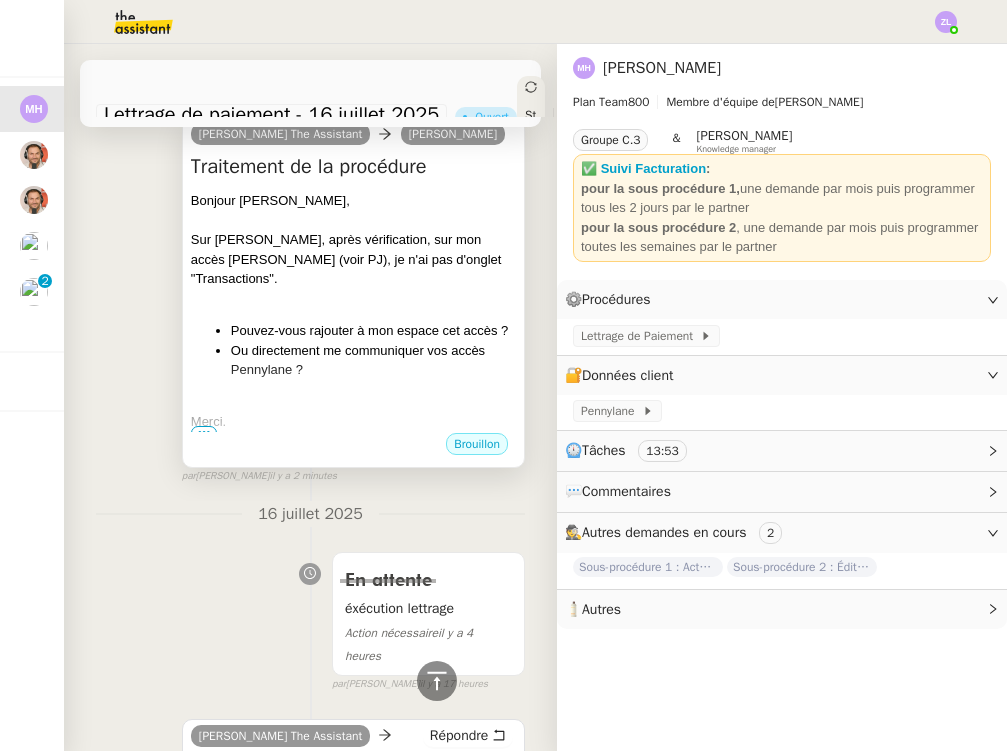scroll, scrollTop: -7, scrollLeft: 0, axis: vertical 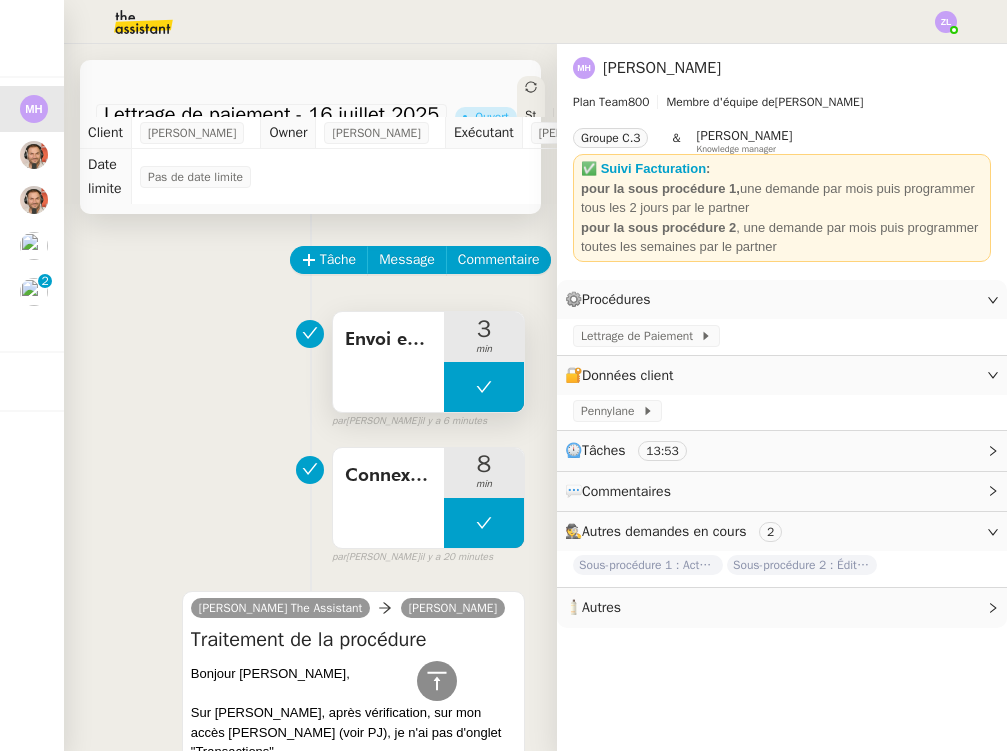 click at bounding box center (484, 387) 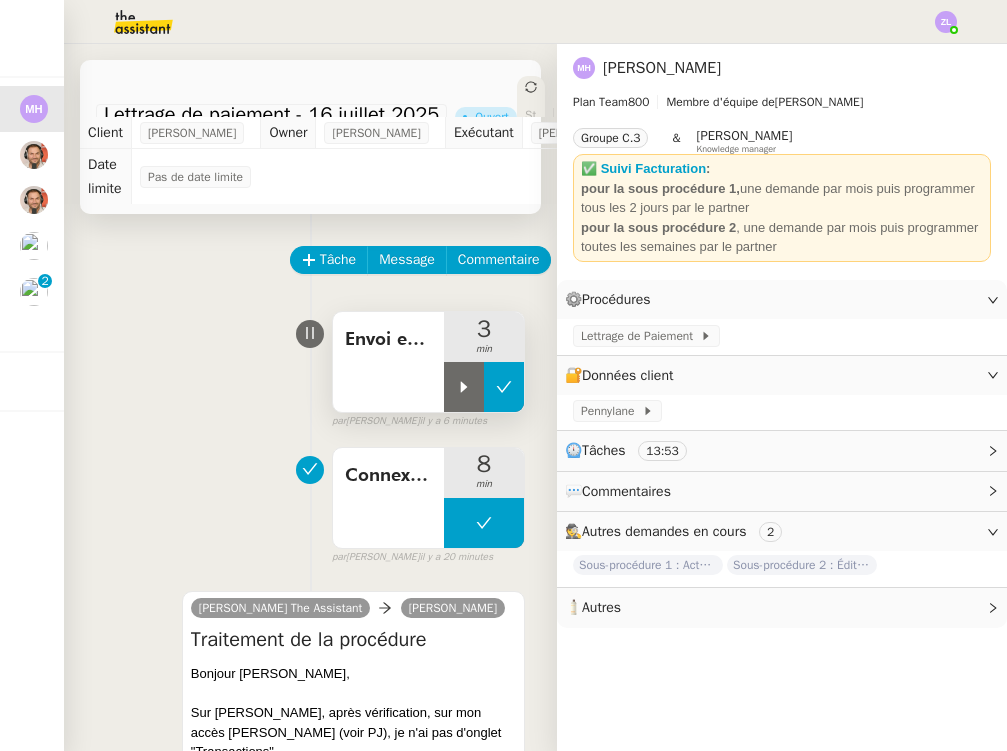 click at bounding box center [464, 387] 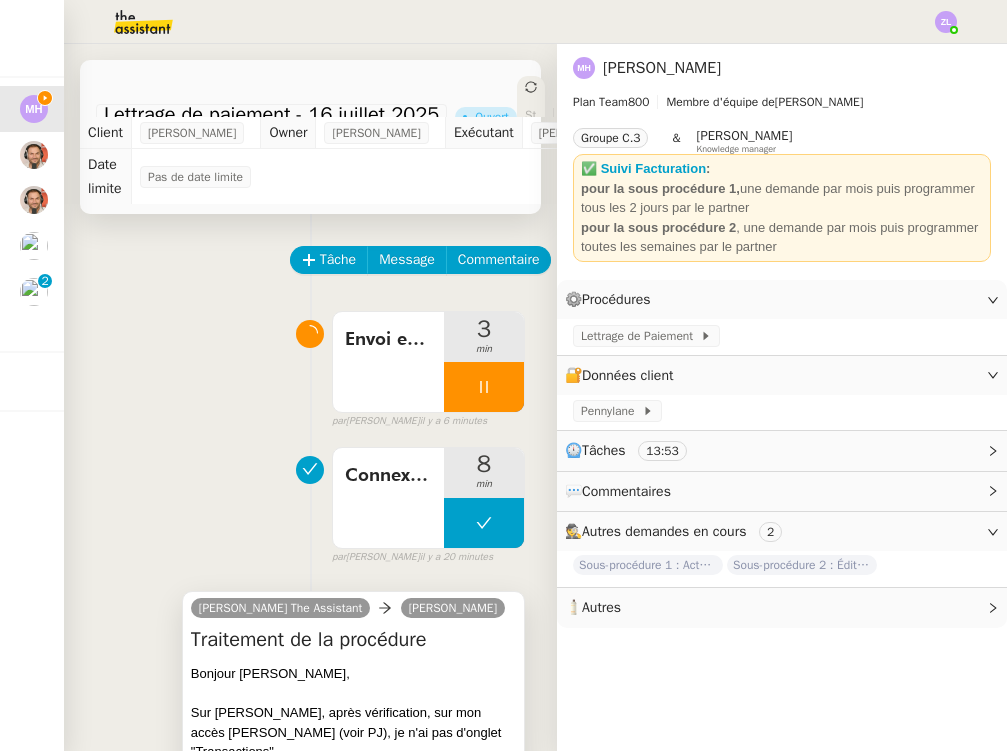 click at bounding box center (353, 694) 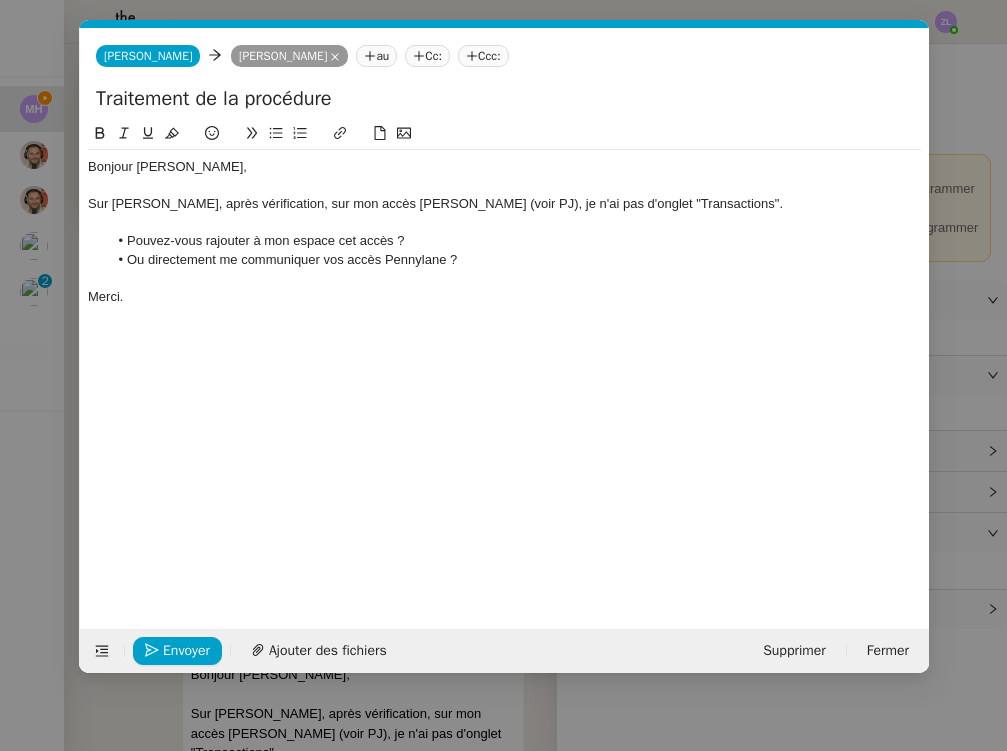 scroll, scrollTop: 0, scrollLeft: 43, axis: horizontal 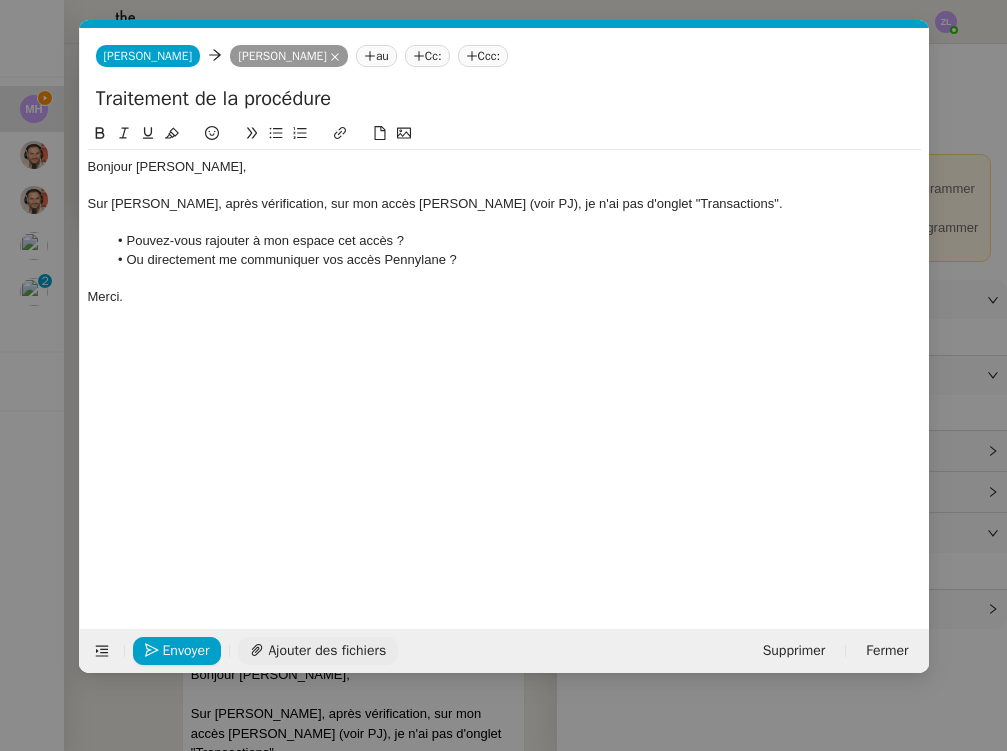 click on "Ajouter des fichiers" 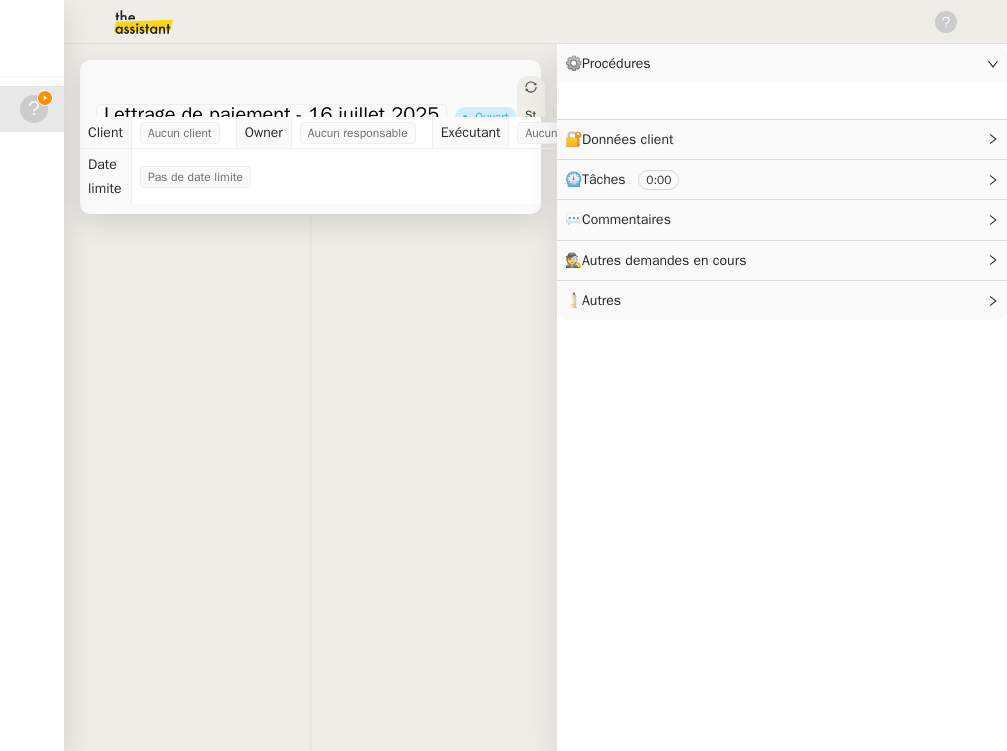 scroll, scrollTop: 0, scrollLeft: 0, axis: both 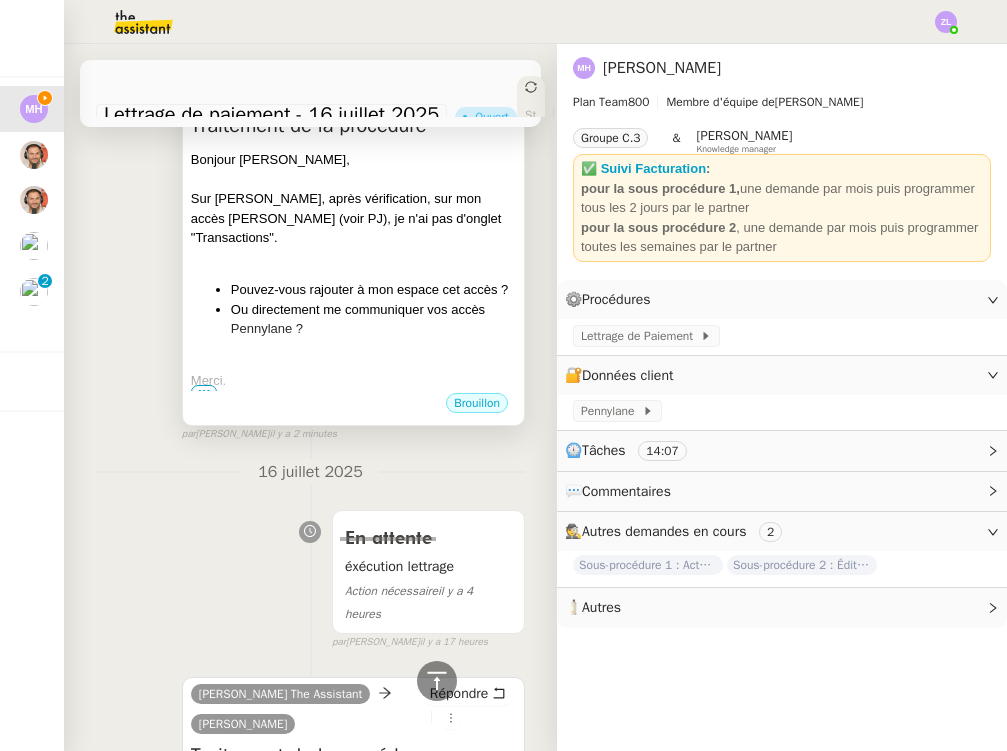 click at bounding box center (353, 362) 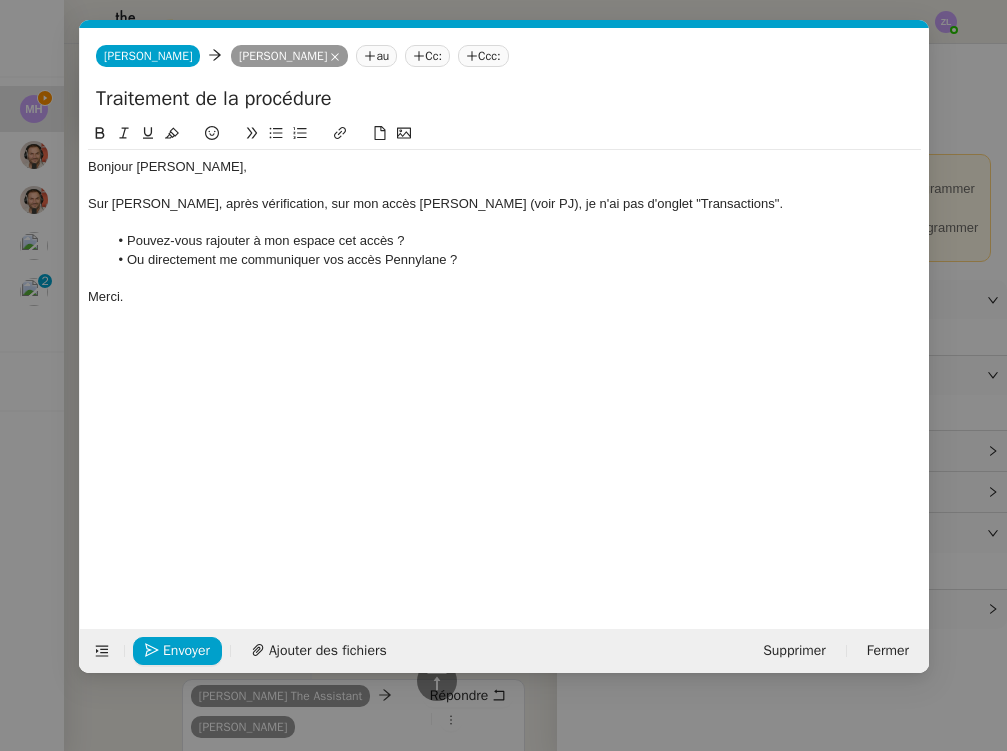 scroll, scrollTop: 0, scrollLeft: 43, axis: horizontal 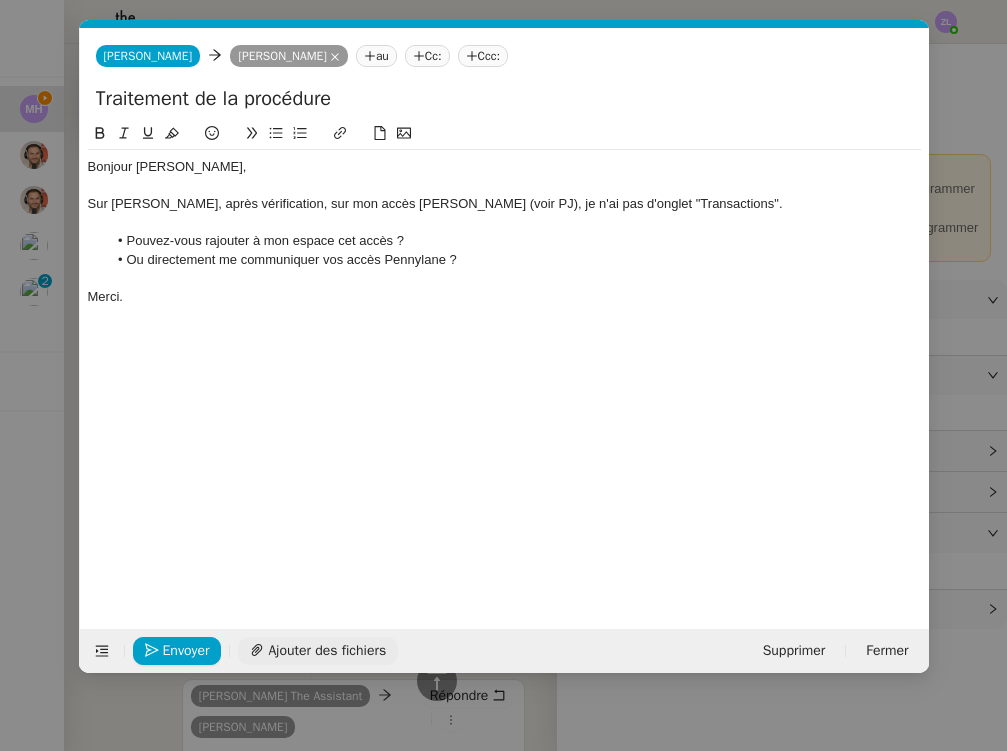 click on "Ajouter des fichiers" 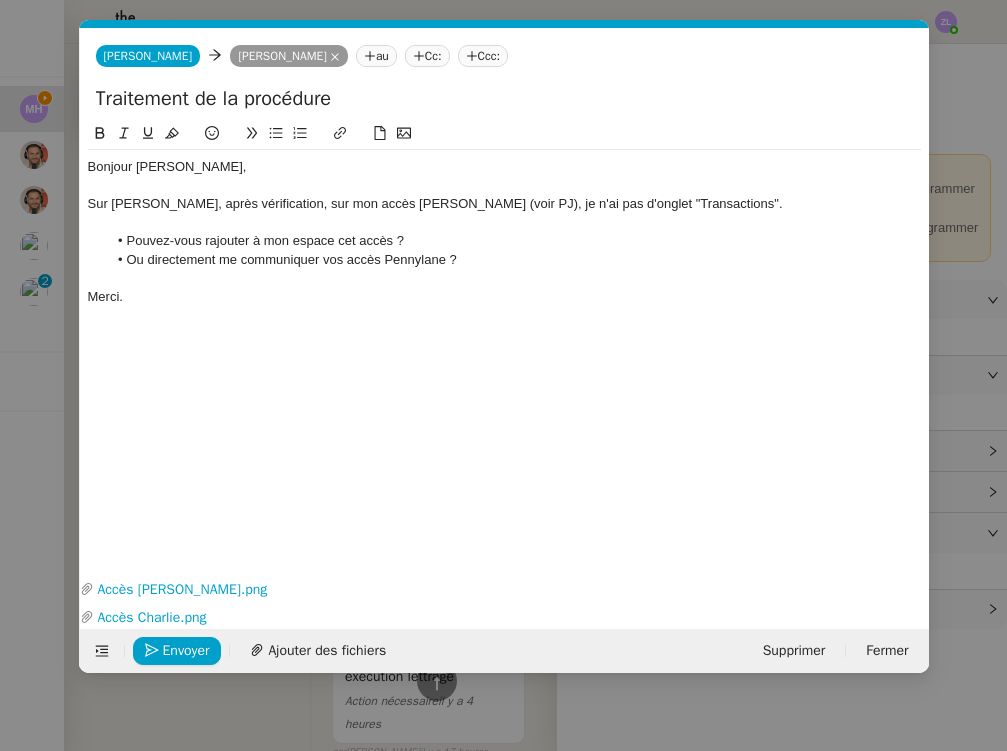click on "Sur [PERSON_NAME], après vérification, sur mon accès [PERSON_NAME] (voir PJ), je n'ai pas d'onglet "Transactions"." 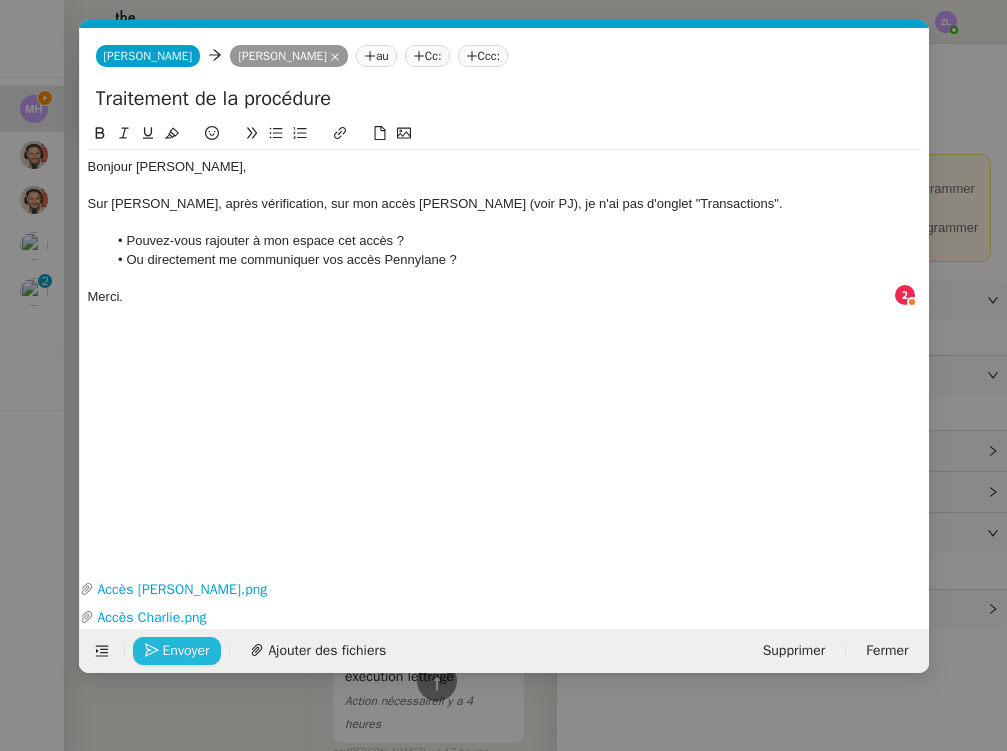 click on "Envoyer" 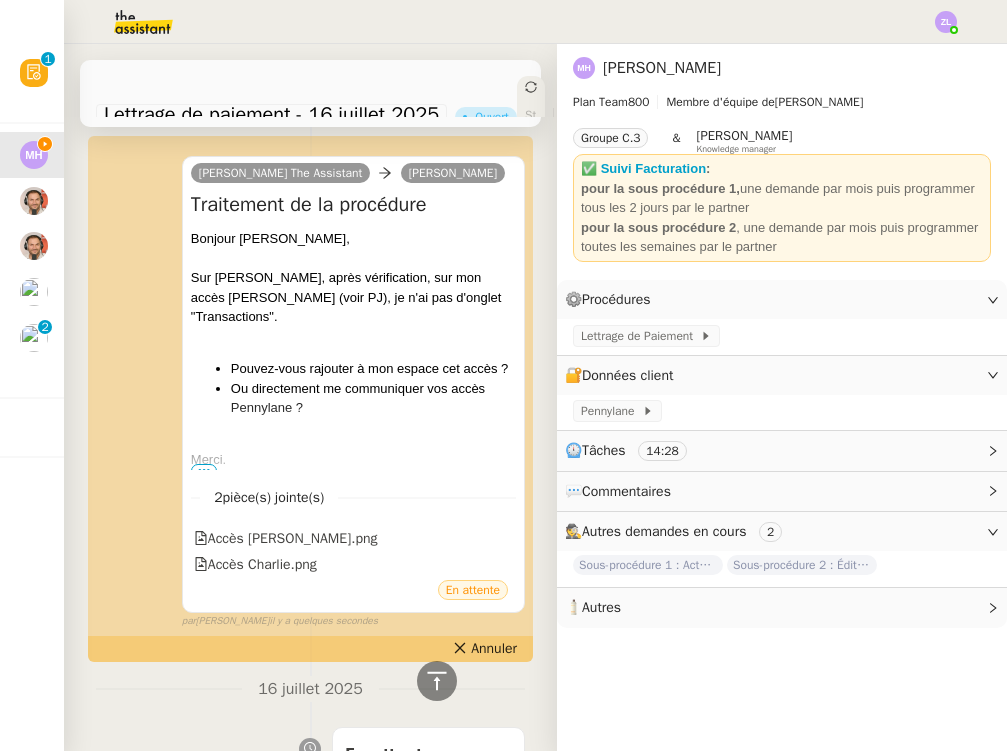 scroll, scrollTop: 422, scrollLeft: 0, axis: vertical 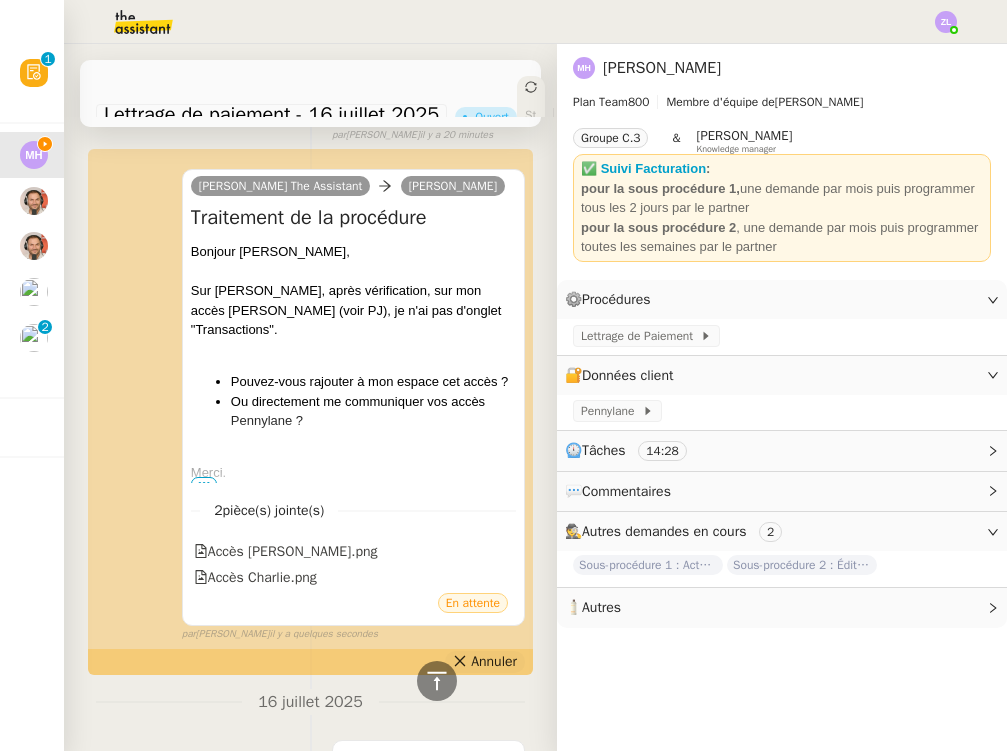 click on "Annuler" at bounding box center [494, 662] 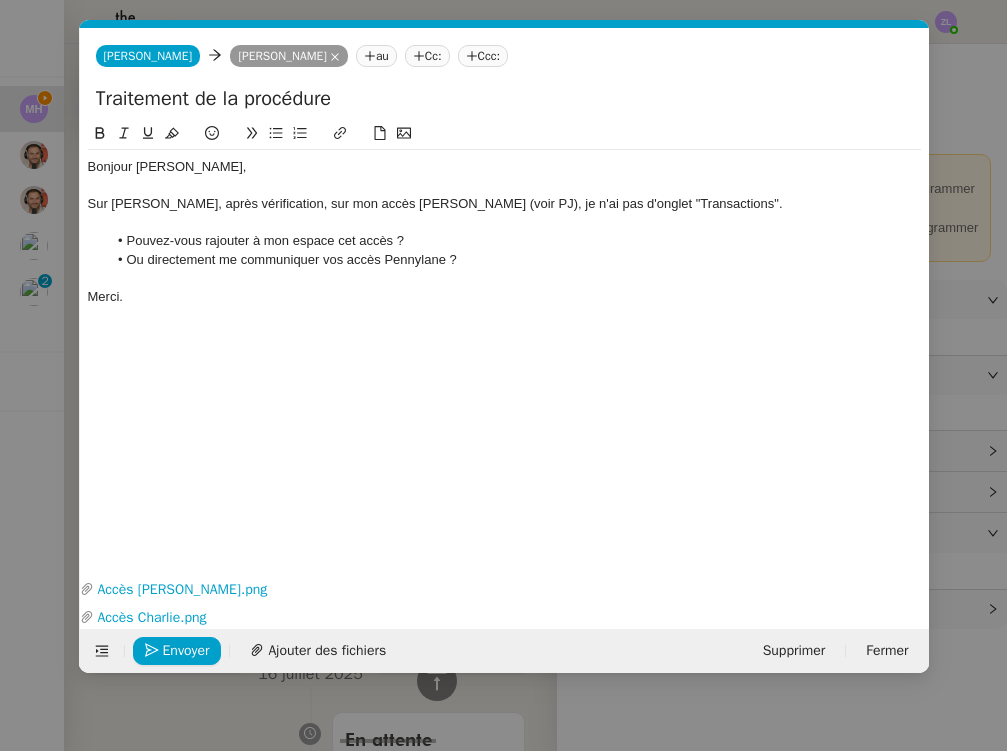 scroll, scrollTop: 0, scrollLeft: 43, axis: horizontal 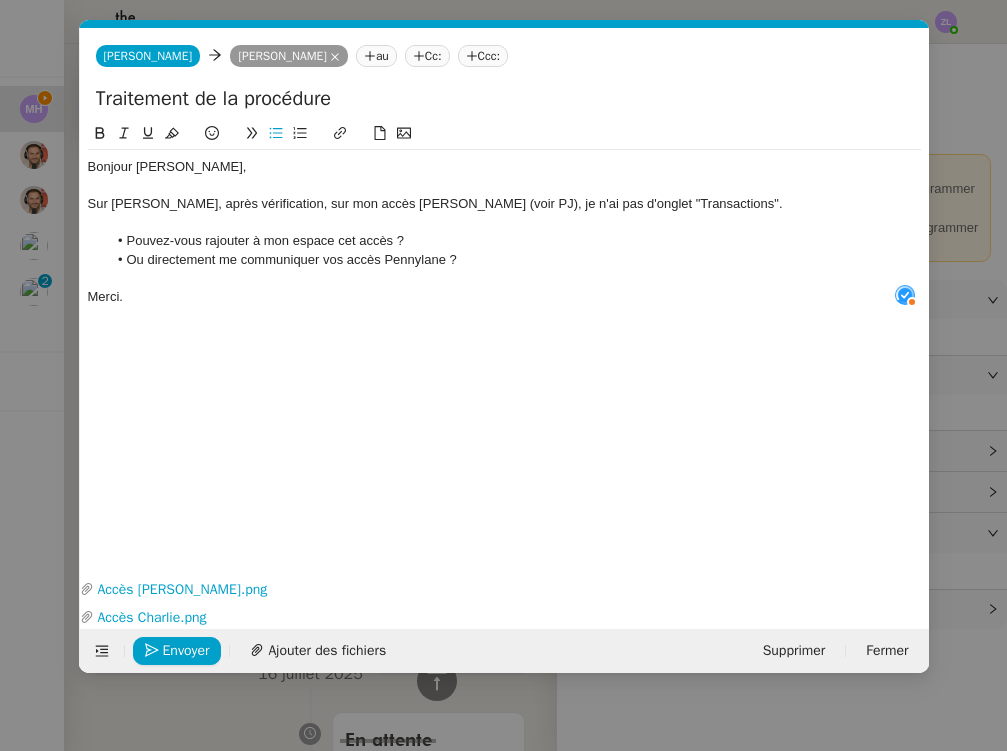 type 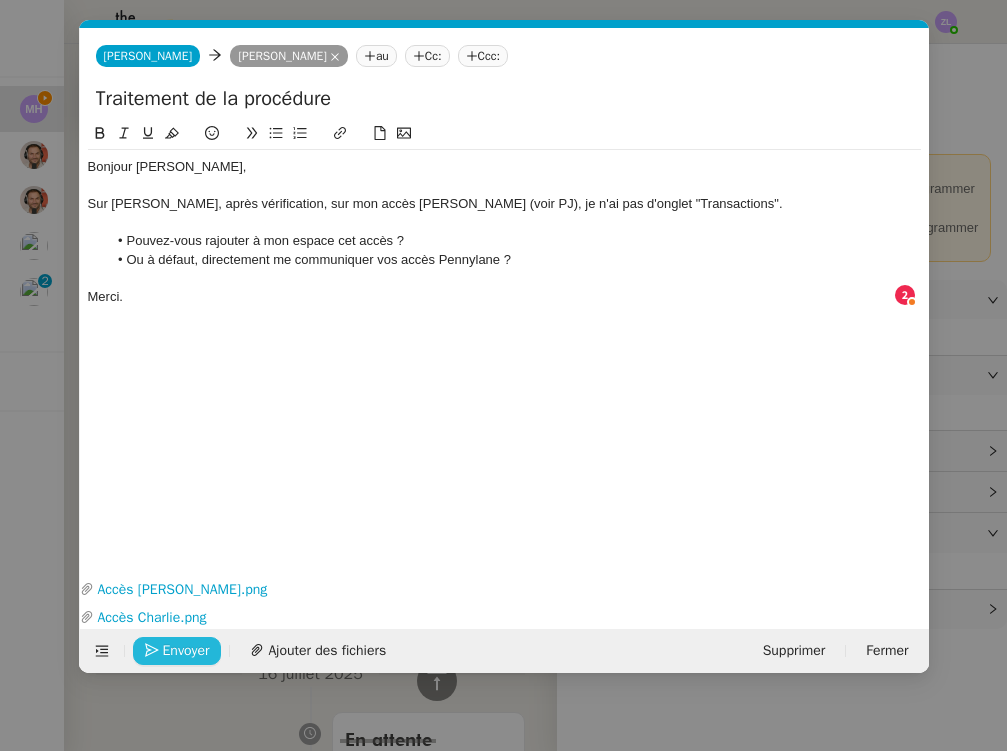 click on "Envoyer" 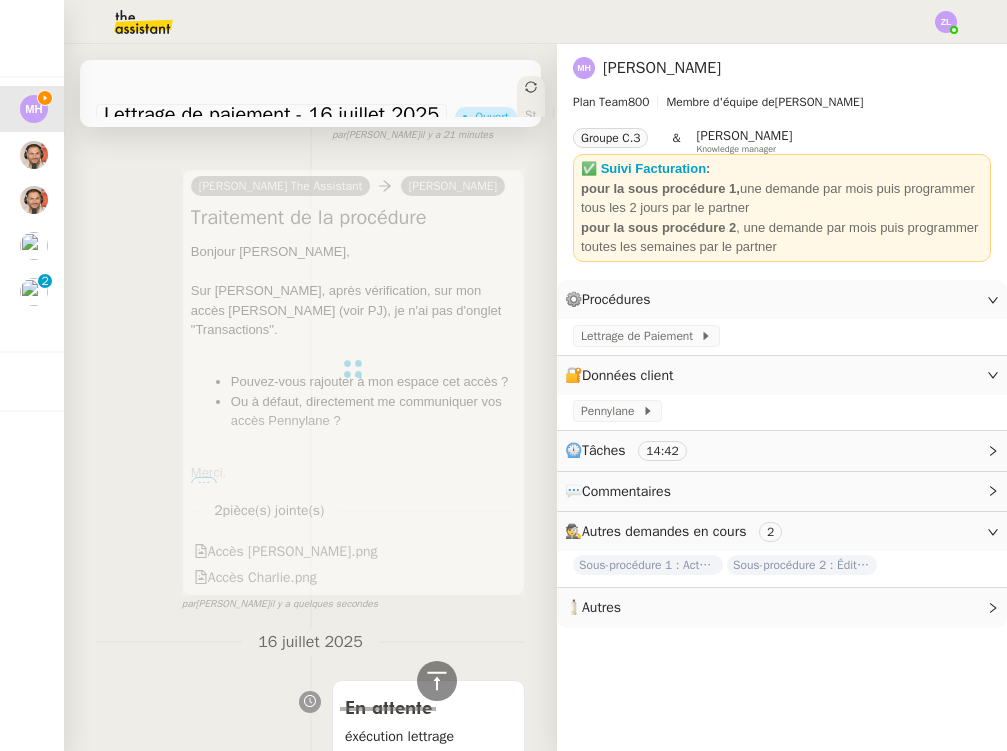 scroll, scrollTop: 0, scrollLeft: 0, axis: both 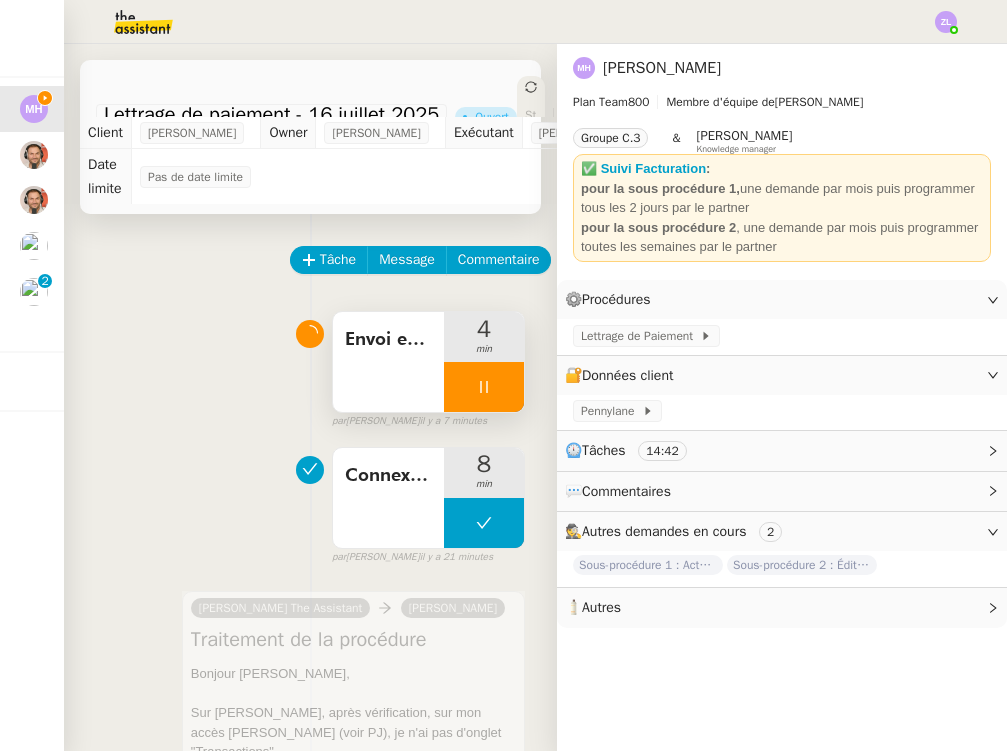 click at bounding box center [484, 387] 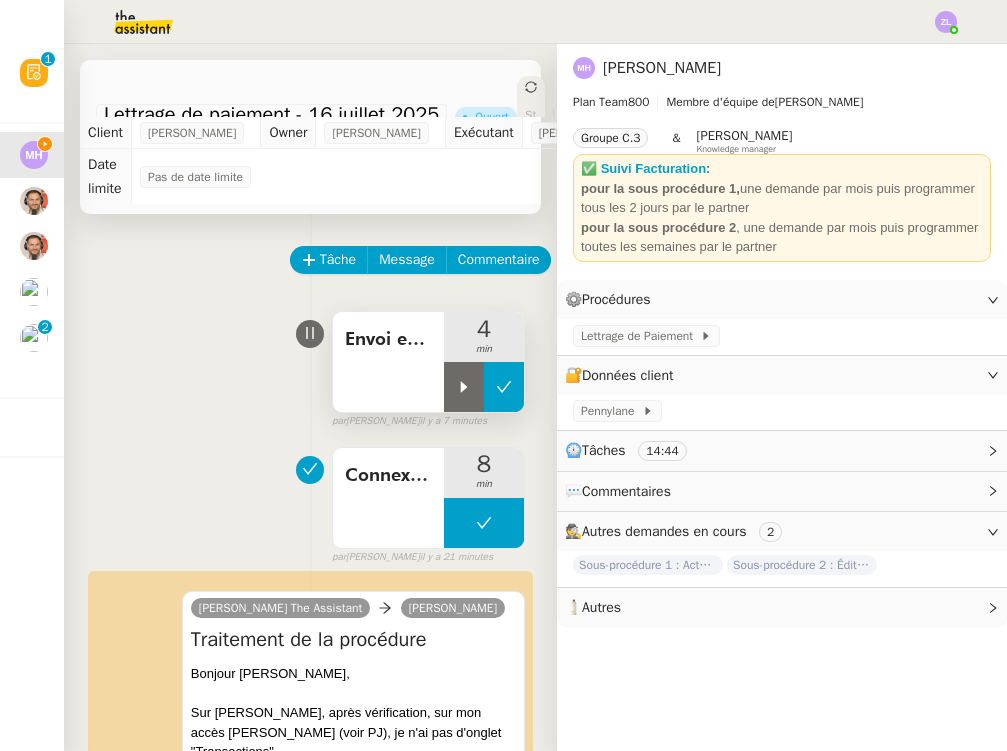 click at bounding box center (504, 387) 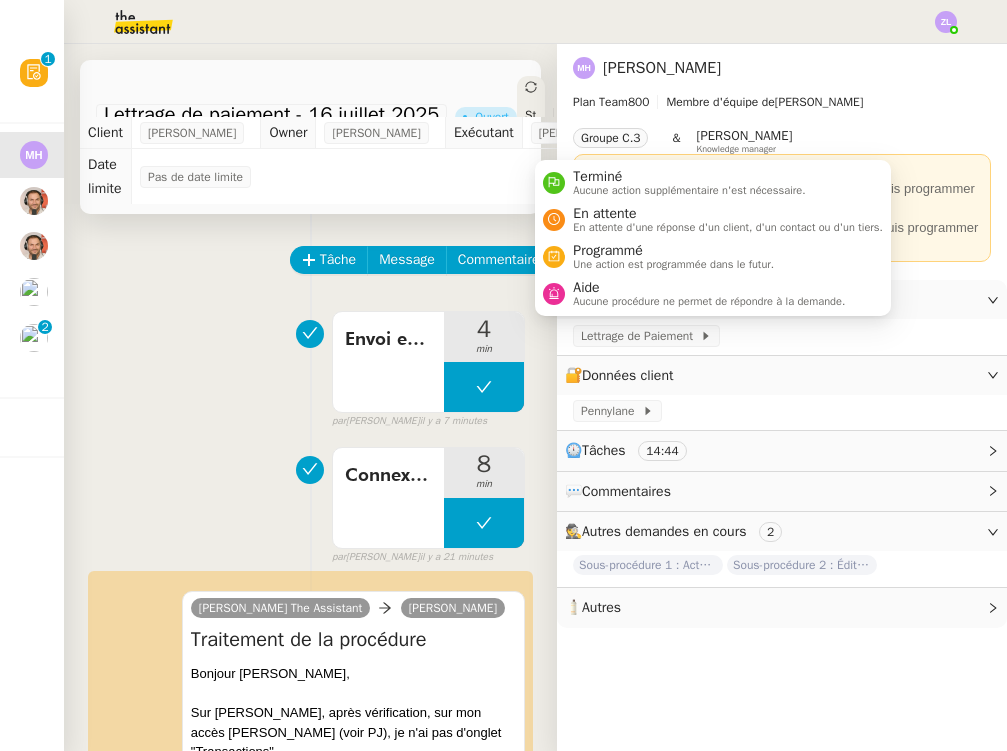 click on "Statut" 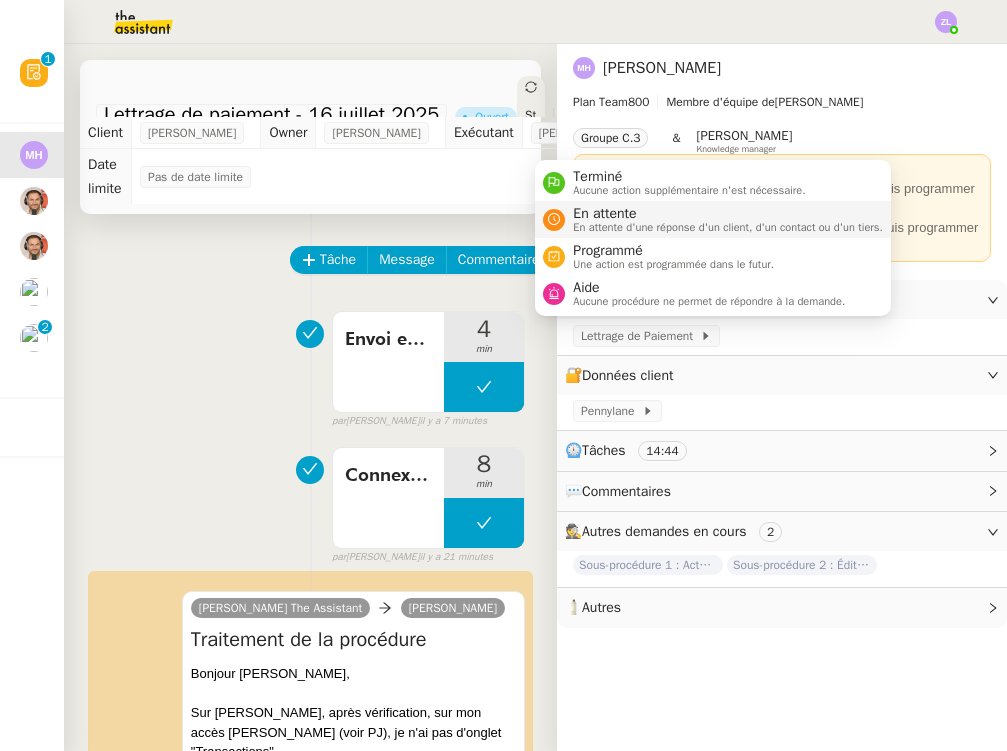 click on "En attente" at bounding box center (728, 214) 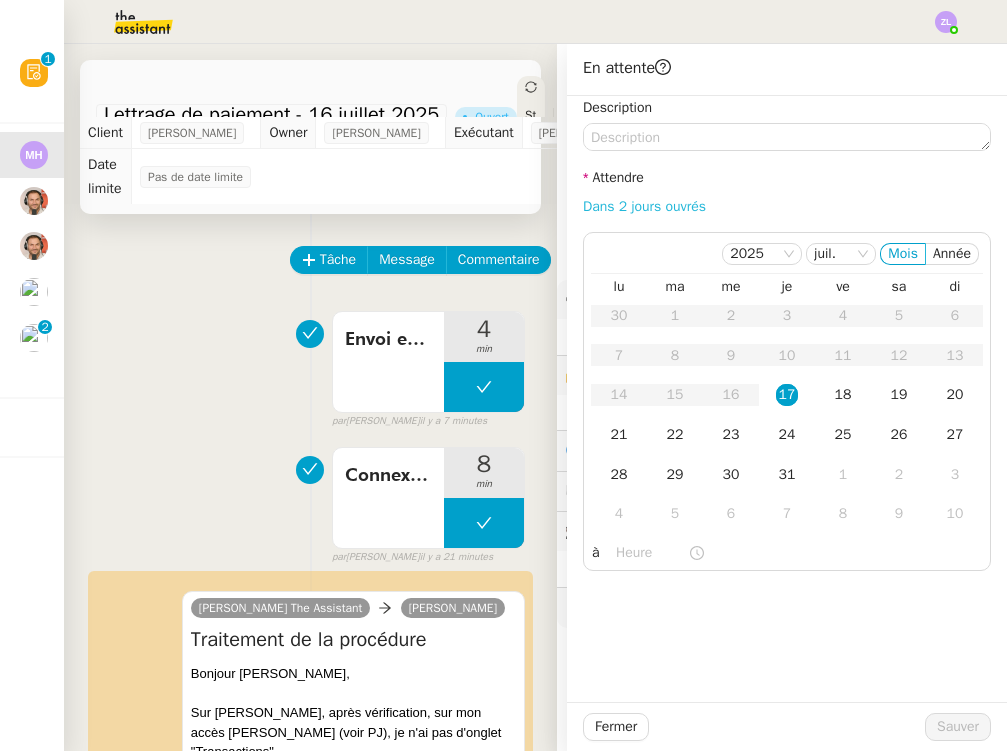 click on "Dans 2 jours ouvrés" 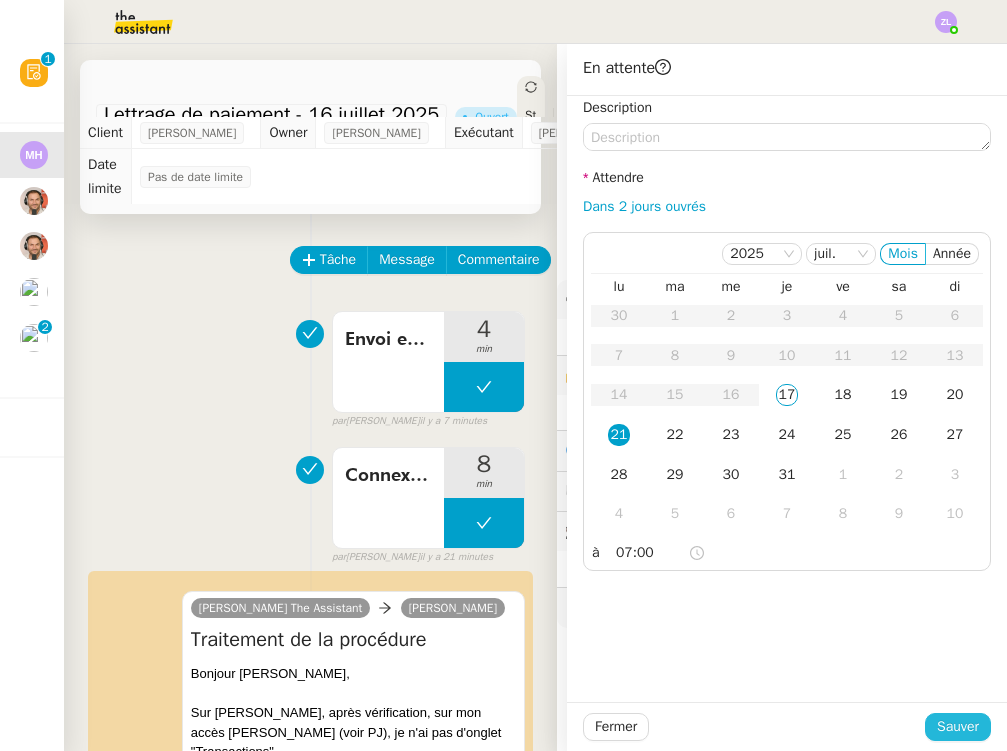 click on "Sauver" 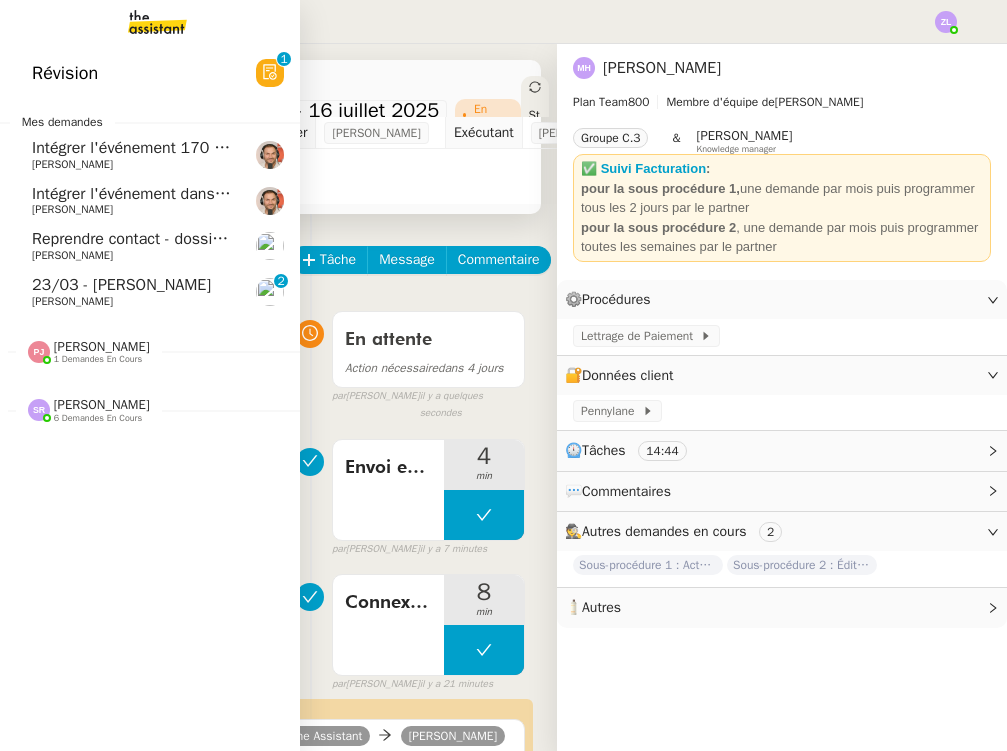 click on "[PERSON_NAME]" 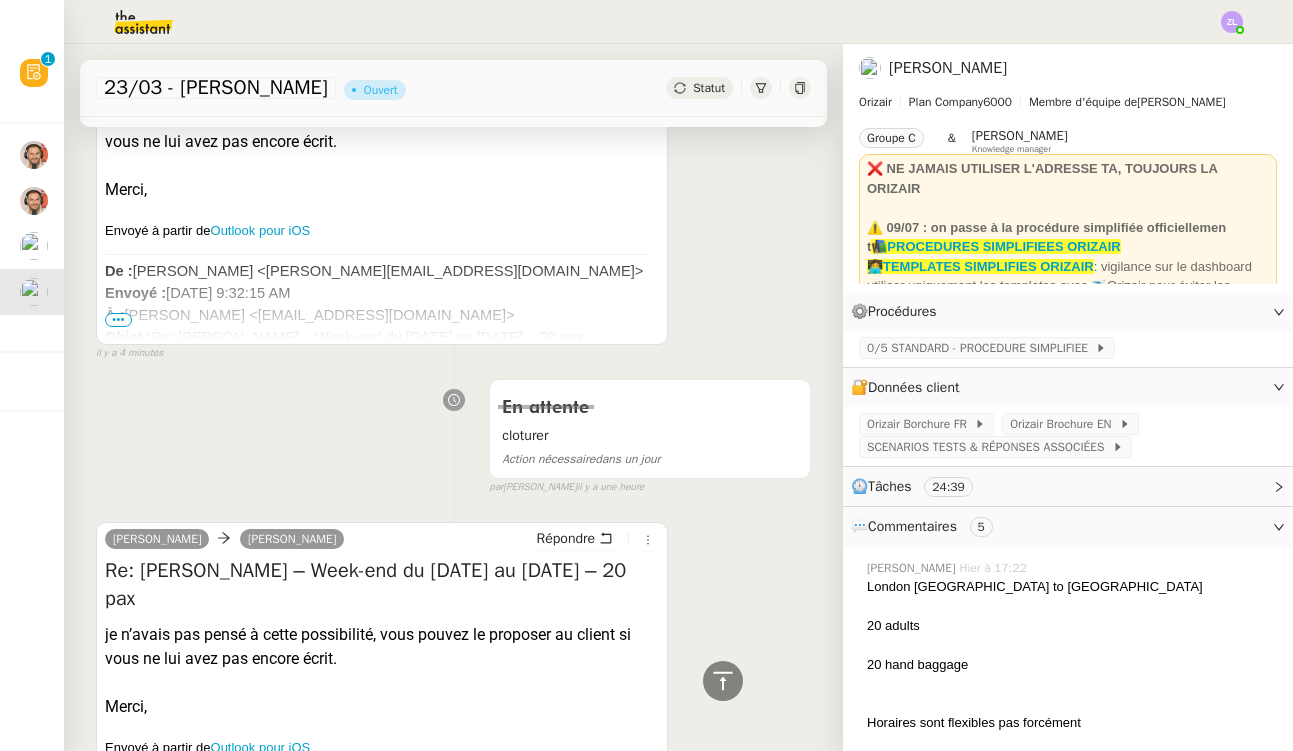 scroll, scrollTop: 14, scrollLeft: 0, axis: vertical 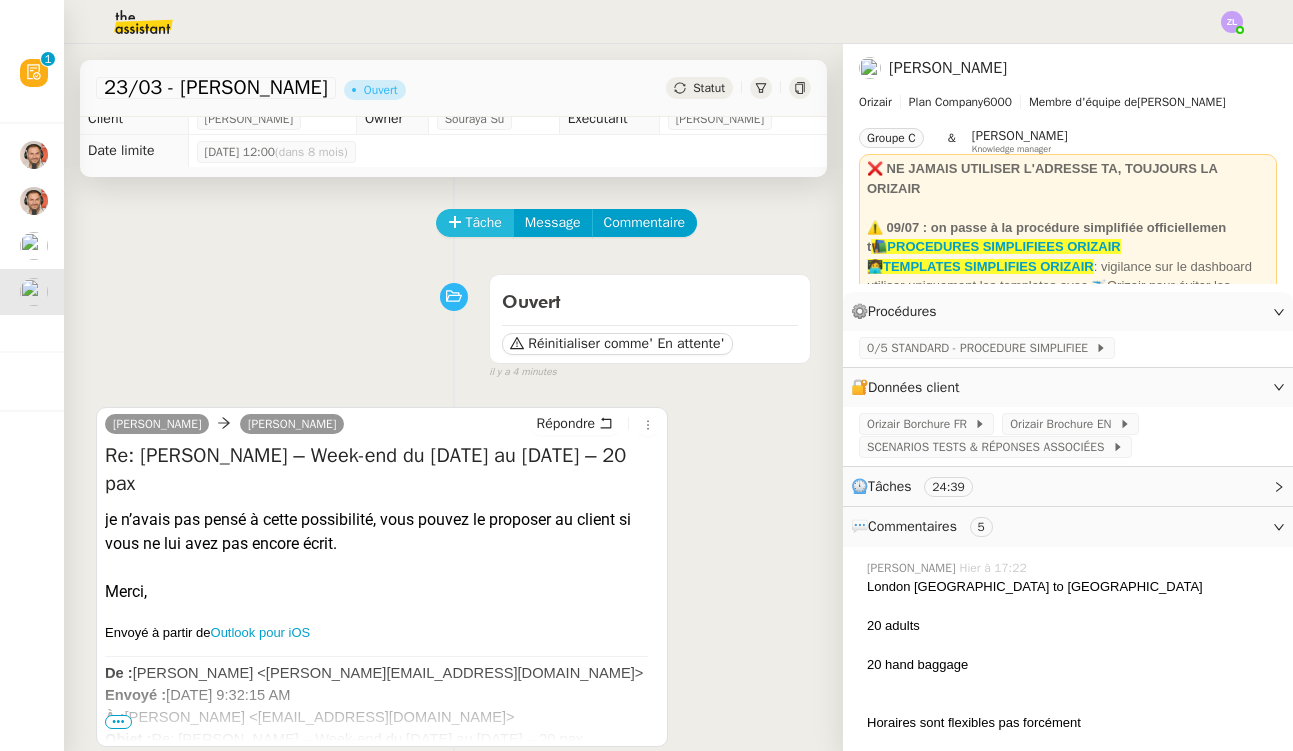 click on "Tâche" 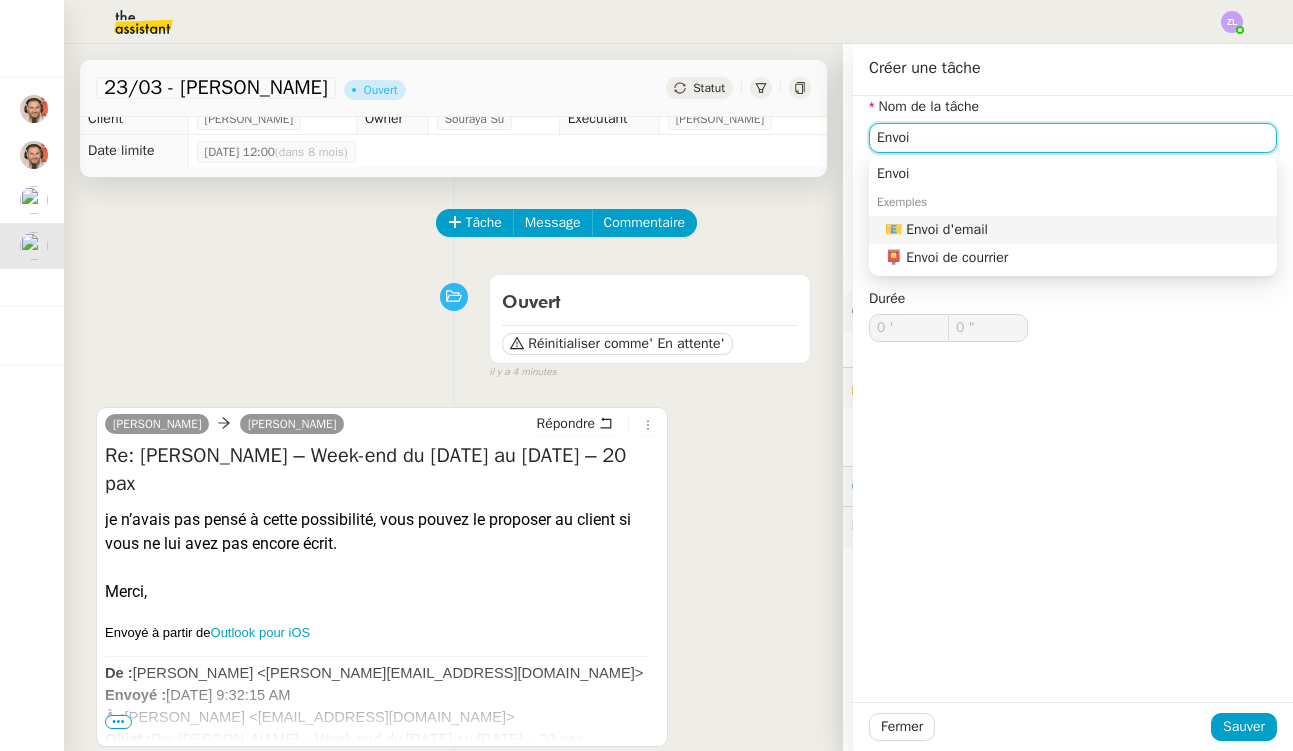 click on "📧 Envoi d'email" 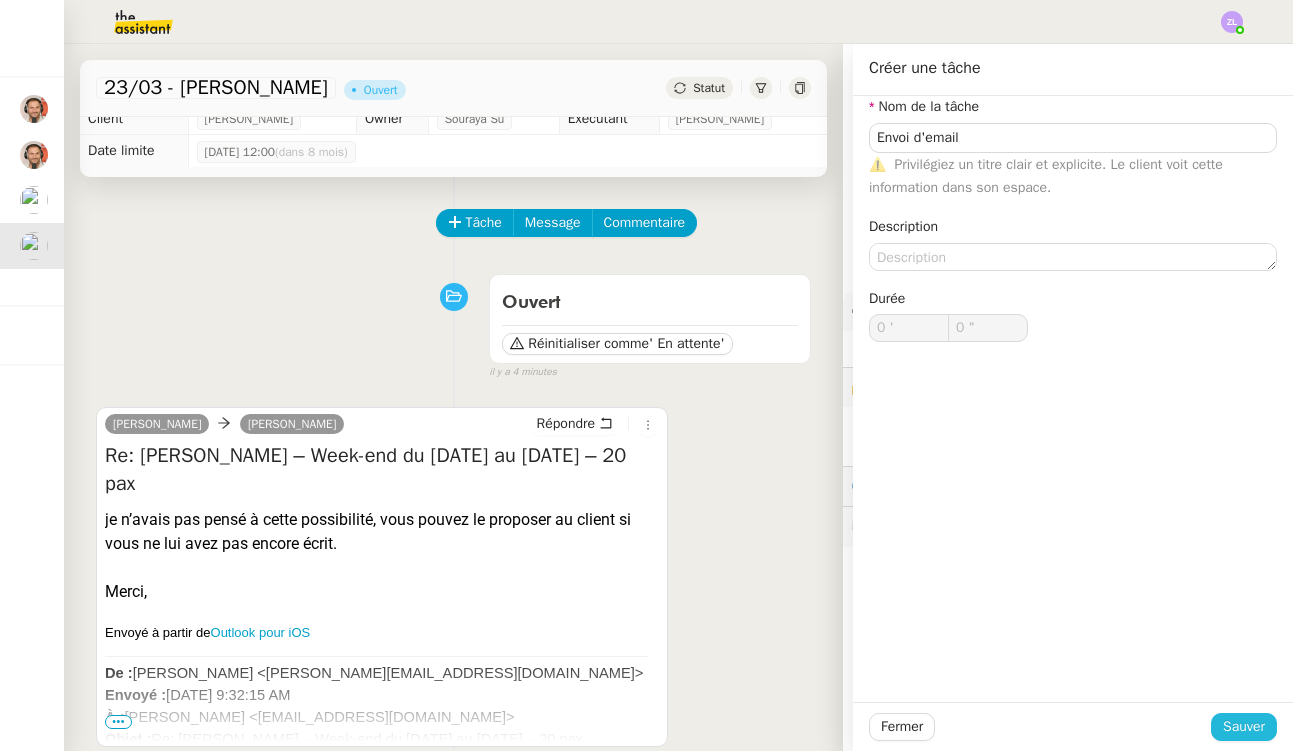 click on "Sauver" 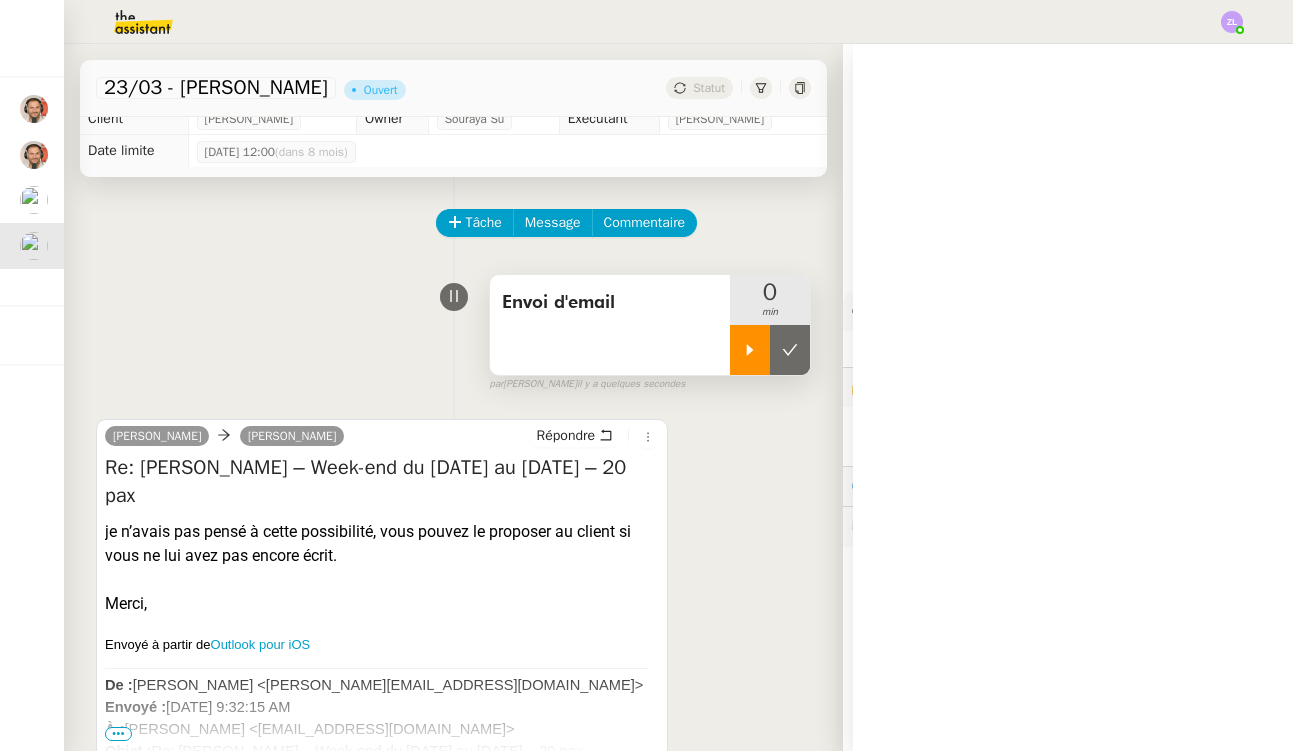 click at bounding box center [750, 350] 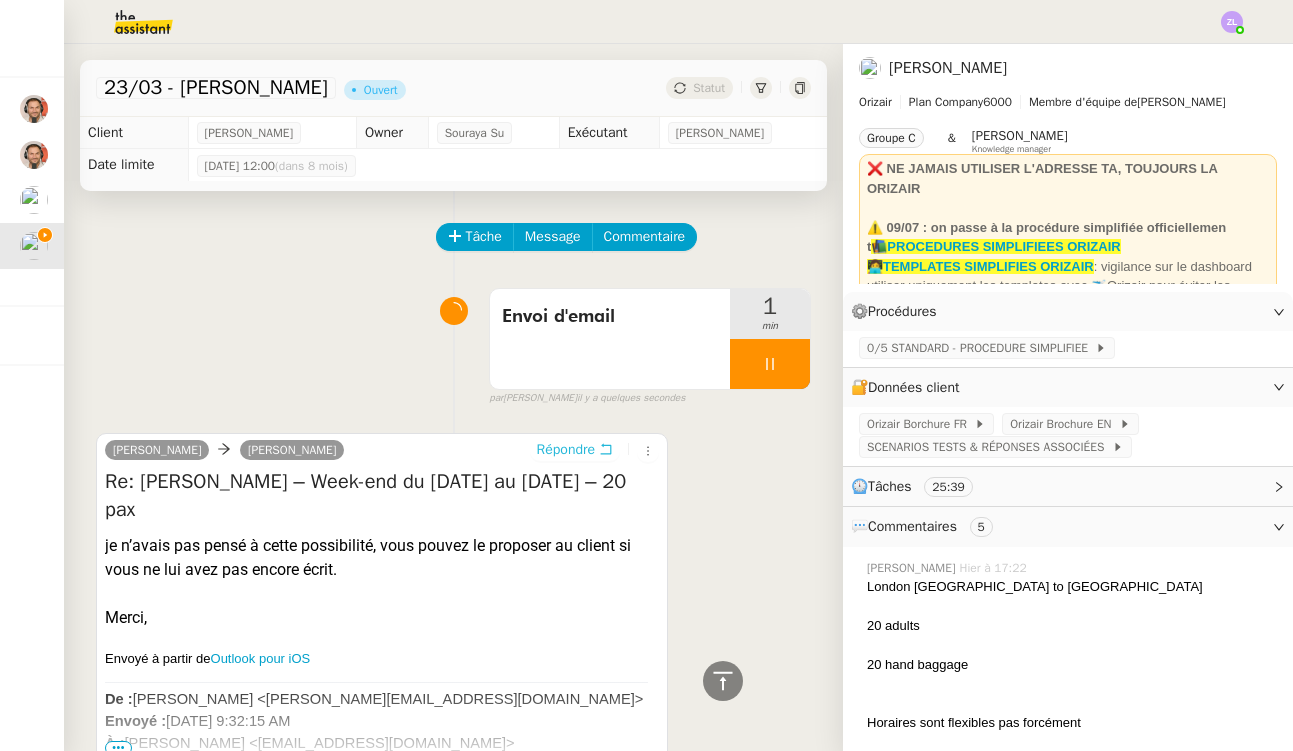 scroll, scrollTop: 0, scrollLeft: 0, axis: both 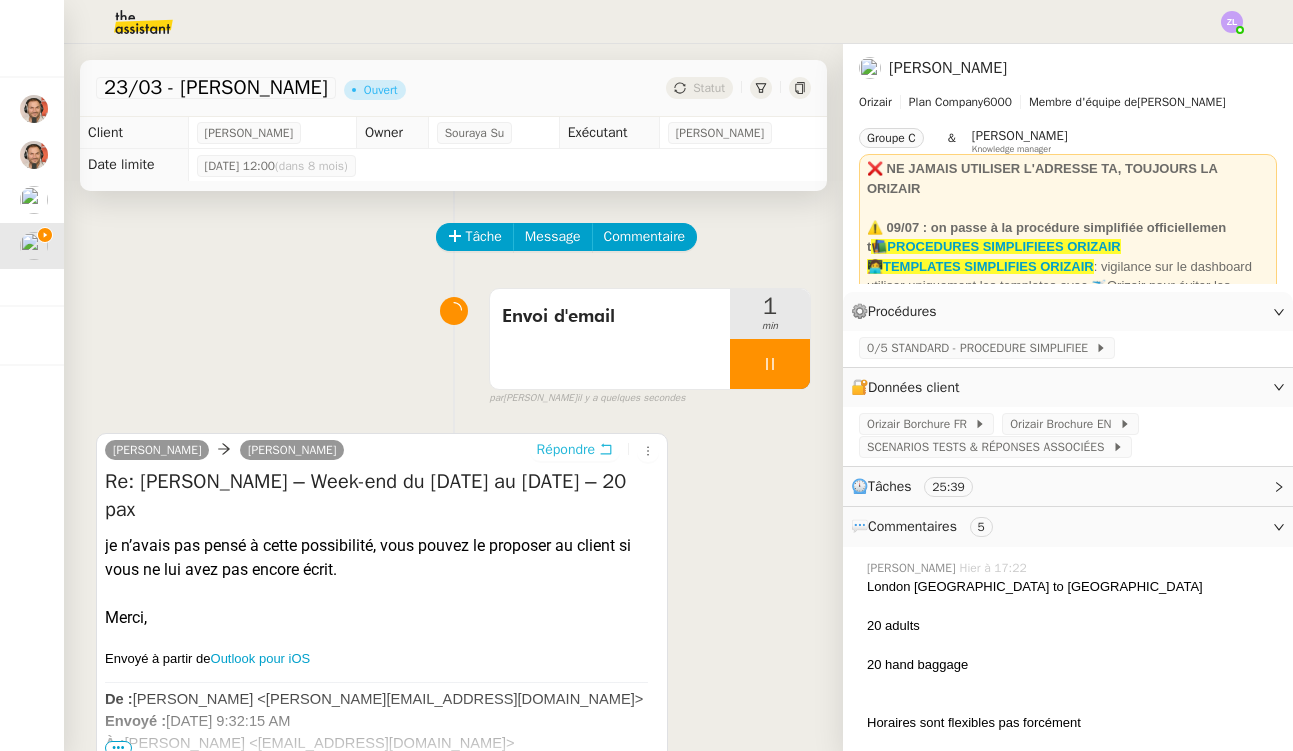 click on "Répondre" at bounding box center (566, 450) 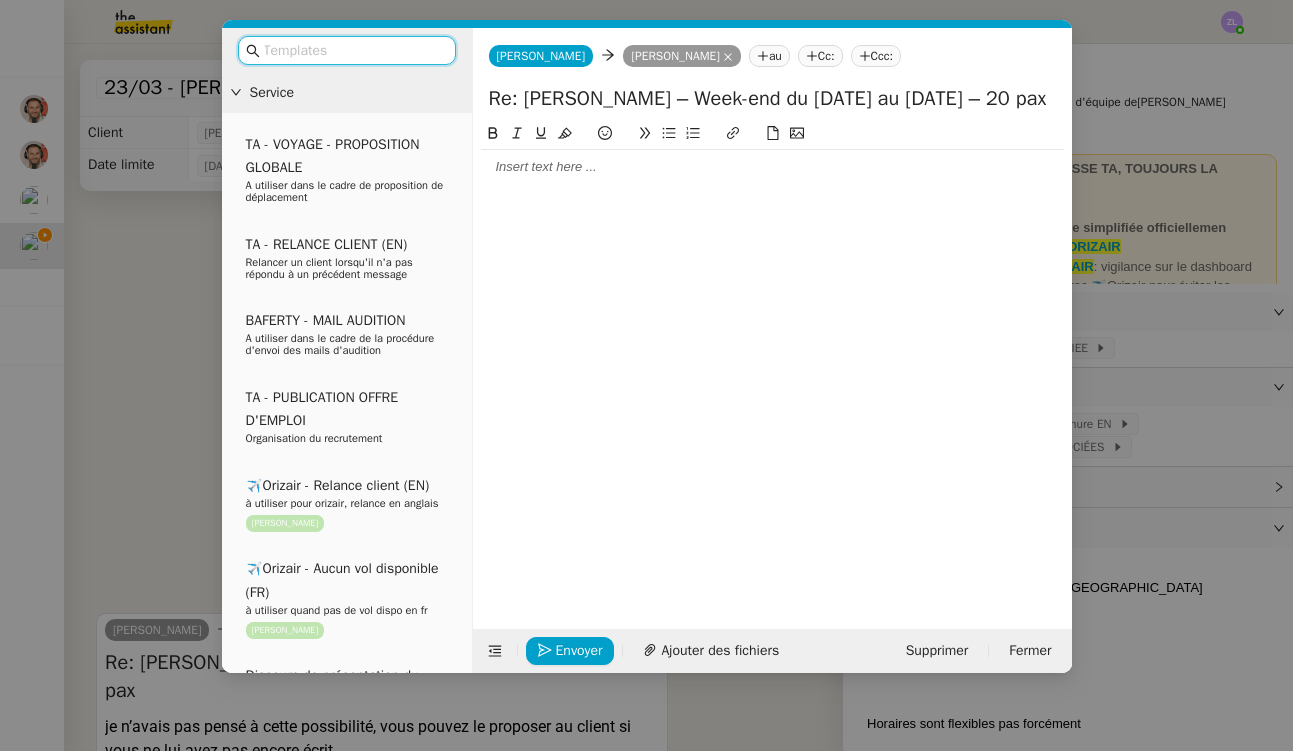 click 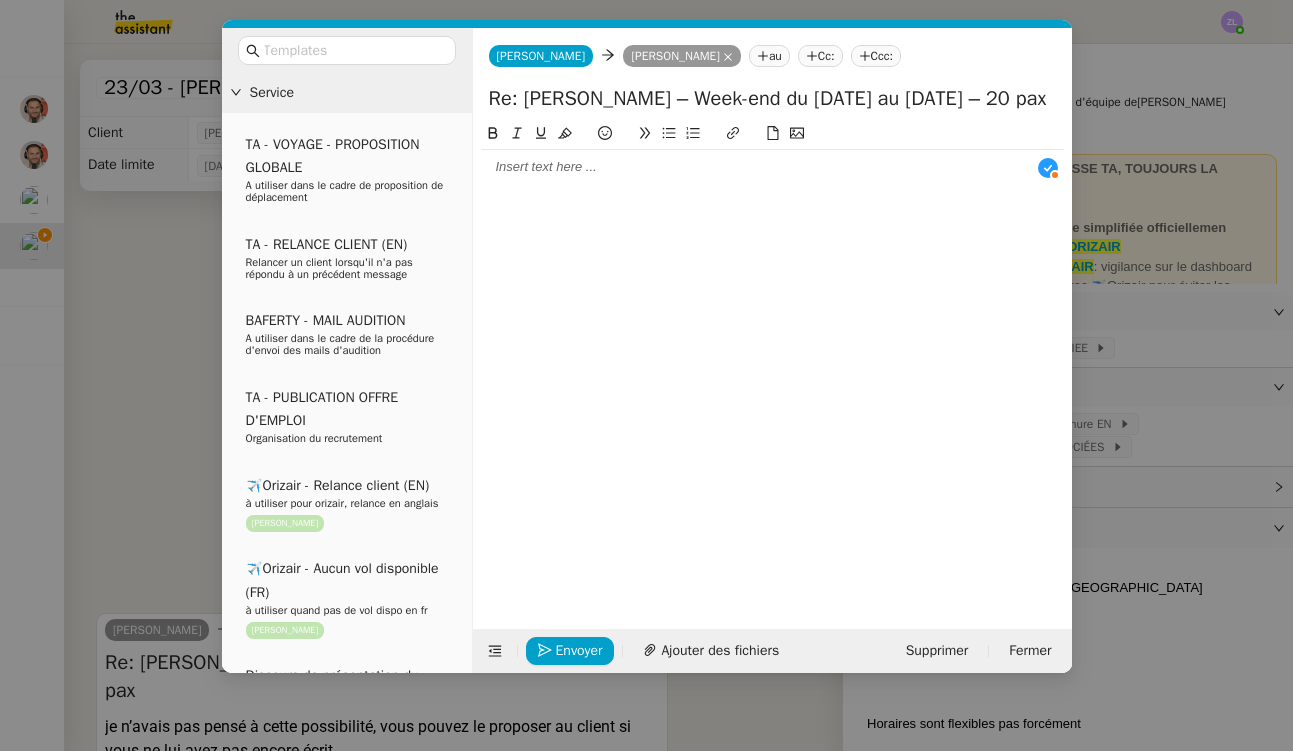 type 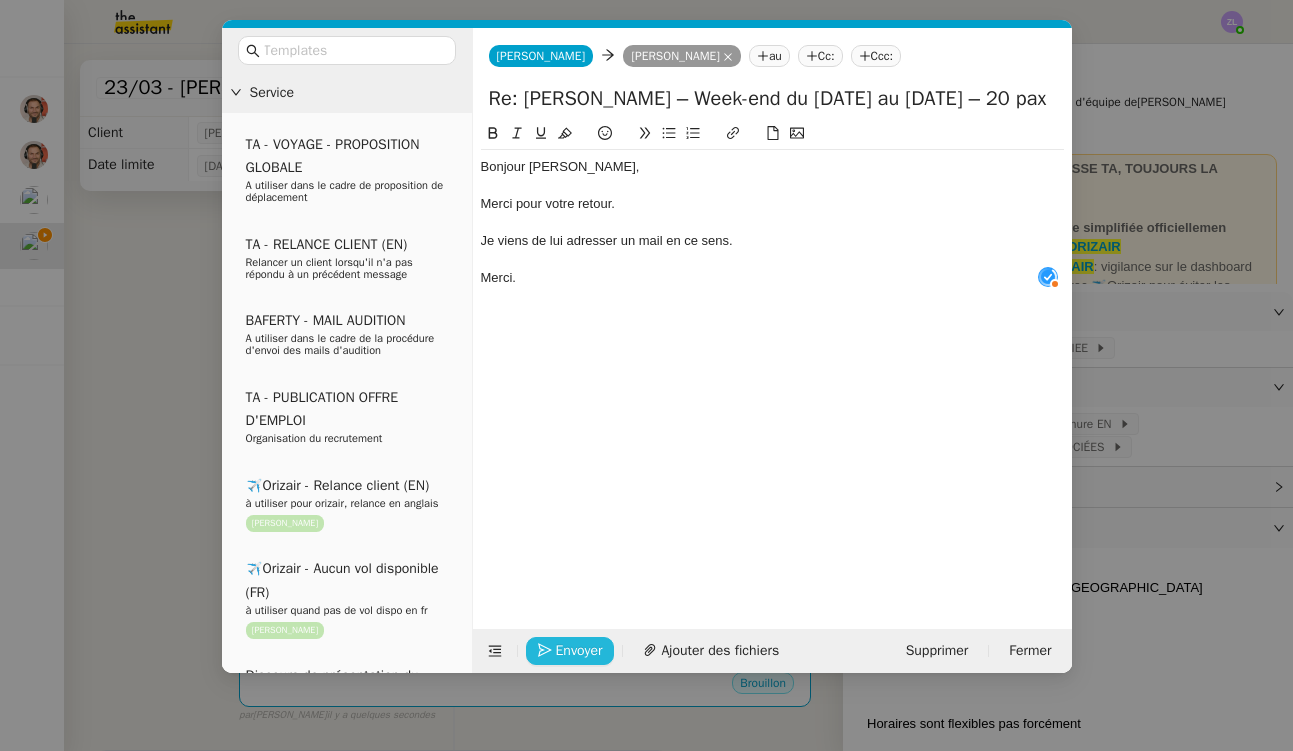 click on "Envoyer" 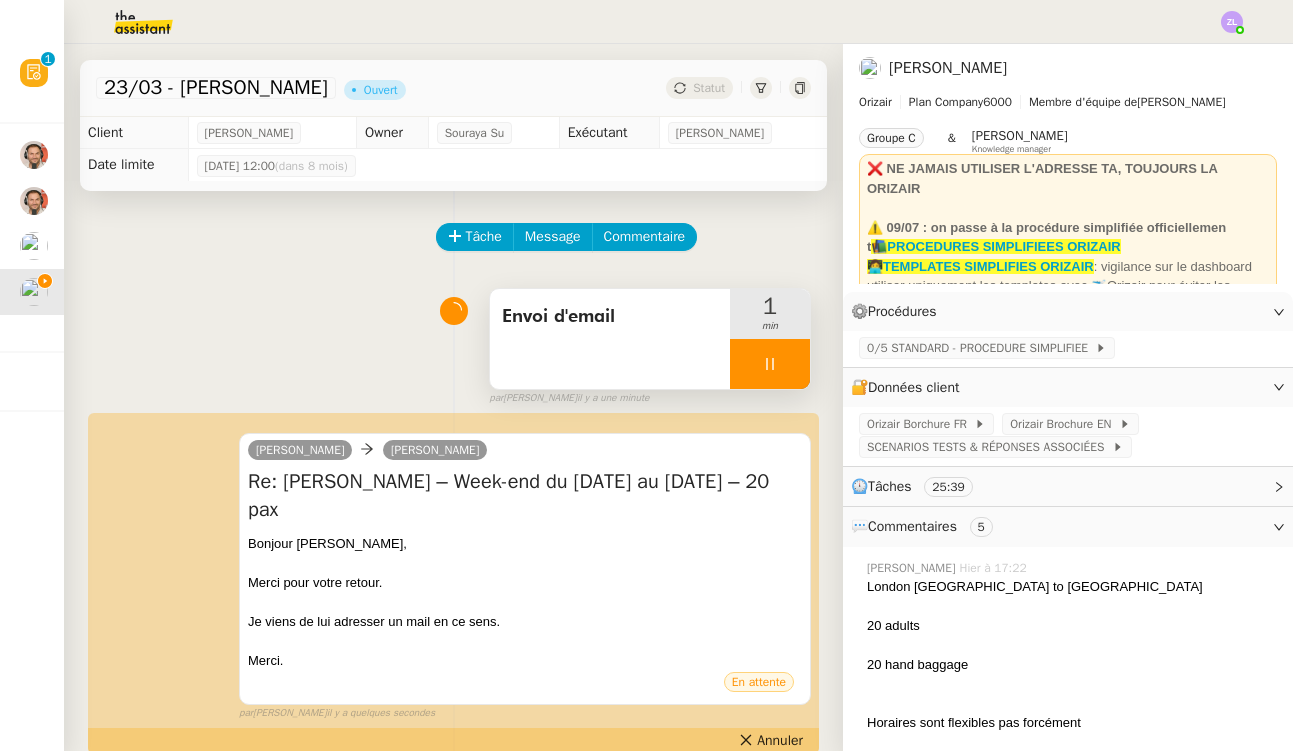scroll, scrollTop: 0, scrollLeft: 0, axis: both 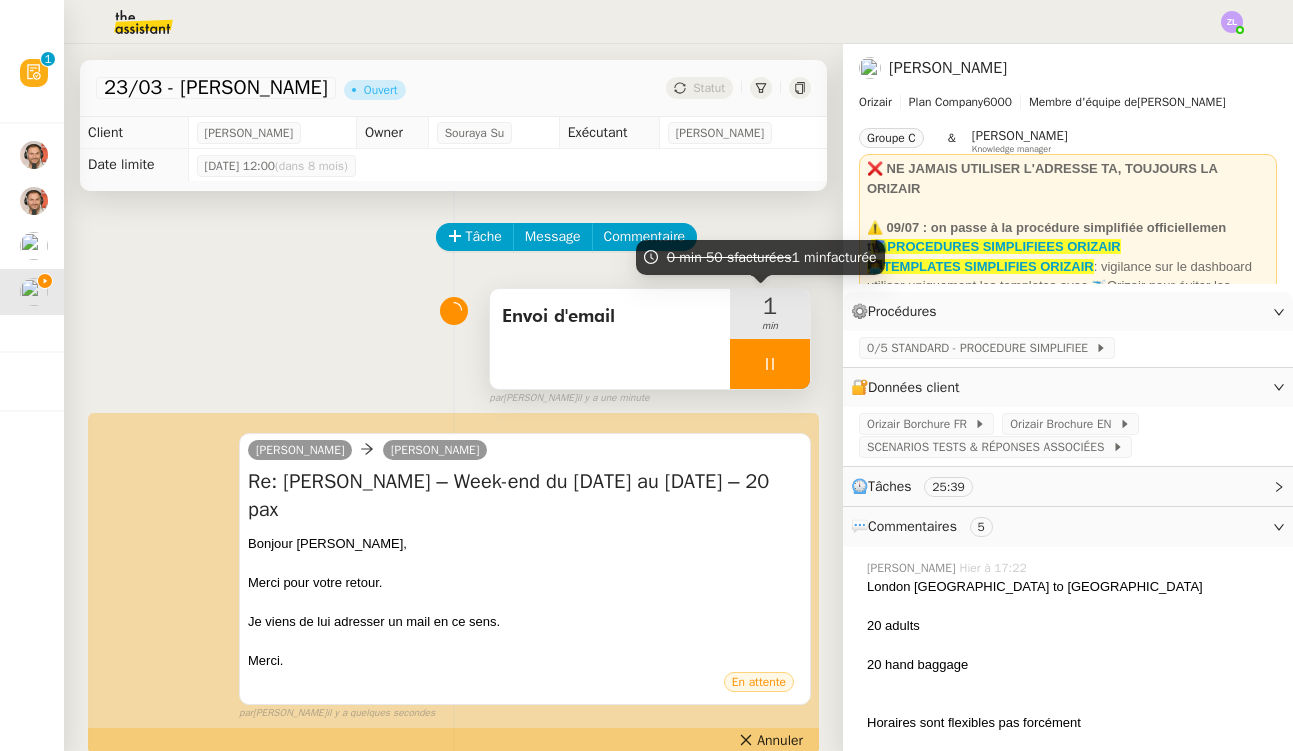 click at bounding box center (770, 364) 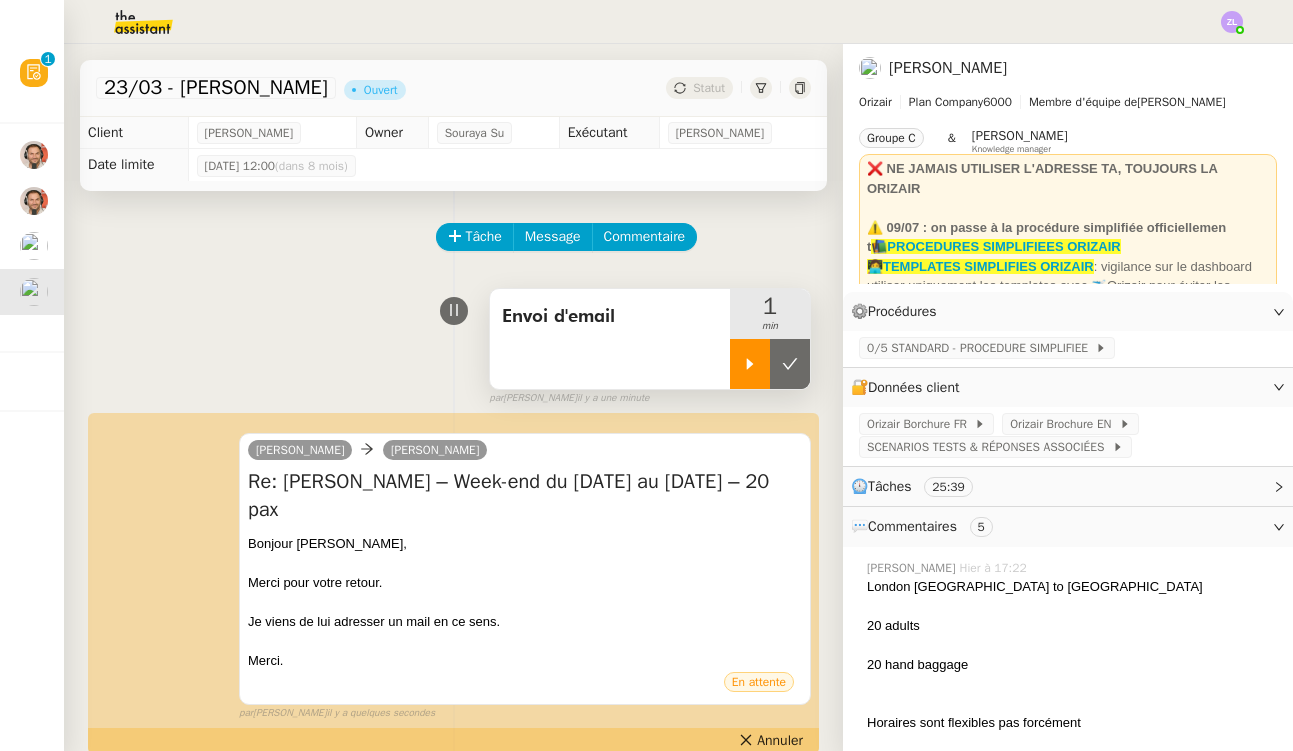 click 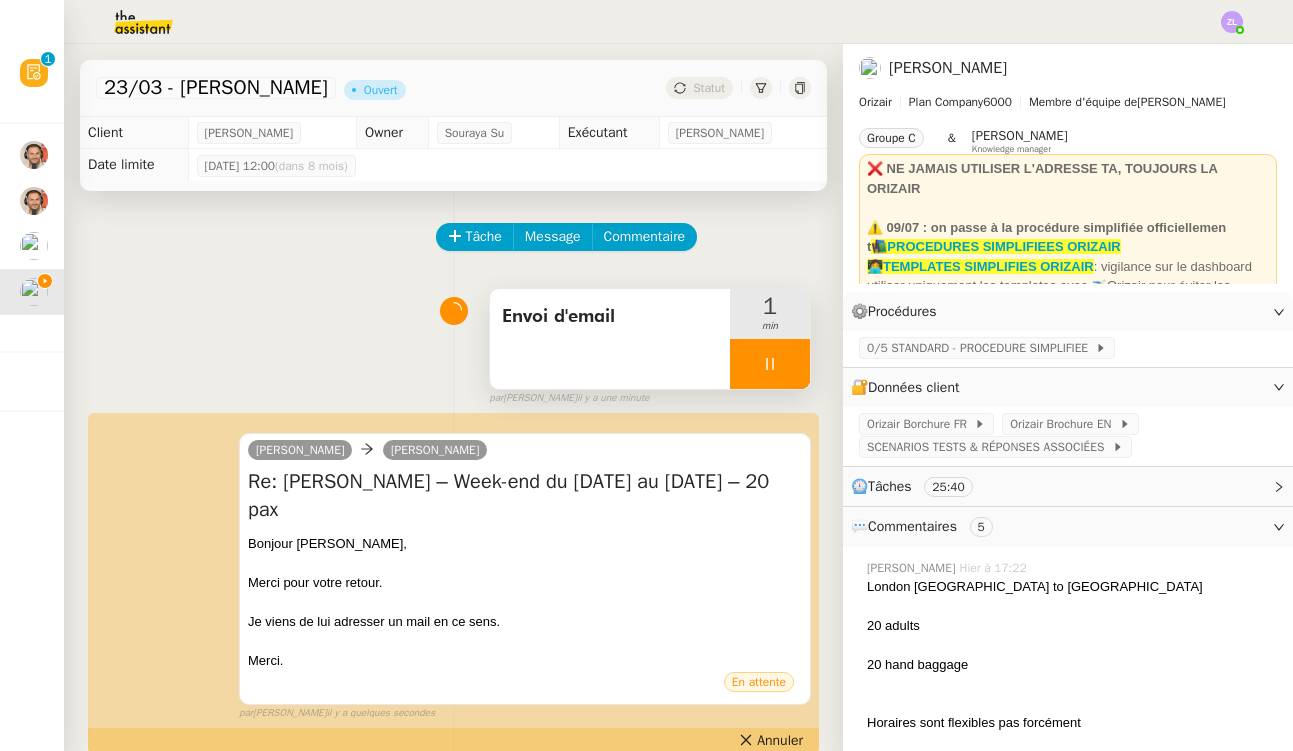 click at bounding box center (770, 364) 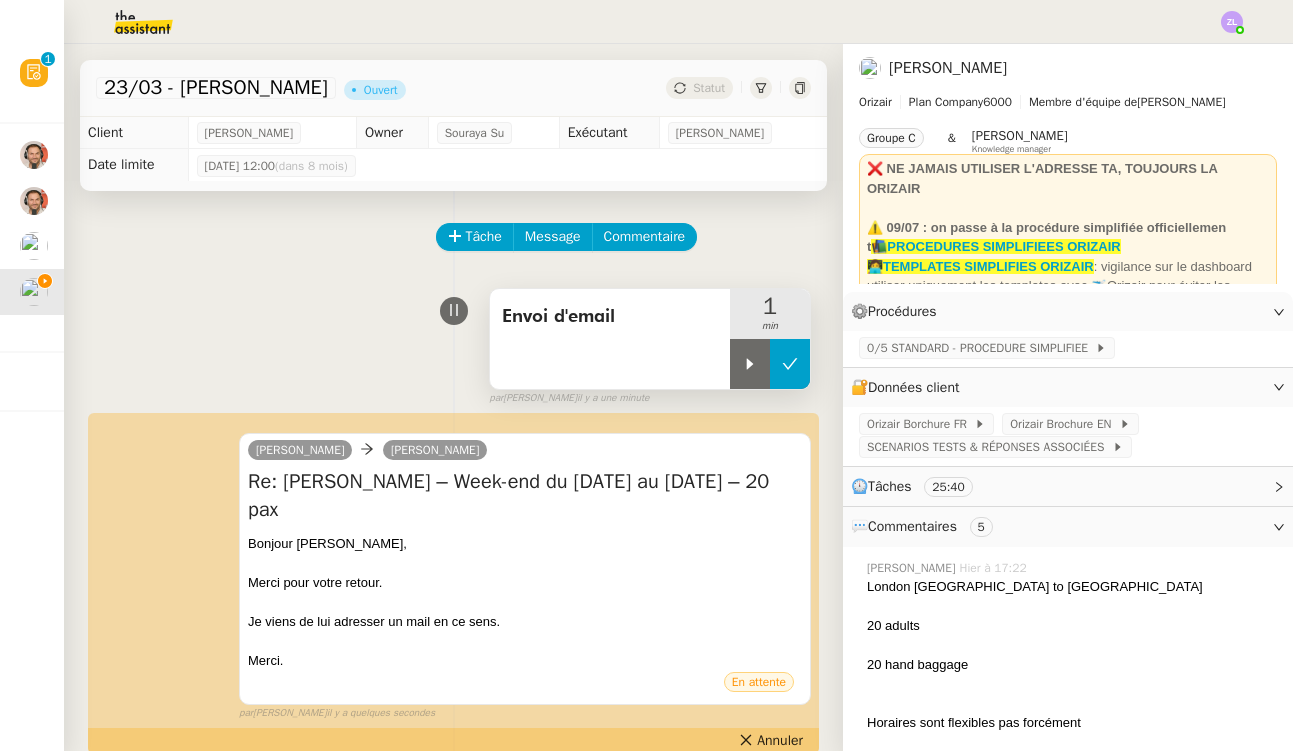 click 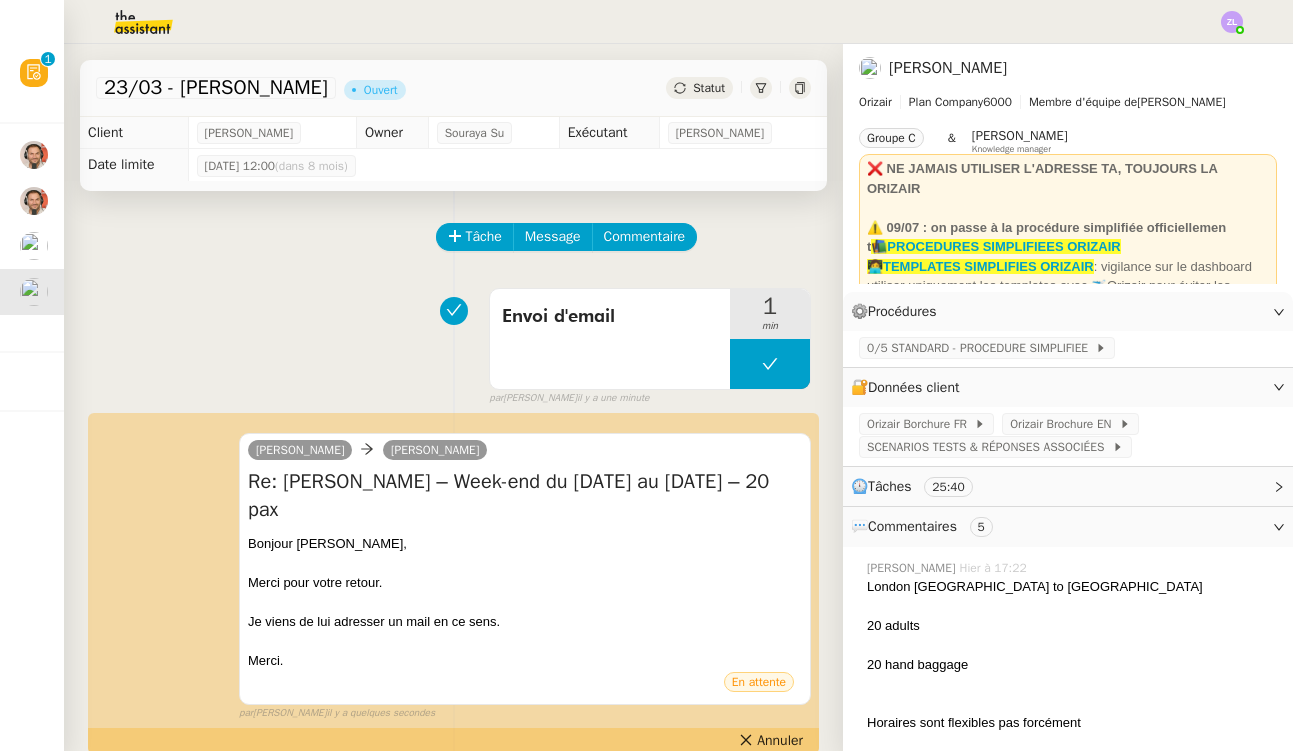 click on "Statut" 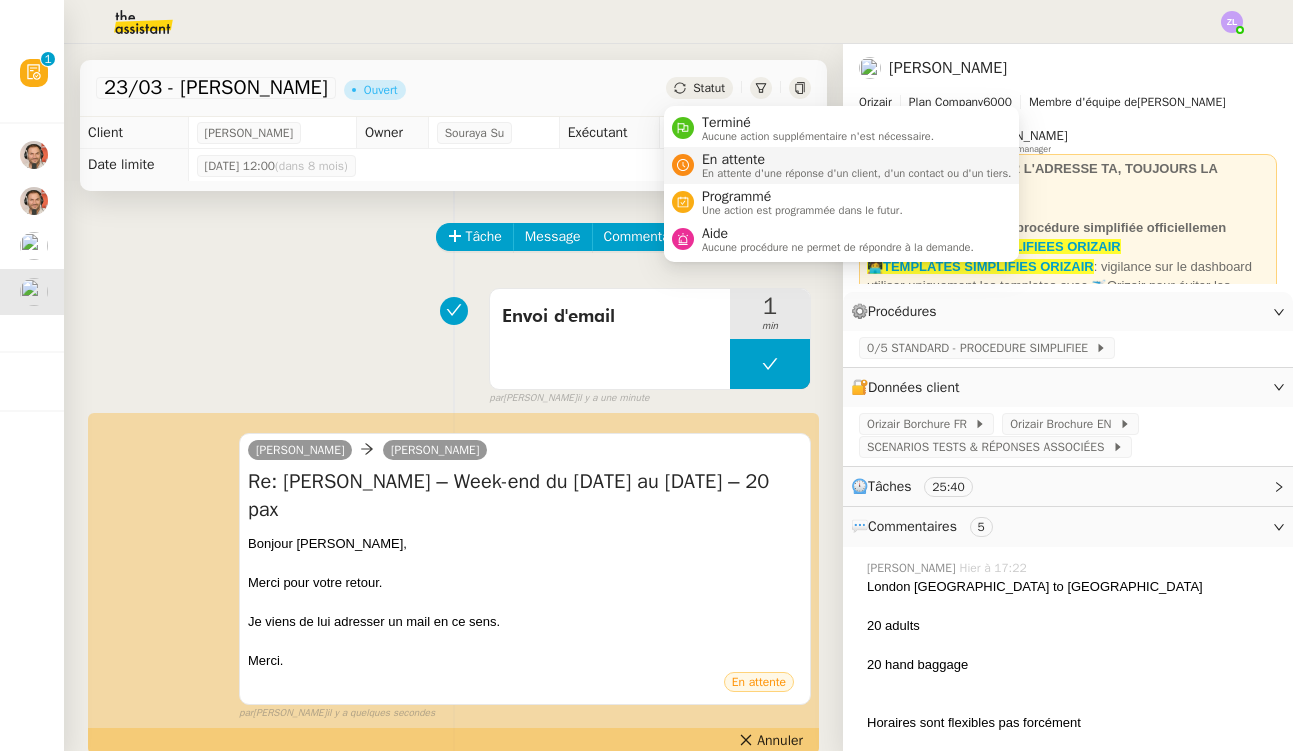 click on "En attente d'une réponse d'un client, d'un contact ou d'un tiers." at bounding box center [857, 173] 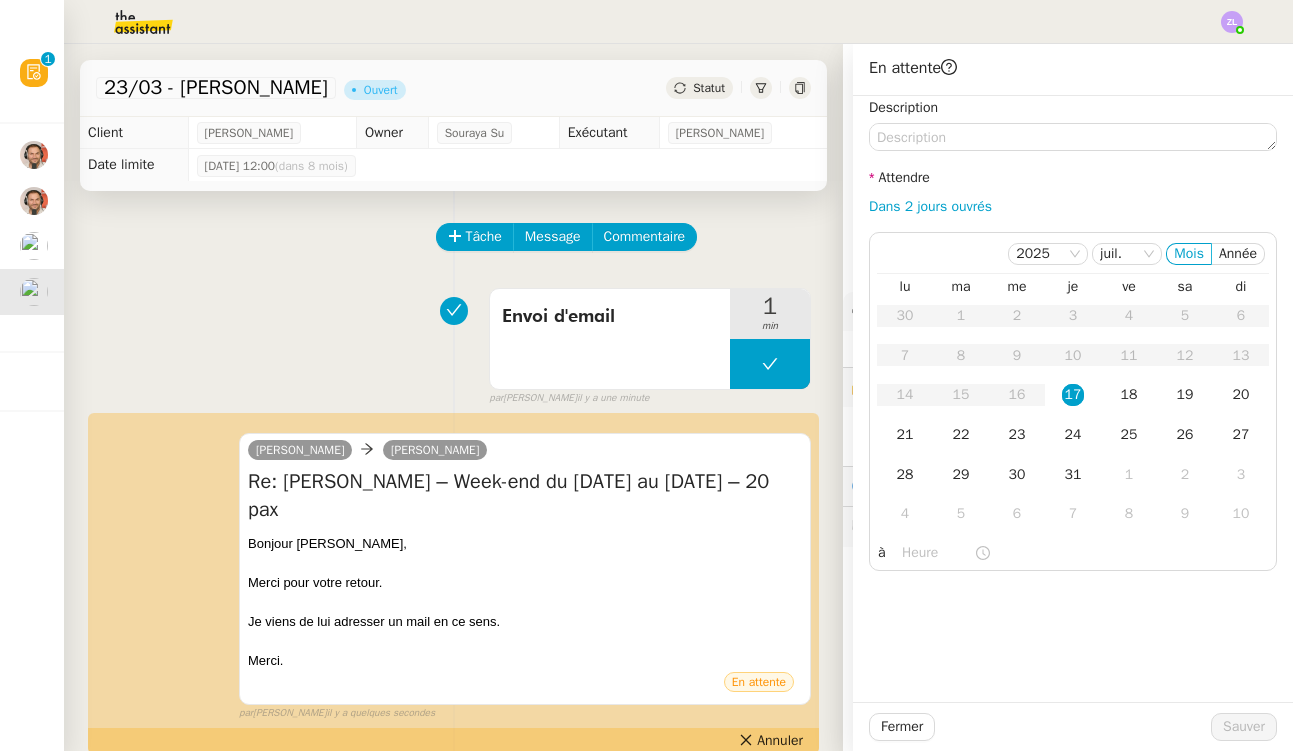 click on "Dans 2 jours ouvrés" 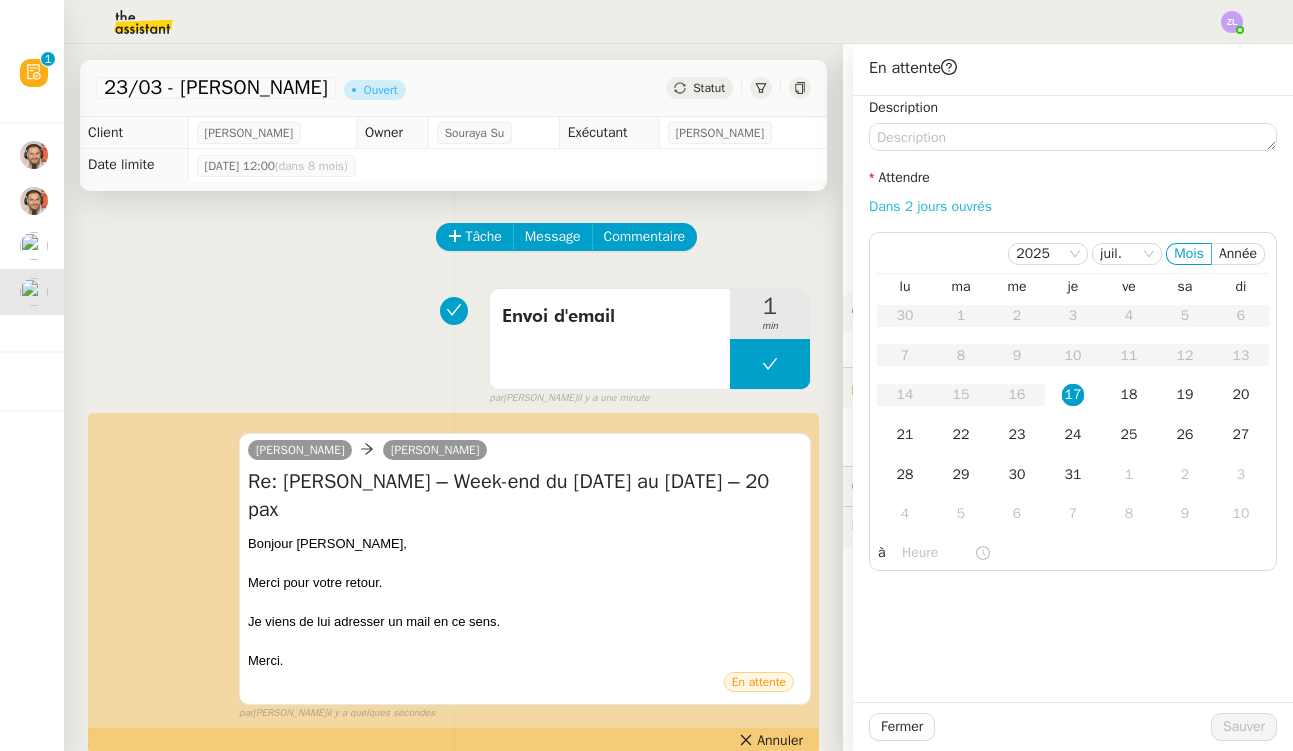 click on "Dans 2 jours ouvrés" 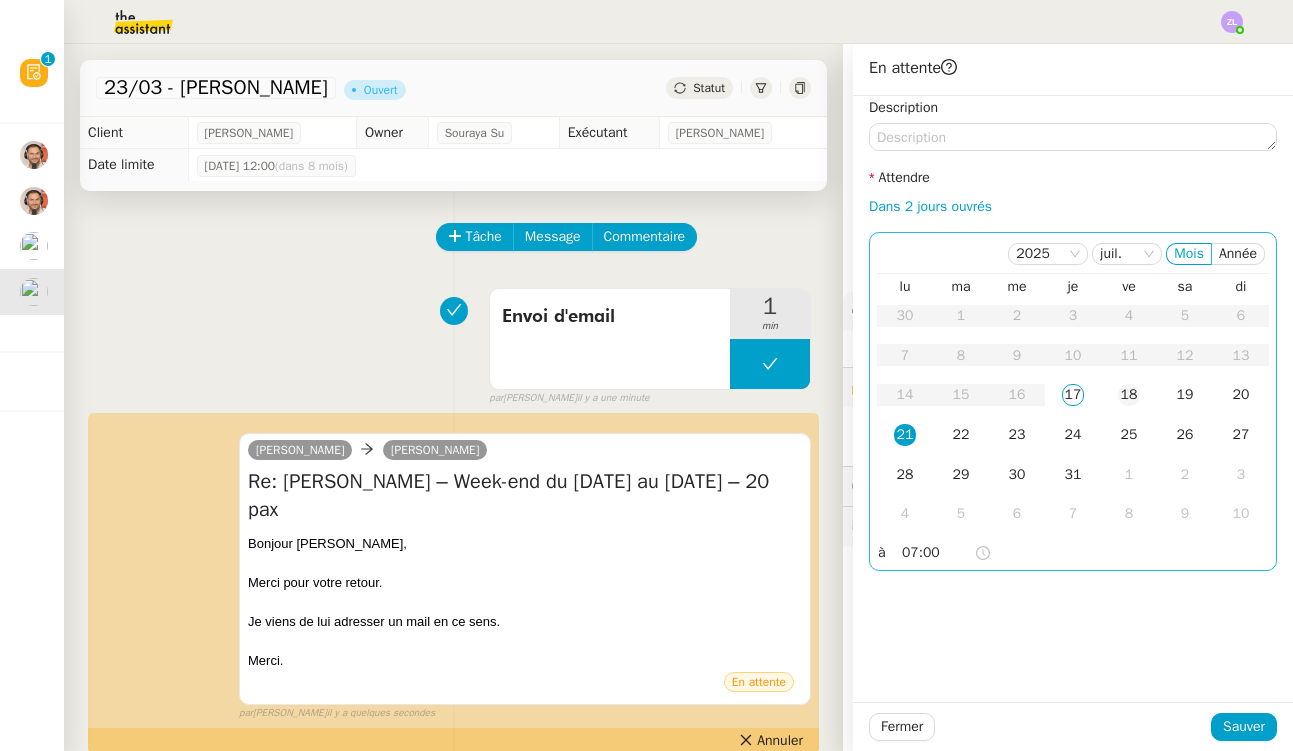 click on "18" 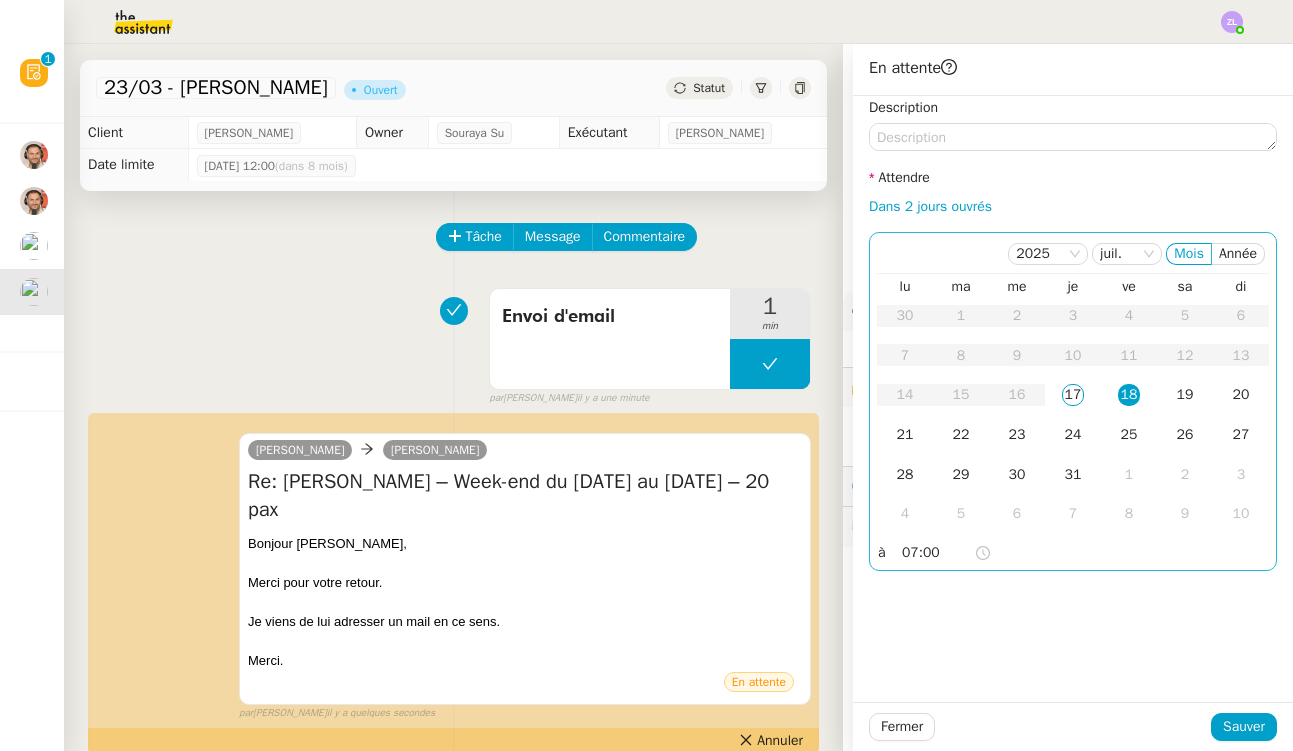 click on "07:00" 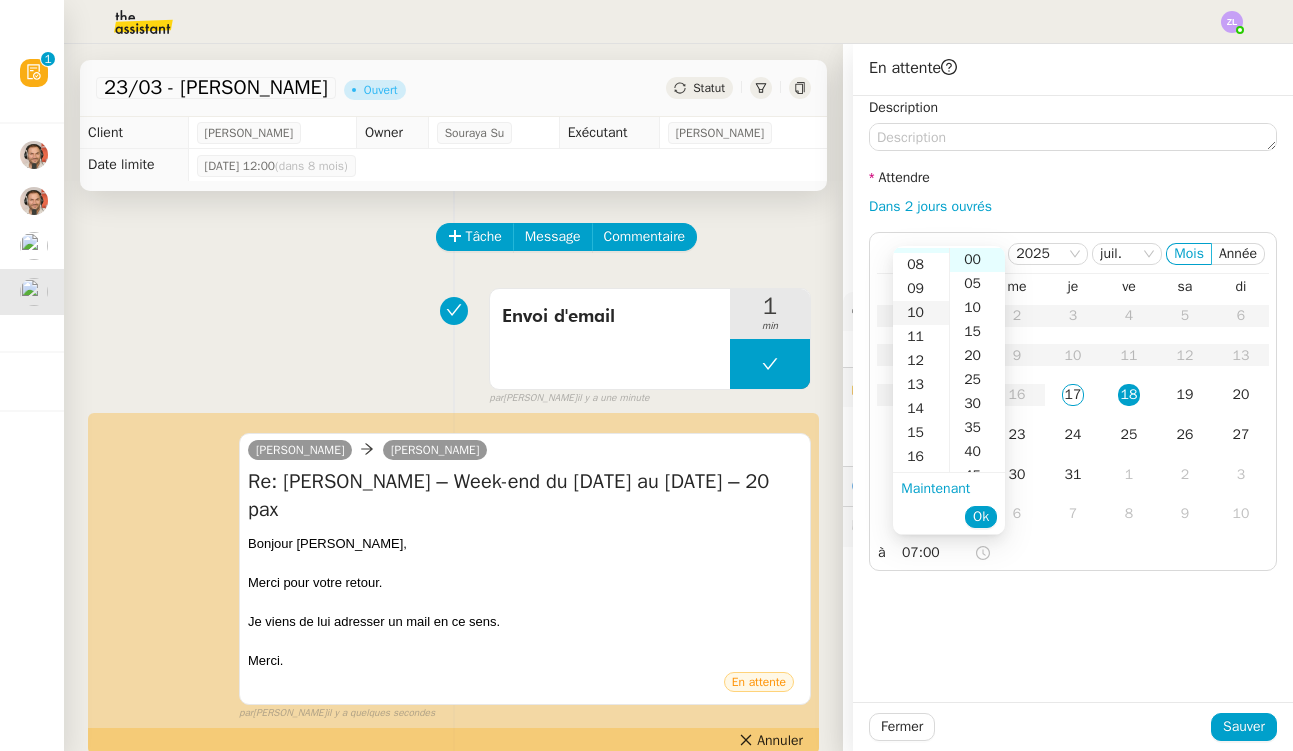 click on "10" at bounding box center [921, 313] 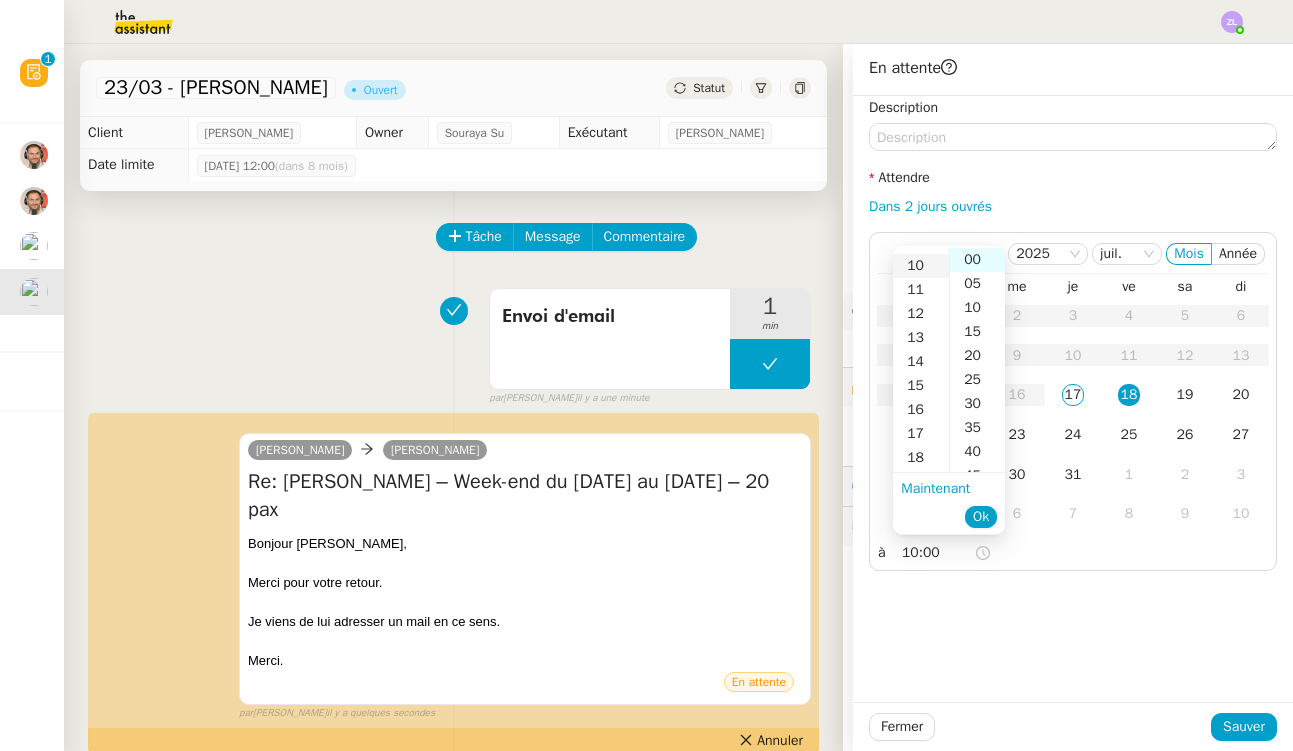 scroll, scrollTop: 240, scrollLeft: 0, axis: vertical 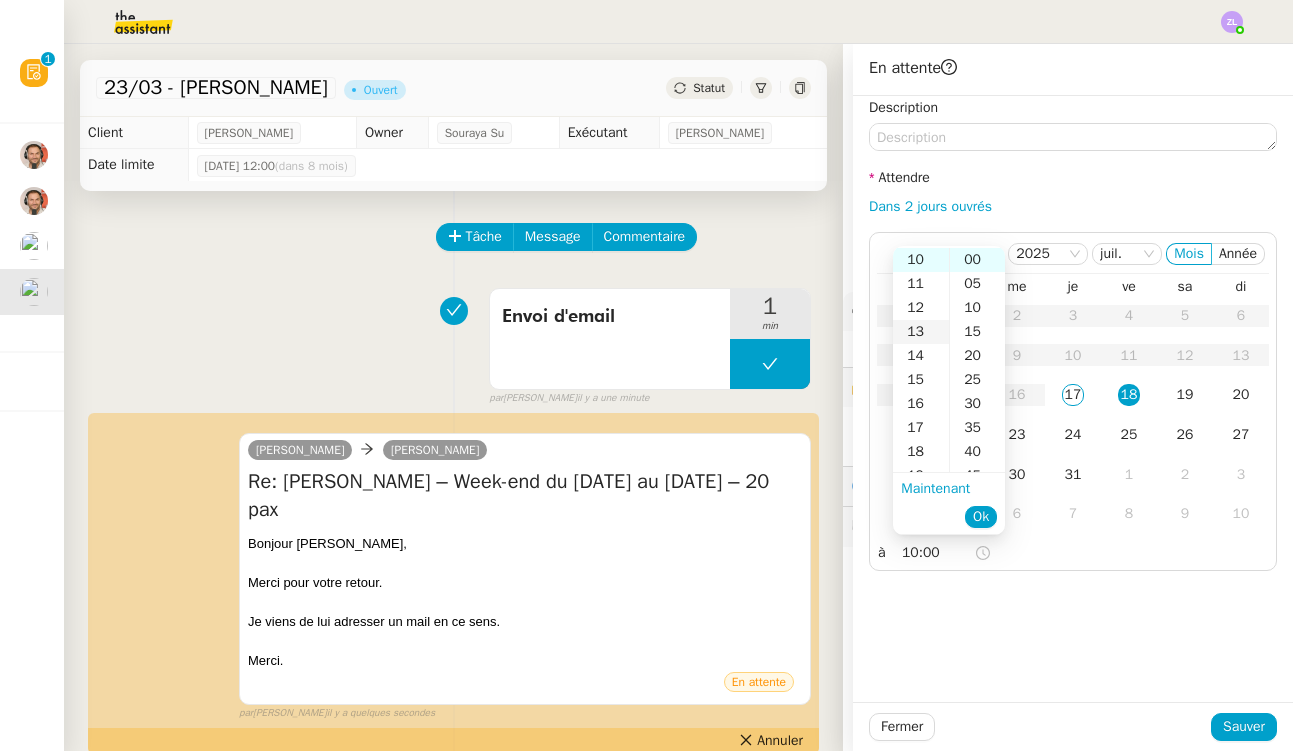 click on "13" at bounding box center [921, 332] 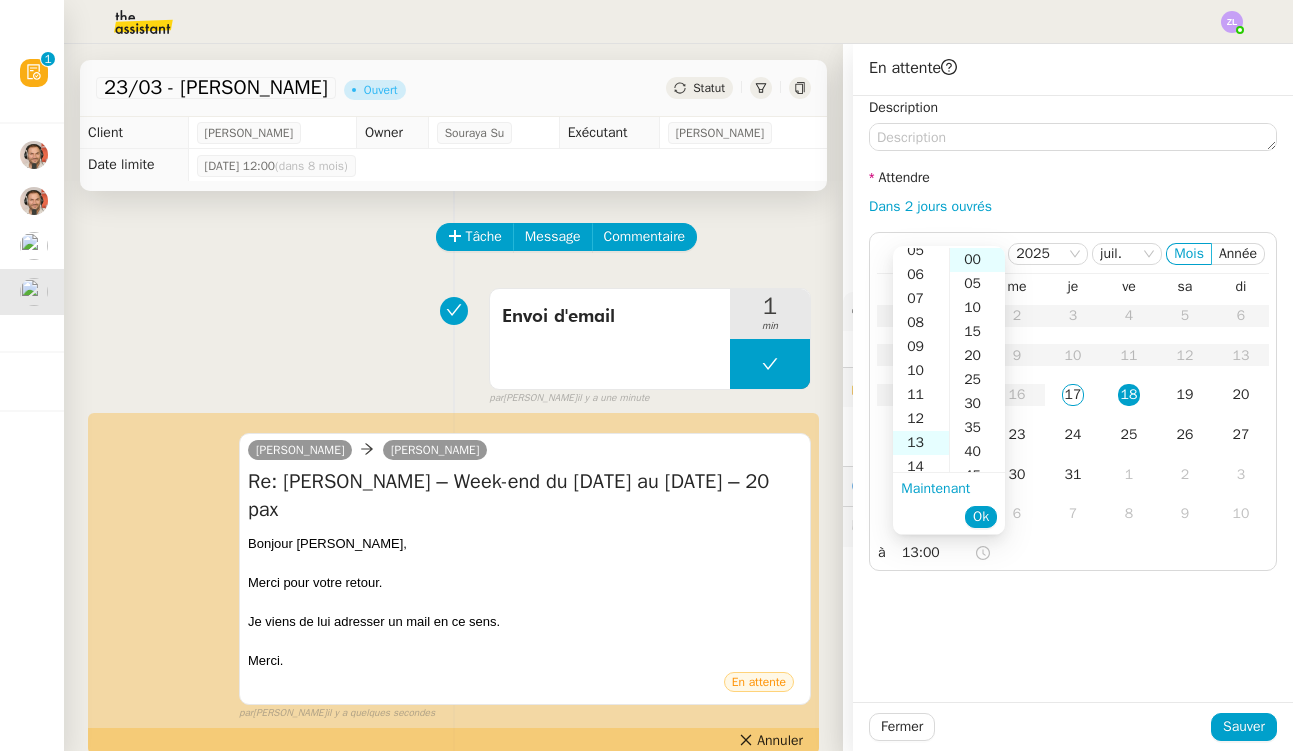 scroll, scrollTop: 114, scrollLeft: 0, axis: vertical 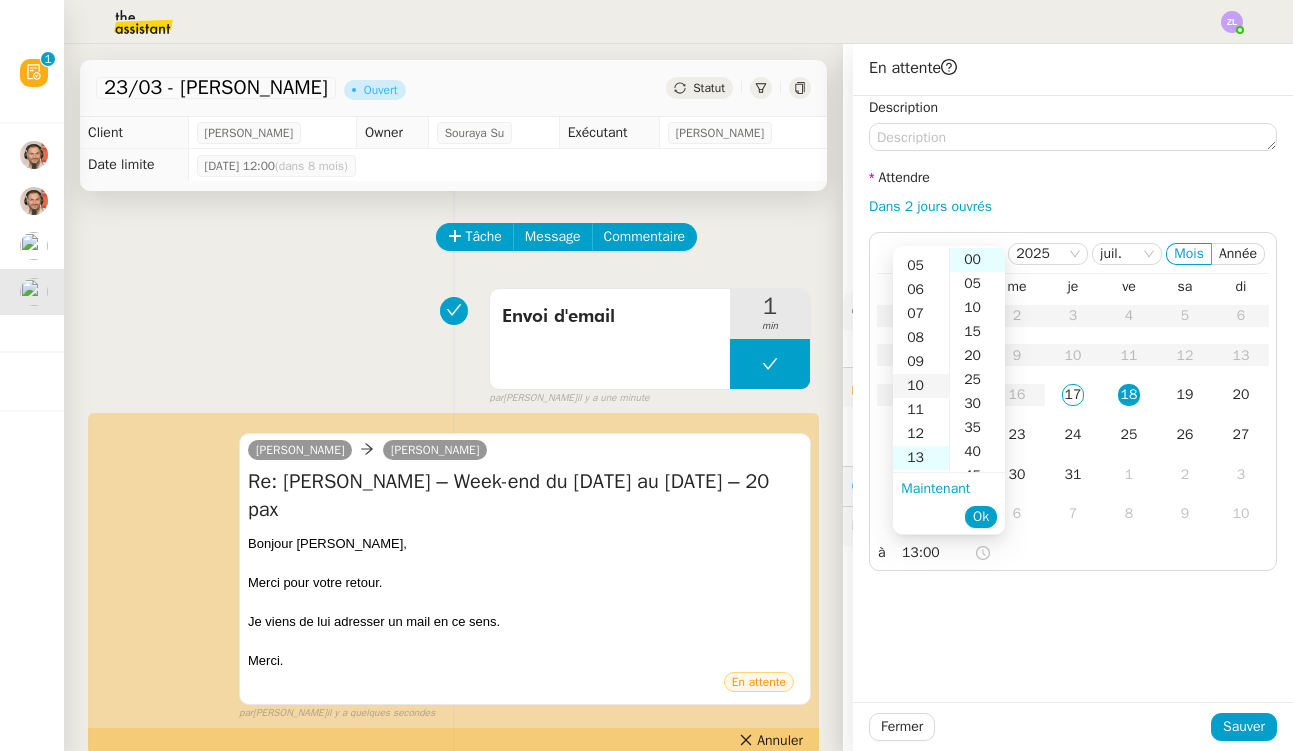 click on "10" at bounding box center [921, 386] 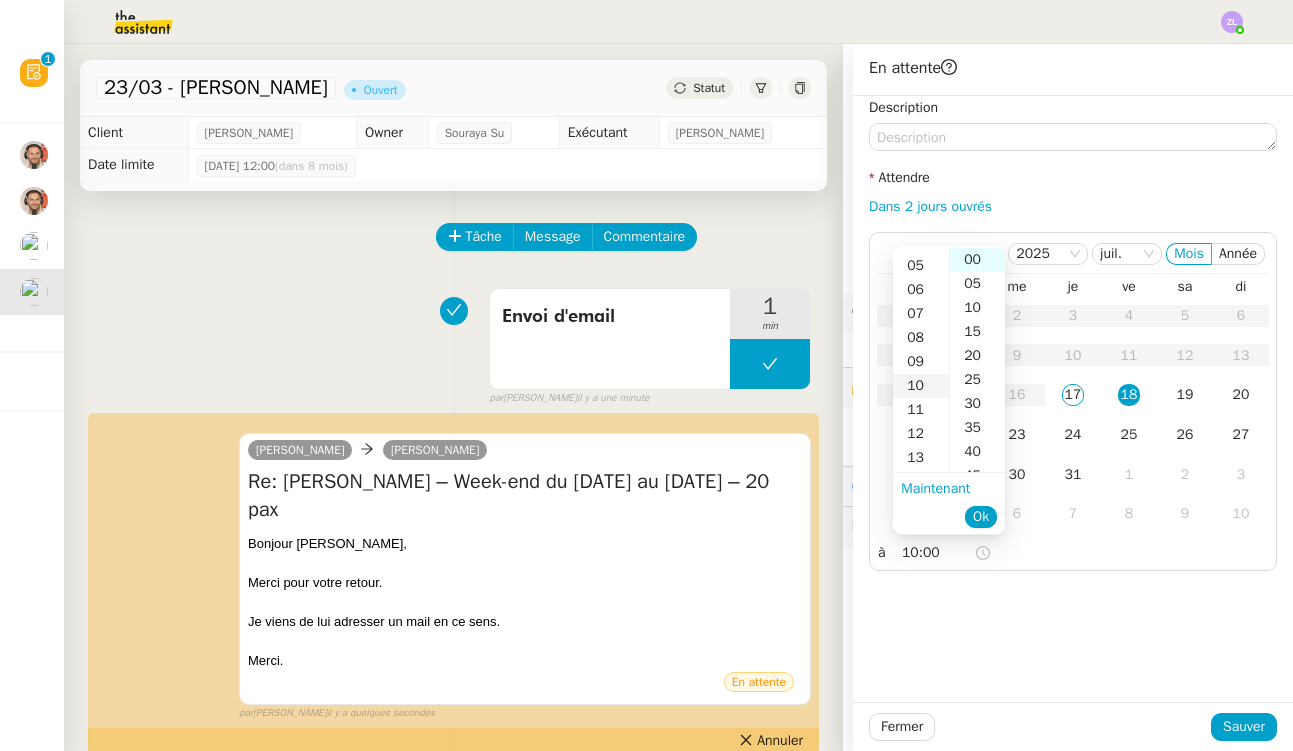 scroll, scrollTop: 240, scrollLeft: 0, axis: vertical 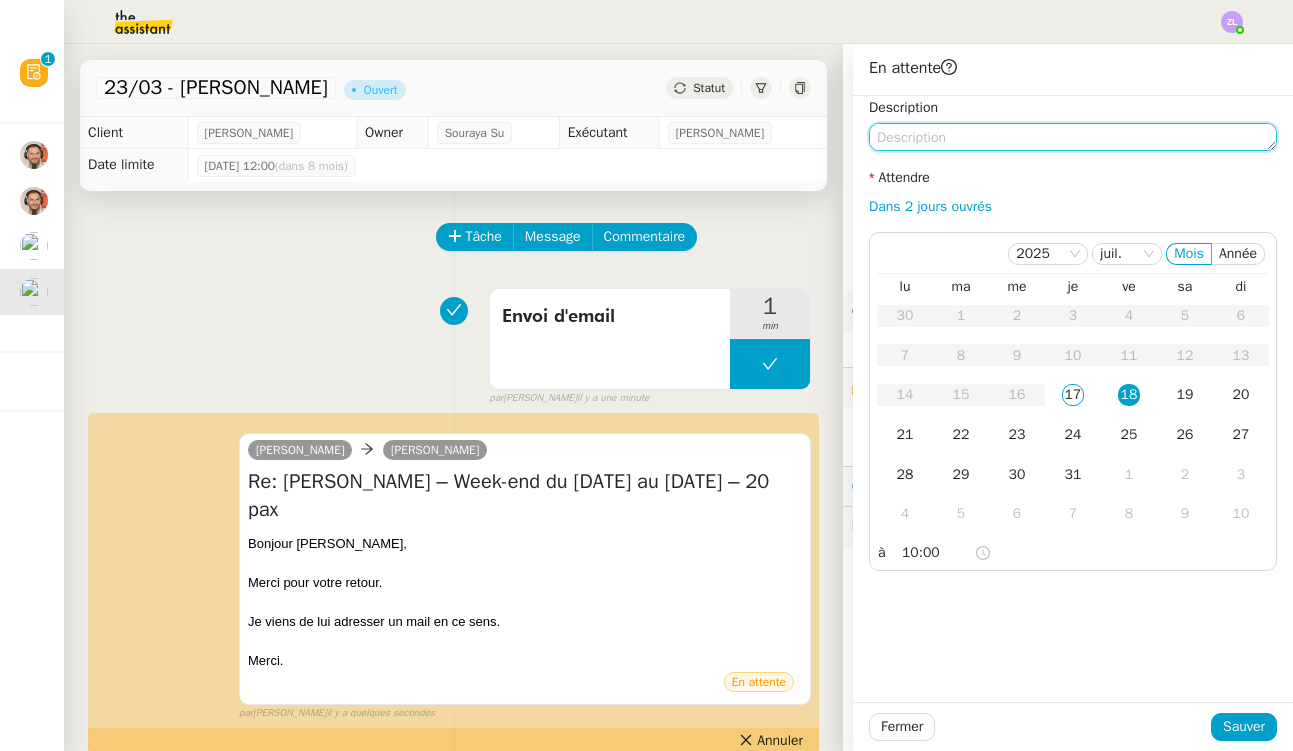 click 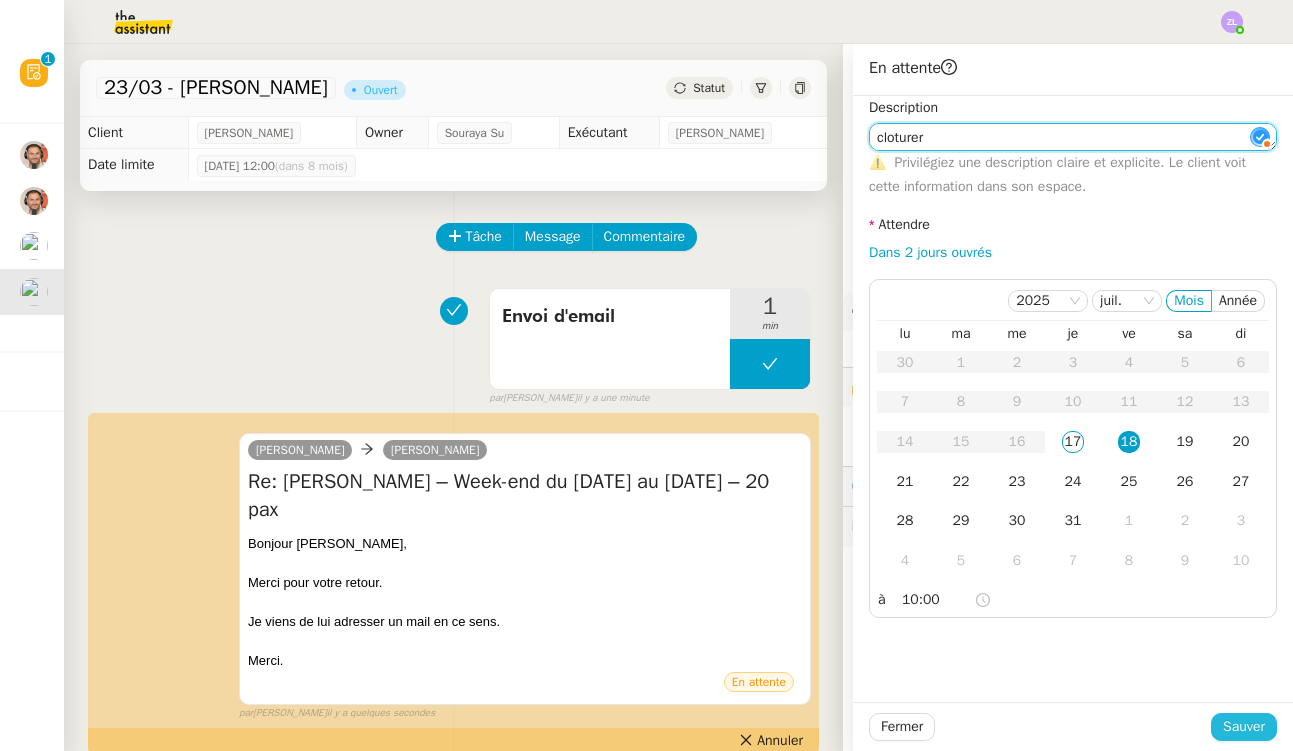 type on "cloturer" 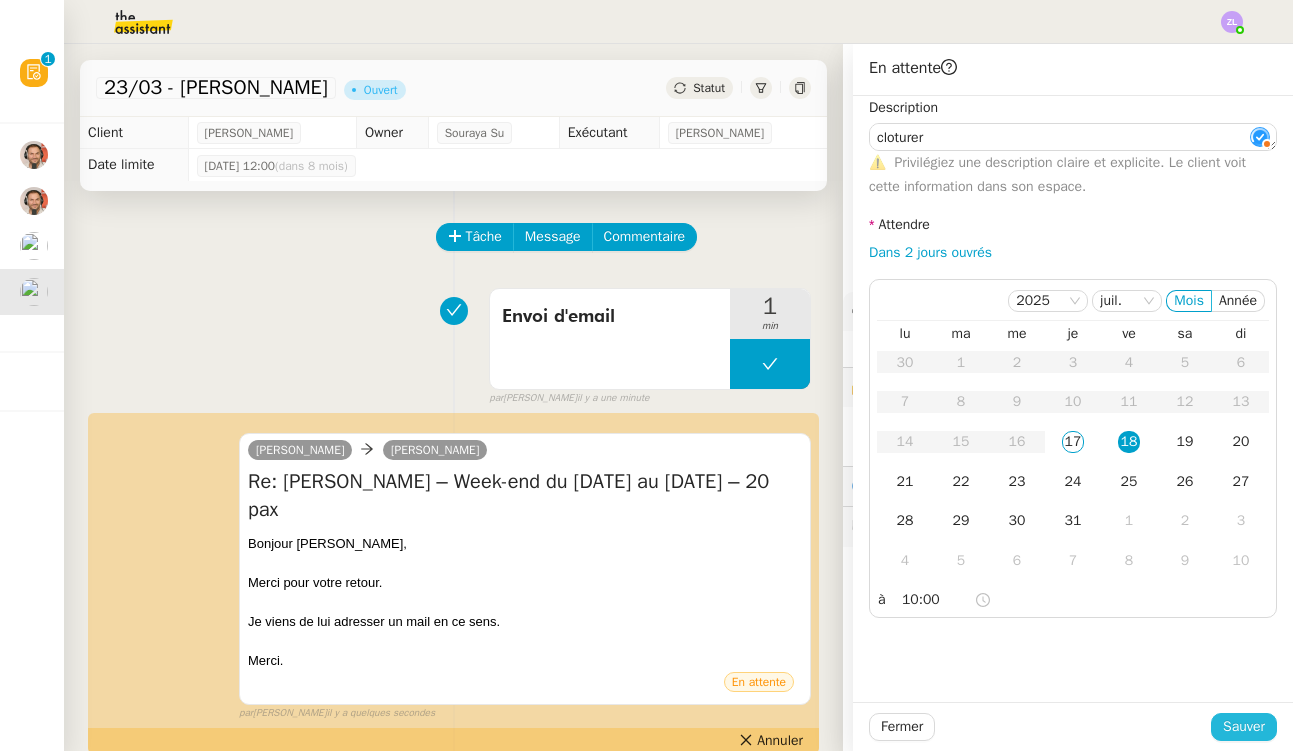 click on "Sauver" 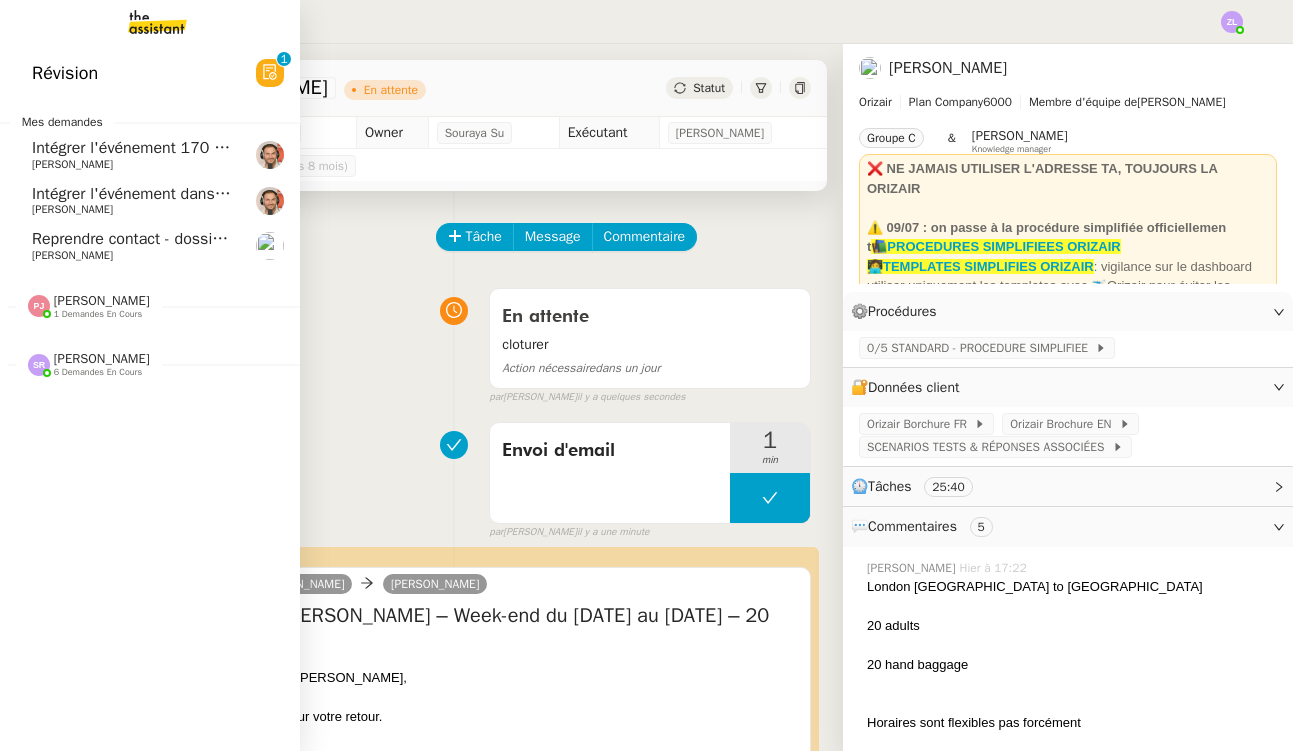 drag, startPoint x: 23, startPoint y: 101, endPoint x: 7, endPoint y: 120, distance: 24.839485 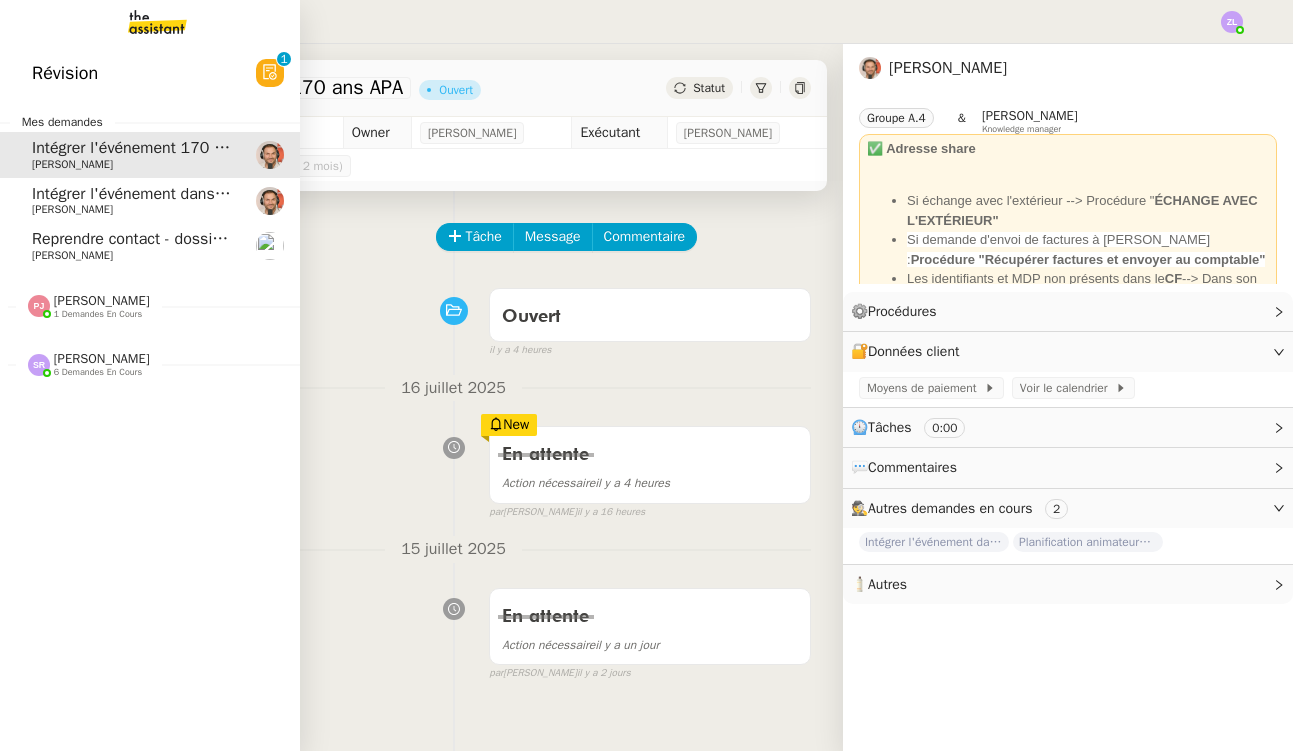 click on "[PERSON_NAME]" 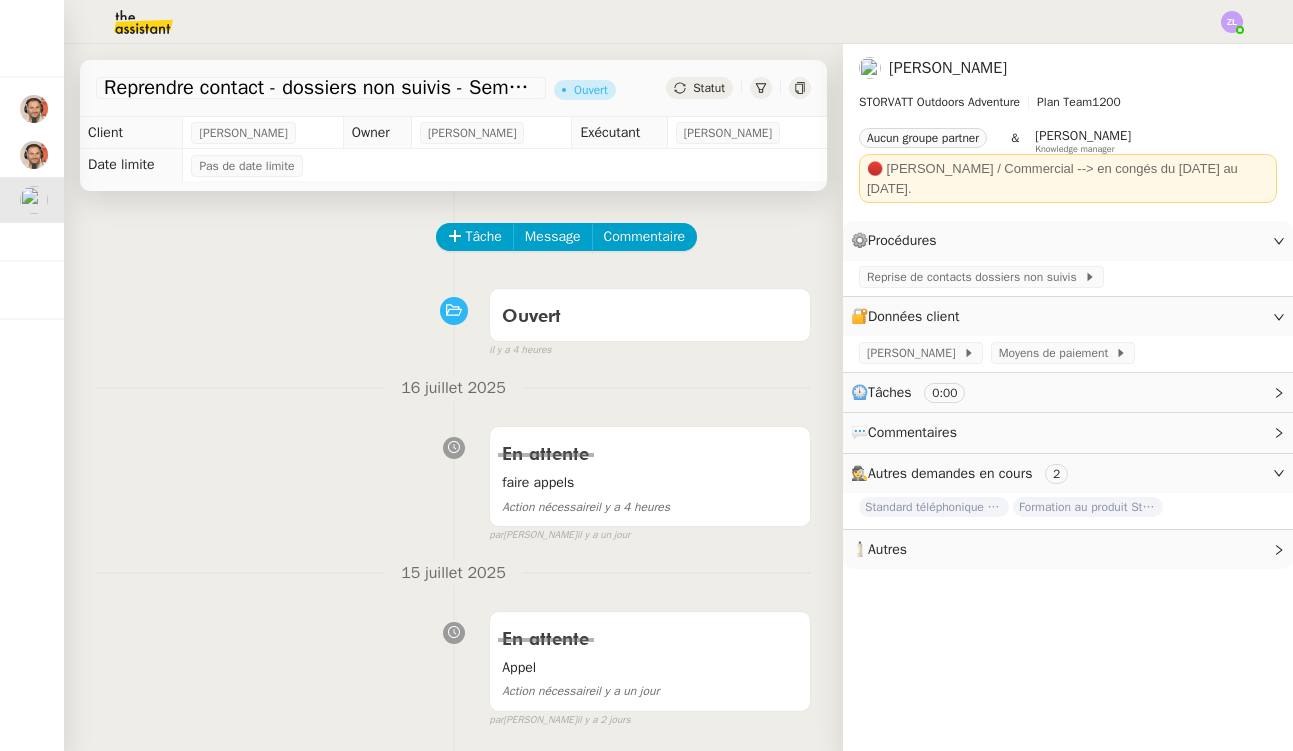 click 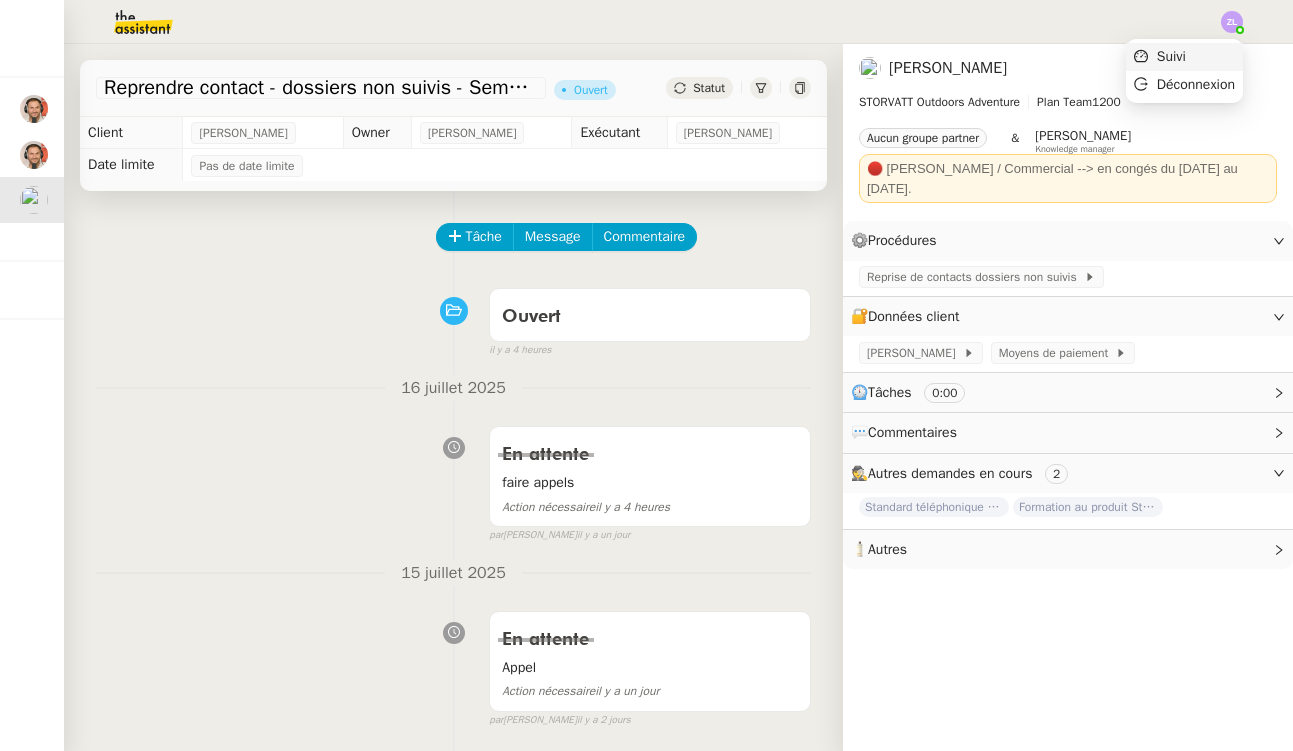 click on "Suivi" at bounding box center [1184, 57] 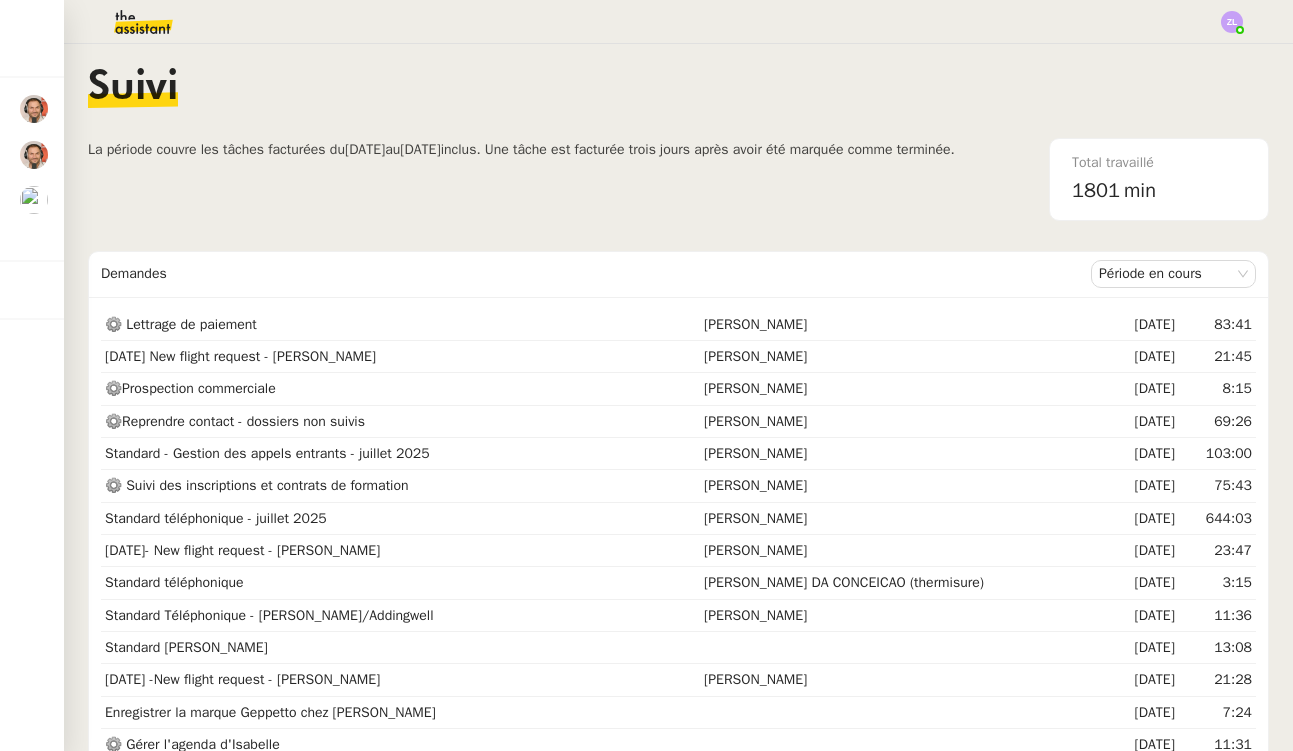 click 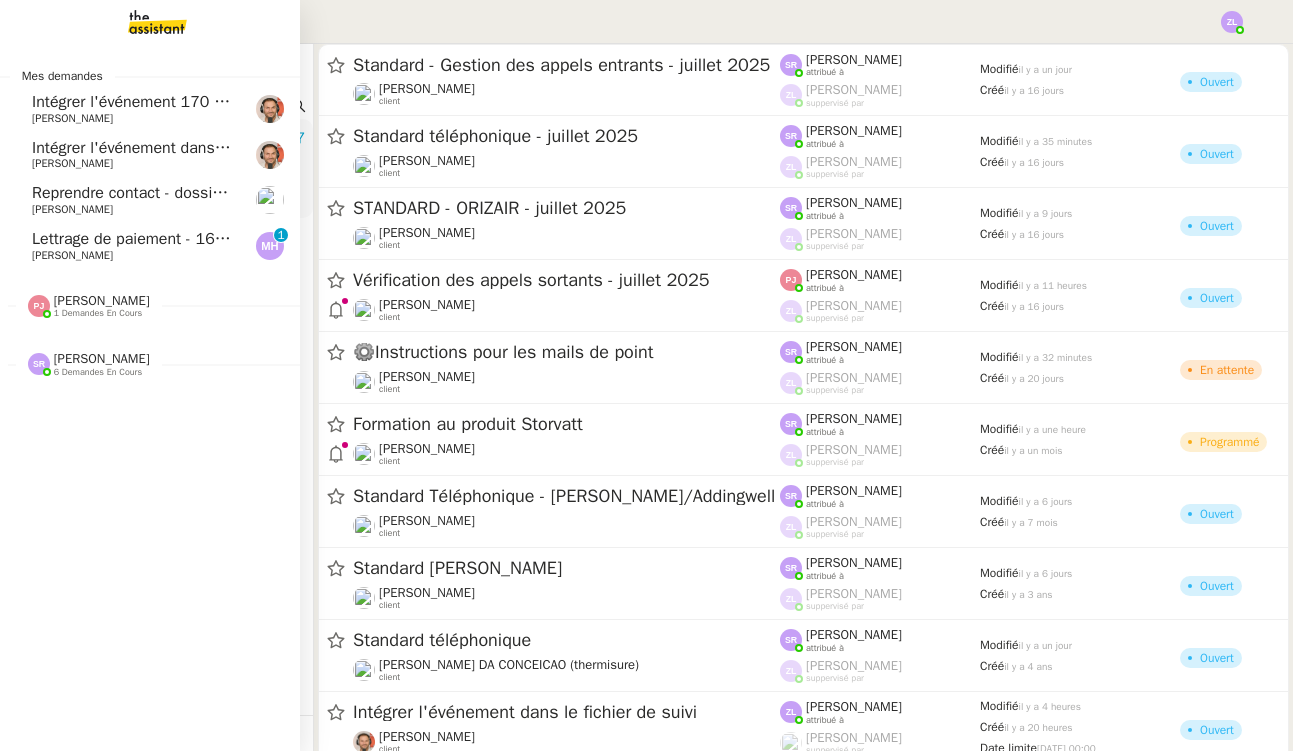 click on "Lettrage de paiement - [DATE]    [PERSON_NAME]     0   1   2   3   4   5   6   7   8   9" 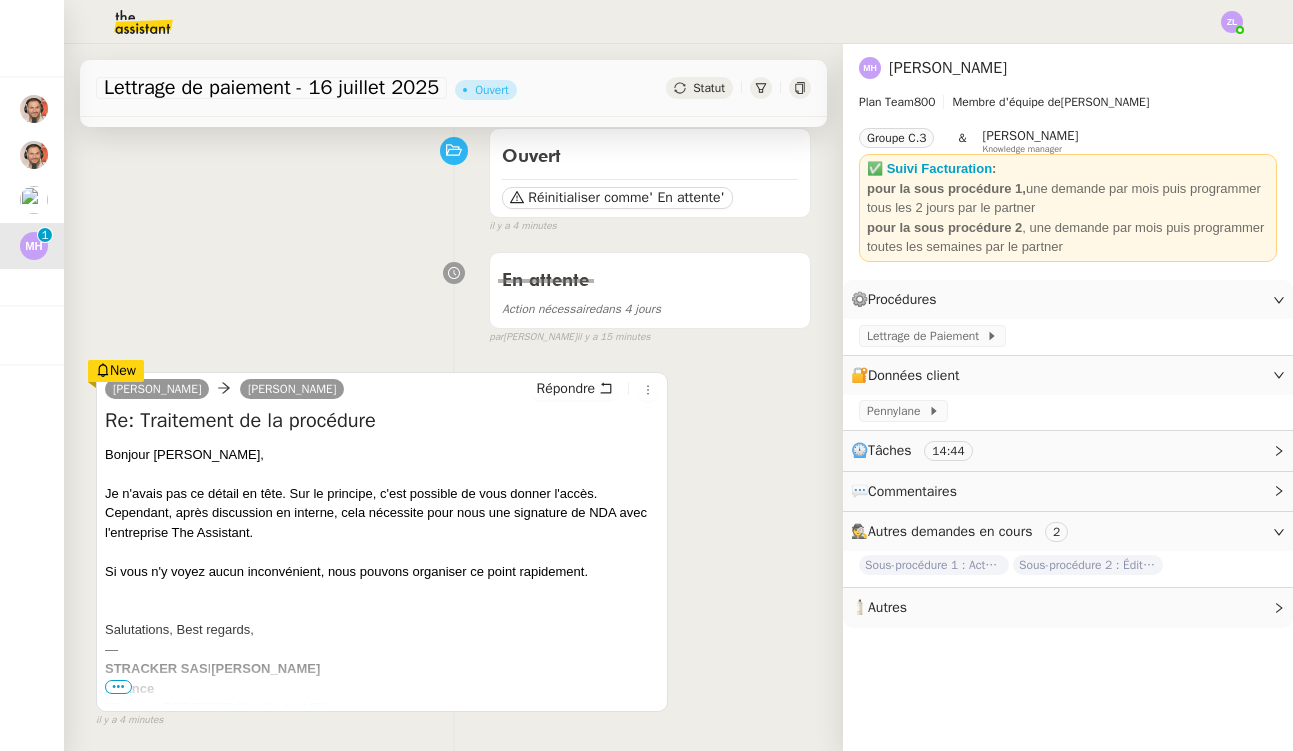 scroll, scrollTop: 165, scrollLeft: 0, axis: vertical 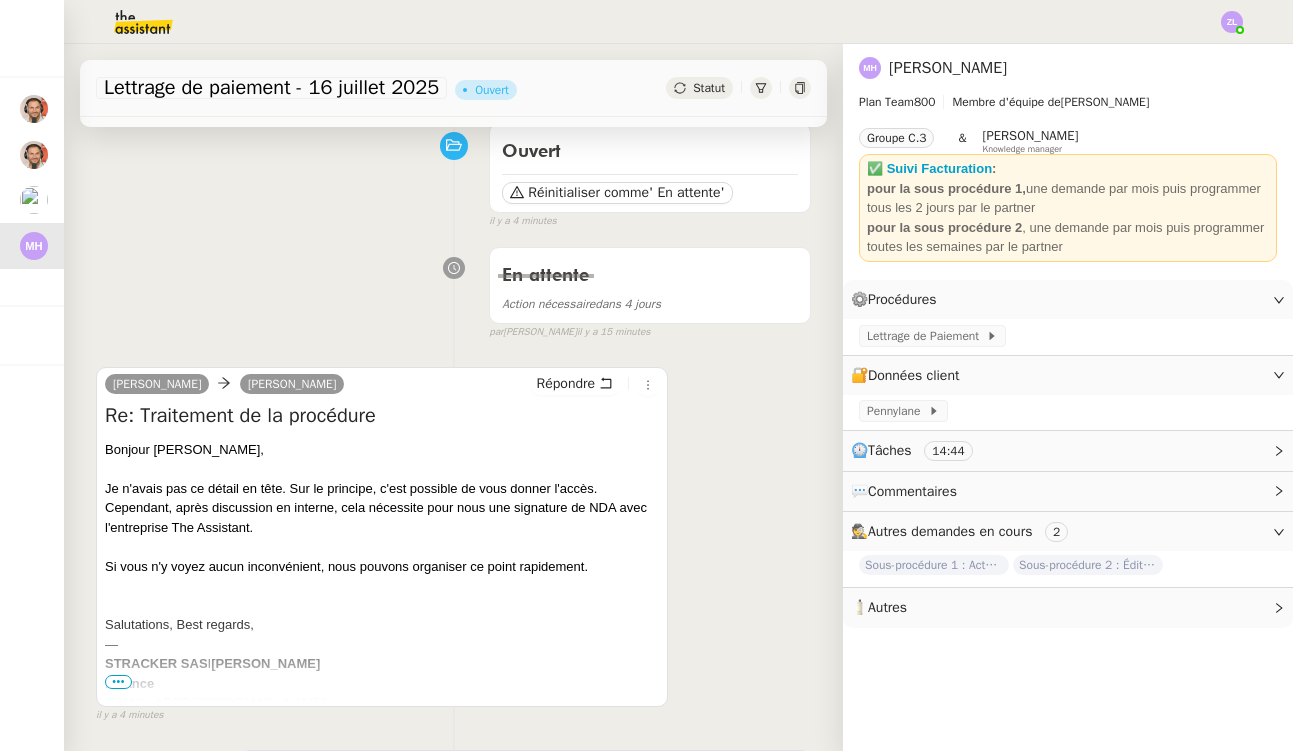 click on "Statut" 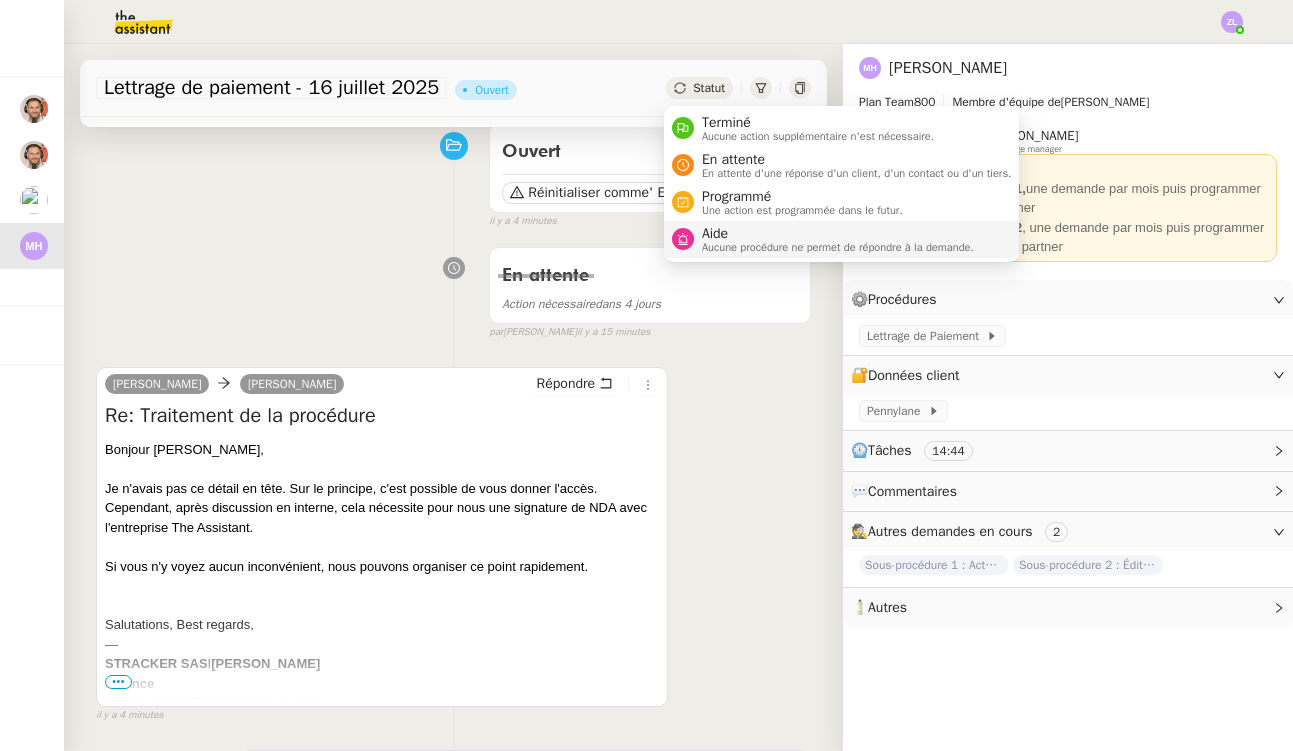 click on "Aide" at bounding box center [838, 234] 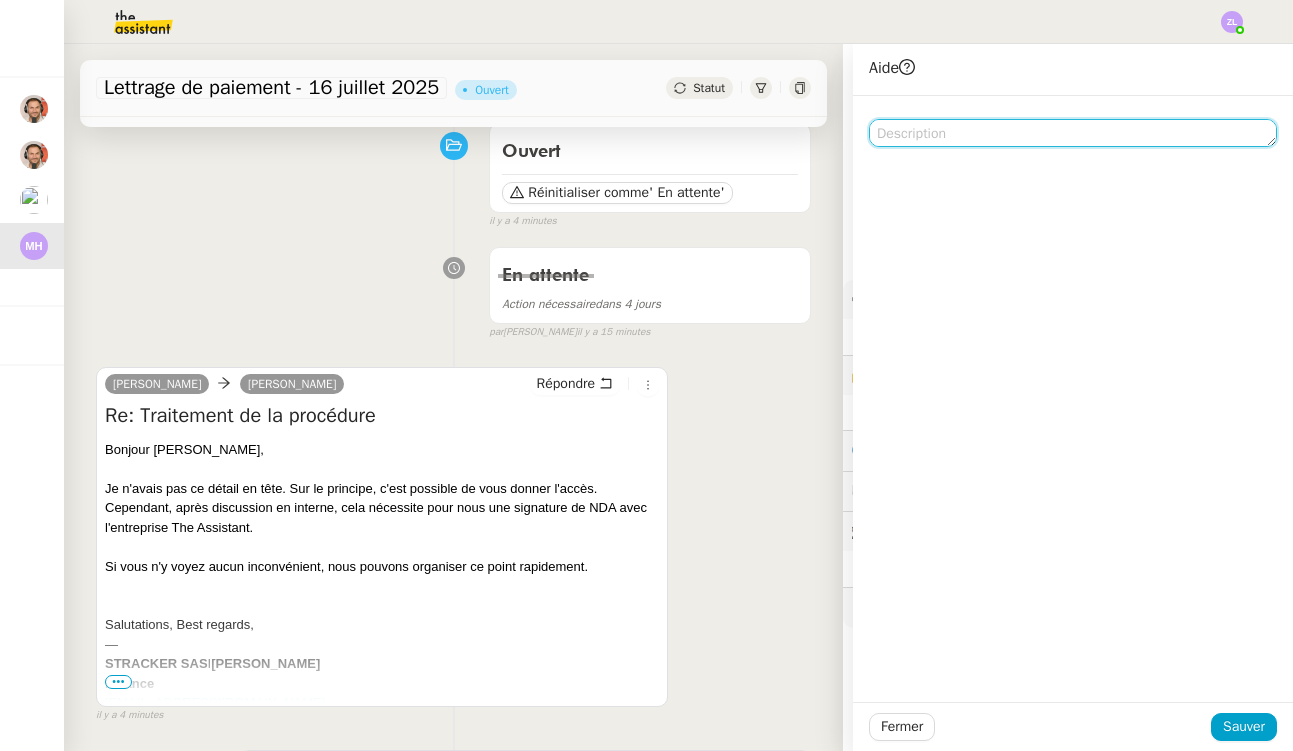 click 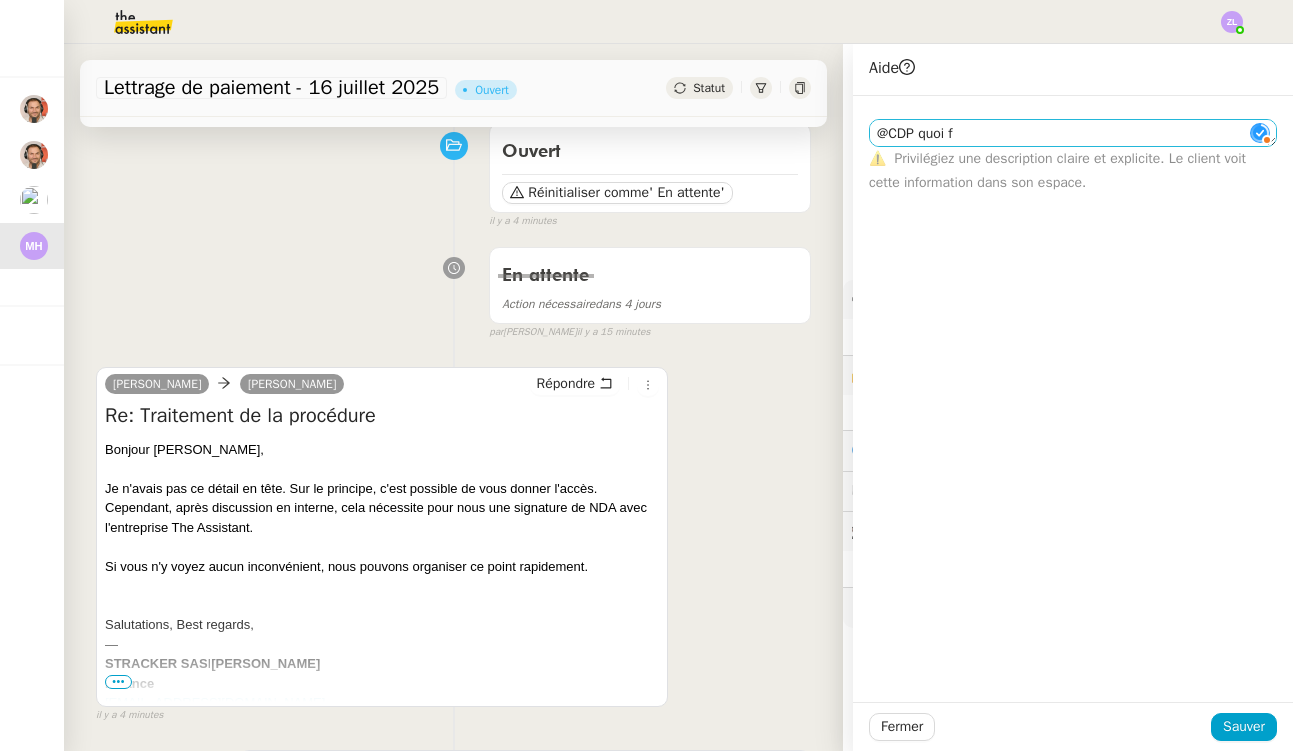 scroll, scrollTop: 0, scrollLeft: 24, axis: horizontal 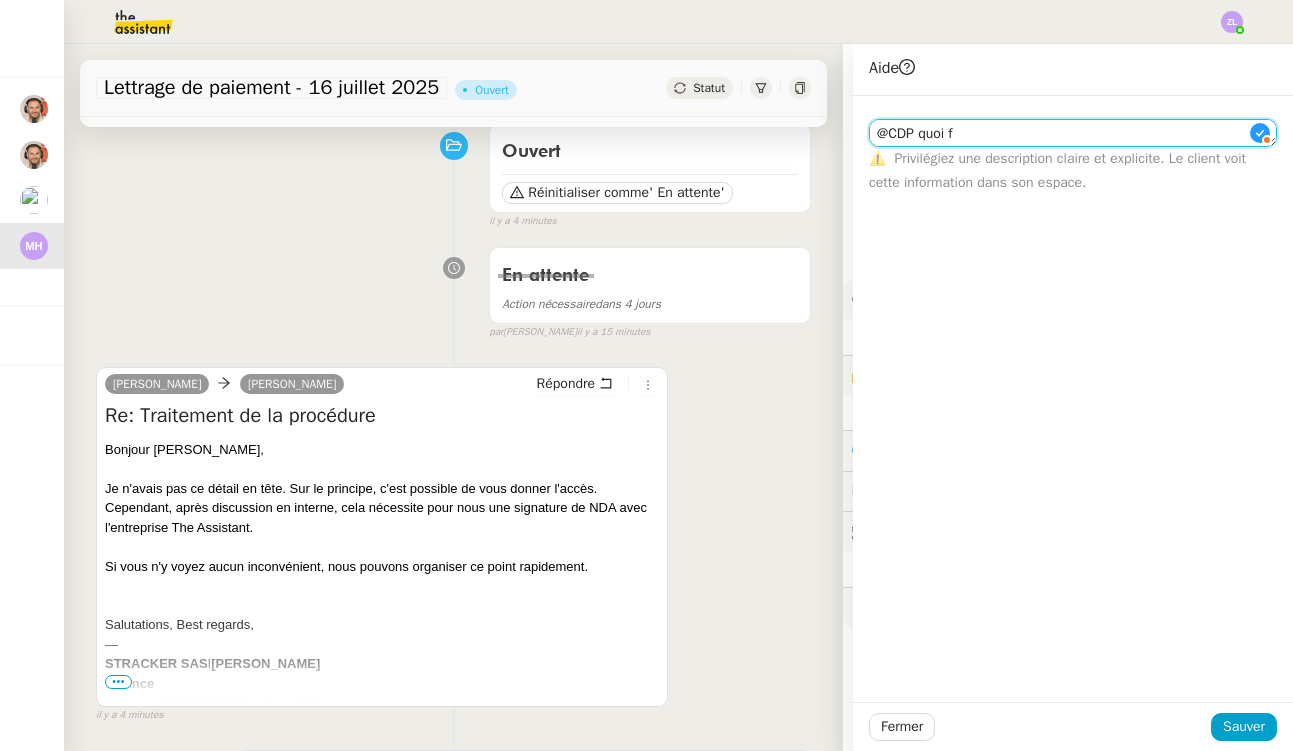 click on "@CDP quoi f" 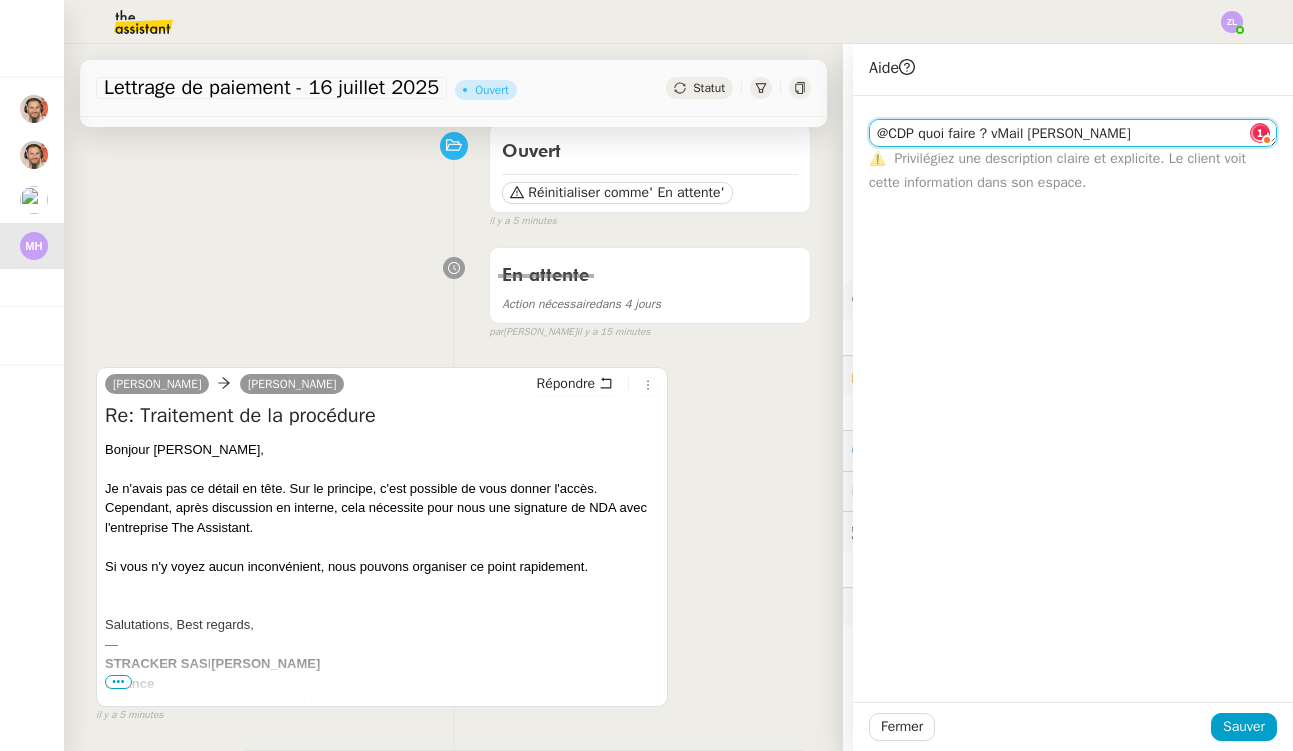 click on "@CDP quoi faire ? vMail [PERSON_NAME]" 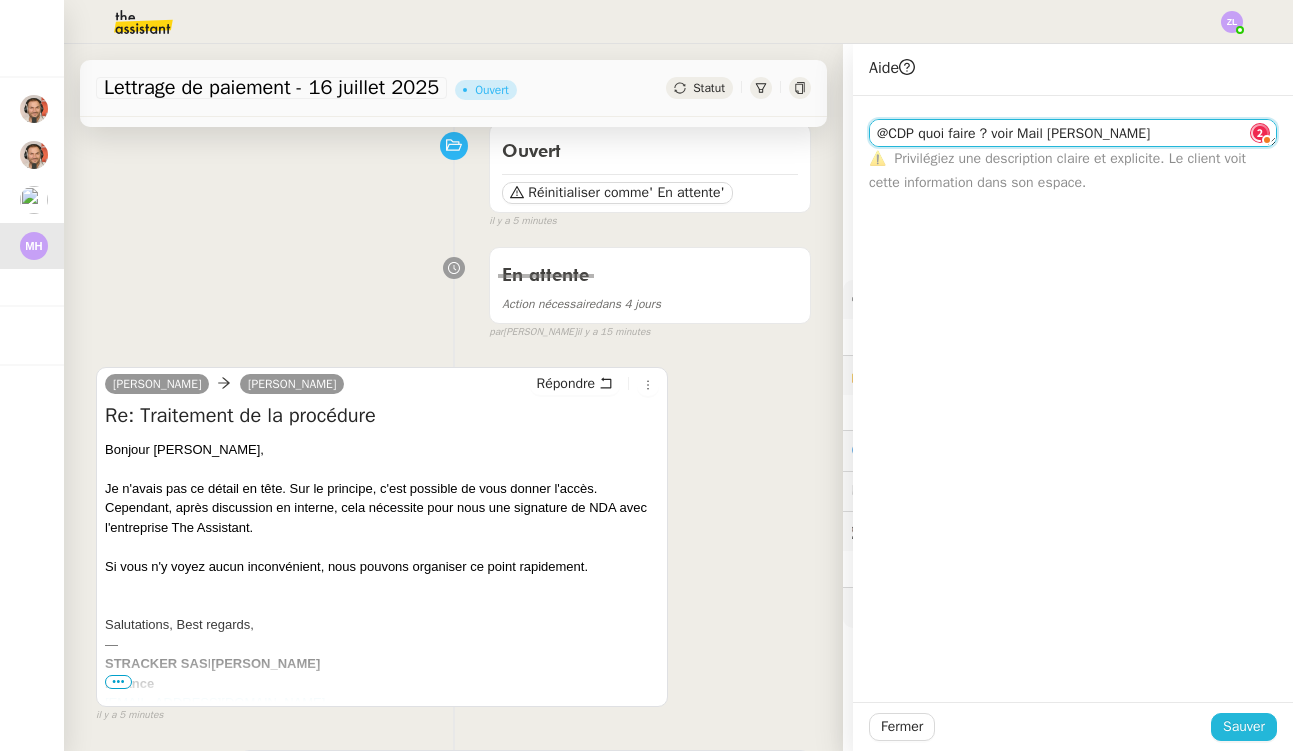 type on "@CDP quoi faire ? voir Mail [PERSON_NAME]" 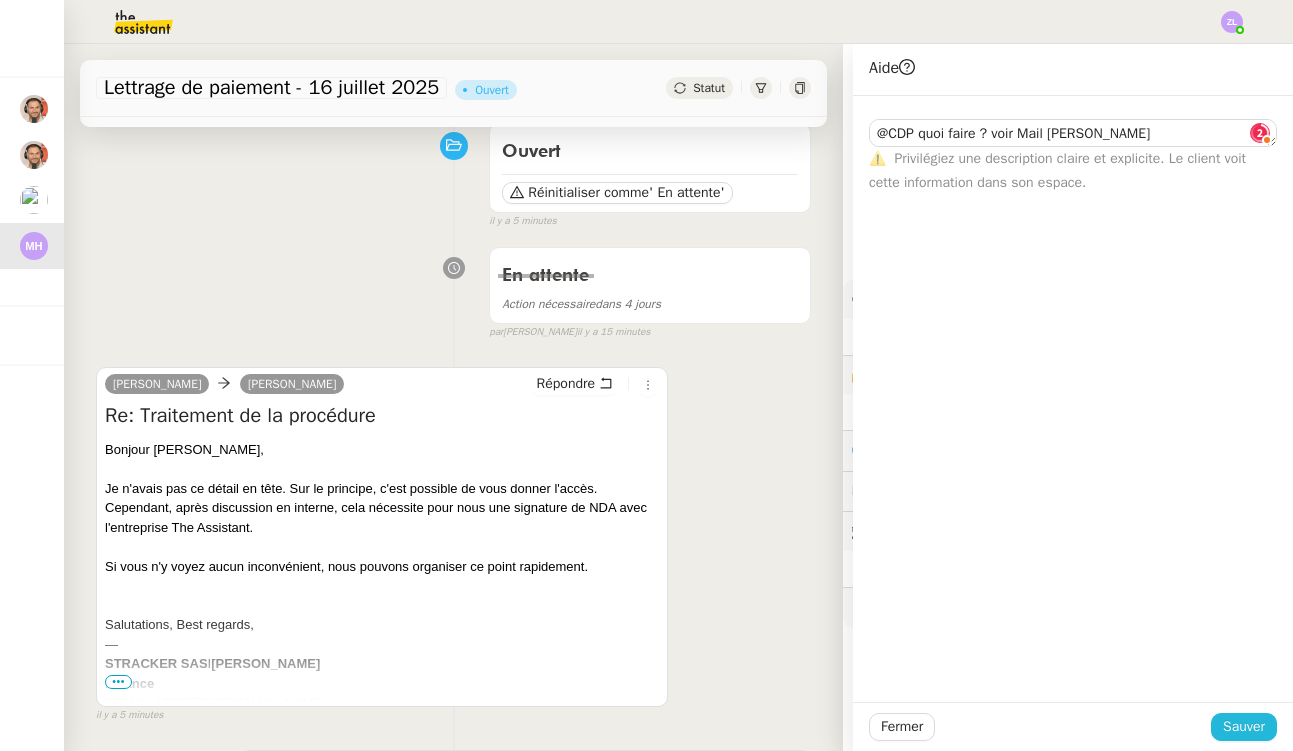 click on "Sauver" 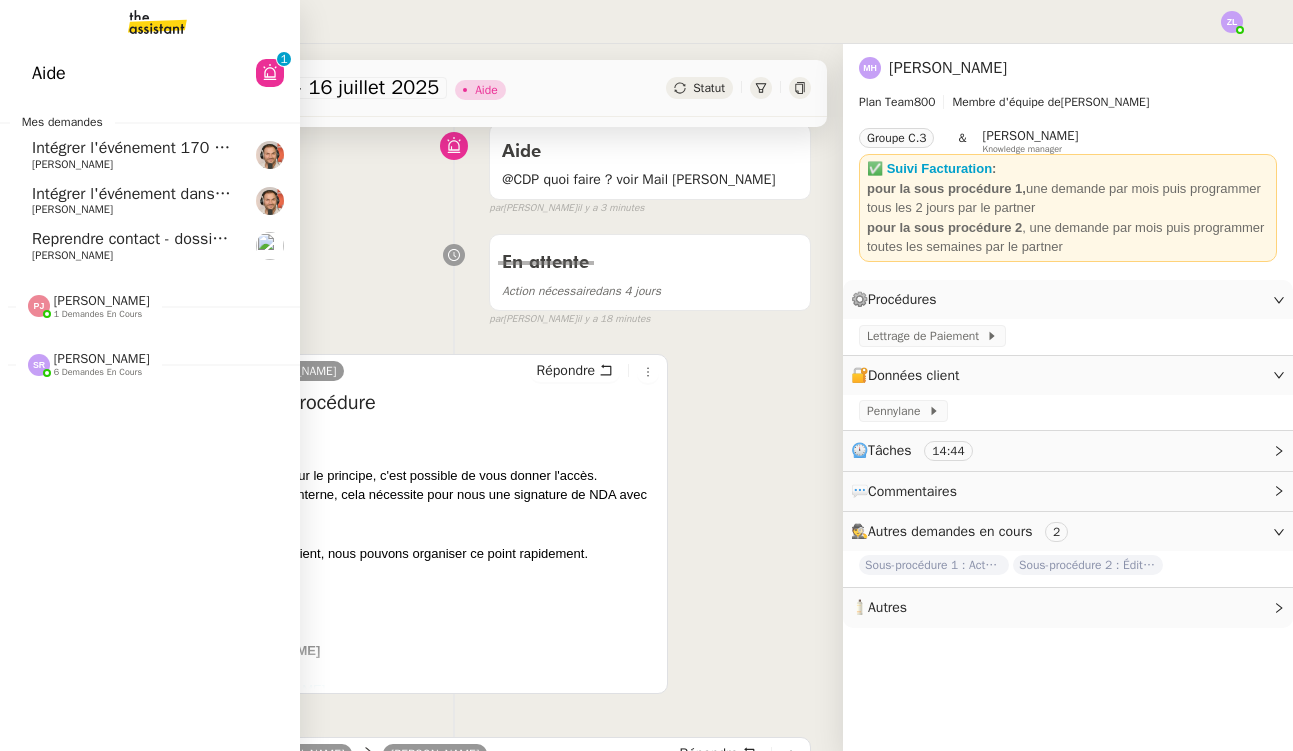 click on "Reprendre contact - dossiers non suivis - Semaine 14 juillet" 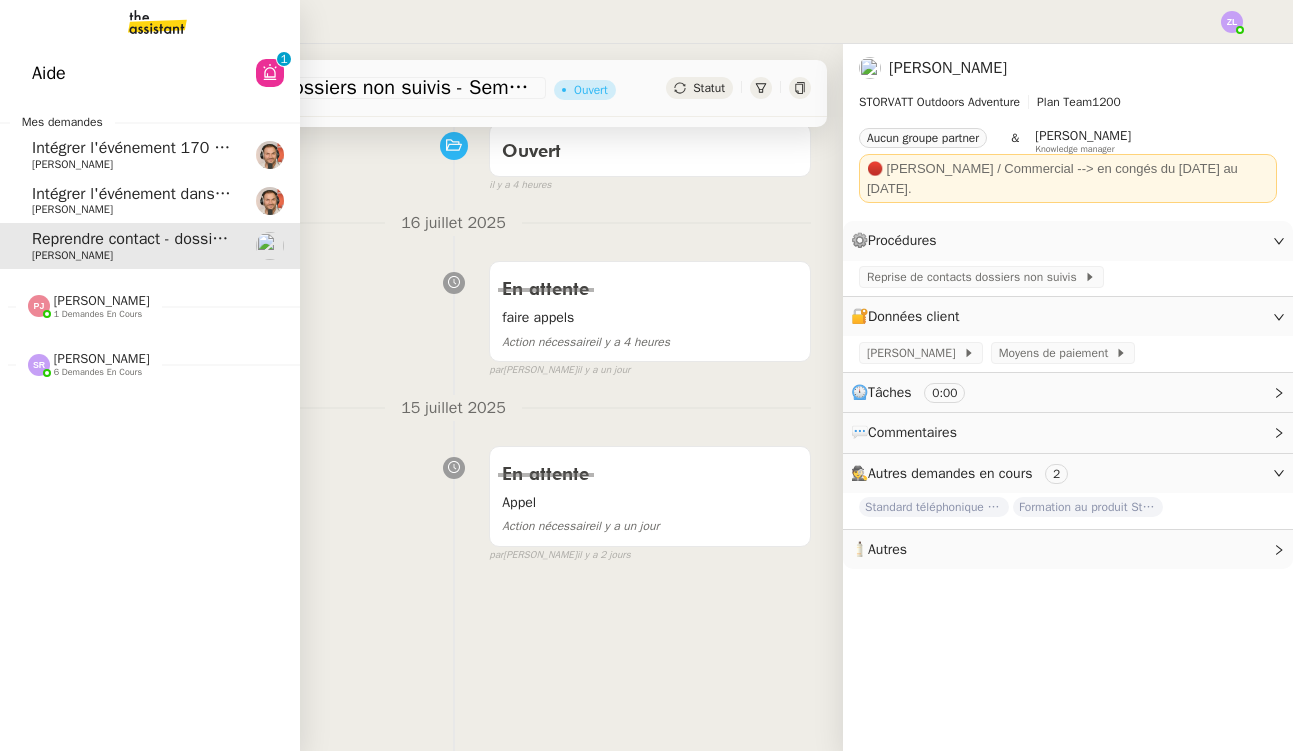 click on "[PERSON_NAME]    6 demandes en cours" 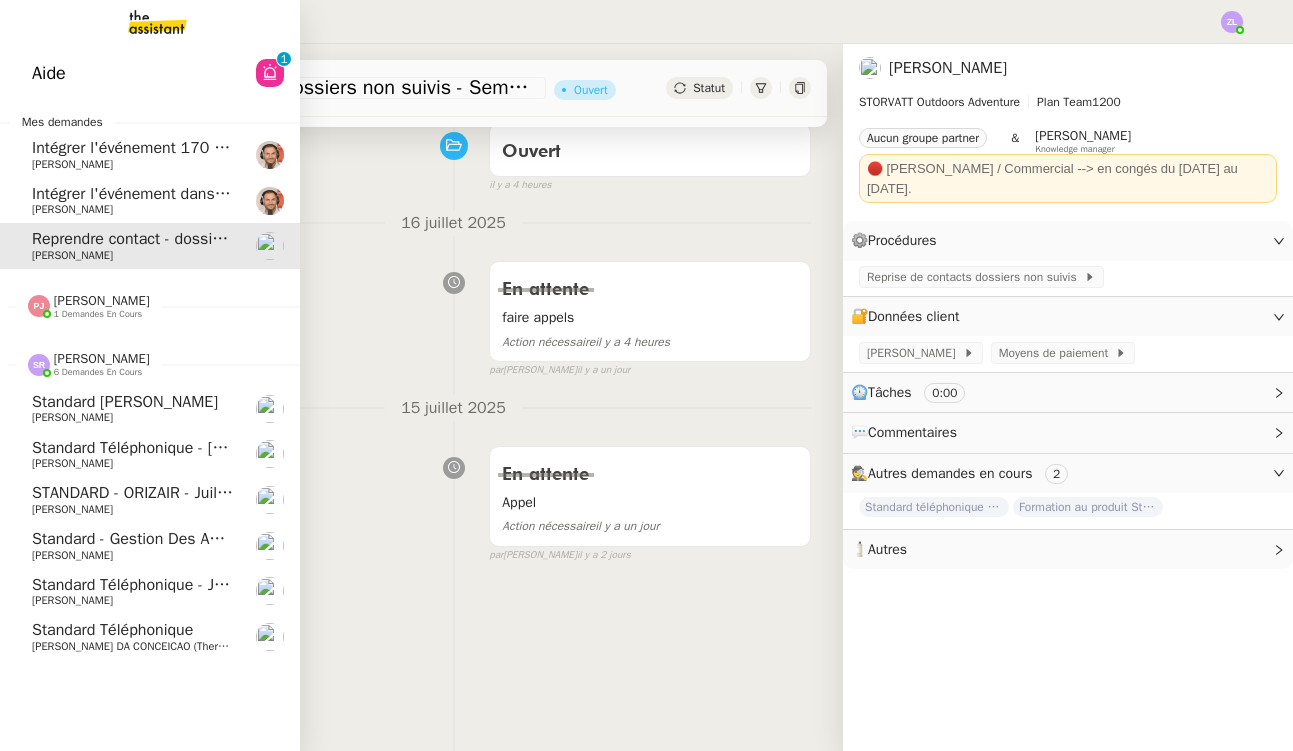 click on "Standard téléphonique" 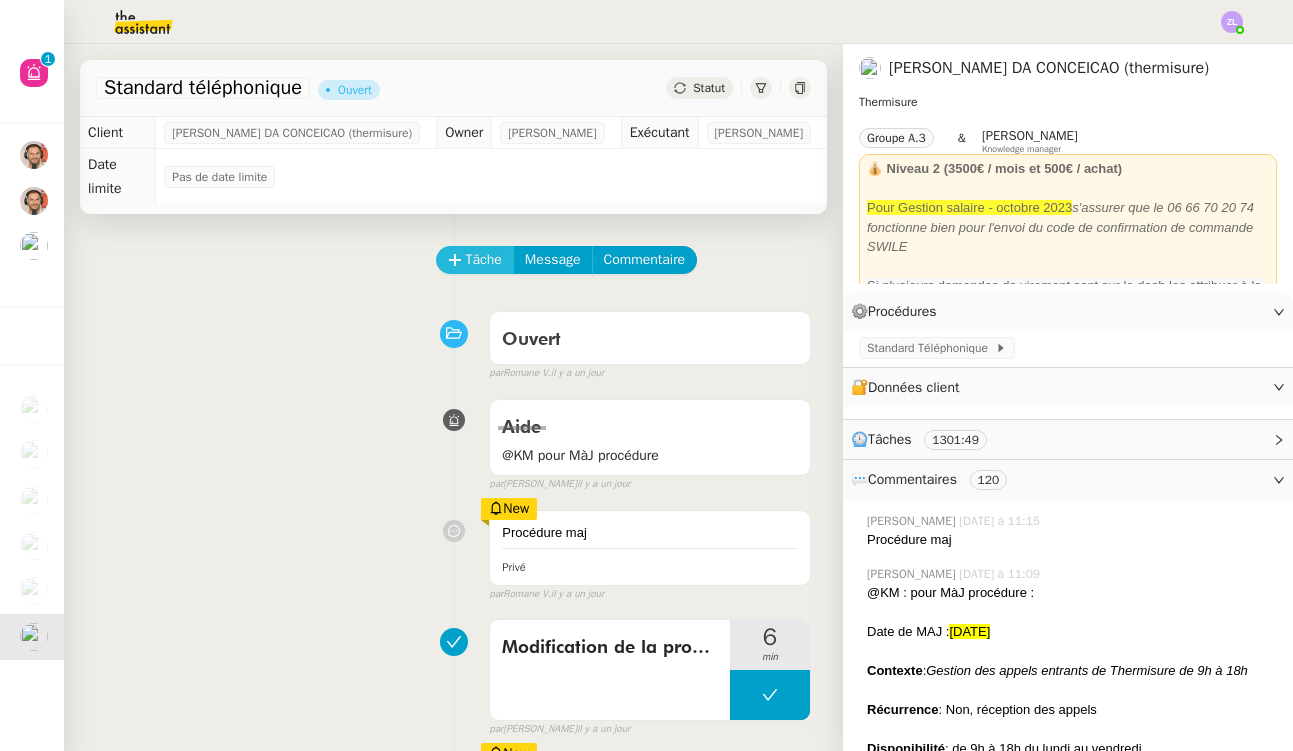 scroll, scrollTop: 0, scrollLeft: 0, axis: both 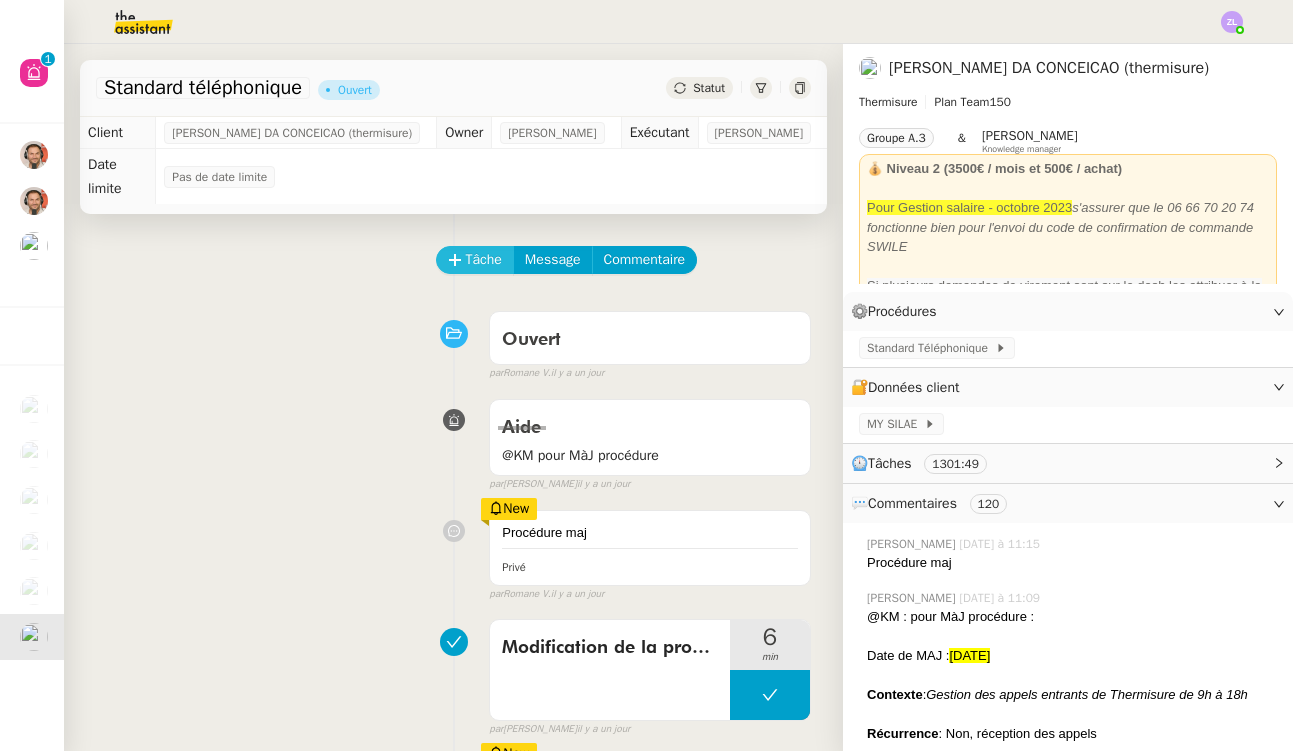 click on "Tâche" 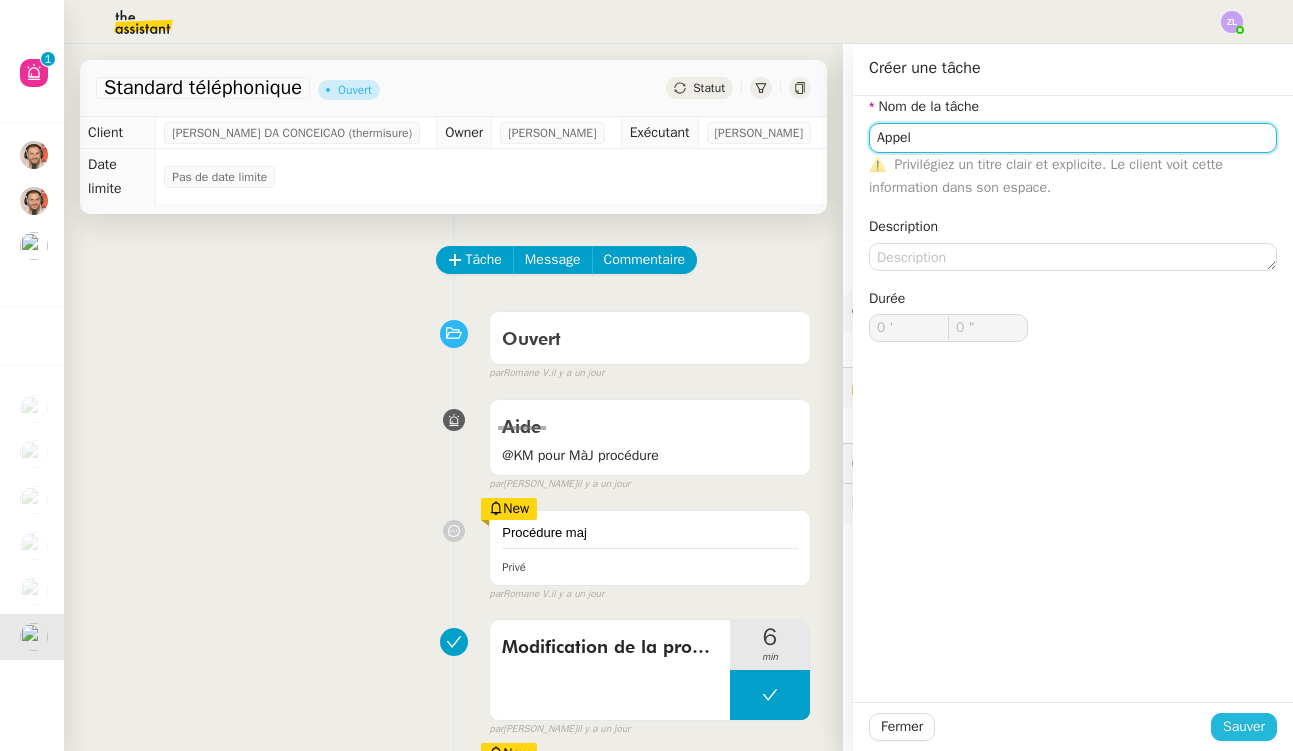 type on "Appel" 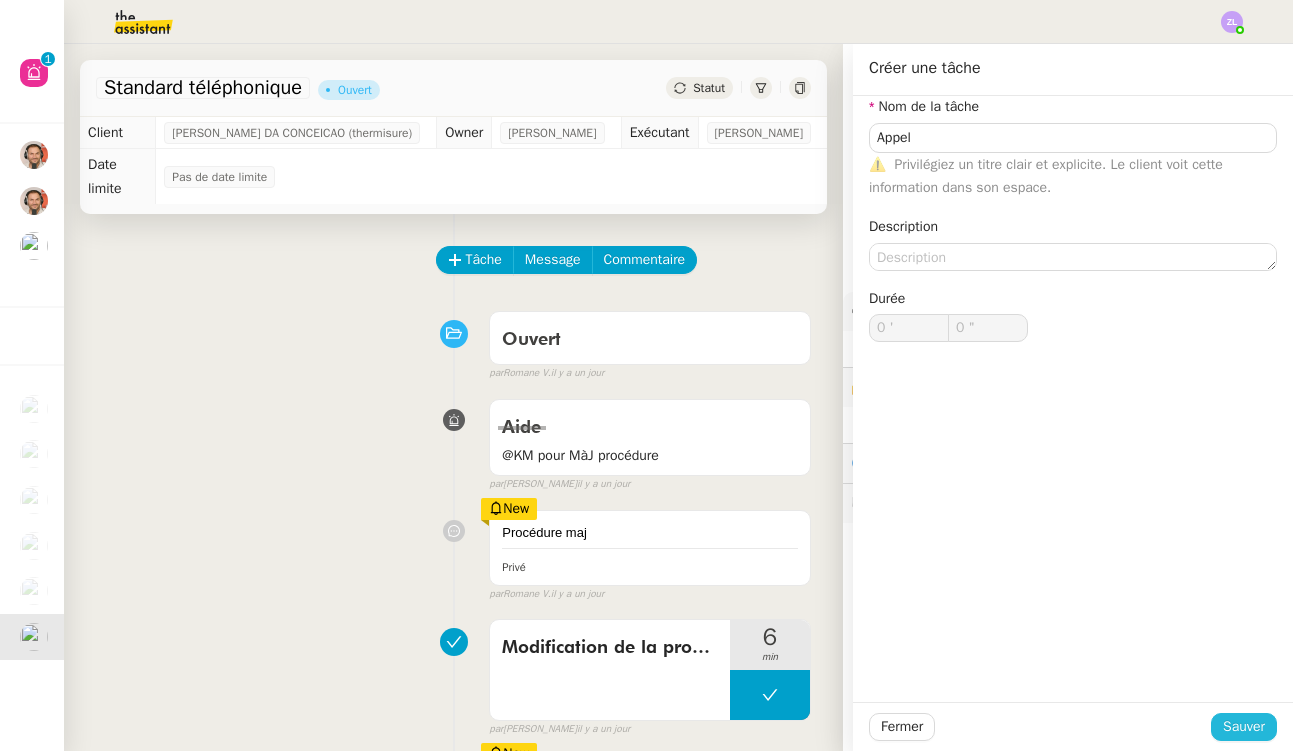 click on "Sauver" 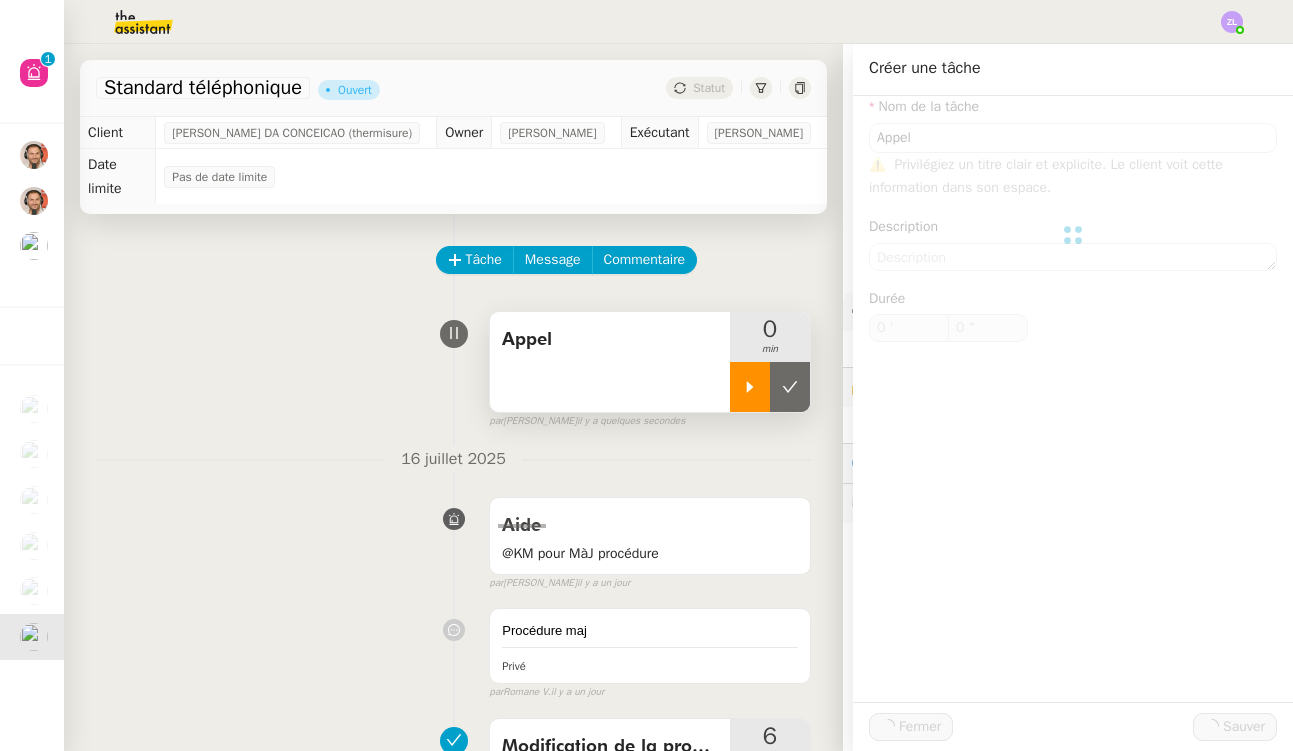 click at bounding box center (750, 387) 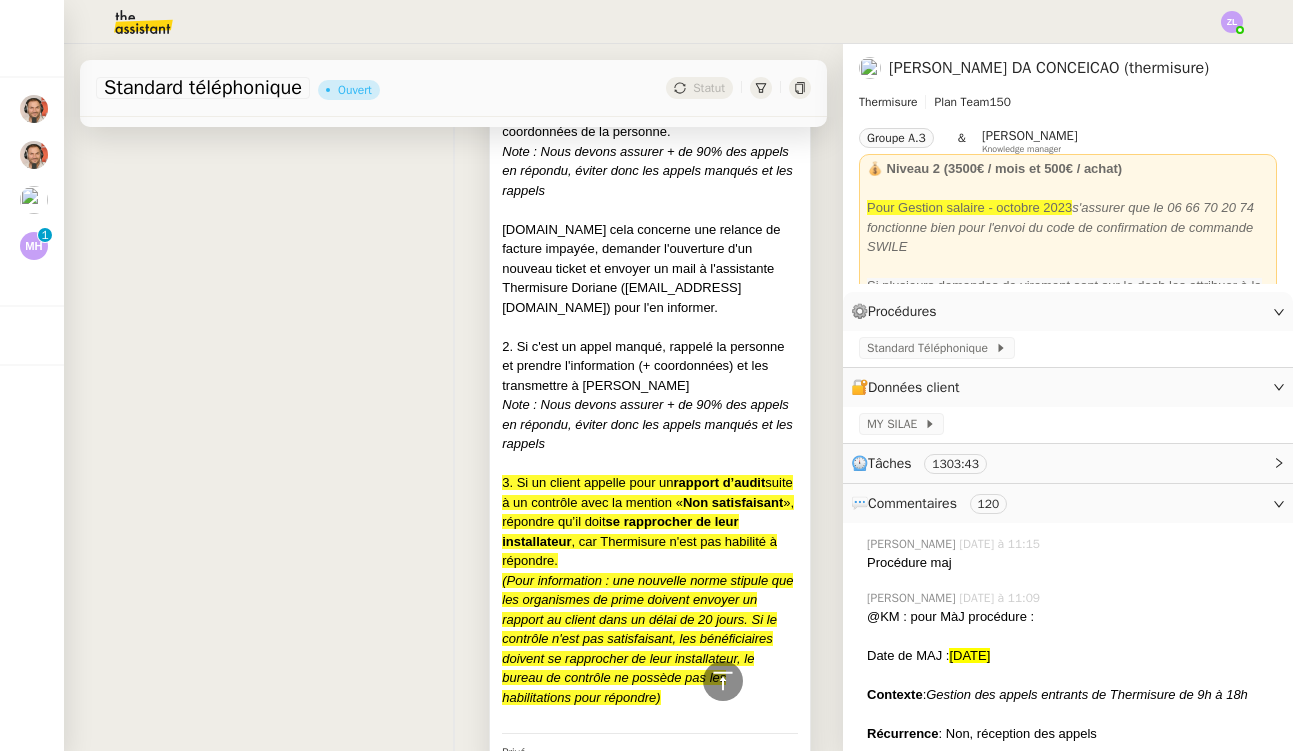 scroll, scrollTop: 1188, scrollLeft: 0, axis: vertical 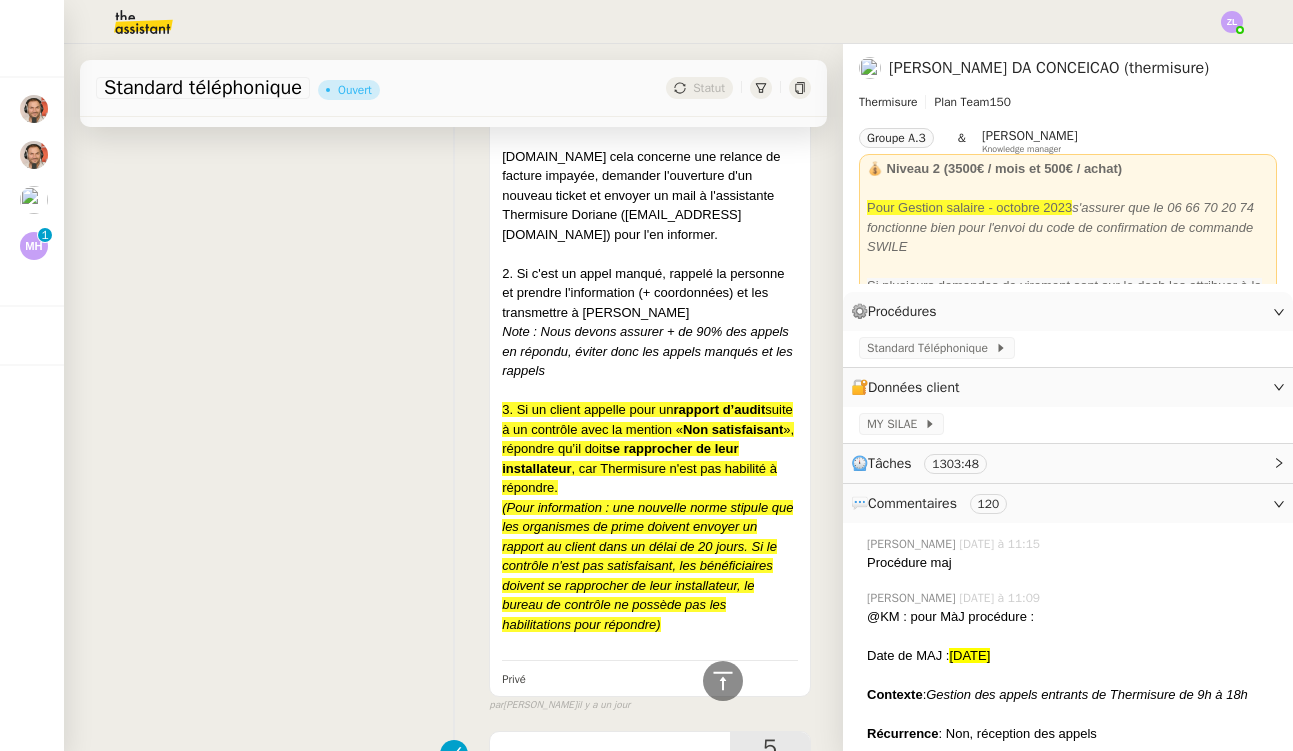 click 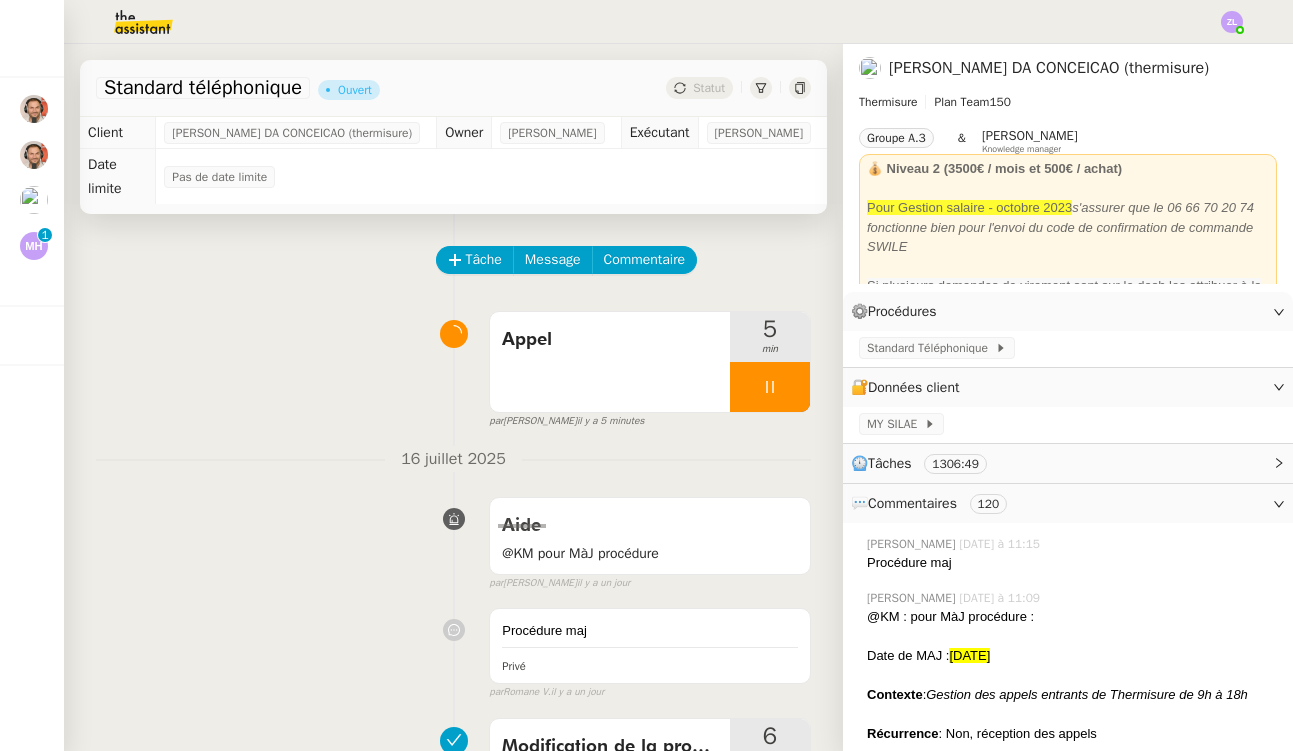 scroll, scrollTop: 0, scrollLeft: 0, axis: both 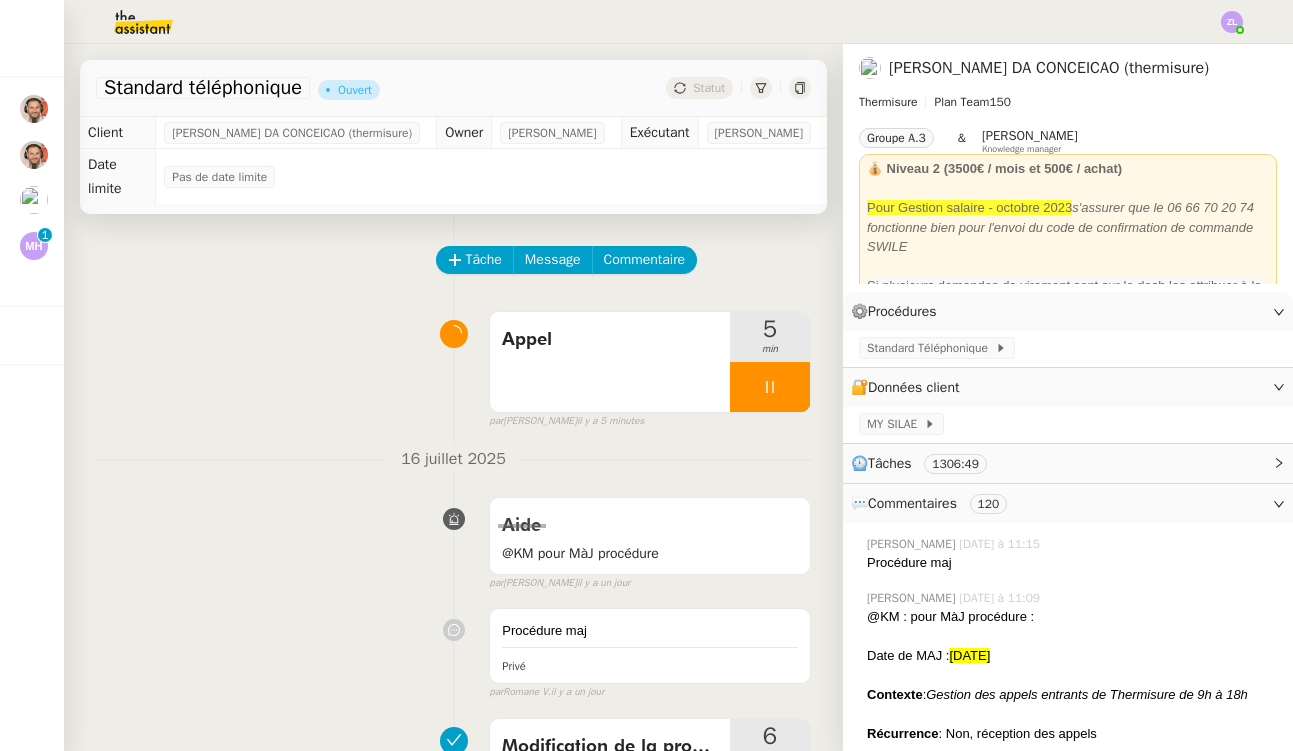 click on "Tâche Message Commentaire Veuillez patienter une erreur s'est produite 👌👌👌 message envoyé ✌️✌️✌️ [PERSON_NAME] d'abord attribuer un client Une erreur s'est produite, veuillez réessayer  Appel      5 min false par   [PERSON_NAME].   il y a 5 minutes 👌👌👌 message envoyé ✌️✌️✌️ une erreur s'est produite 👌👌👌 message envoyé ✌️✌️✌️ Votre message va être revu ✌️✌️✌️ une erreur s'est produite La taille des fichiers doit être de 10Mb au maximum. [DATE] Aide @KM pour MàJ procédure    false par   [PERSON_NAME]   [DATE] 👌👌👌 message envoyé ✌️✌️✌️ une erreur s'est produite 👌👌👌 message envoyé ✌️✌️✌️ Votre message va être revu ✌️✌️✌️ une erreur s'est produite La taille des fichiers doit être de 10Mb au maximum.
Procédure maj Privé false par   Romane V.   [DATE] 👌👌👌 message envoyé ✌️✌️✌️ une erreur s'est produite une erreur s'est produite" 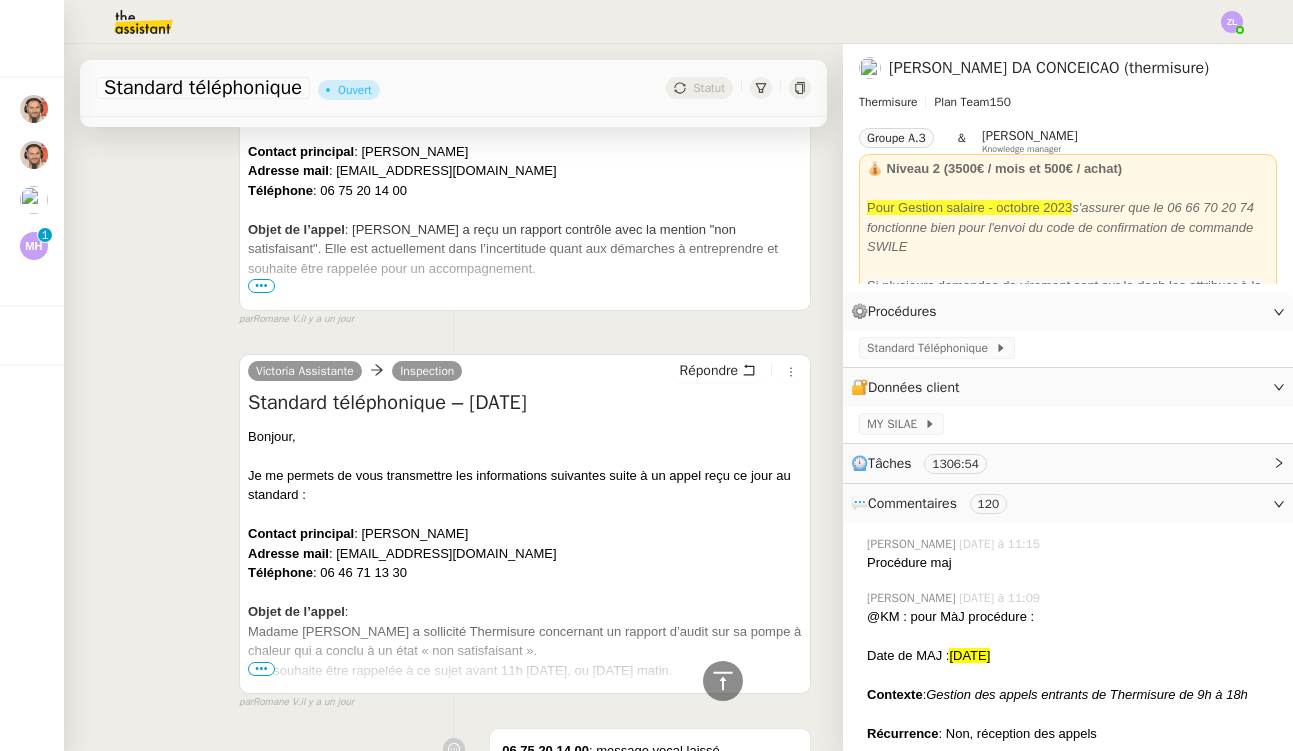 scroll, scrollTop: 2402, scrollLeft: 0, axis: vertical 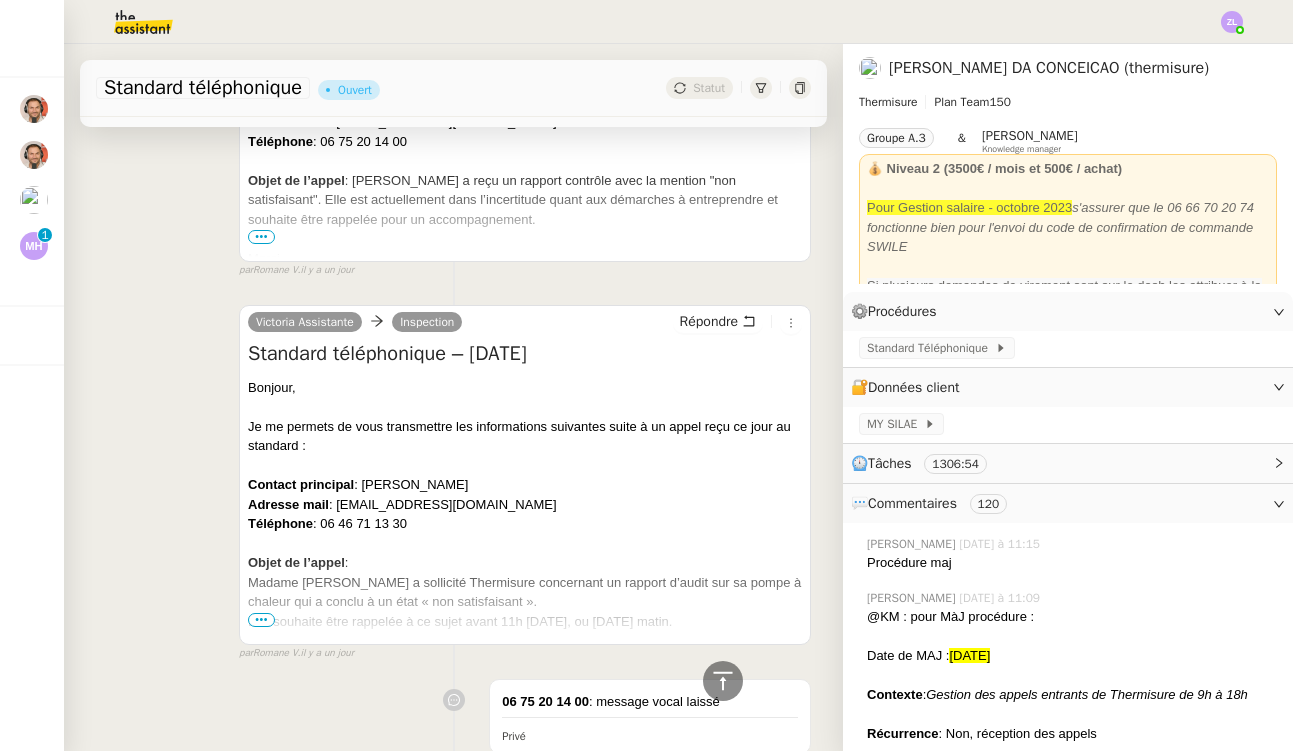 click on "Elle souhaite être rappelée à ce sujet avant 11h [DATE], ou [DATE] matin." at bounding box center (525, 622) 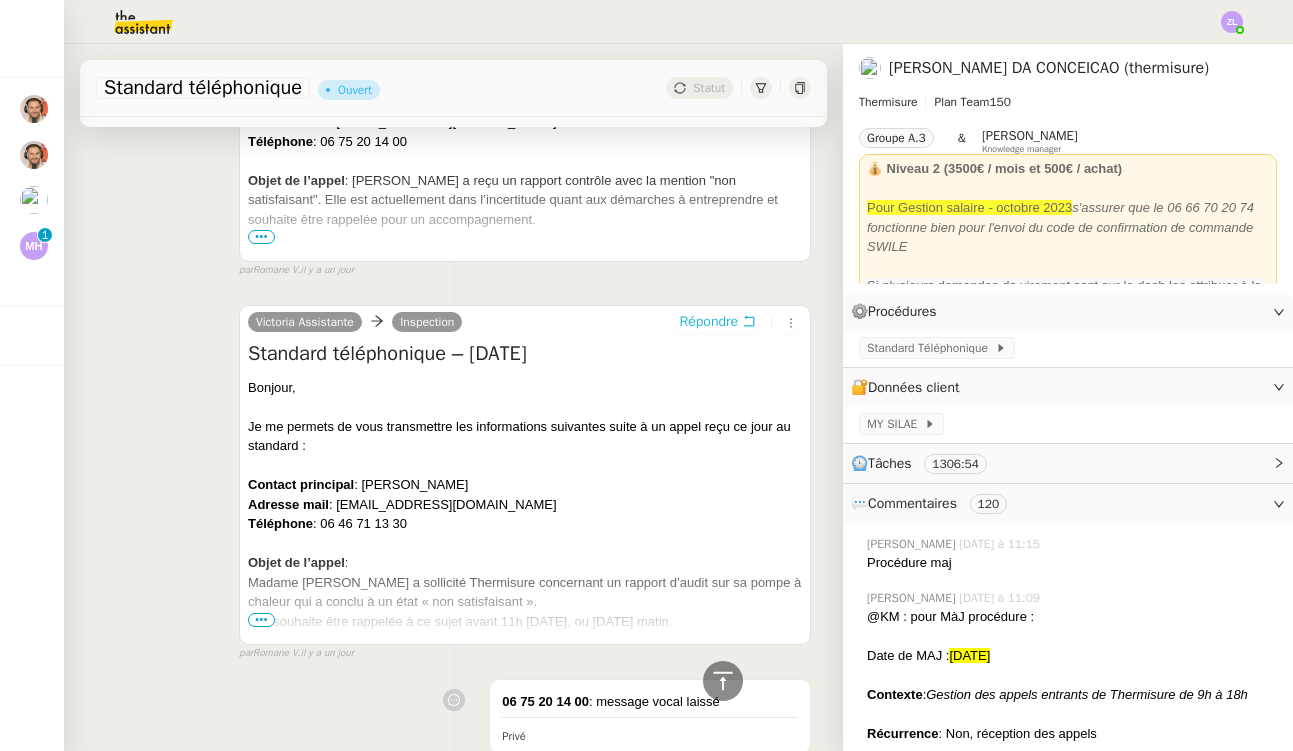 click on "Répondre" at bounding box center (709, 322) 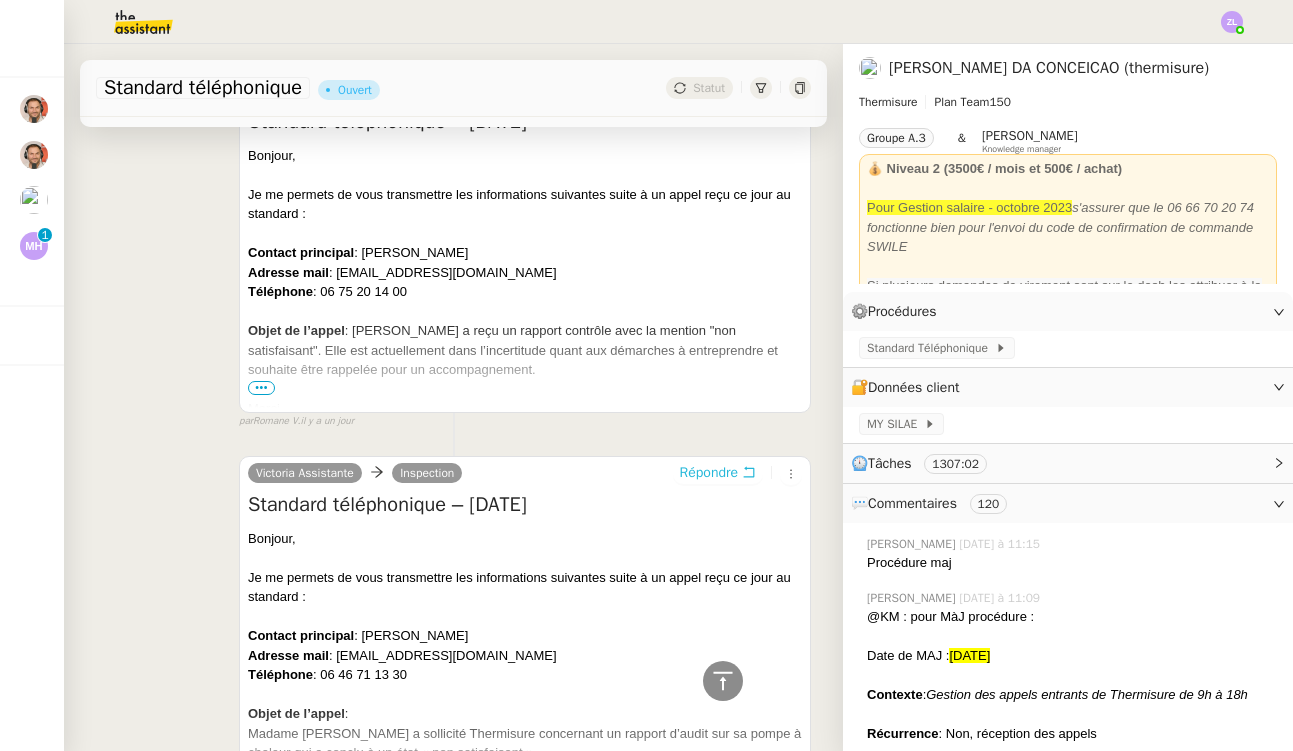 click on "Répondre" at bounding box center [709, 473] 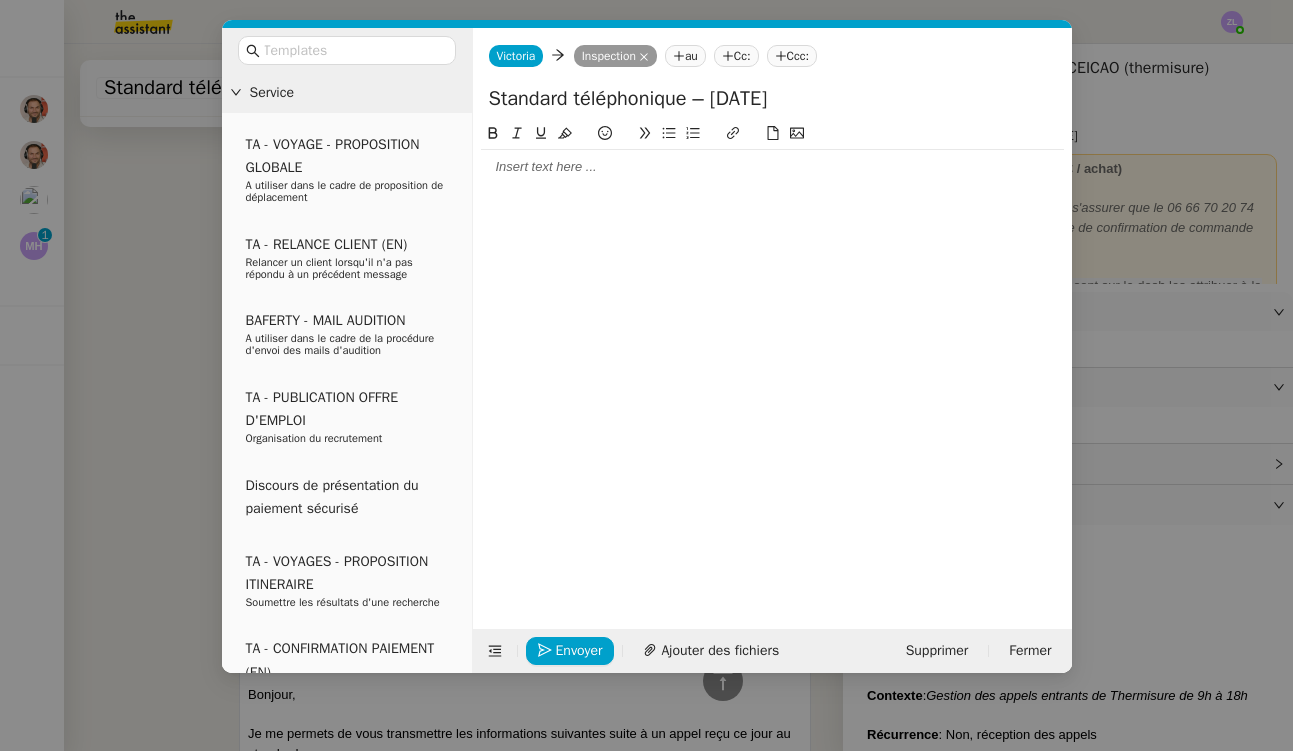 click 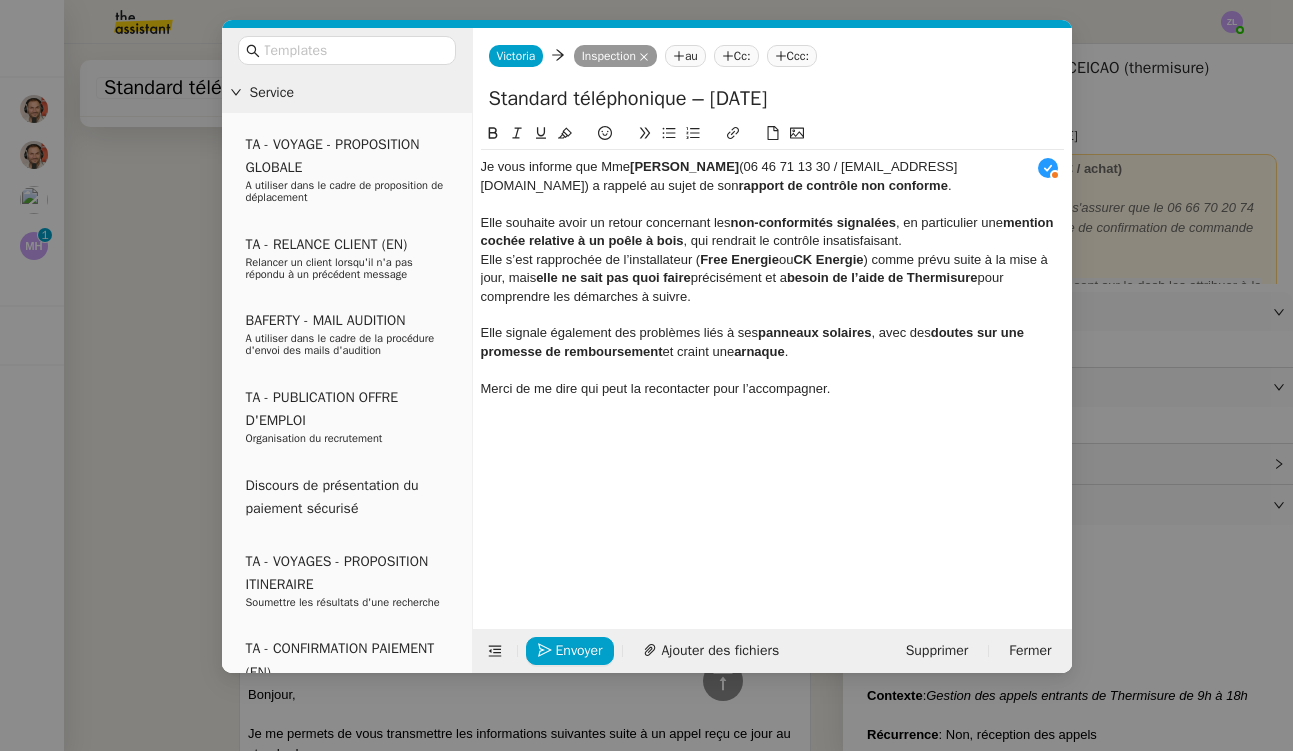 scroll, scrollTop: 21, scrollLeft: 0, axis: vertical 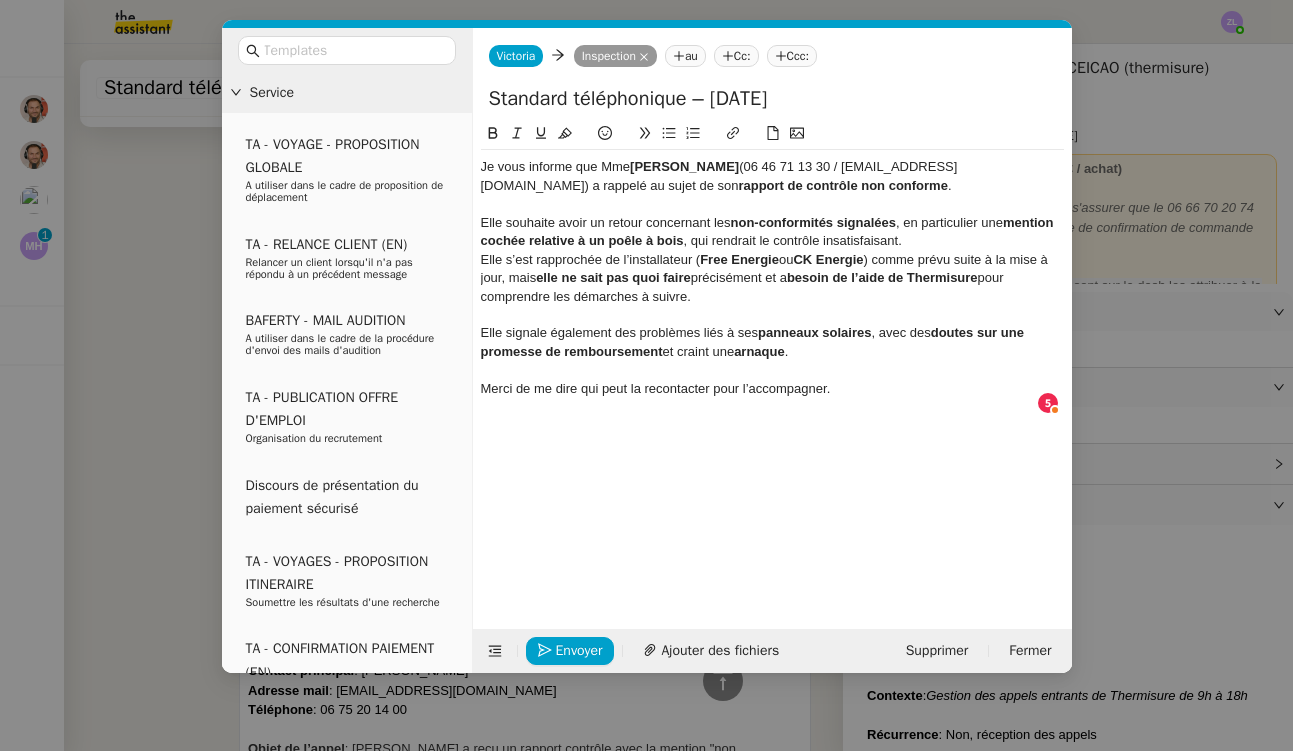 click on "Je vous informe que [PERSON_NAME]  (06 46 71 13 30 / [EMAIL_ADDRESS][DOMAIN_NAME]) a rappelé au sujet de son  rapport de contrôle non conforme ." 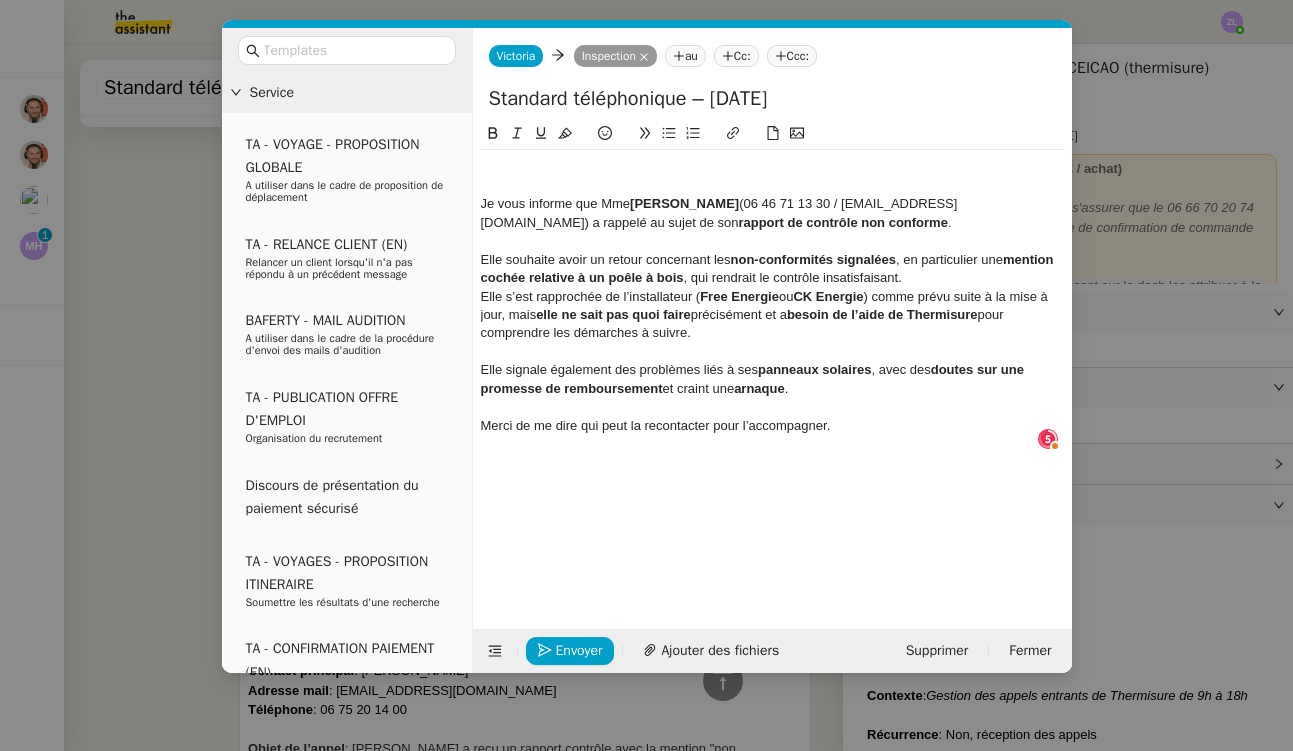 click 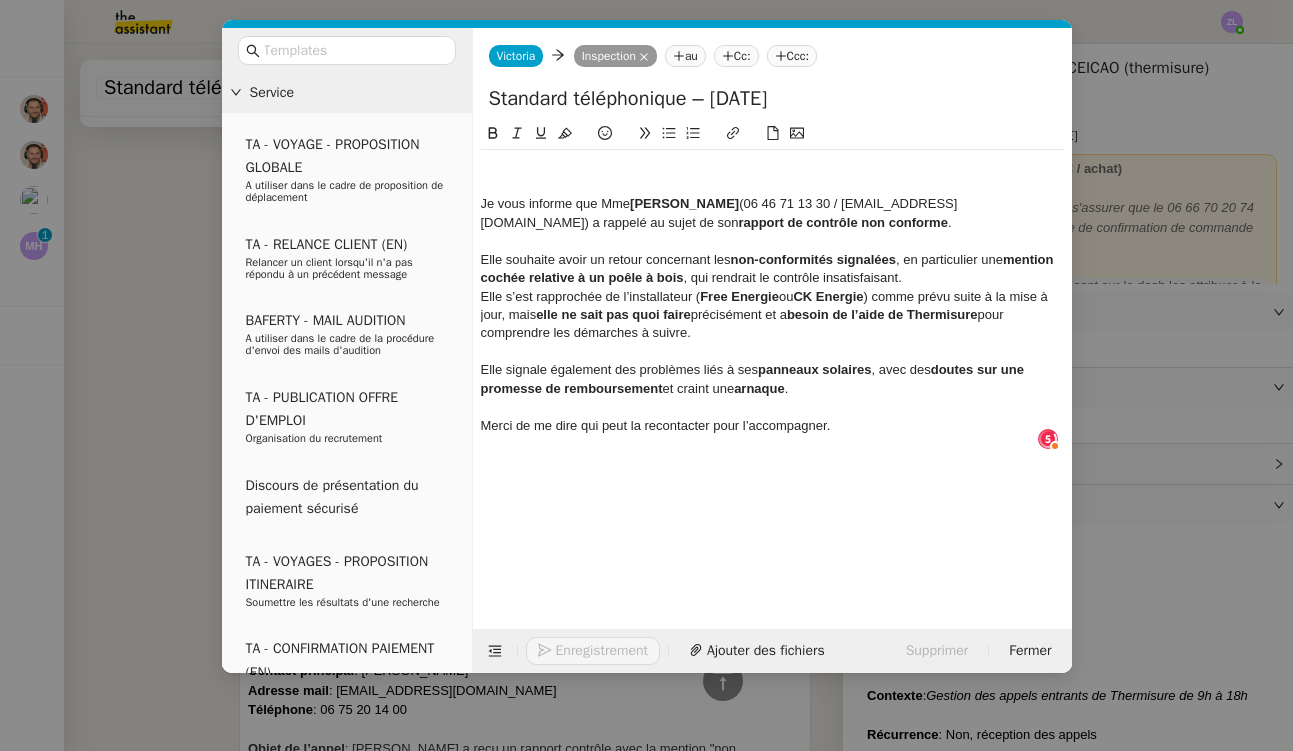 type 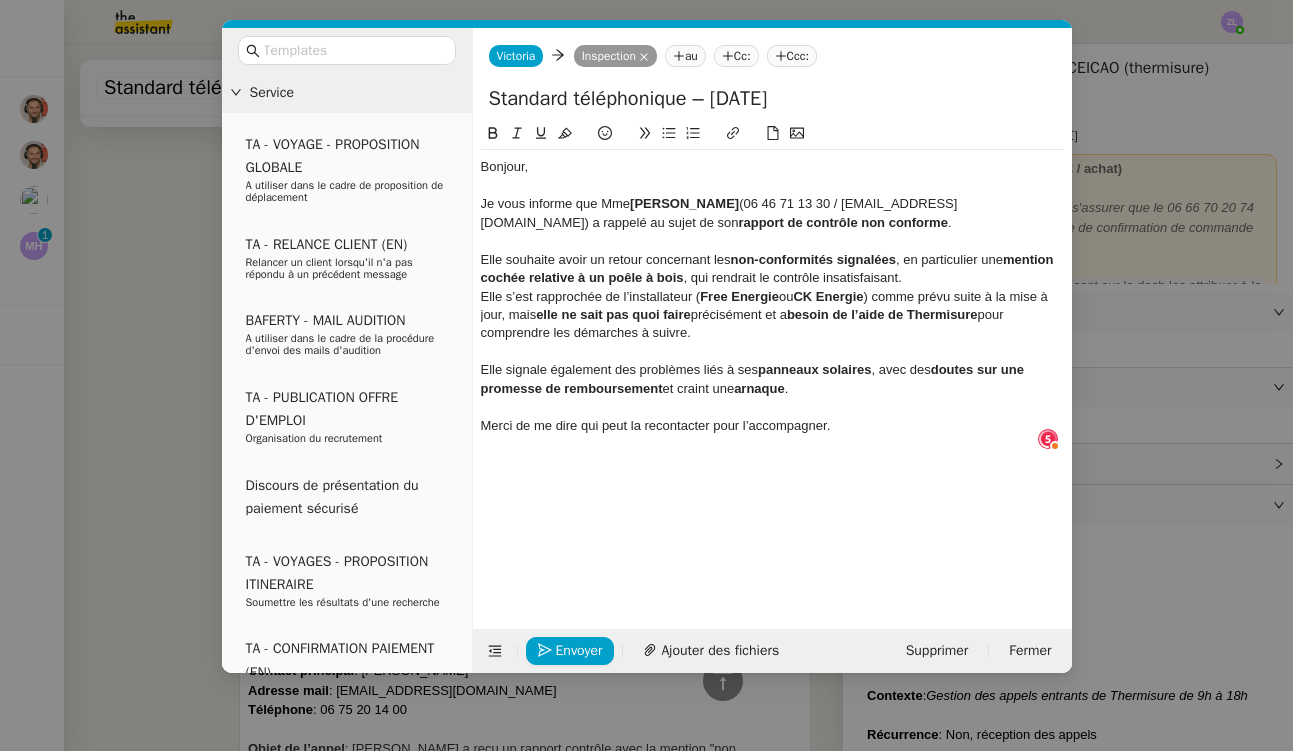 click on "Elle souhaite avoir un retour concernant les  non-conformités signalées , en particulier une  mention cochée relative à un poêle à bois , qui rendrait le contrôle insatisfaisant." 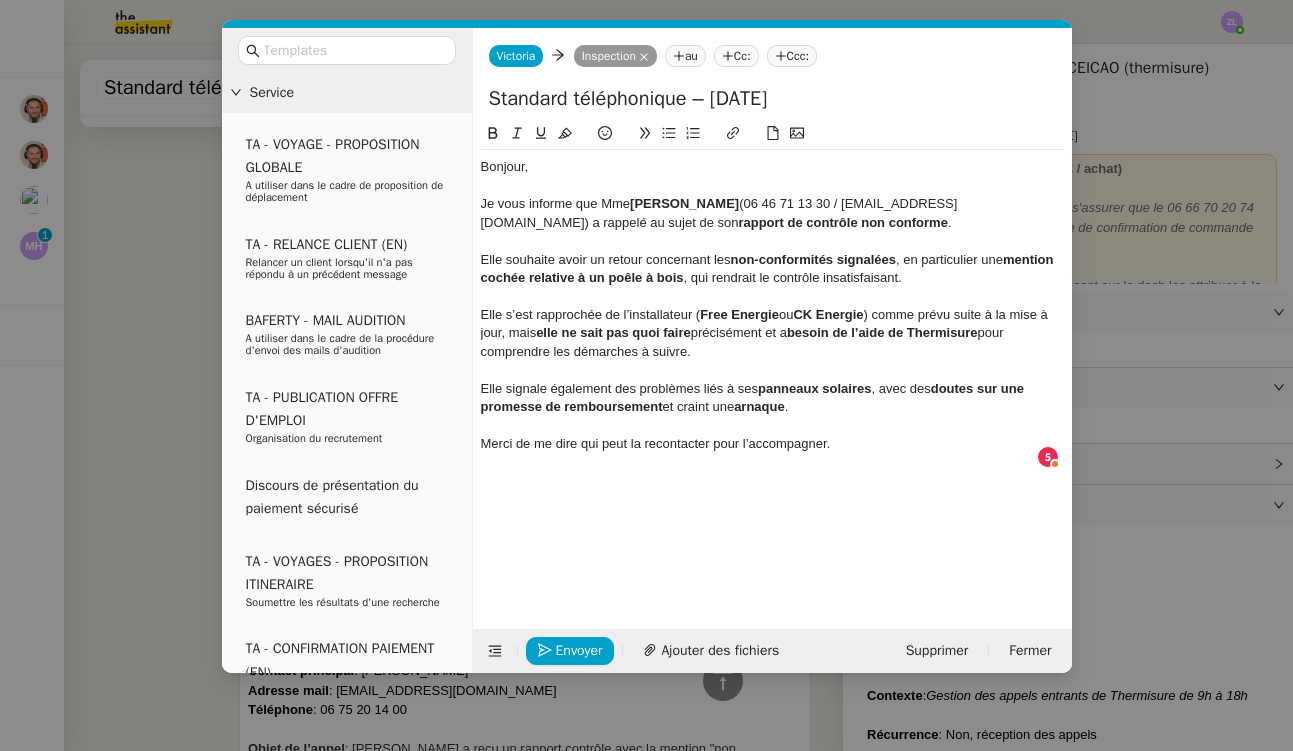 click 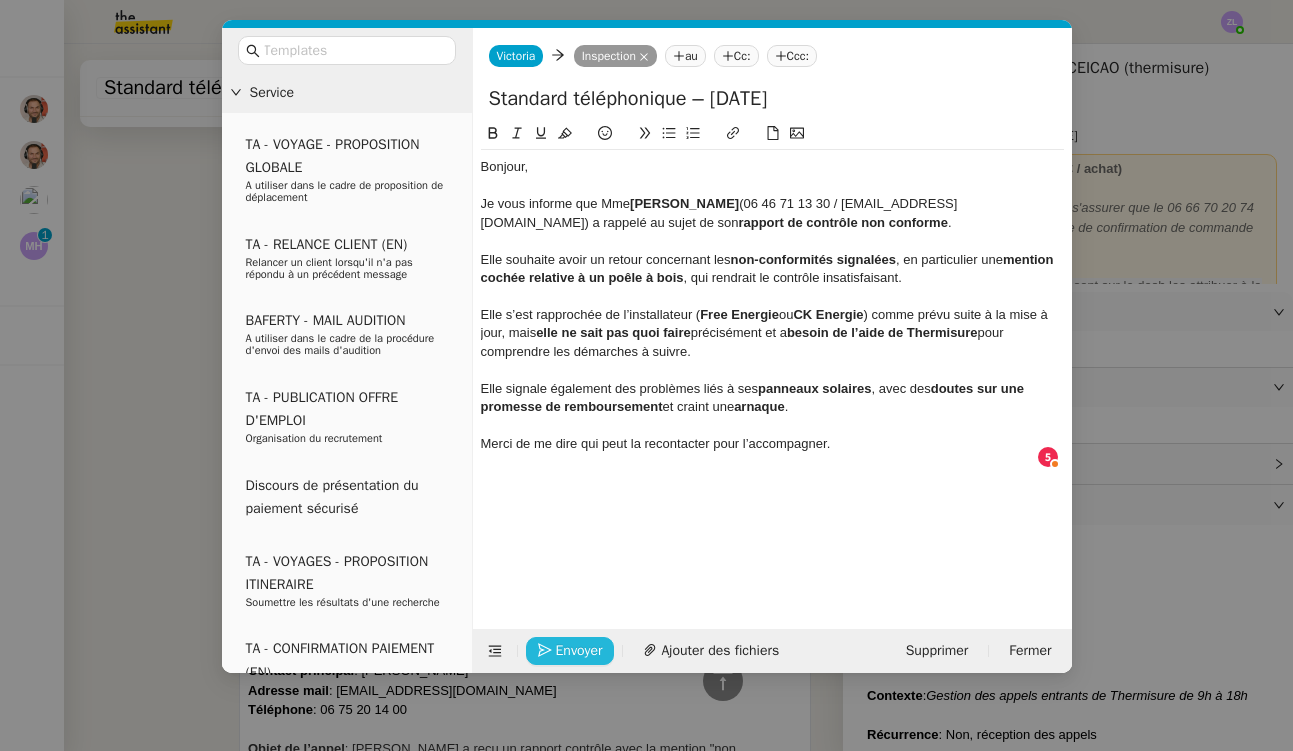 click on "Envoyer" 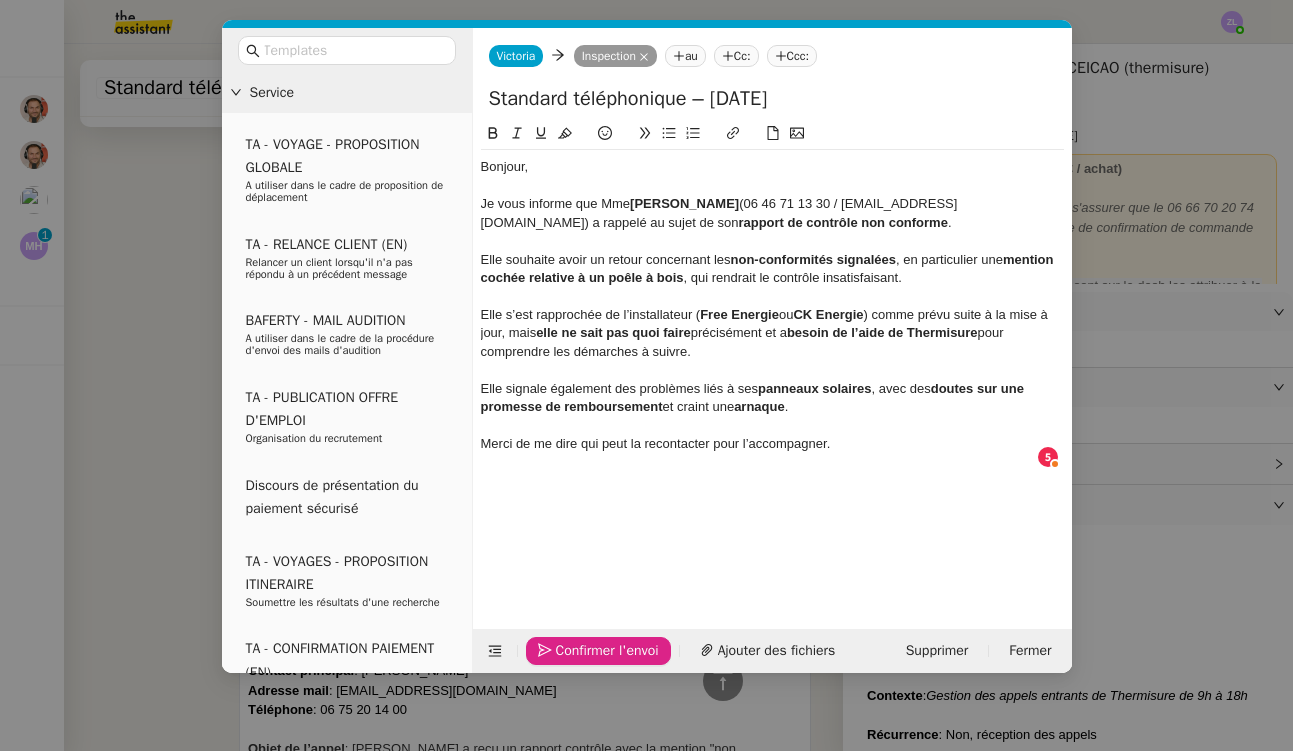 click on "Confirmer l'envoi" 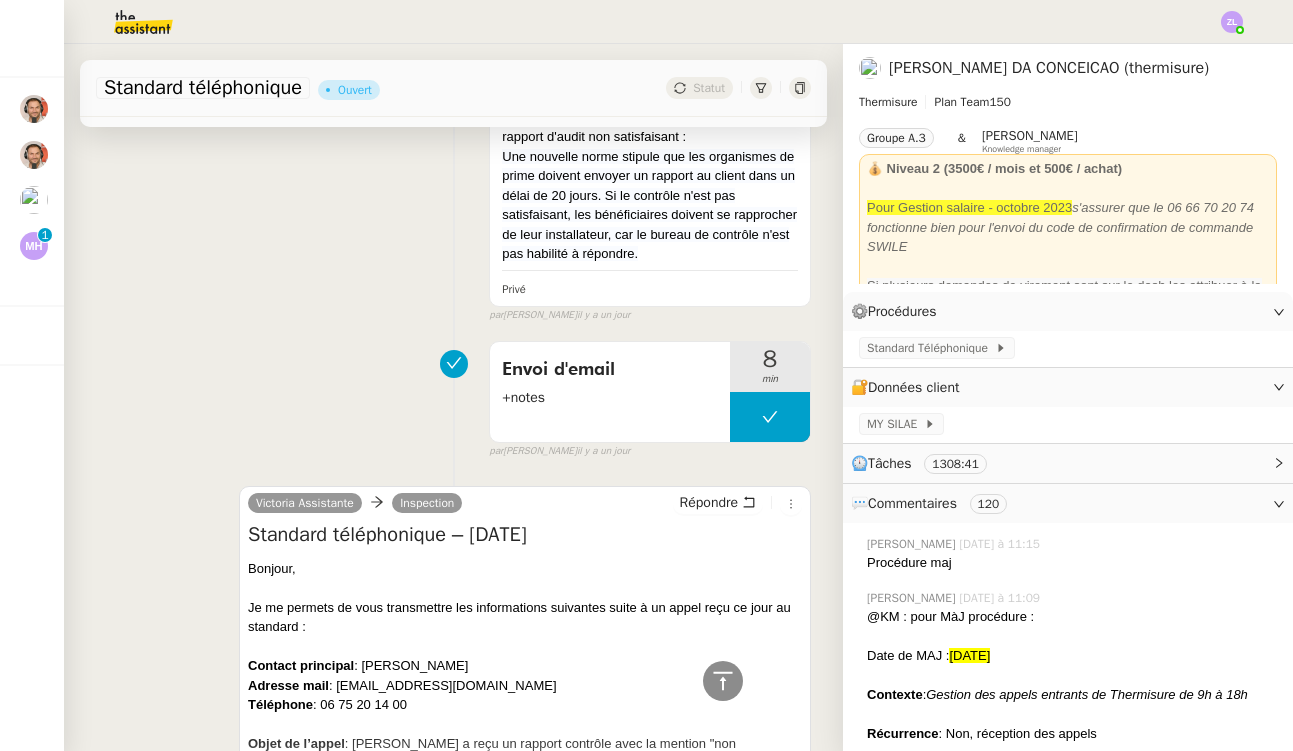 scroll, scrollTop: -3, scrollLeft: 0, axis: vertical 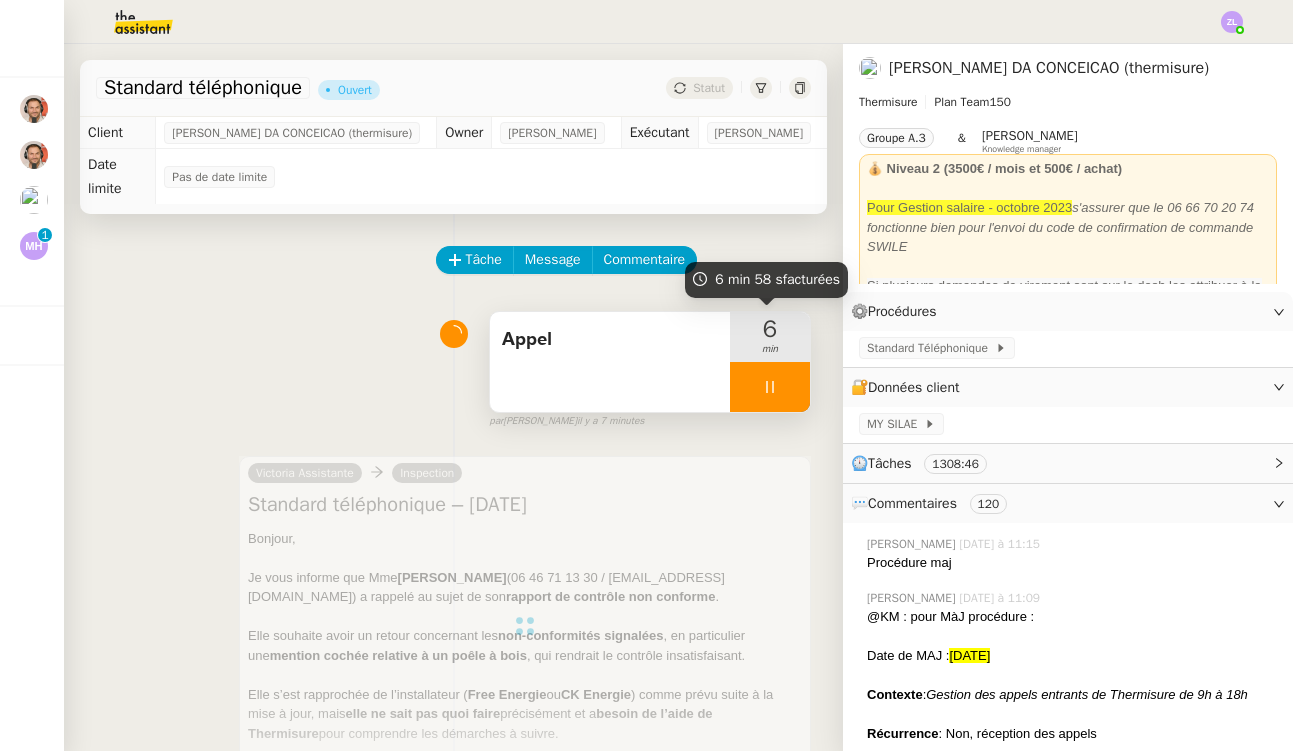 click at bounding box center [770, 387] 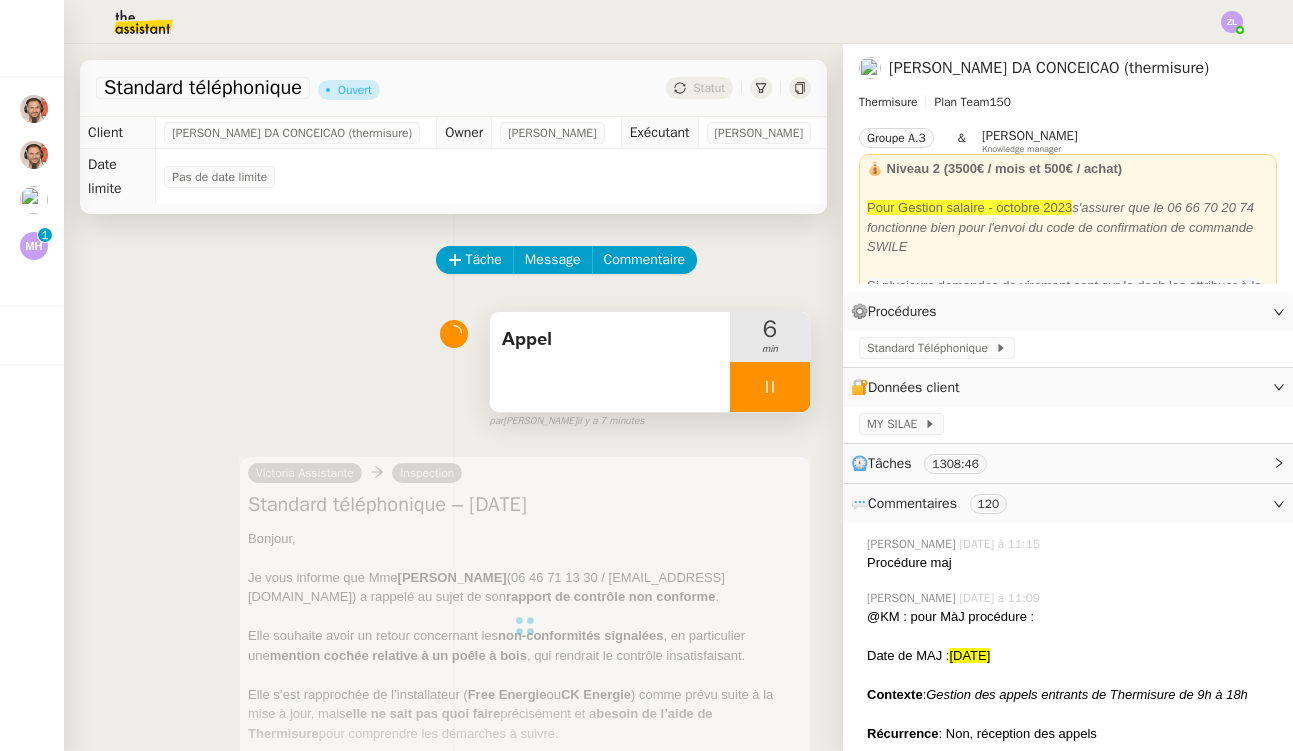 scroll, scrollTop: 0, scrollLeft: 0, axis: both 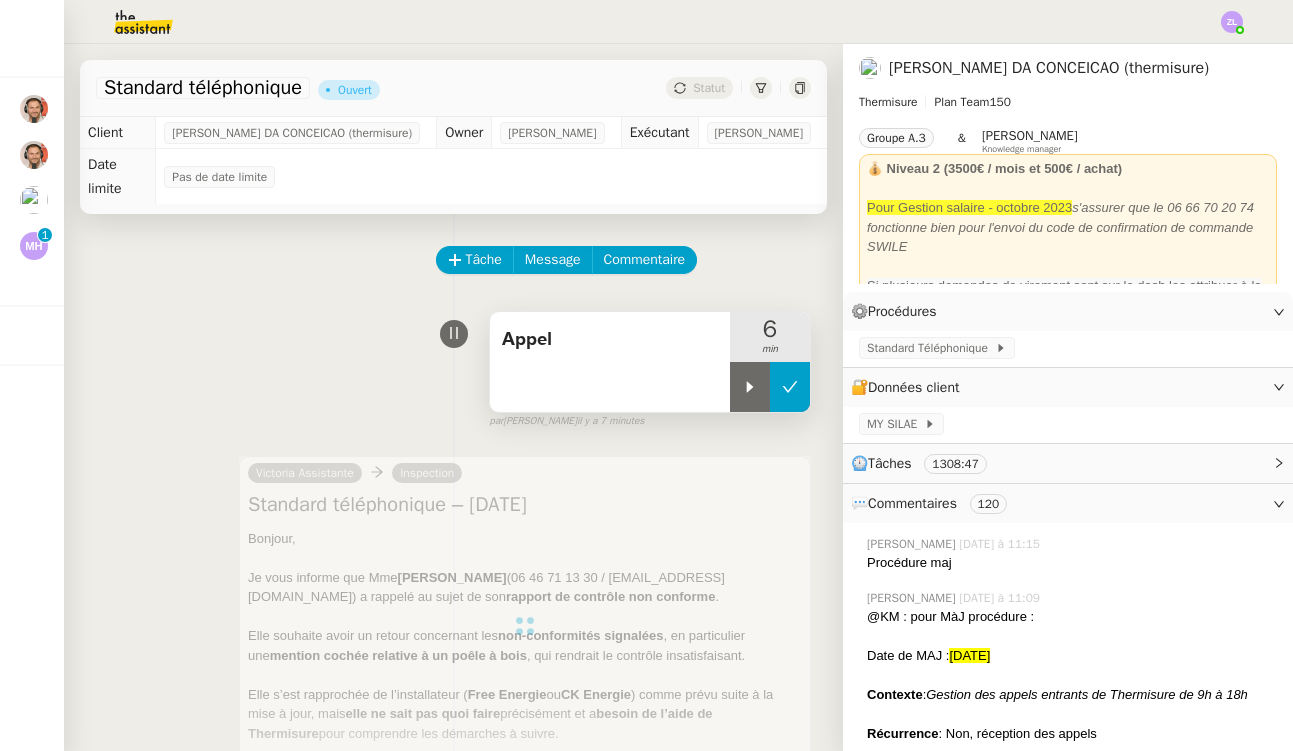 click 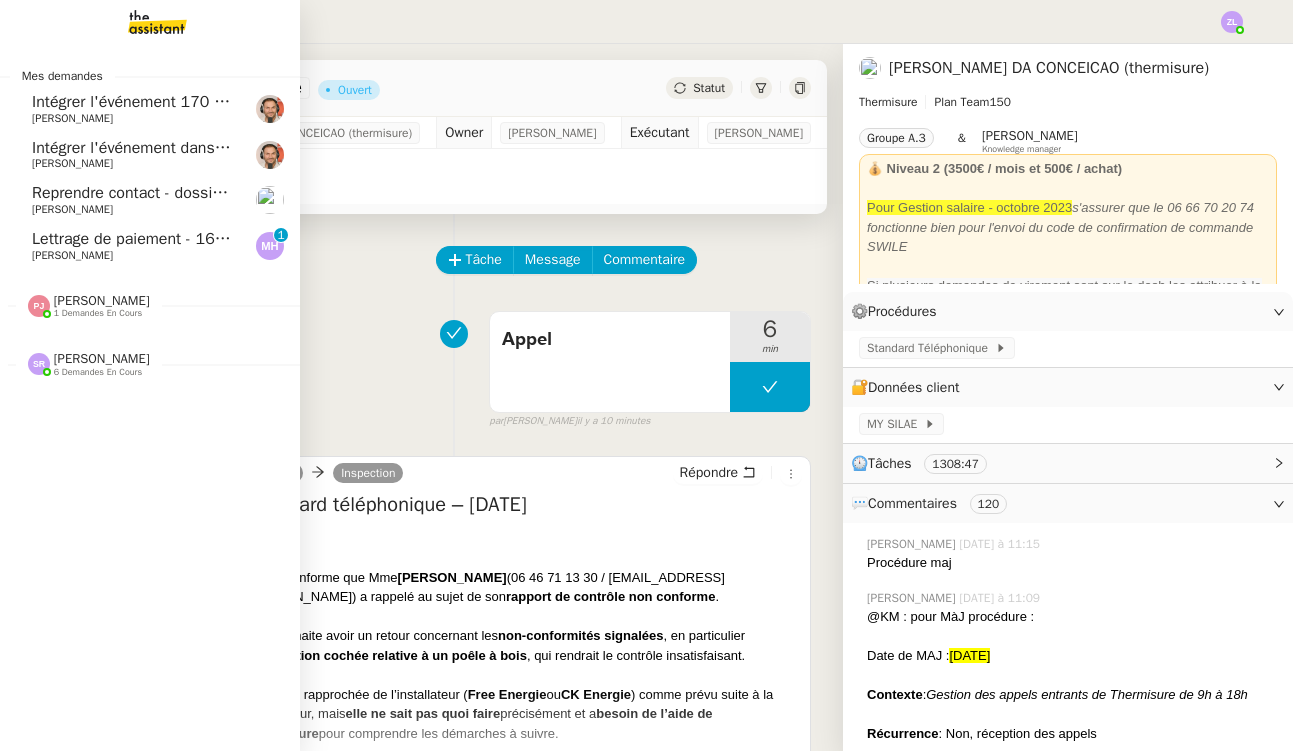 click on "Lettrage de paiement - 16 juillet 2025" 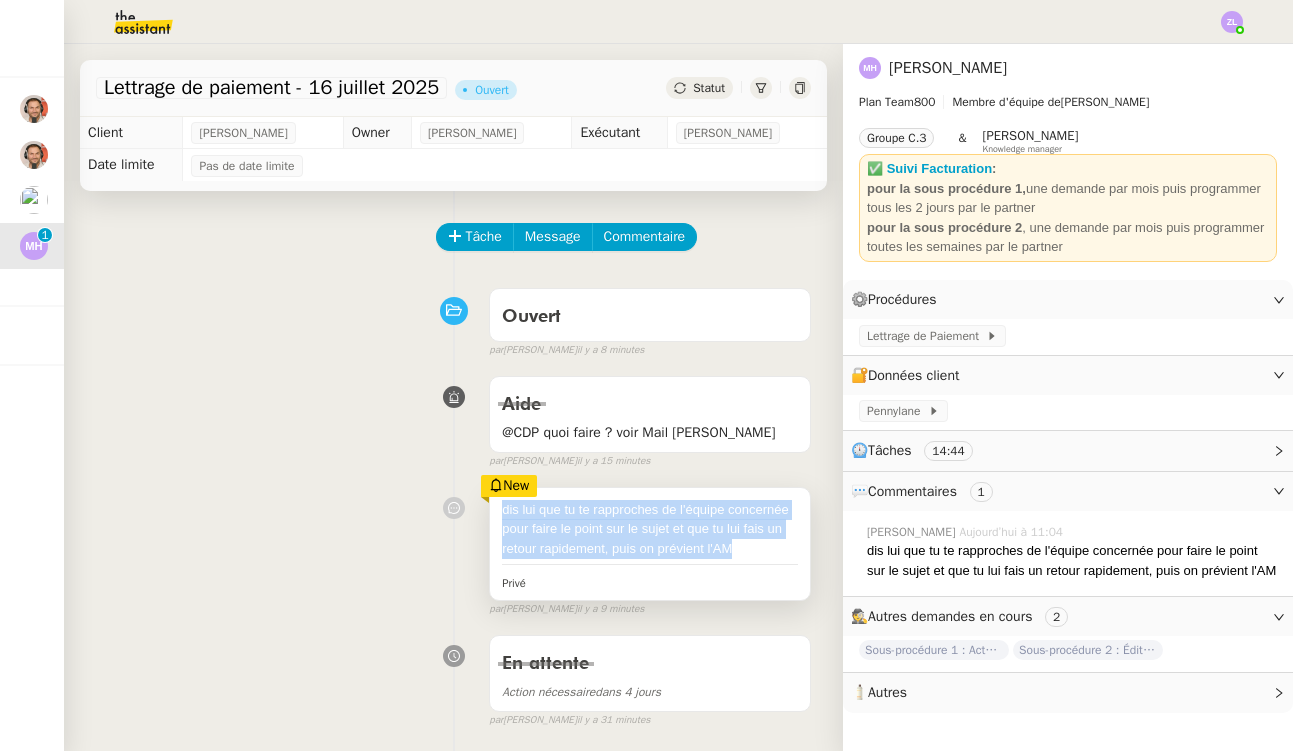 drag, startPoint x: 749, startPoint y: 539, endPoint x: 503, endPoint y: 505, distance: 248.33849 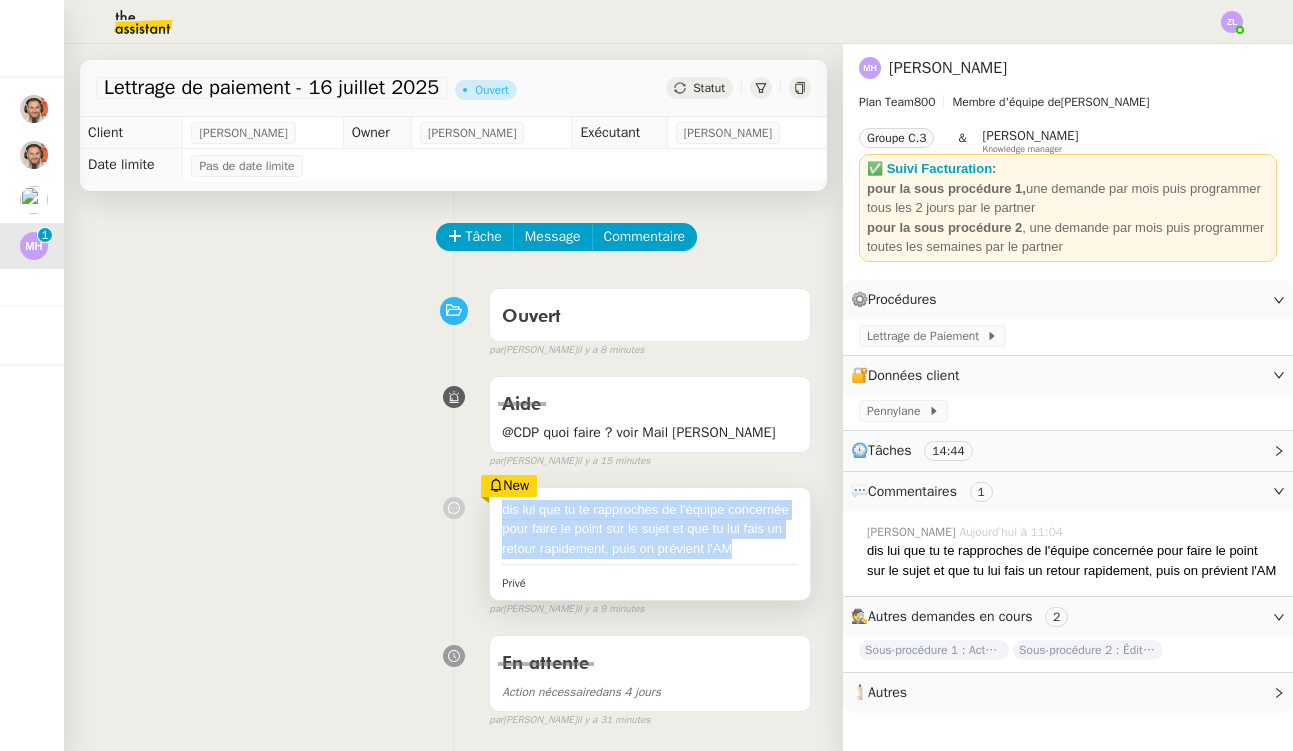 click on "dis lui que tu te rapproches de l'équipe concernée pour faire le point sur le sujet et que tu lui fais un retour rapidement, puis on prévient l'AM" at bounding box center (650, 529) 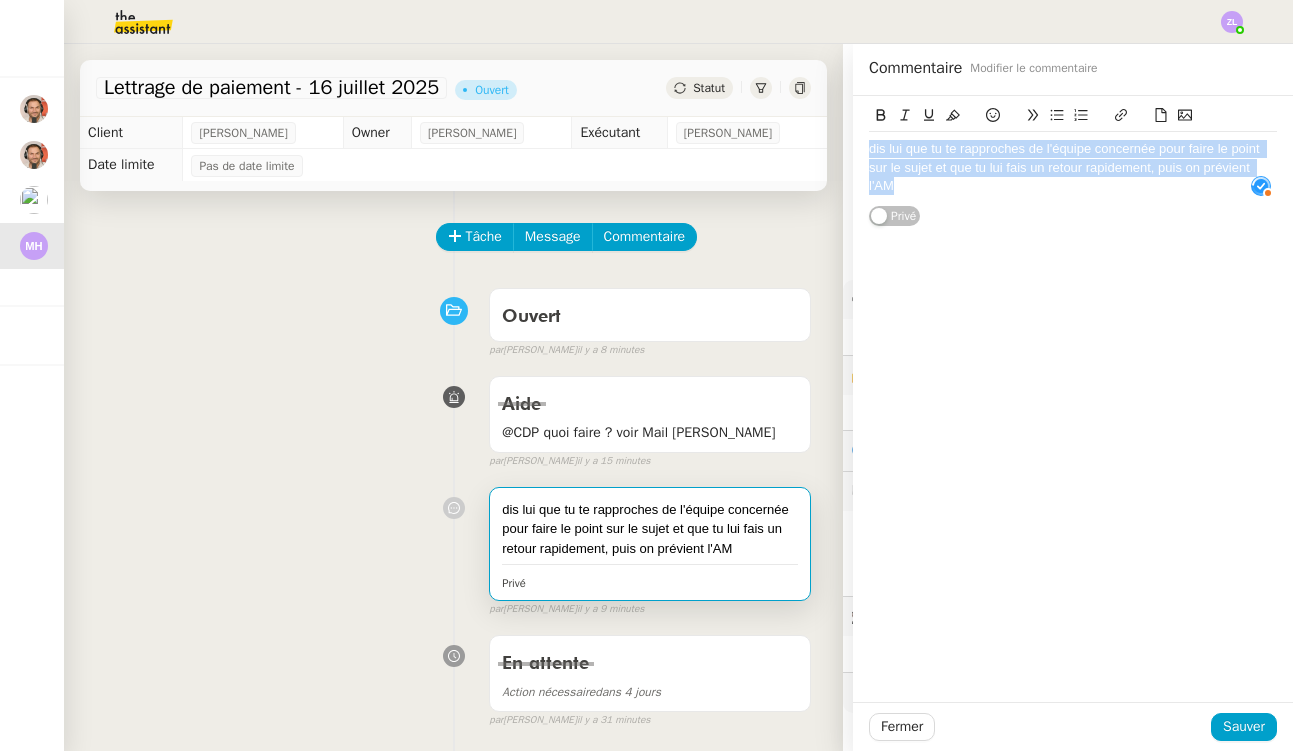 copy on "dis lui que tu te rapproches de l'équipe concernée pour faire le point sur le sujet et que tu lui fais un retour rapidement, puis on prévient l'AM" 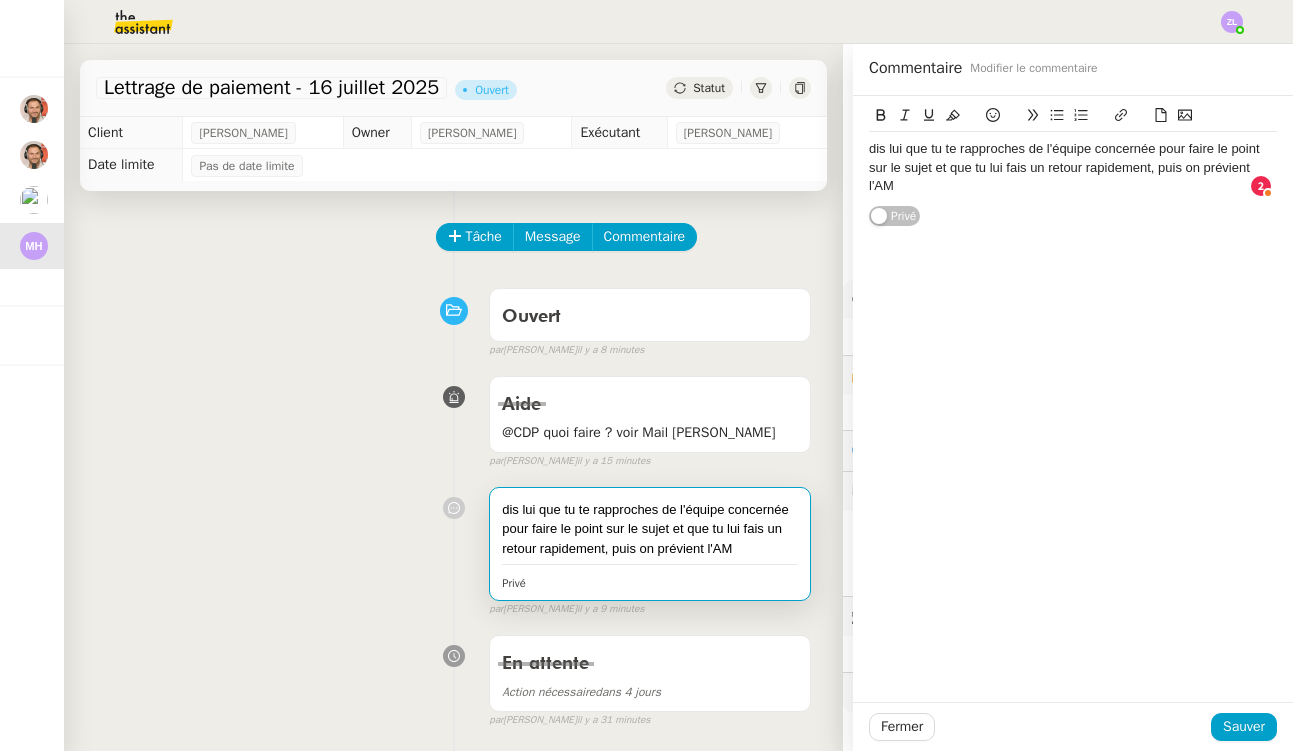click 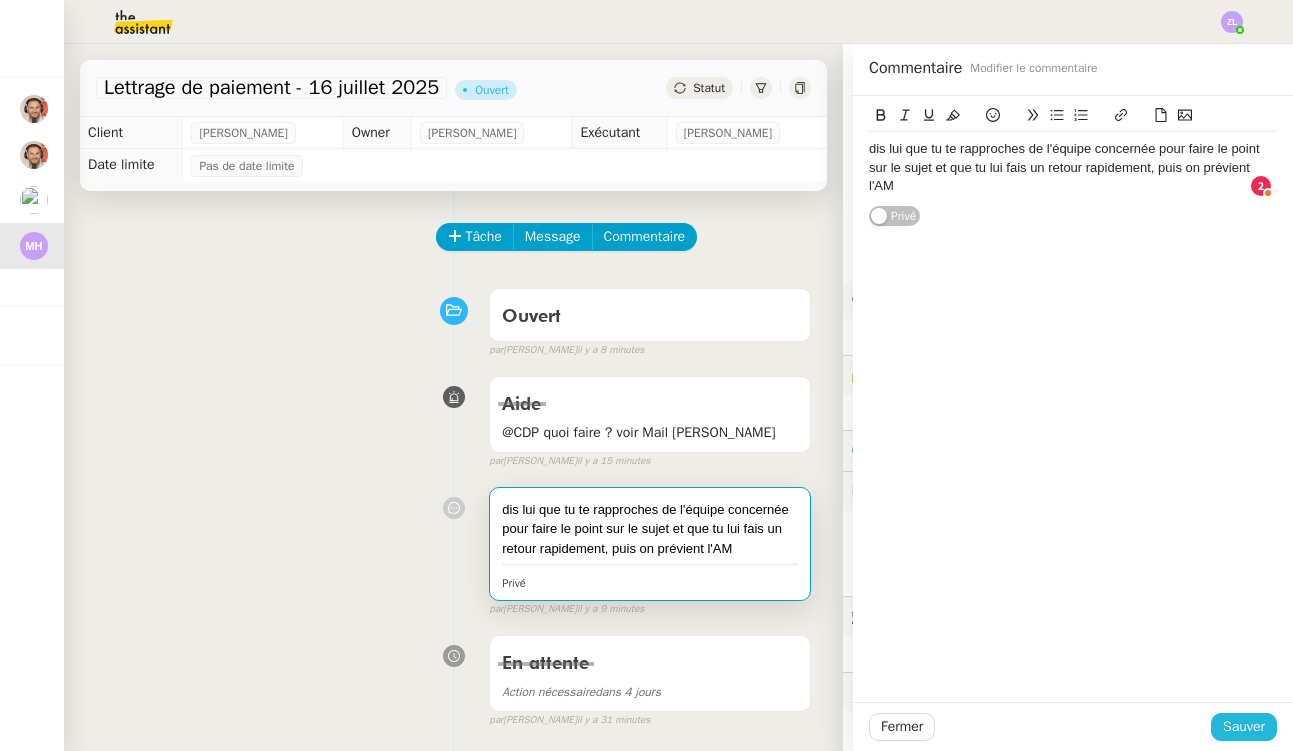 click on "Sauver" 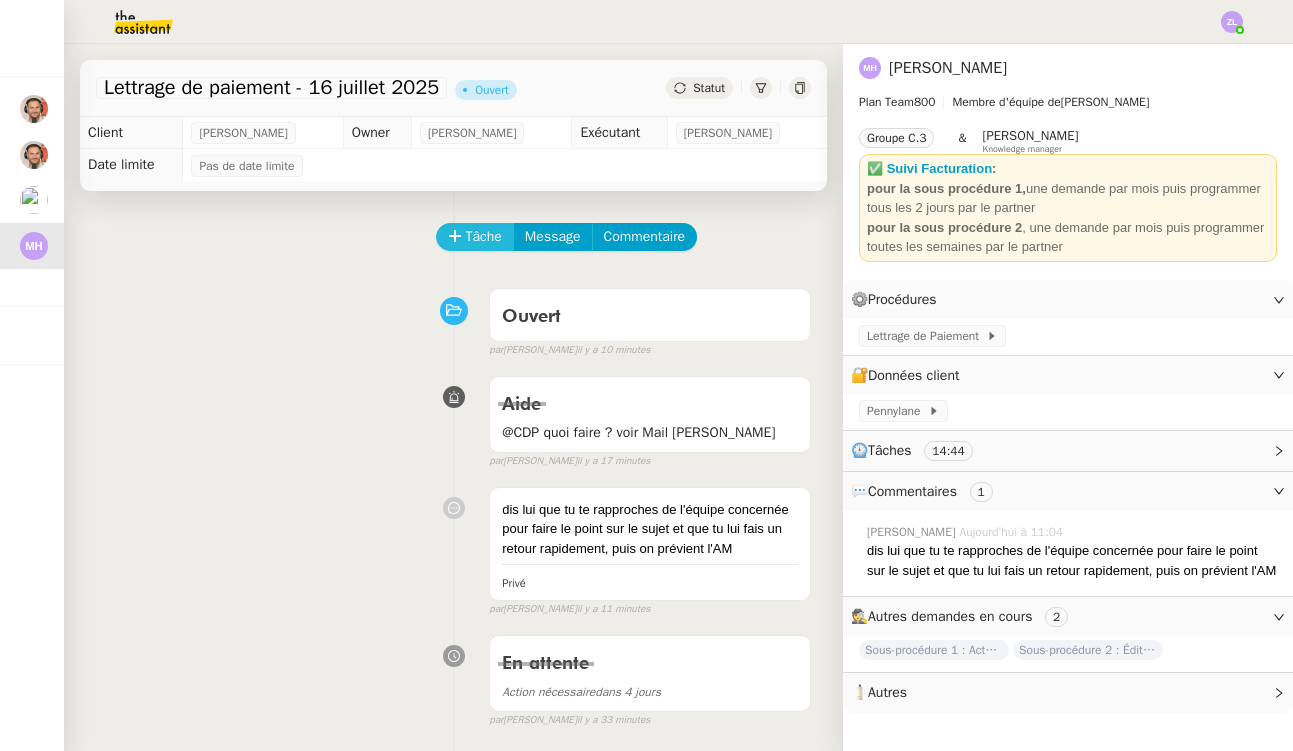 click on "Tâche" 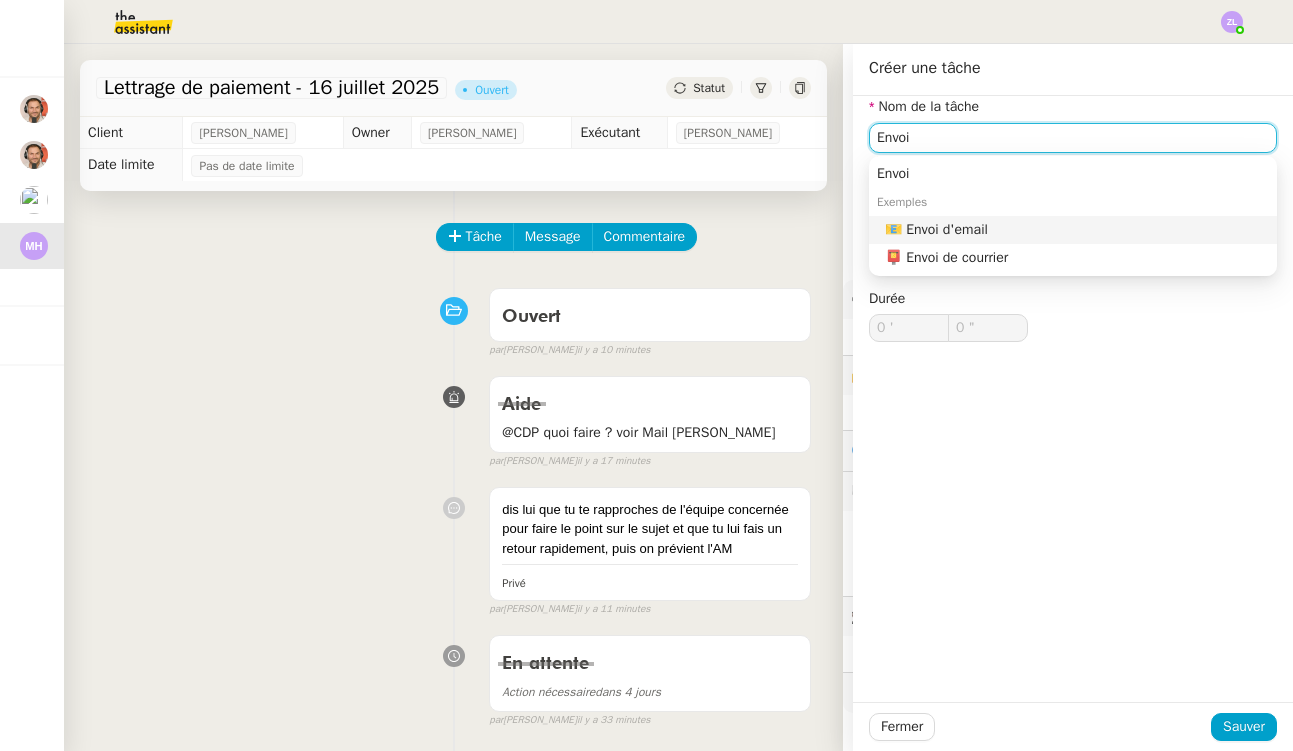 click on "📧 Envoi d'email" 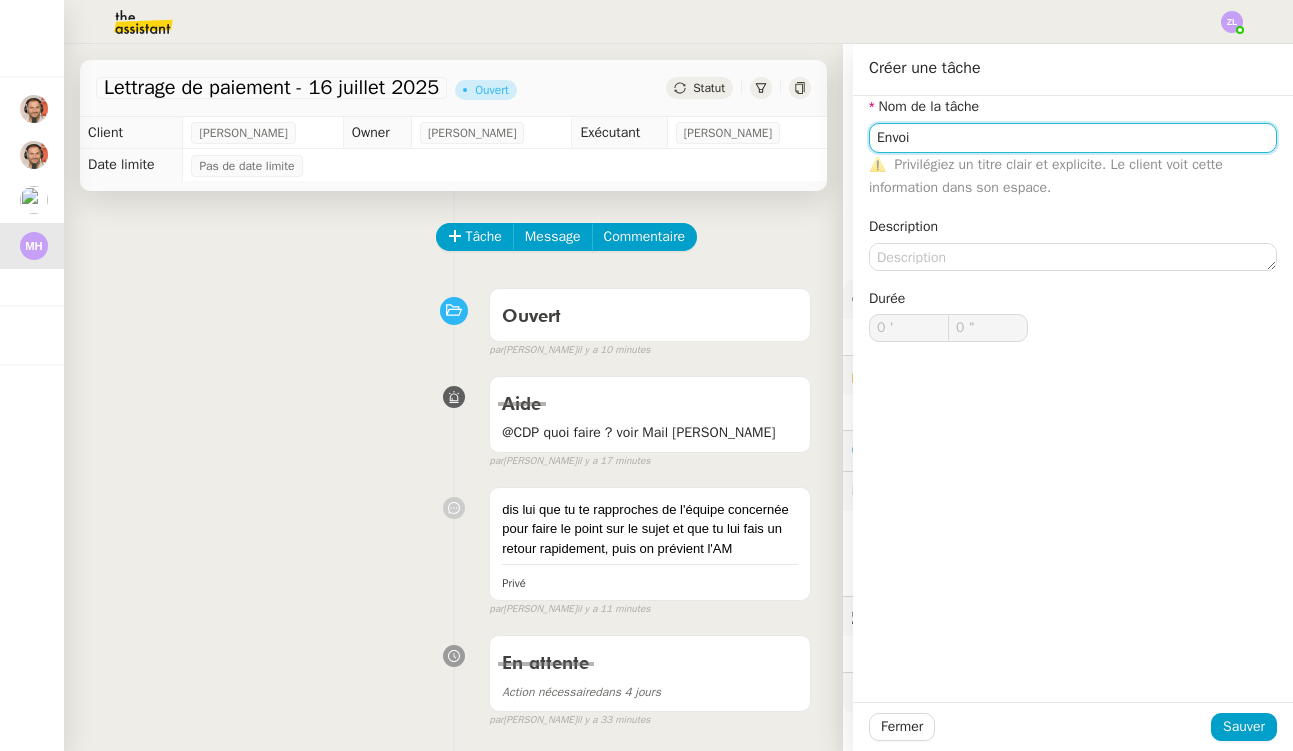 type on "Envoi d'email" 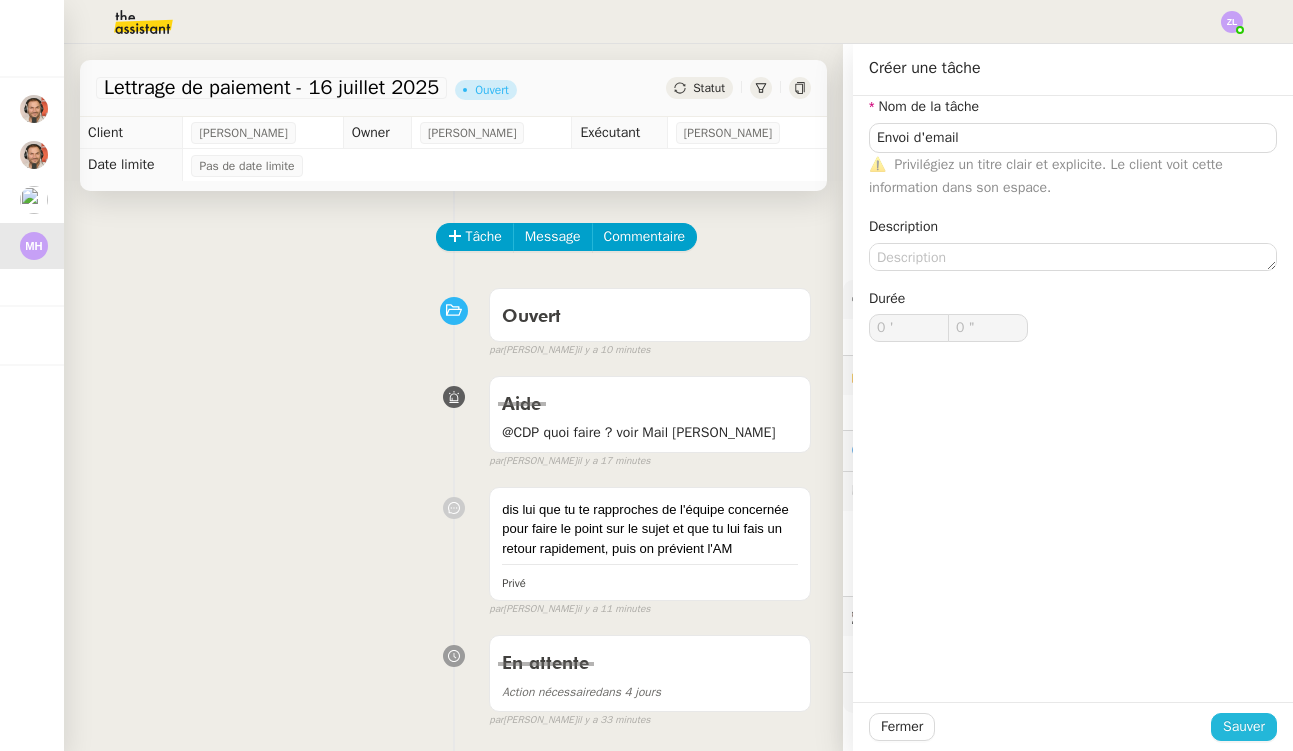 click on "Sauver" 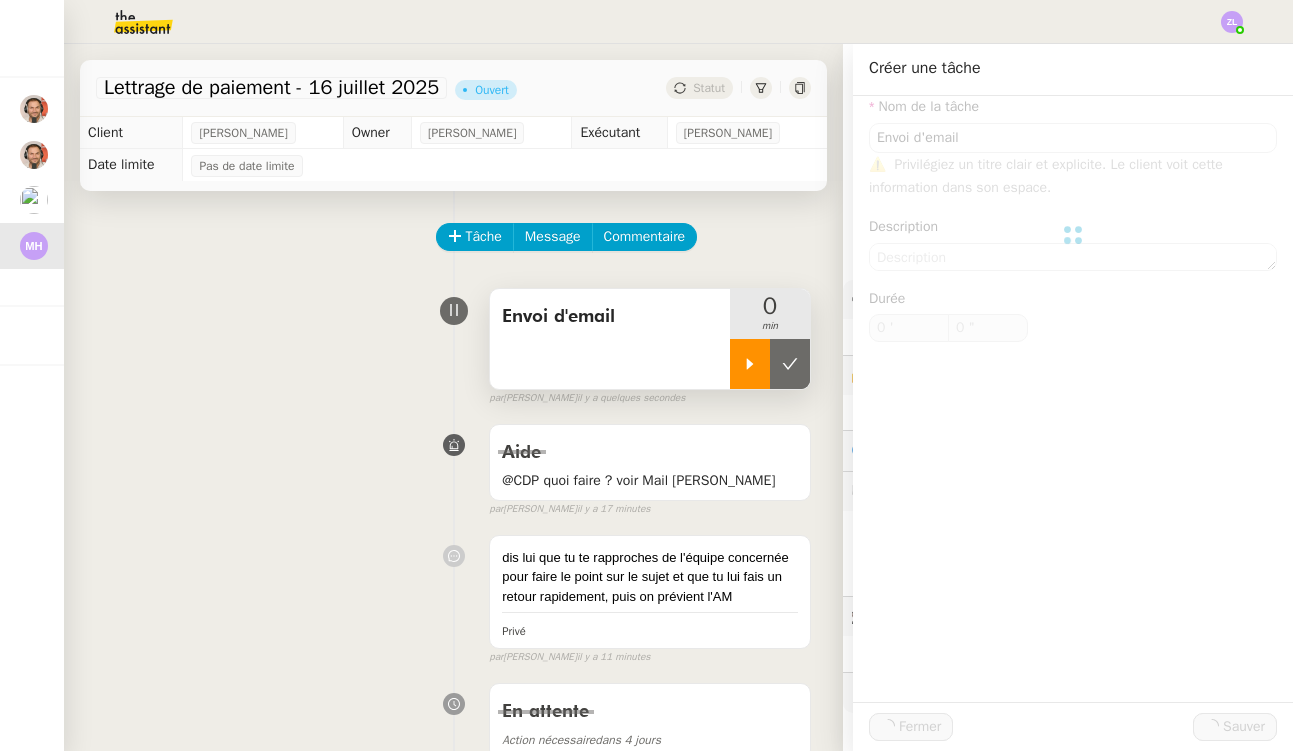click at bounding box center [750, 364] 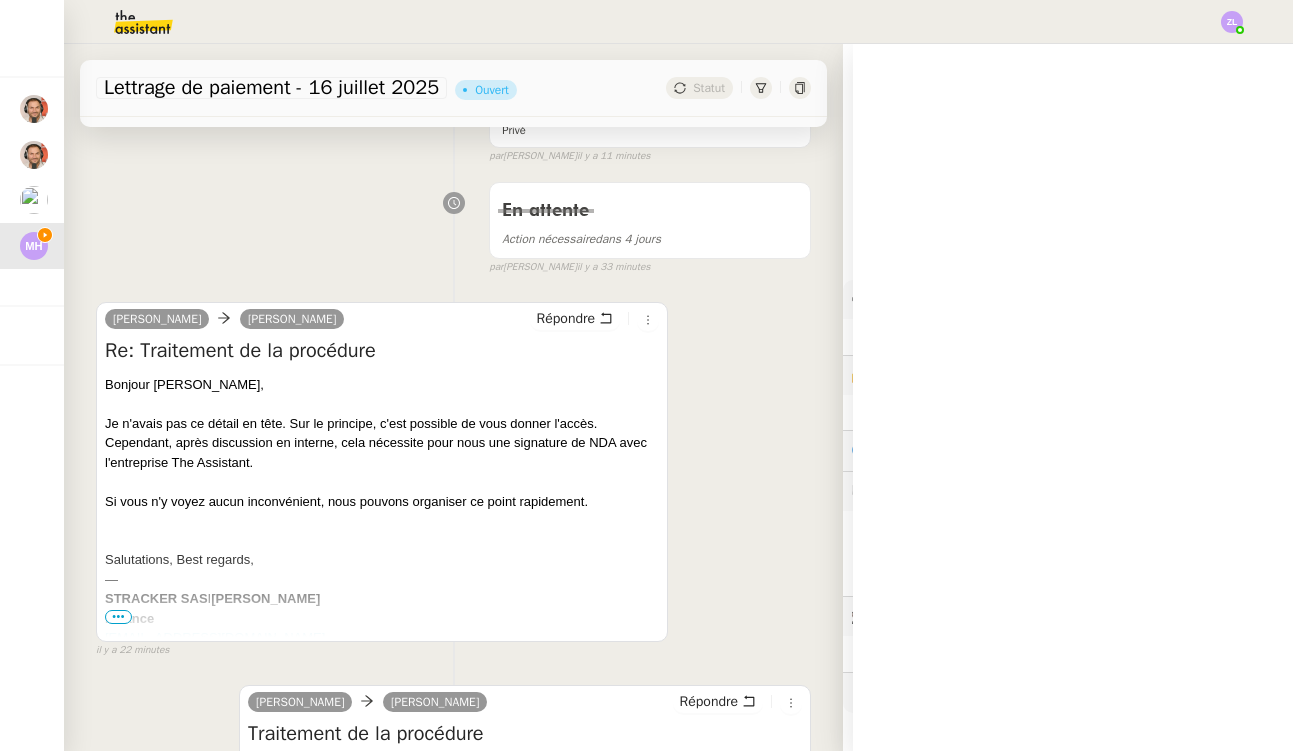 scroll, scrollTop: 614, scrollLeft: 0, axis: vertical 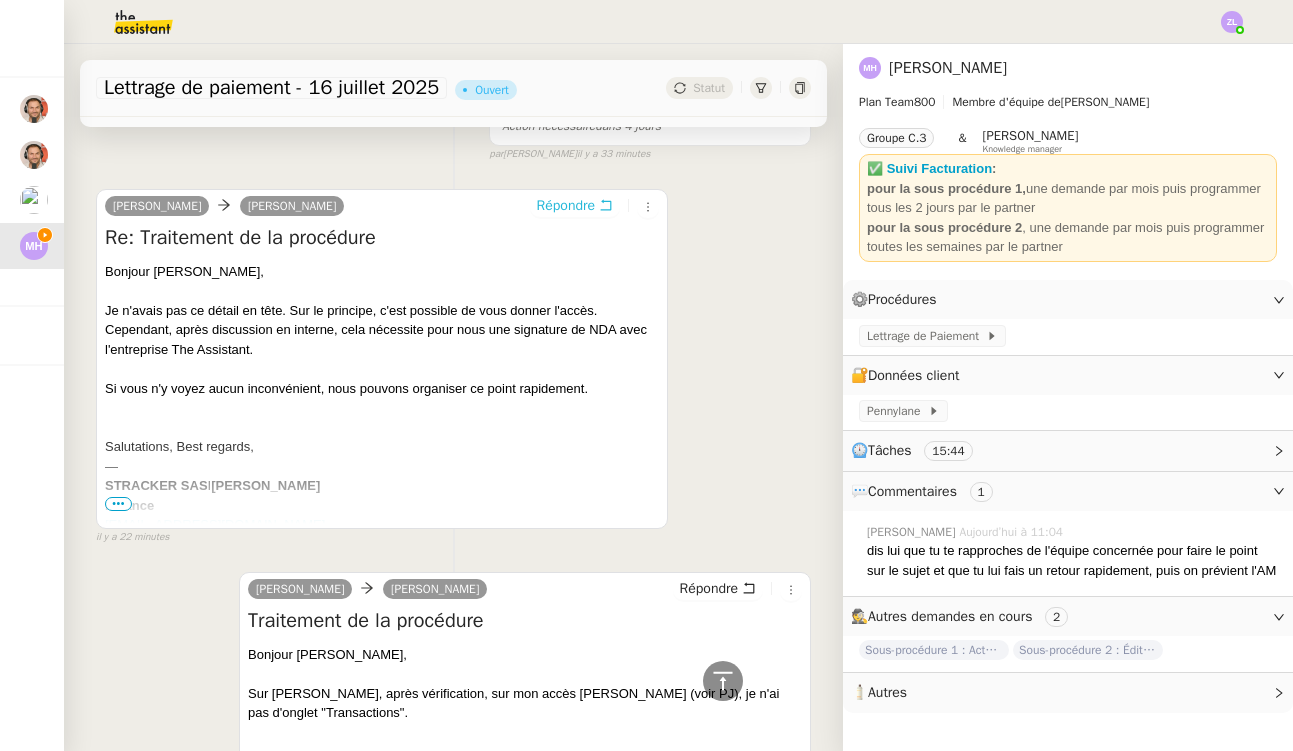 click on "Répondre" at bounding box center [566, 206] 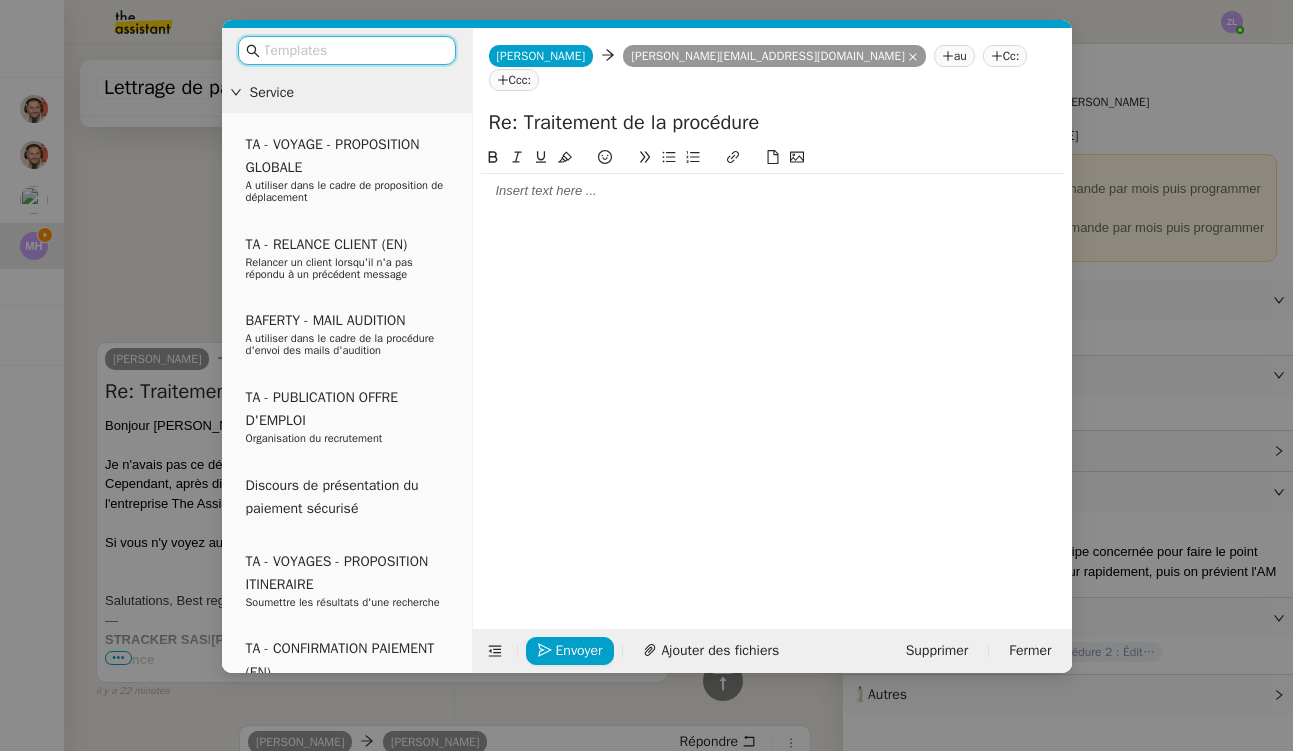 click 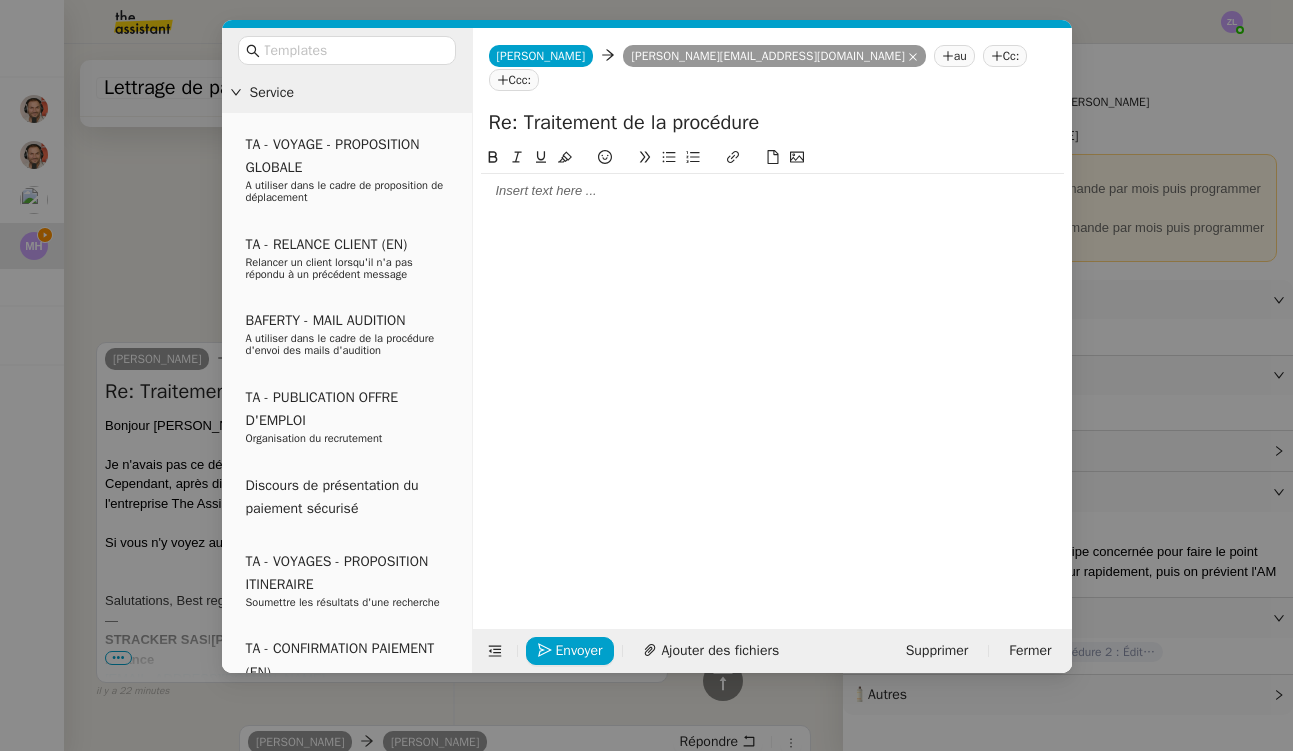 click 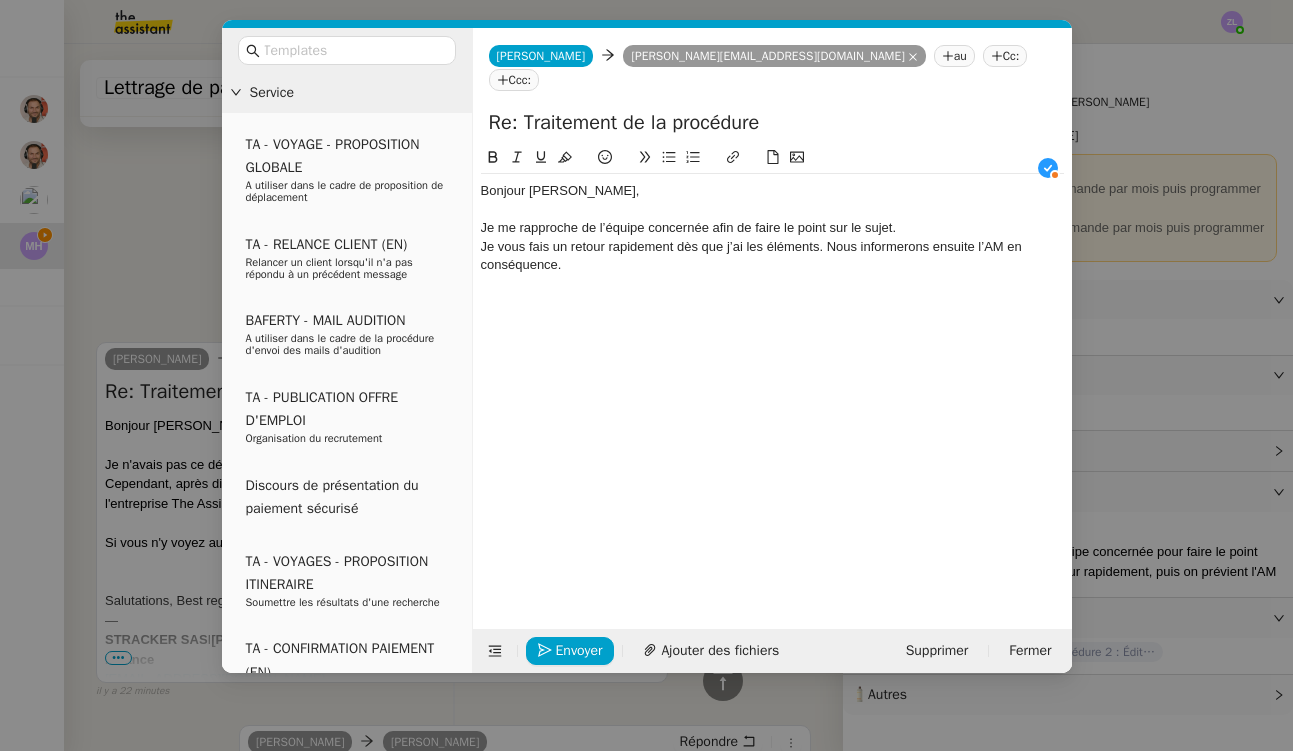 scroll, scrollTop: 21, scrollLeft: 0, axis: vertical 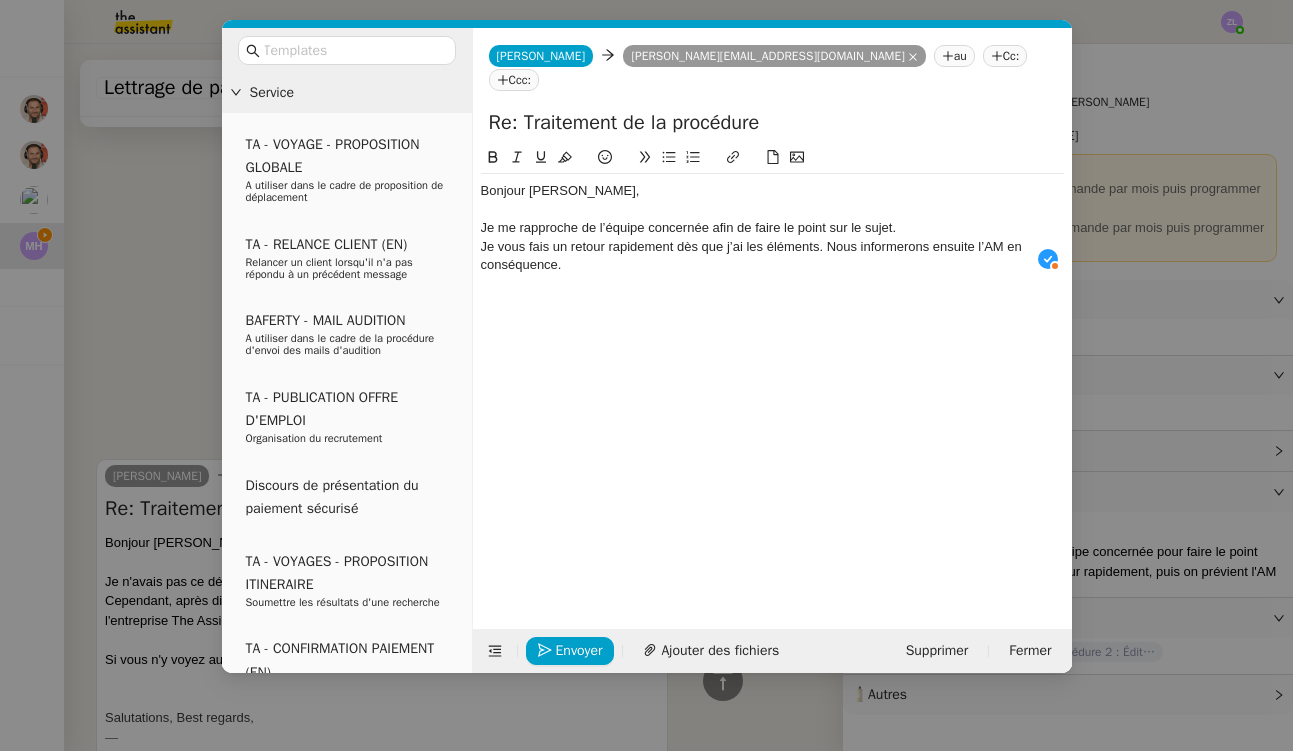 click on "Je me rapproche de l’équipe concernée afin de faire le point sur le sujet." 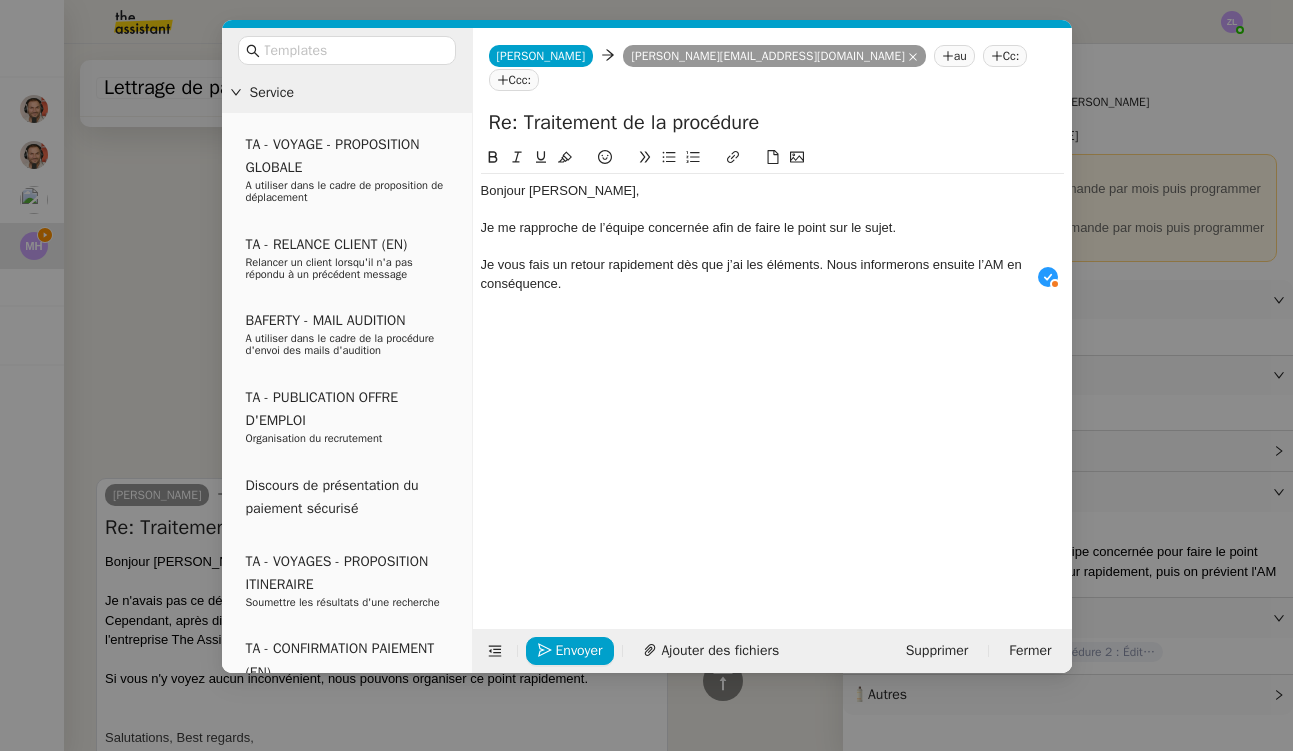click on "Service TA - VOYAGE - PROPOSITION GLOBALE    A utiliser dans le cadre de proposition de déplacement TA - RELANCE CLIENT (EN)    Relancer un client lorsqu'il n'a pas répondu à un précédent message BAFERTY - MAIL AUDITION    A utiliser dans le cadre de la procédure d'envoi des mails d'audition TA - PUBLICATION OFFRE D'EMPLOI     Organisation du recrutement Discours de présentation du paiement sécurisé    TA - VOYAGES - PROPOSITION ITINERAIRE    Soumettre les résultats d'une recherche TA - CONFIRMATION PAIEMENT (EN)    Confirmer avec le client de modèle de transaction - Attention Plan Pro nécessaire. TA - COURRIER EXPEDIE (recommandé)    A utiliser dans le cadre de l'envoi d'un courrier recommandé TA - PARTAGE DE CALENDRIER (EN)    A utiliser pour demander au client de partager son calendrier afin de faciliter l'accès et la gestion PSPI - Appel de fonds MJL    A utiliser dans le cadre de la procédure d'appel de fonds MJL TA - RELANCE CLIENT    TA - AR PROCEDURES        21 YIELD" at bounding box center [646, 375] 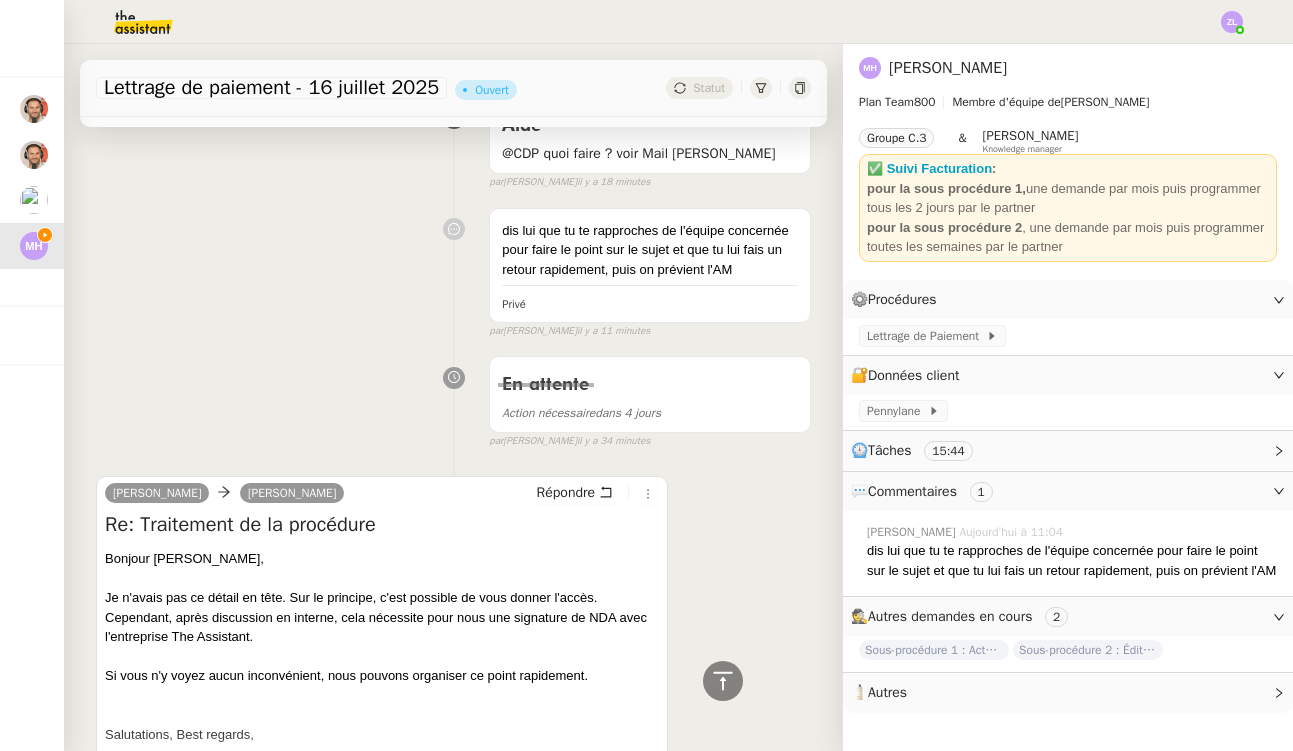 click on "Je n'avais pas ce détail en tête. Sur le principe, c'est possible de vous donner l'accès. Cependant, après discussion en interne, cela nécessite pour nous une signature de NDA avec l'entreprise The Assistant." at bounding box center (382, 617) 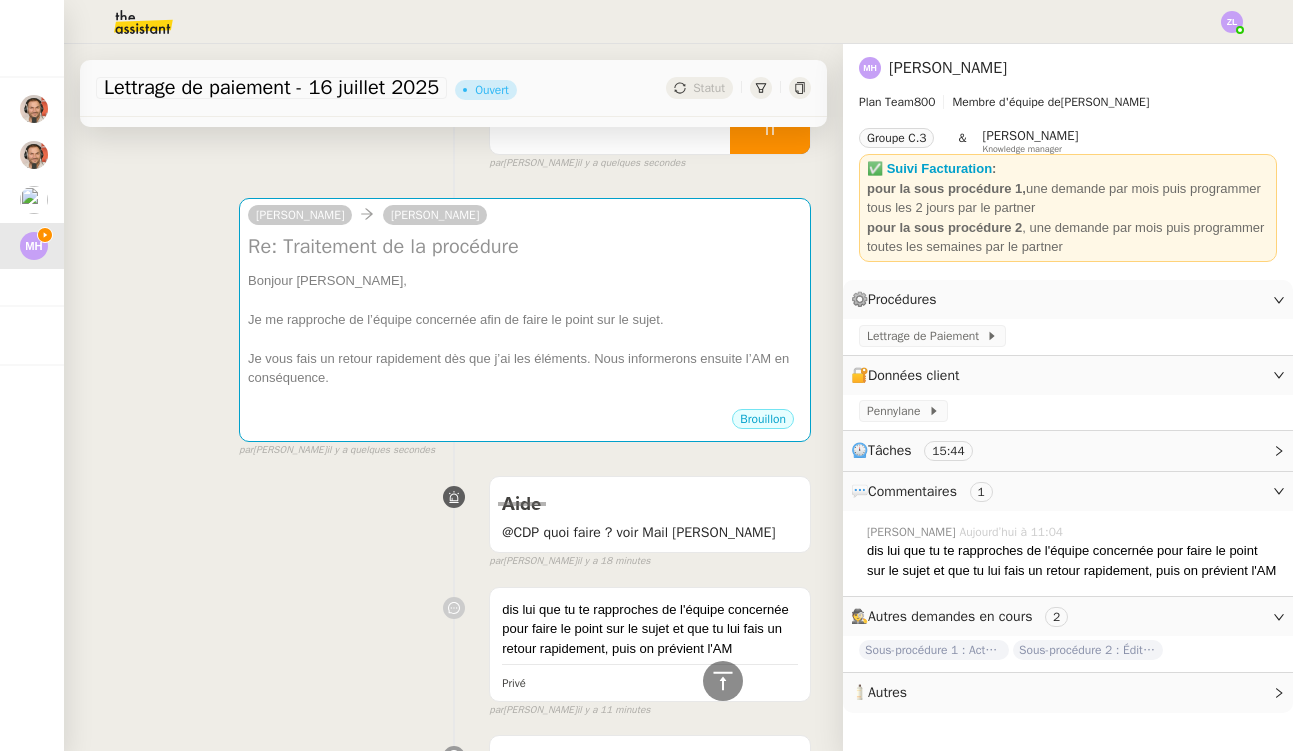 scroll, scrollTop: 118, scrollLeft: 0, axis: vertical 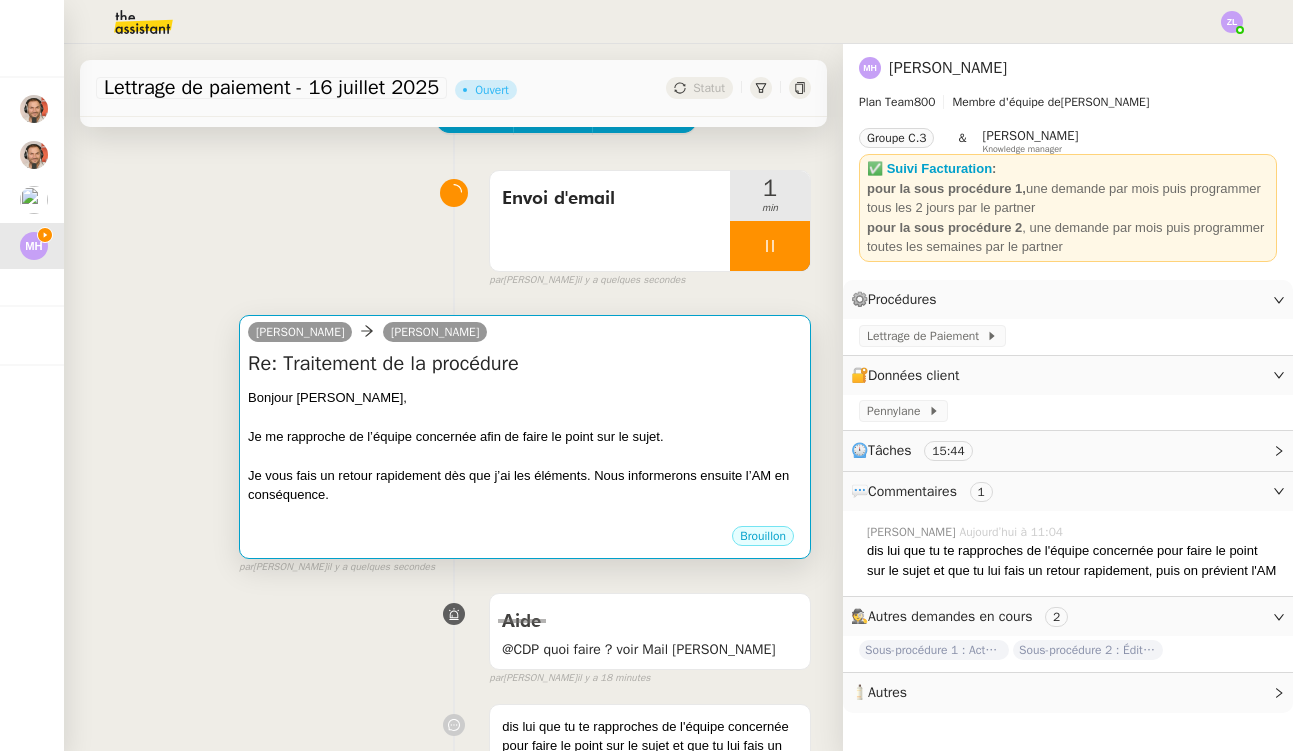 click on "Je vous fais un retour rapidement dès que j’ai les éléments. Nous informerons ensuite l’AM en conséquence." at bounding box center (525, 485) 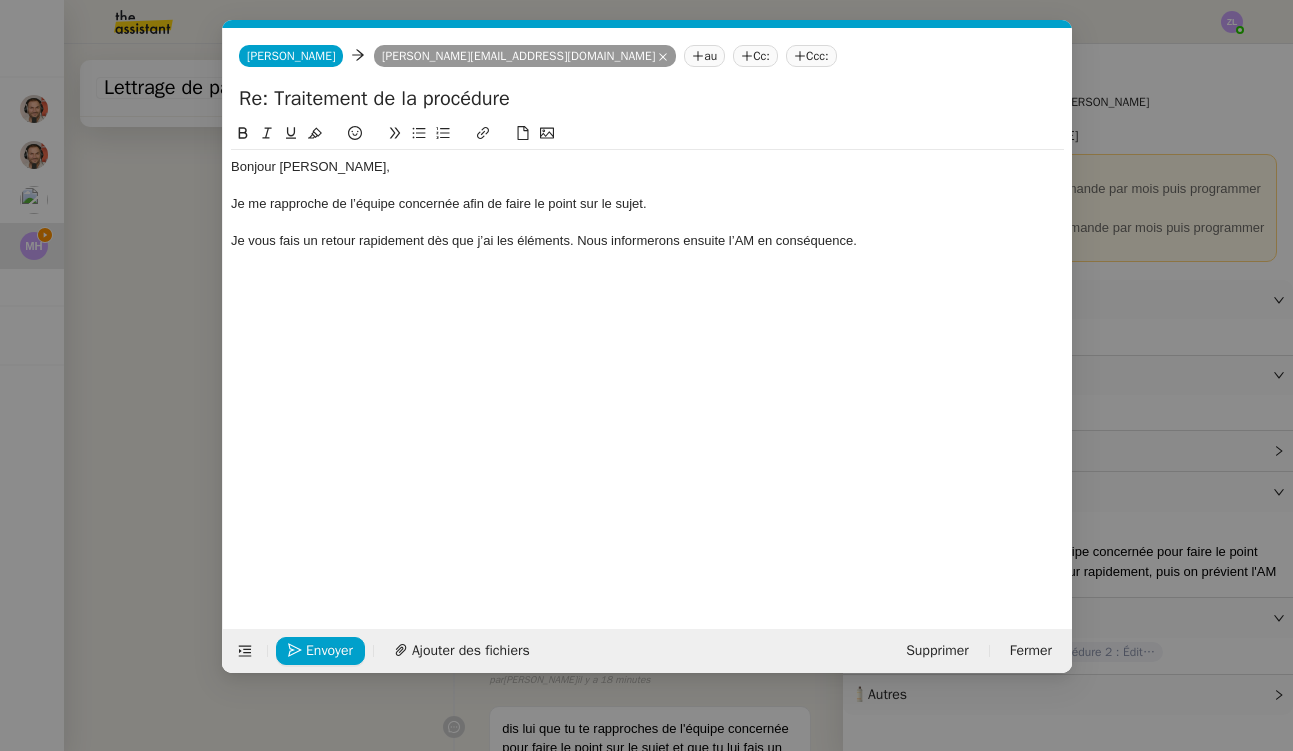 scroll, scrollTop: 0, scrollLeft: 43, axis: horizontal 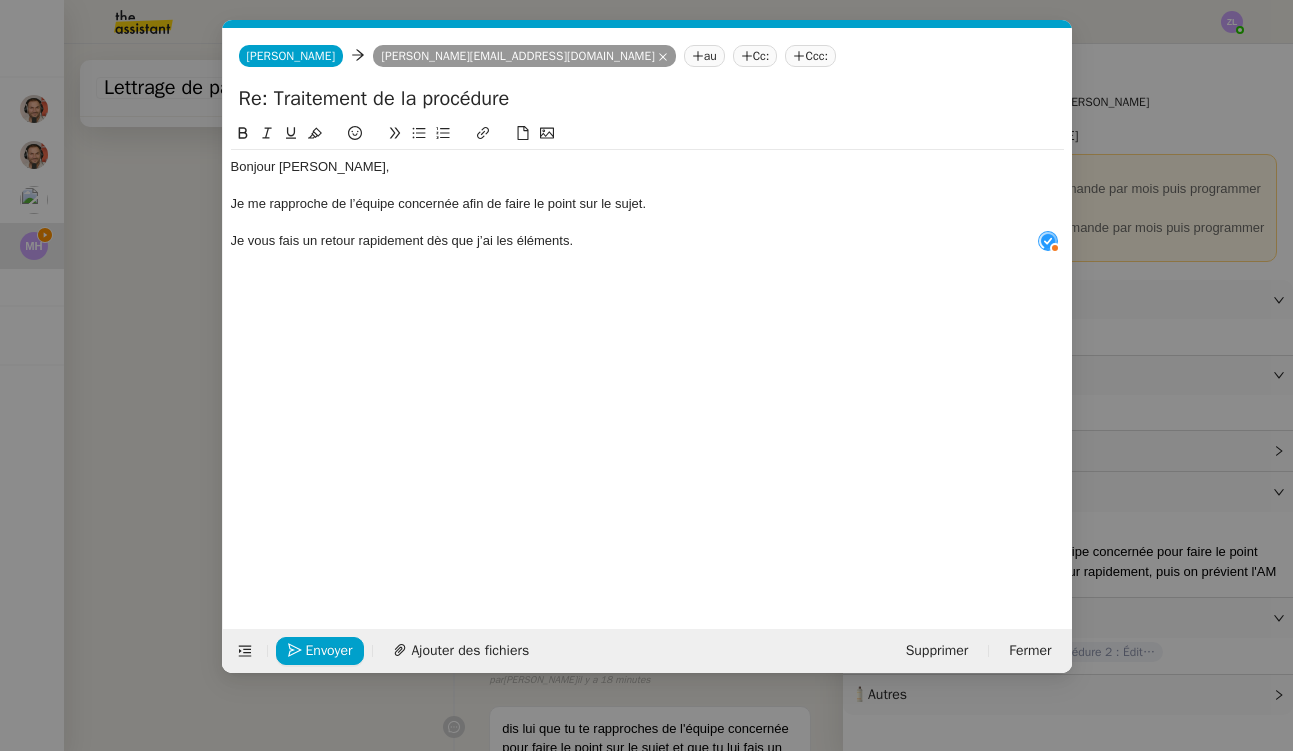 drag, startPoint x: 577, startPoint y: 239, endPoint x: 887, endPoint y: 236, distance: 310.01453 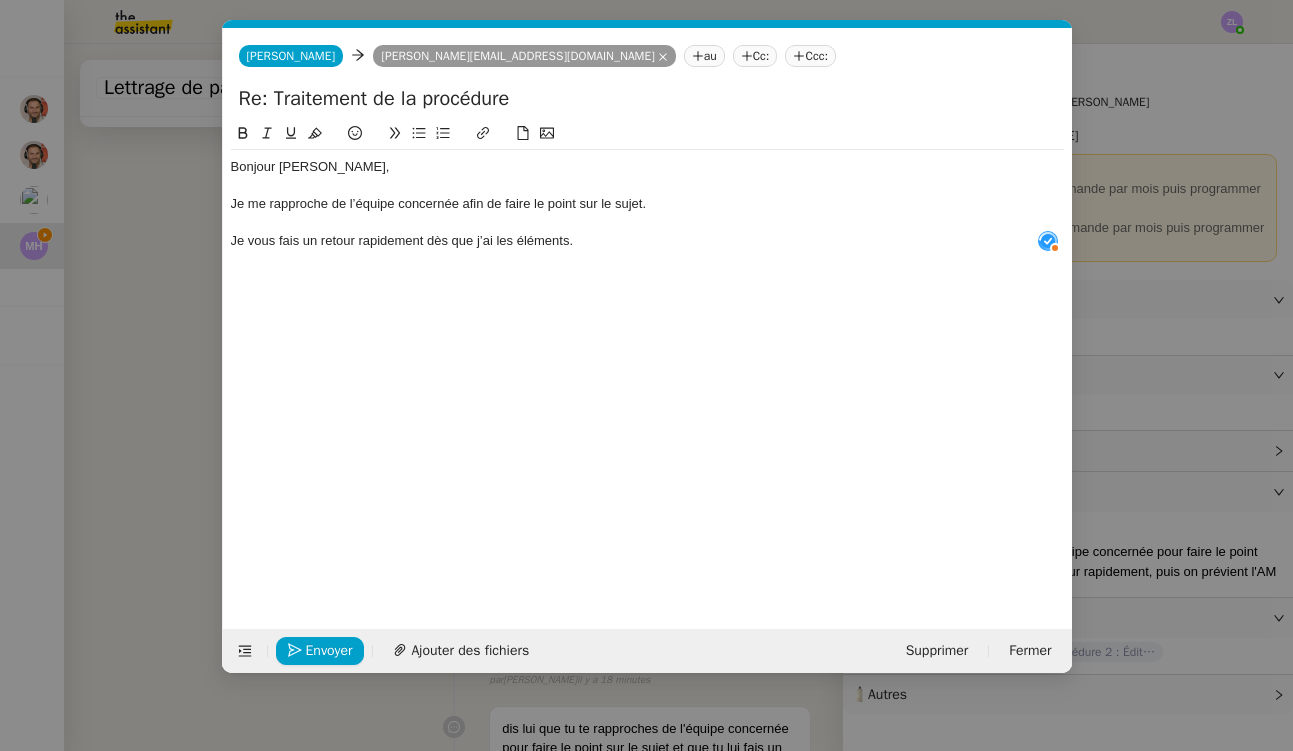 click on "Je vous fais un retour rapidement dès que j’ai les éléments." 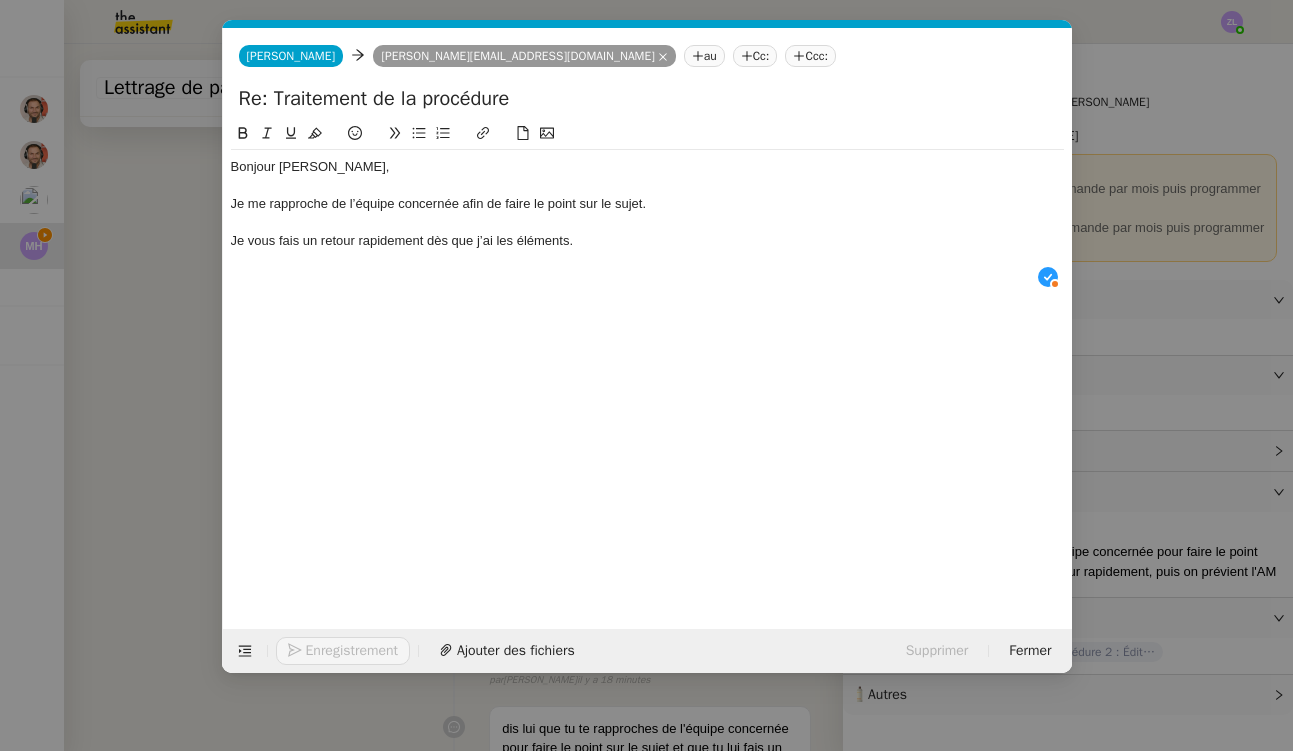 type 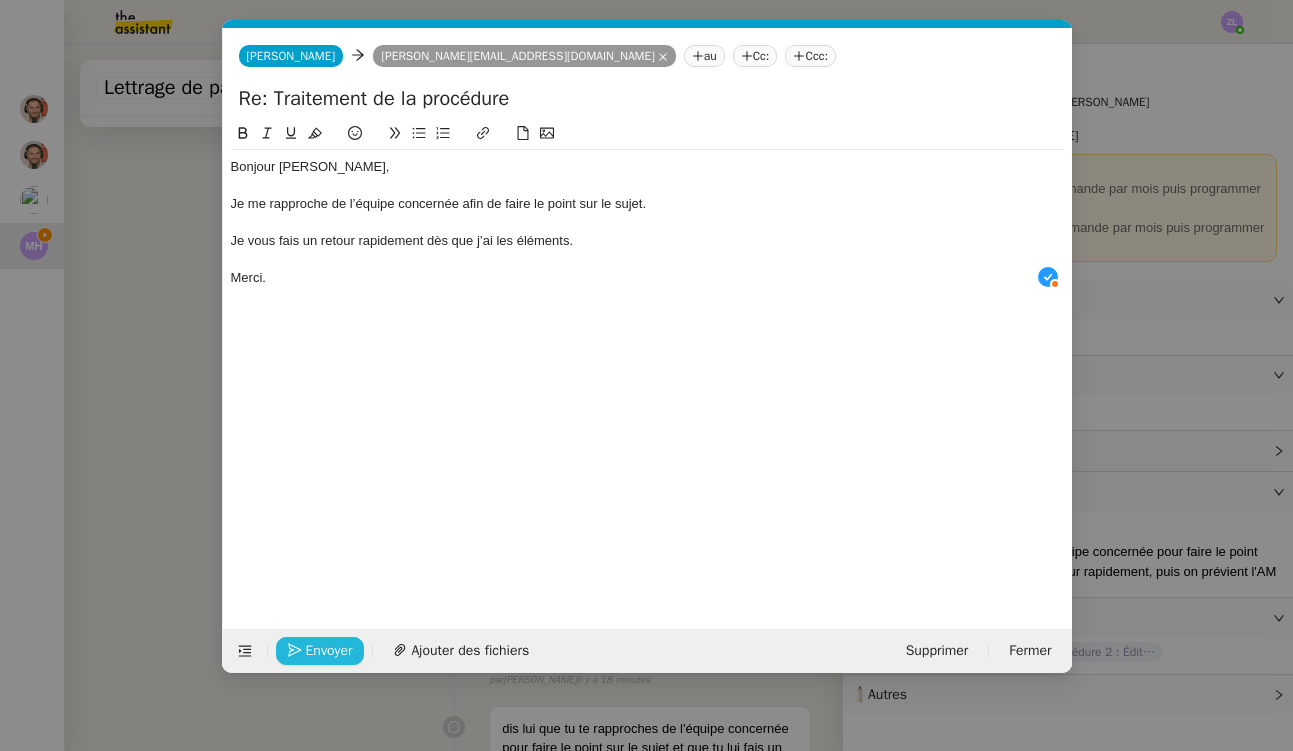 click on "Envoyer" 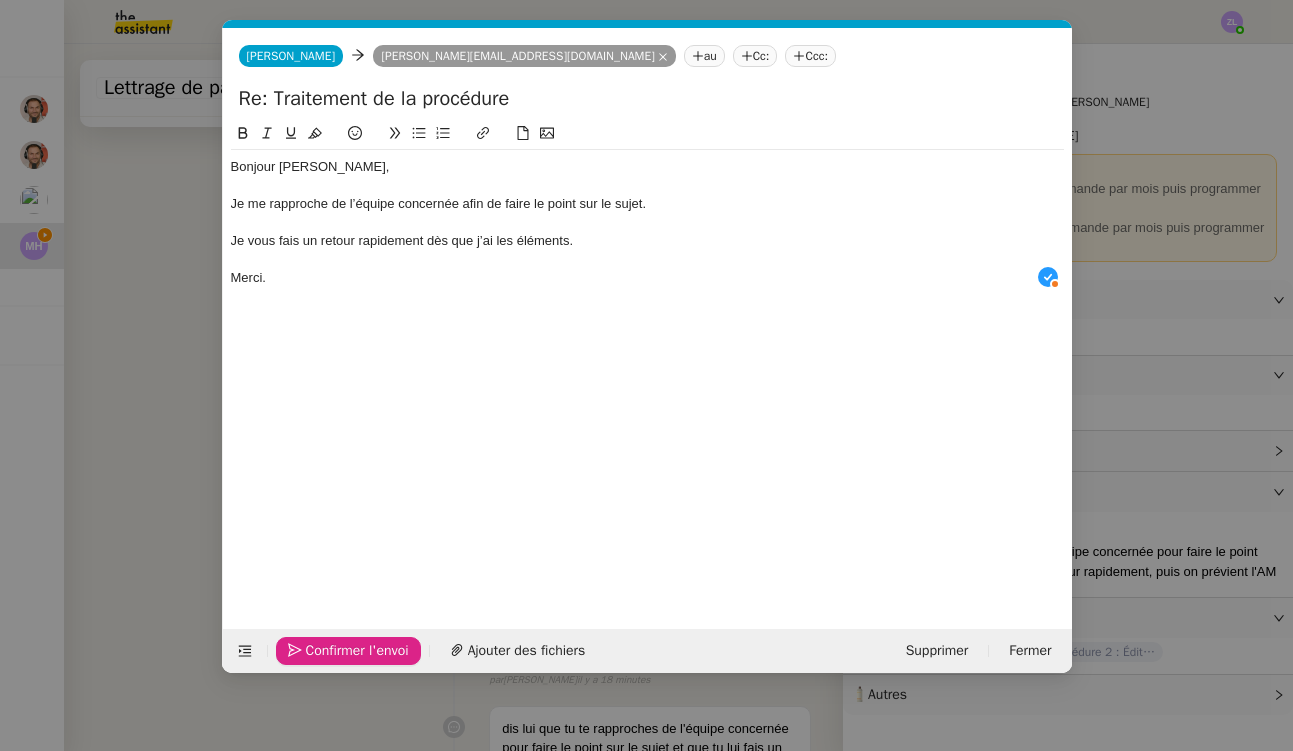 click on "Confirmer l'envoi" 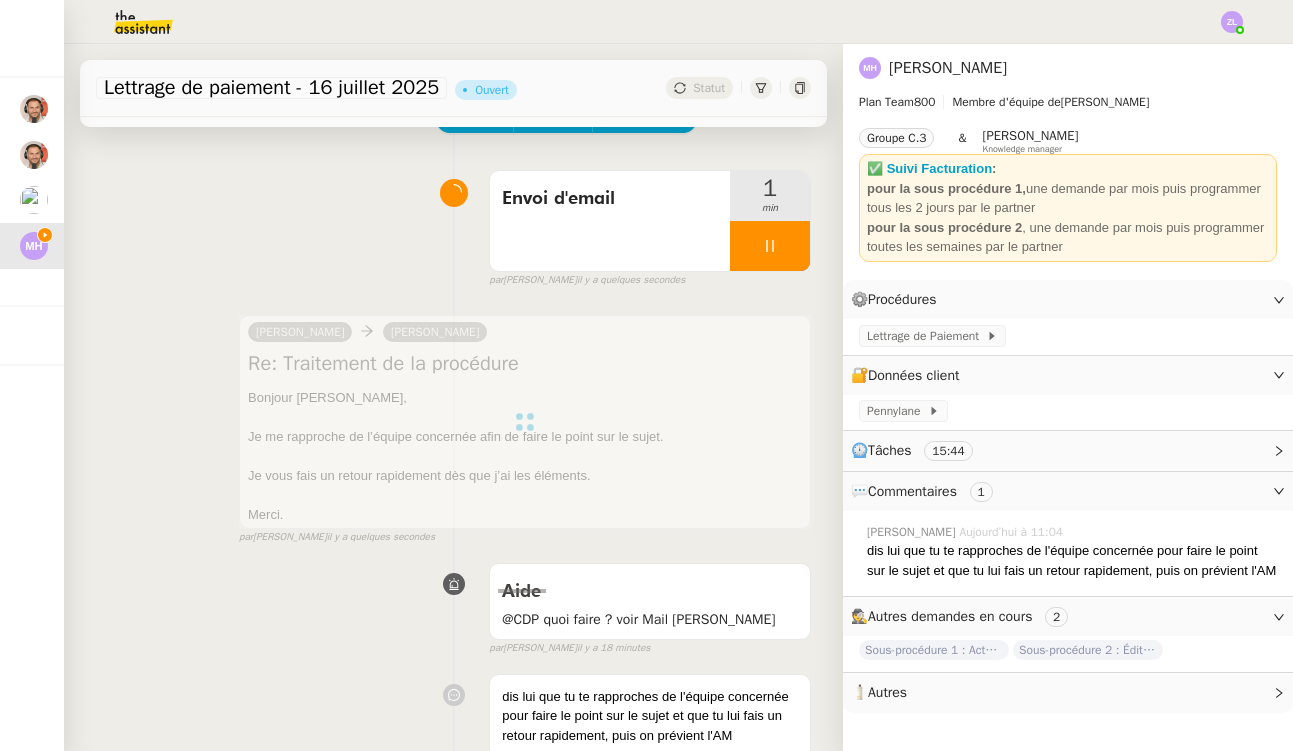 scroll, scrollTop: 0, scrollLeft: 0, axis: both 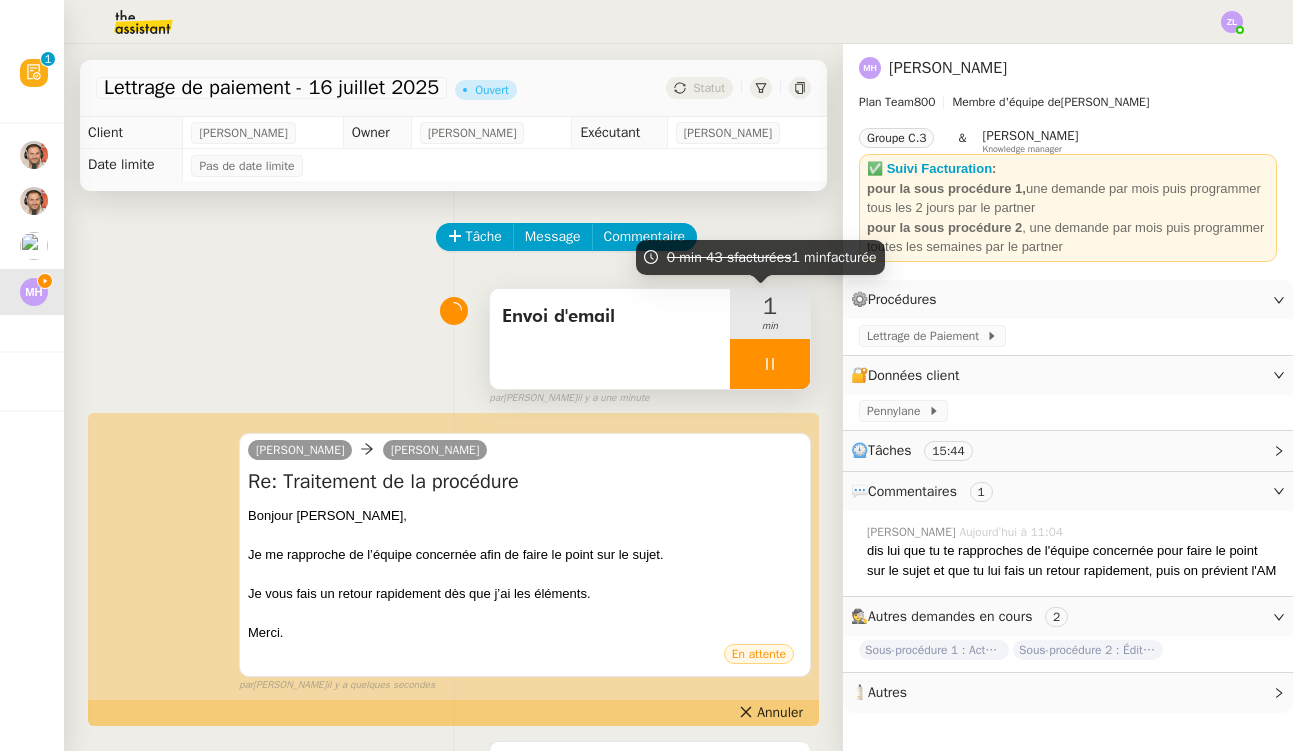 click at bounding box center (770, 364) 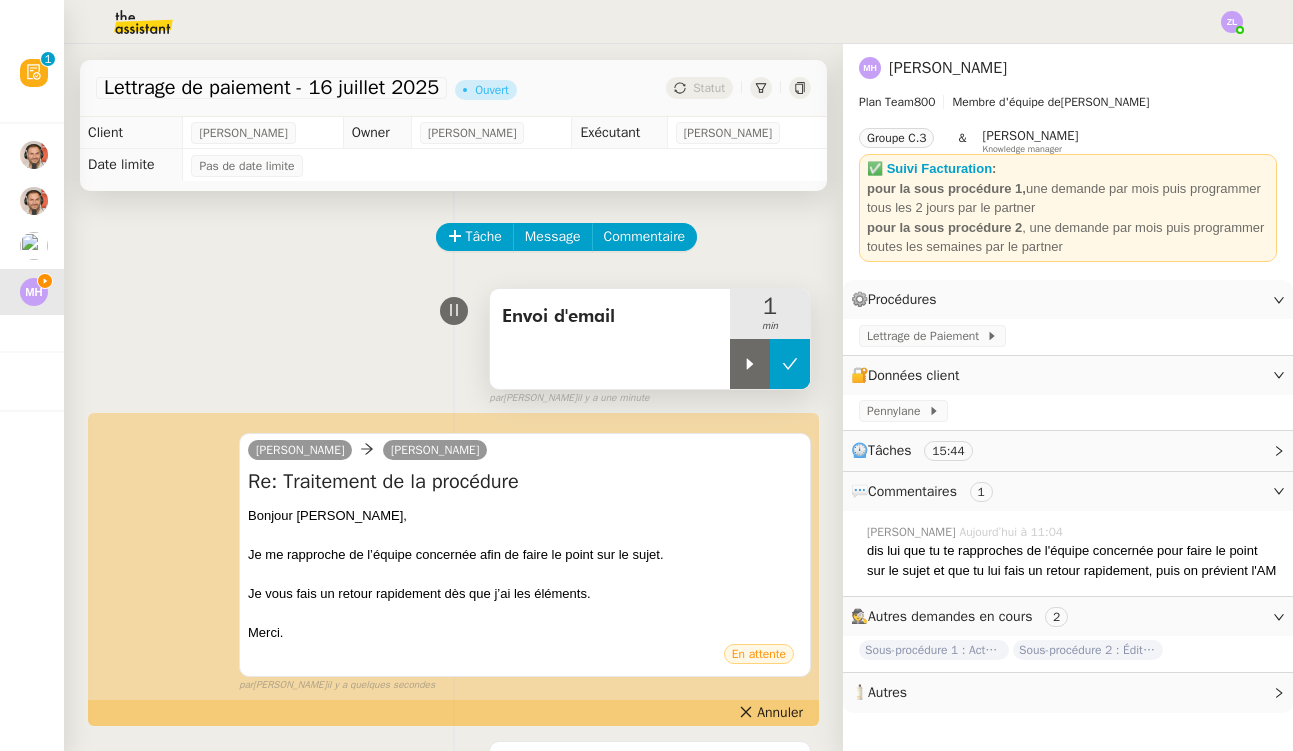 click at bounding box center (790, 364) 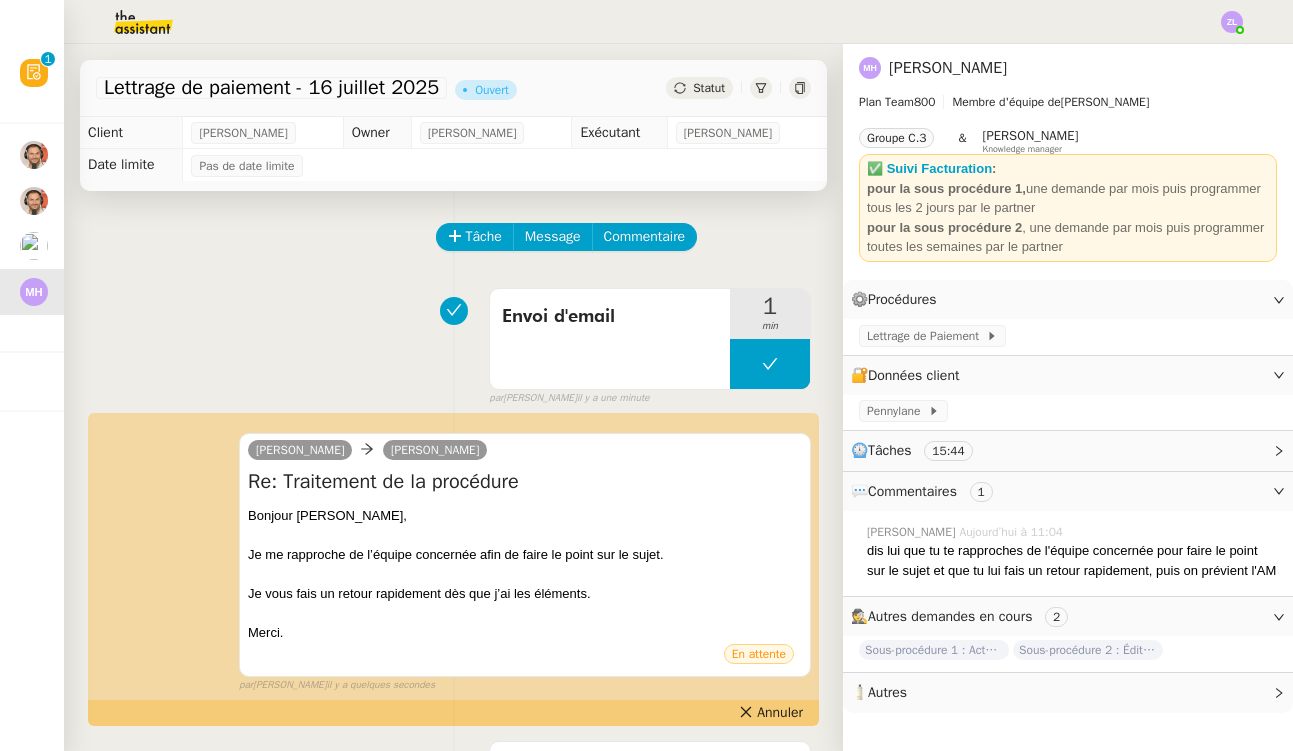 click on "Statut" 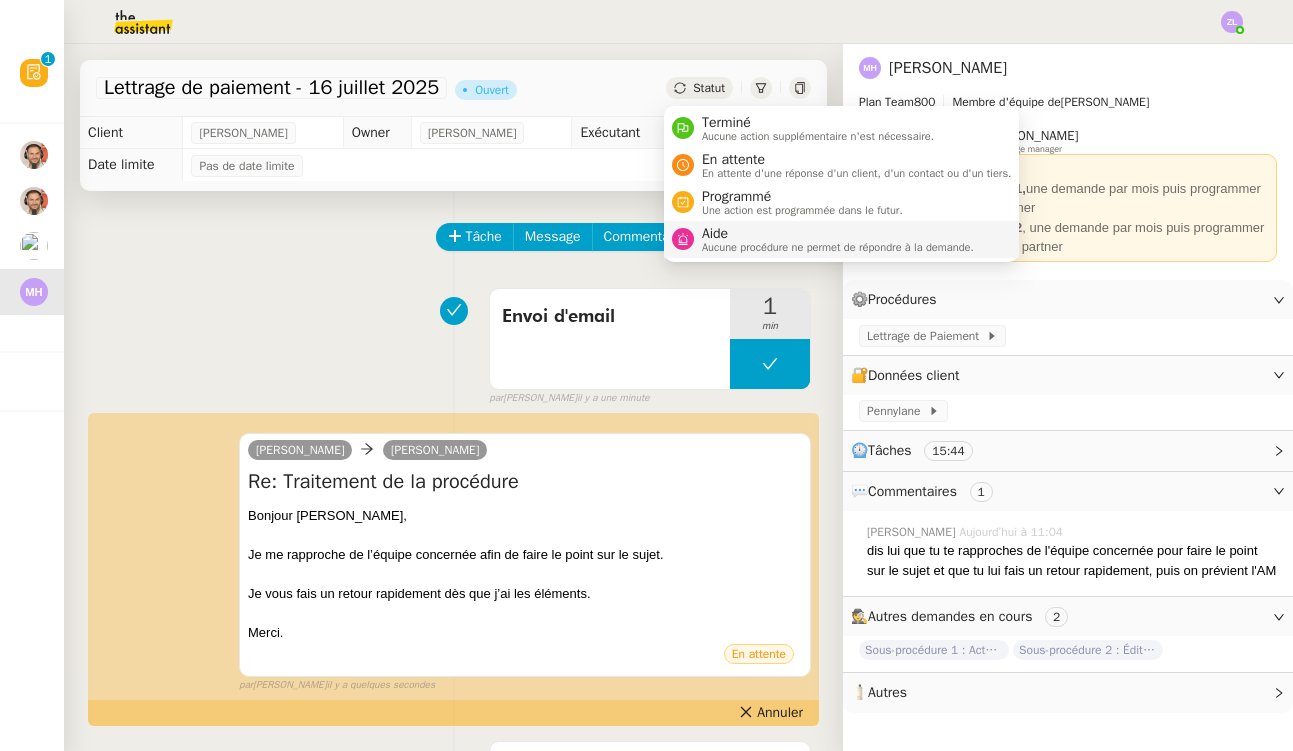 click on "Aide Aucune procédure ne permet de répondre à la demande." at bounding box center (842, 239) 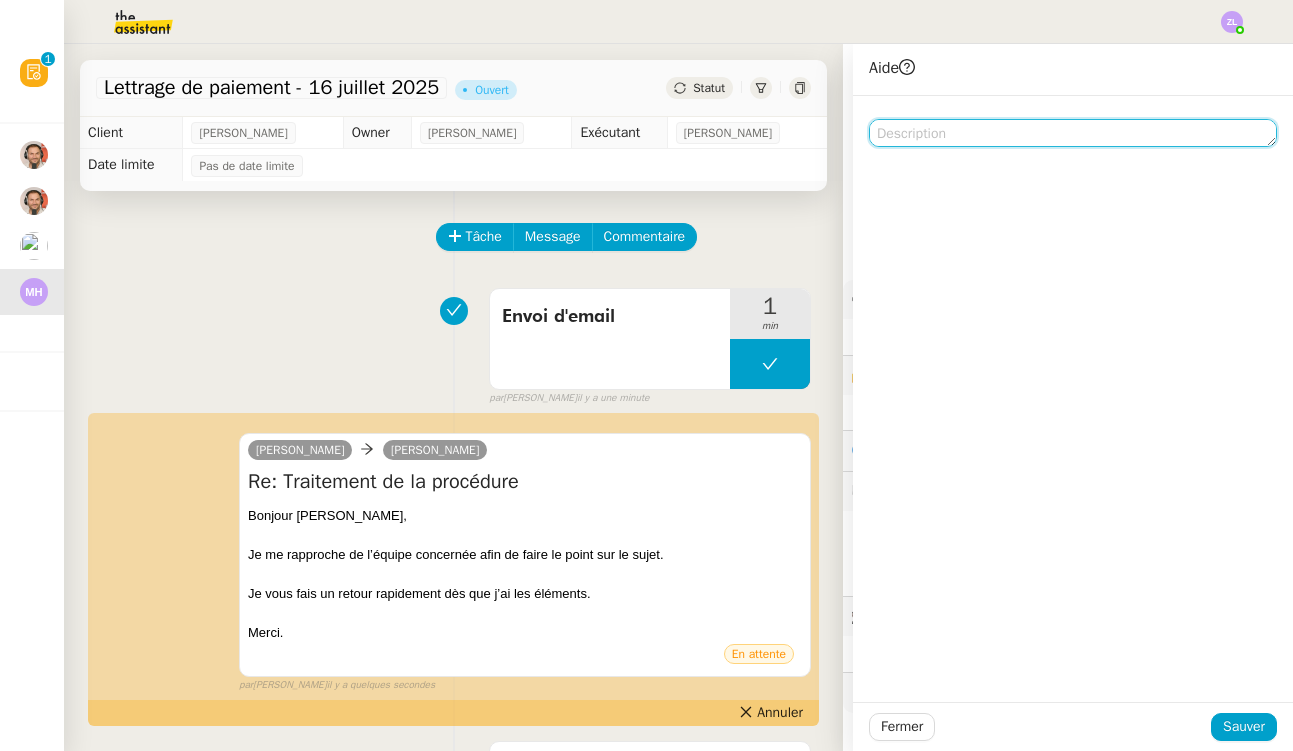 click 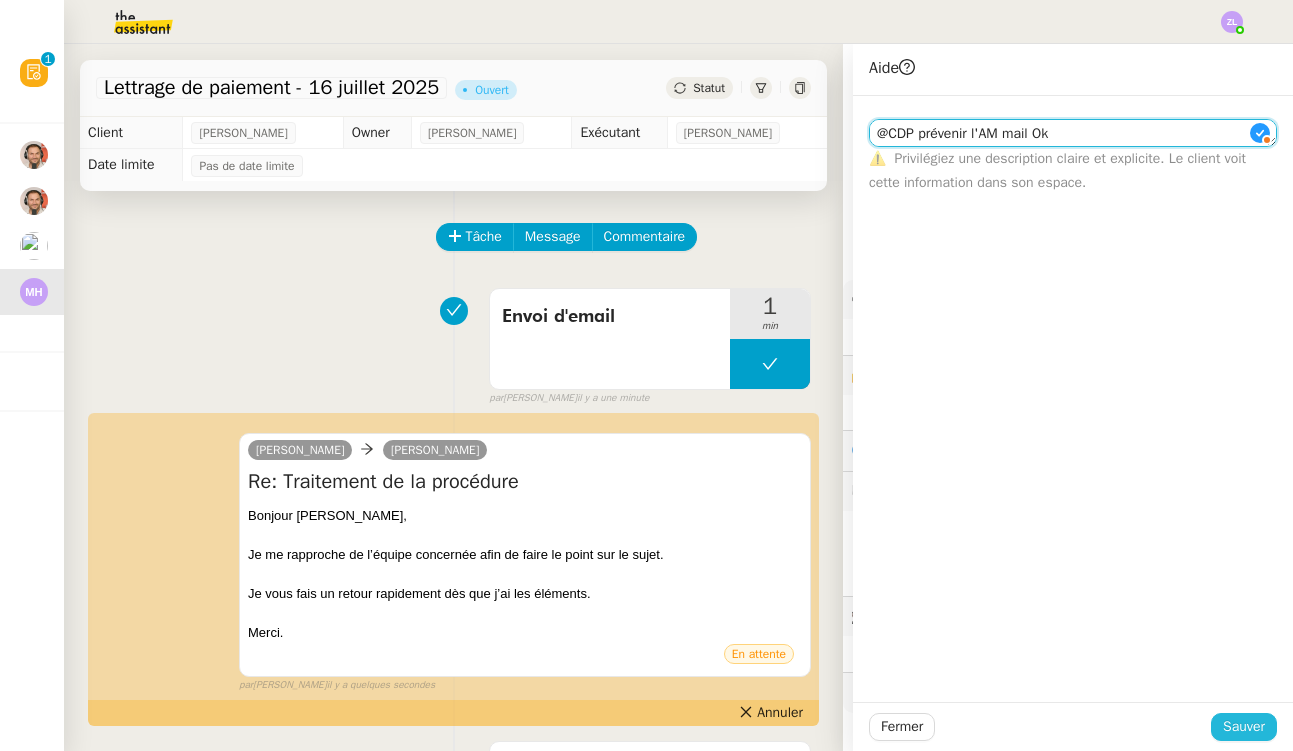 type on "@CDP prévenir l'AM mail Ok" 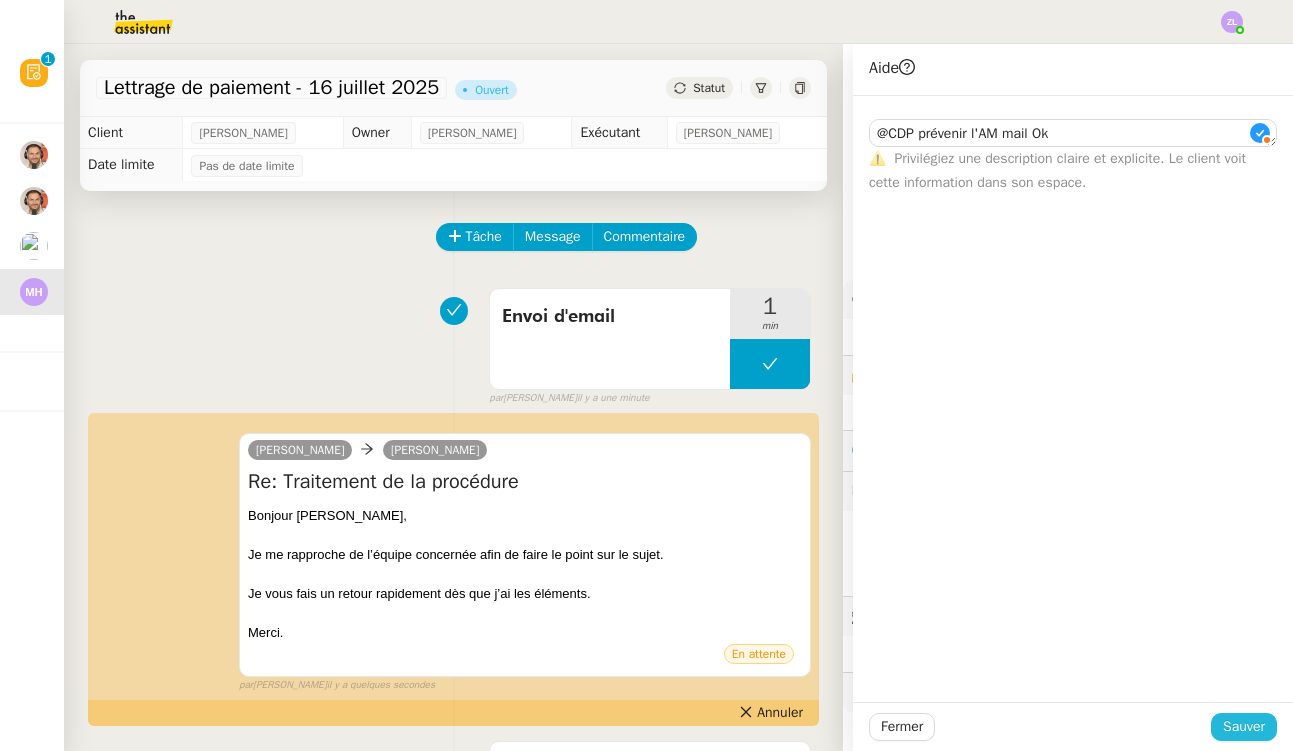 click on "Sauver" 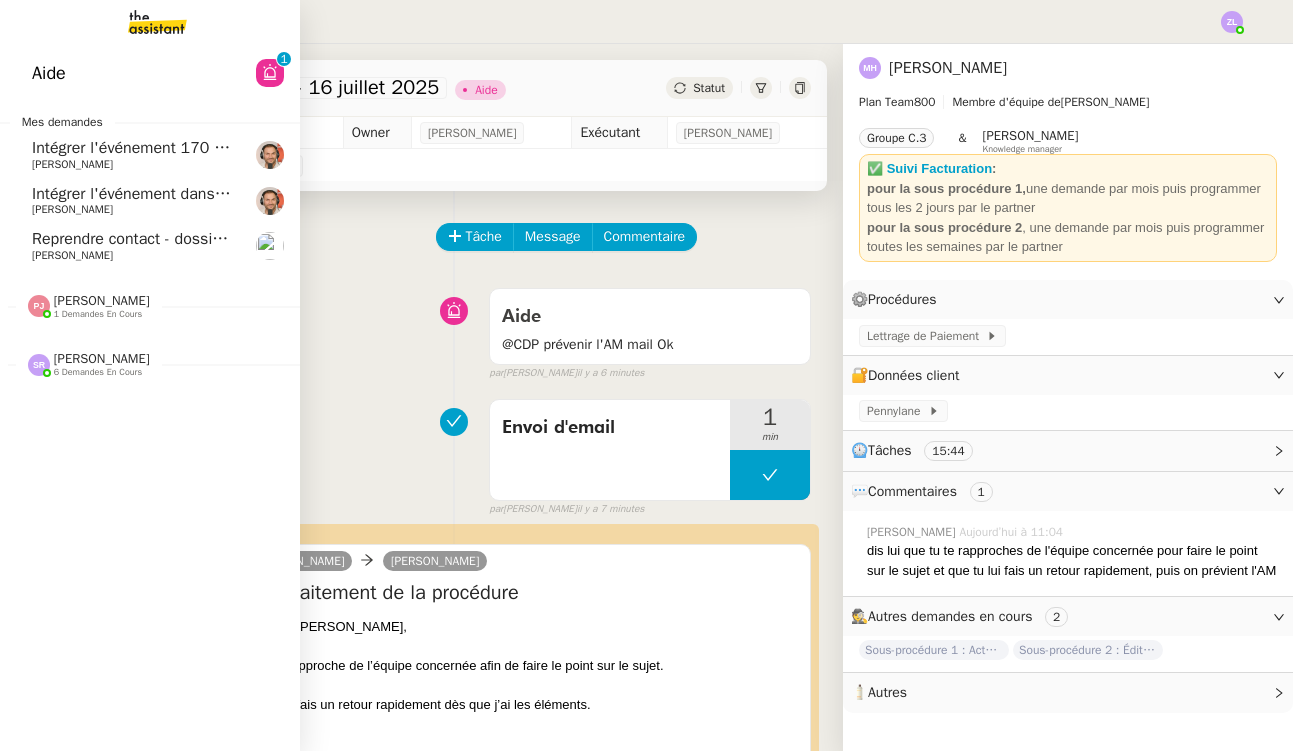click on "[PERSON_NAME]" 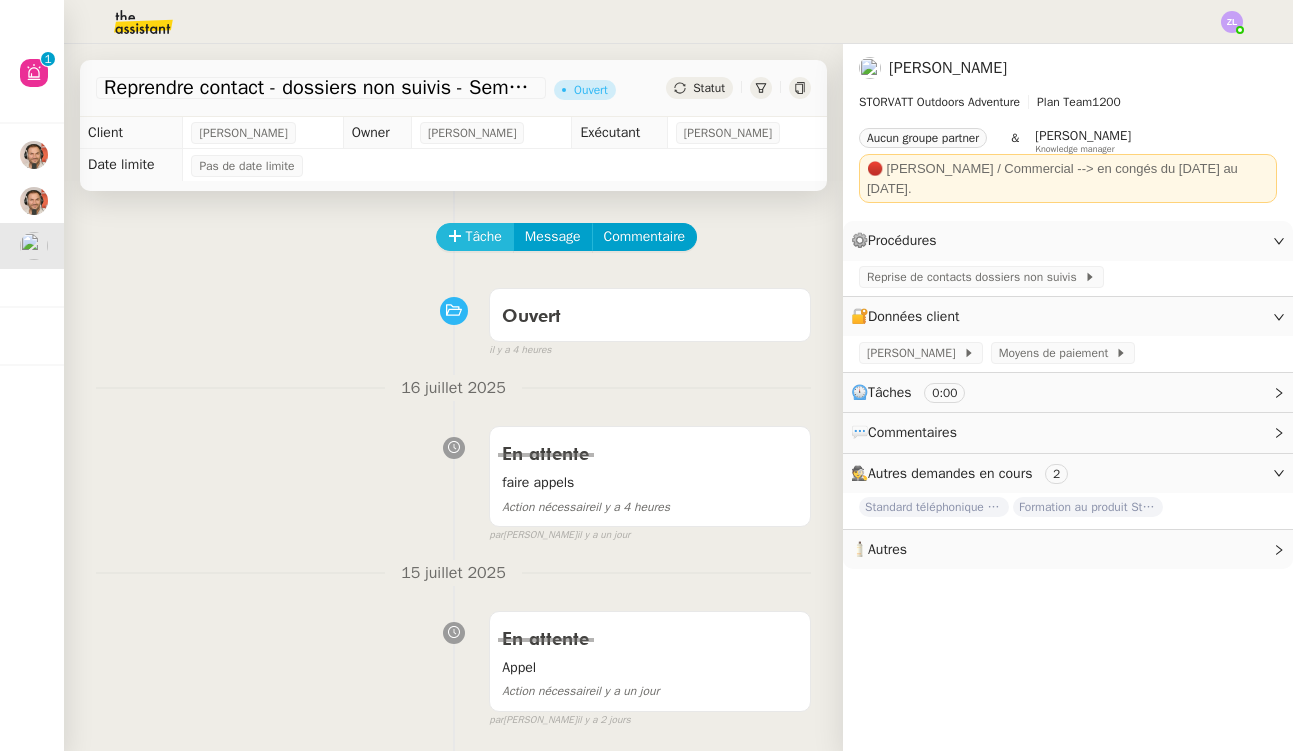 click on "Tâche" 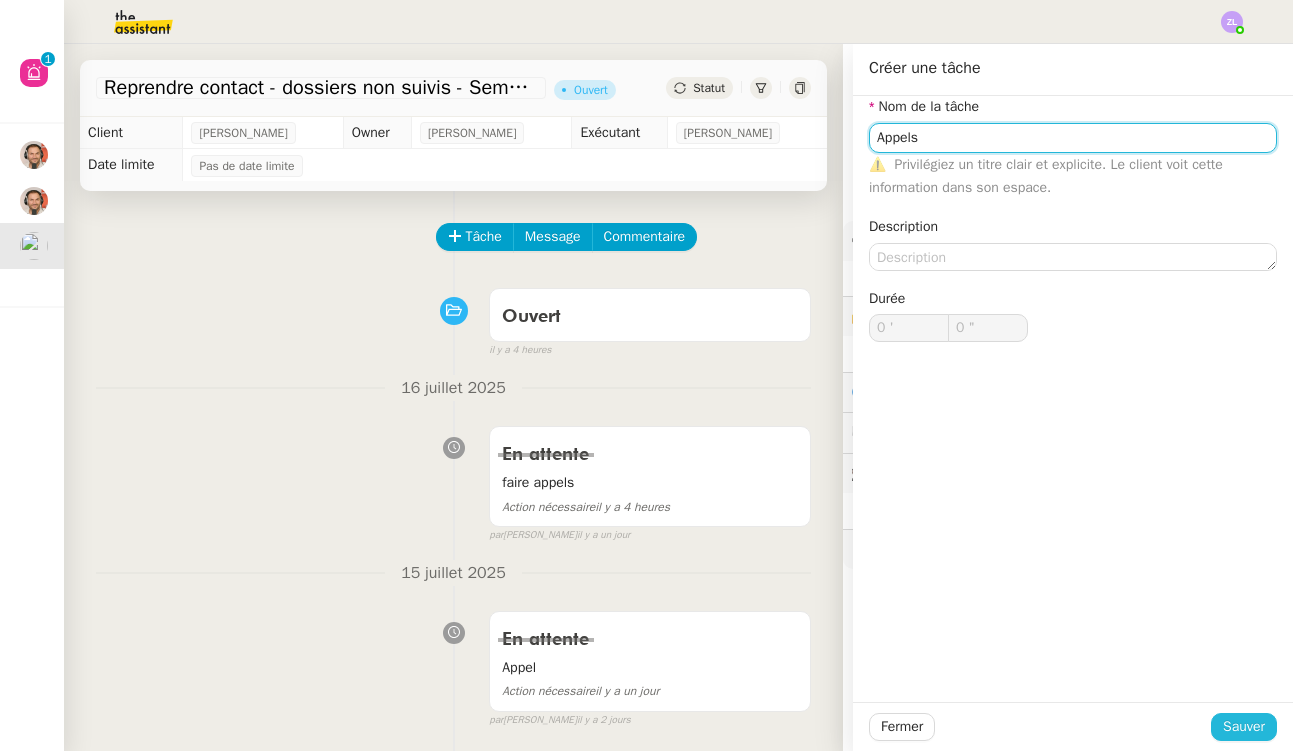 type on "Appels" 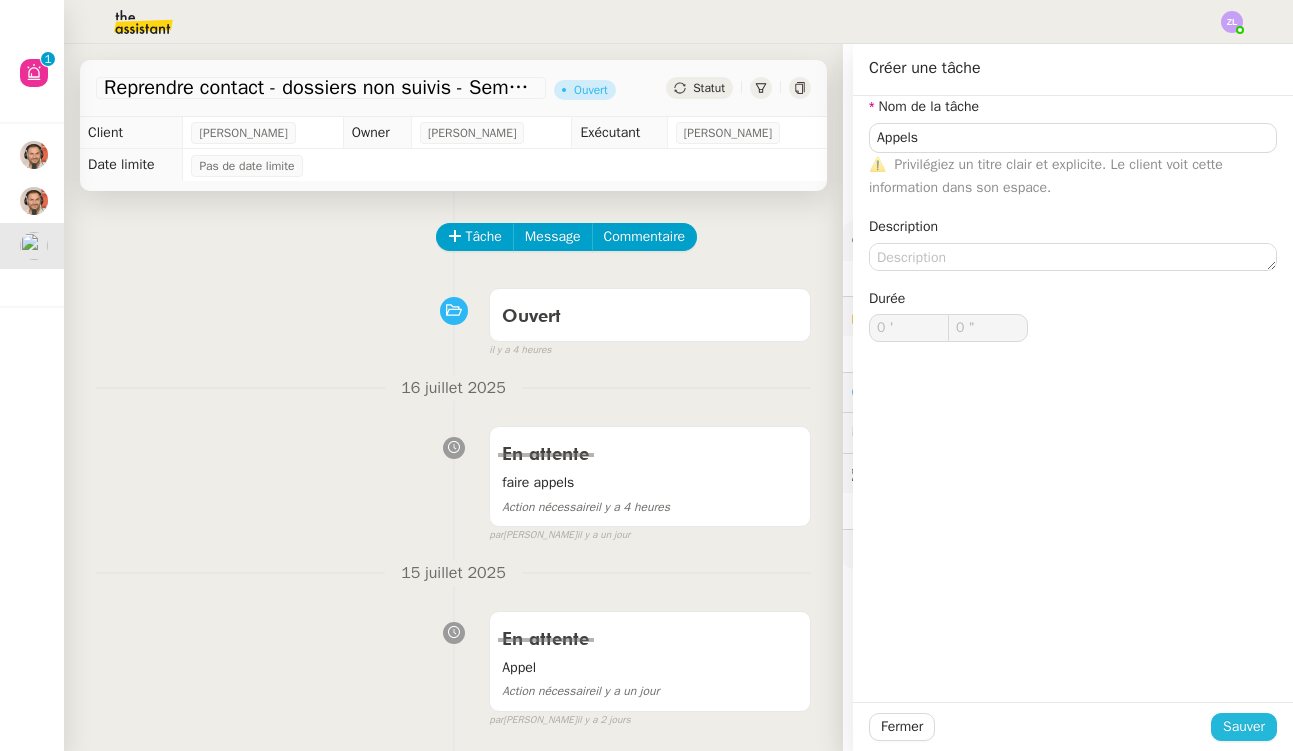 click on "Sauver" 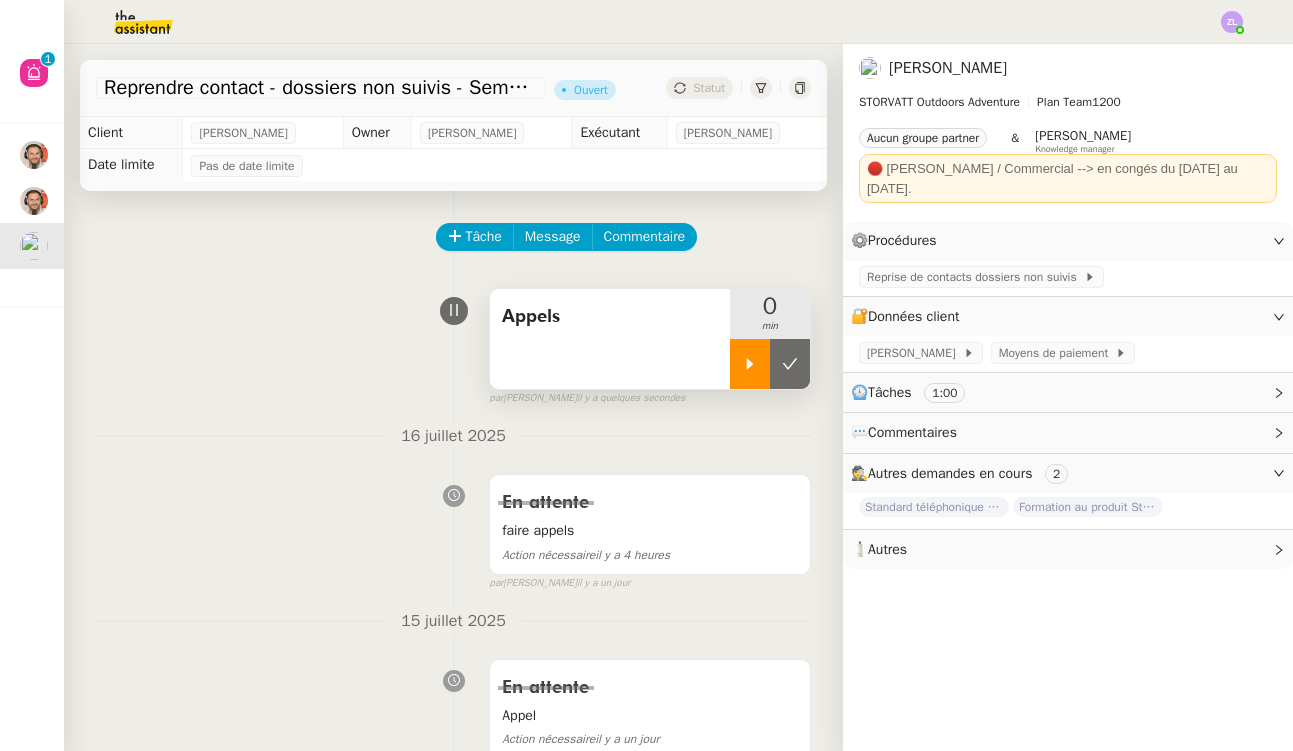 click at bounding box center [750, 364] 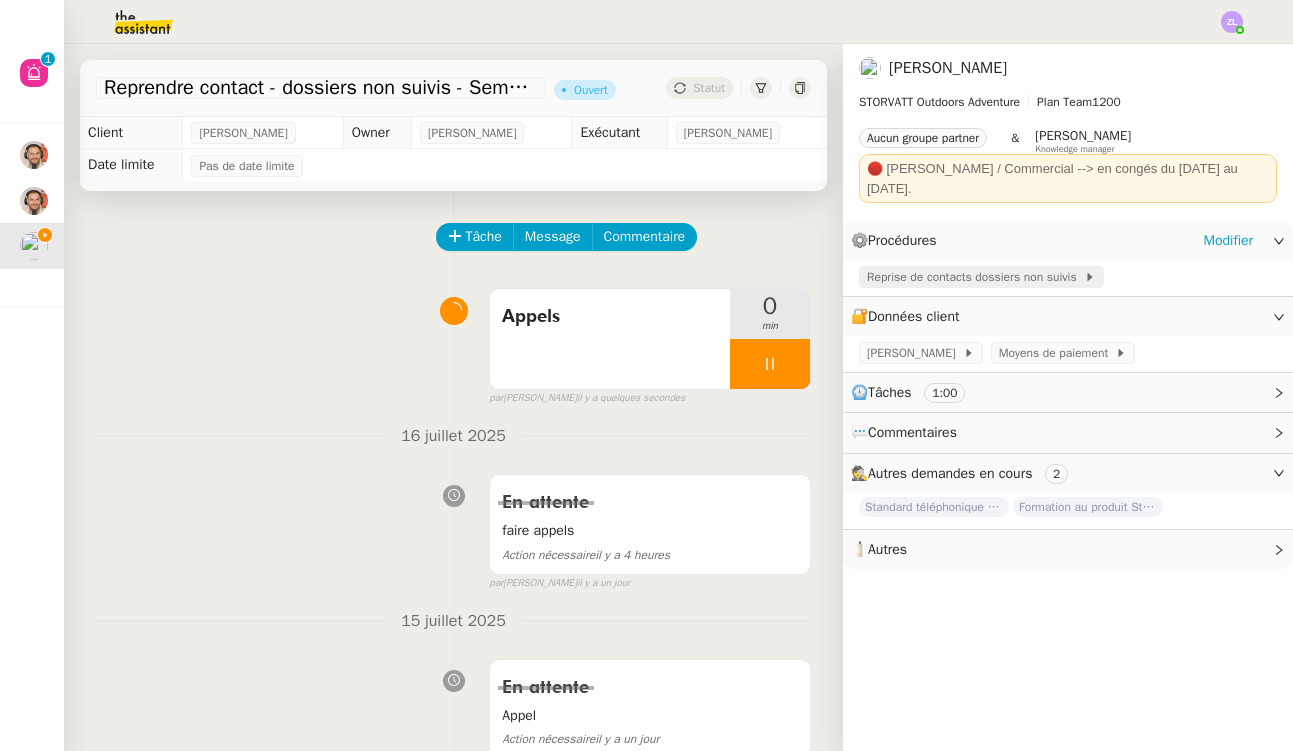 click on "Reprise de contacts dossiers non suivis" 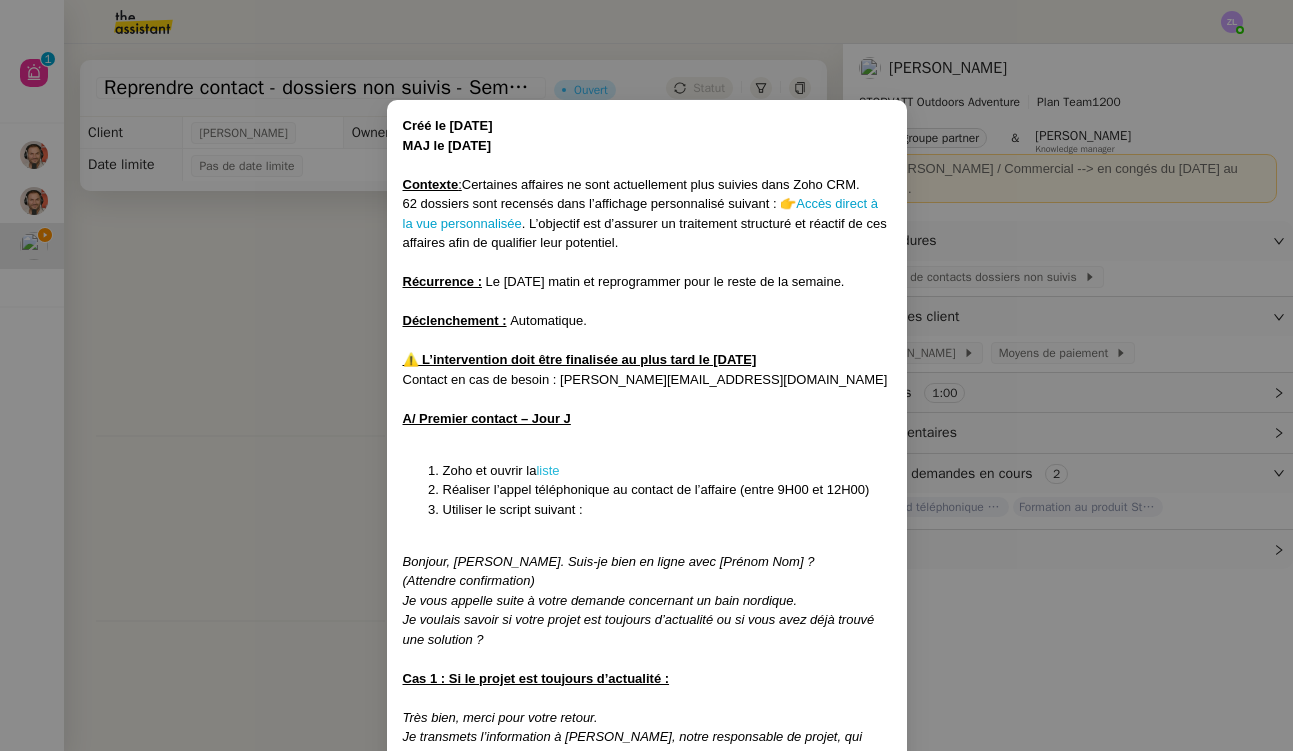 click on "liste" at bounding box center (547, 470) 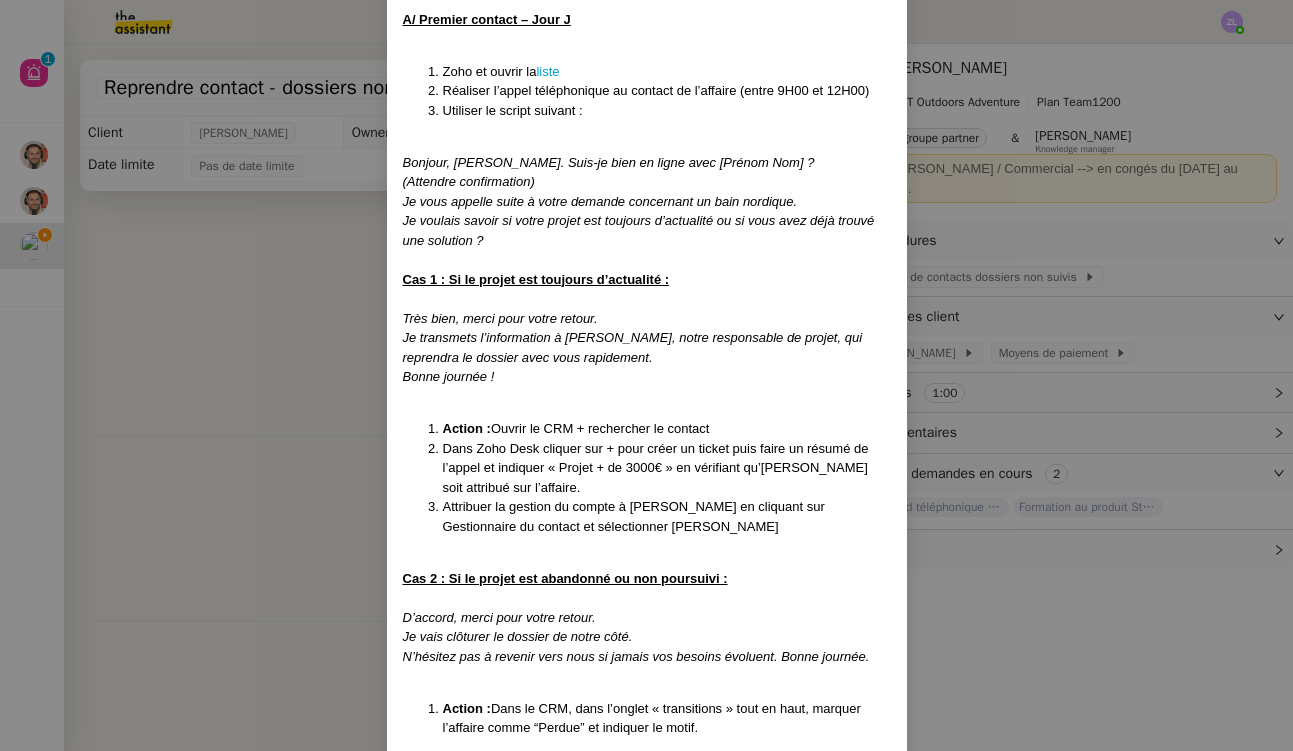 scroll, scrollTop: 411, scrollLeft: 0, axis: vertical 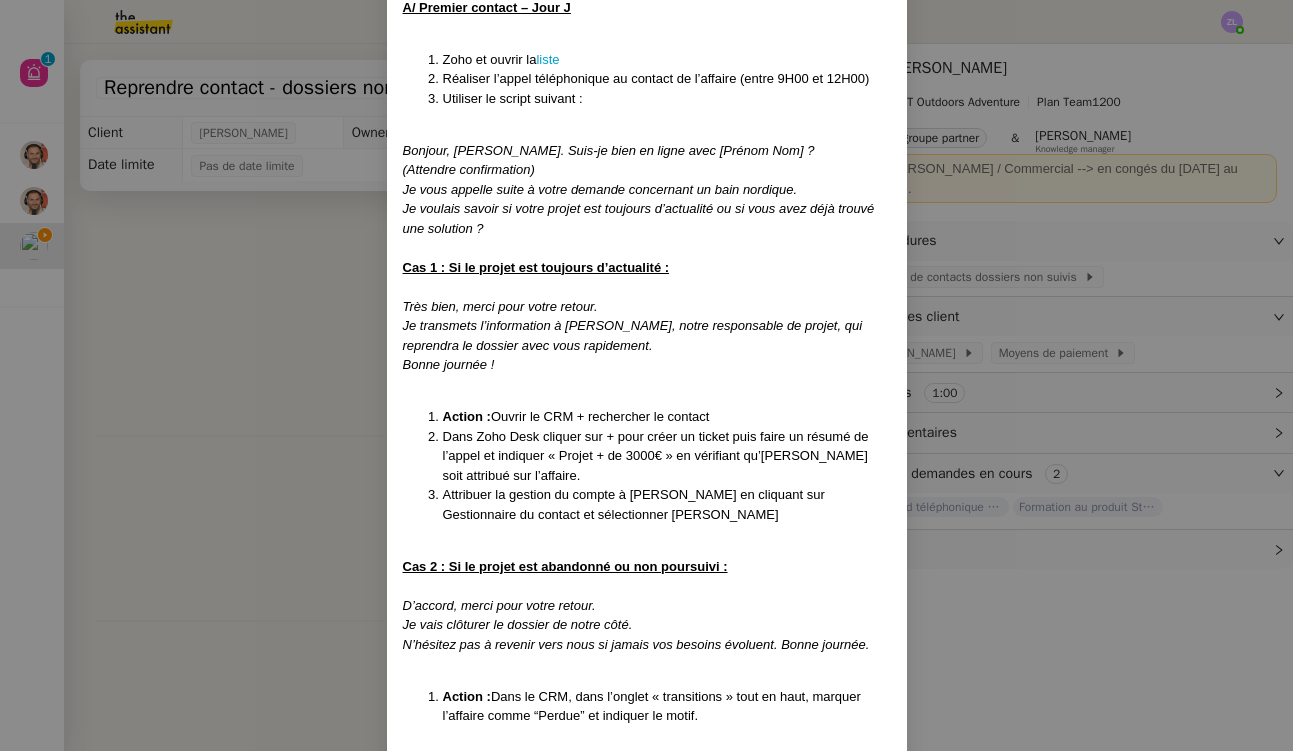 click on "Créé le [DATE] MAJ le [DATE] Contexte  :  Certaines affaires ne sont actuellement plus suivies dans Zoho CRM. 62 dossiers sont recensés dans l’affichage personnalisé suivant : 👉  Accès direct à la vue personnalisée . L’objectif est d’assurer un traitement structuré et réactif de ces affaires afin de qualifier leur potentiel. Récurrence :   Le [DATE] matin et reprogrammer pour le reste de la semaine. Déclenchement :   Automatique. ⚠️ L’intervention doit être finalisée au plus tard le [DATE] Contact en cas de besoin : [PERSON_NAME][EMAIL_ADDRESS][DOMAIN_NAME] A/ Premier contact – Jour [PERSON_NAME] et ouvrir la  liste Réaliser l’appel téléphonique au contact de l’affaire (entre 9H00 et 12H00)  Utiliser le script suivant : Bonjour, [PERSON_NAME]. Suis-je bien en ligne avec [Prénom Nom] ? (Attendre confirmation) Je vous appelle suite à votre demande concernant un bain nordique. Je voulais savoir si votre projet est toujours d’actualité ou si vous avez déjà trouvé une solution ?" at bounding box center [646, 375] 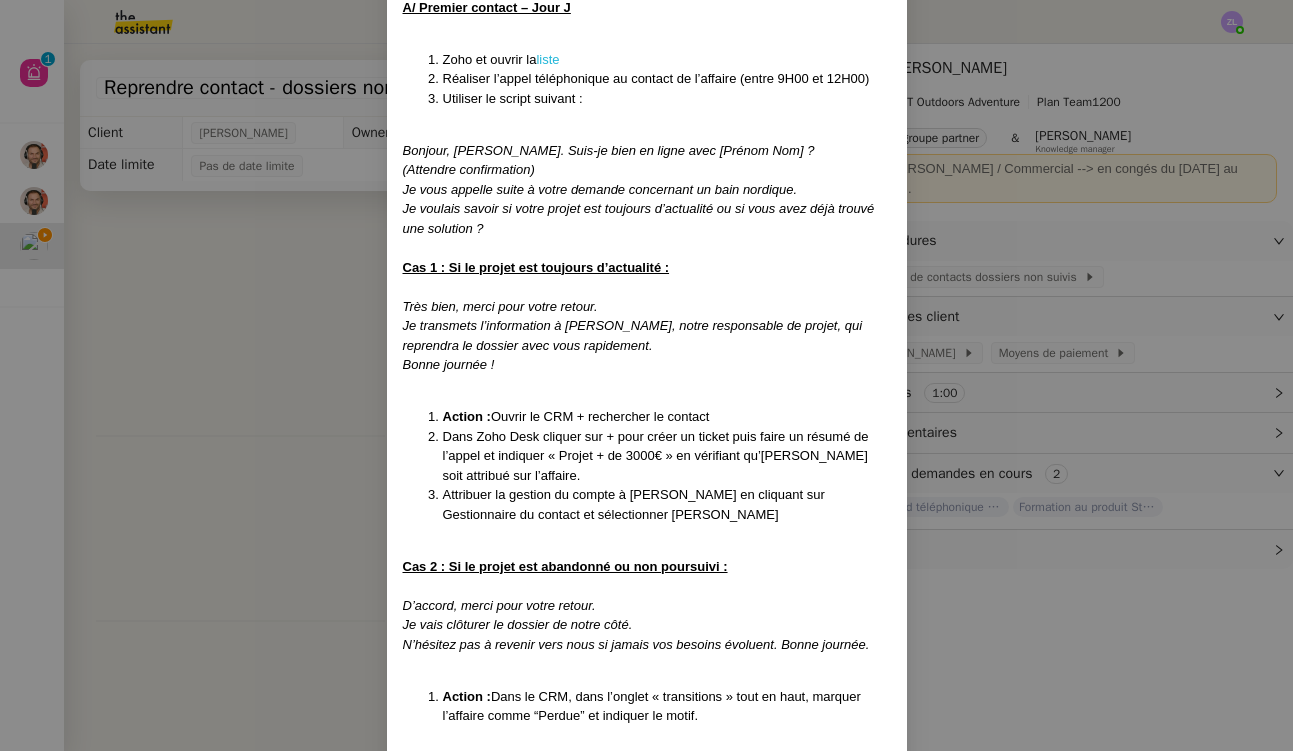 click on "liste" at bounding box center [547, 59] 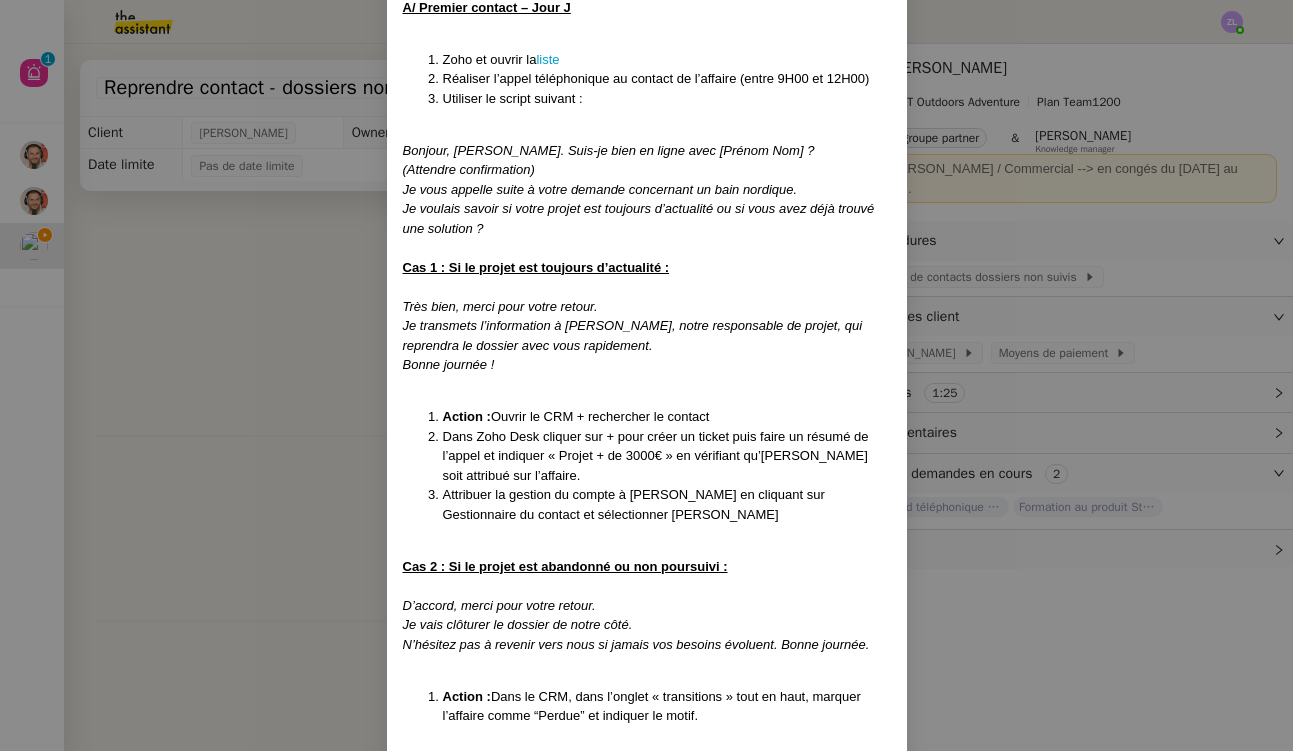 click on "Créé le [DATE] MAJ le [DATE] Contexte  :  Certaines affaires ne sont actuellement plus suivies dans Zoho CRM. 62 dossiers sont recensés dans l’affichage personnalisé suivant : 👉  Accès direct à la vue personnalisée . L’objectif est d’assurer un traitement structuré et réactif de ces affaires afin de qualifier leur potentiel. Récurrence :   Le [DATE] matin et reprogrammer pour le reste de la semaine. Déclenchement :   Automatique. ⚠️ L’intervention doit être finalisée au plus tard le [DATE] Contact en cas de besoin : [PERSON_NAME][EMAIL_ADDRESS][DOMAIN_NAME] A/ Premier contact – Jour [PERSON_NAME] et ouvrir la  liste Réaliser l’appel téléphonique au contact de l’affaire (entre 9H00 et 12H00)  Utiliser le script suivant : Bonjour, [PERSON_NAME]. Suis-je bien en ligne avec [Prénom Nom] ? (Attendre confirmation) Je vous appelle suite à votre demande concernant un bain nordique. Je voulais savoir si votre projet est toujours d’actualité ou si vous avez déjà trouvé une solution ?" at bounding box center (646, 375) 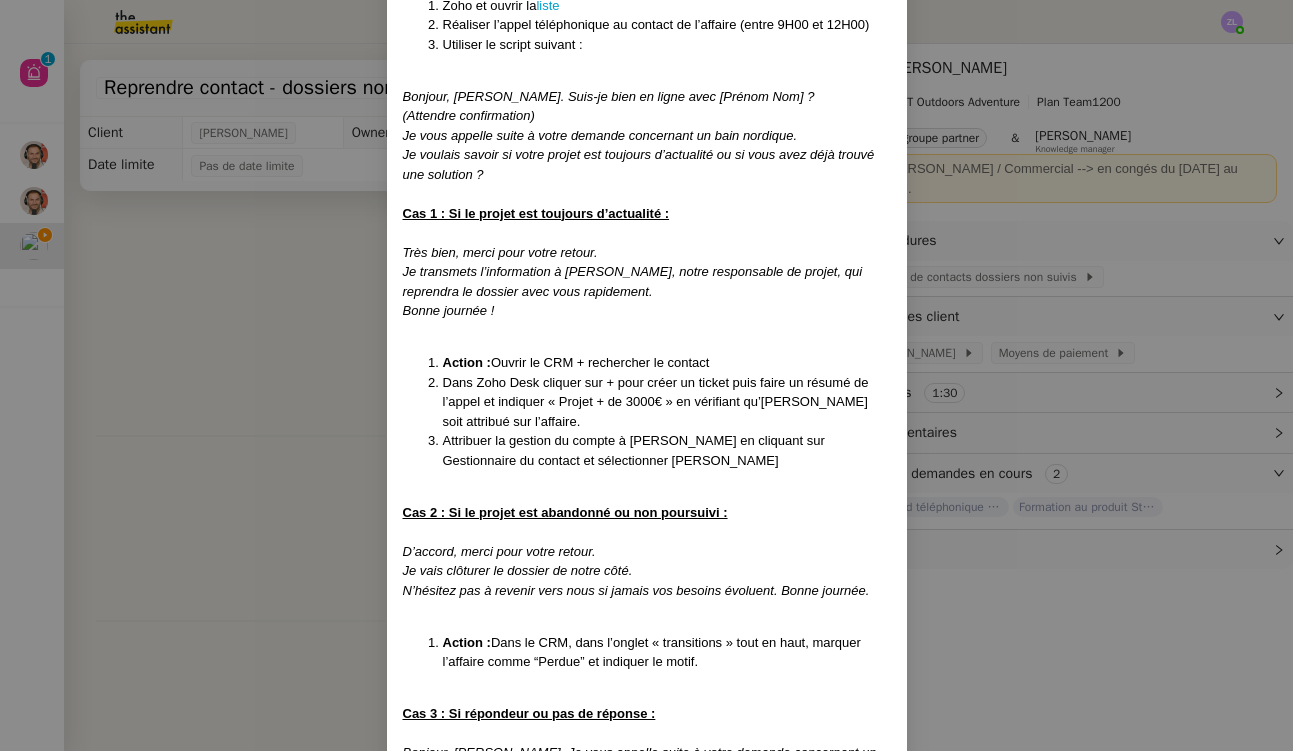 scroll, scrollTop: 477, scrollLeft: 0, axis: vertical 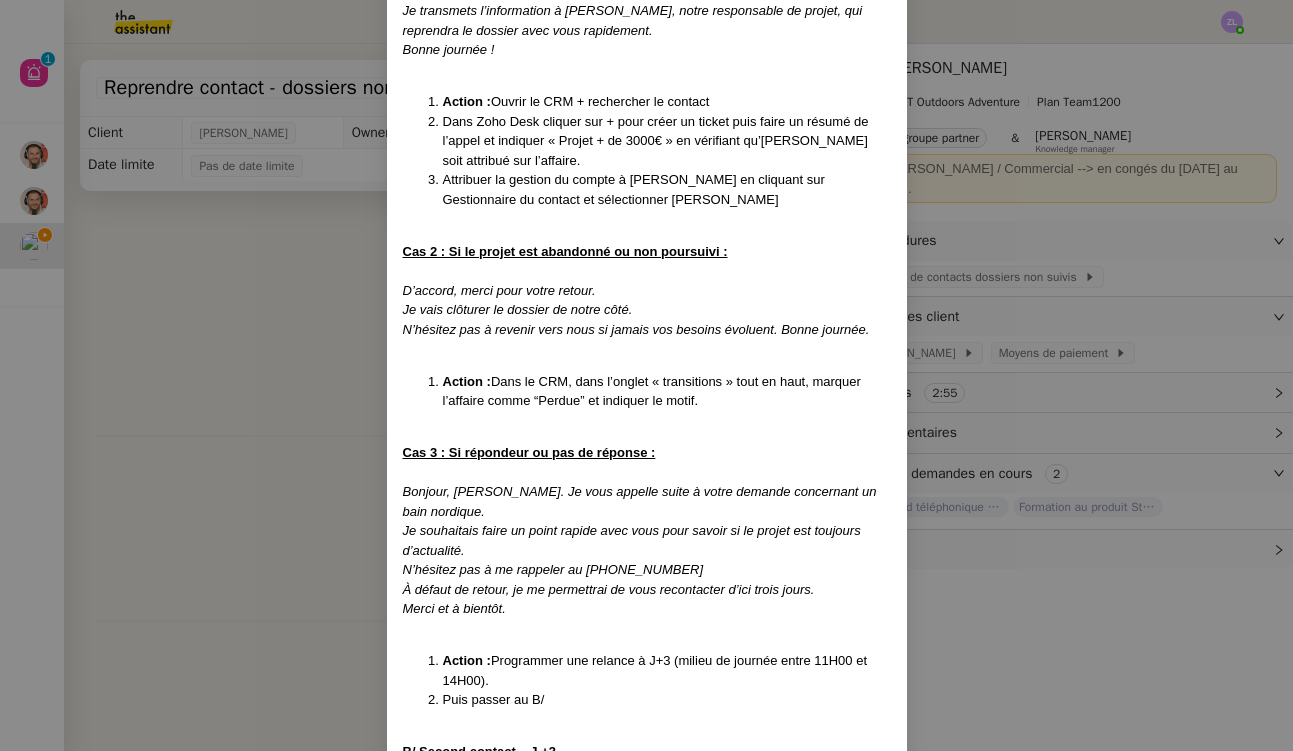 click on "Créé le [DATE] MAJ le [DATE] Contexte  :  Certaines affaires ne sont actuellement plus suivies dans Zoho CRM. 62 dossiers sont recensés dans l’affichage personnalisé suivant : 👉  Accès direct à la vue personnalisée . L’objectif est d’assurer un traitement structuré et réactif de ces affaires afin de qualifier leur potentiel. Récurrence :   Le [DATE] matin et reprogrammer pour le reste de la semaine. Déclenchement :   Automatique. ⚠️ L’intervention doit être finalisée au plus tard le [DATE] Contact en cas de besoin : [PERSON_NAME][EMAIL_ADDRESS][DOMAIN_NAME] A/ Premier contact – Jour [PERSON_NAME] et ouvrir la  liste Réaliser l’appel téléphonique au contact de l’affaire (entre 9H00 et 12H00)  Utiliser le script suivant : Bonjour, [PERSON_NAME]. Suis-je bien en ligne avec [Prénom Nom] ? (Attendre confirmation) Je vous appelle suite à votre demande concernant un bain nordique. Je voulais savoir si votre projet est toujours d’actualité ou si vous avez déjà trouvé une solution ?" at bounding box center [646, 375] 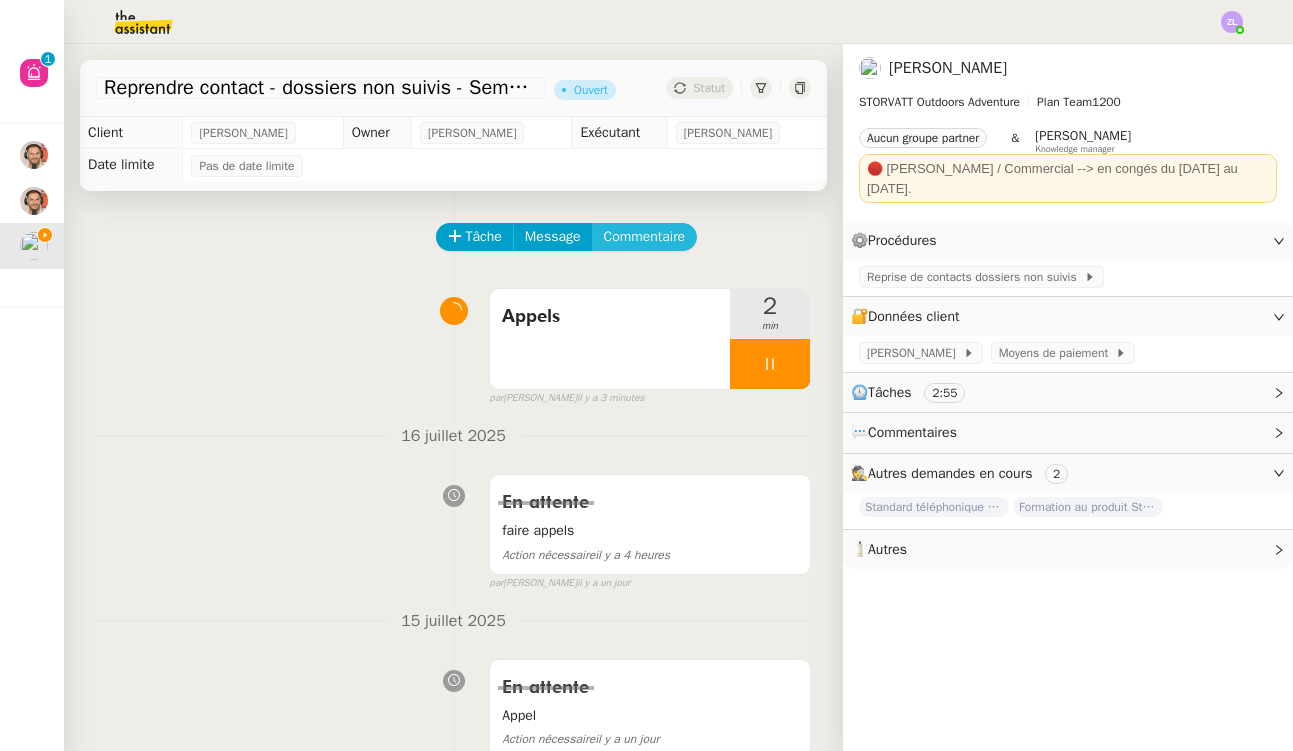 click on "Commentaire" 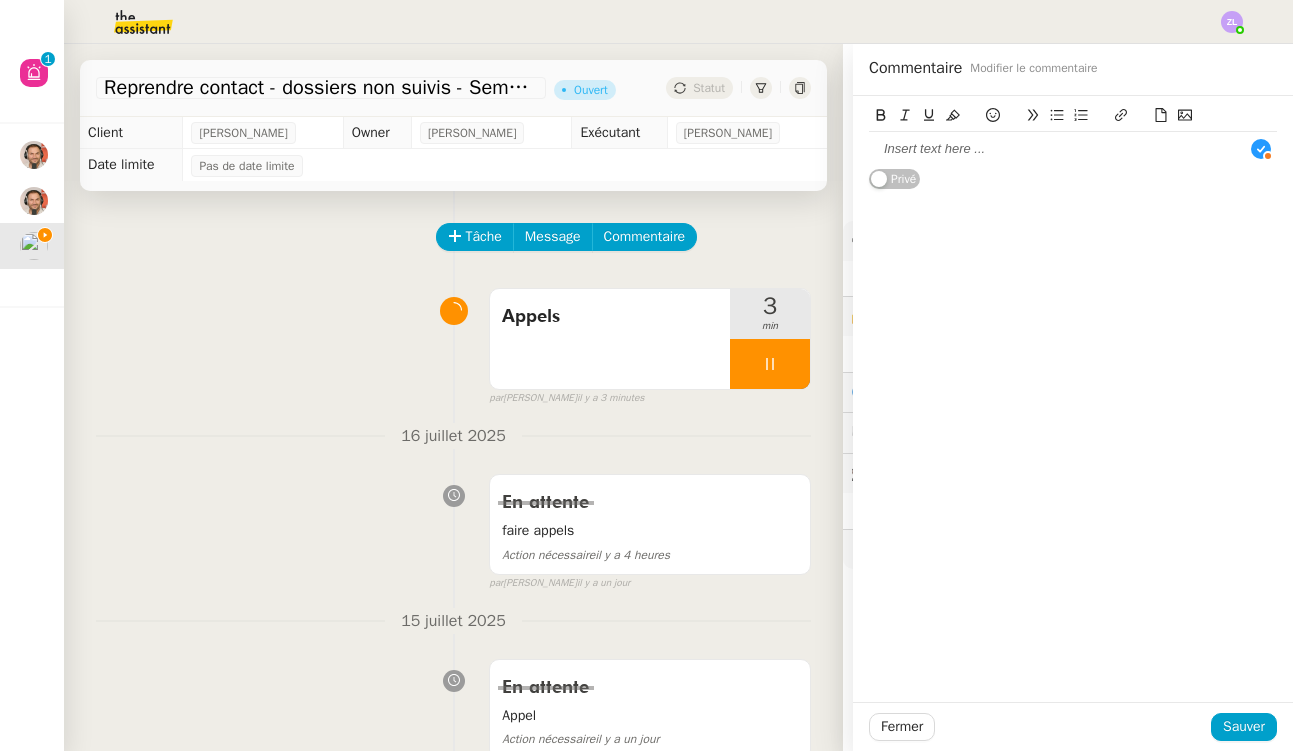 type 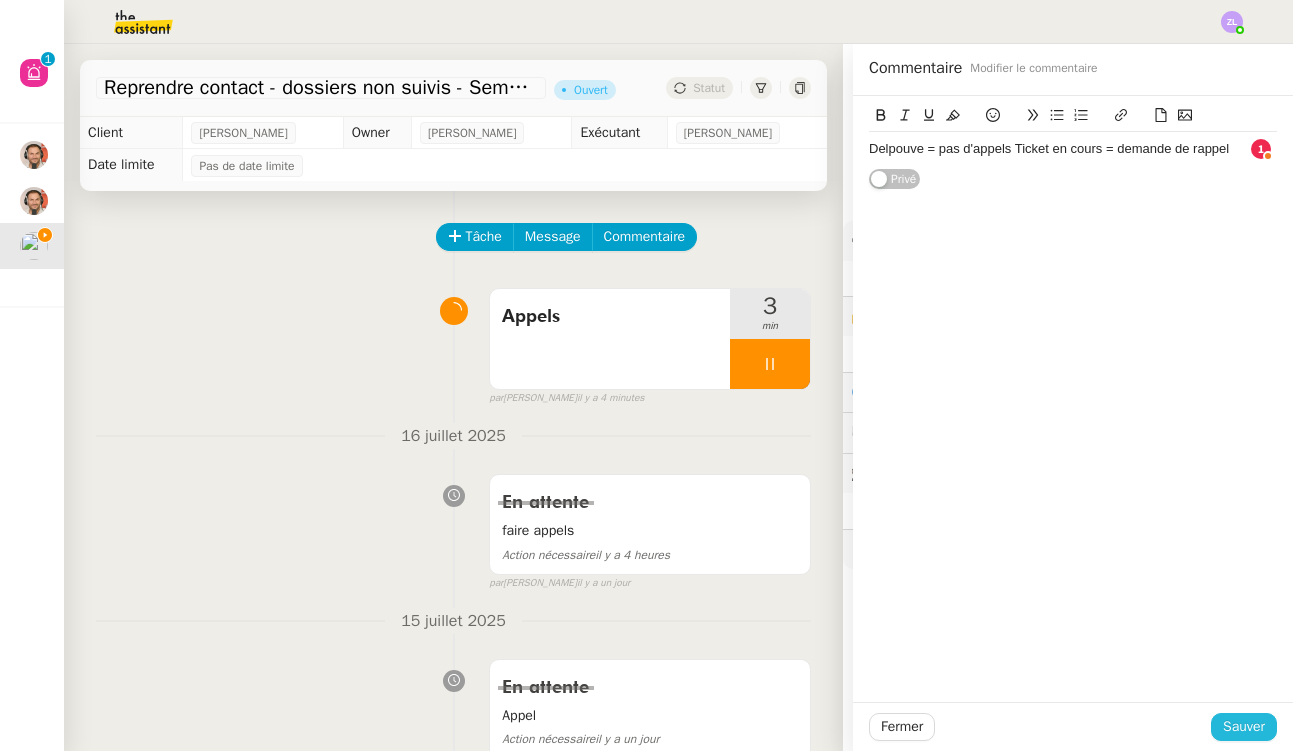 click on "Sauver" 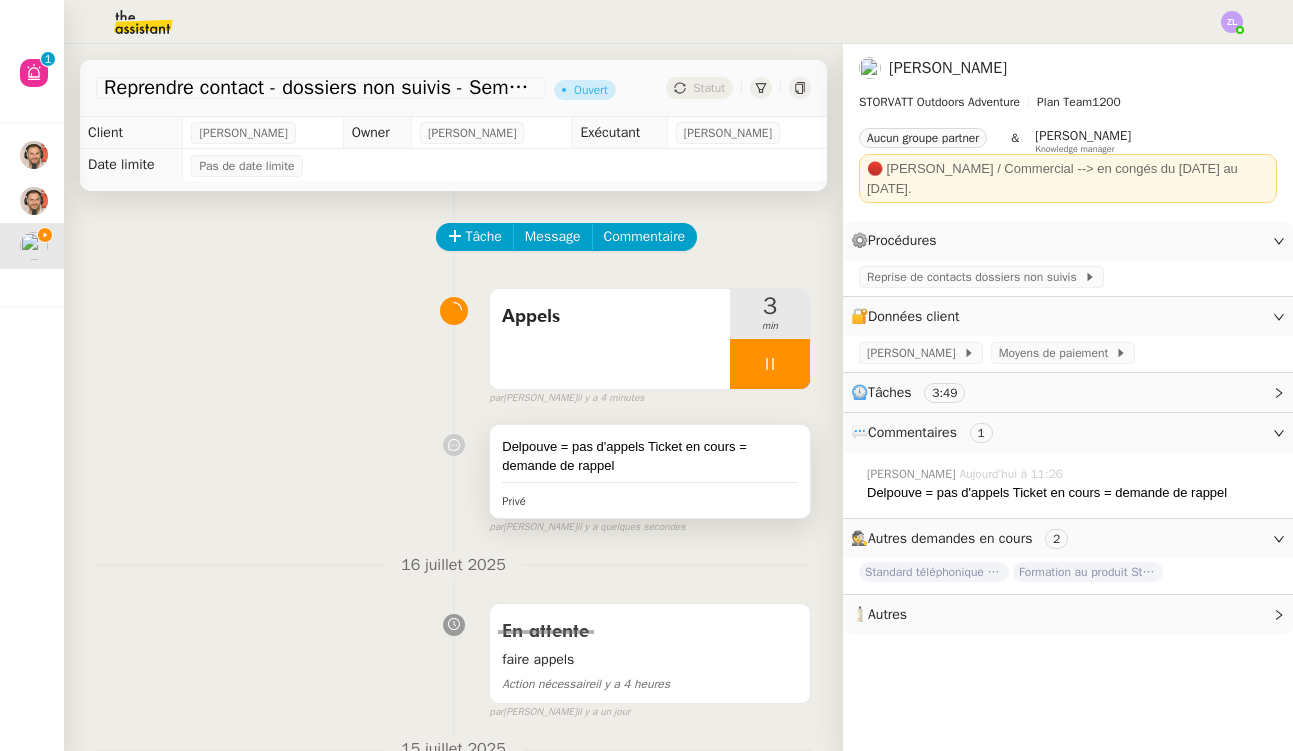 click on "Delpouve = pas d'appels Ticket en cours = demande de rappel  Privé" at bounding box center [650, 471] 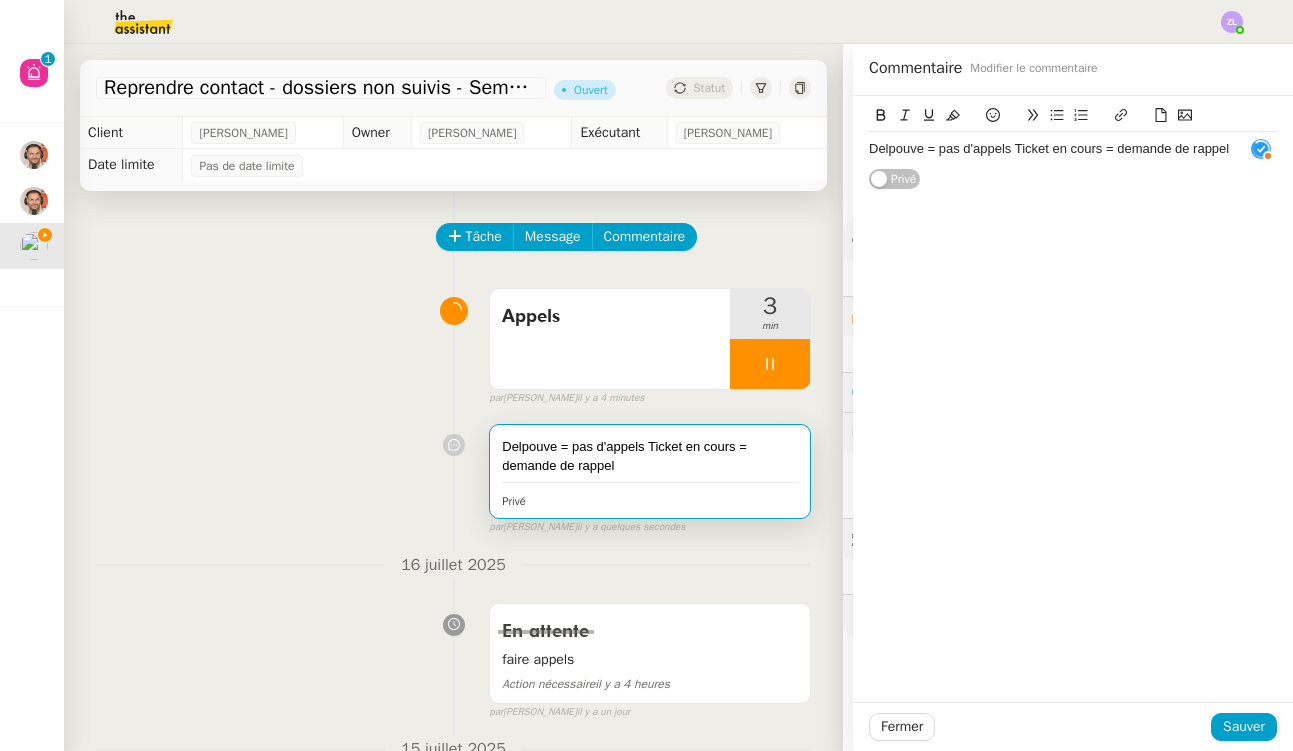 click on "Delpouve = pas d'appels Ticket en cours = demande de rappel" 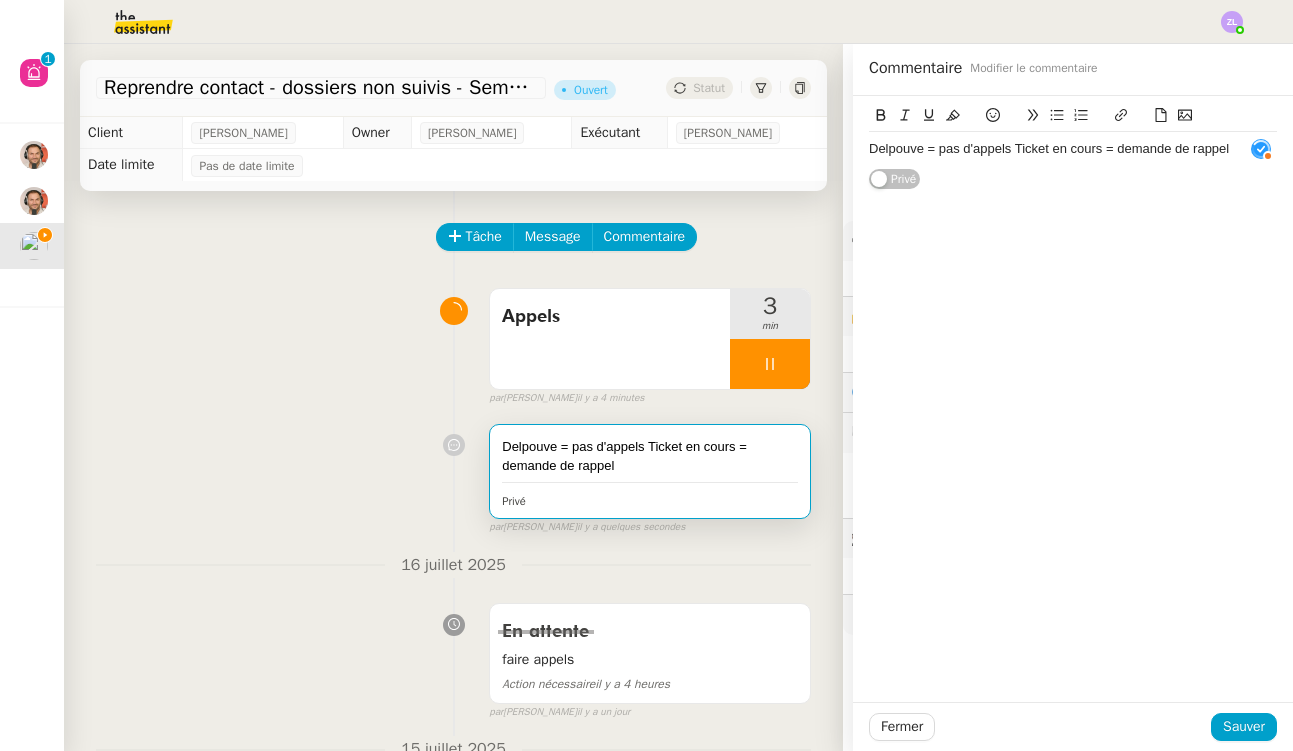 type 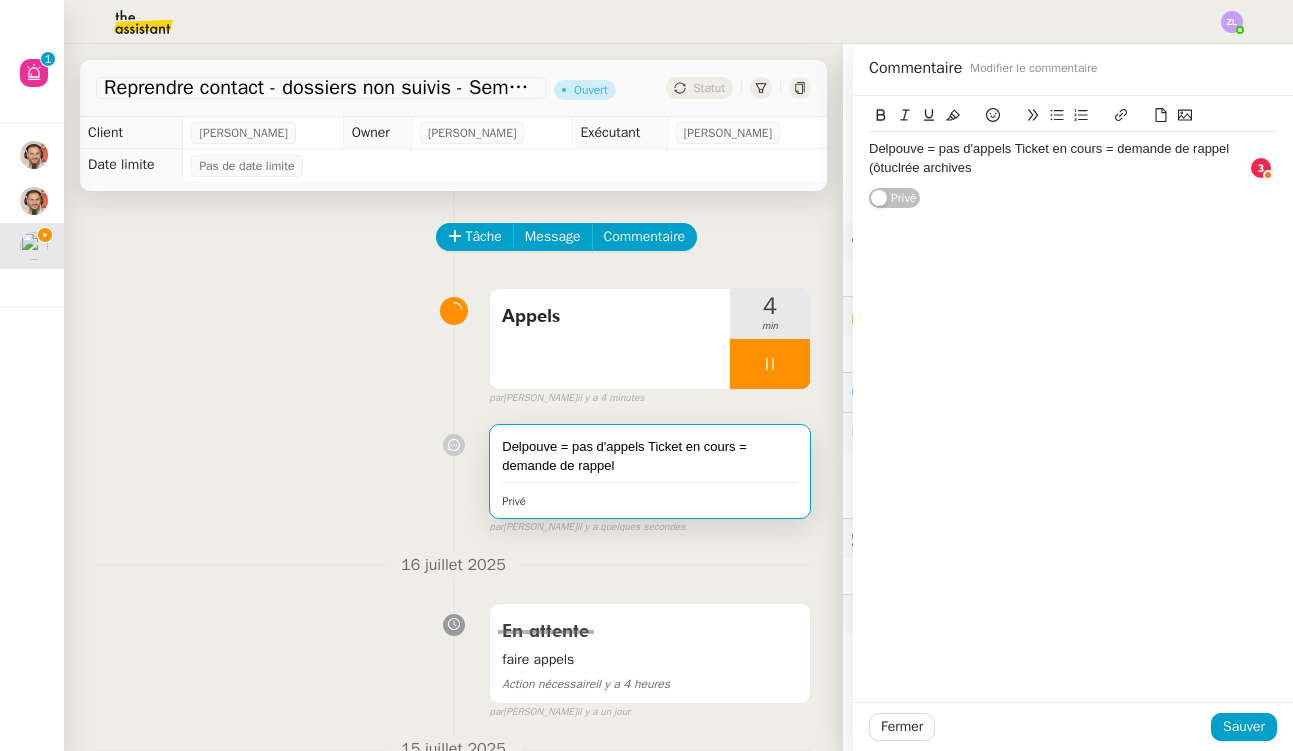 click on "Delpouve = pas d'appels Ticket en cours = demande de rappel (ôtuclrée archives" 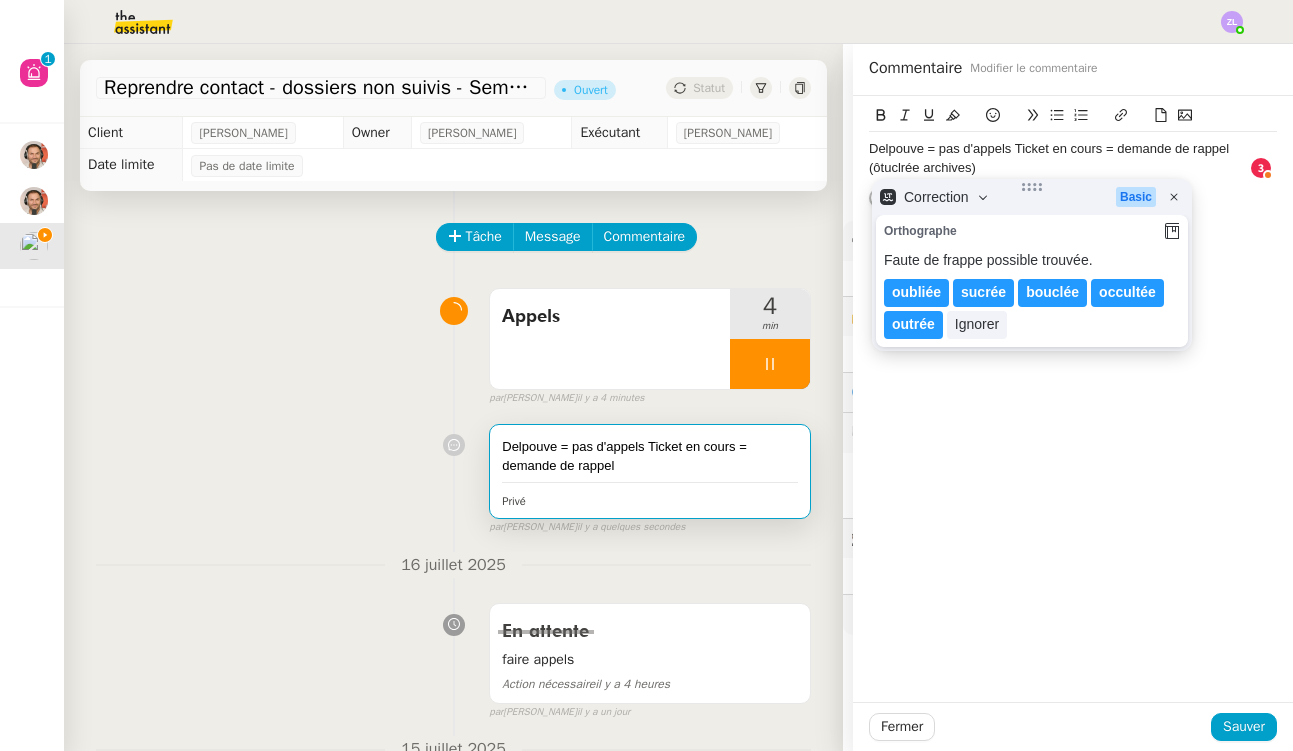 drag, startPoint x: 919, startPoint y: 162, endPoint x: 874, endPoint y: 165, distance: 45.099888 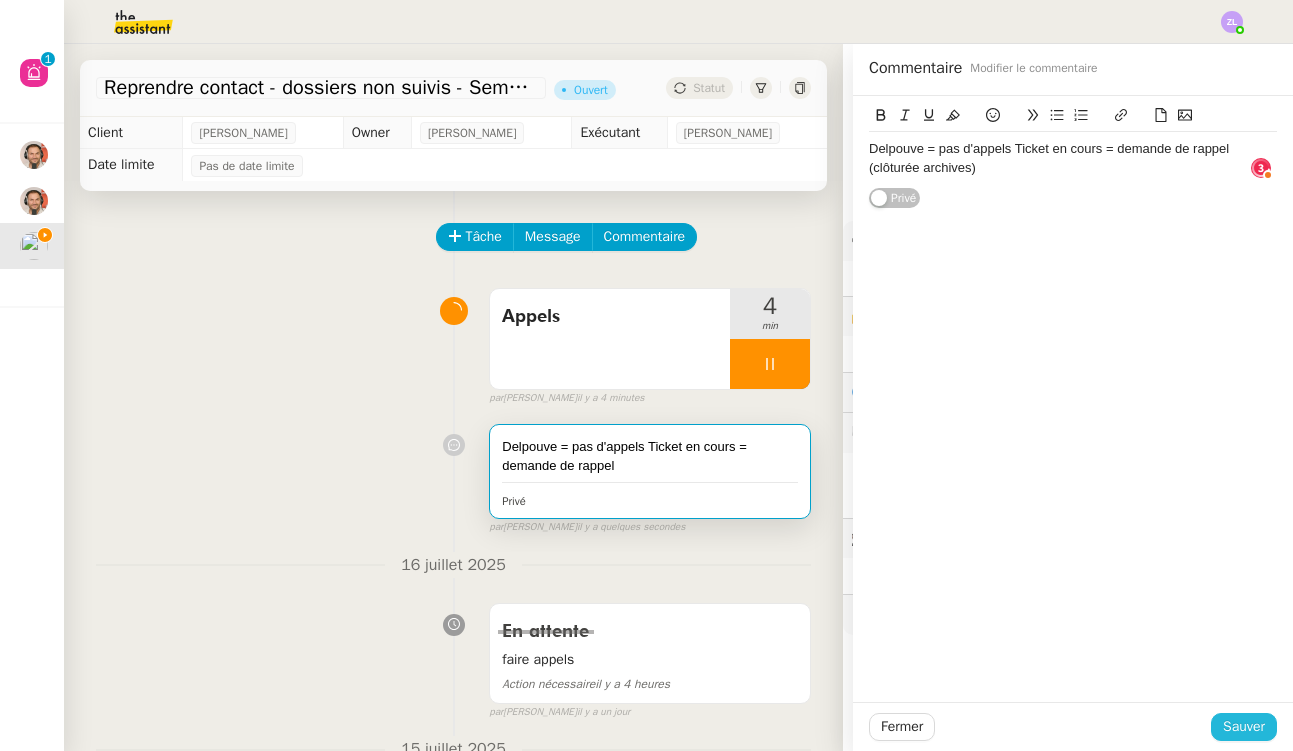 click on "Sauver" 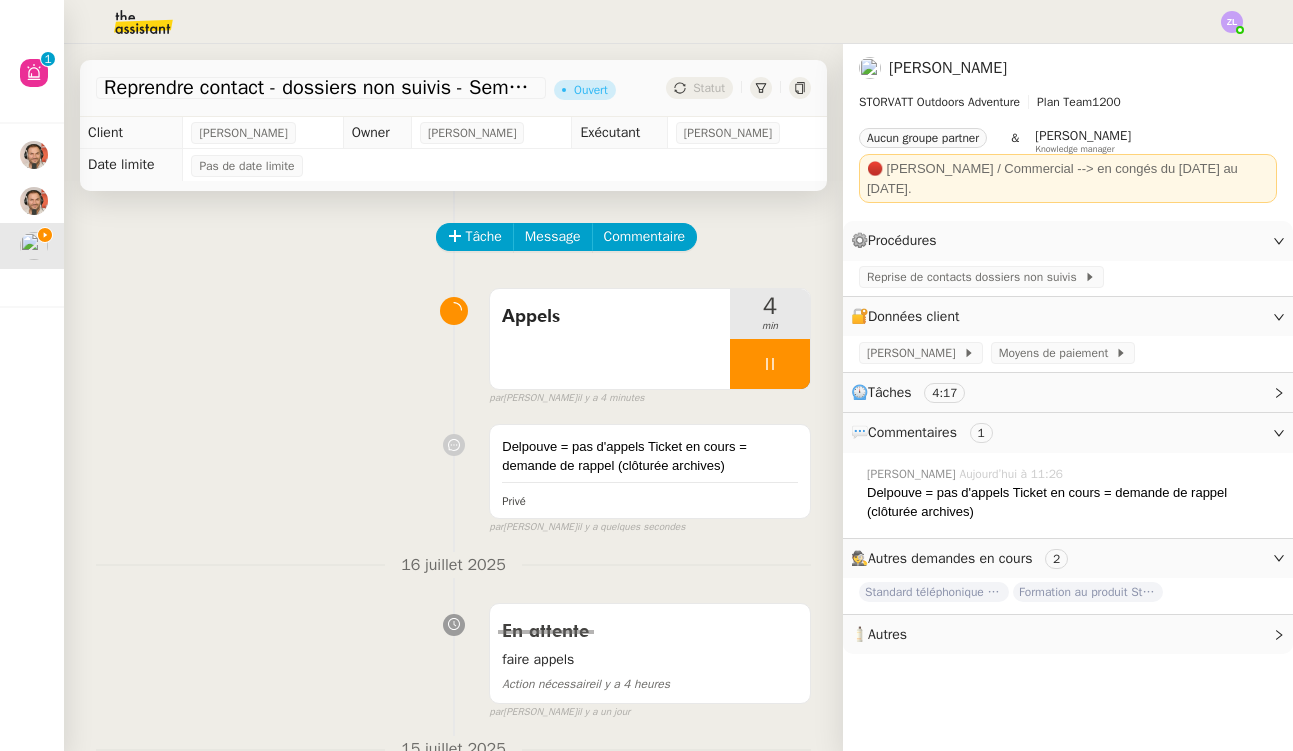 scroll, scrollTop: 0, scrollLeft: 0, axis: both 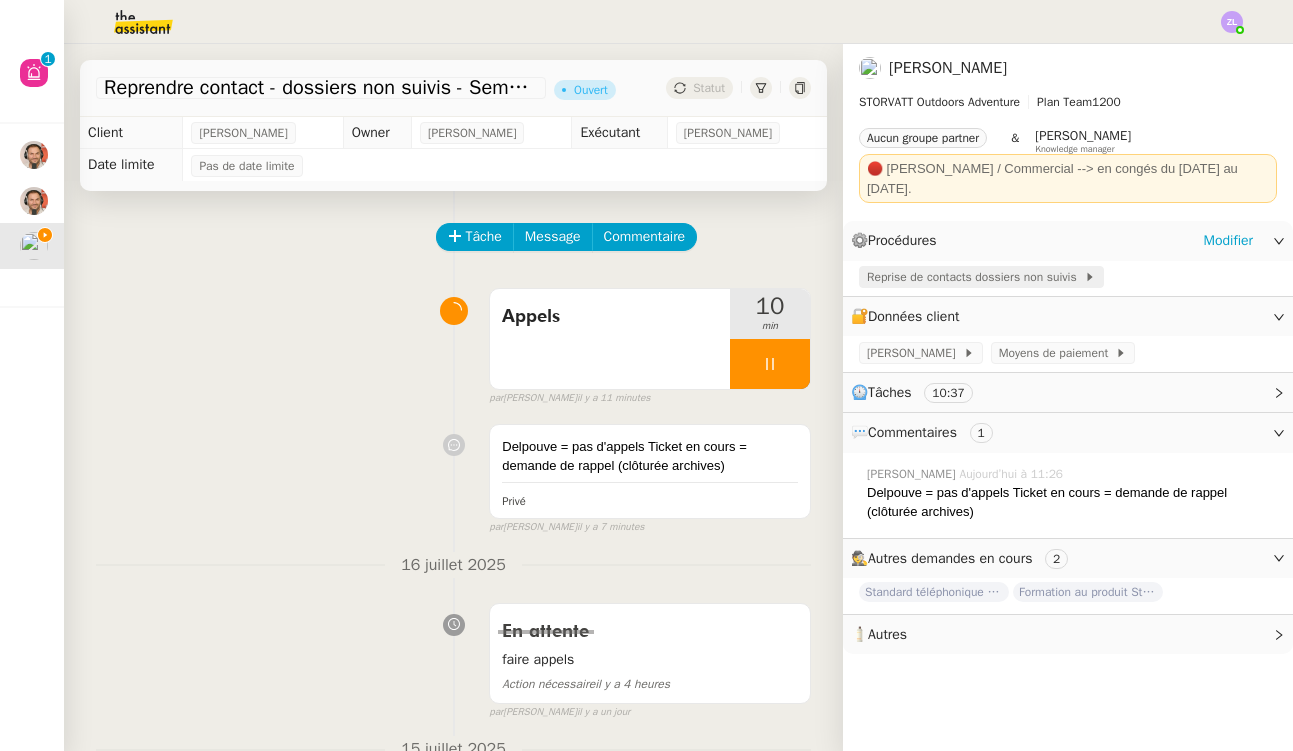 click on "Reprise de contacts dossiers non suivis" 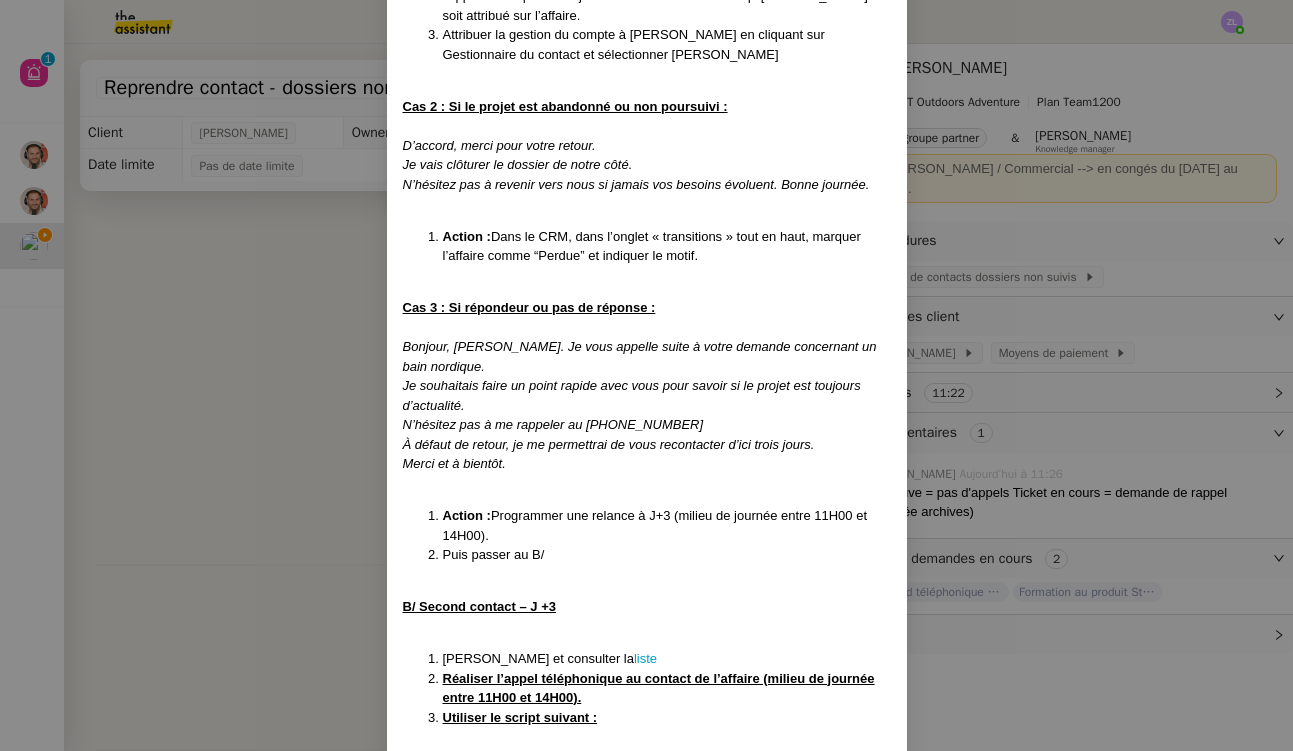 scroll, scrollTop: 861, scrollLeft: 0, axis: vertical 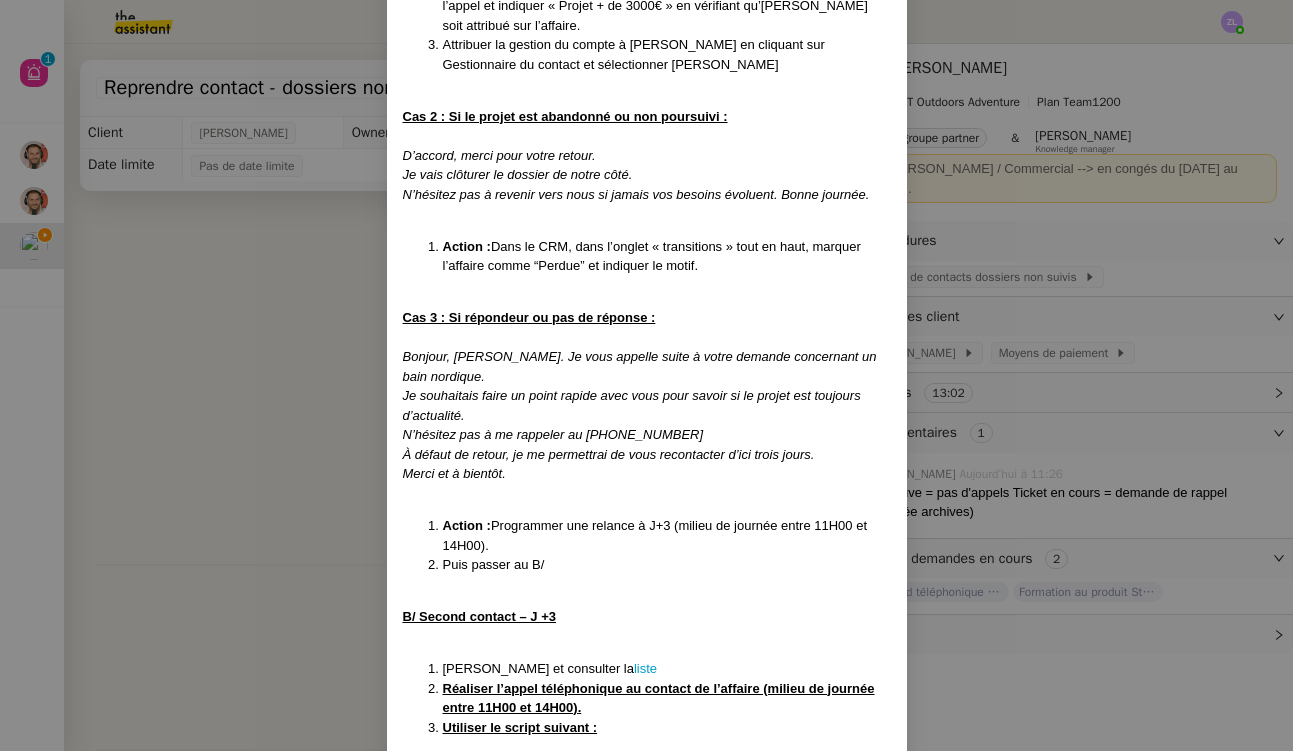 click on "Créé le [DATE] MAJ le [DATE] Contexte  :  Certaines affaires ne sont actuellement plus suivies dans Zoho CRM. 62 dossiers sont recensés dans l’affichage personnalisé suivant : 👉  Accès direct à la vue personnalisée . L’objectif est d’assurer un traitement structuré et réactif de ces affaires afin de qualifier leur potentiel. Récurrence :   Le [DATE] matin et reprogrammer pour le reste de la semaine. Déclenchement :   Automatique. ⚠️ L’intervention doit être finalisée au plus tard le [DATE] Contact en cas de besoin : [PERSON_NAME][EMAIL_ADDRESS][DOMAIN_NAME] A/ Premier contact – Jour [PERSON_NAME] et ouvrir la  liste Réaliser l’appel téléphonique au contact de l’affaire (entre 9H00 et 12H00)  Utiliser le script suivant : Bonjour, [PERSON_NAME]. Suis-je bien en ligne avec [Prénom Nom] ? (Attendre confirmation) Je vous appelle suite à votre demande concernant un bain nordique. Je voulais savoir si votre projet est toujours d’actualité ou si vous avez déjà trouvé une solution ?" at bounding box center [646, 375] 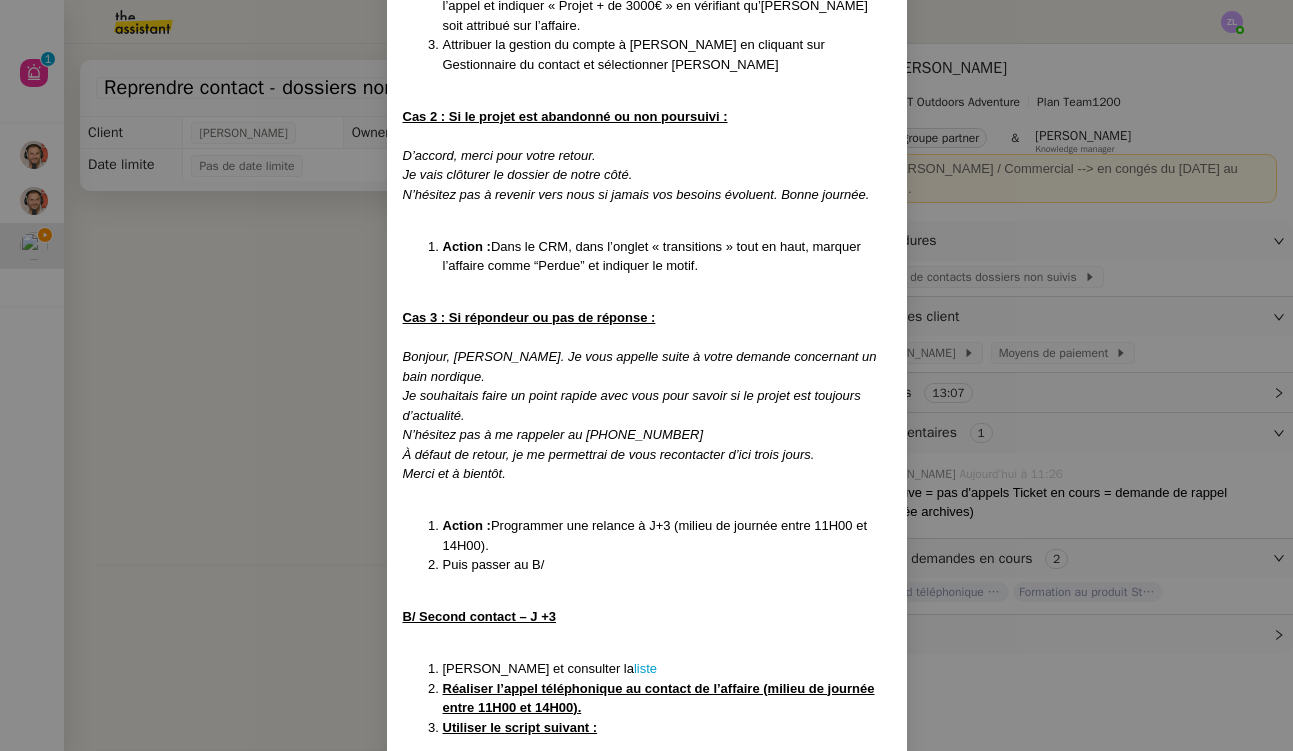 click on "Créé le [DATE] MAJ le [DATE] Contexte  :  Certaines affaires ne sont actuellement plus suivies dans Zoho CRM. 62 dossiers sont recensés dans l’affichage personnalisé suivant : 👉  Accès direct à la vue personnalisée . L’objectif est d’assurer un traitement structuré et réactif de ces affaires afin de qualifier leur potentiel. Récurrence :   Le [DATE] matin et reprogrammer pour le reste de la semaine. Déclenchement :   Automatique. ⚠️ L’intervention doit être finalisée au plus tard le [DATE] Contact en cas de besoin : [PERSON_NAME][EMAIL_ADDRESS][DOMAIN_NAME] A/ Premier contact – Jour [PERSON_NAME] et ouvrir la  liste Réaliser l’appel téléphonique au contact de l’affaire (entre 9H00 et 12H00)  Utiliser le script suivant : Bonjour, [PERSON_NAME]. Suis-je bien en ligne avec [Prénom Nom] ? (Attendre confirmation) Je vous appelle suite à votre demande concernant un bain nordique. Je voulais savoir si votre projet est toujours d’actualité ou si vous avez déjà trouvé une solution ?" at bounding box center (646, 375) 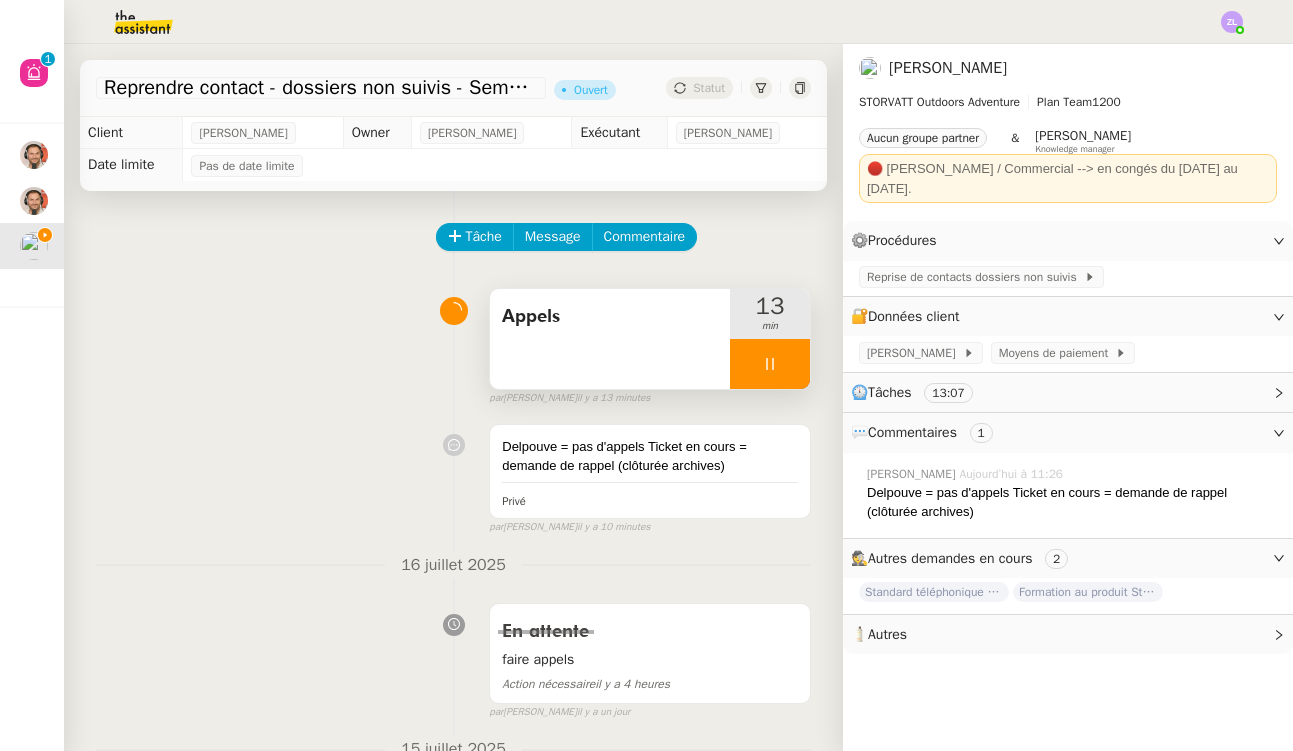 click at bounding box center [770, 364] 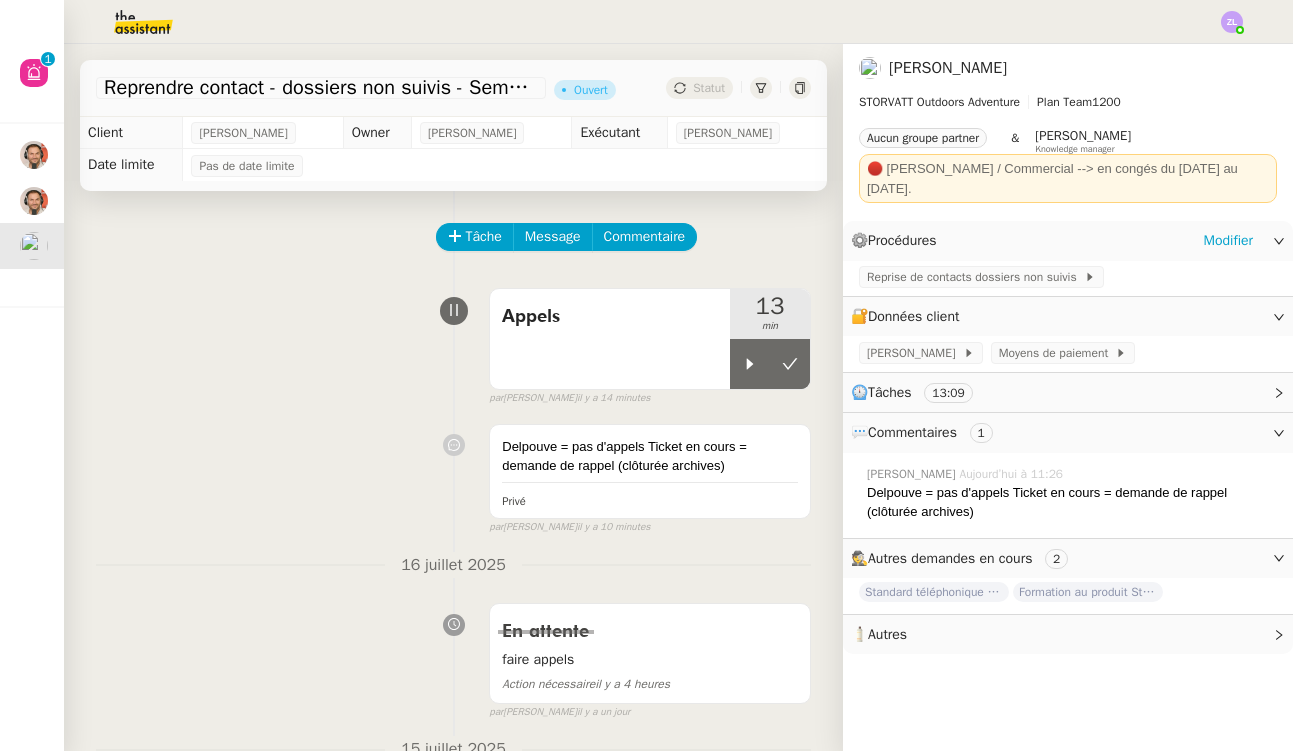 scroll, scrollTop: 0, scrollLeft: 0, axis: both 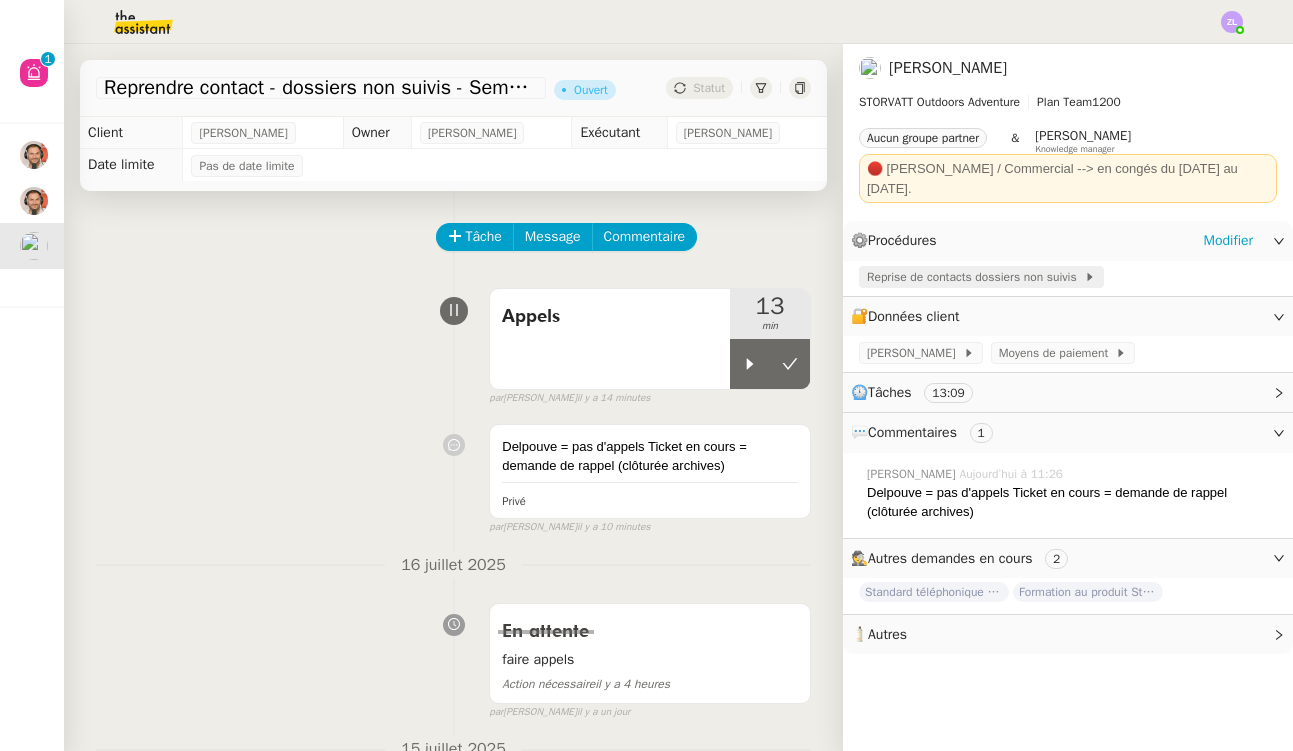 click on "Reprise de contacts dossiers non suivis" 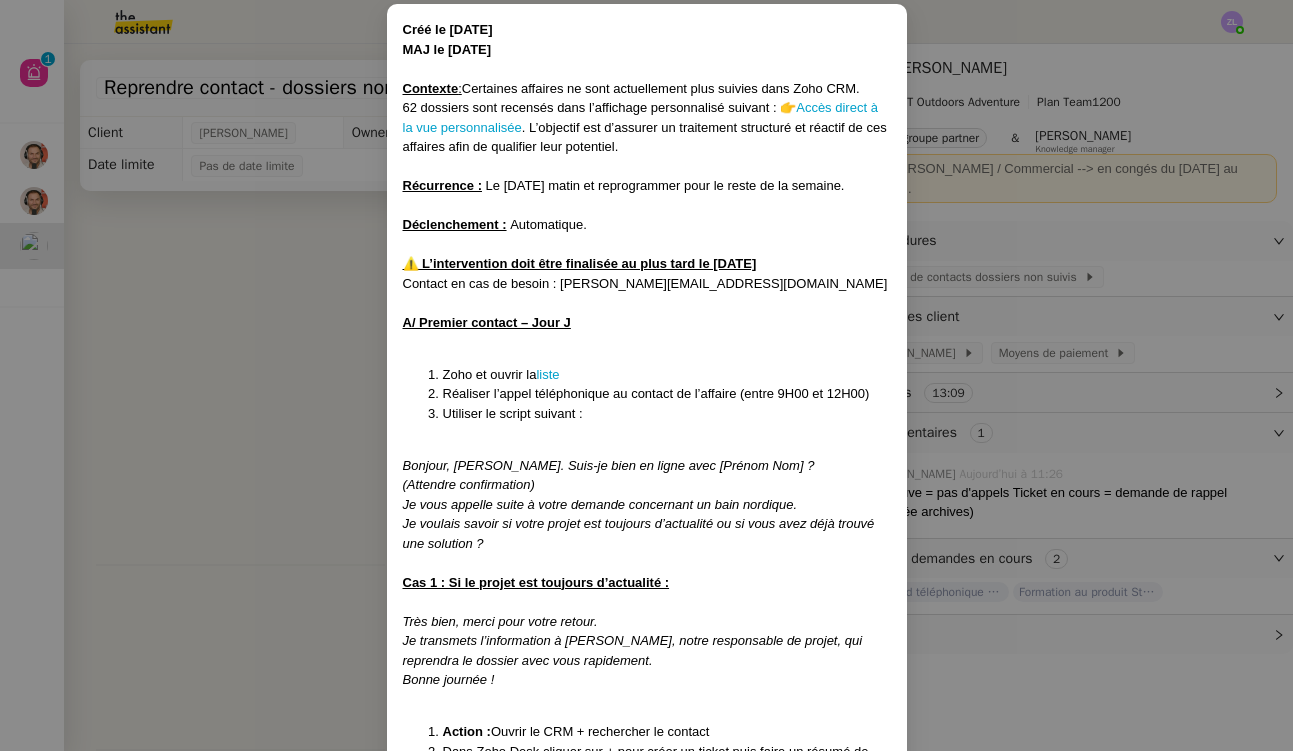 scroll, scrollTop: 122, scrollLeft: 0, axis: vertical 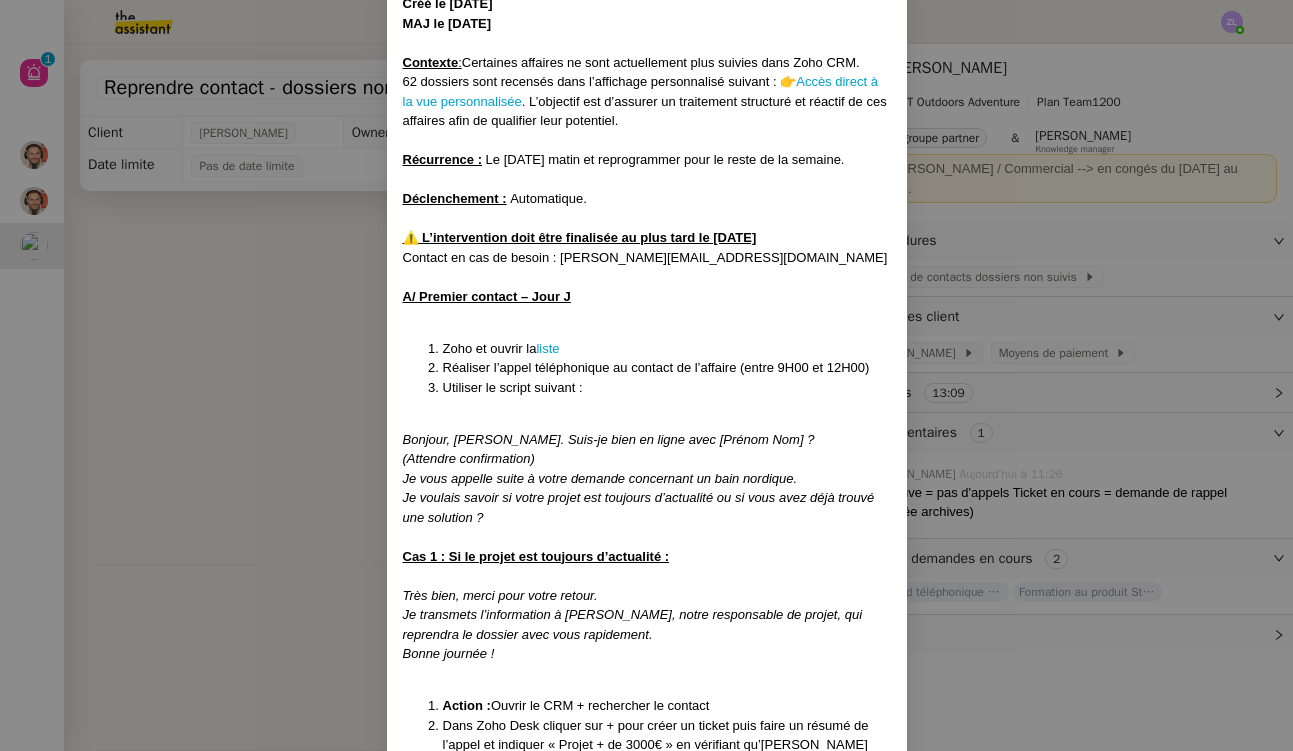 click on "Créé le [DATE] MAJ le [DATE] Contexte  :  Certaines affaires ne sont actuellement plus suivies dans Zoho CRM. 62 dossiers sont recensés dans l’affichage personnalisé suivant : 👉  Accès direct à la vue personnalisée . L’objectif est d’assurer un traitement structuré et réactif de ces affaires afin de qualifier leur potentiel. Récurrence :   Le [DATE] matin et reprogrammer pour le reste de la semaine. Déclenchement :   Automatique. ⚠️ L’intervention doit être finalisée au plus tard le [DATE] Contact en cas de besoin : [PERSON_NAME][EMAIL_ADDRESS][DOMAIN_NAME] A/ Premier contact – Jour [PERSON_NAME] et ouvrir la  liste Réaliser l’appel téléphonique au contact de l’affaire (entre 9H00 et 12H00)  Utiliser le script suivant : Bonjour, [PERSON_NAME]. Suis-je bien en ligne avec [Prénom Nom] ? (Attendre confirmation) Je vous appelle suite à votre demande concernant un bain nordique. Je voulais savoir si votre projet est toujours d’actualité ou si vous avez déjà trouvé une solution ?" at bounding box center [646, 375] 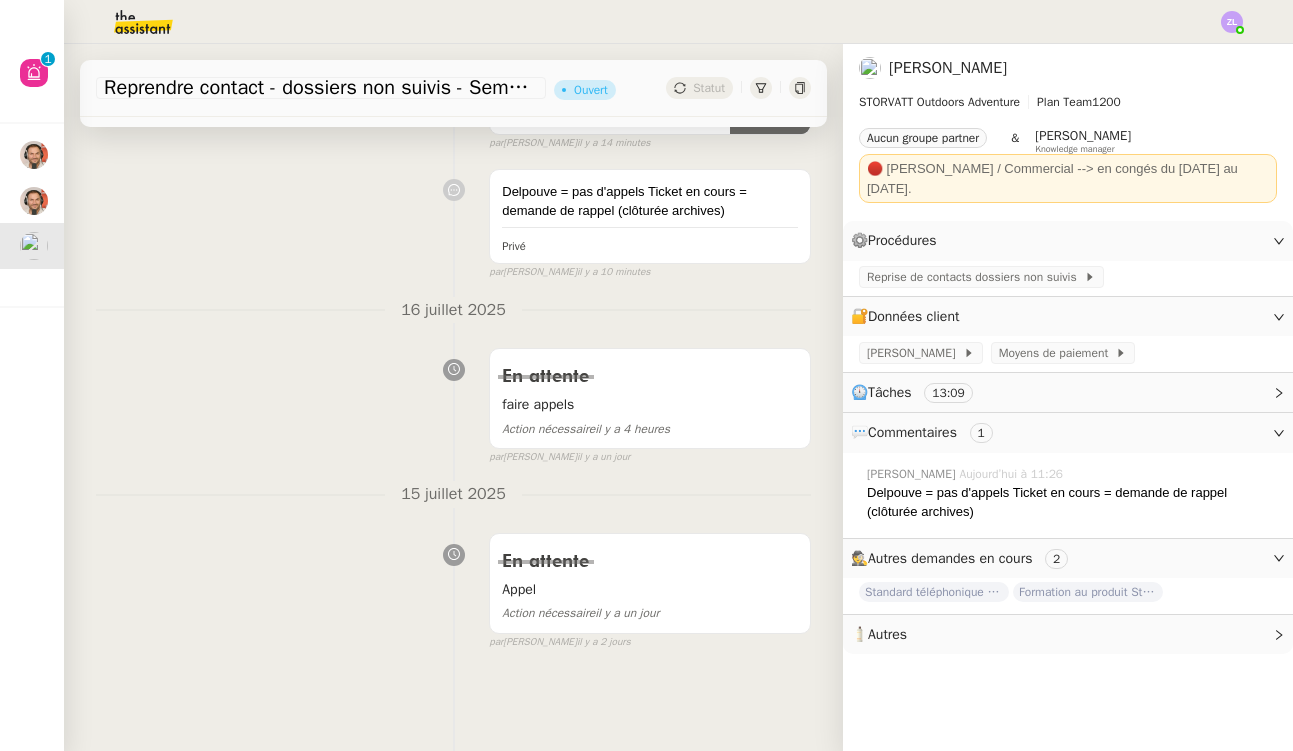 scroll, scrollTop: 256, scrollLeft: 0, axis: vertical 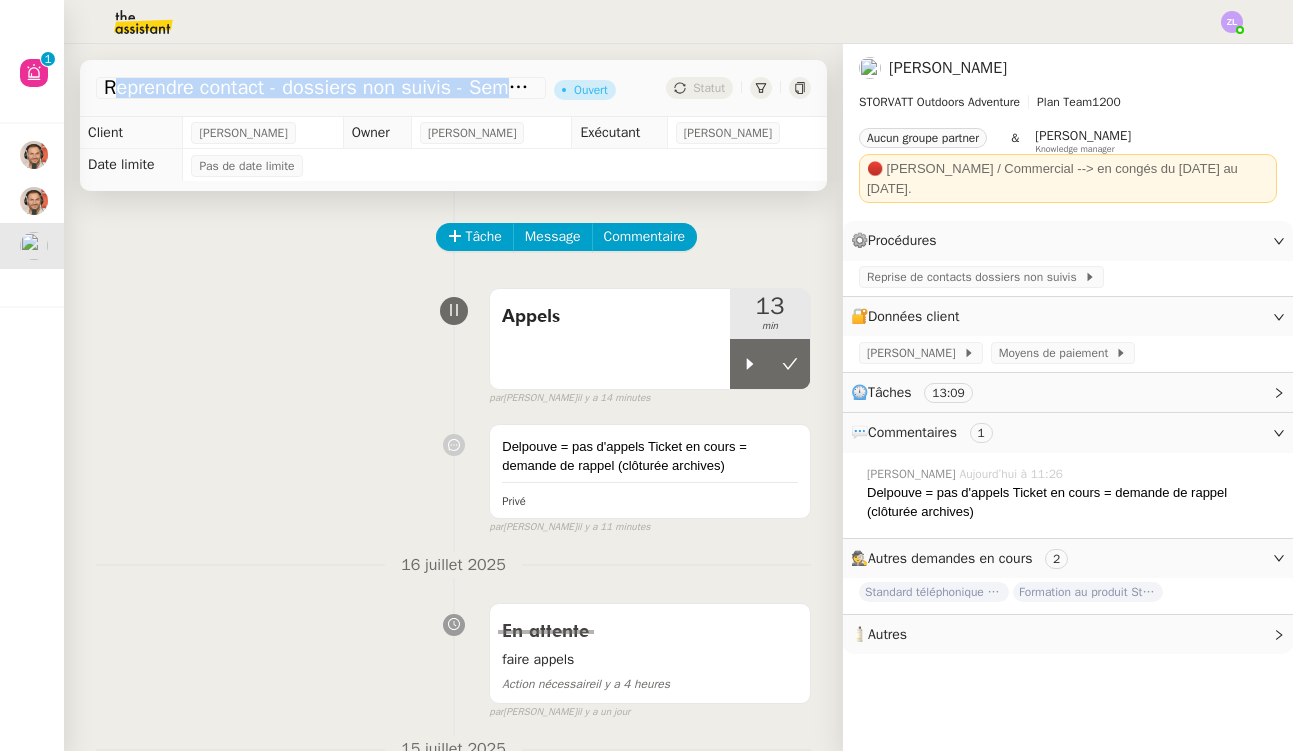 drag, startPoint x: 108, startPoint y: 92, endPoint x: 542, endPoint y: 87, distance: 434.0288 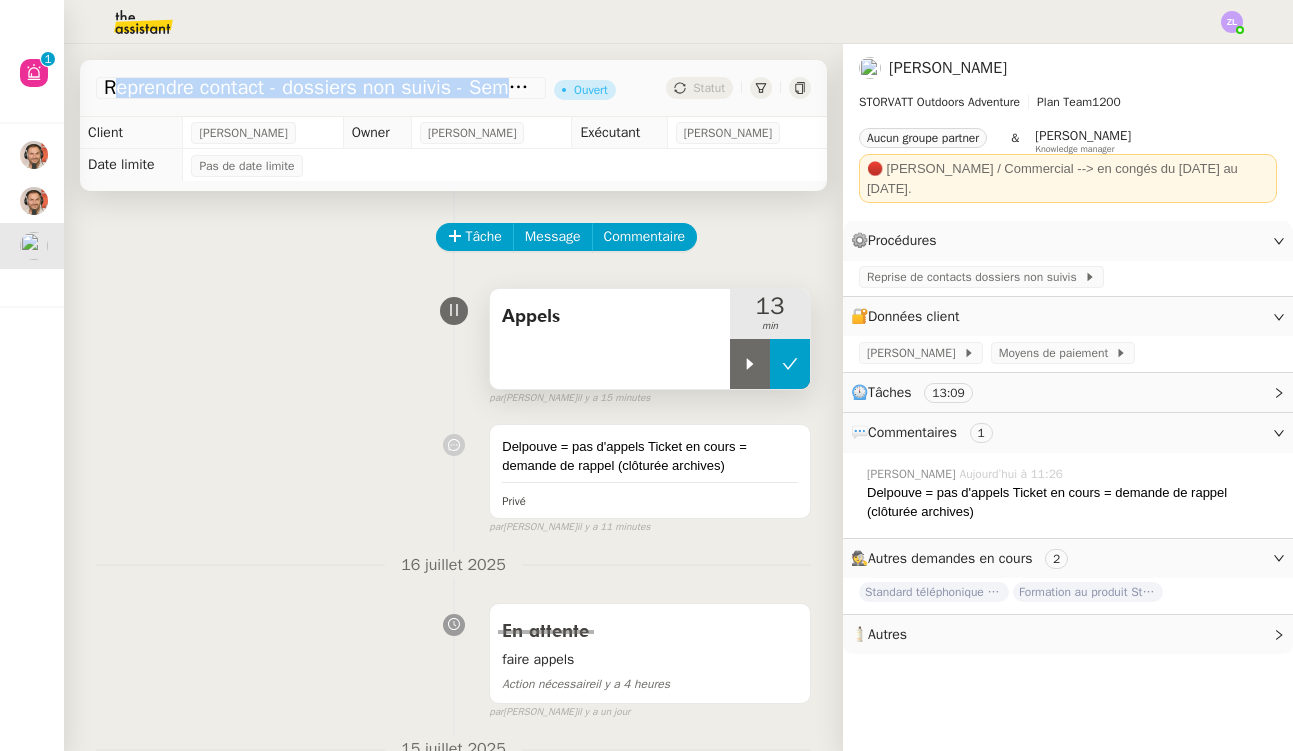 click at bounding box center [790, 364] 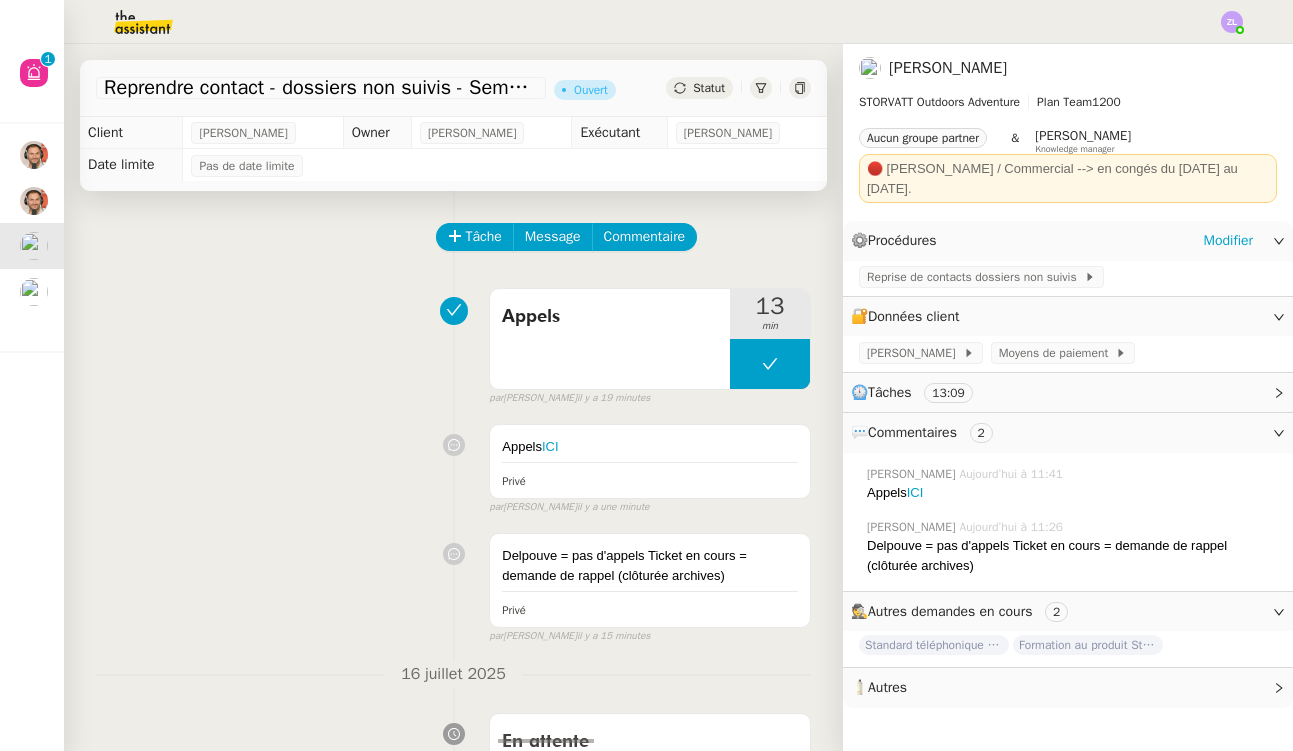 click on "Reprise de contacts dossiers non suivis" 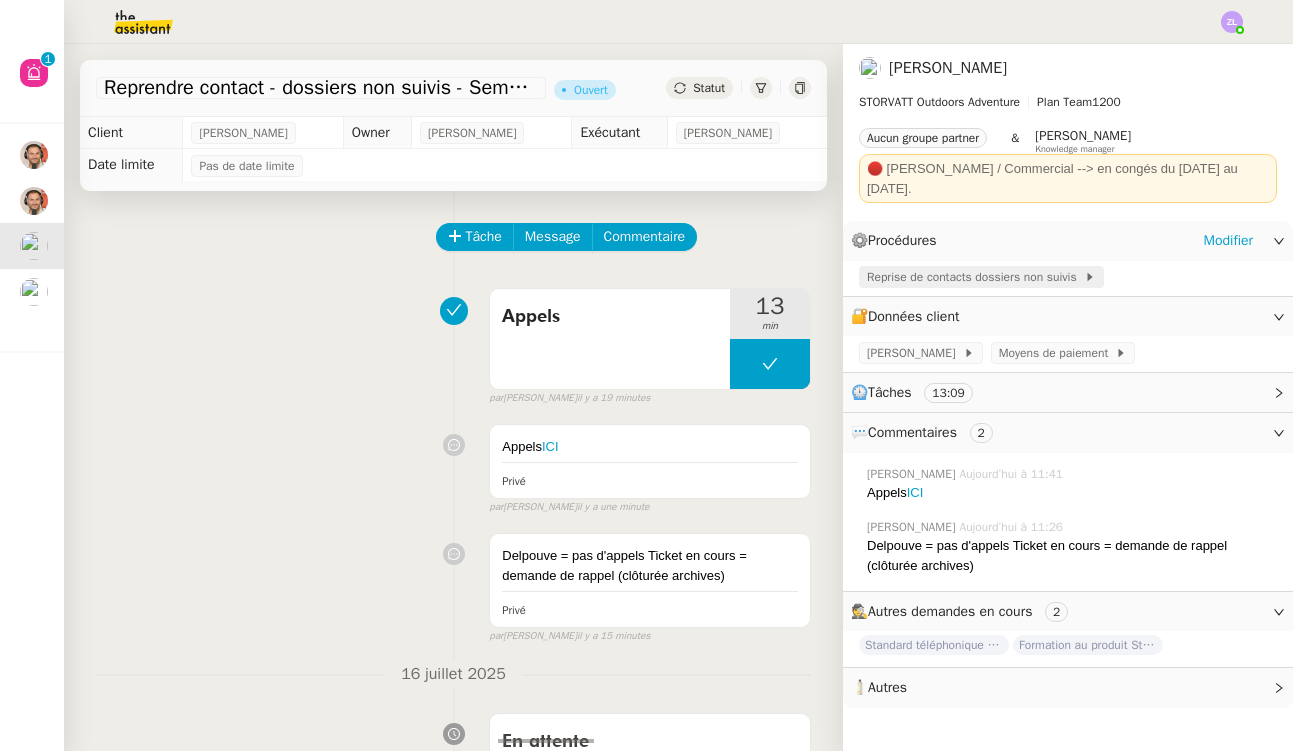 click on "Reprise de contacts dossiers non suivis" 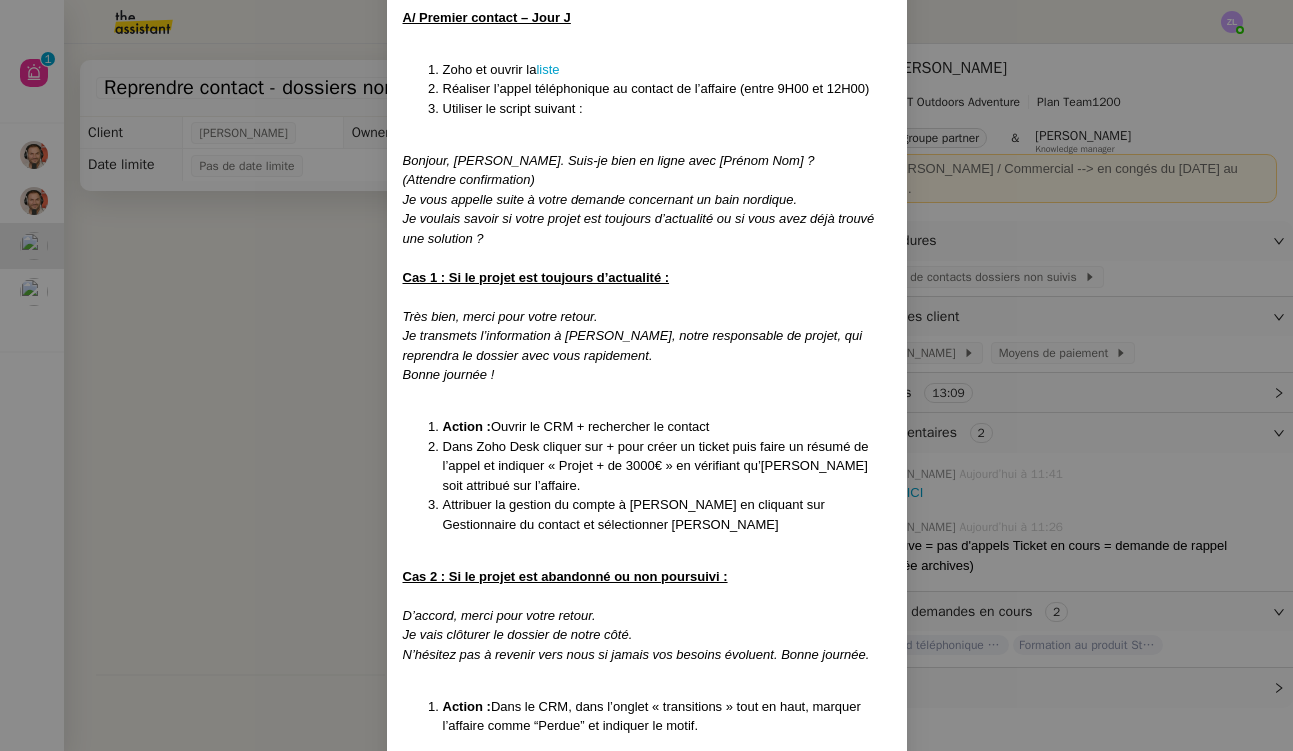 scroll, scrollTop: 409, scrollLeft: 0, axis: vertical 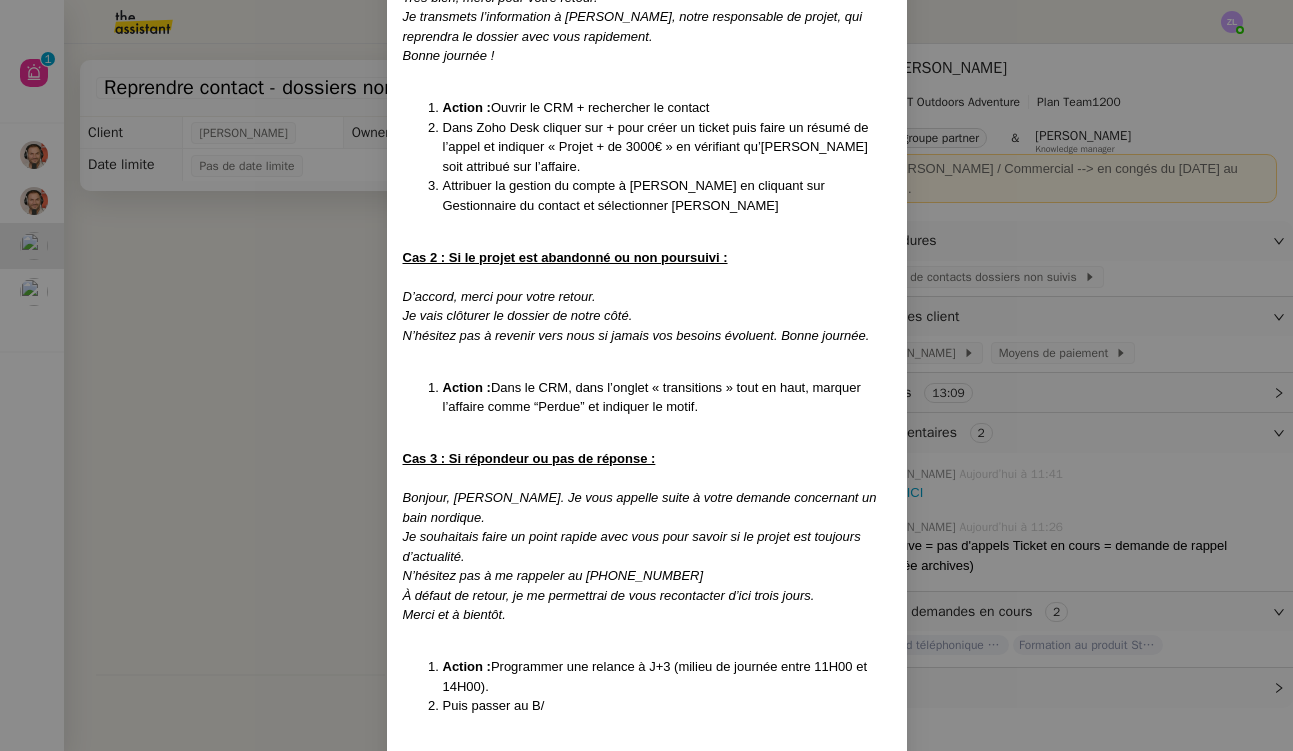 click on "N’hésitez pas à revenir vers nous si jamais vos besoins évoluent. Bonne journée." at bounding box center (647, 336) 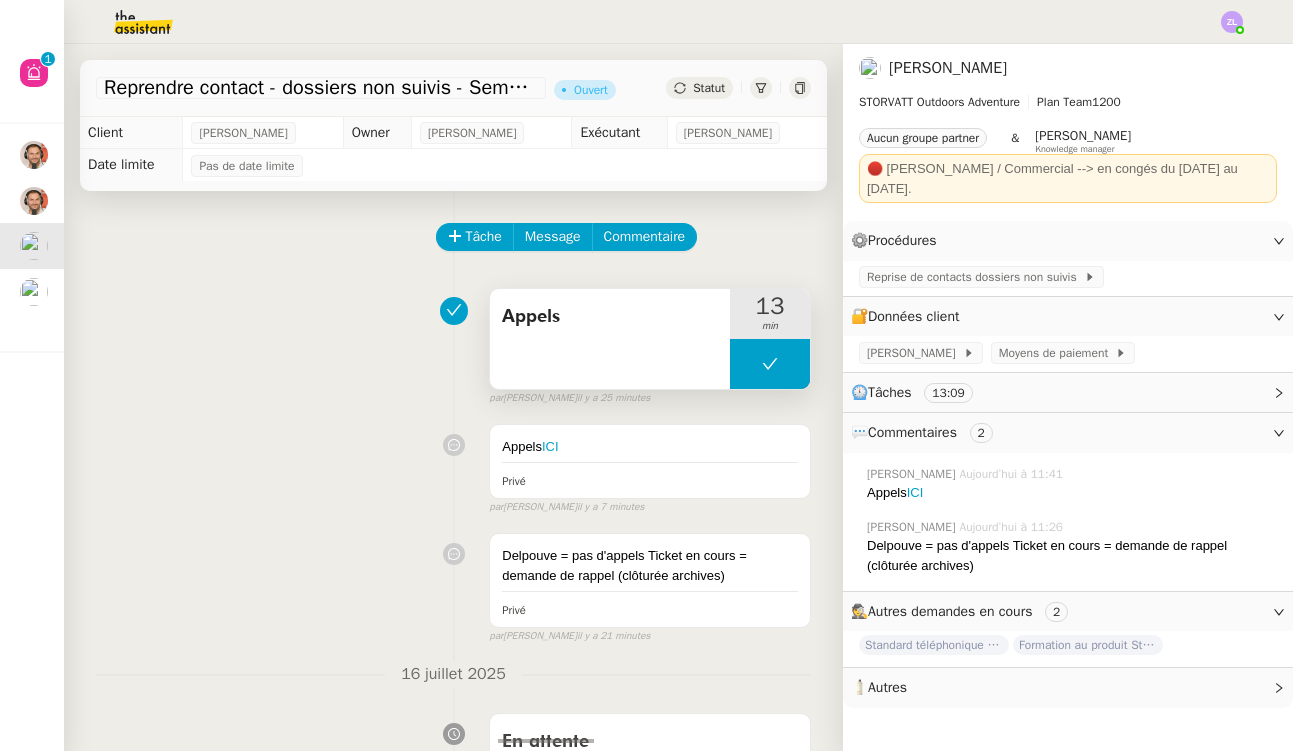 click at bounding box center [770, 364] 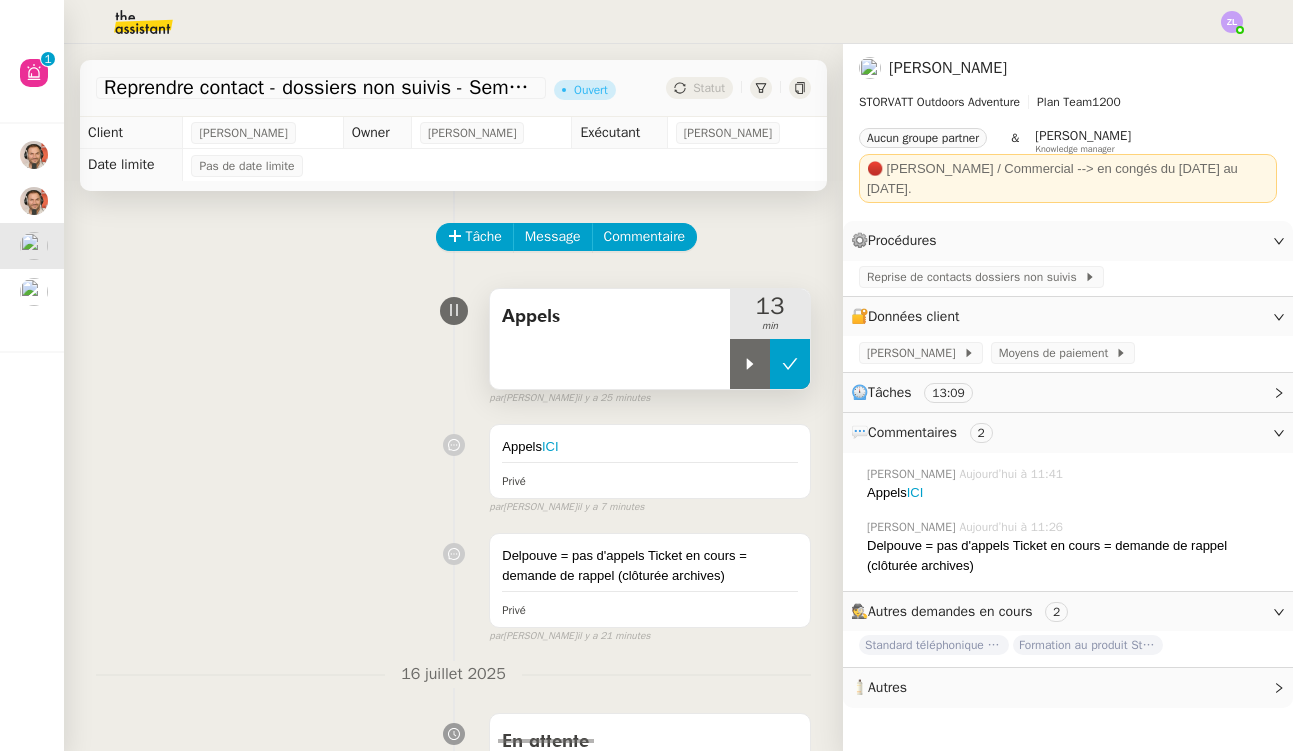 click at bounding box center (750, 364) 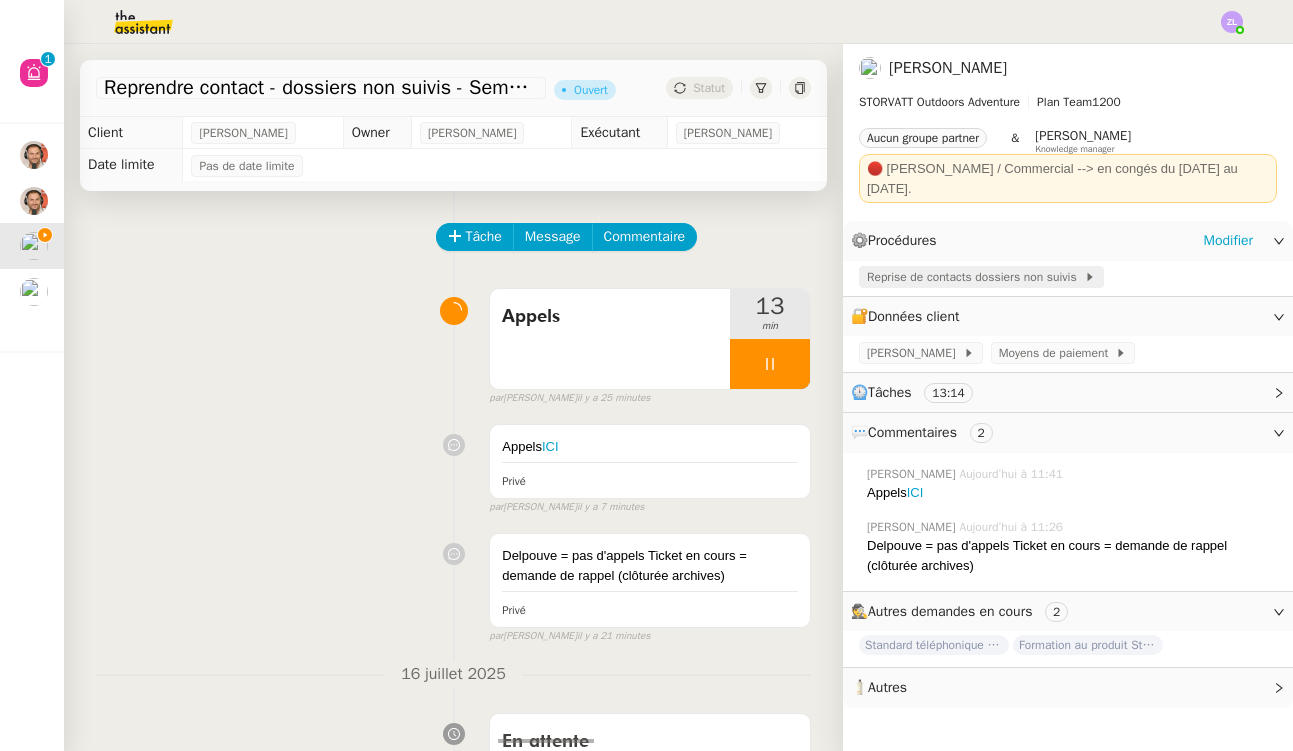 click on "Reprise de contacts dossiers non suivis" 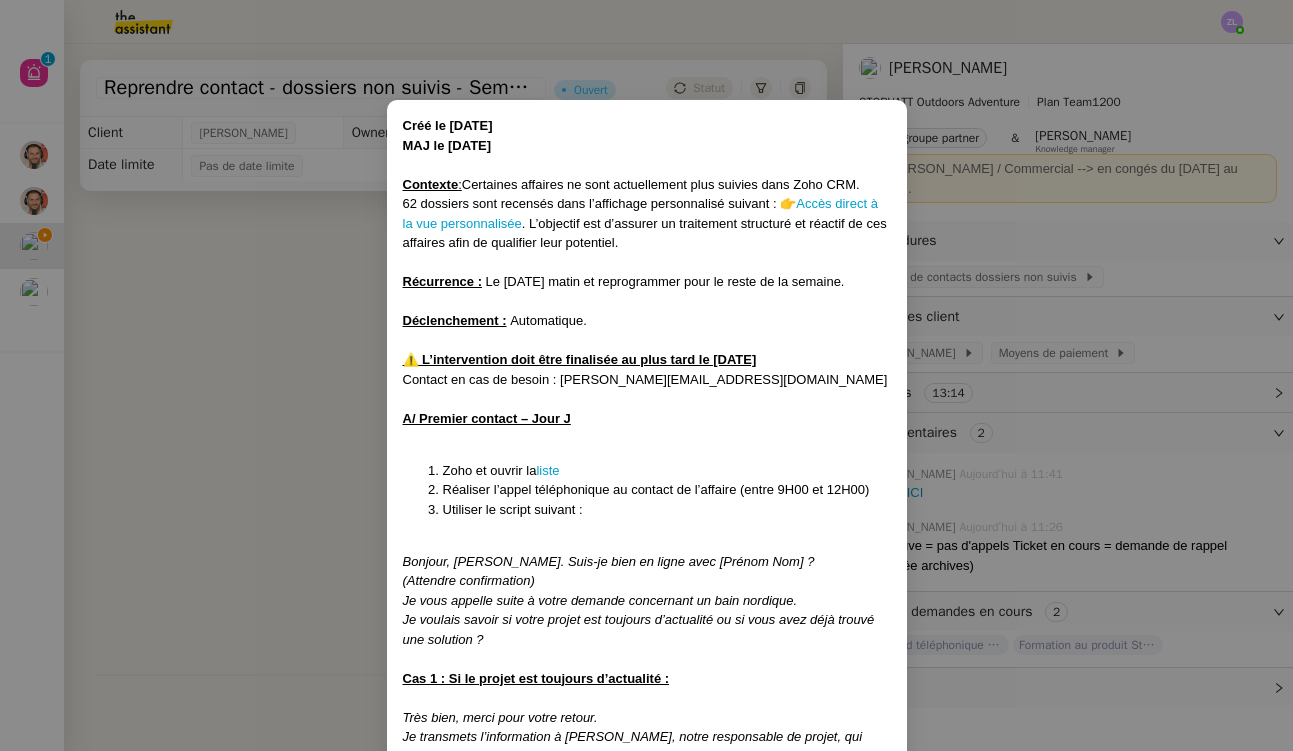 scroll, scrollTop: 89, scrollLeft: 0, axis: vertical 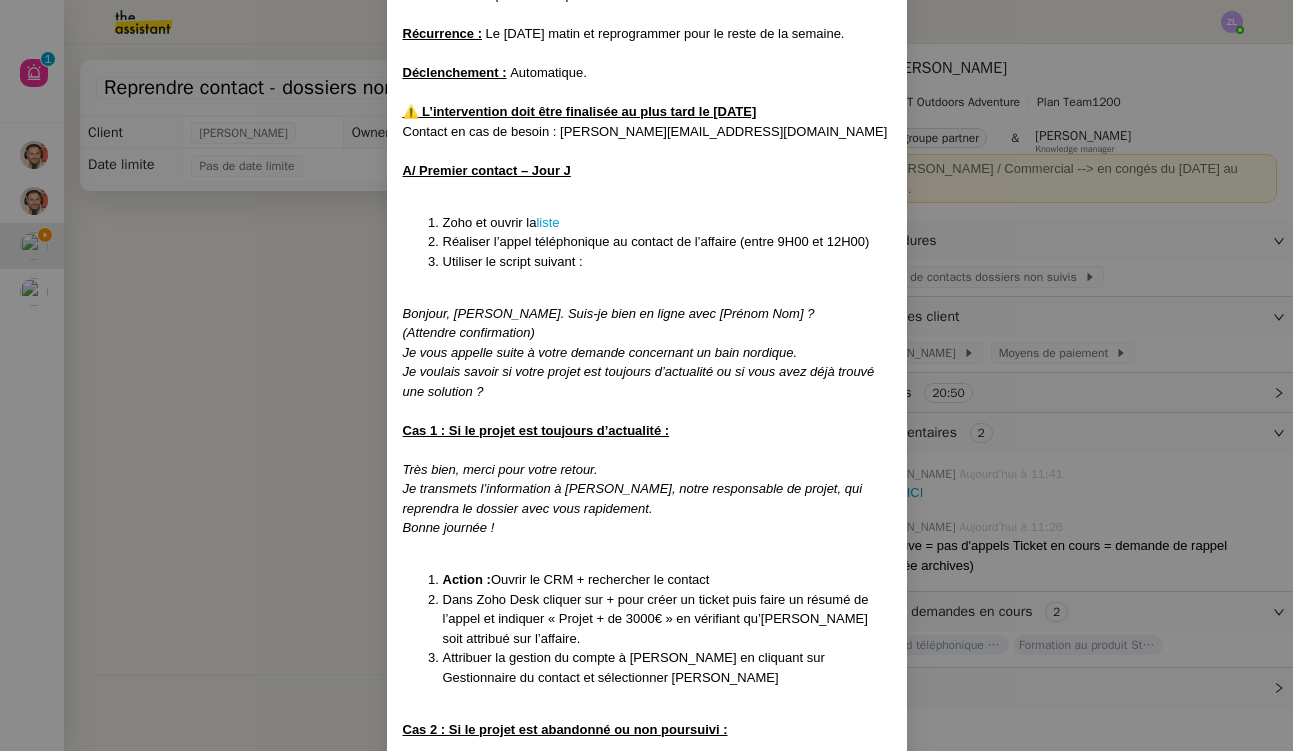 click on "Créé le [DATE] MAJ le [DATE] Contexte  :  Certaines affaires ne sont actuellement plus suivies dans Zoho CRM. 62 dossiers sont recensés dans l’affichage personnalisé suivant : 👉  Accès direct à la vue personnalisée . L’objectif est d’assurer un traitement structuré et réactif de ces affaires afin de qualifier leur potentiel. Récurrence :   Le [DATE] matin et reprogrammer pour le reste de la semaine. Déclenchement :   Automatique. ⚠️ L’intervention doit être finalisée au plus tard le [DATE] Contact en cas de besoin : [PERSON_NAME][EMAIL_ADDRESS][DOMAIN_NAME] A/ Premier contact – Jour [PERSON_NAME] et ouvrir la  liste Réaliser l’appel téléphonique au contact de l’affaire (entre 9H00 et 12H00)  Utiliser le script suivant : Bonjour, [PERSON_NAME]. Suis-je bien en ligne avec [Prénom Nom] ? (Attendre confirmation) Je vous appelle suite à votre demande concernant un bain nordique. Je voulais savoir si votre projet est toujours d’actualité ou si vous avez déjà trouvé une solution ?" at bounding box center [646, 375] 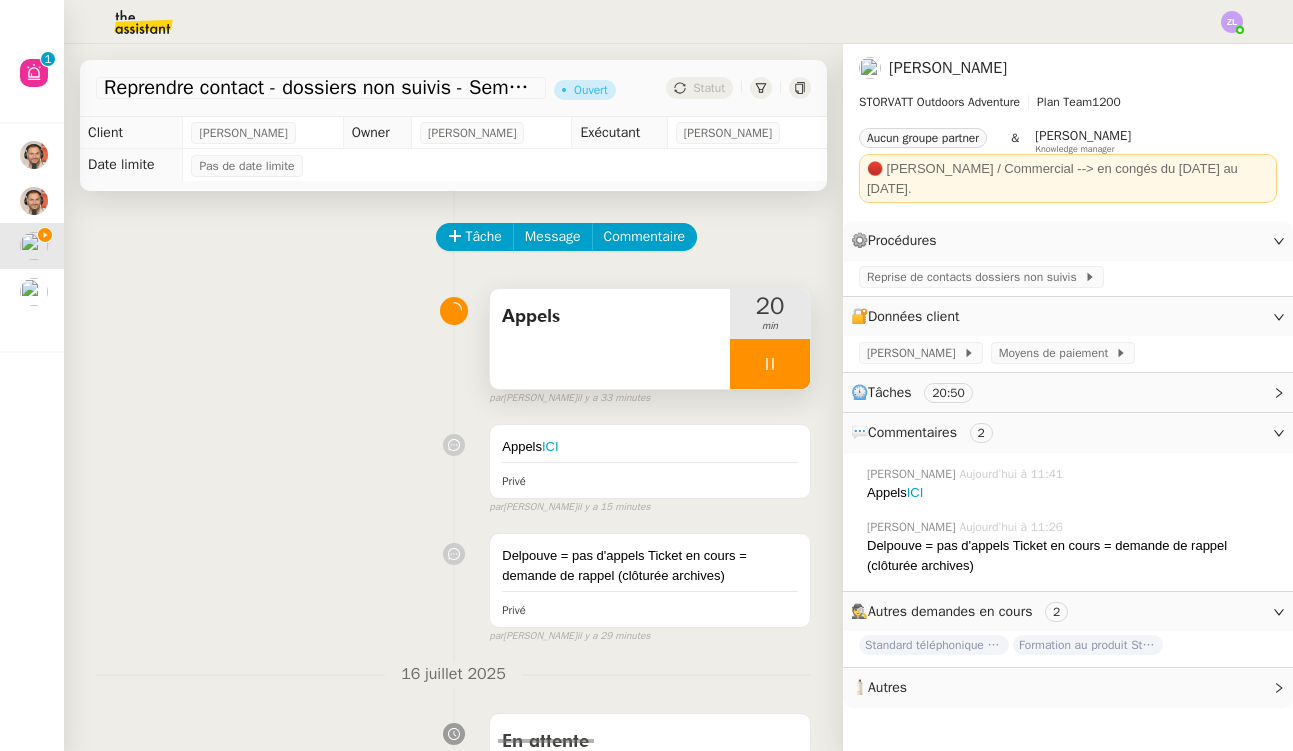 click at bounding box center (770, 364) 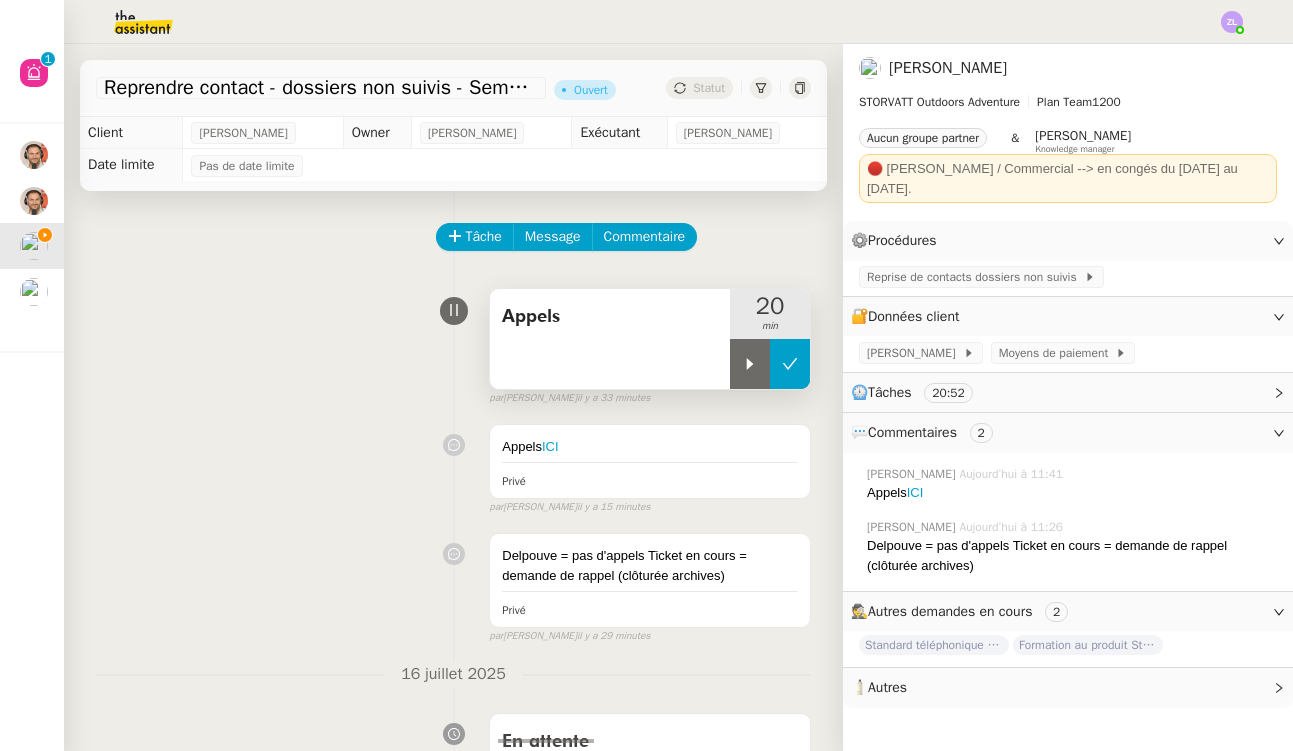 click at bounding box center [790, 364] 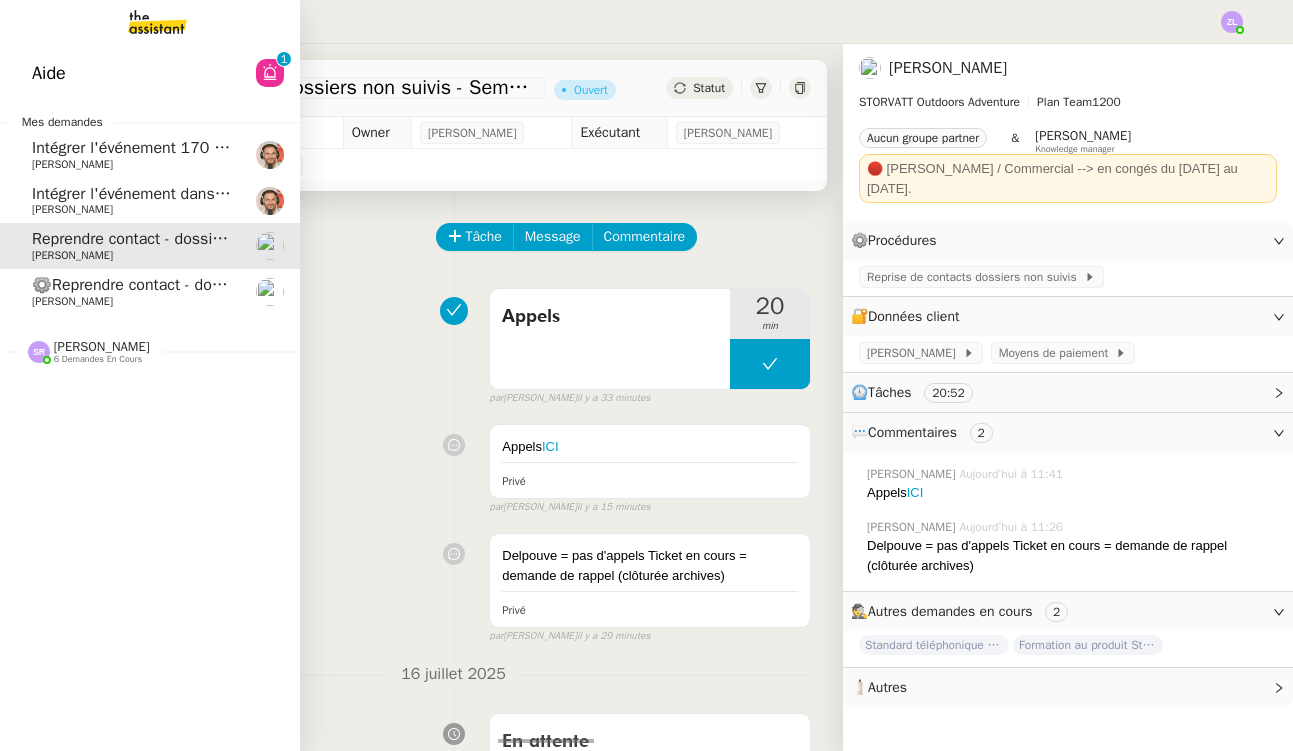 click on "⚙️Reprendre contact - dossiers non suivis" 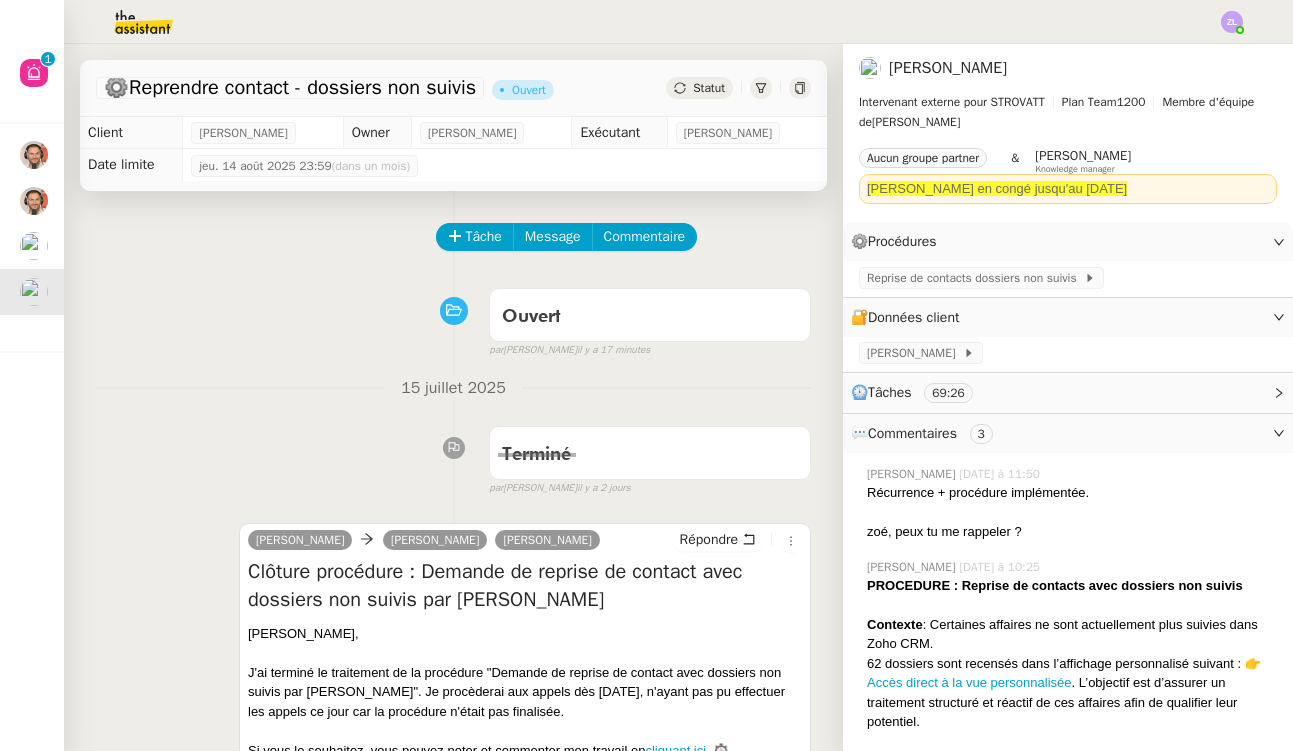 click on "Statut" 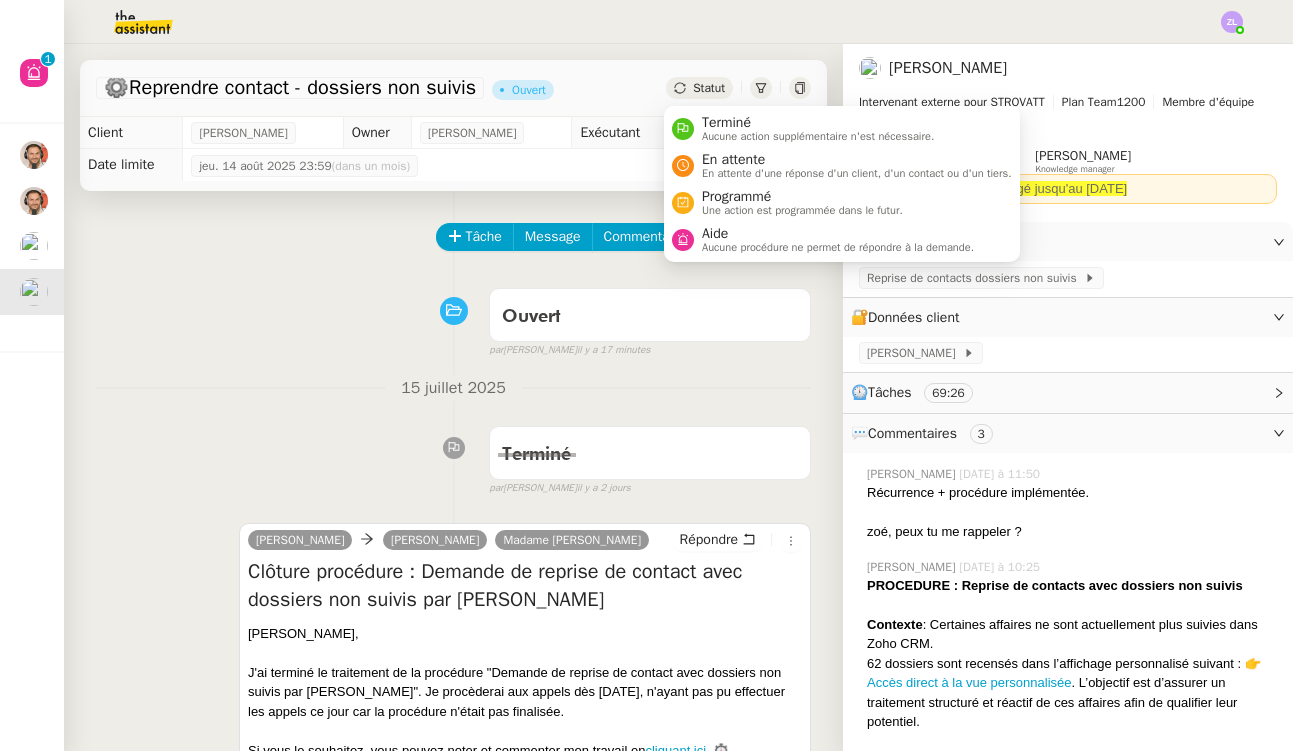 click on "Statut" 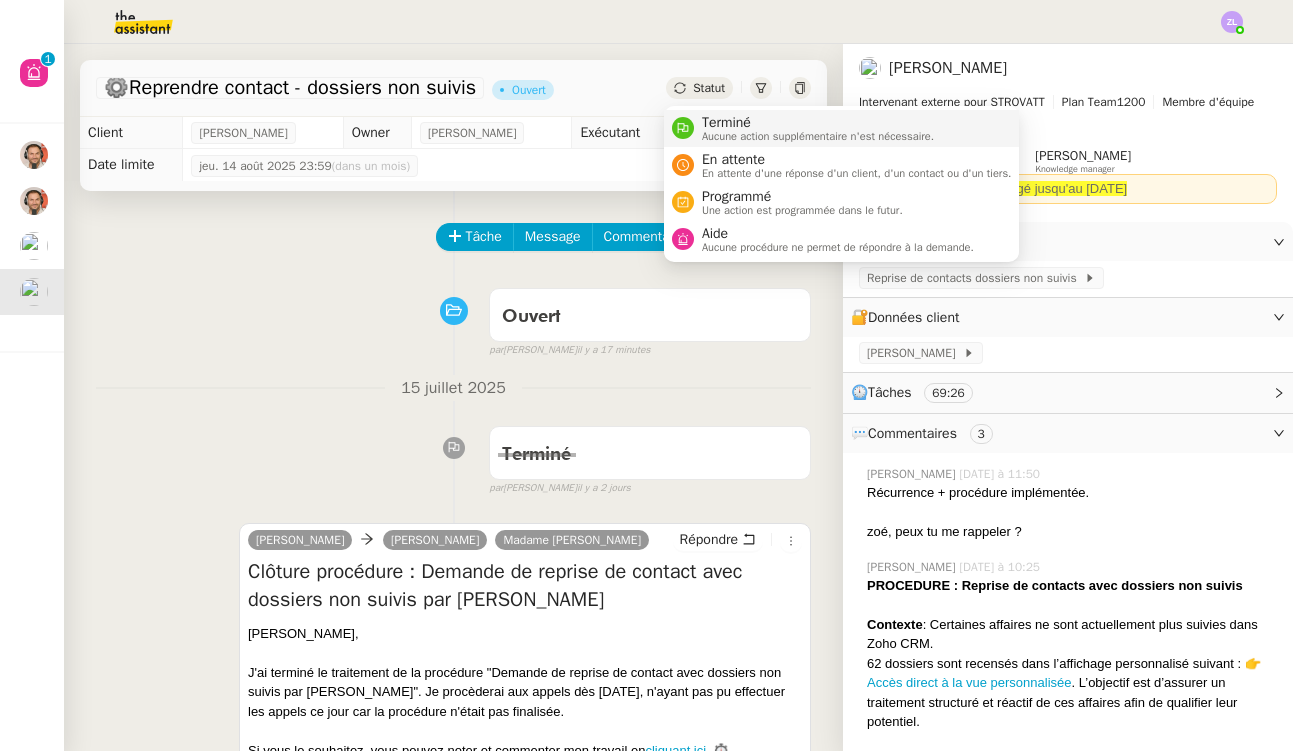 click on "Terminé Aucune action supplémentaire n'est nécessaire." at bounding box center [842, 128] 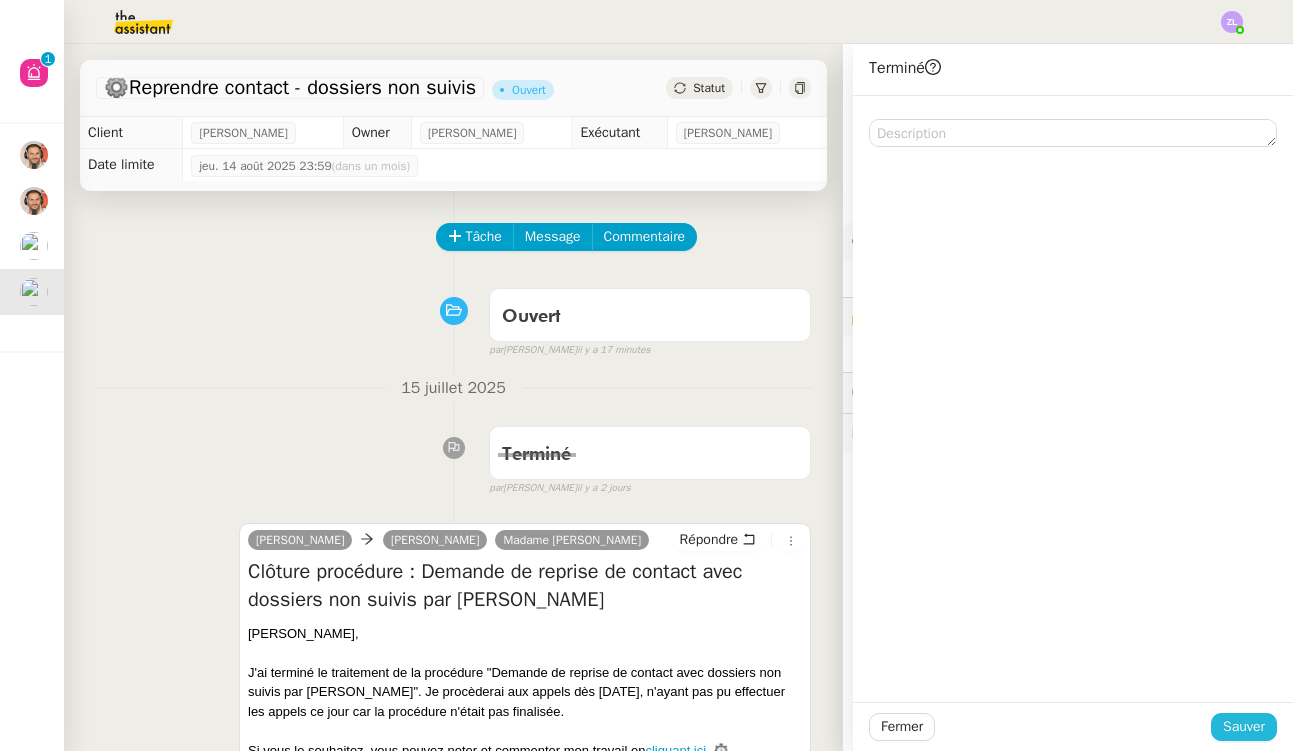 click on "Sauver" 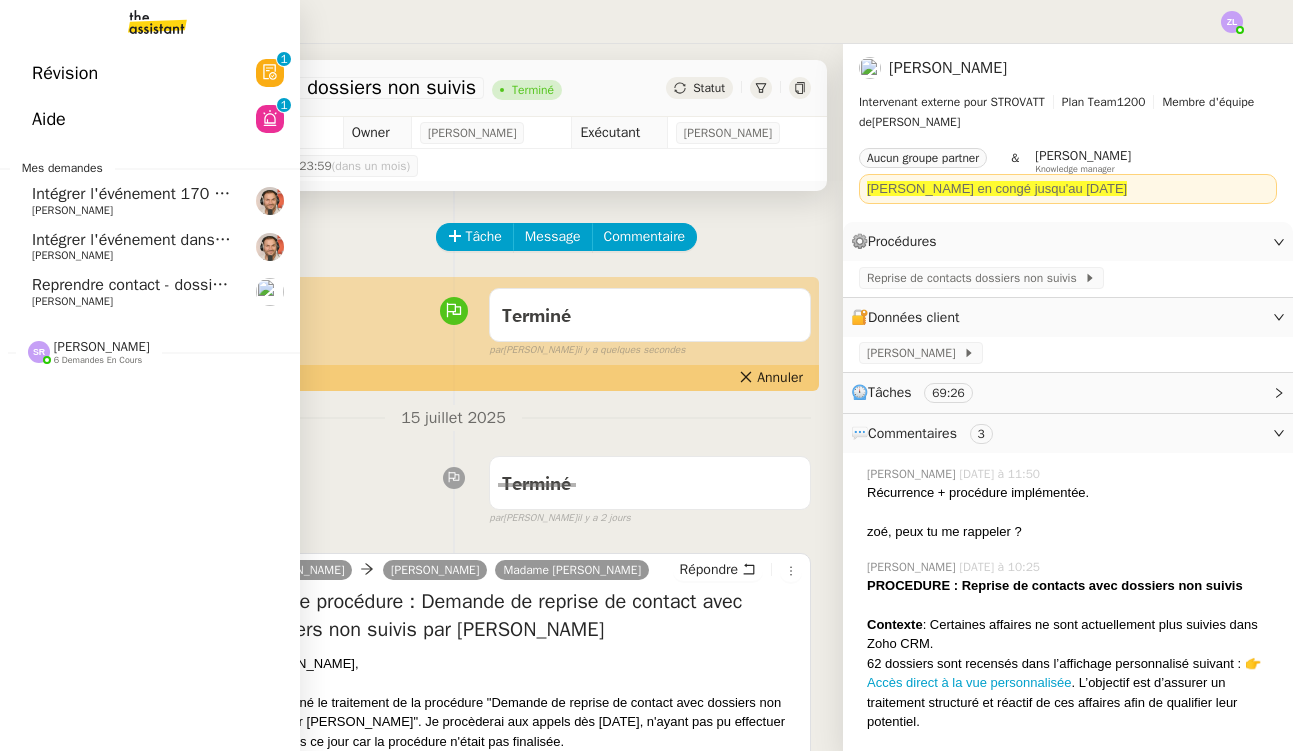click on "Reprendre contact - dossiers non suivis - Semaine [DATE]    [PERSON_NAME]" 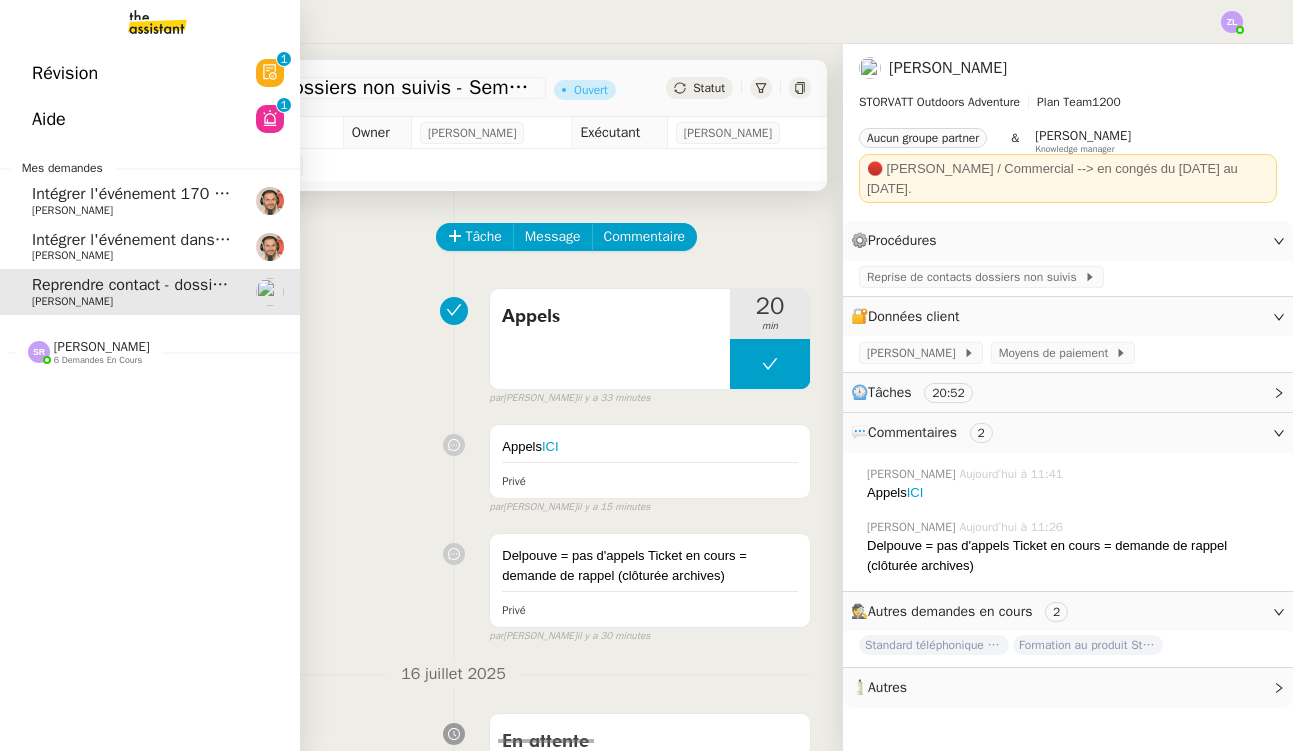 click on "[PERSON_NAME]" 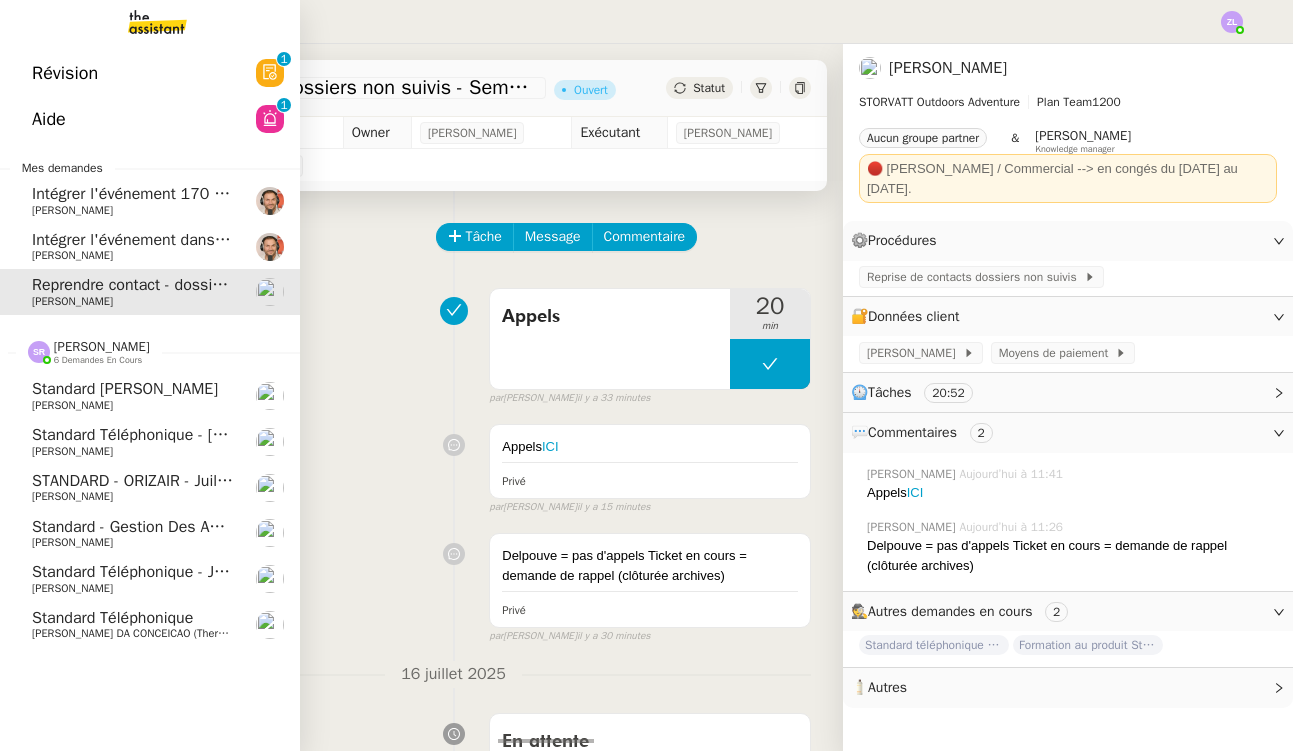 click on "Standard - Gestion des appels entrants - juillet 2025" 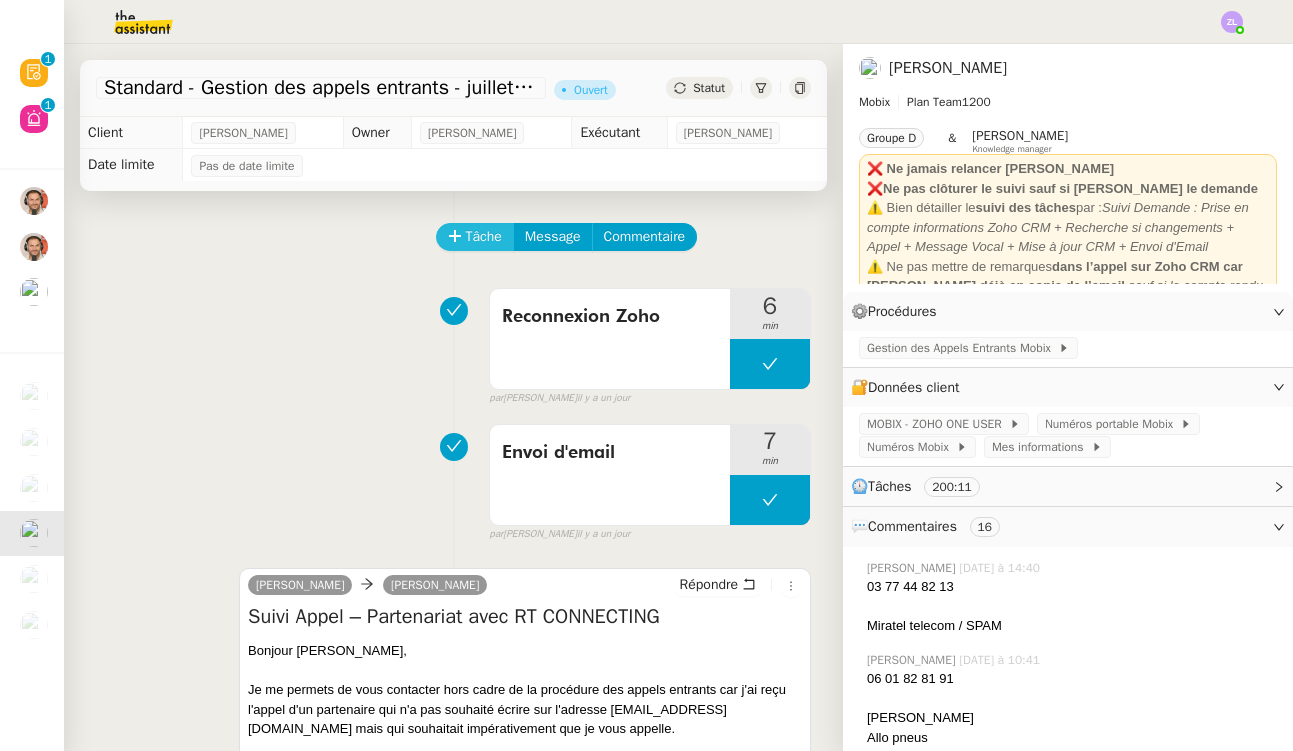 click on "Tâche" 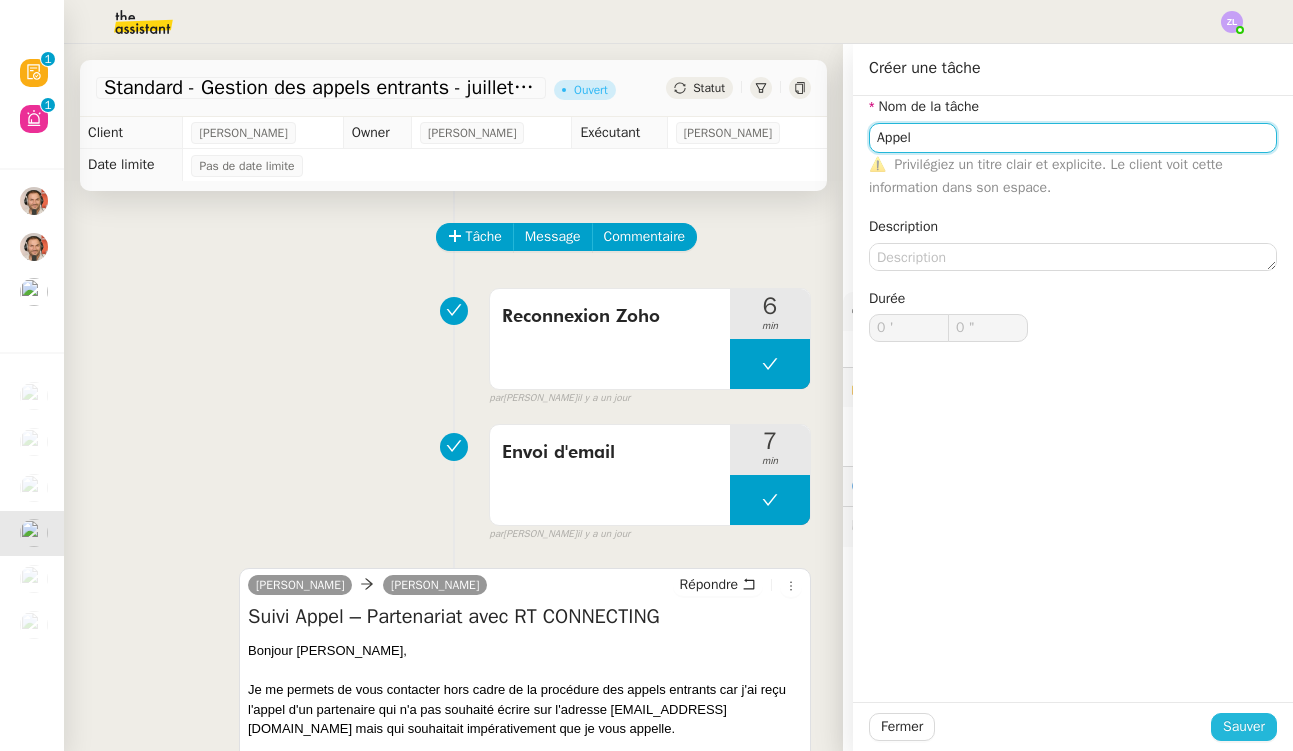 type on "Appel" 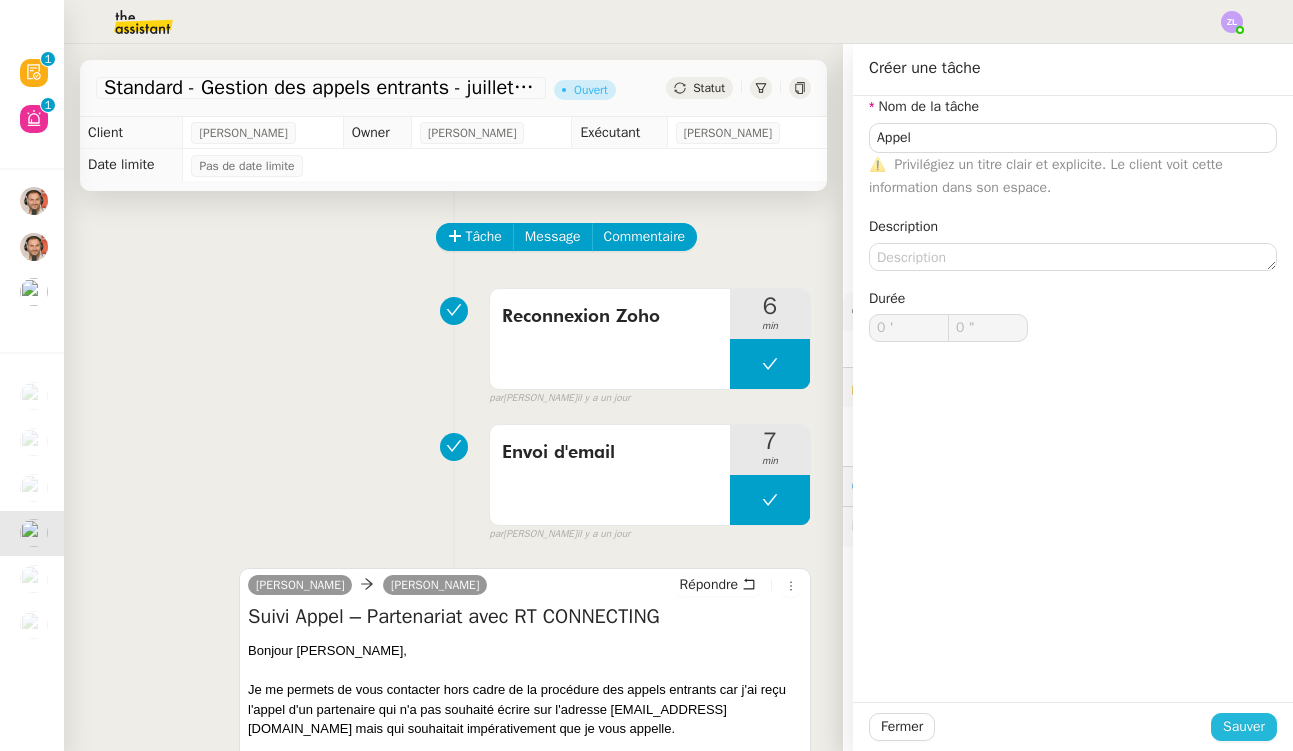 click on "Sauver" 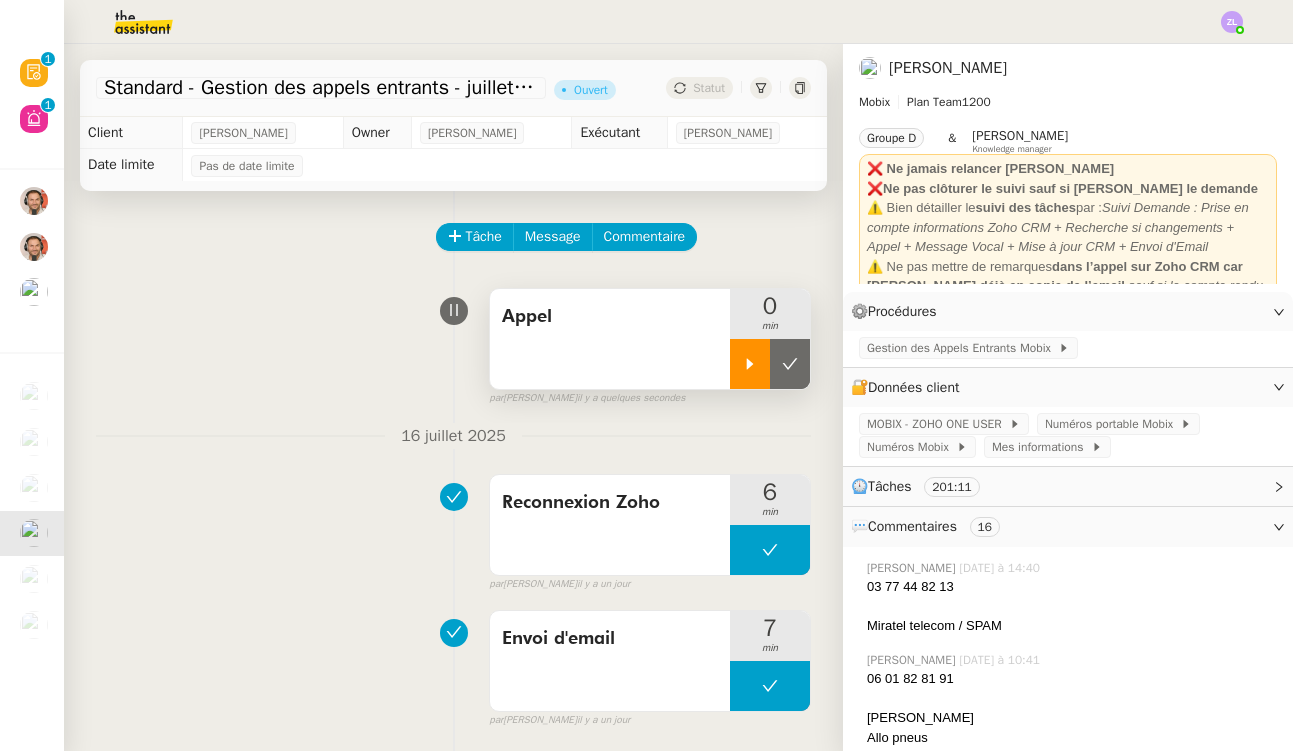 click at bounding box center (750, 364) 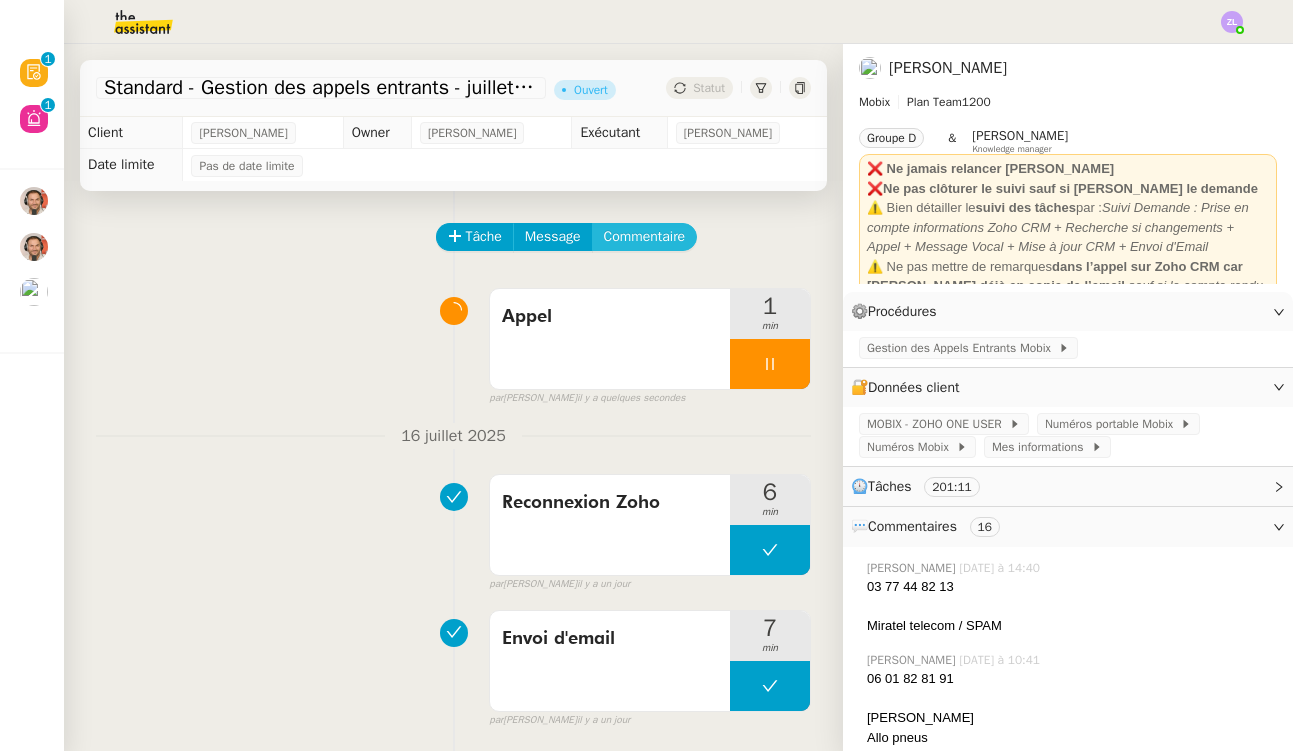 click on "Commentaire" 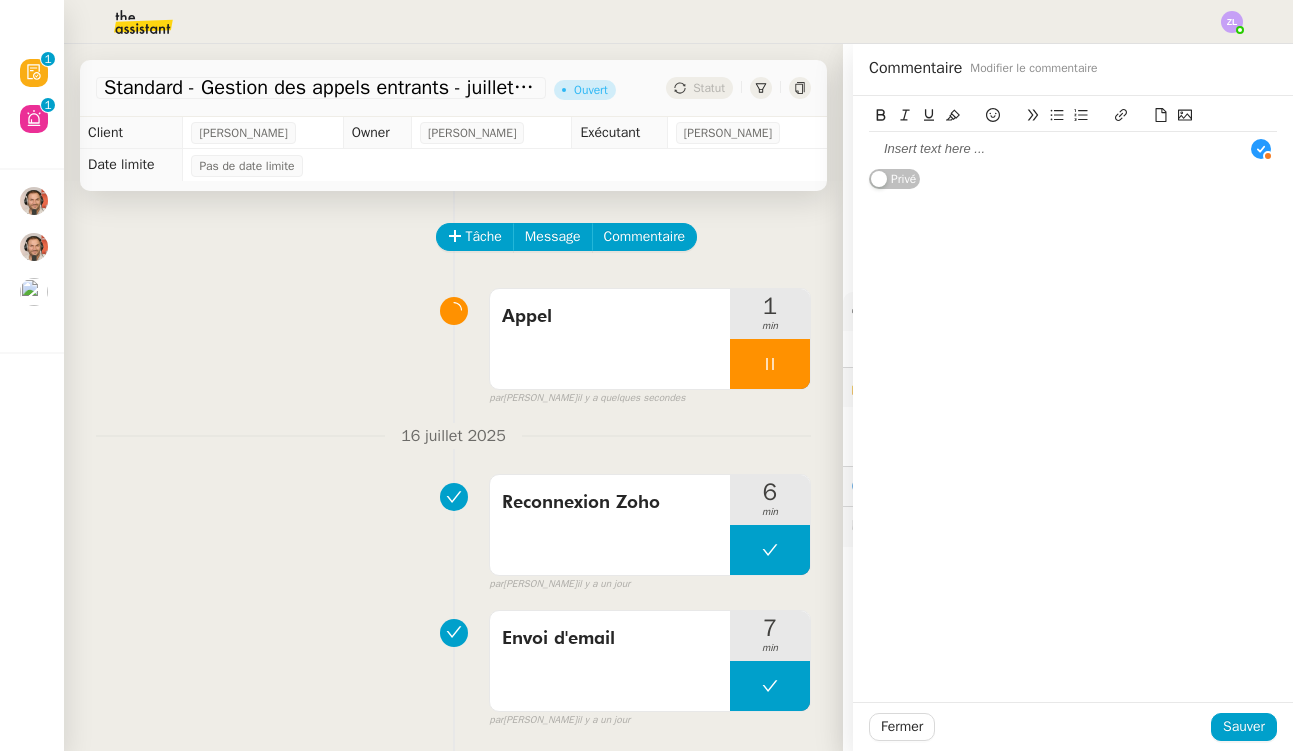drag, startPoint x: 969, startPoint y: 149, endPoint x: 1021, endPoint y: 139, distance: 52.95281 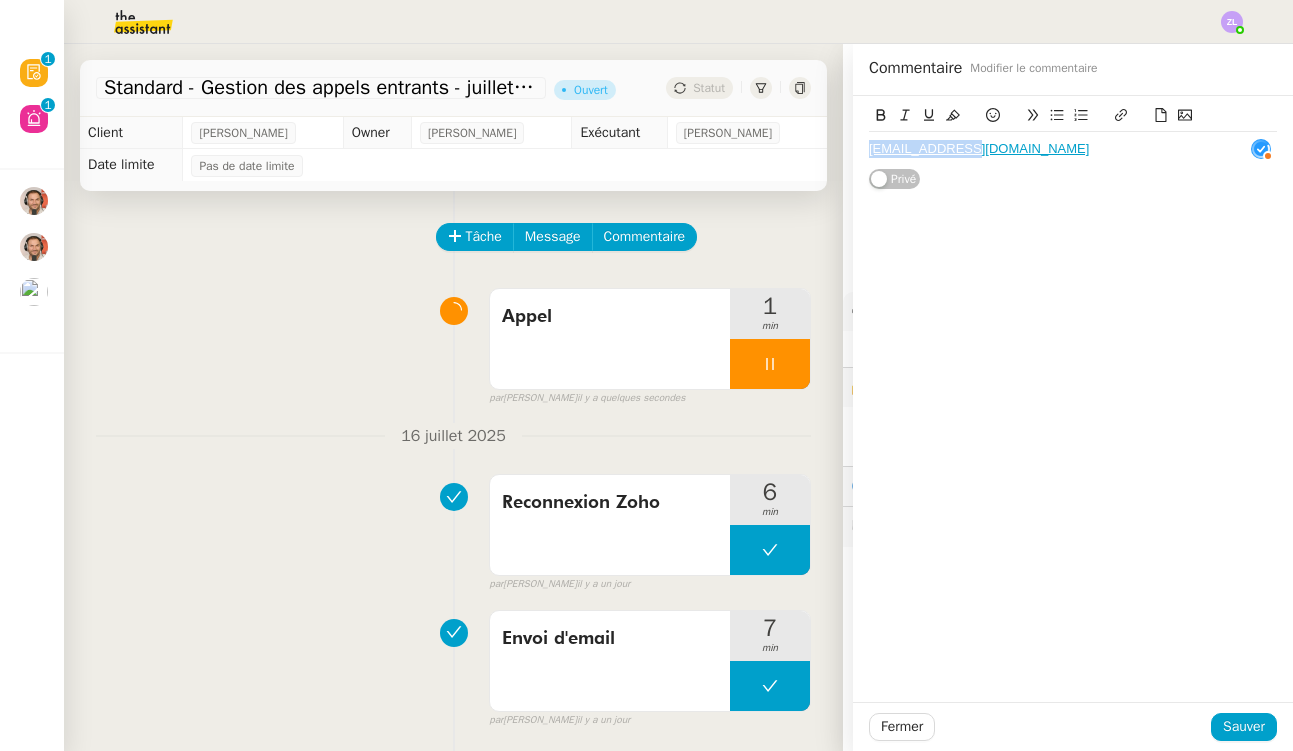 drag, startPoint x: 1008, startPoint y: 148, endPoint x: 832, endPoint y: 148, distance: 176 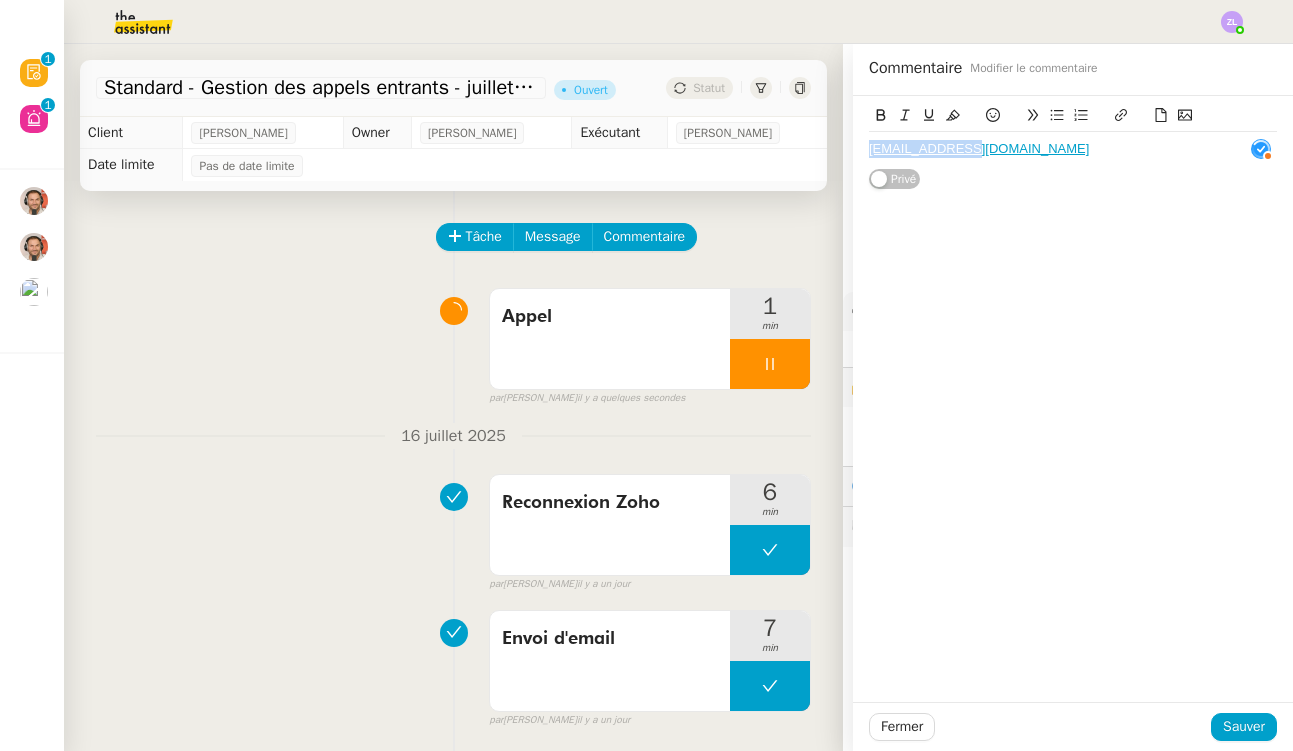 click on "Standard - Gestion des appels entrants - [DATE]      Ouvert     Statut     Client  [PERSON_NAME]     Owner  [PERSON_NAME]     Exécutant  [PERSON_NAME]     Date limite  Pas de date limite    Tâche Message Commentaire Veuillez patienter une erreur s'est produite 👌👌👌 message envoyé ✌️✌️✌️ Veuillez d'abord attribuer un client Une erreur s'est produite, veuillez réessayer  Appel      1 min false par   [PERSON_NAME].   il y a quelques secondes 👌👌👌 message envoyé ✌️✌️✌️ une erreur s'est produite 👌👌👌 message envoyé ✌️✌️✌️ Votre message va être revu ✌️✌️✌️ une erreur s'est produite La taille des fichiers doit être de 10Mb au maximum. [DATE]  Reconnexion Zoho     6 min false par   [PERSON_NAME]   [DATE] 👌👌👌 message envoyé ✌️✌️✌️ une erreur s'est produite 👌👌👌 message envoyé ✌️✌️✌️ Votre message va être revu ✌️✌️✌️ une erreur s'est produite    7 min" 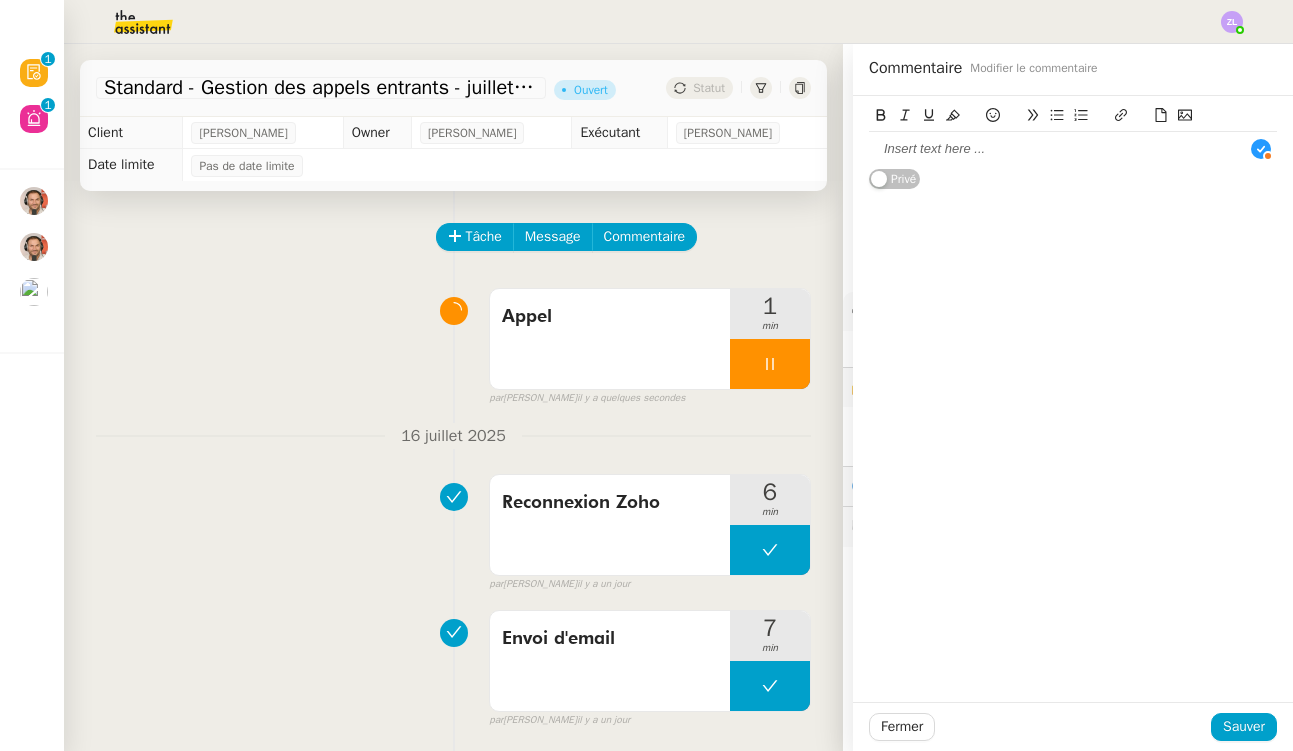 type 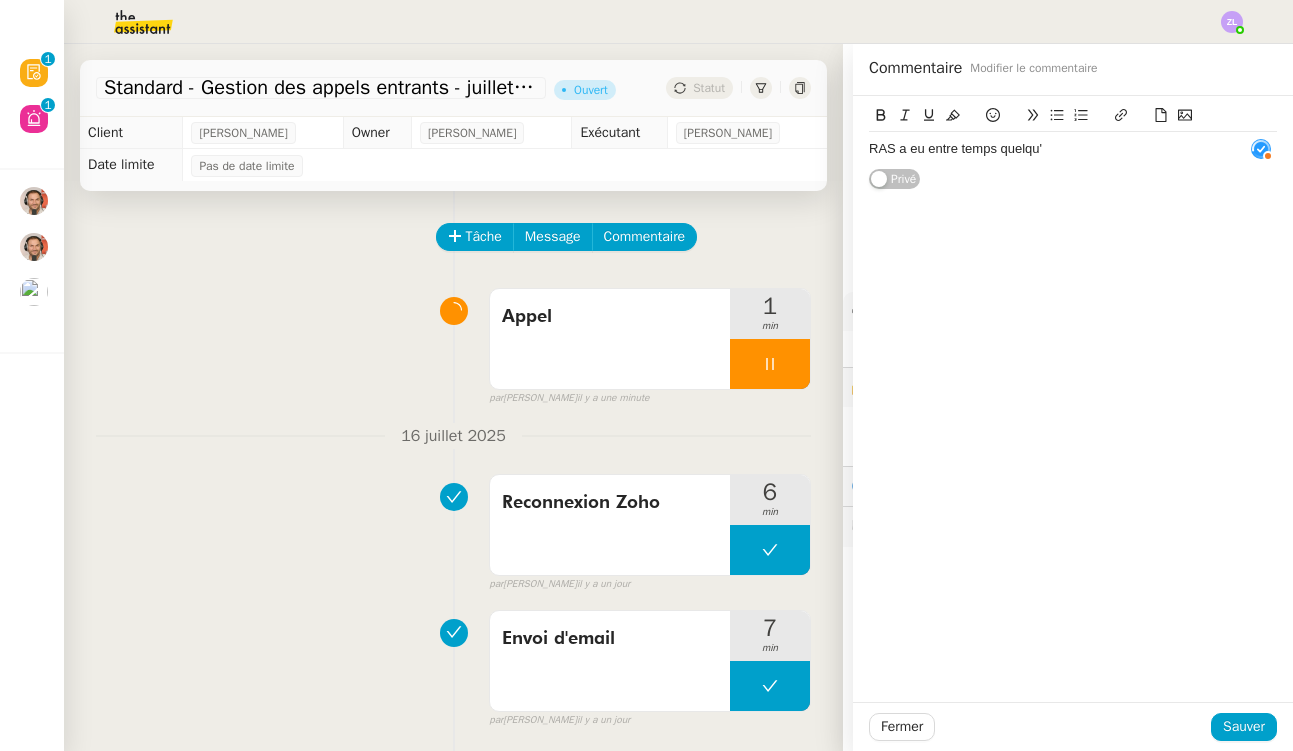 scroll, scrollTop: 21, scrollLeft: 1, axis: both 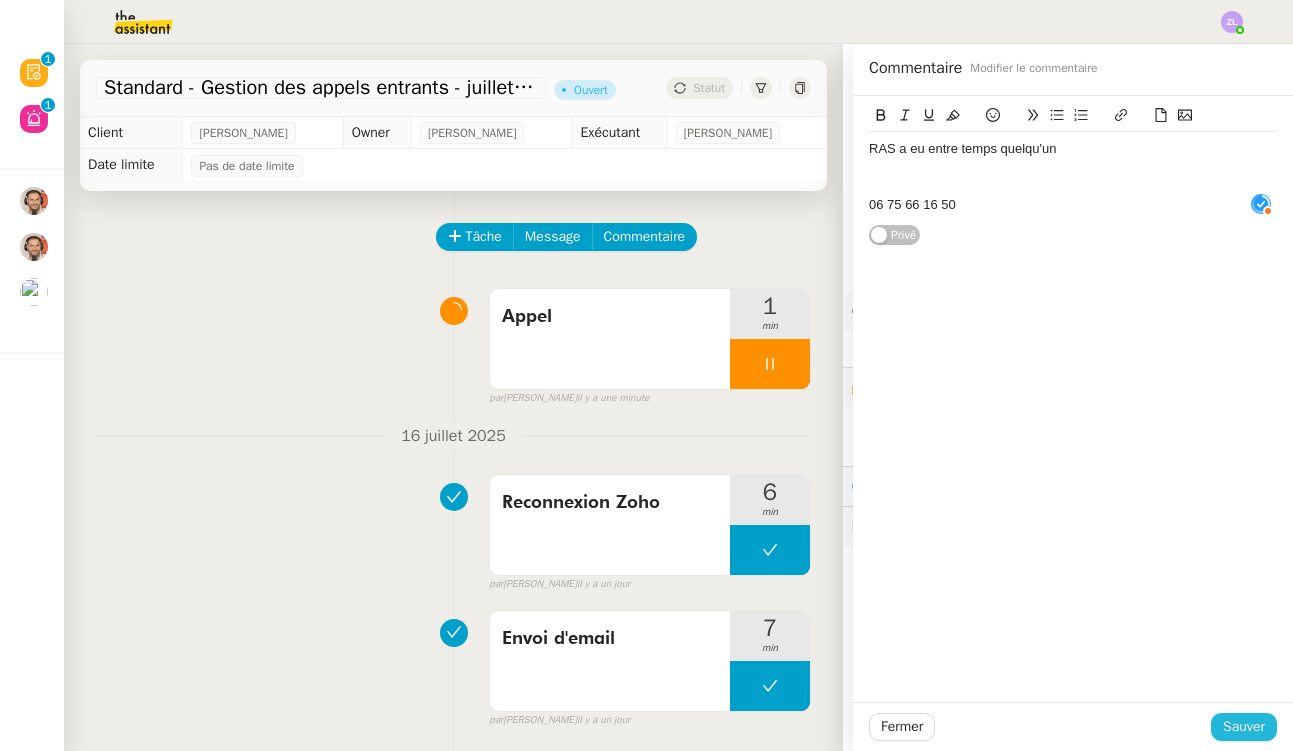 click on "Sauver" 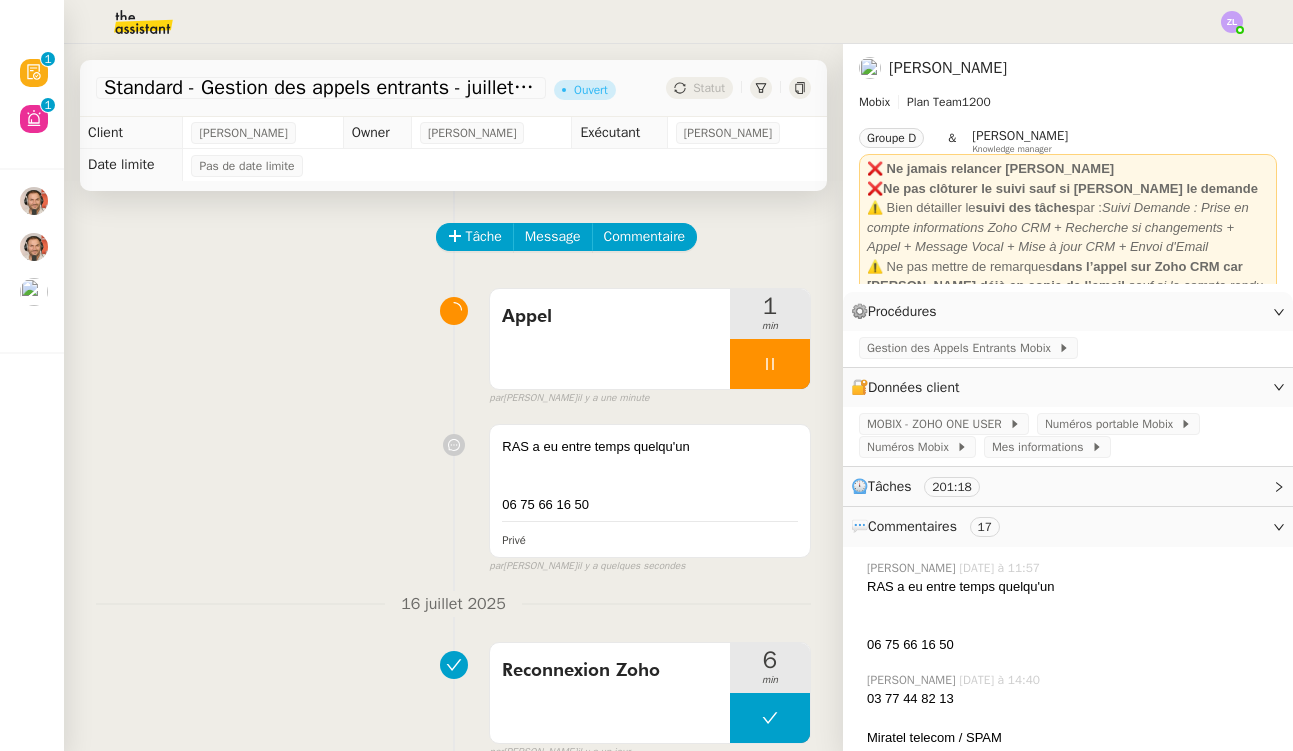 drag, startPoint x: 744, startPoint y: 372, endPoint x: 434, endPoint y: 344, distance: 311.26193 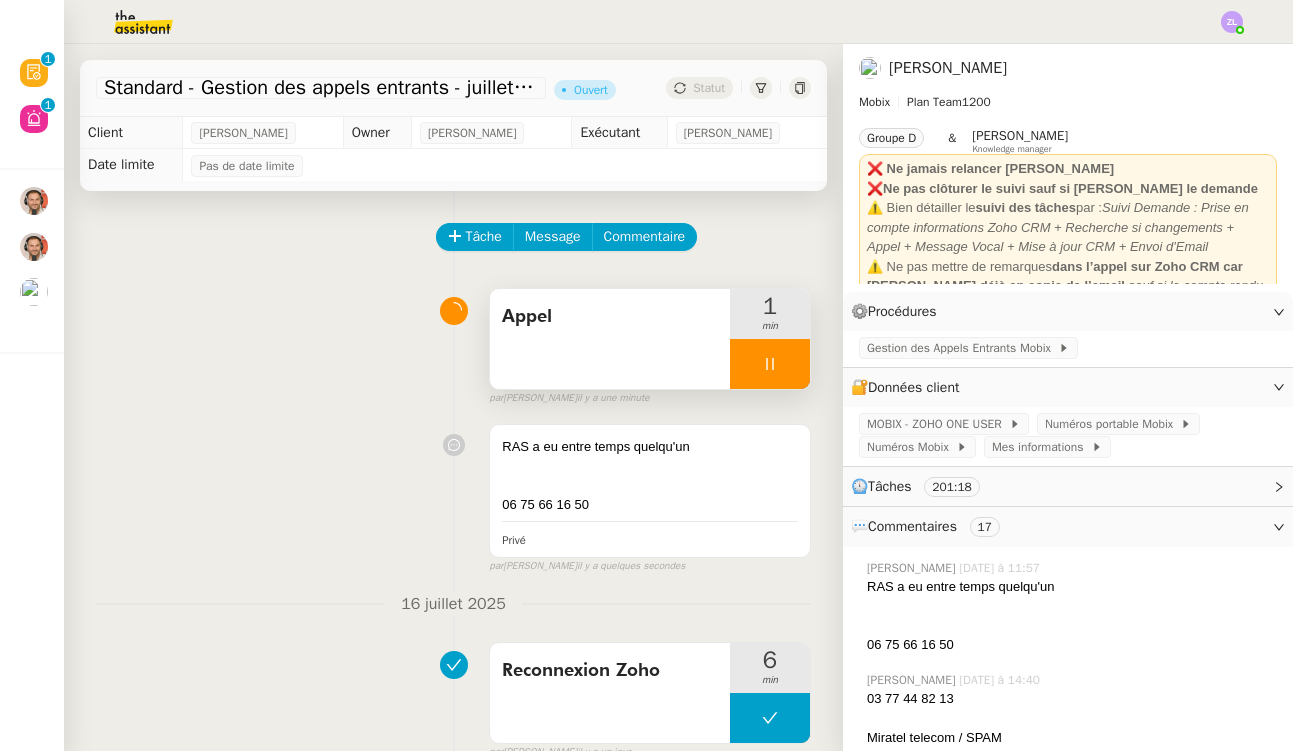 click at bounding box center [770, 364] 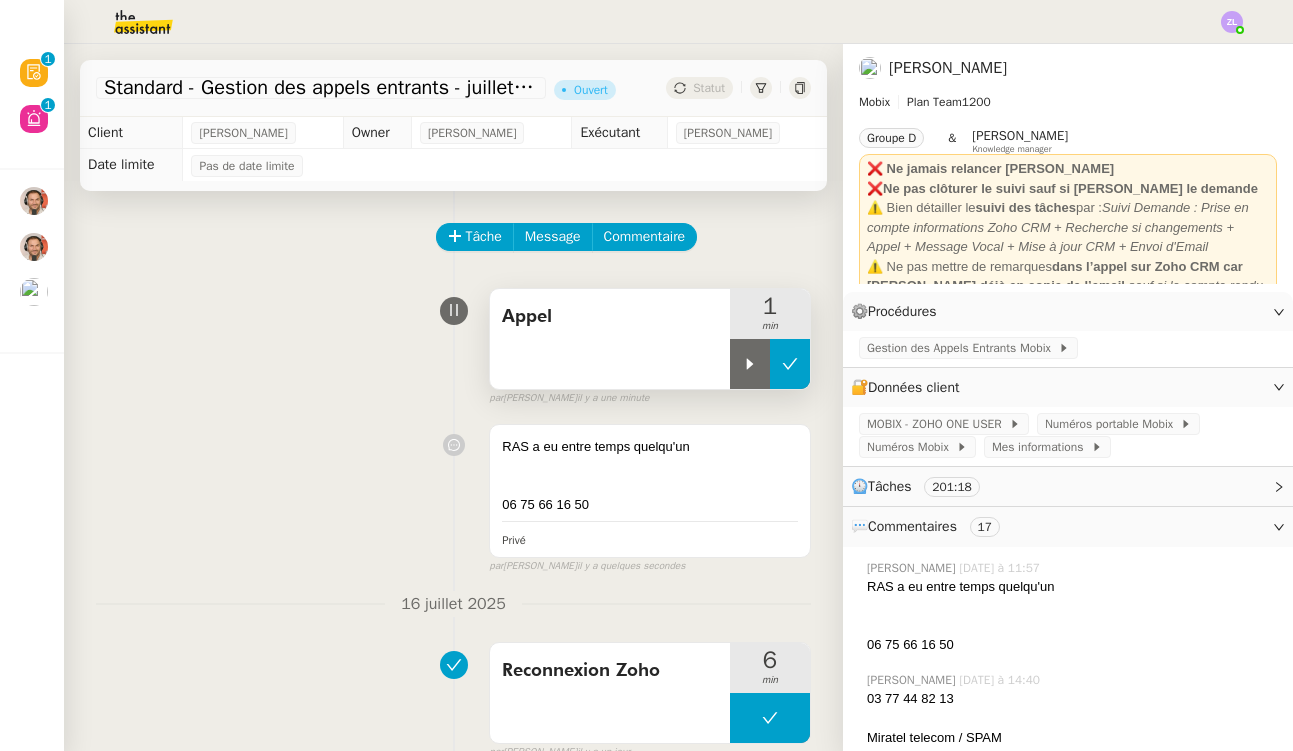 click 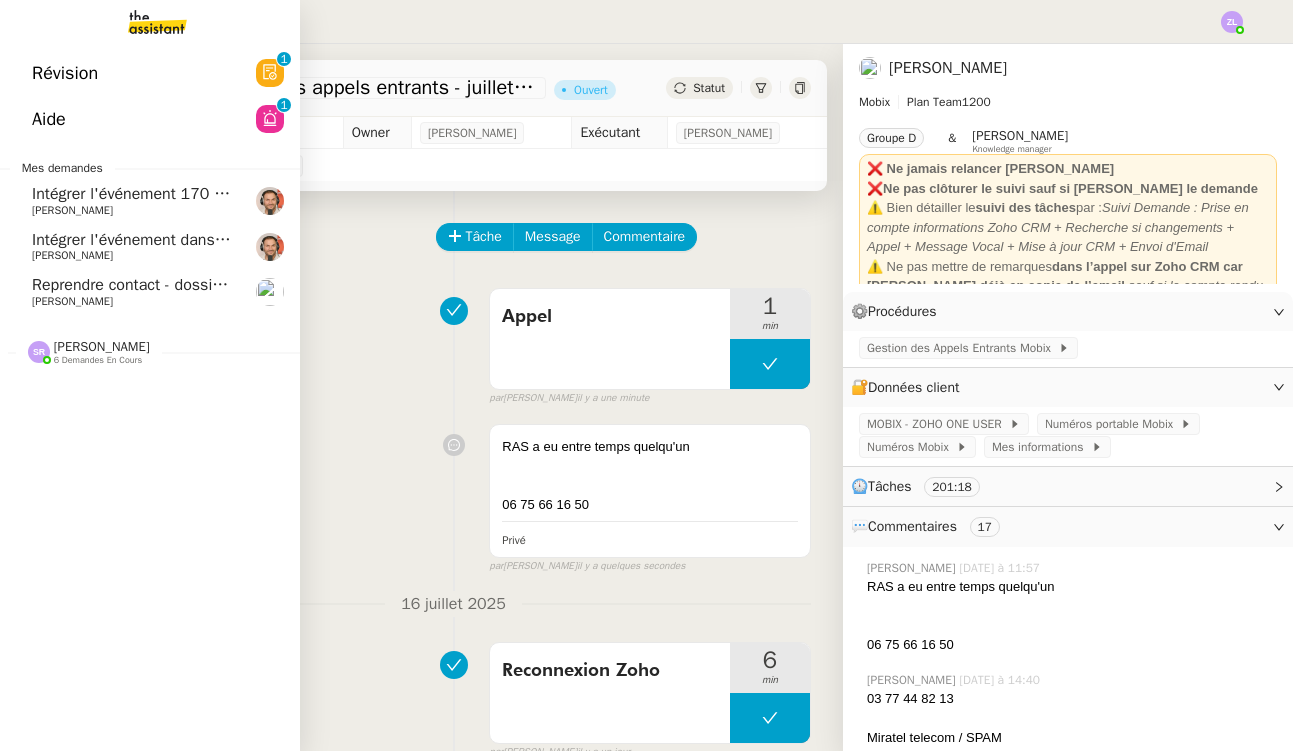 click on "Reprendre contact - dossiers non suivis - Semaine 14 juillet" 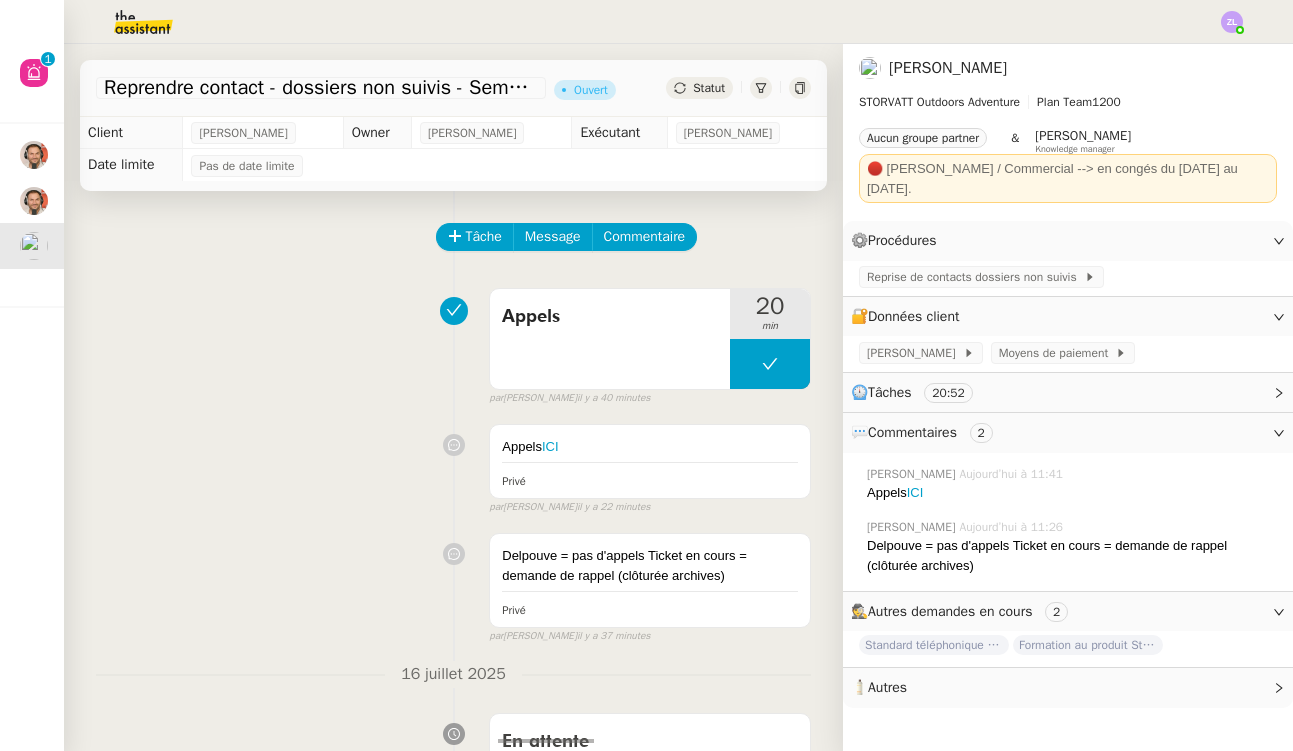 scroll, scrollTop: 0, scrollLeft: 0, axis: both 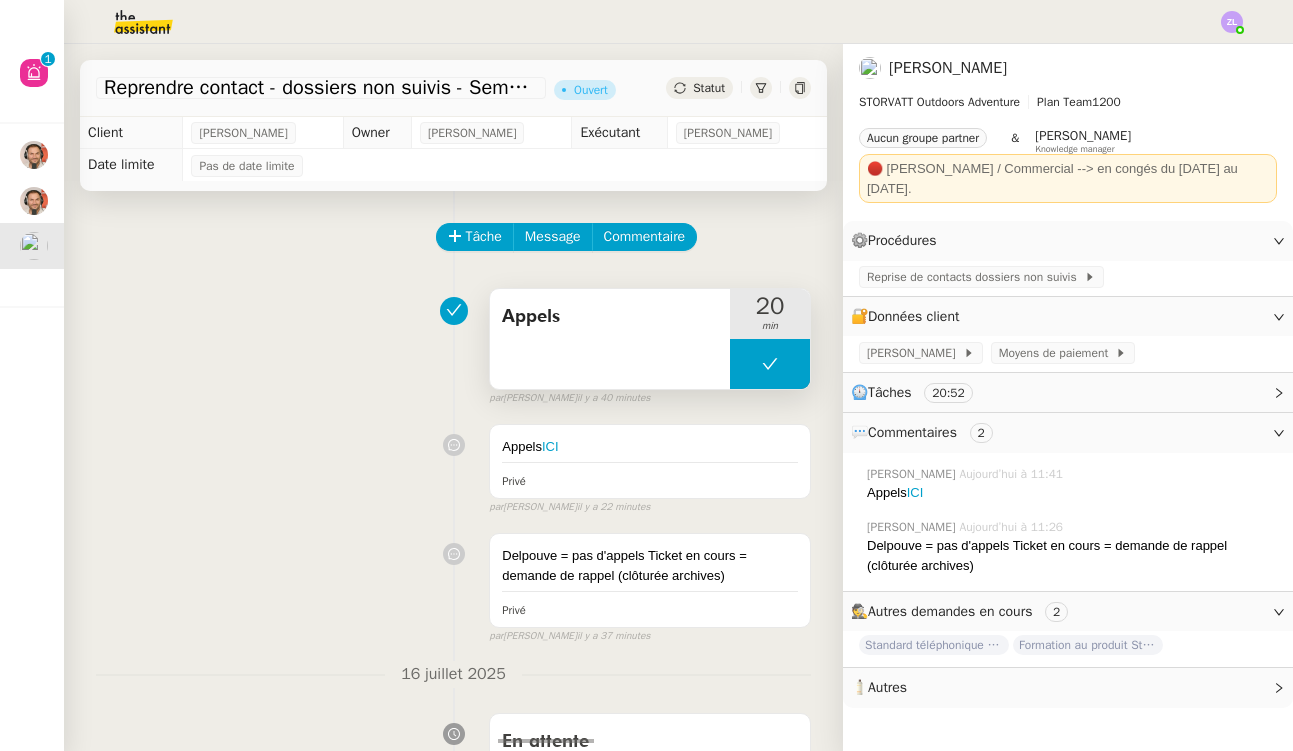 click at bounding box center (770, 364) 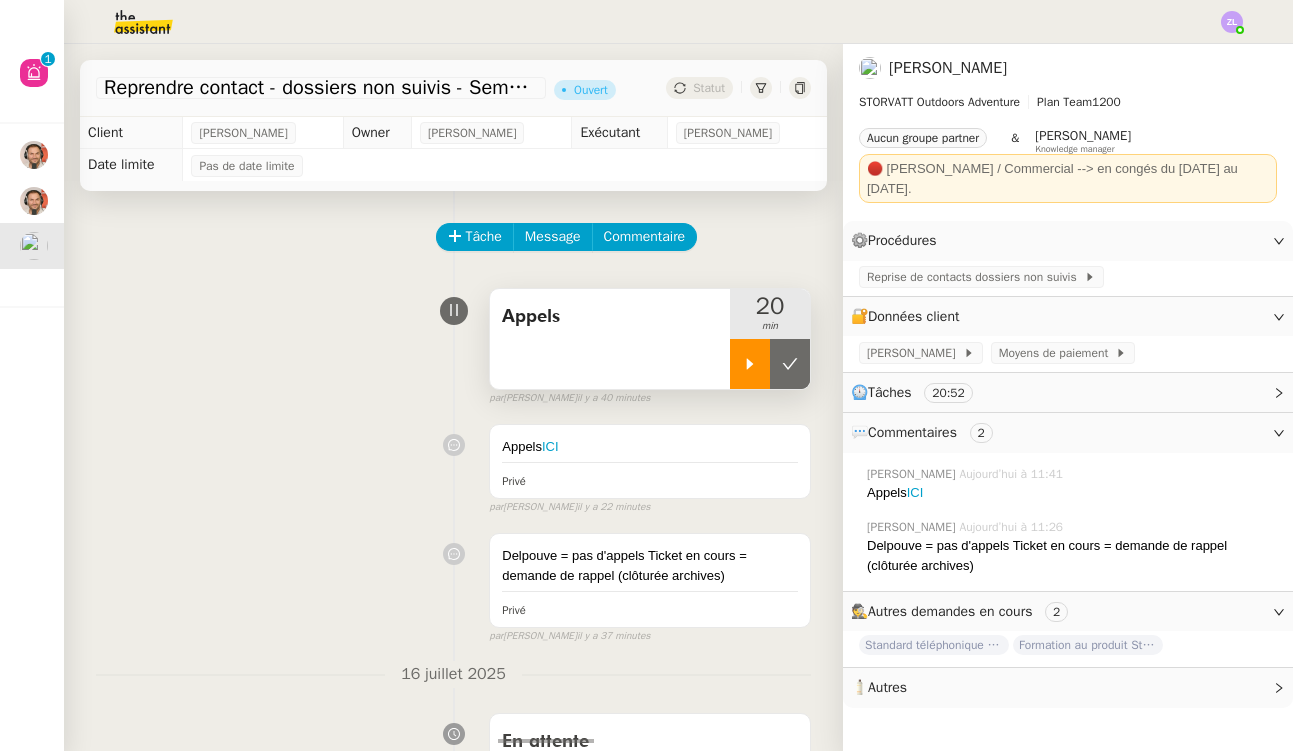 click at bounding box center (750, 364) 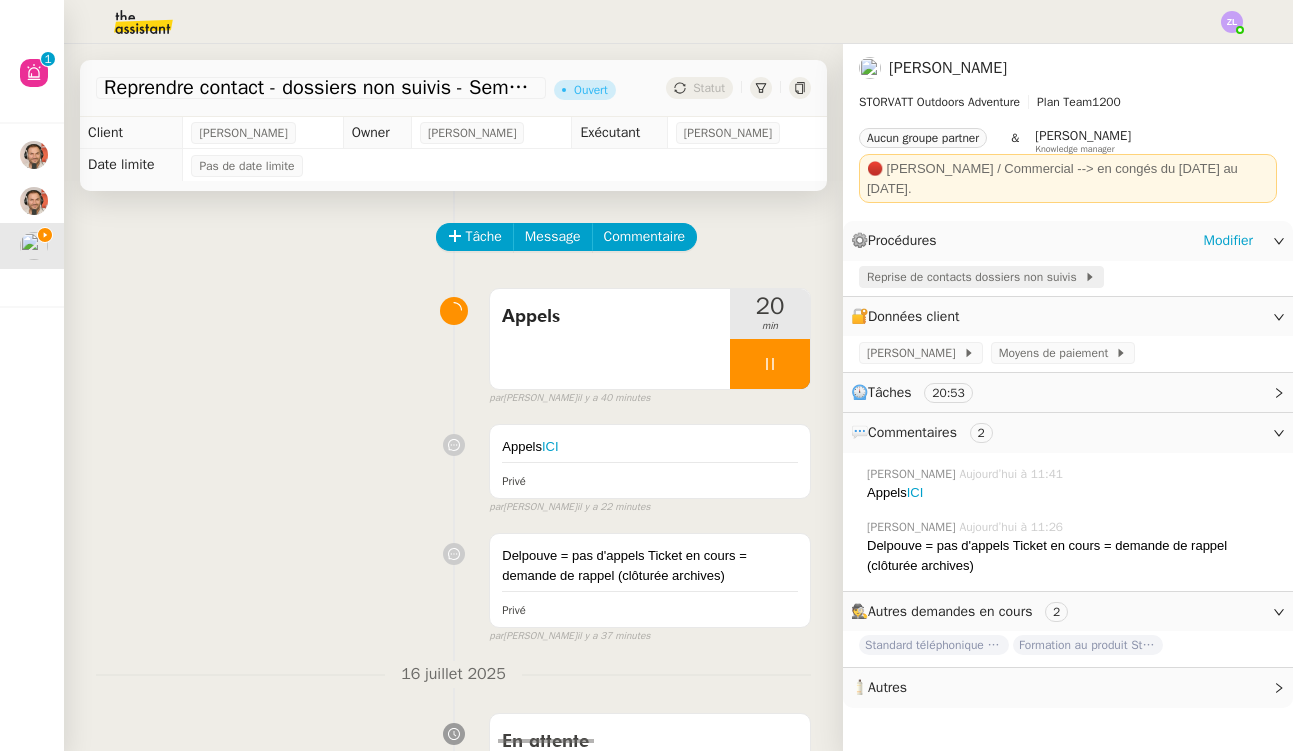 click on "Reprise de contacts dossiers non suivis" 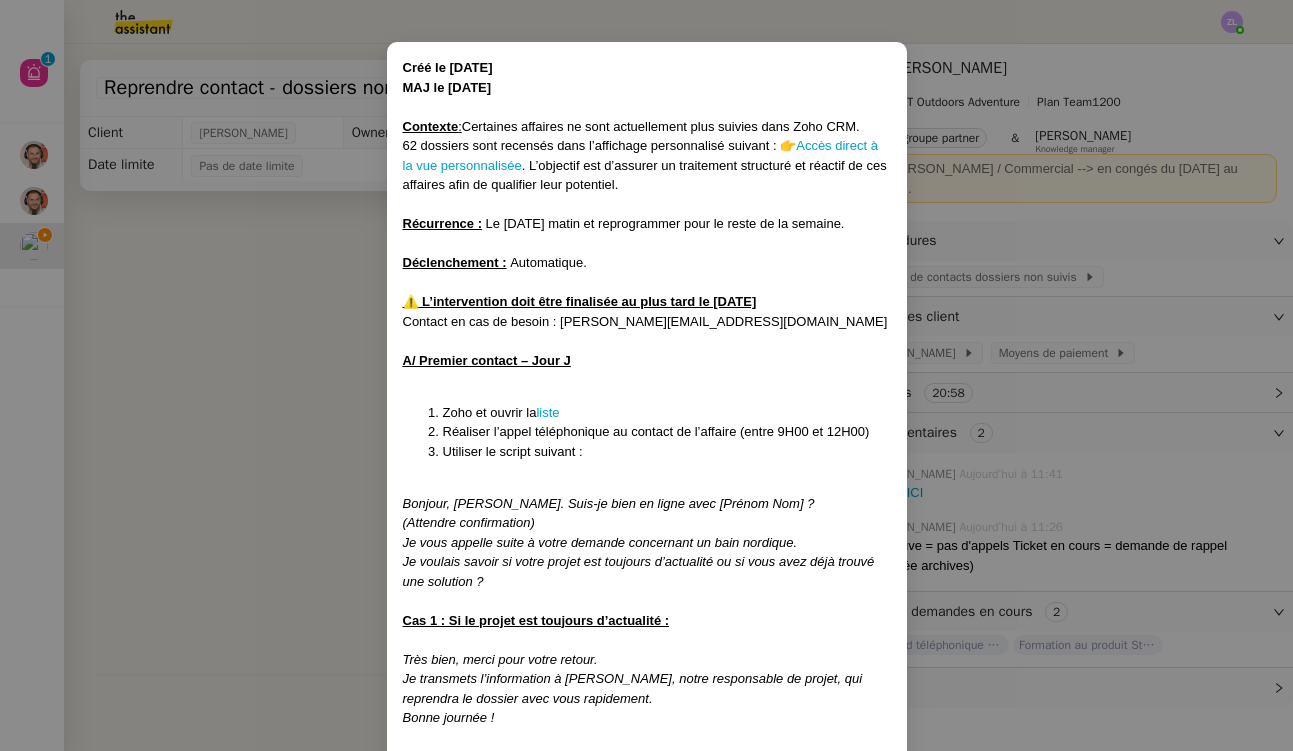 scroll, scrollTop: 77, scrollLeft: 0, axis: vertical 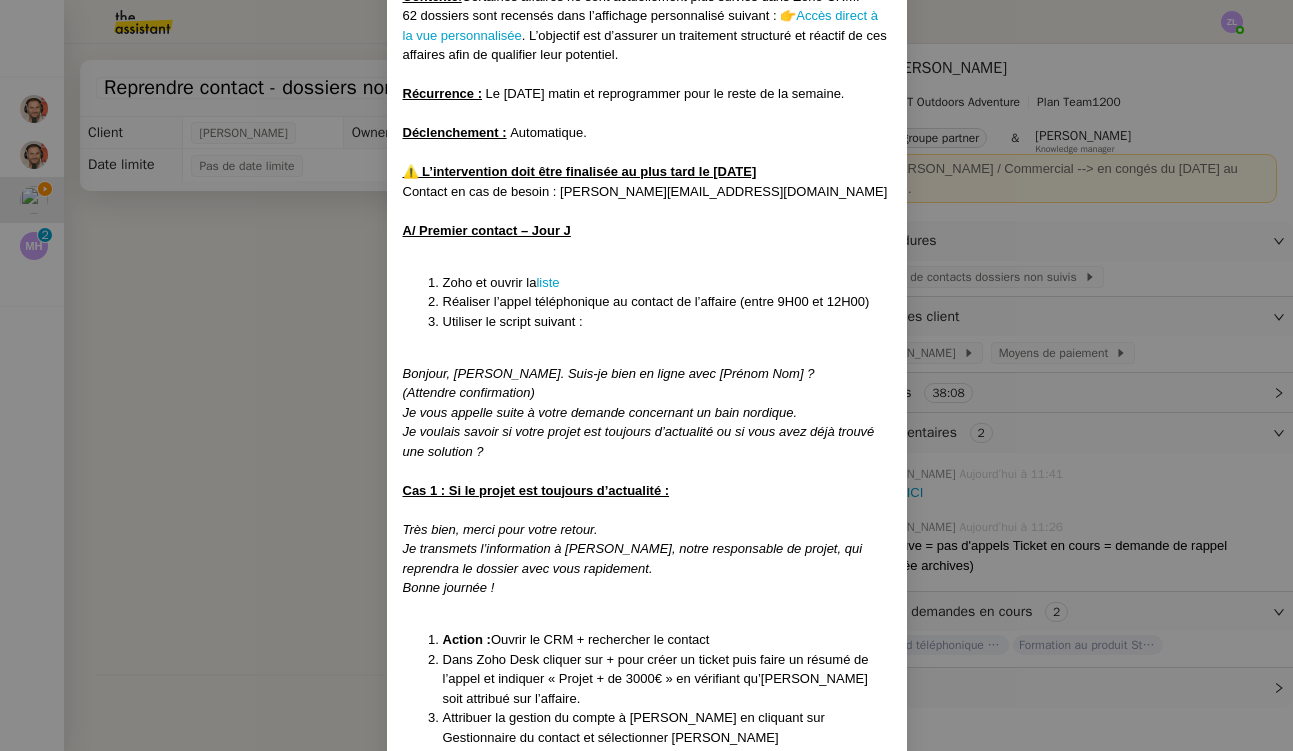 click on "Créé le [DATE] MAJ le [DATE] Contexte  :  Certaines affaires ne sont actuellement plus suivies dans Zoho CRM. 62 dossiers sont recensés dans l’affichage personnalisé suivant : 👉  Accès direct à la vue personnalisée . L’objectif est d’assurer un traitement structuré et réactif de ces affaires afin de qualifier leur potentiel. Récurrence :   Le [DATE] matin et reprogrammer pour le reste de la semaine. Déclenchement :   Automatique. ⚠️ L’intervention doit être finalisée au plus tard le [DATE] Contact en cas de besoin : [PERSON_NAME][EMAIL_ADDRESS][DOMAIN_NAME] A/ Premier contact – Jour [PERSON_NAME] et ouvrir la  liste Réaliser l’appel téléphonique au contact de l’affaire (entre 9H00 et 12H00)  Utiliser le script suivant : Bonjour, [PERSON_NAME]. Suis-je bien en ligne avec [Prénom Nom] ? (Attendre confirmation) Je vous appelle suite à votre demande concernant un bain nordique. Je voulais savoir si votre projet est toujours d’actualité ou si vous avez déjà trouvé une solution ?" at bounding box center [646, 375] 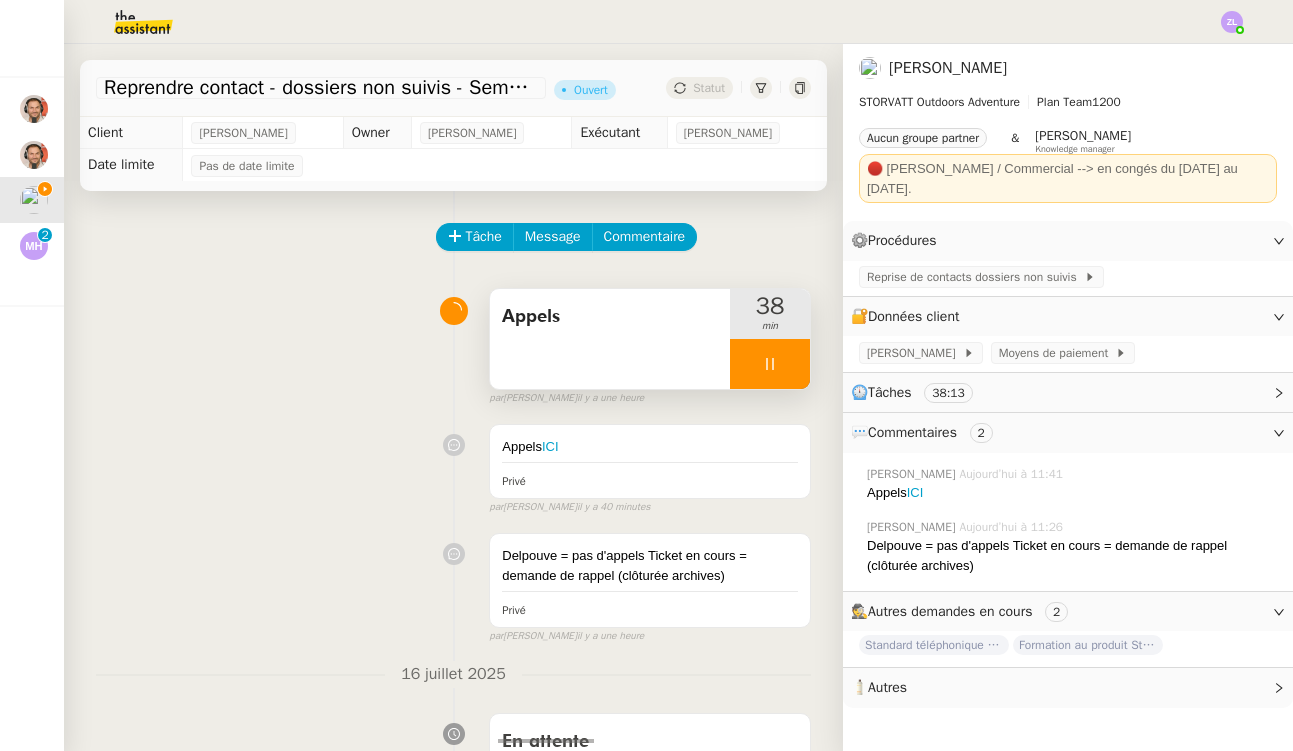 click at bounding box center [770, 364] 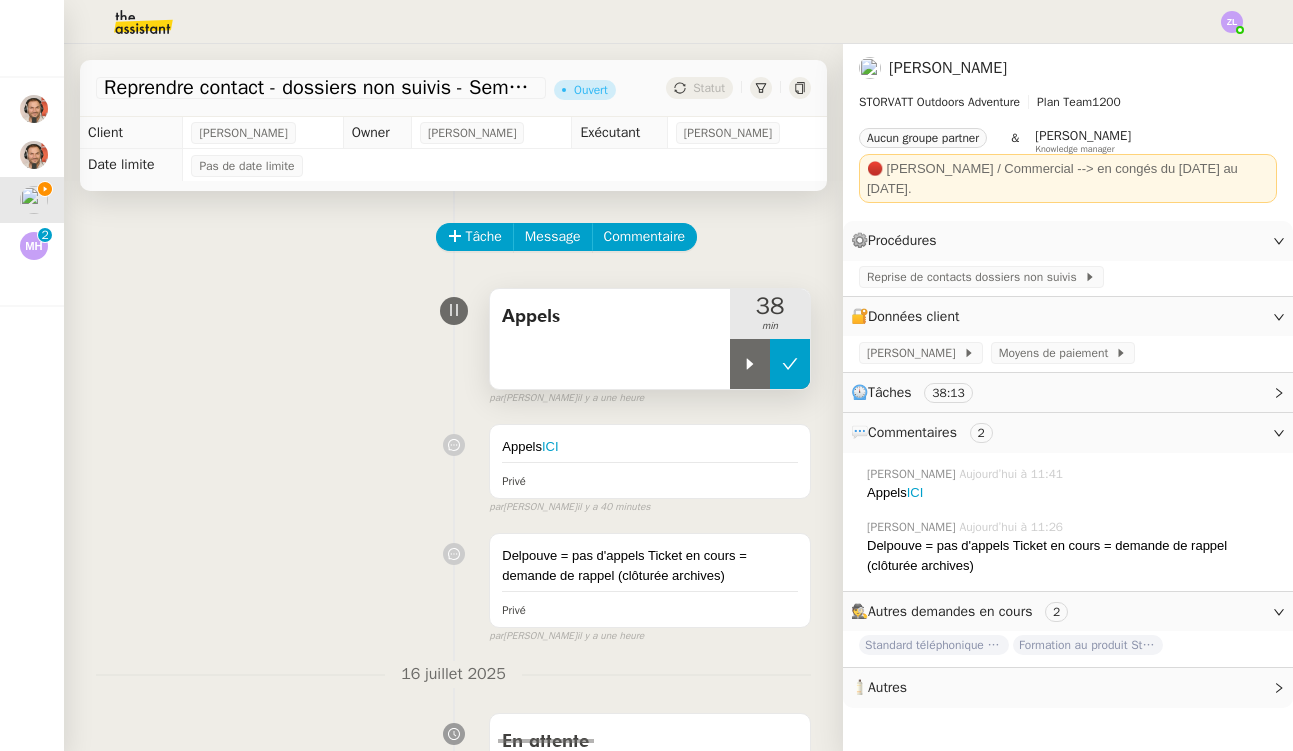 click at bounding box center (790, 364) 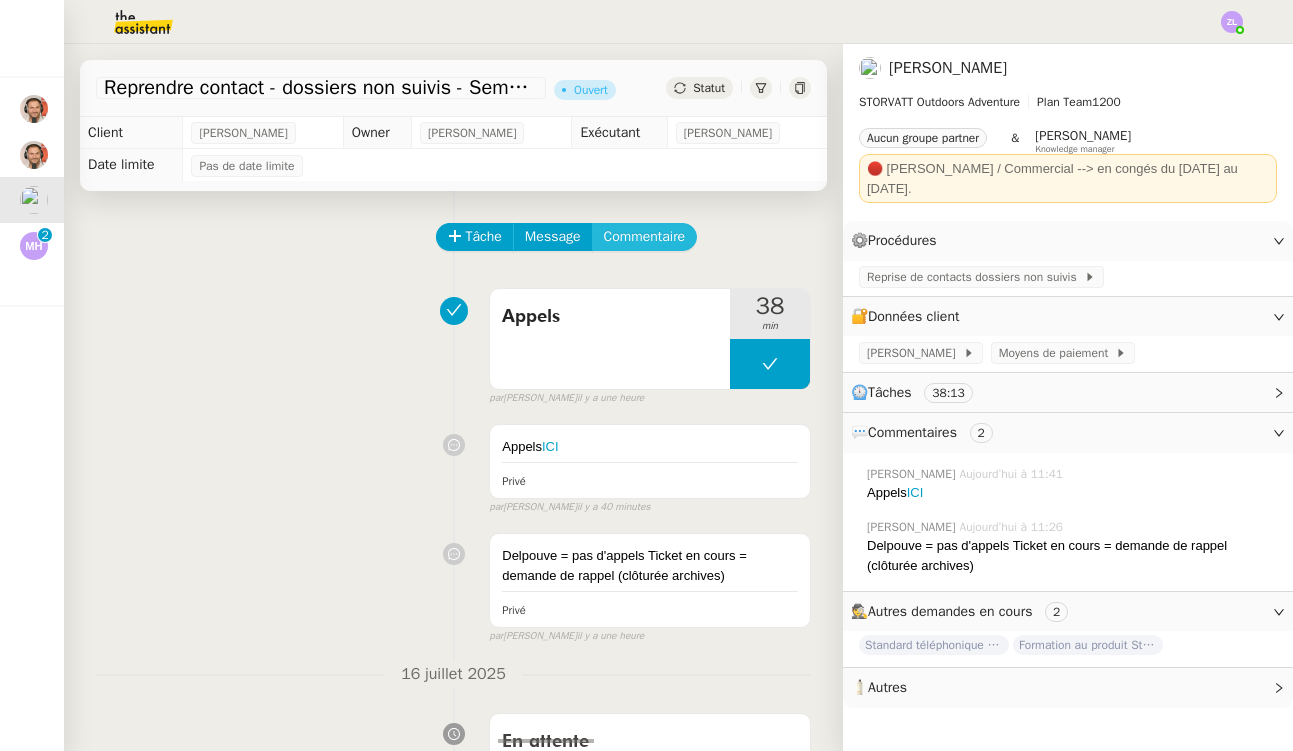 click on "Commentaire" 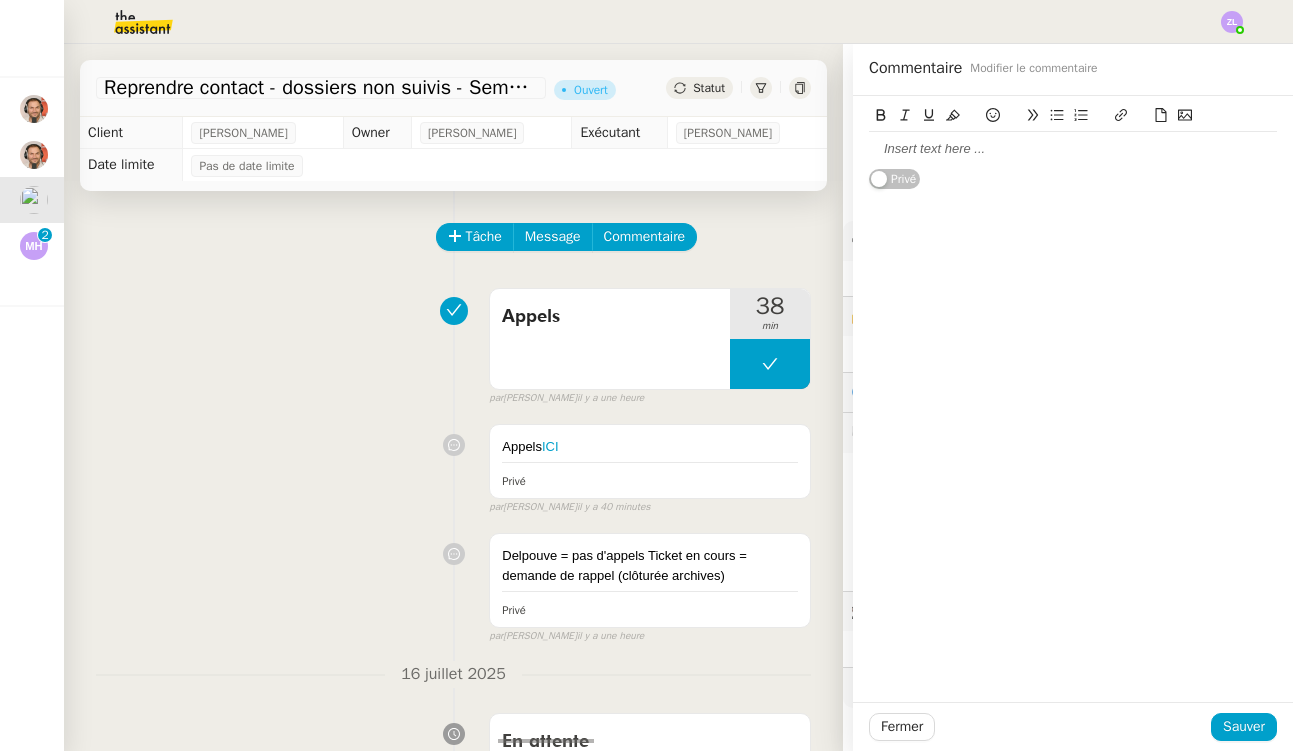 click 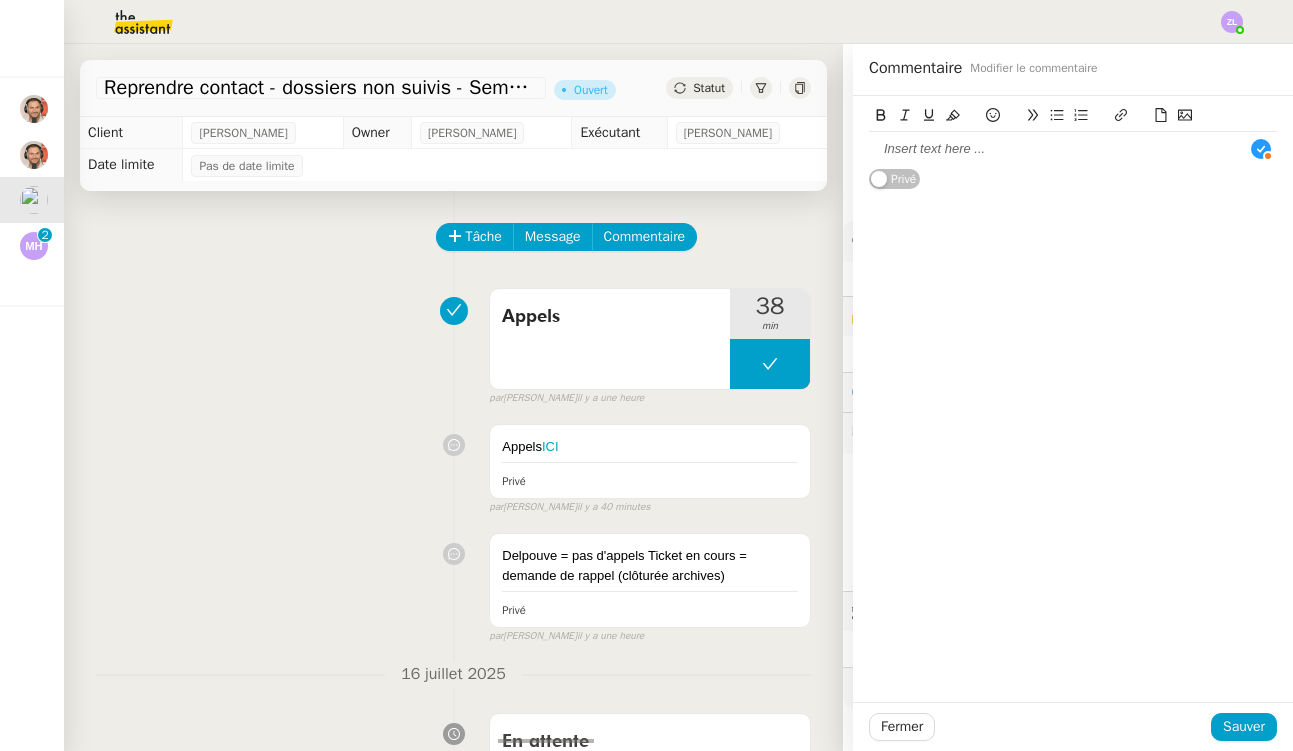 type 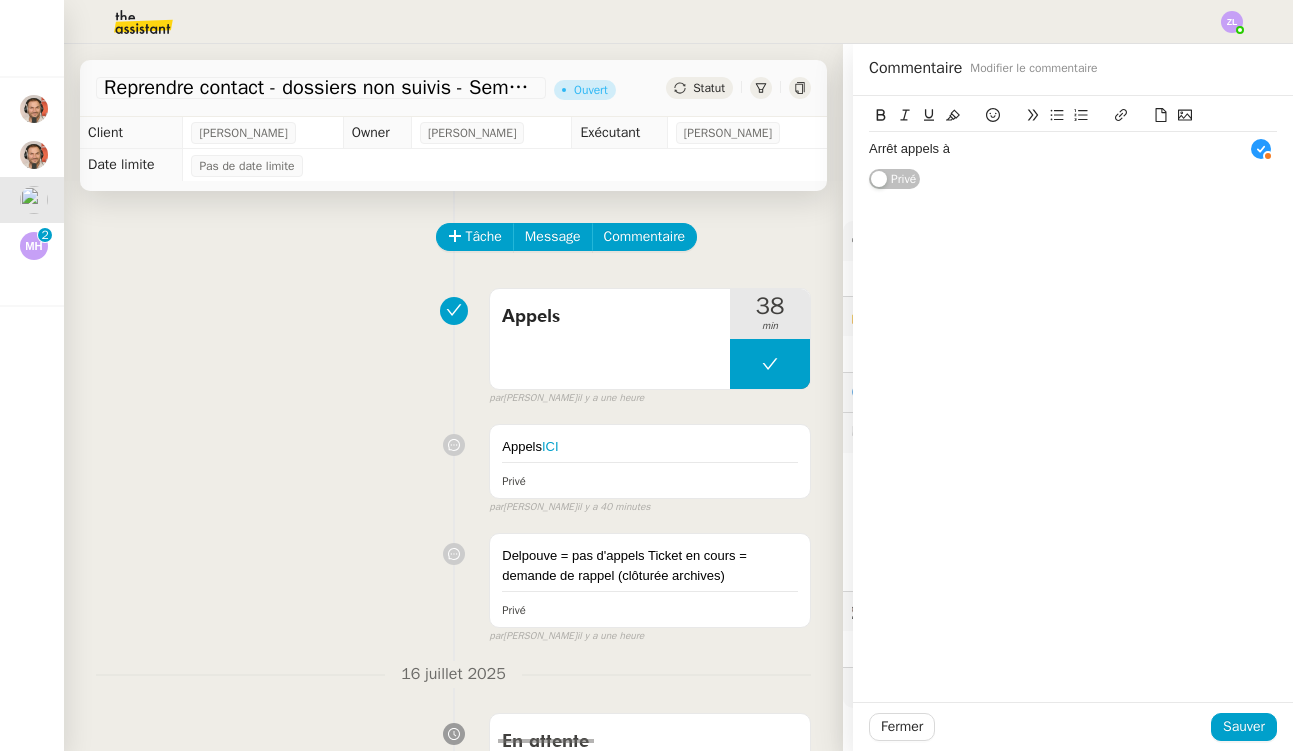 click on "Arrêt appels à" 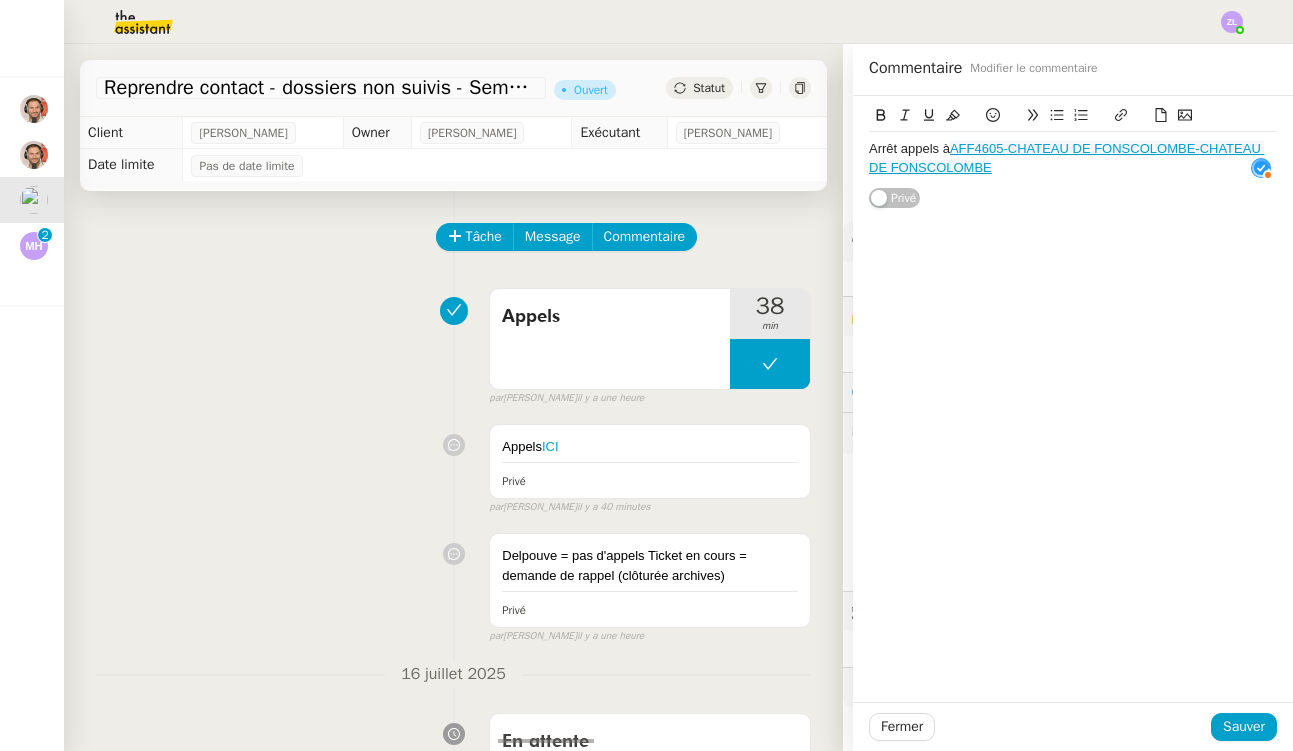 scroll, scrollTop: 11, scrollLeft: 0, axis: vertical 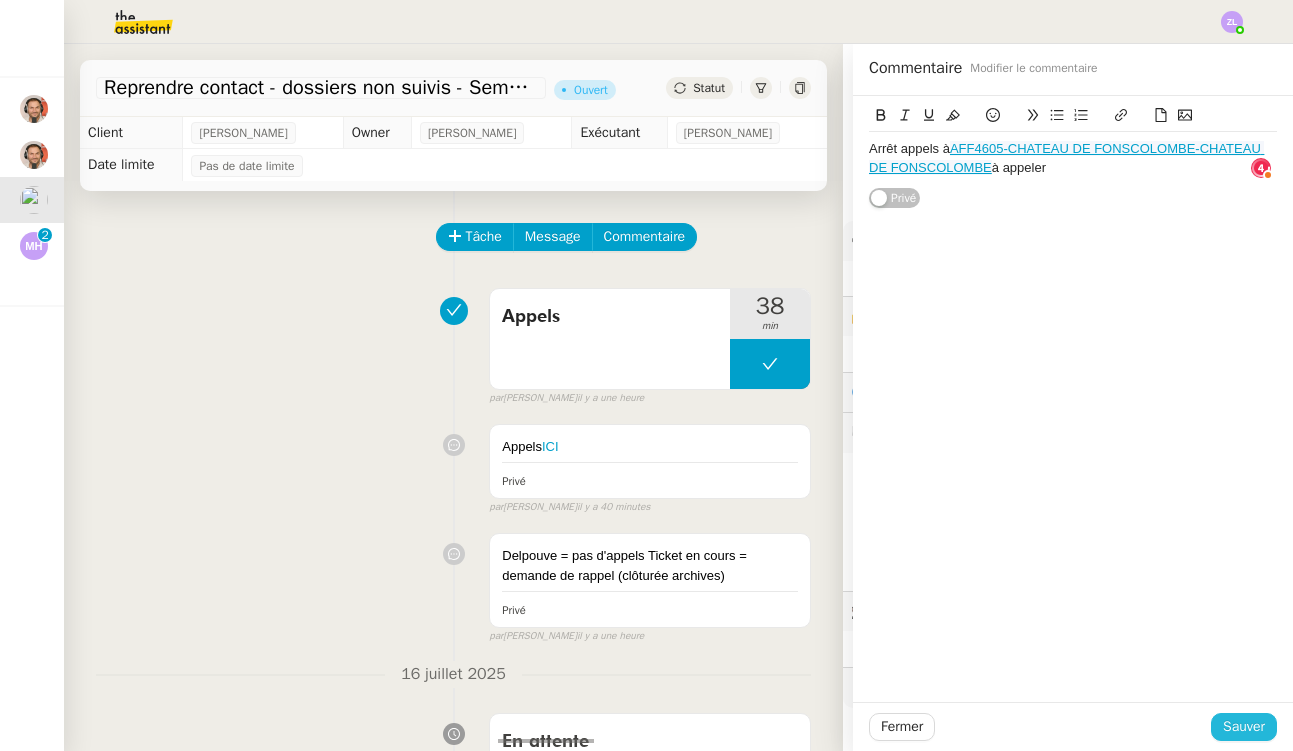 click on "Sauver" 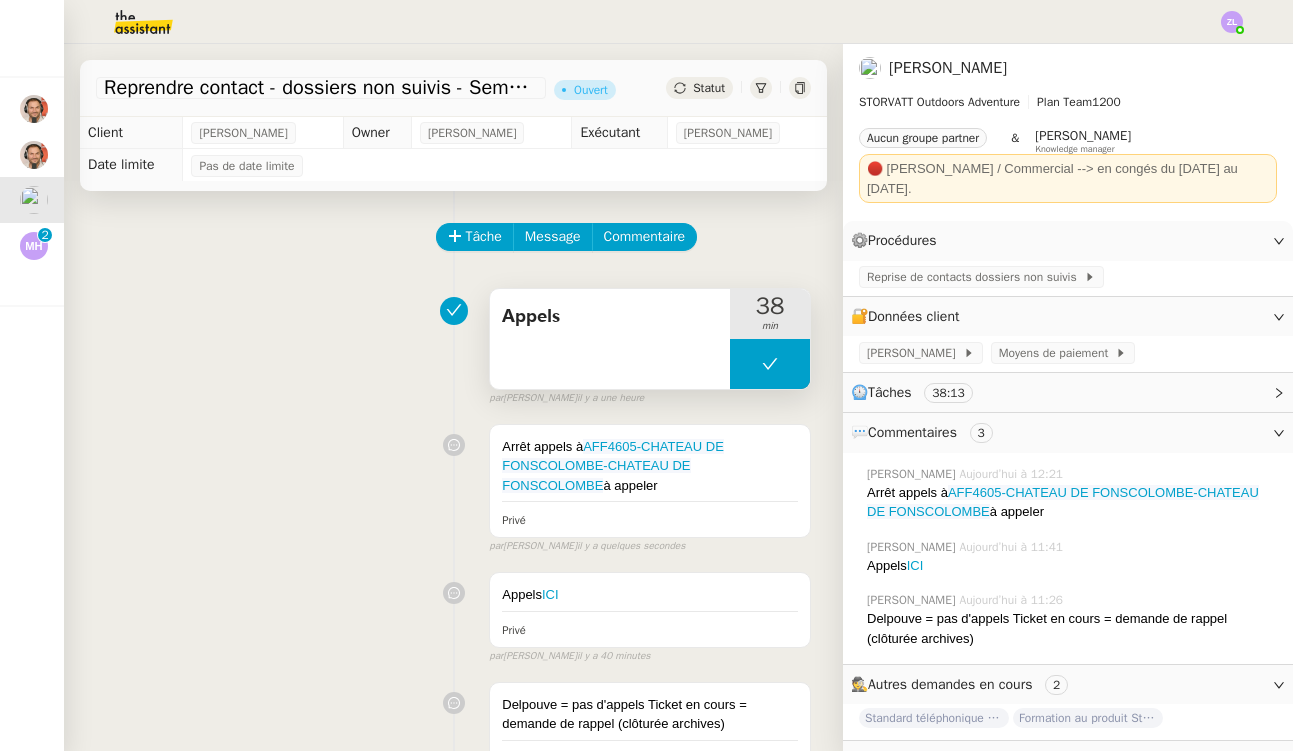 click on "Commentaire" 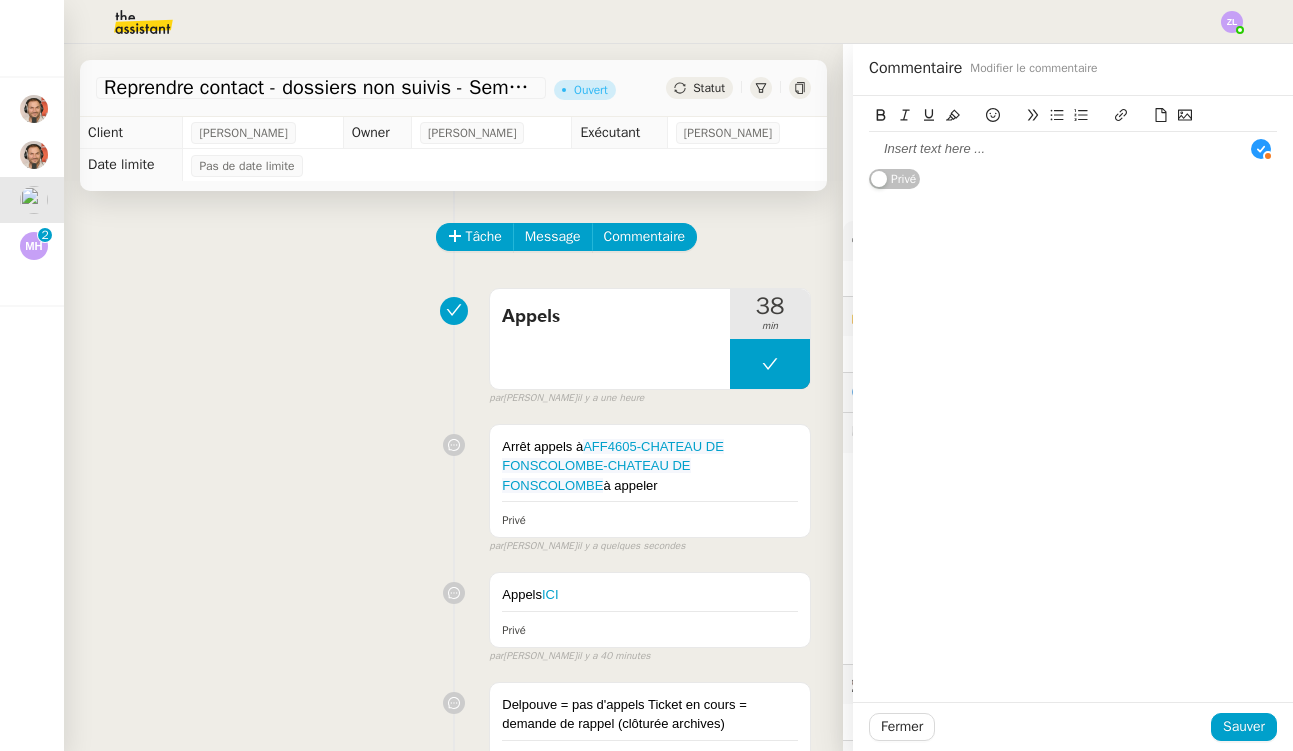 drag, startPoint x: 880, startPoint y: 155, endPoint x: 971, endPoint y: 129, distance: 94.641426 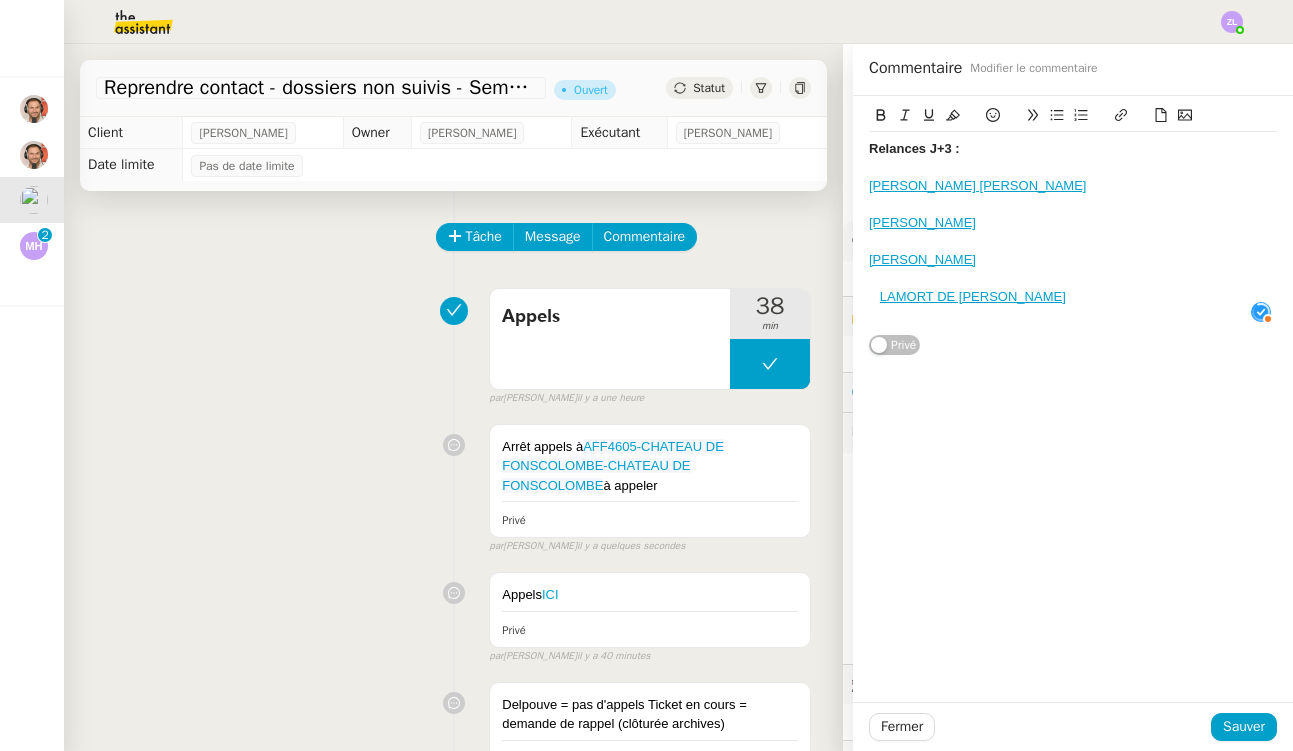 click on "LAMORT DE [PERSON_NAME]" 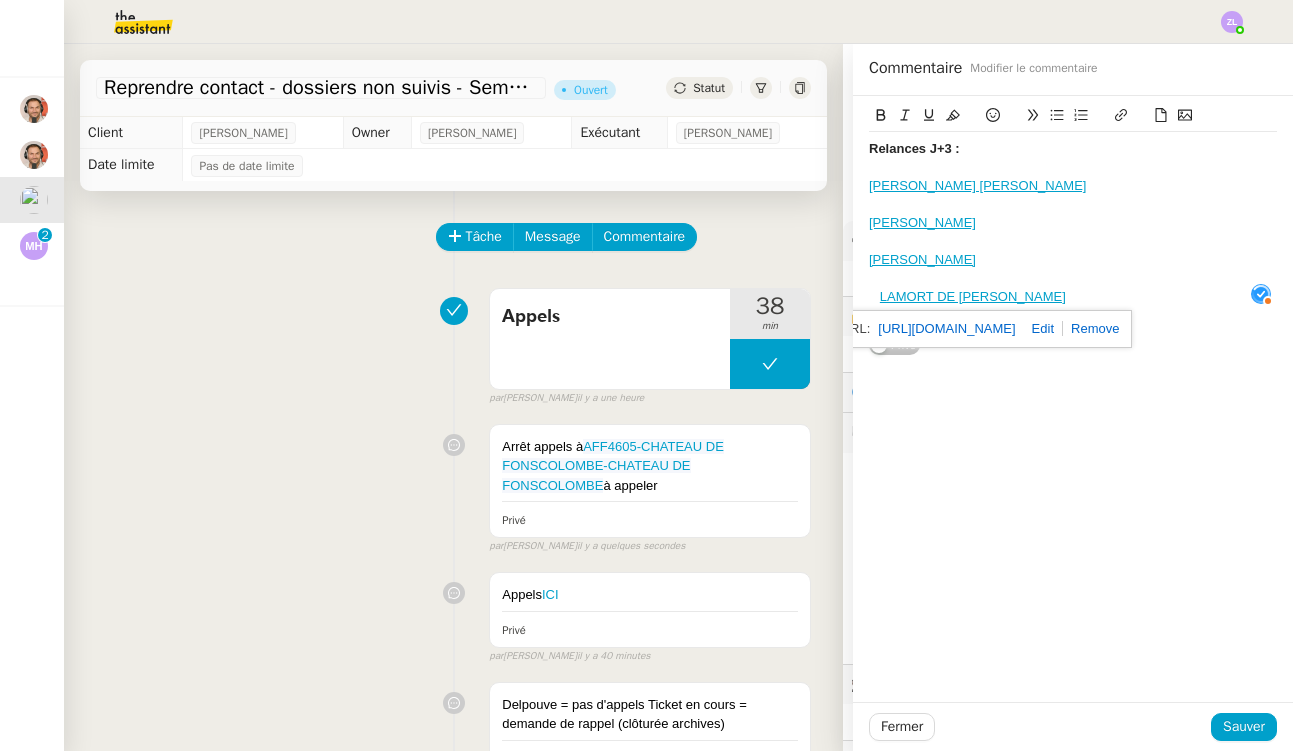 type 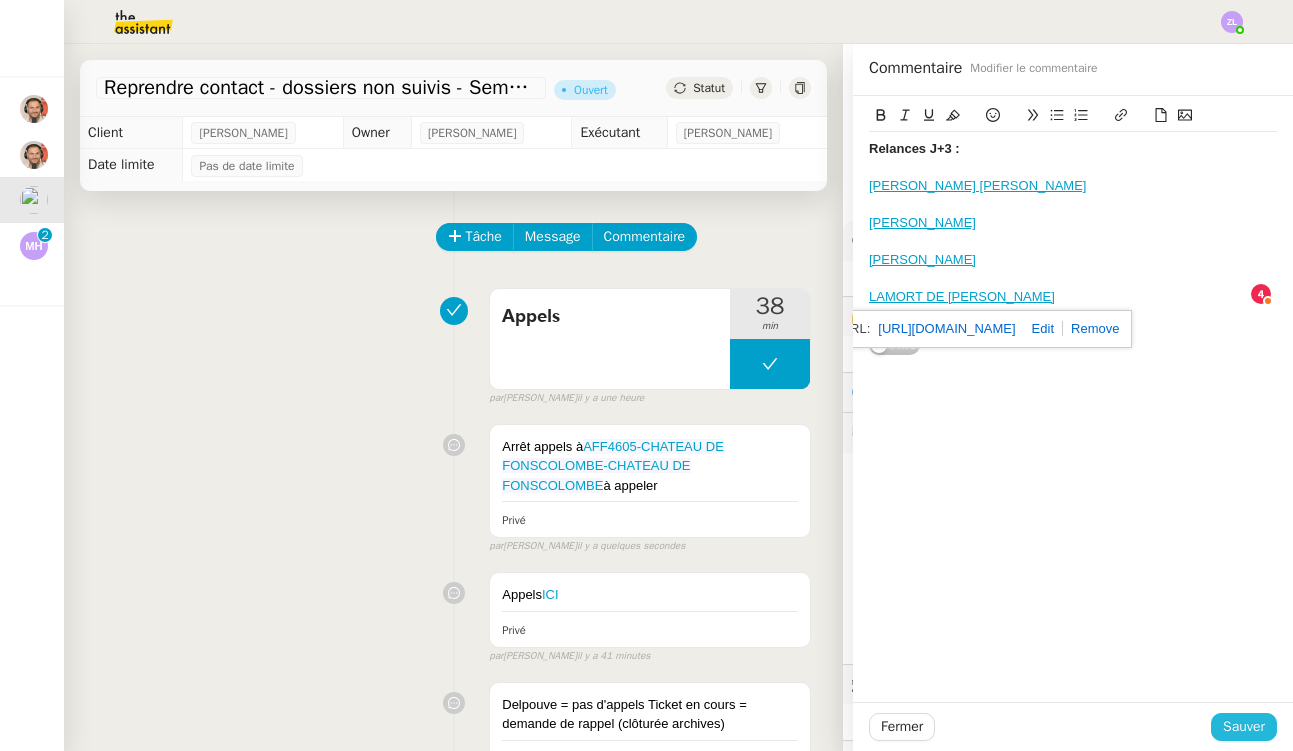 click on "Sauver" 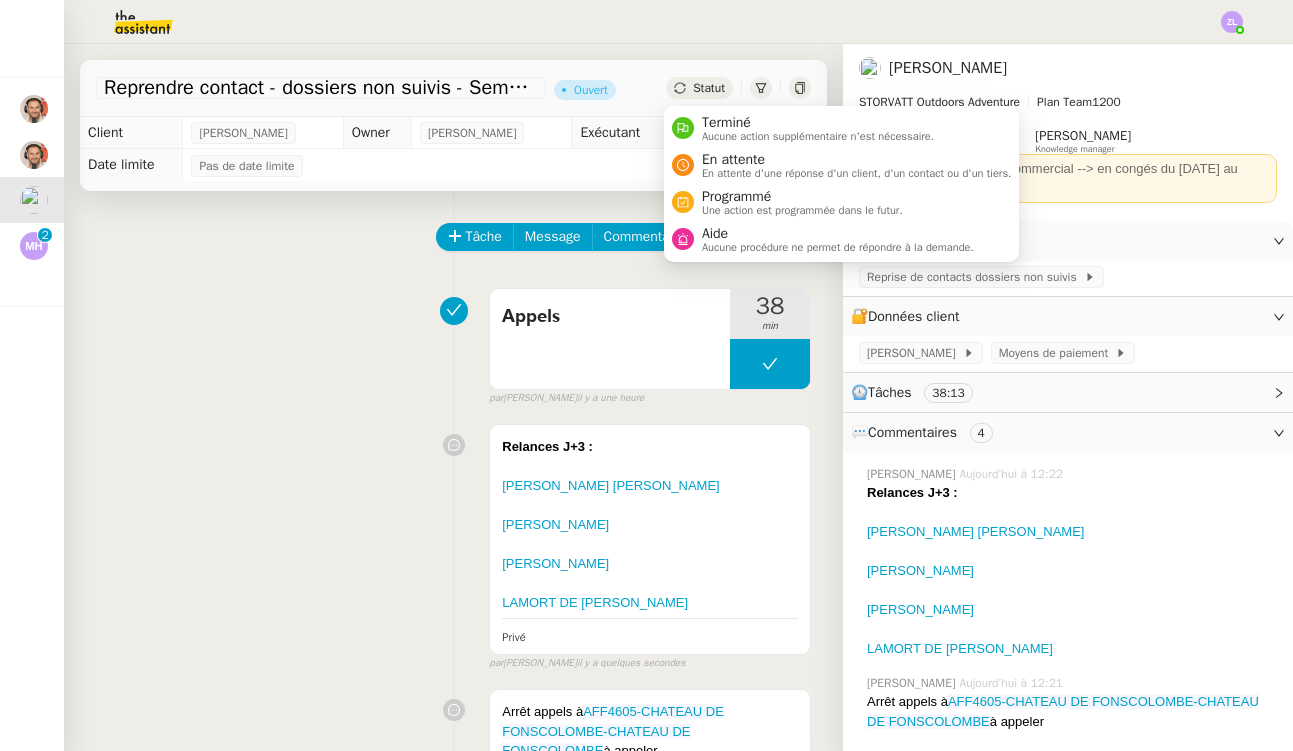 click on "Statut" 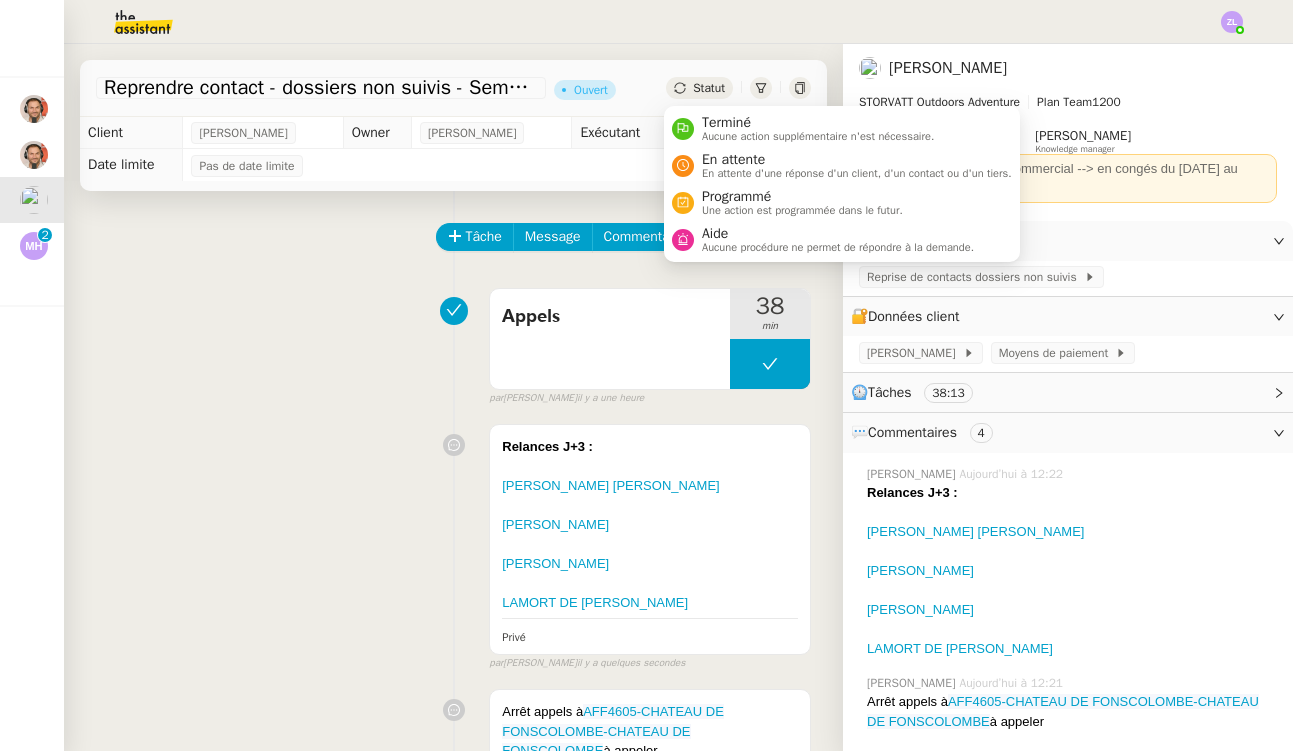 click on "Statut" 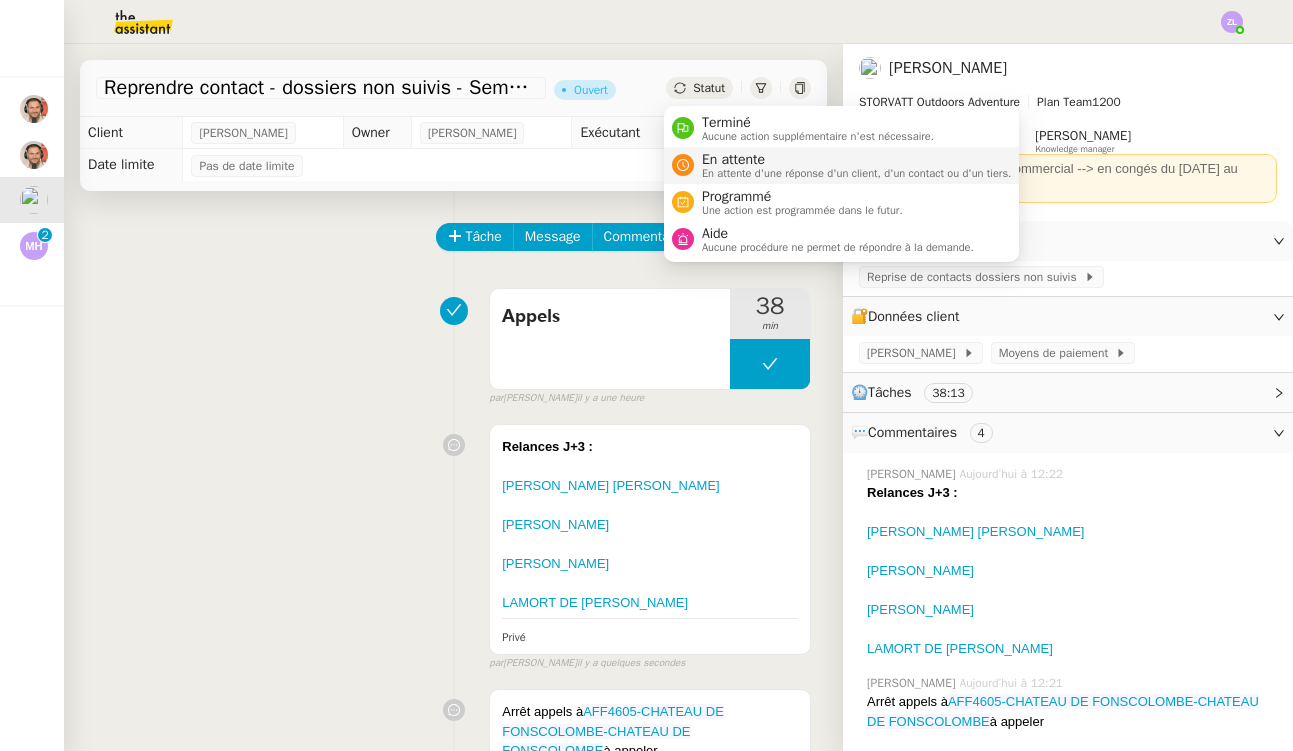 click on "En attente" at bounding box center (857, 160) 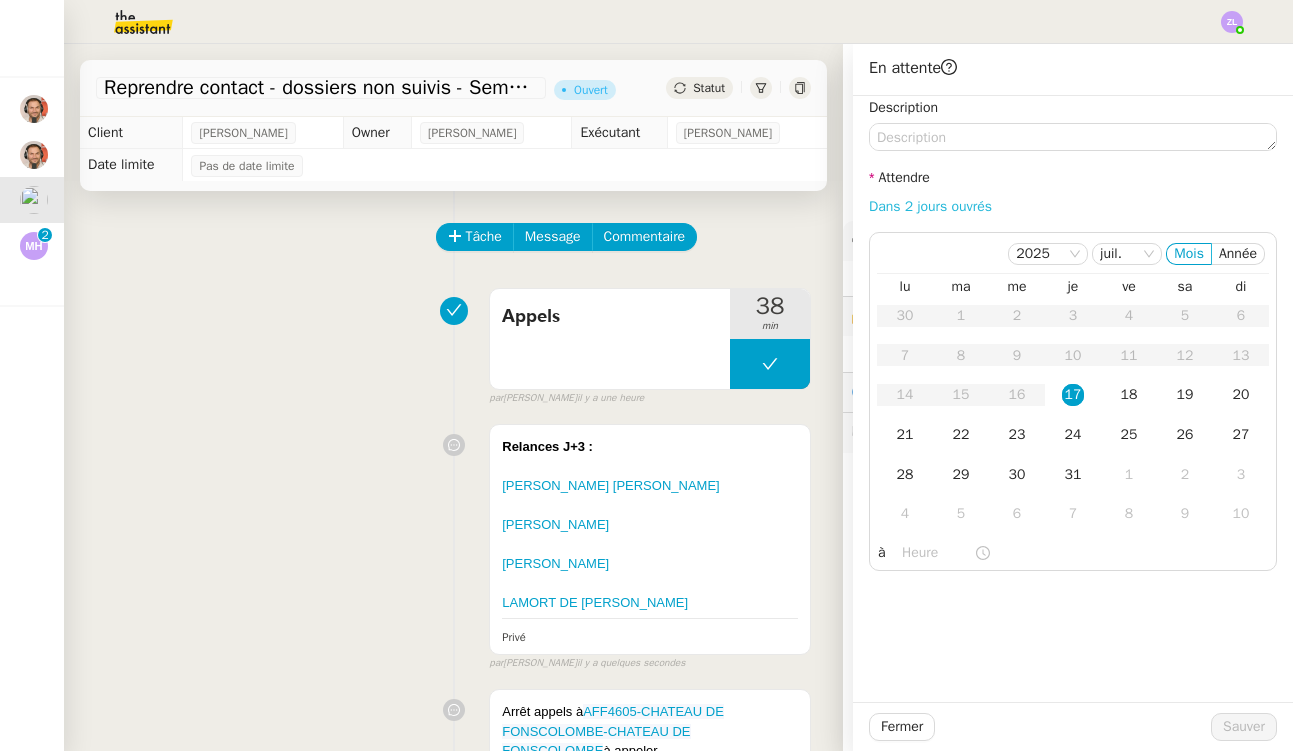click on "Dans 2 jours ouvrés" 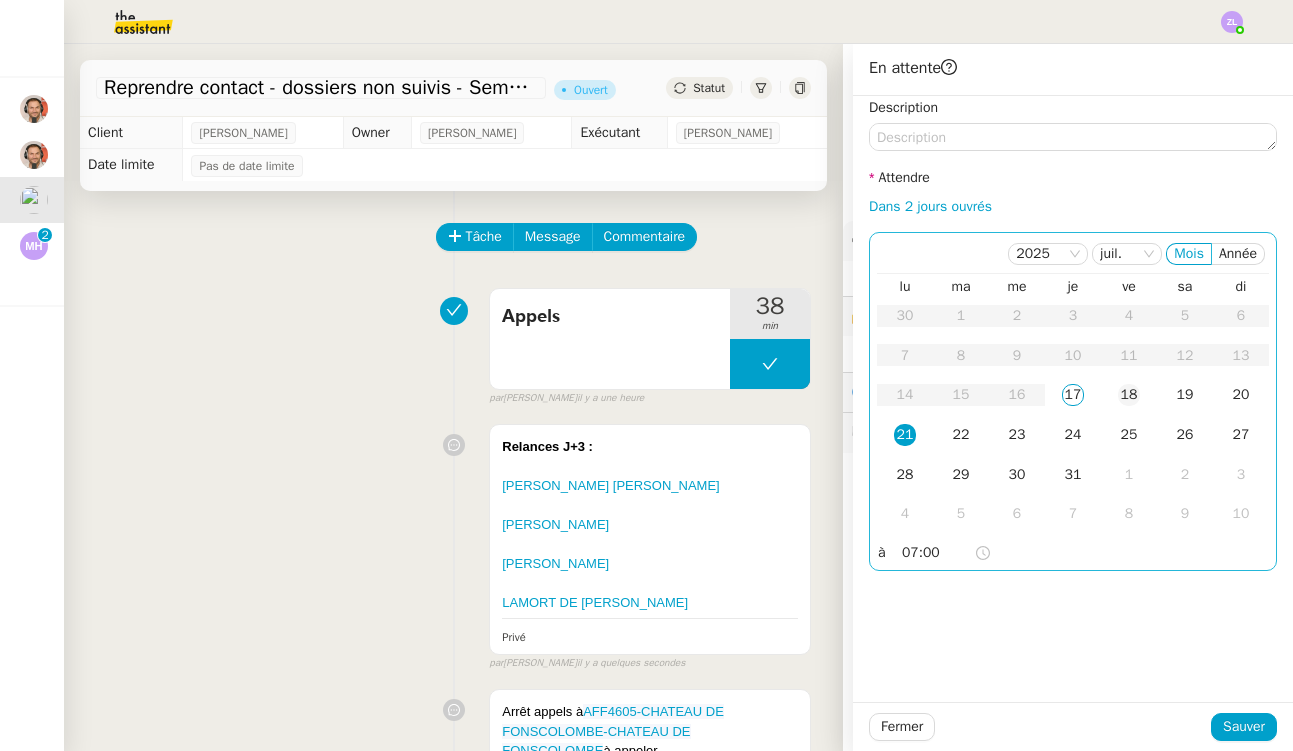 click on "18" 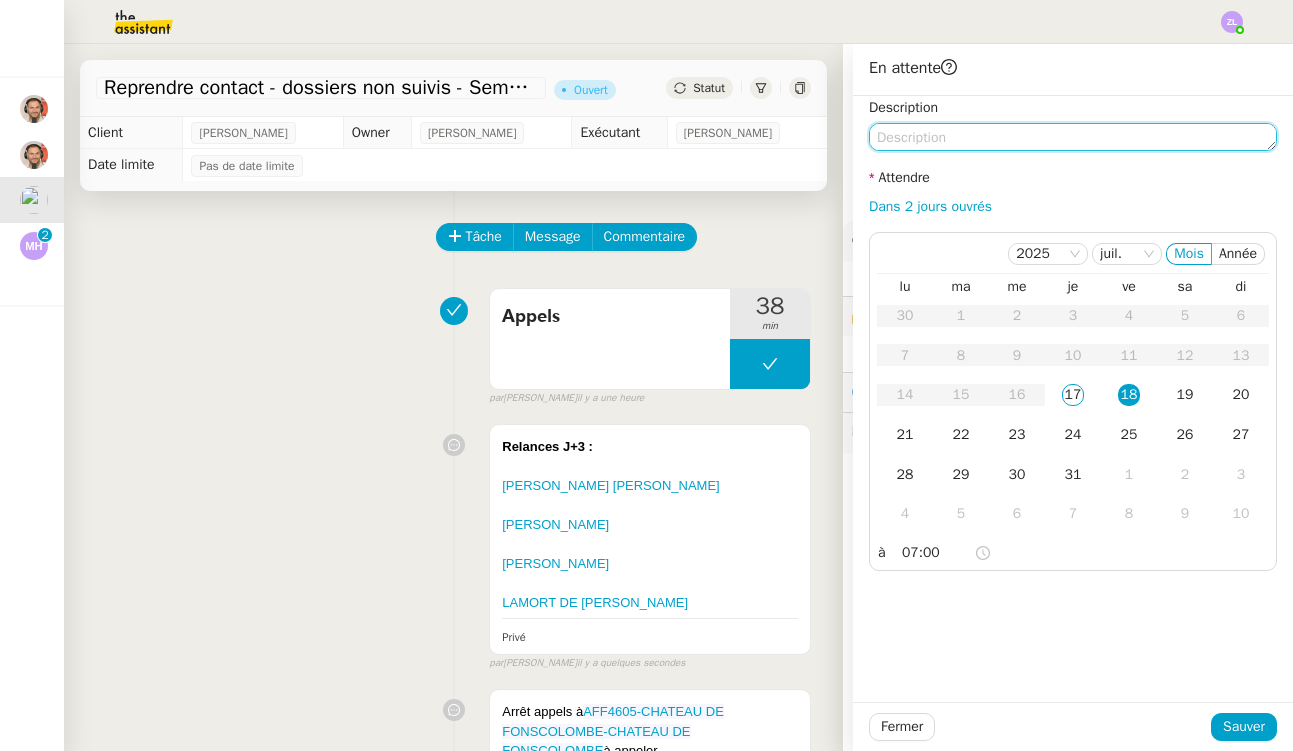 click 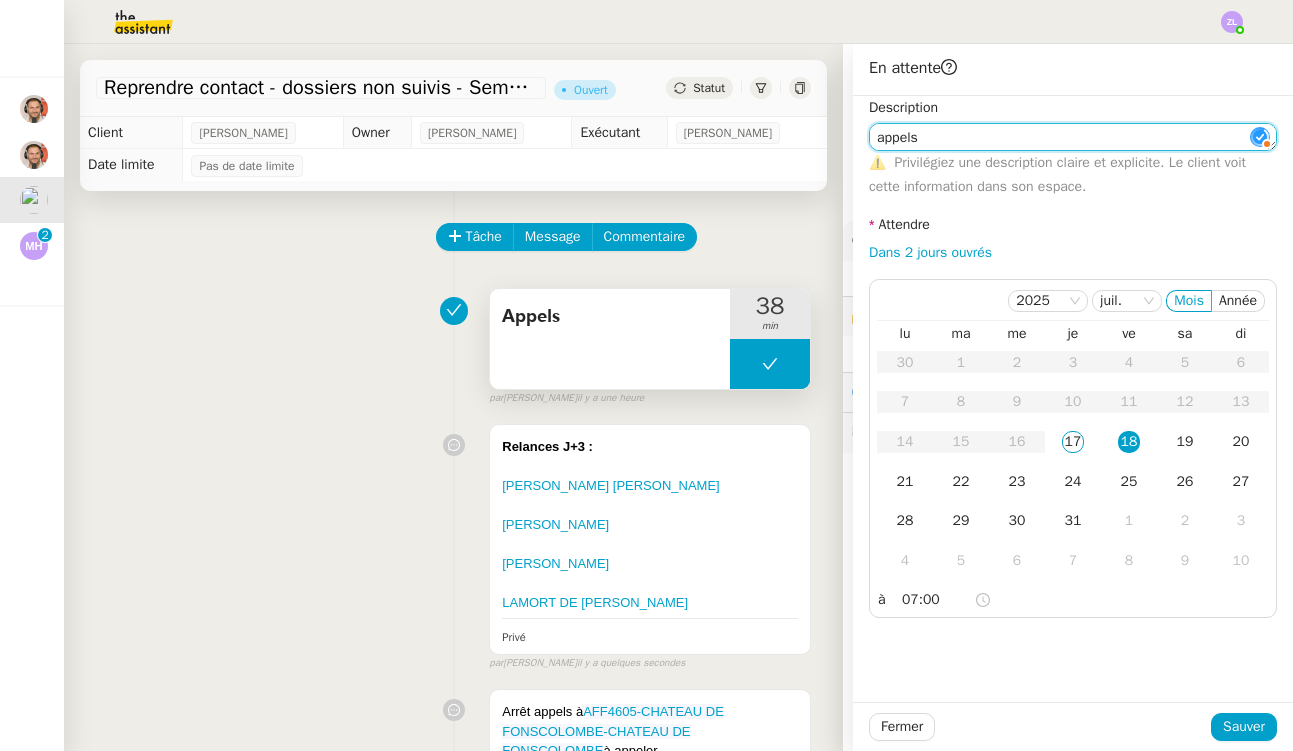 type on "appels" 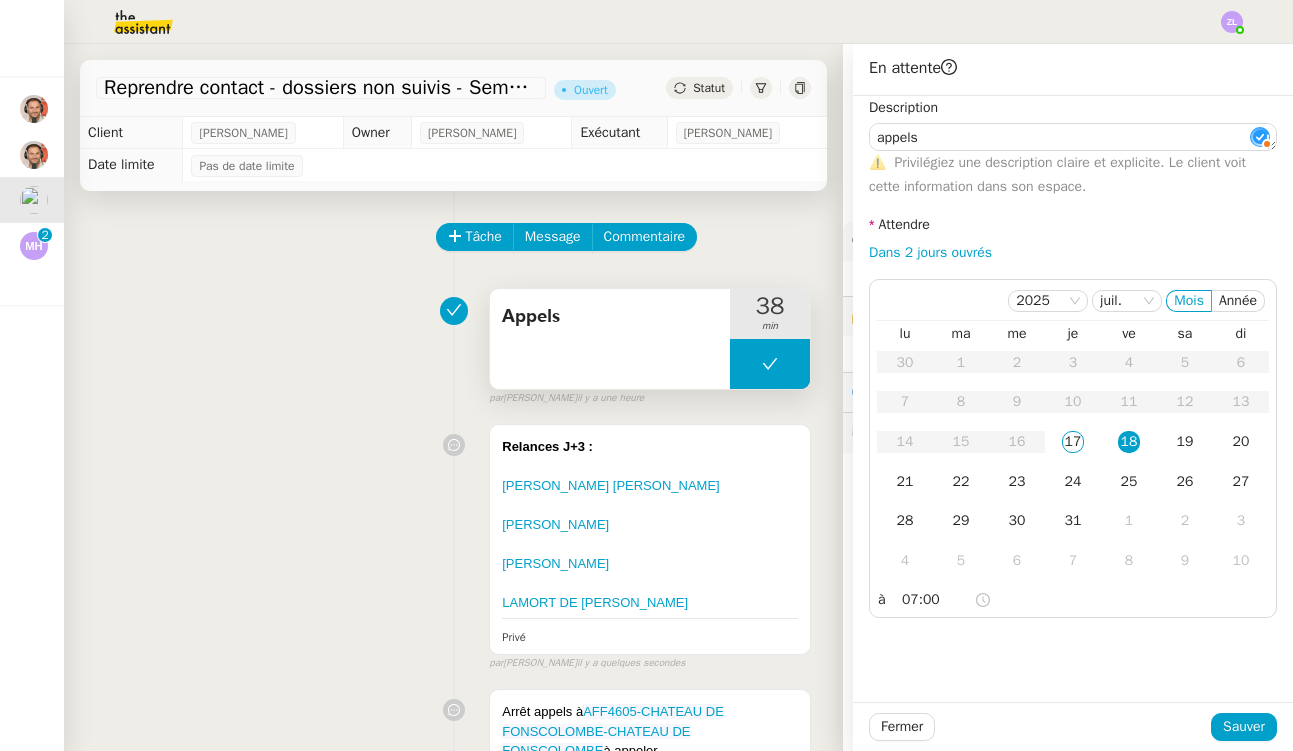 click on "Sauver" 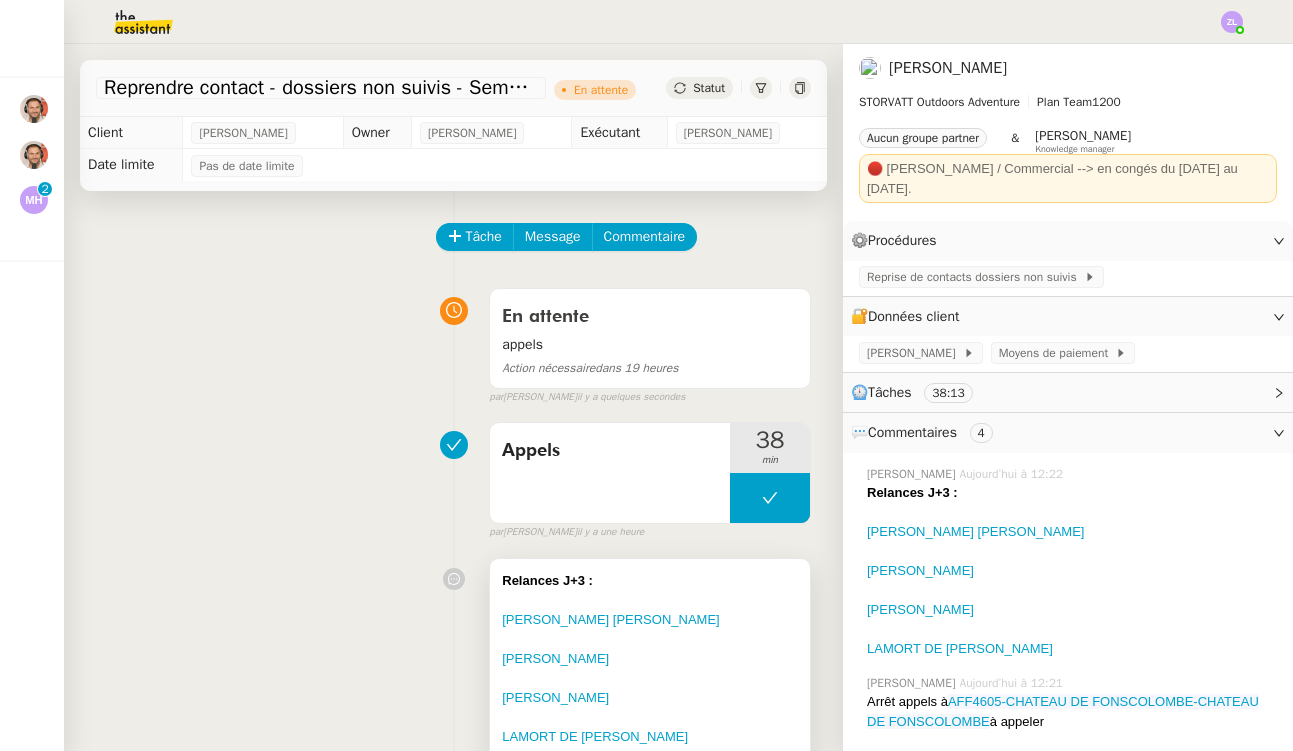 click on "Relances J+3 :" at bounding box center (650, 581) 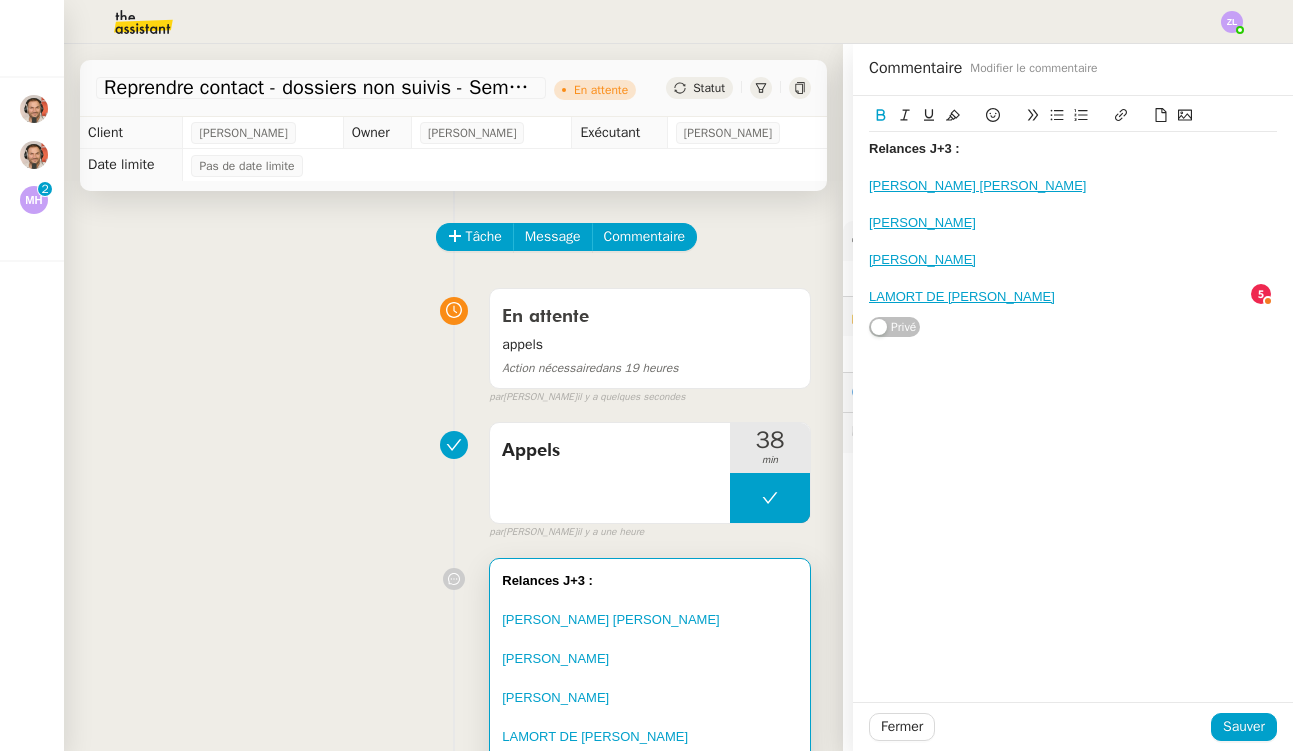 click on "Relances J+3 :" 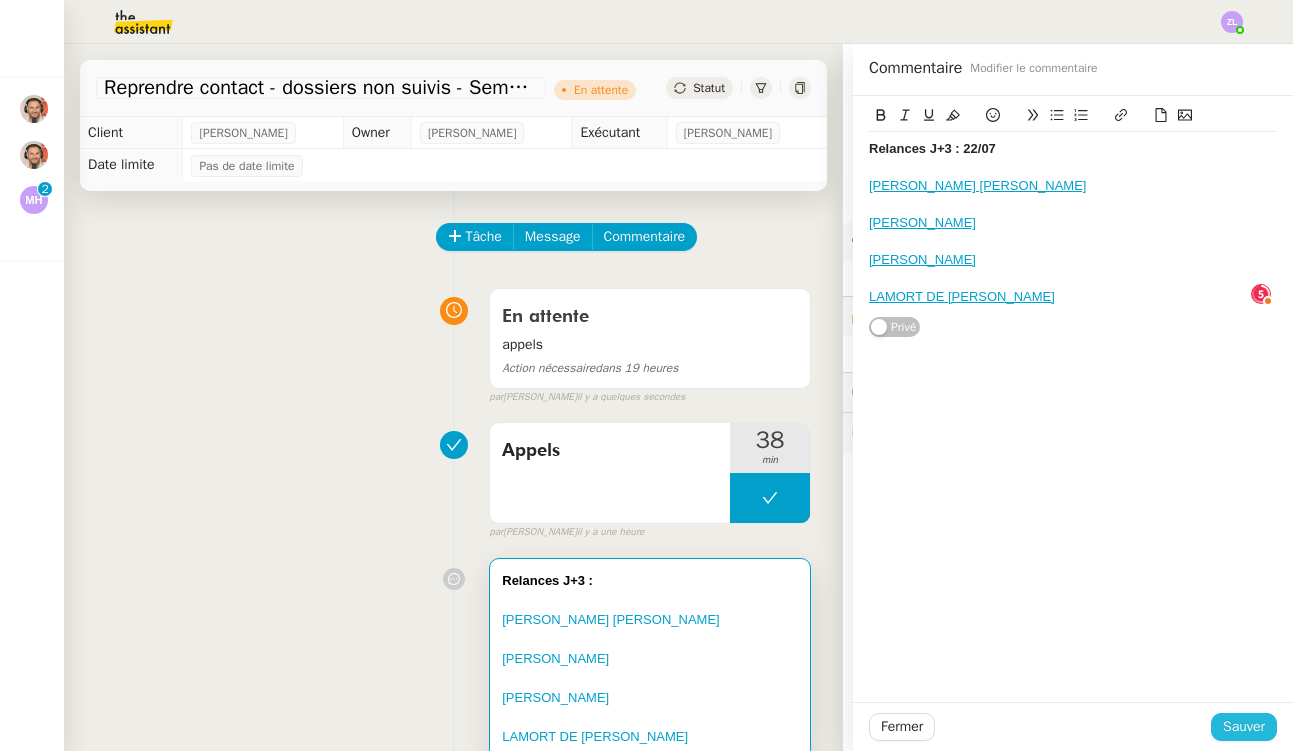 click on "Sauver" 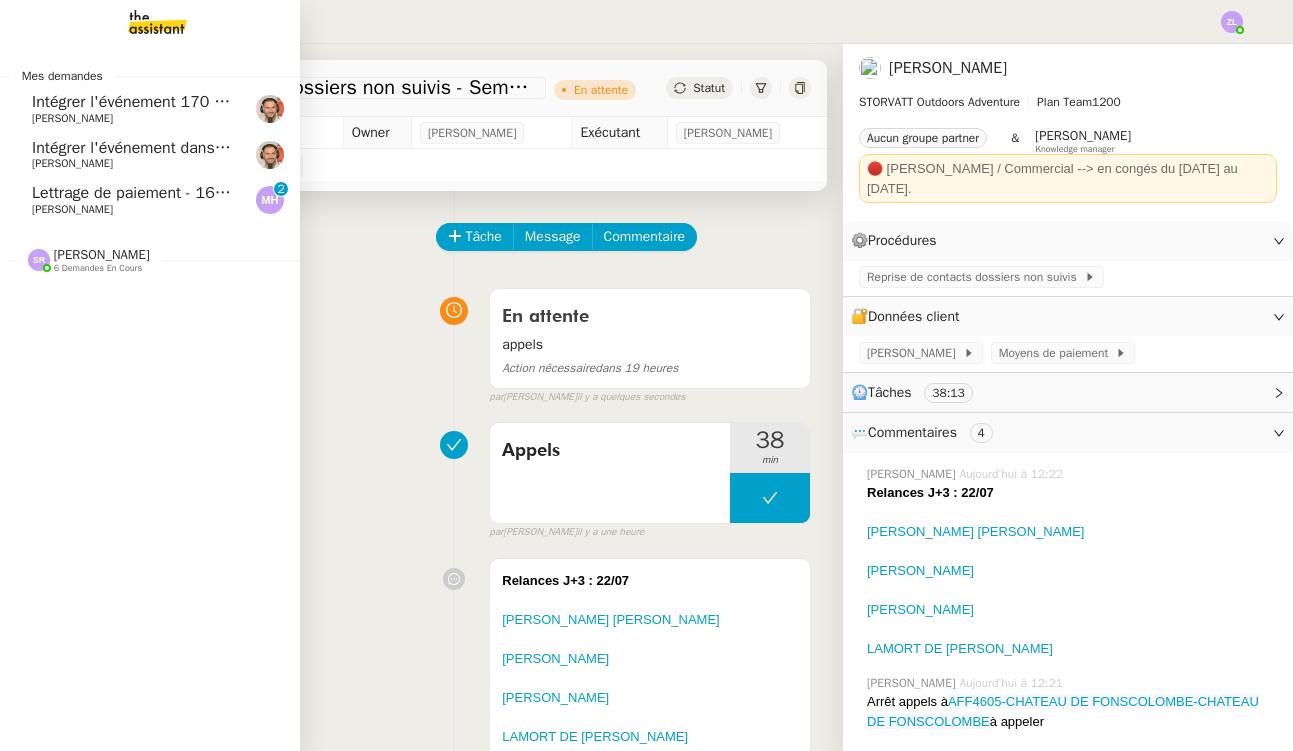 scroll, scrollTop: 77, scrollLeft: 0, axis: vertical 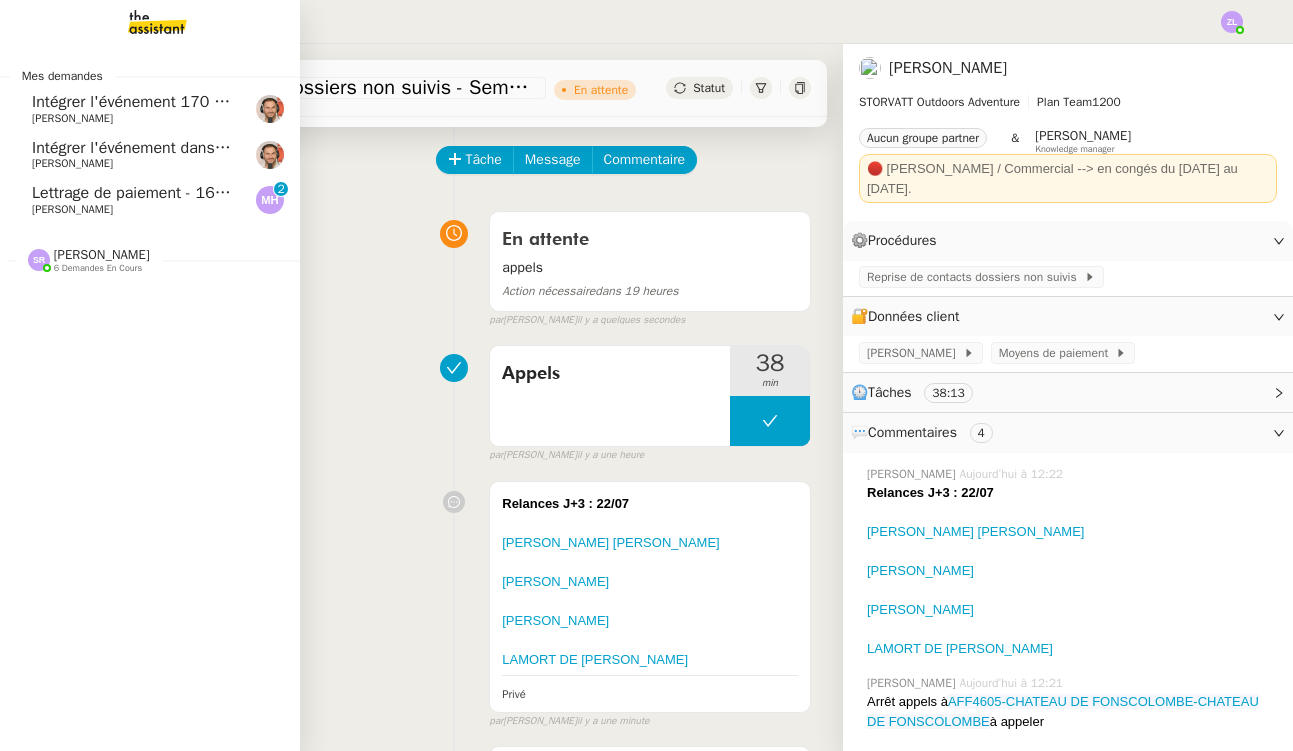 click 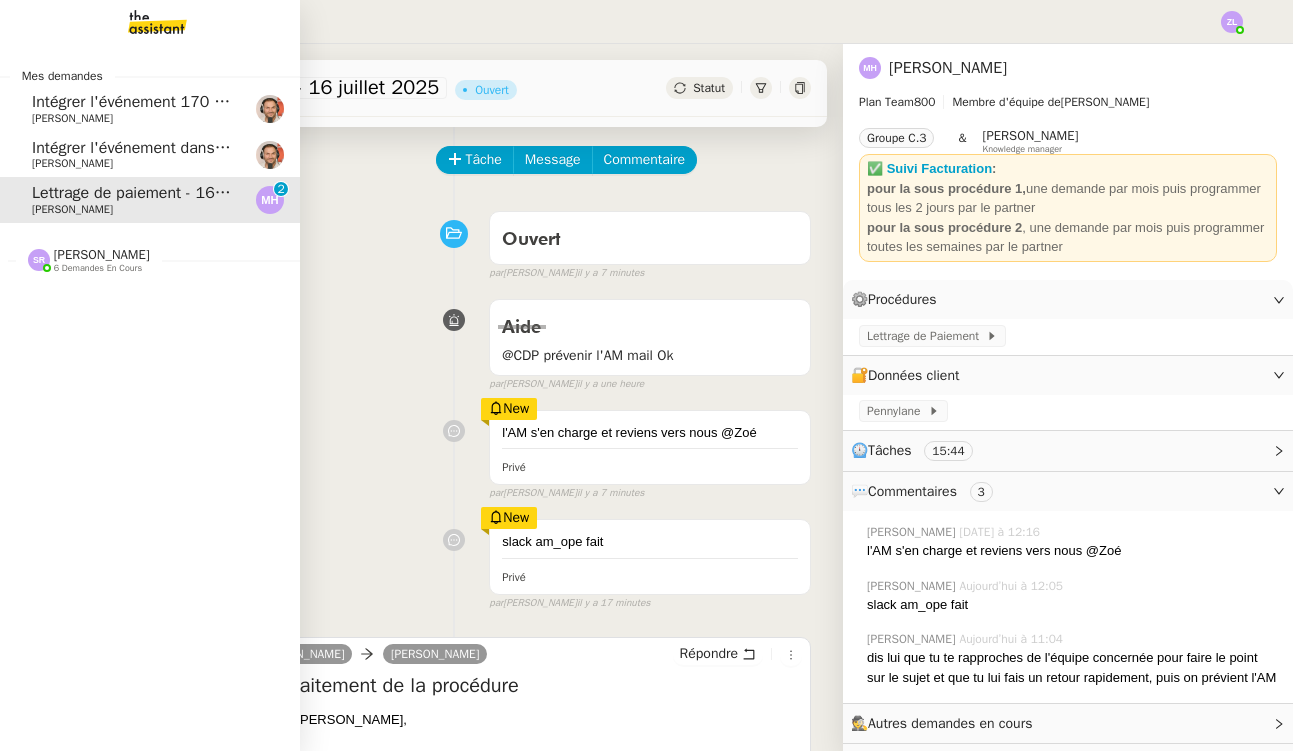 click on "Lettrage de paiement - 16 juillet 2025" 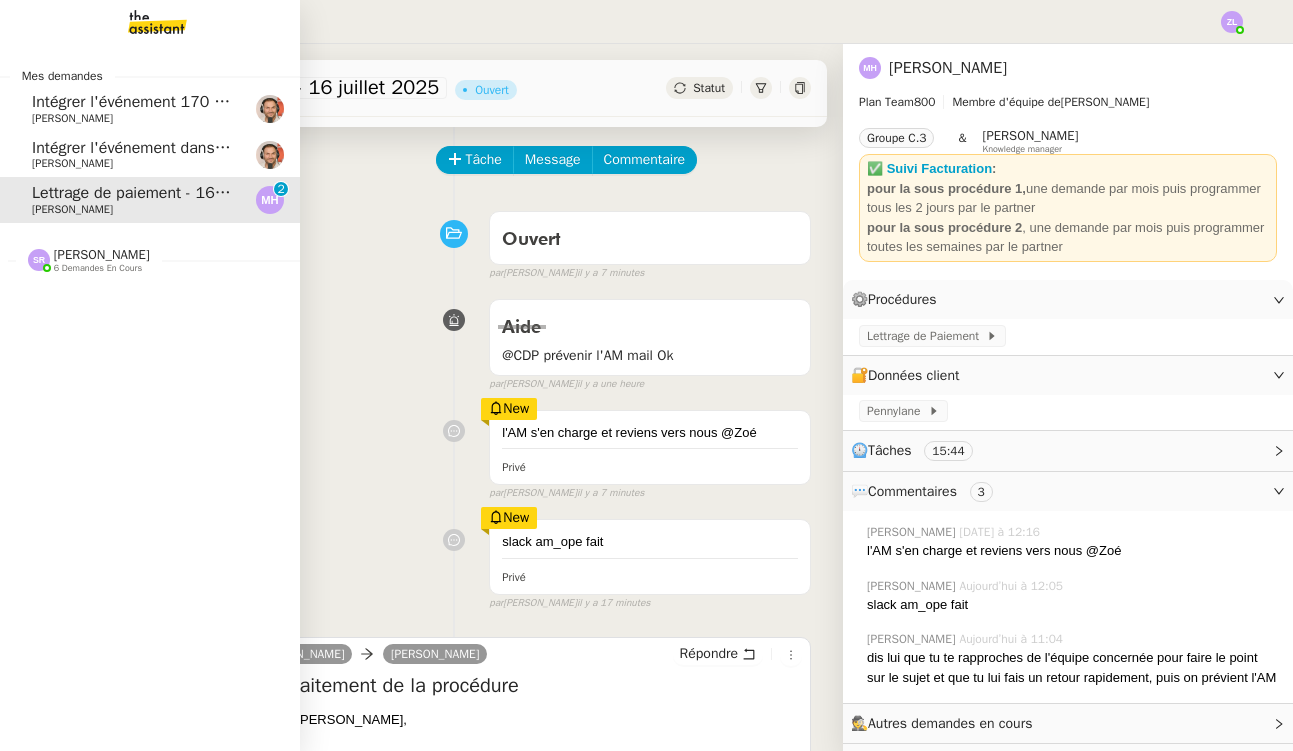 click 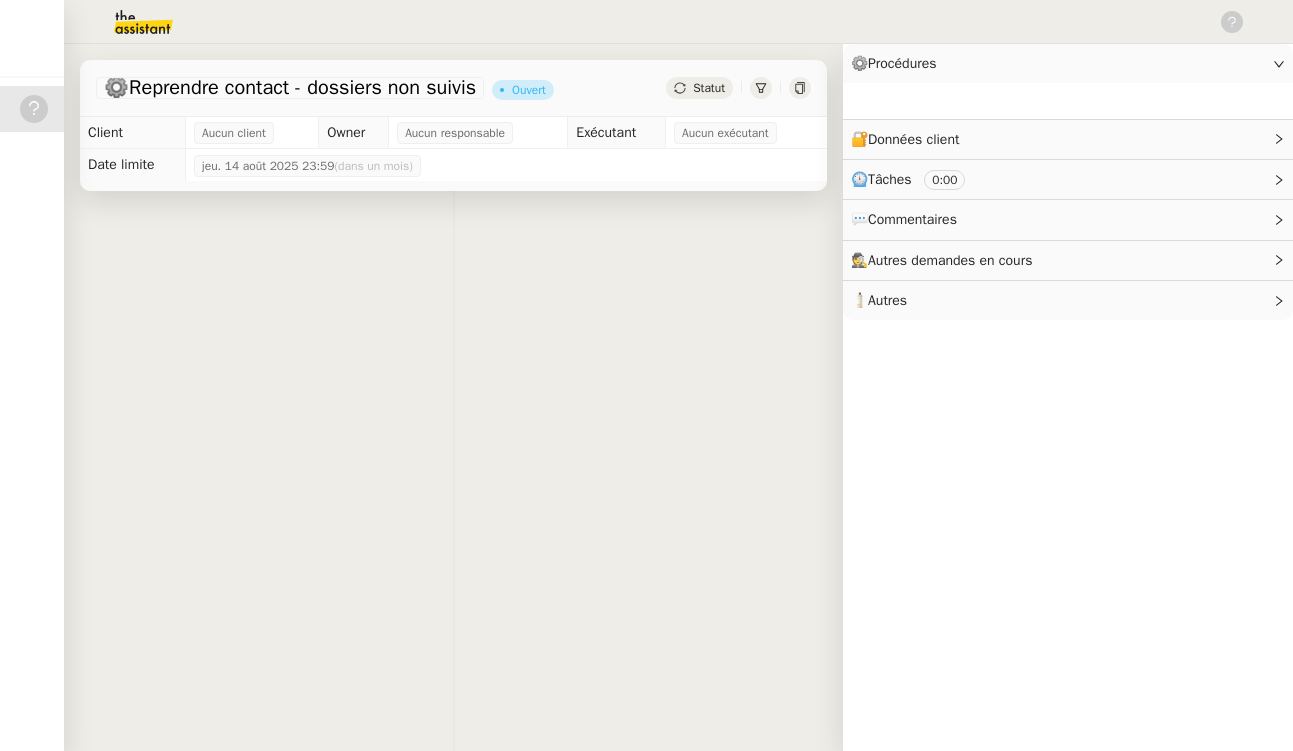 scroll, scrollTop: 0, scrollLeft: 0, axis: both 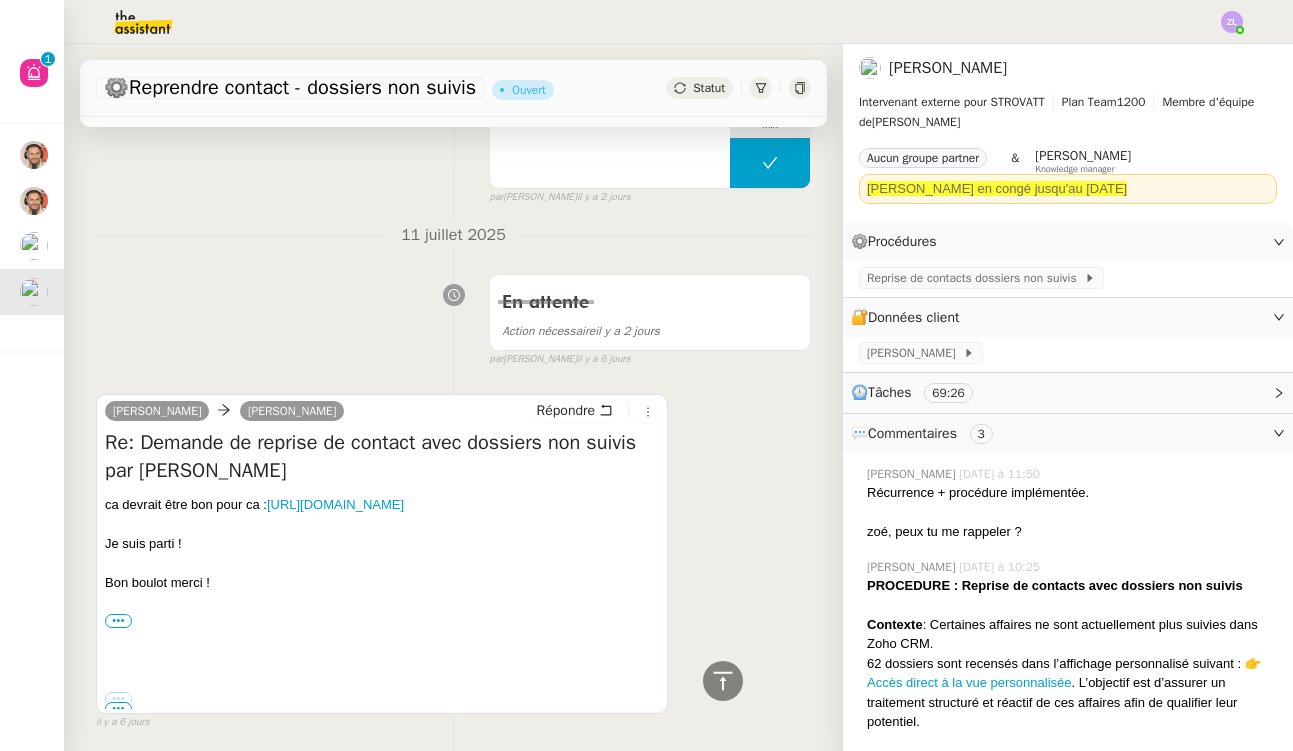 click on "Je suis parti !" at bounding box center [382, 544] 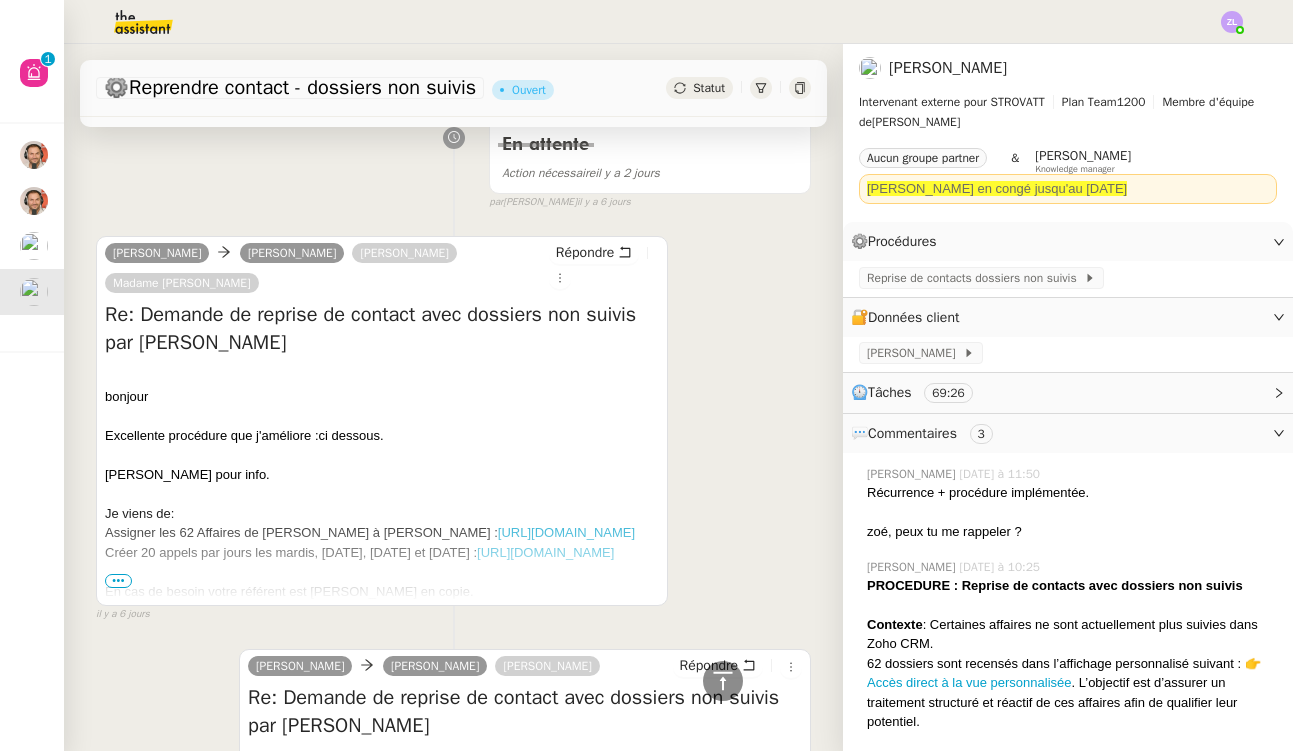 scroll, scrollTop: 7627, scrollLeft: 0, axis: vertical 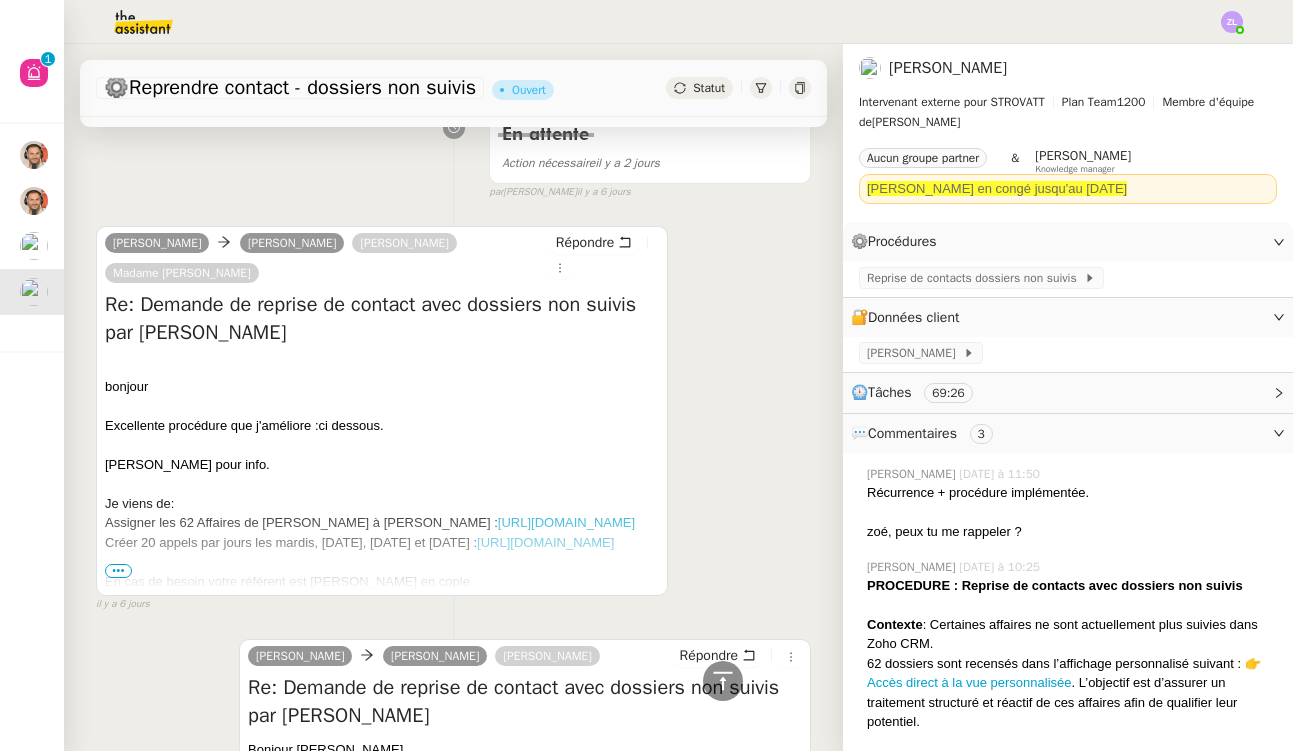 click on "•••" at bounding box center [118, 571] 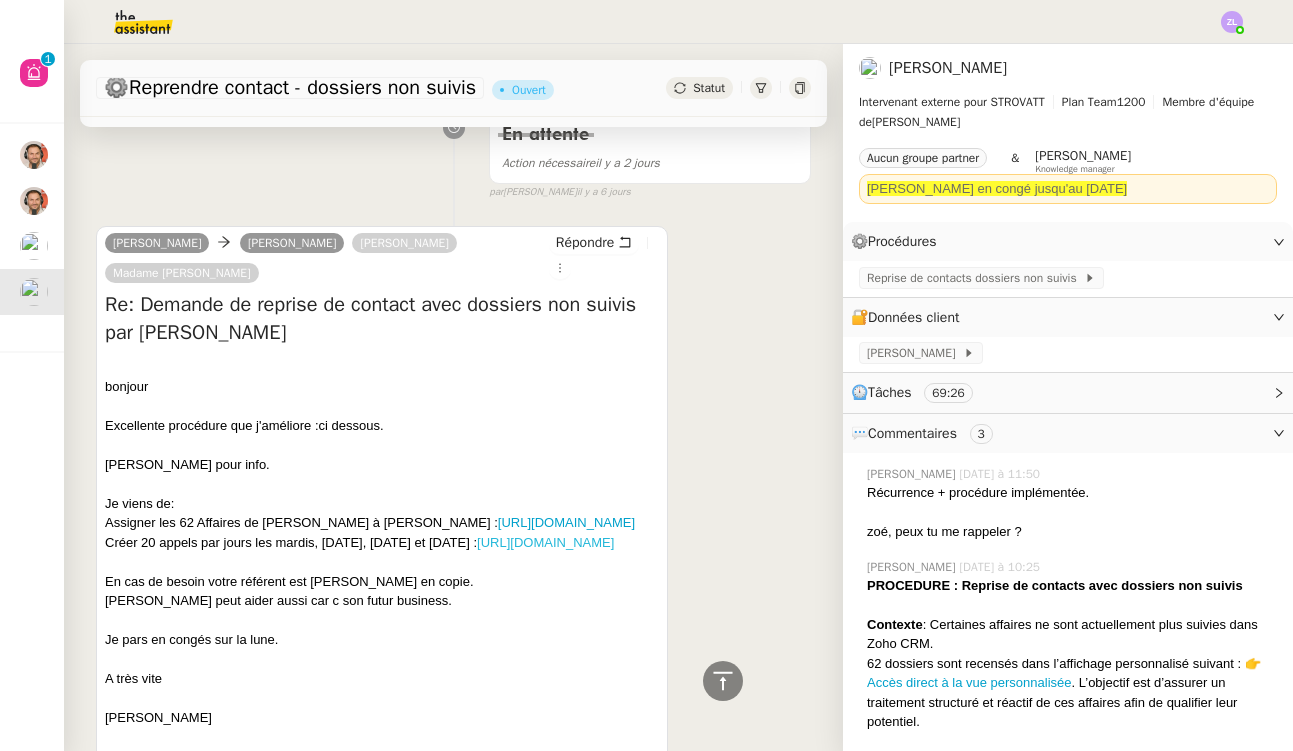 click on "[URL][DOMAIN_NAME]" at bounding box center (545, 542) 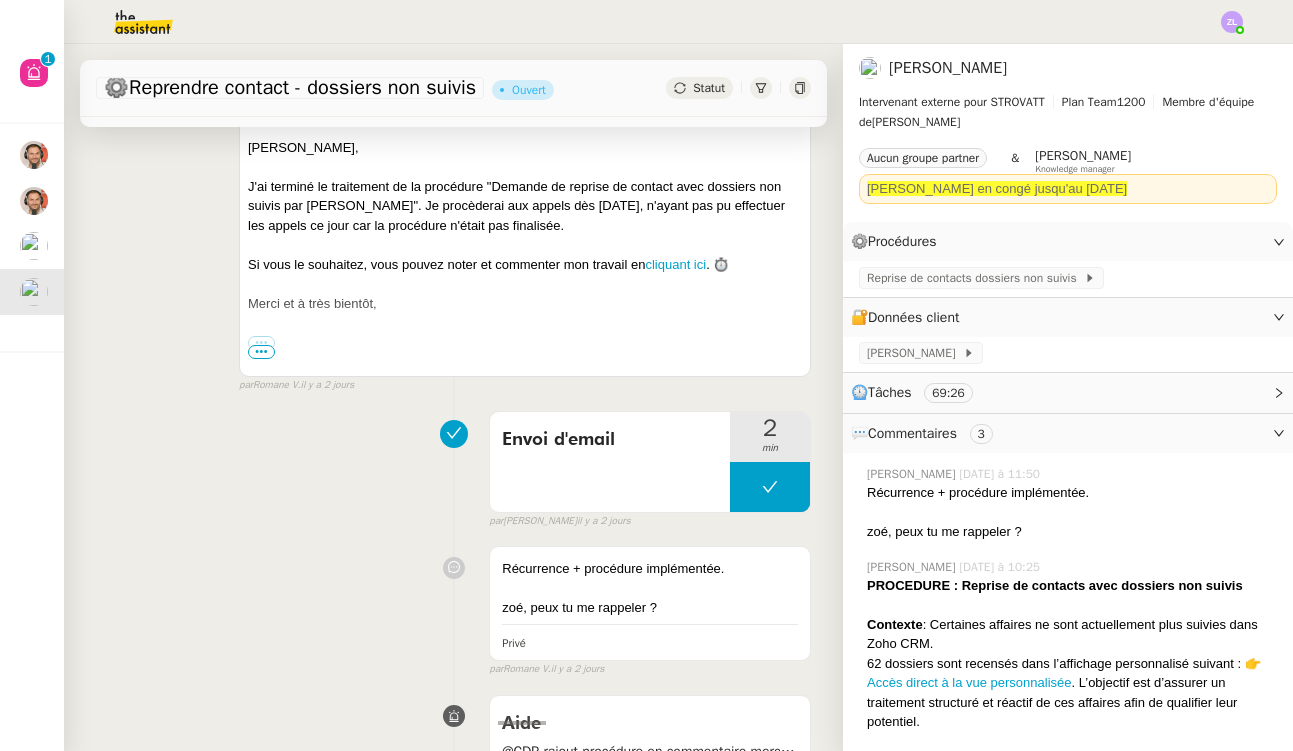 scroll, scrollTop: 260, scrollLeft: 0, axis: vertical 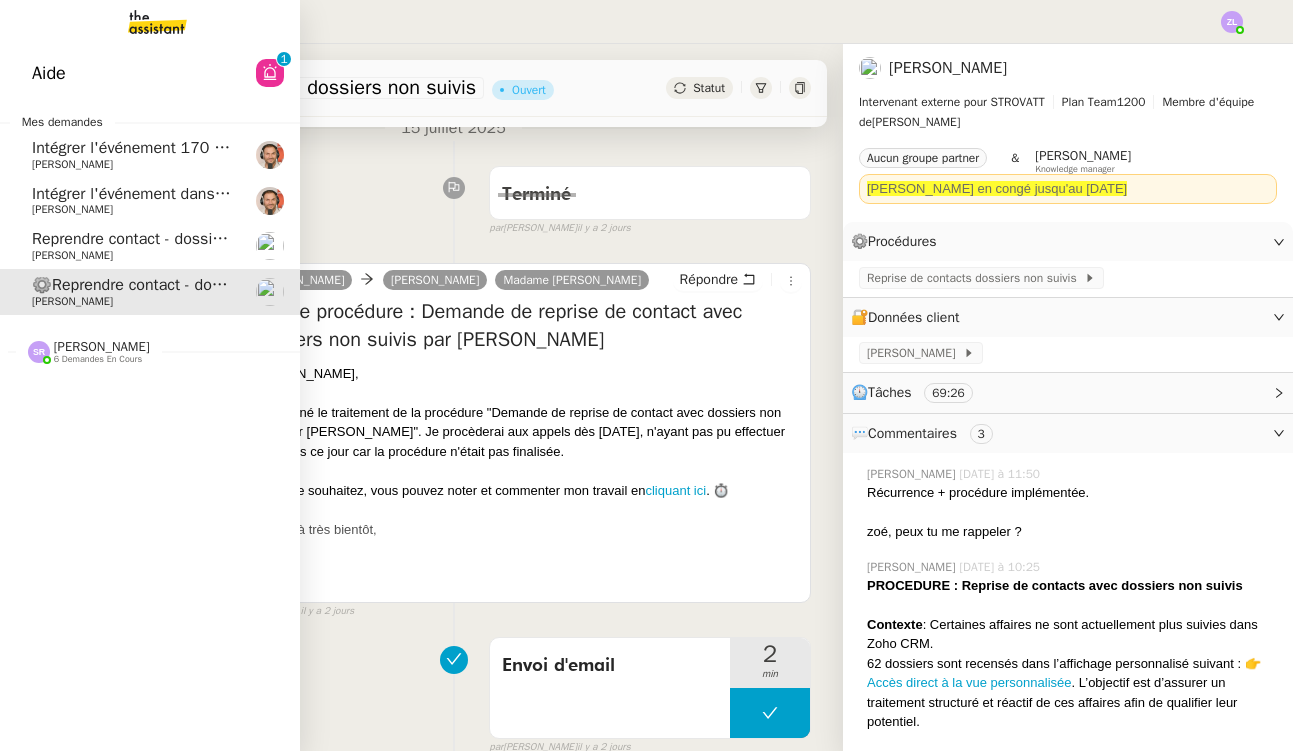 click on "[PERSON_NAME]" 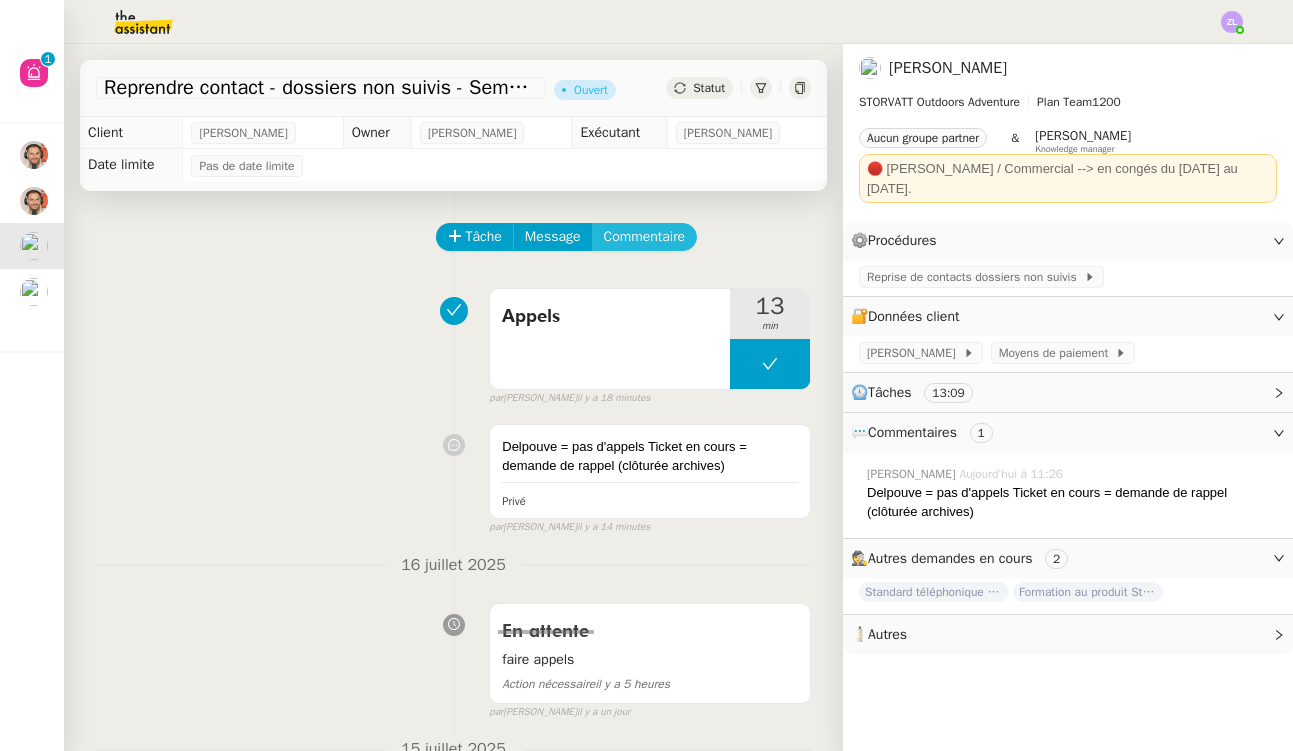 scroll, scrollTop: -1, scrollLeft: 0, axis: vertical 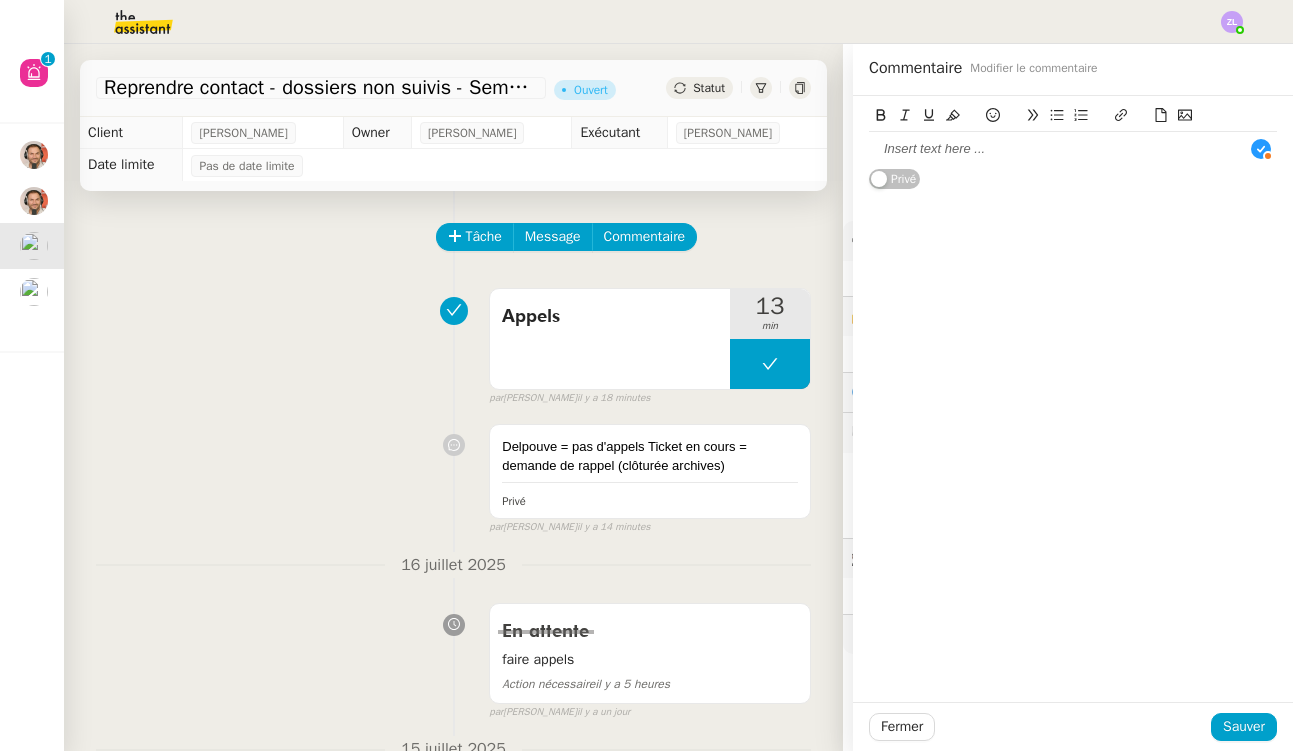 type 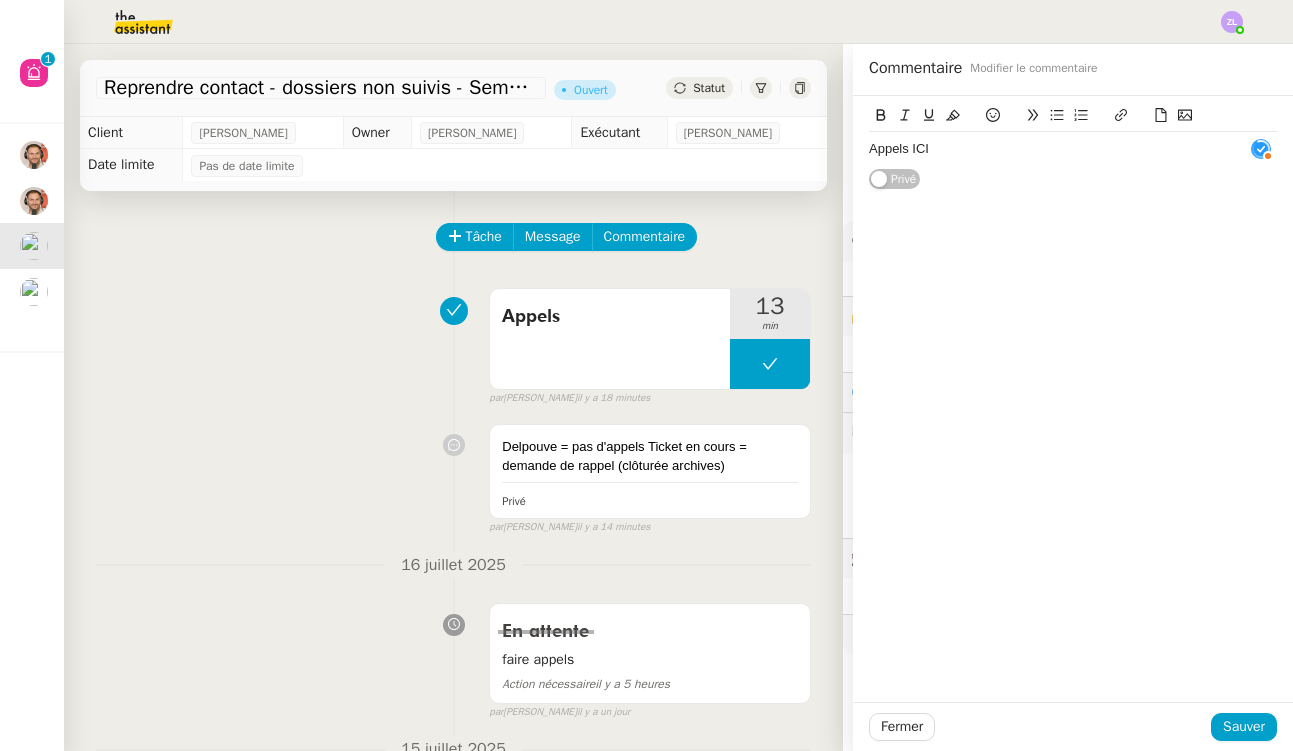 drag, startPoint x: 912, startPoint y: 148, endPoint x: 992, endPoint y: 148, distance: 80 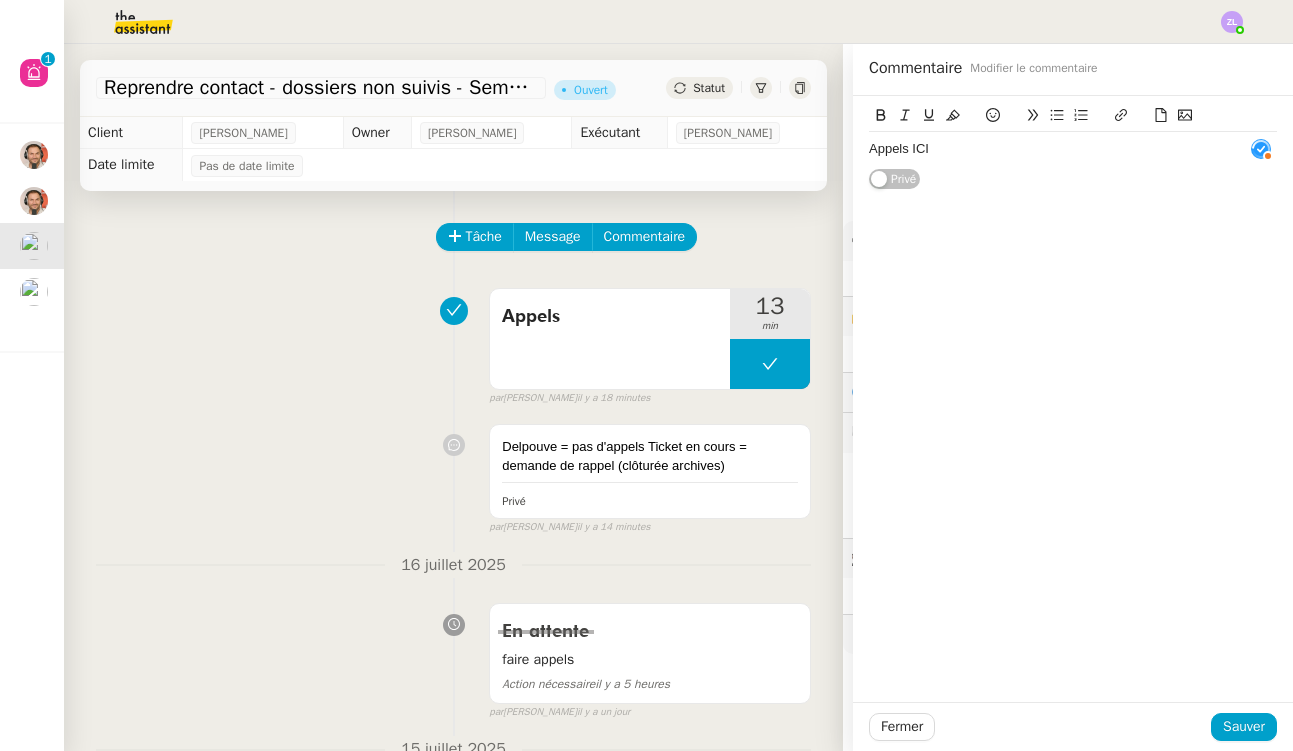 click on "Appels ICI" 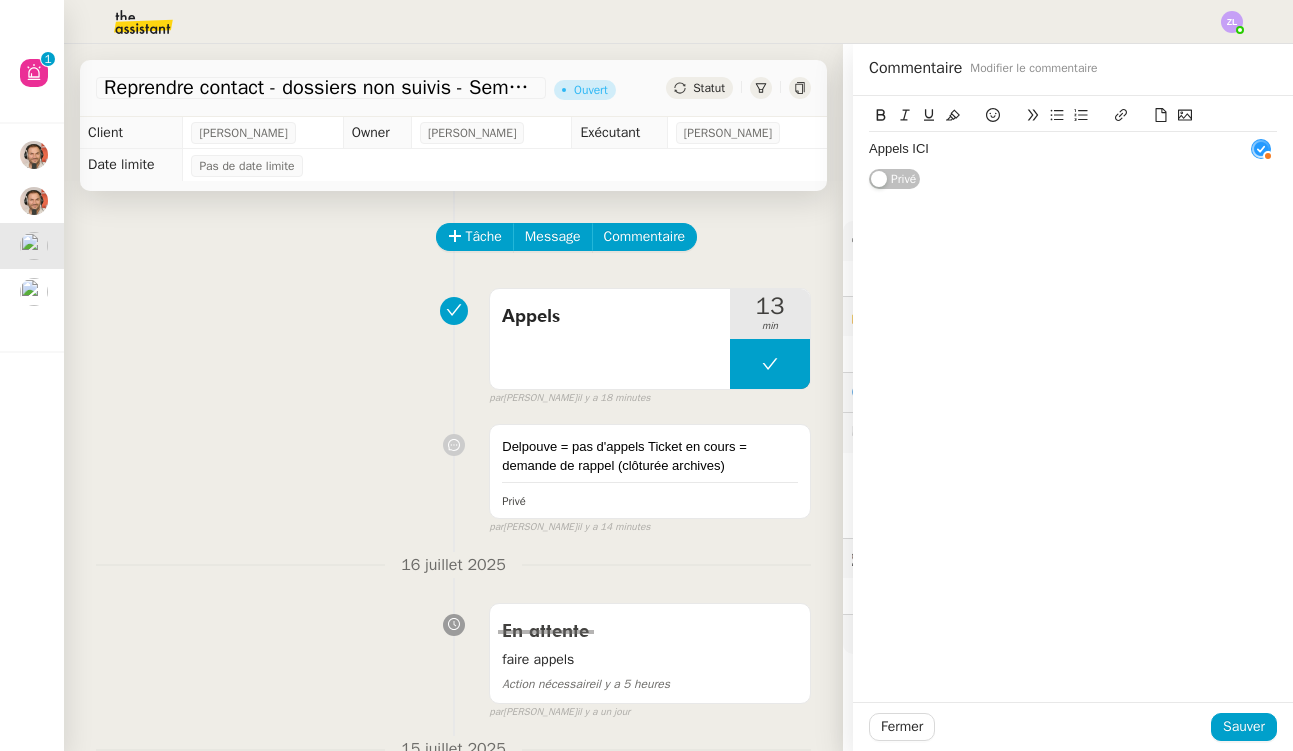 type on "ICI" 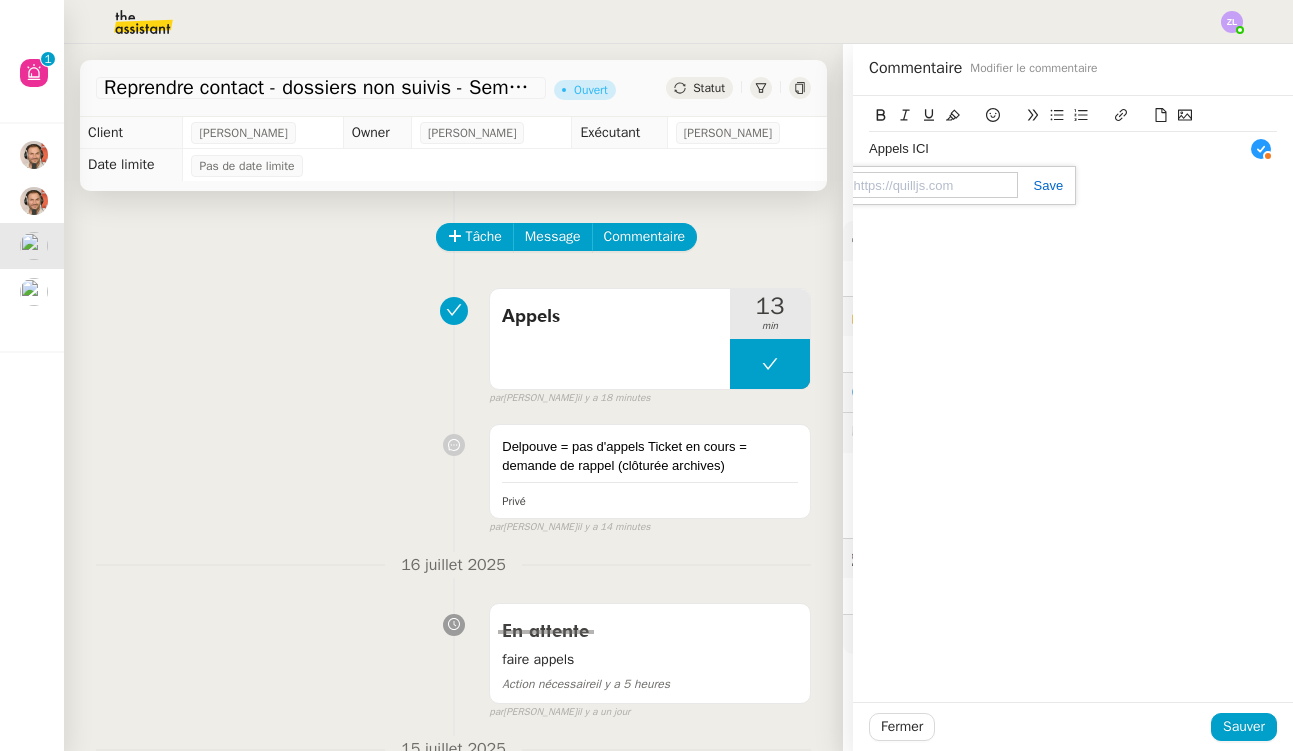 paste on "[URL][DOMAIN_NAME]" 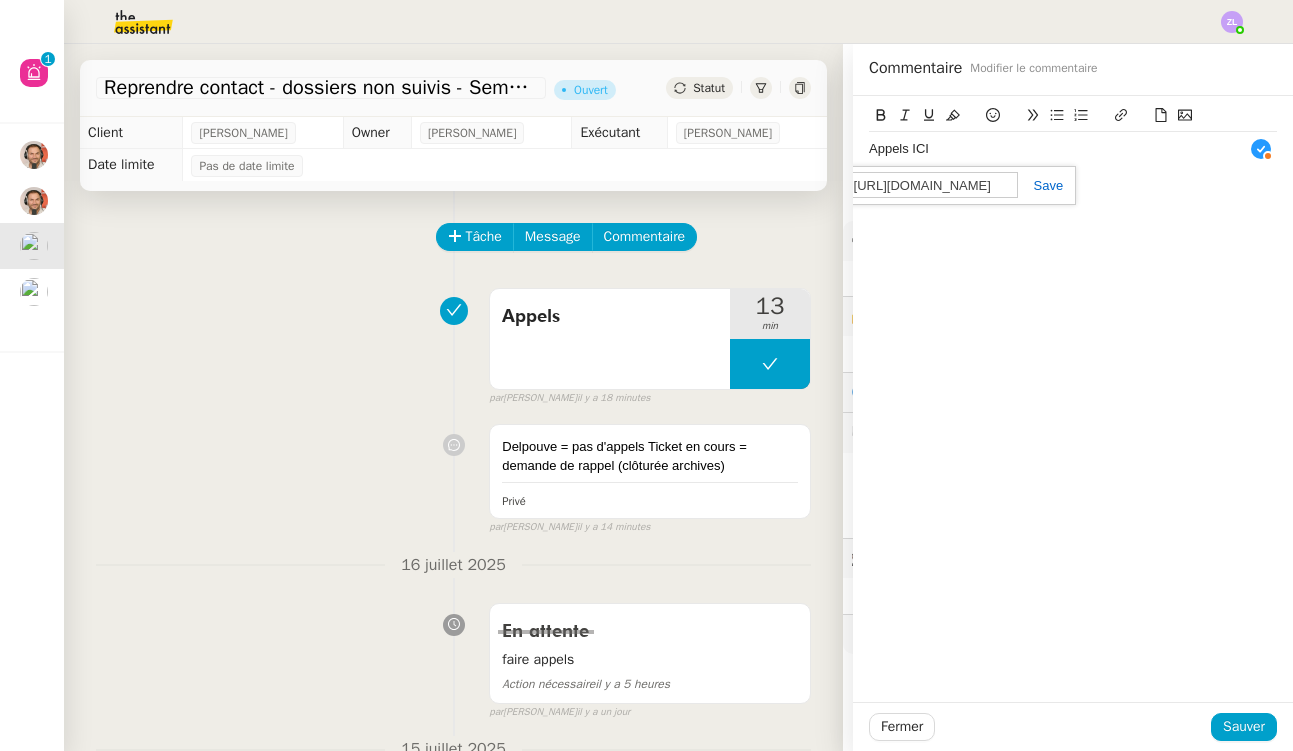 type on "[URL][DOMAIN_NAME]" 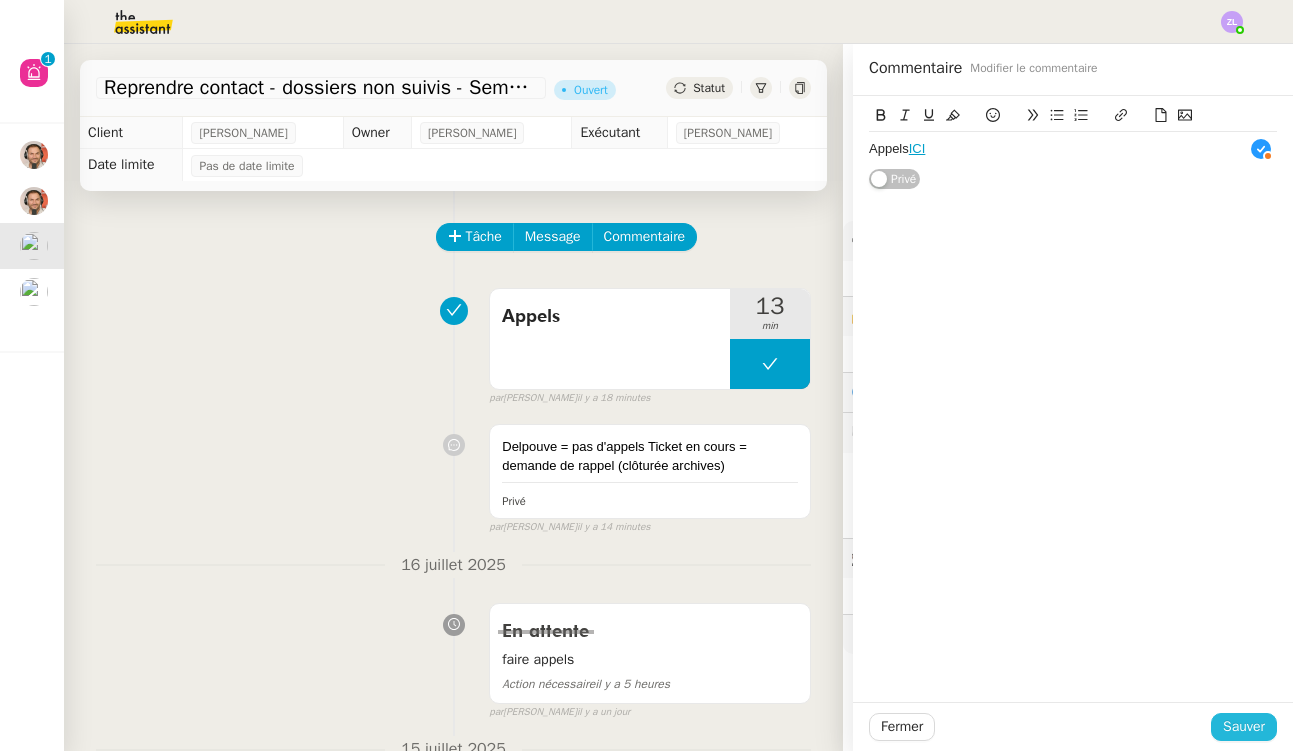 click on "Sauver" 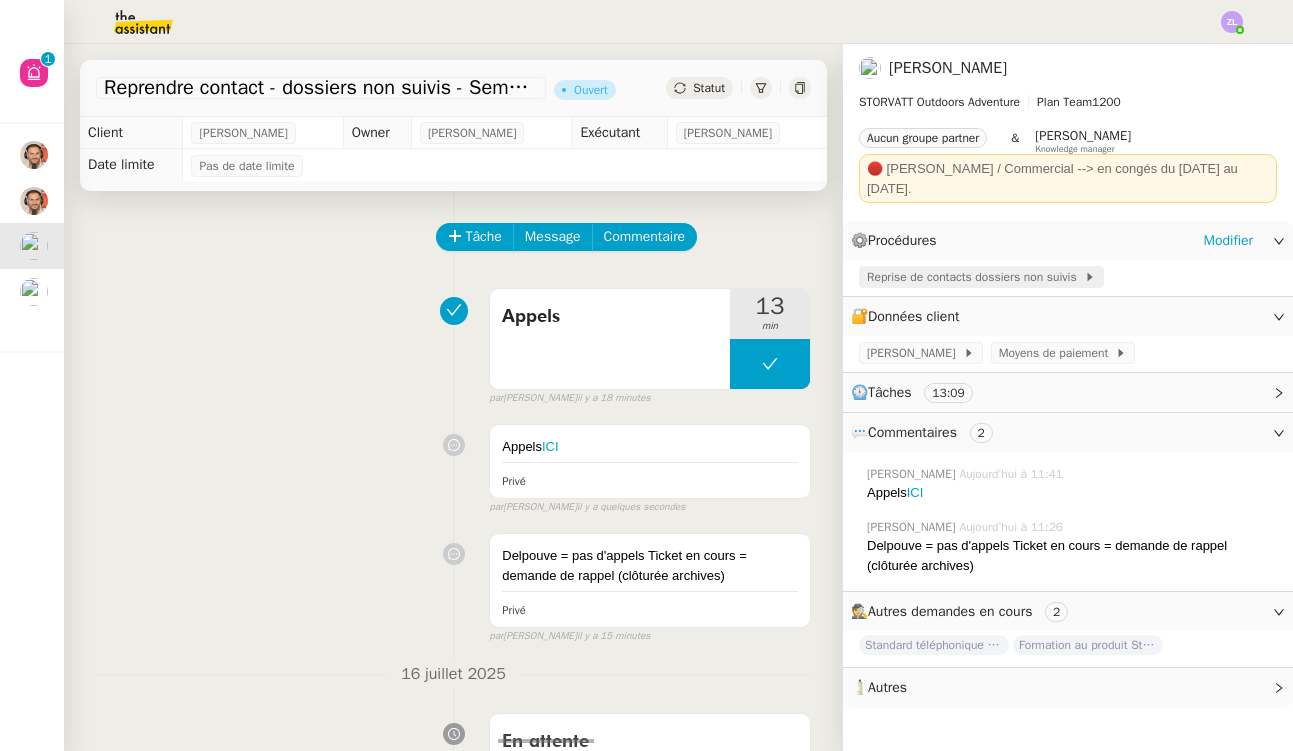 click on "Reprise de contacts dossiers non suivis" 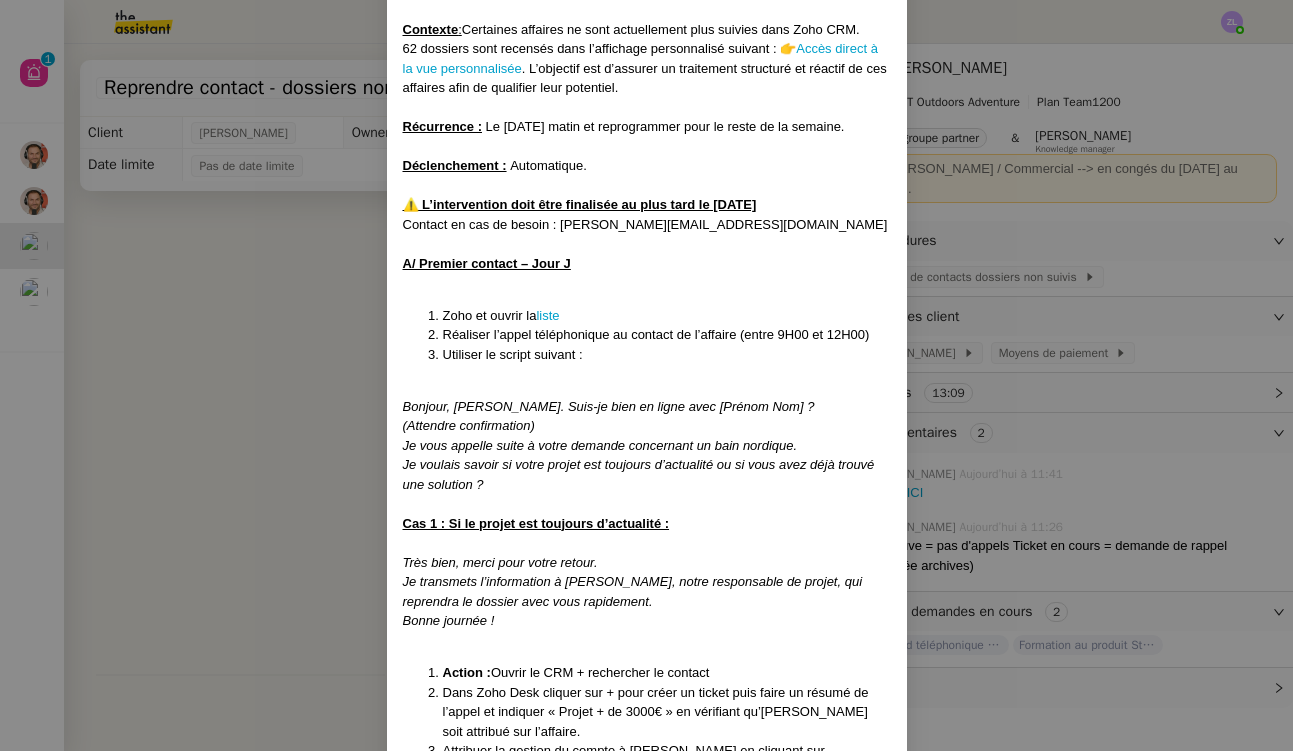 scroll, scrollTop: 144, scrollLeft: 0, axis: vertical 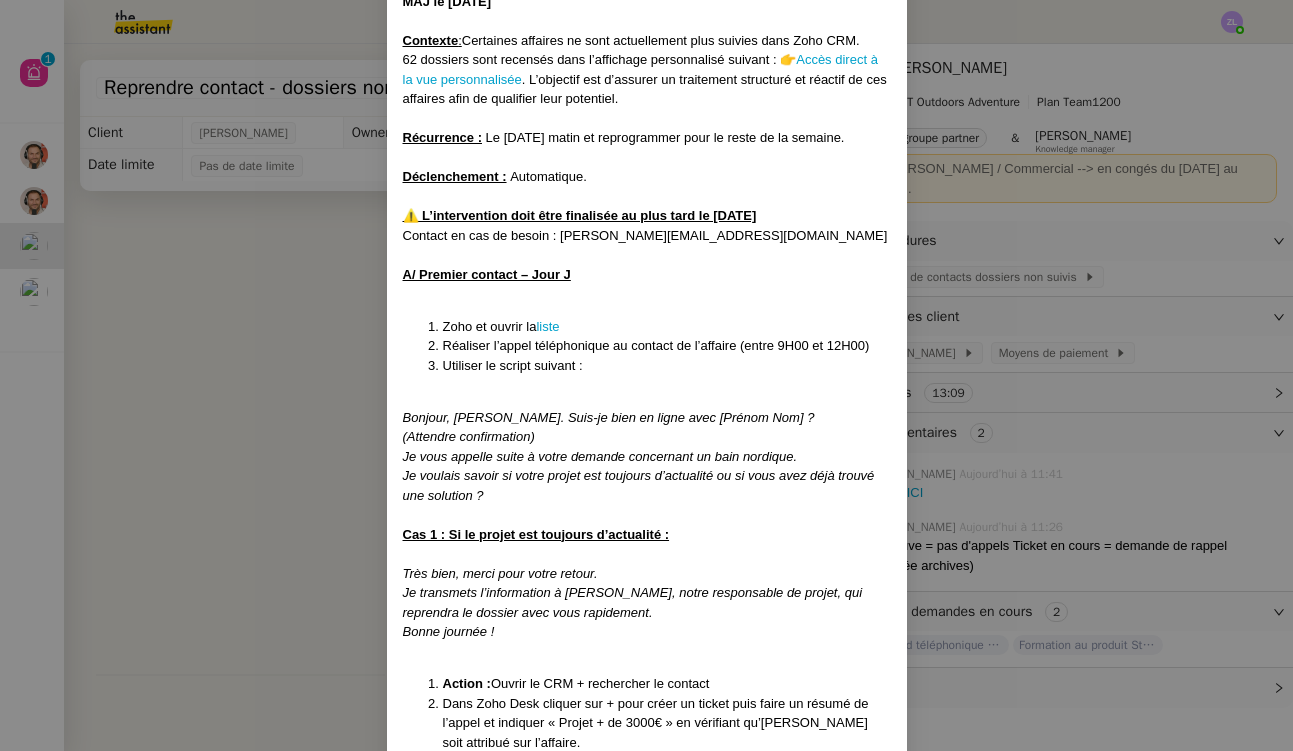 click on "MAJ le [DATE]" at bounding box center (447, 1) 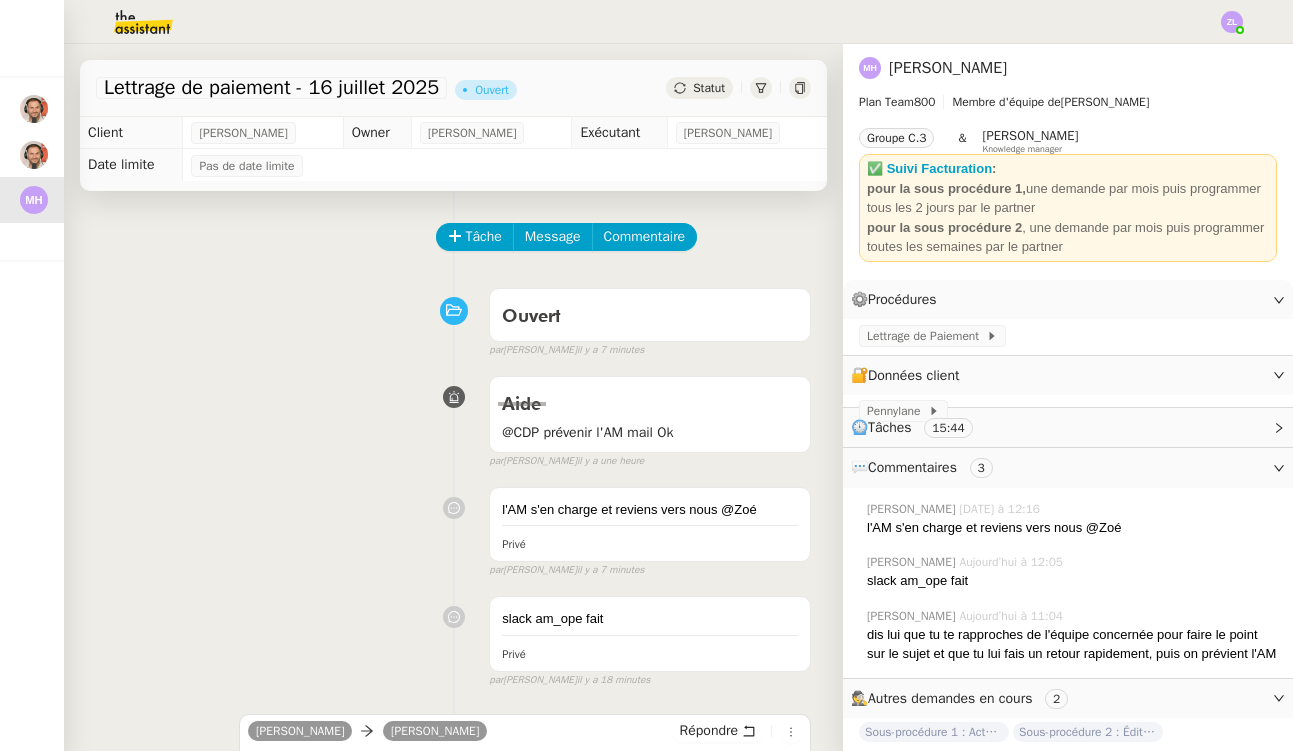 scroll, scrollTop: 0, scrollLeft: 0, axis: both 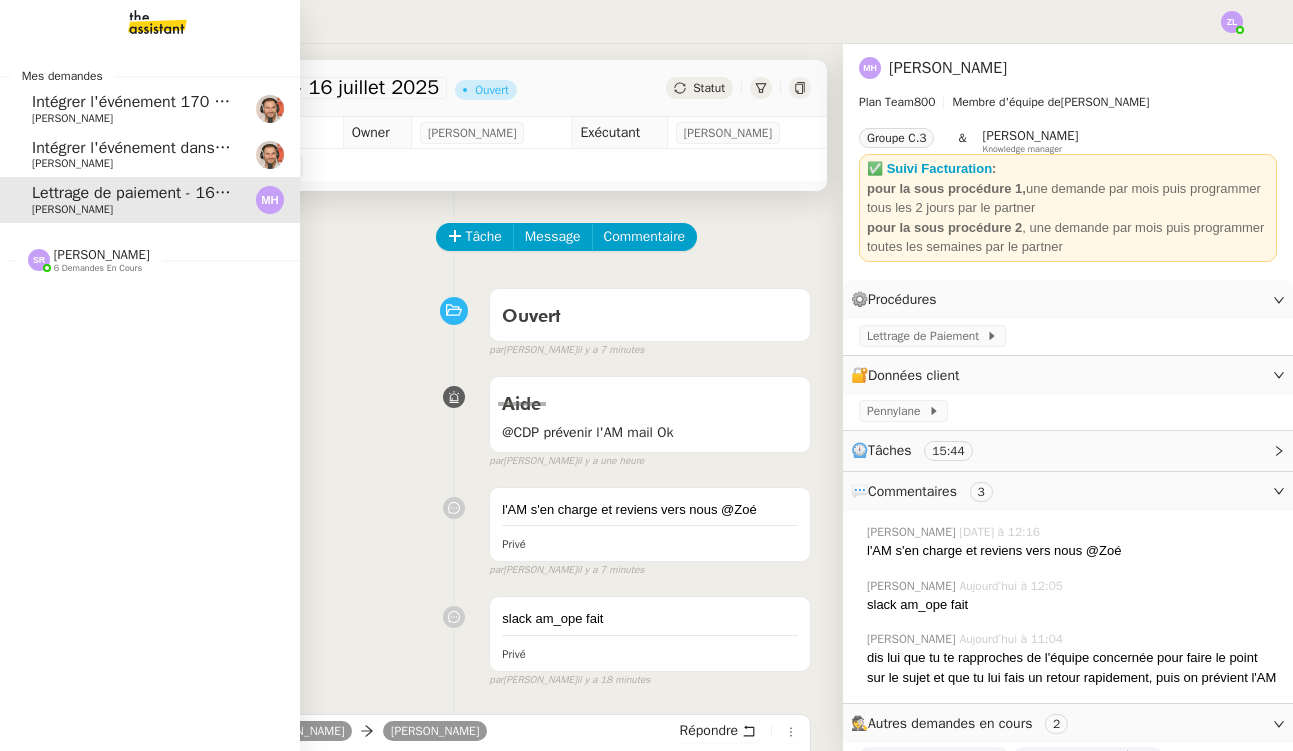 click on "6 demandes en cours" 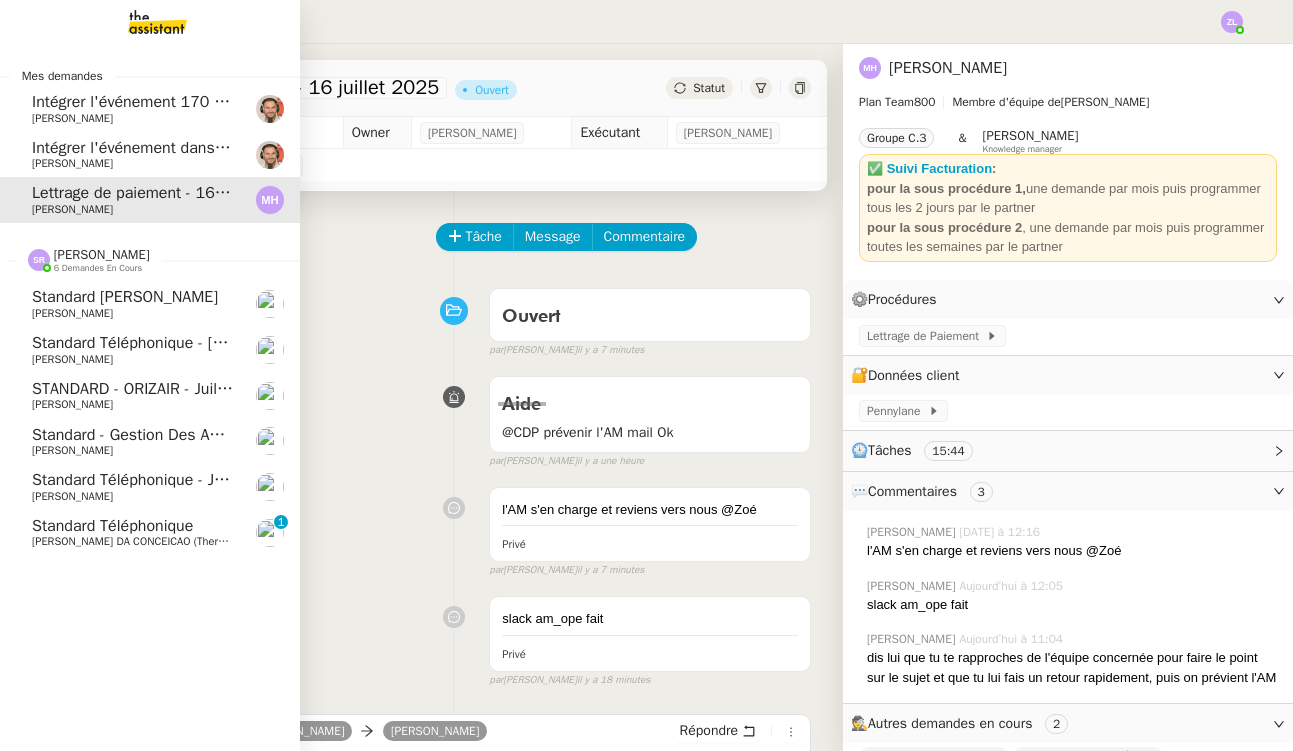 click on "[PERSON_NAME] DA CONCEICAO (thermisure)" 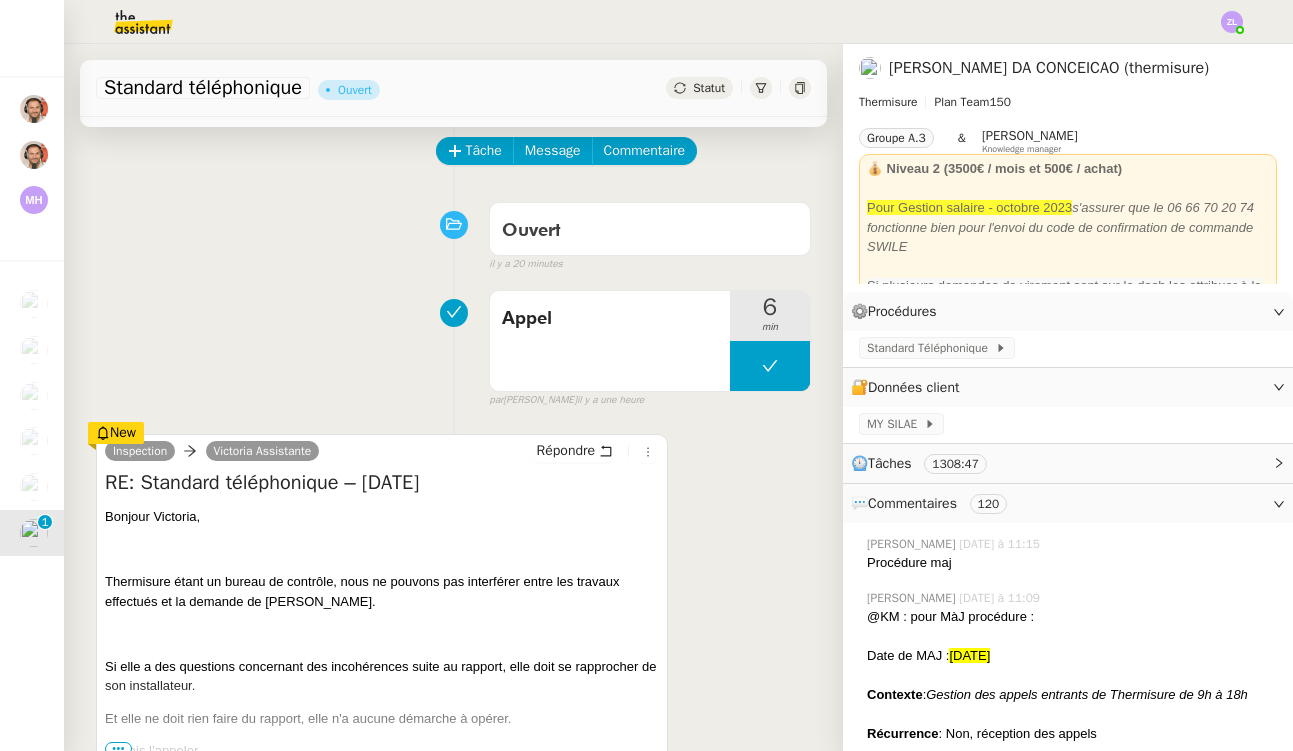 scroll, scrollTop: 104, scrollLeft: 0, axis: vertical 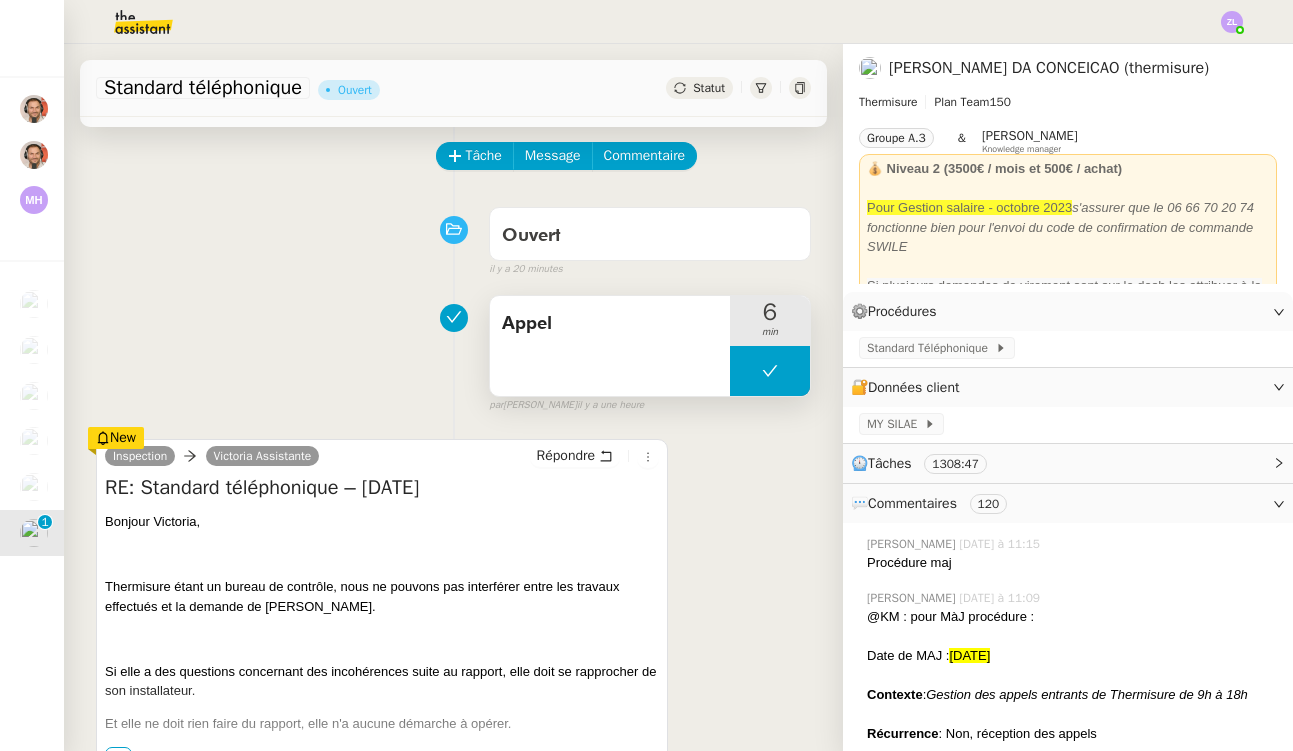 click at bounding box center (770, 371) 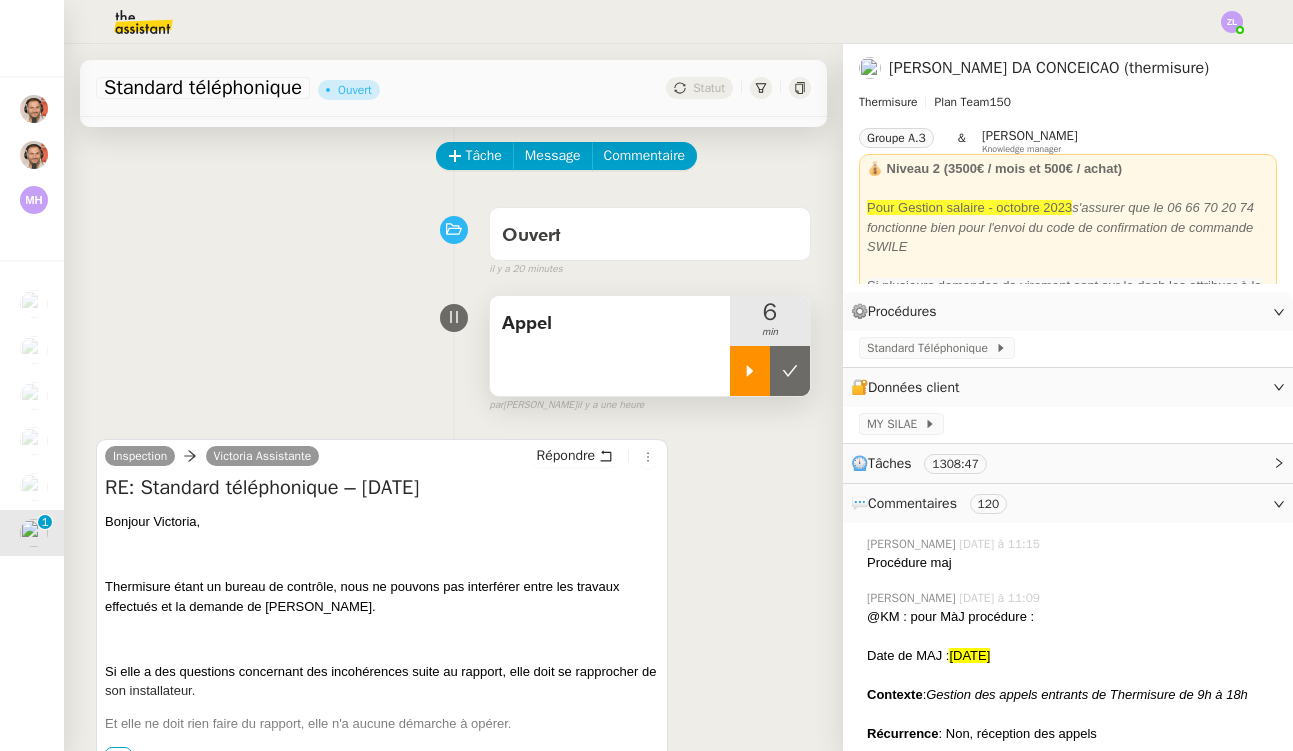 click 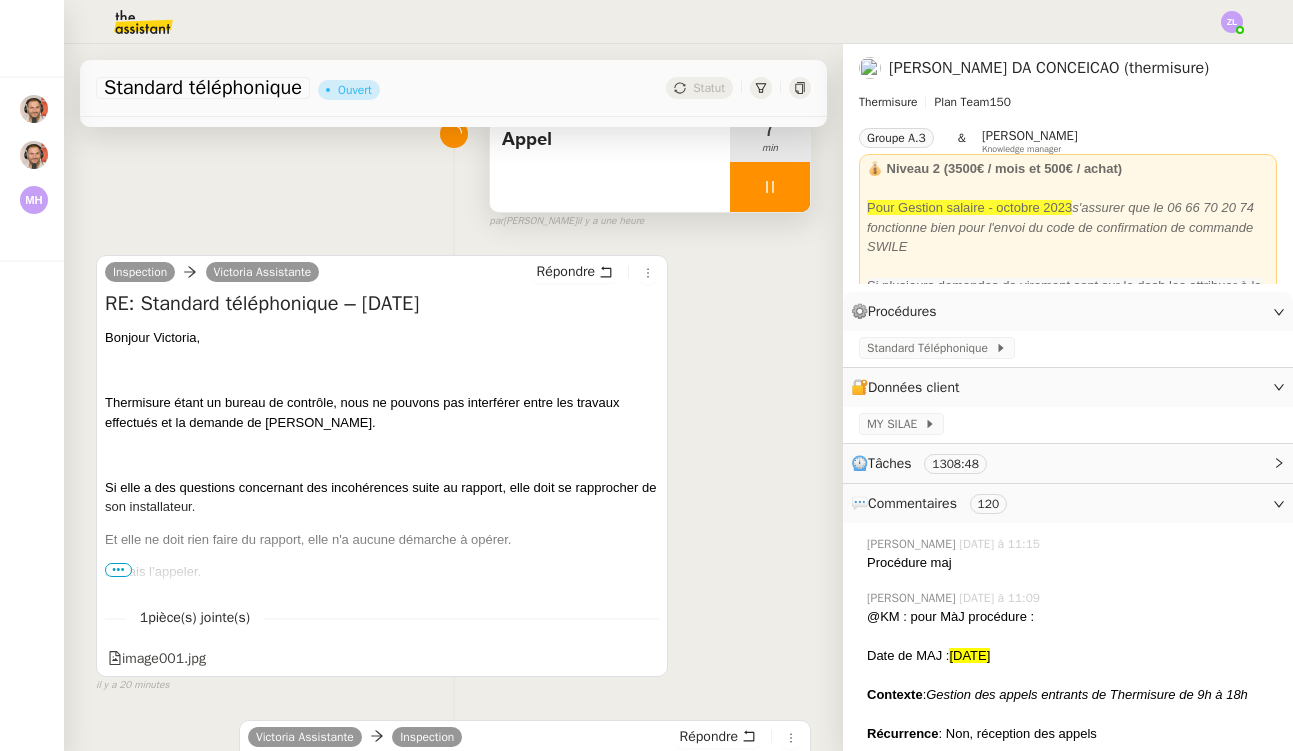 scroll, scrollTop: 292, scrollLeft: 0, axis: vertical 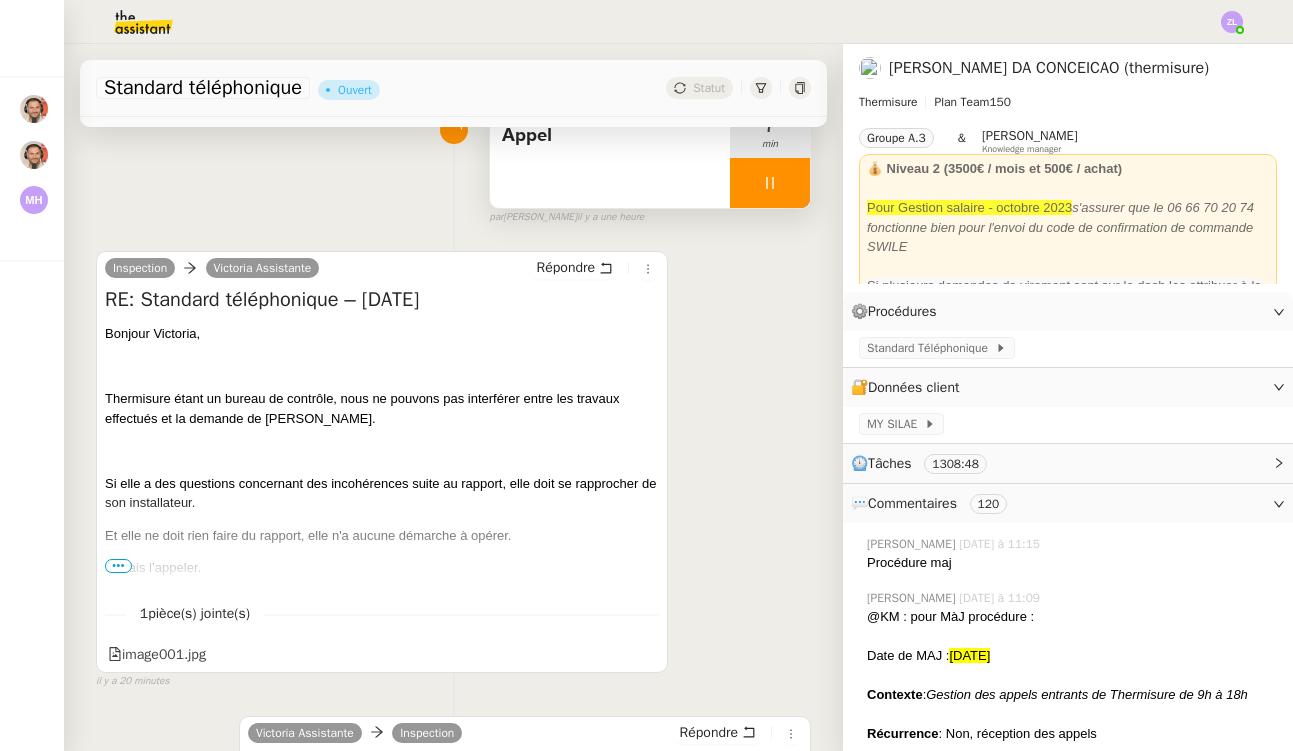 click on "•••" at bounding box center (118, 566) 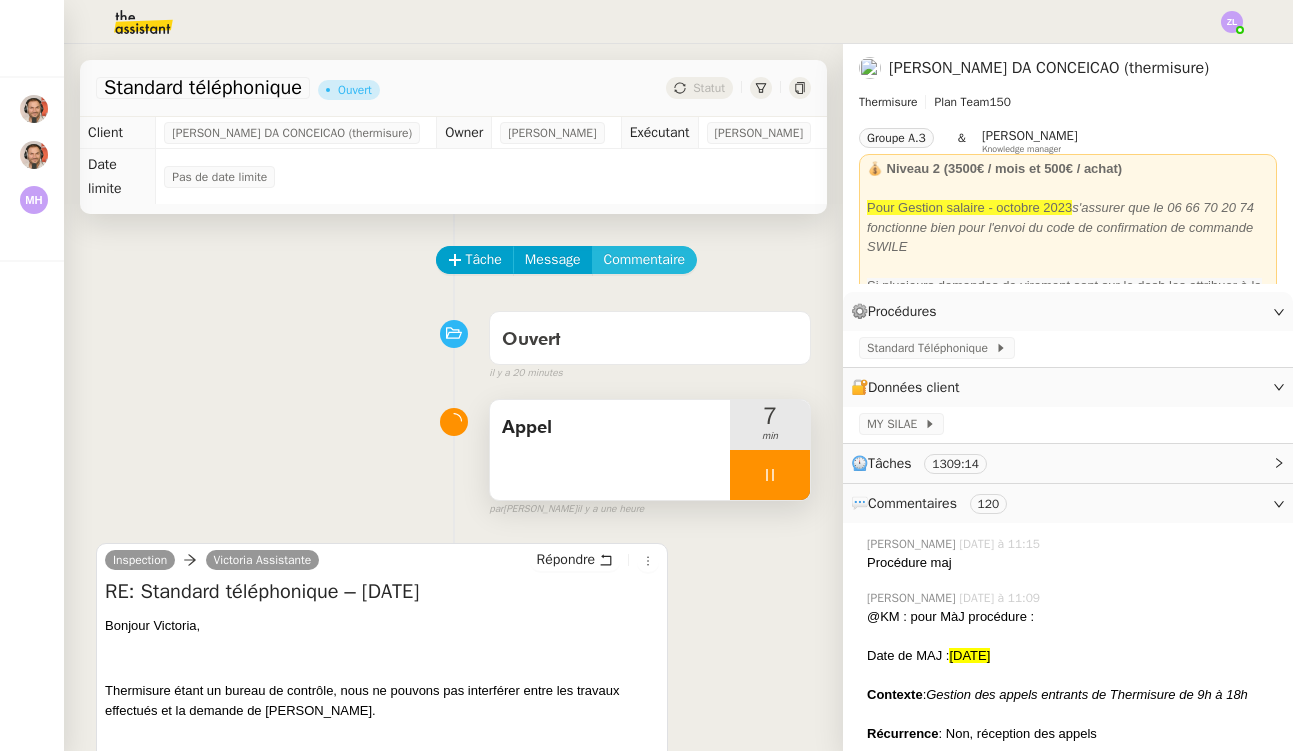 scroll, scrollTop: -1, scrollLeft: 0, axis: vertical 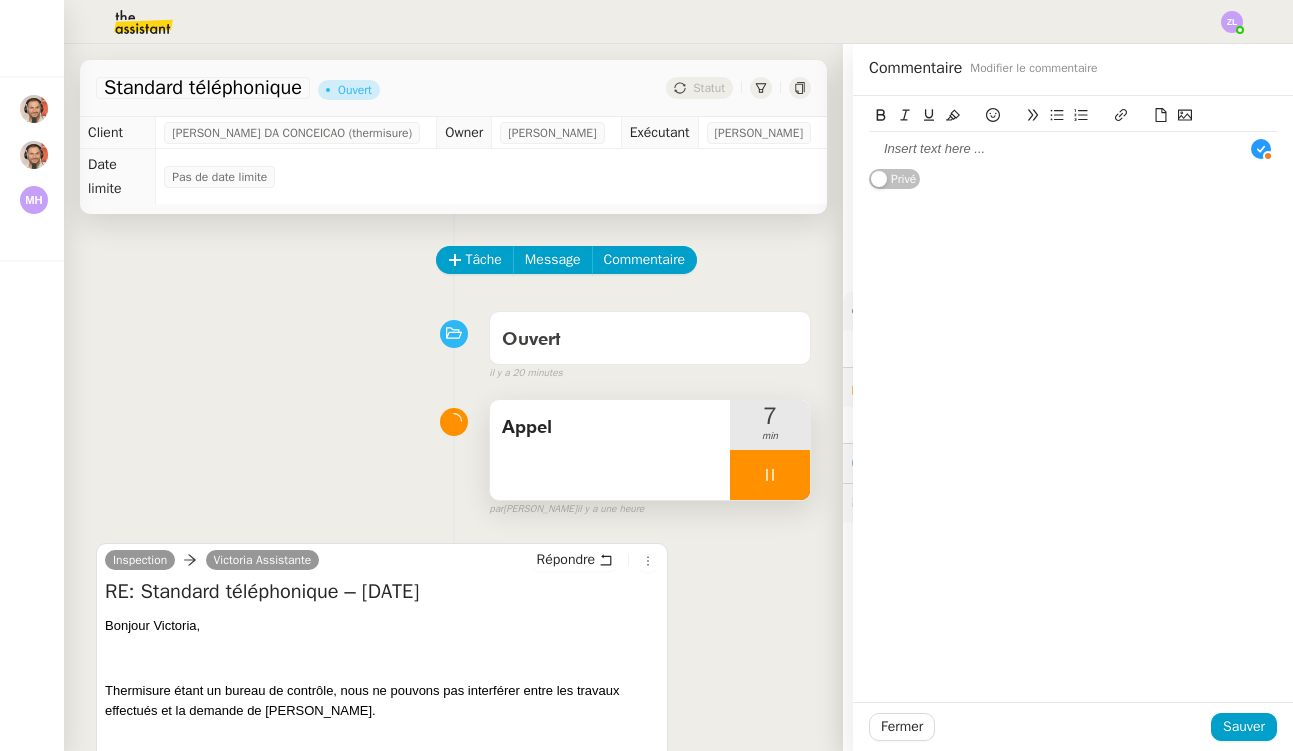 click 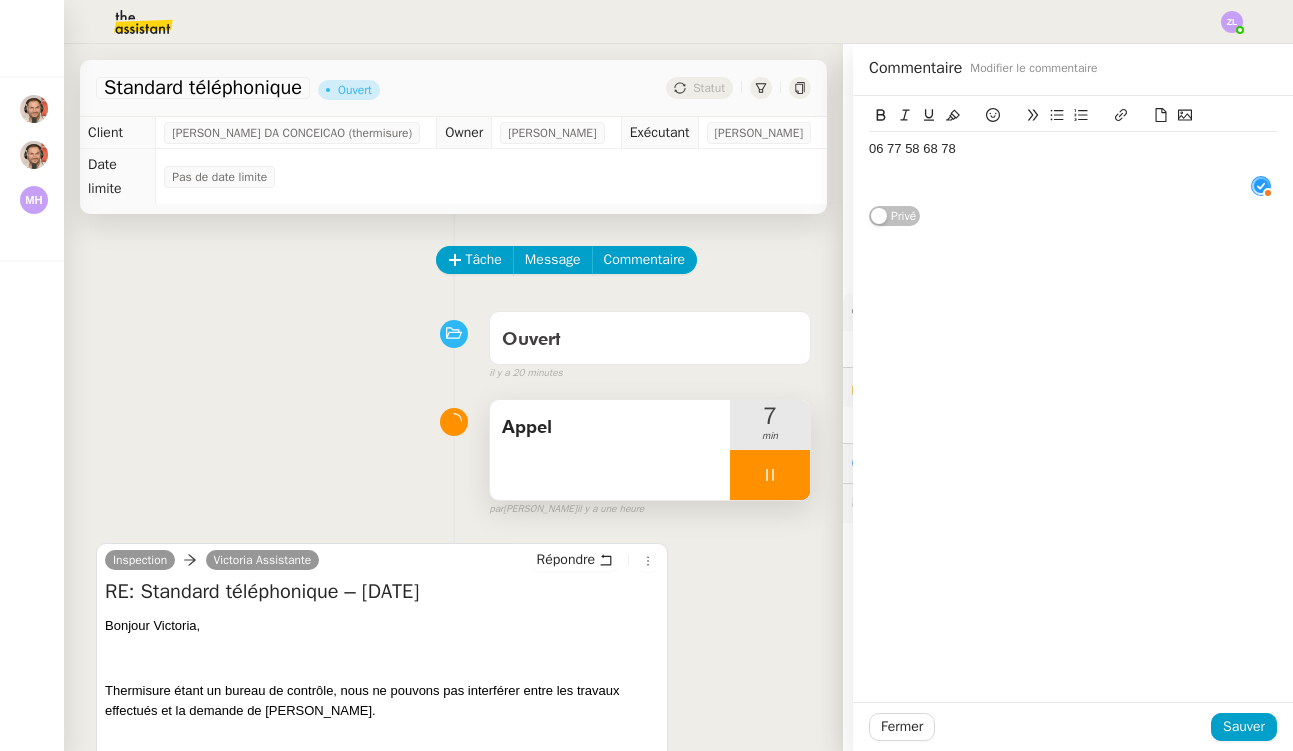 type 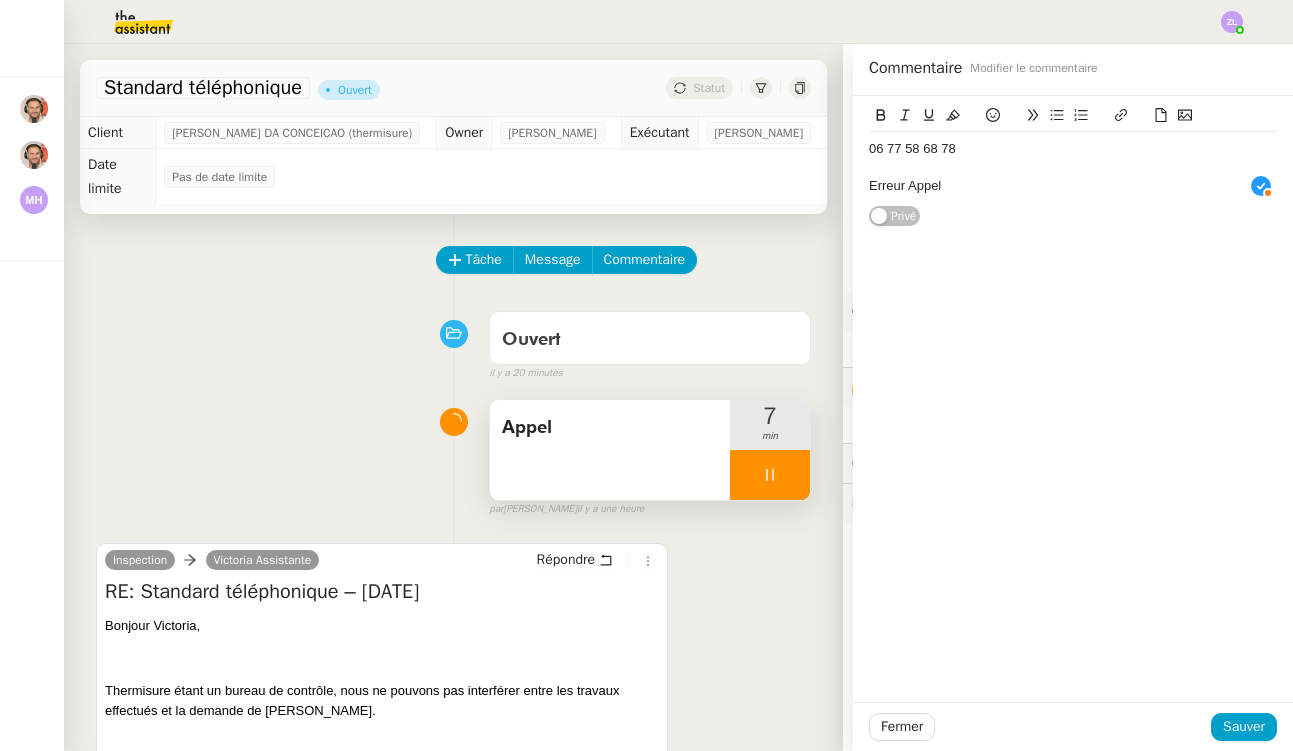 drag, startPoint x: 906, startPoint y: 565, endPoint x: 792, endPoint y: 473, distance: 146.49232 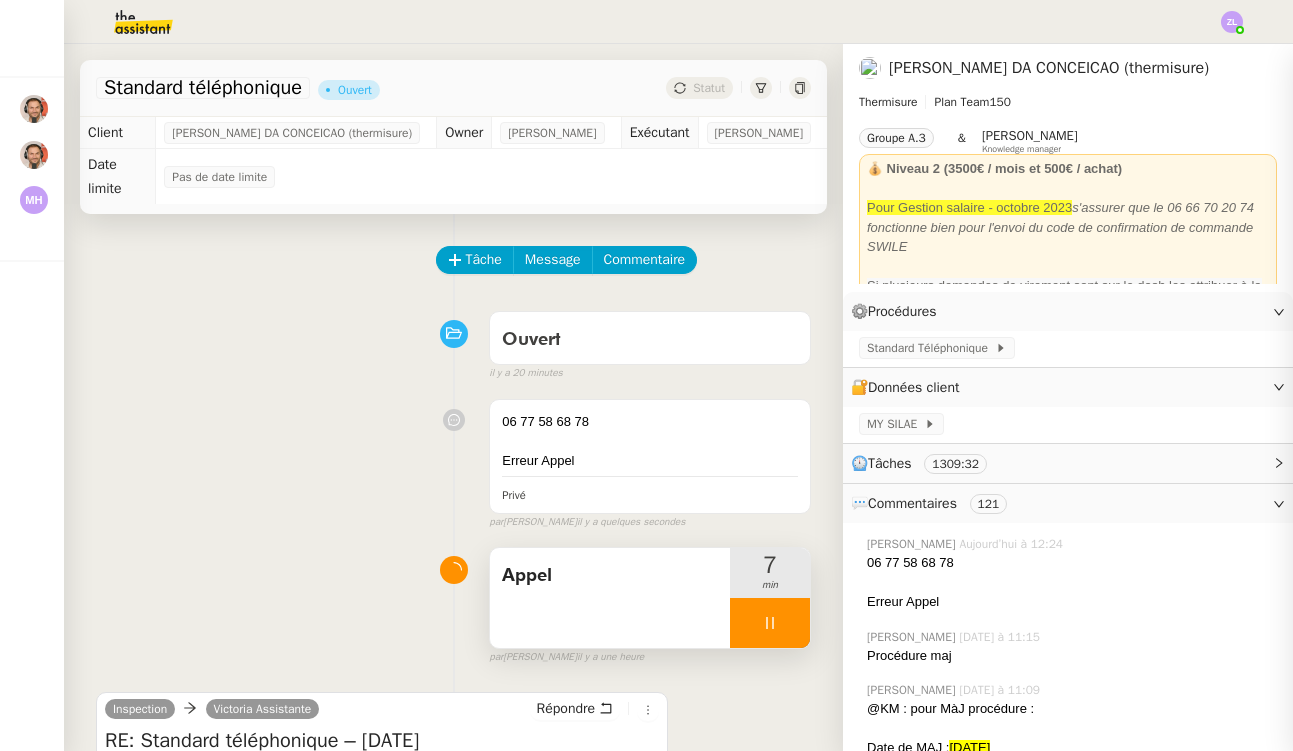 click on "Standard téléphonique      Ouvert     Statut     Client  Charles DA CONCEICAO (thermisure)     Owner  Zoé Lachambre     Exécutant  Stéphanie Rakotosalama     Date limite  Pas de date limite    Tâche Message Commentaire Veuillez patienter une erreur s'est produite 👌👌👌 message envoyé ✌️✌️✌️ Veuillez d'abord attribuer un client Une erreur s'est produite, veuillez réessayer Ouvert false il y a 20 minutes 👌👌👌 message envoyé ✌️✌️✌️ une erreur s'est produite 👌👌👌 message envoyé ✌️✌️✌️ Votre message va être revu ✌️✌️✌️ une erreur s'est produite La taille des fichiers doit être de 10Mb au maximum.
06 77 58 68 78 Erreur Appel  Privé false par   Zoé L.   il y a quelques secondes 👌👌👌 message envoyé ✌️✌️✌️ une erreur s'est produite 👌👌👌 message envoyé ✌️✌️✌️ Votre message va être revu ✌️✌️✌️ une erreur s'est produite La taille des fichiers doit être de 10Mb au maximum." 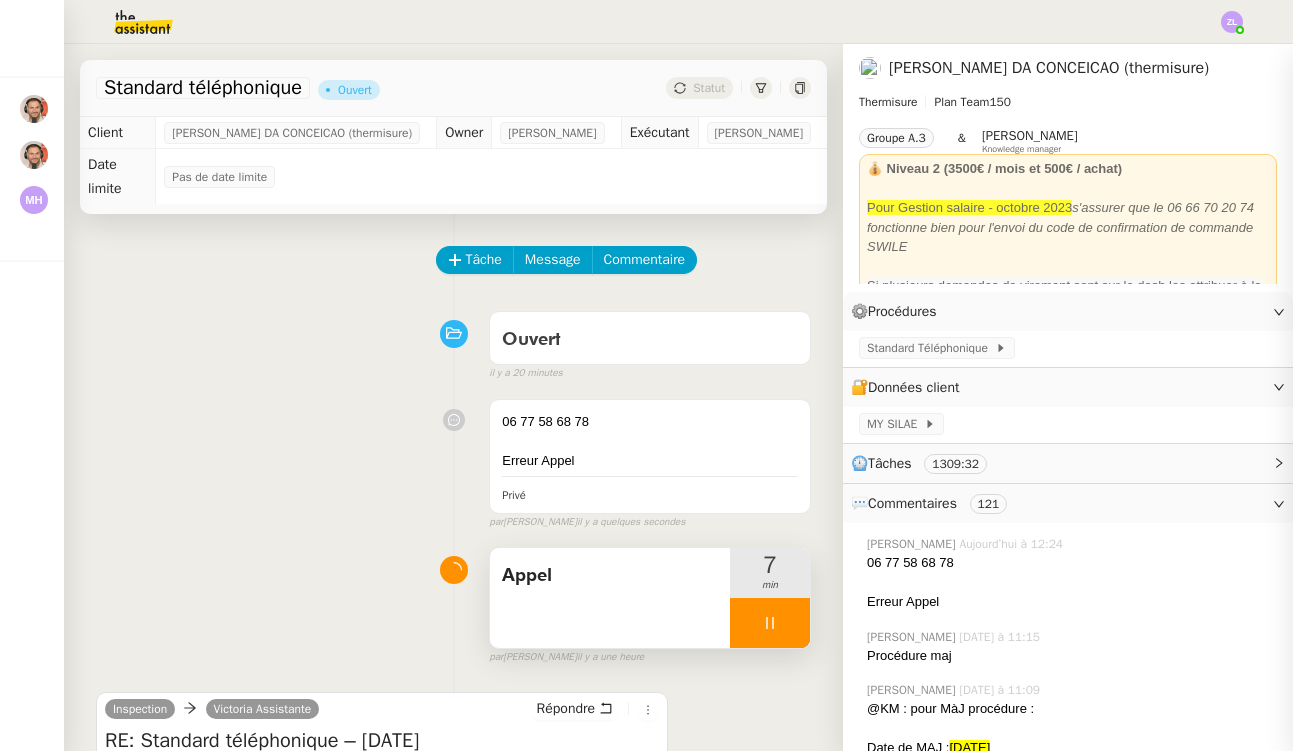 click on "Privé" at bounding box center (650, 494) 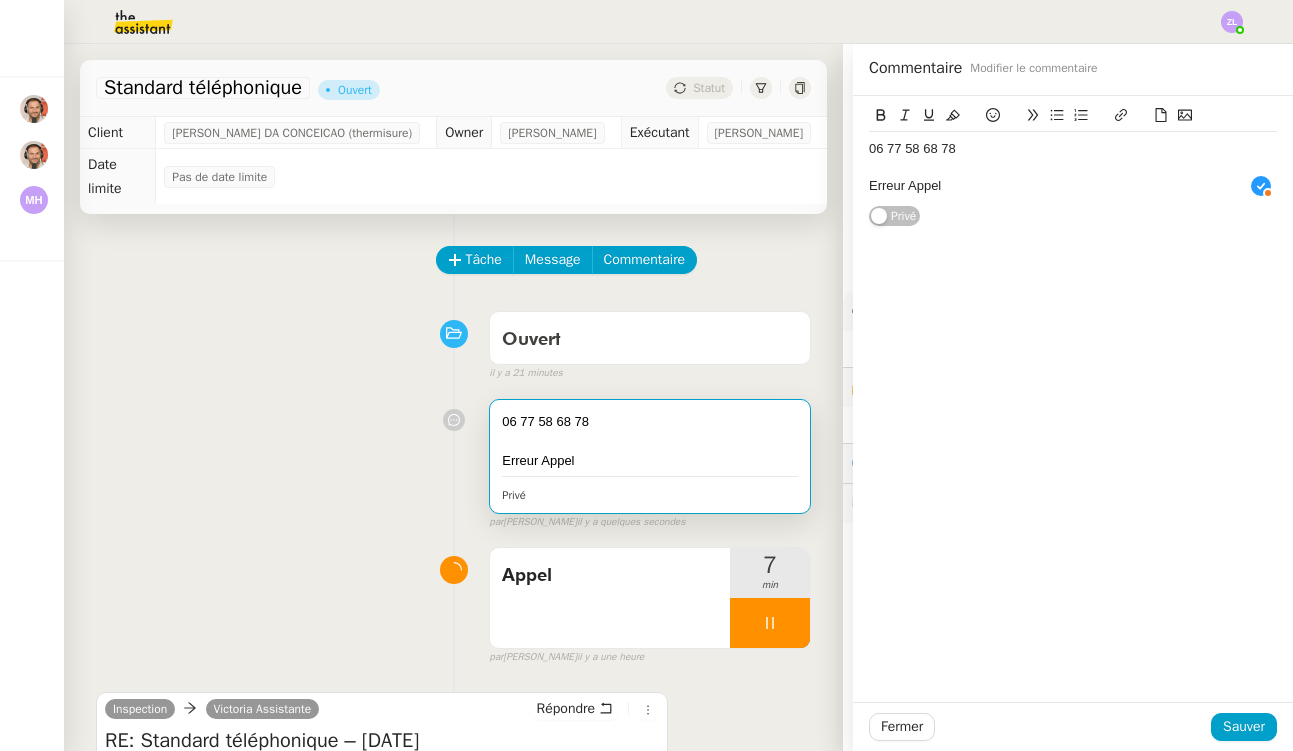 click at bounding box center [770, 623] 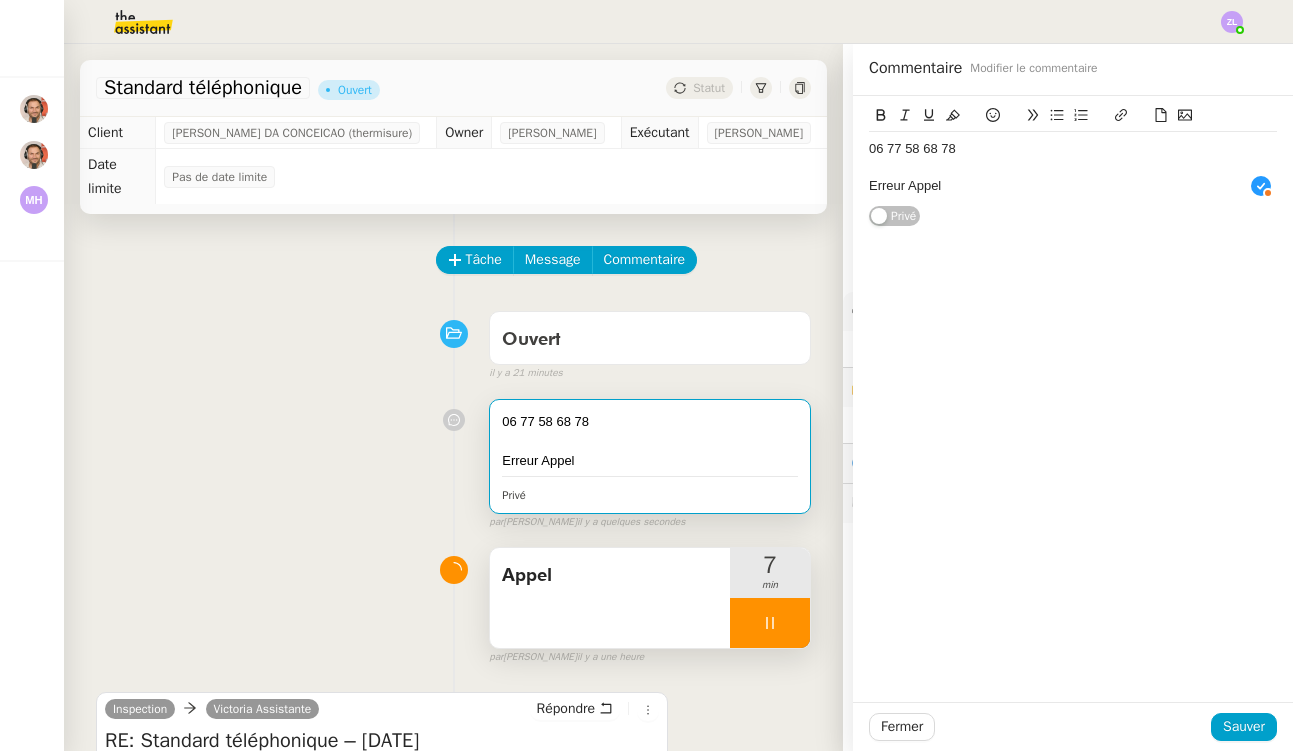 click at bounding box center (770, 623) 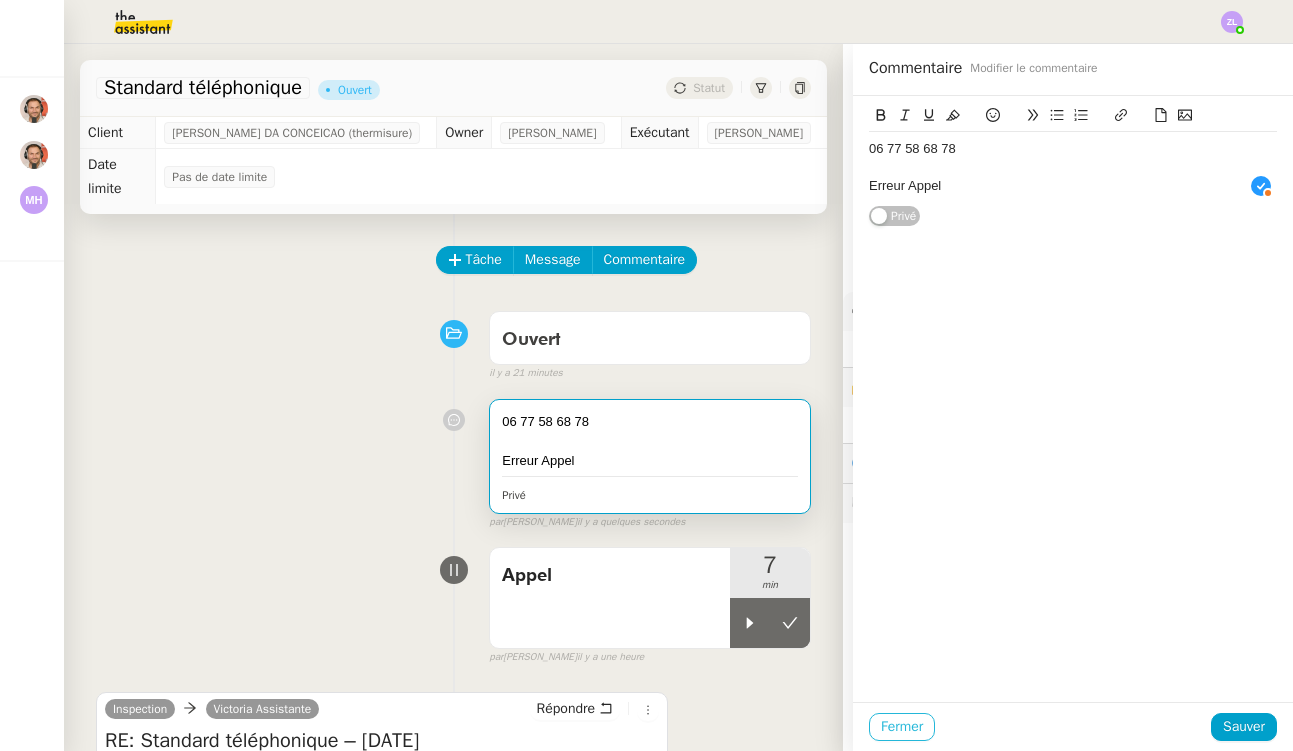 drag, startPoint x: 756, startPoint y: 604, endPoint x: 905, endPoint y: 721, distance: 189.44656 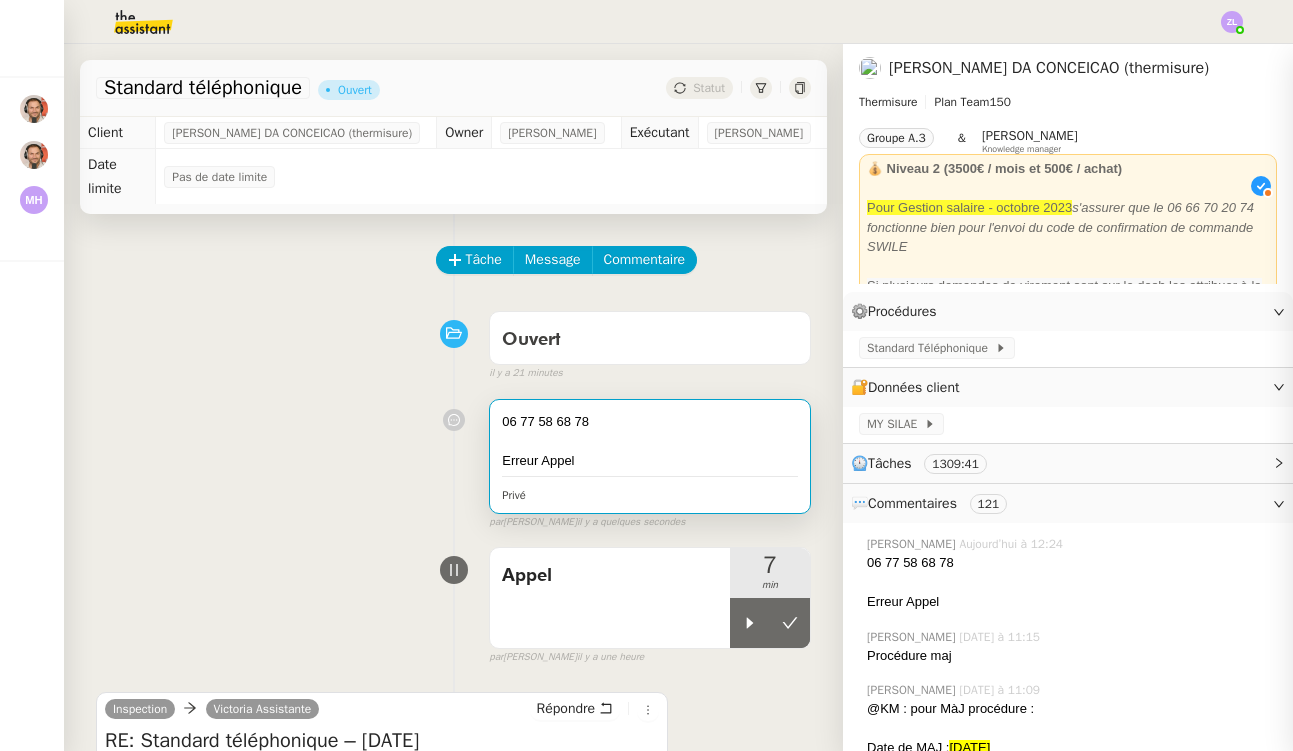 click on "Fermer" 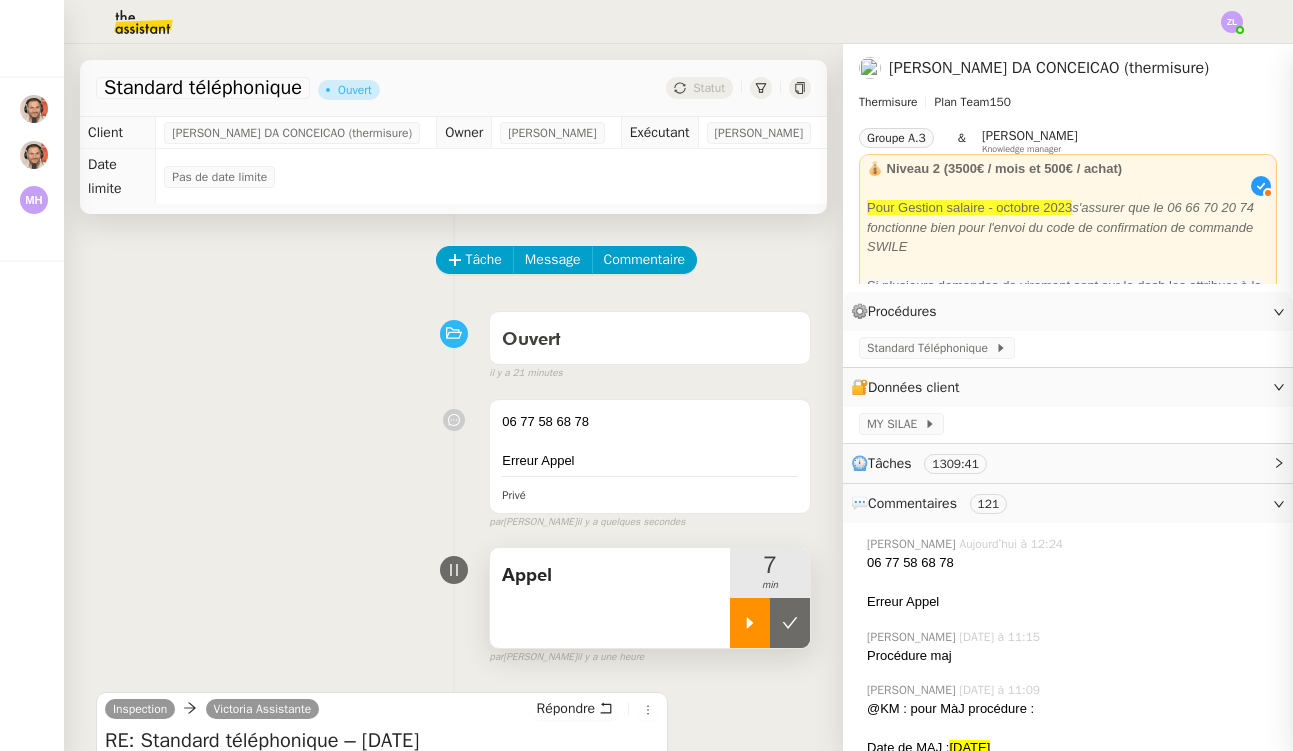 drag, startPoint x: 905, startPoint y: 721, endPoint x: 752, endPoint y: 624, distance: 181.1574 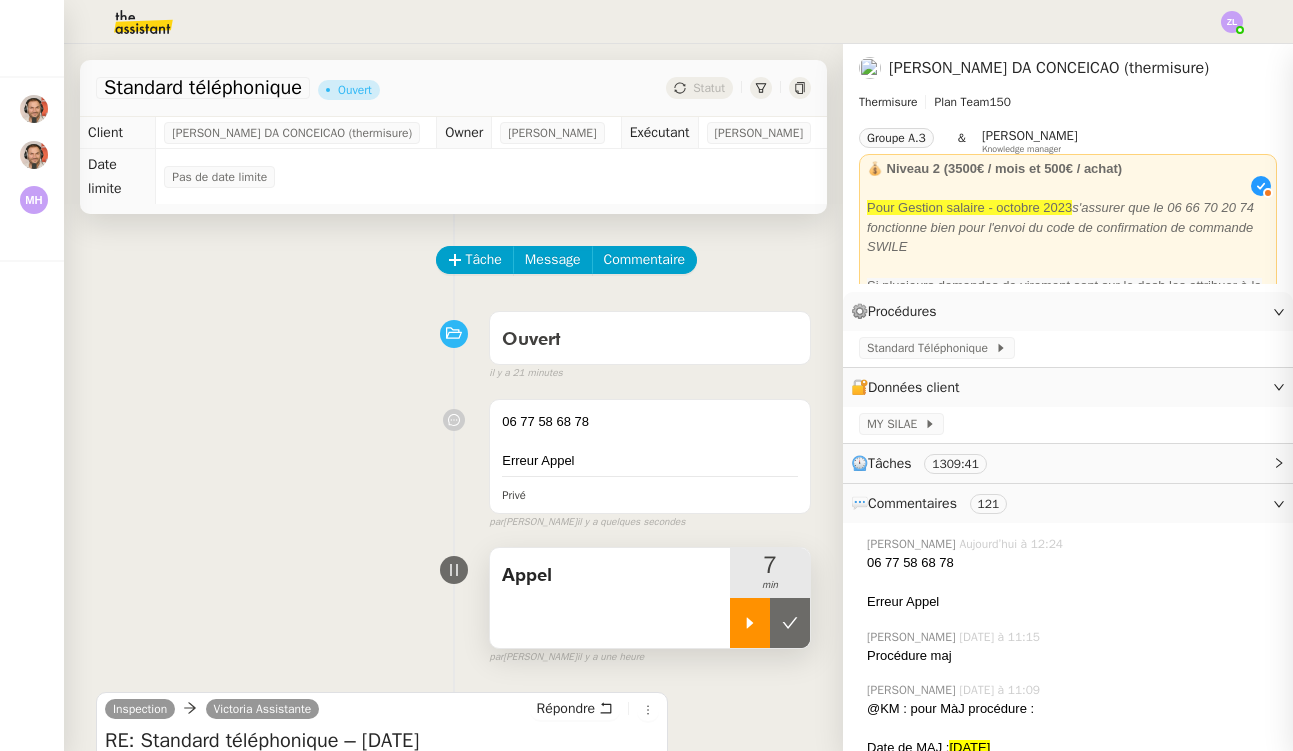 click 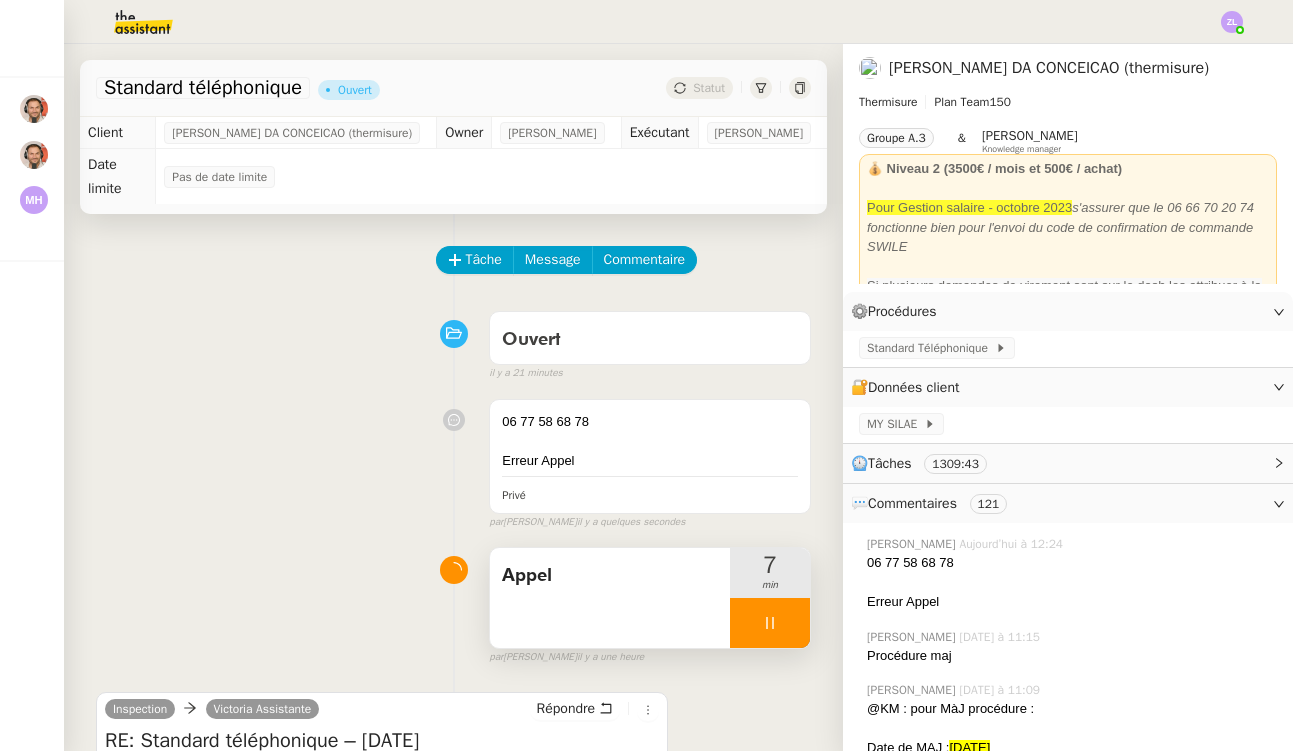 drag, startPoint x: 751, startPoint y: 625, endPoint x: 789, endPoint y: 623, distance: 38.052597 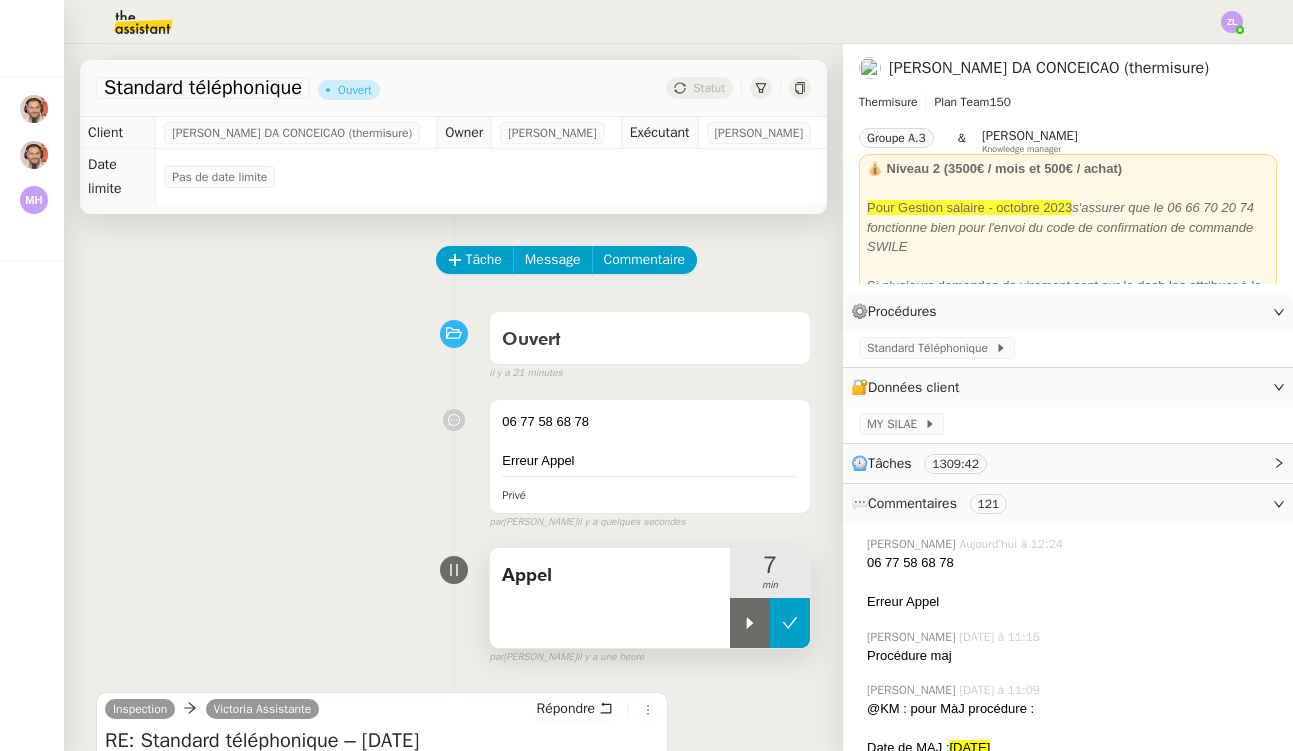 click 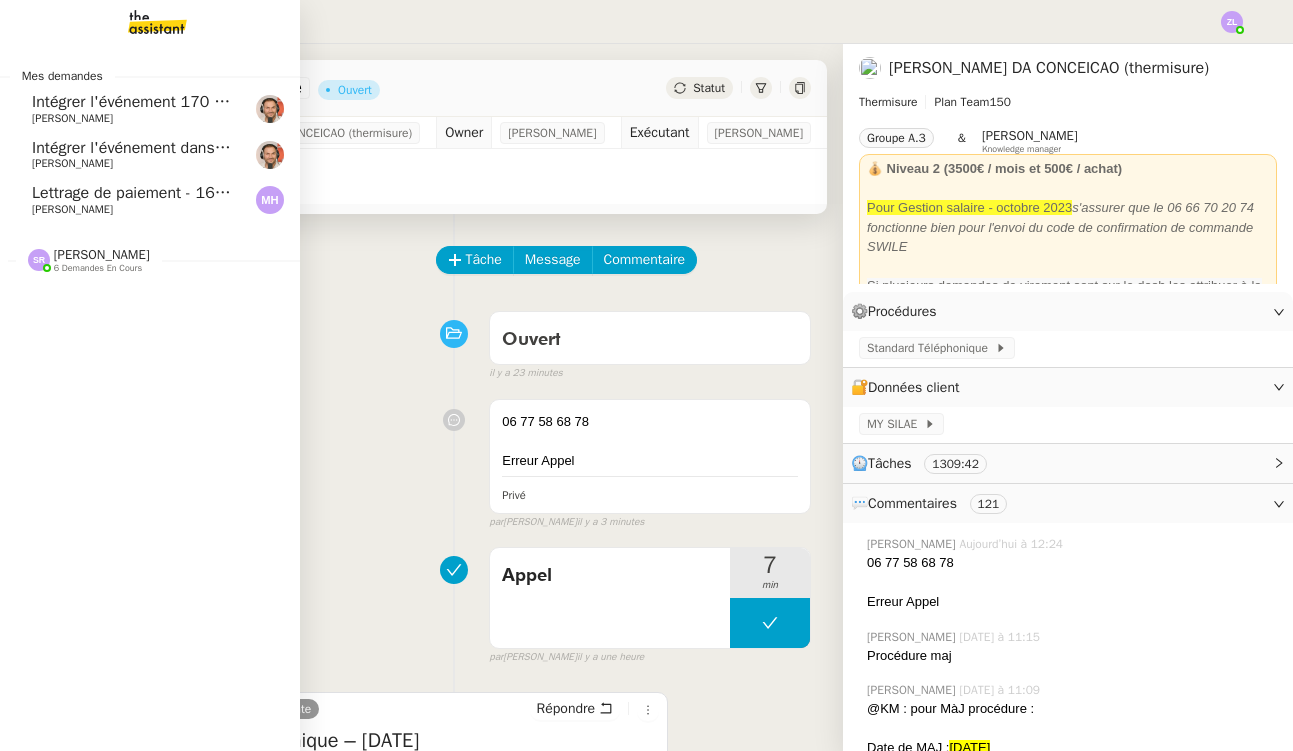 click on "[PERSON_NAME]" 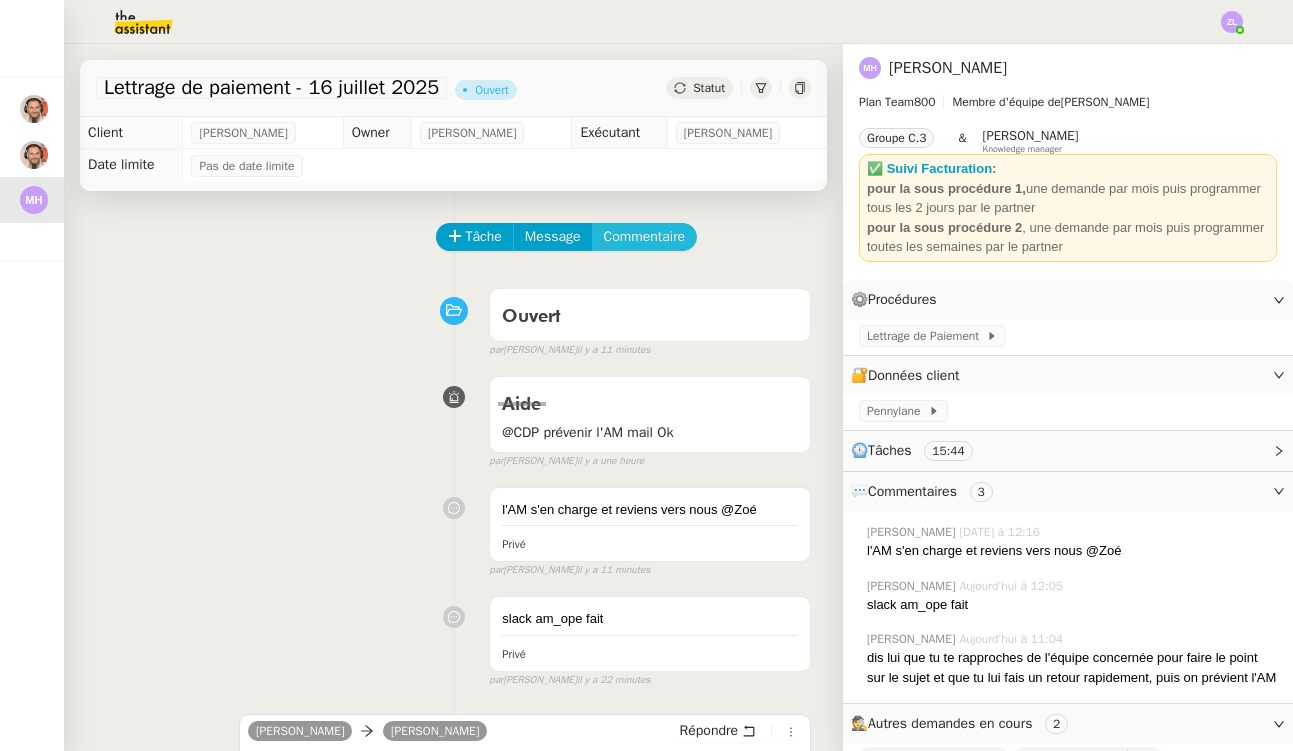 click on "Commentaire" 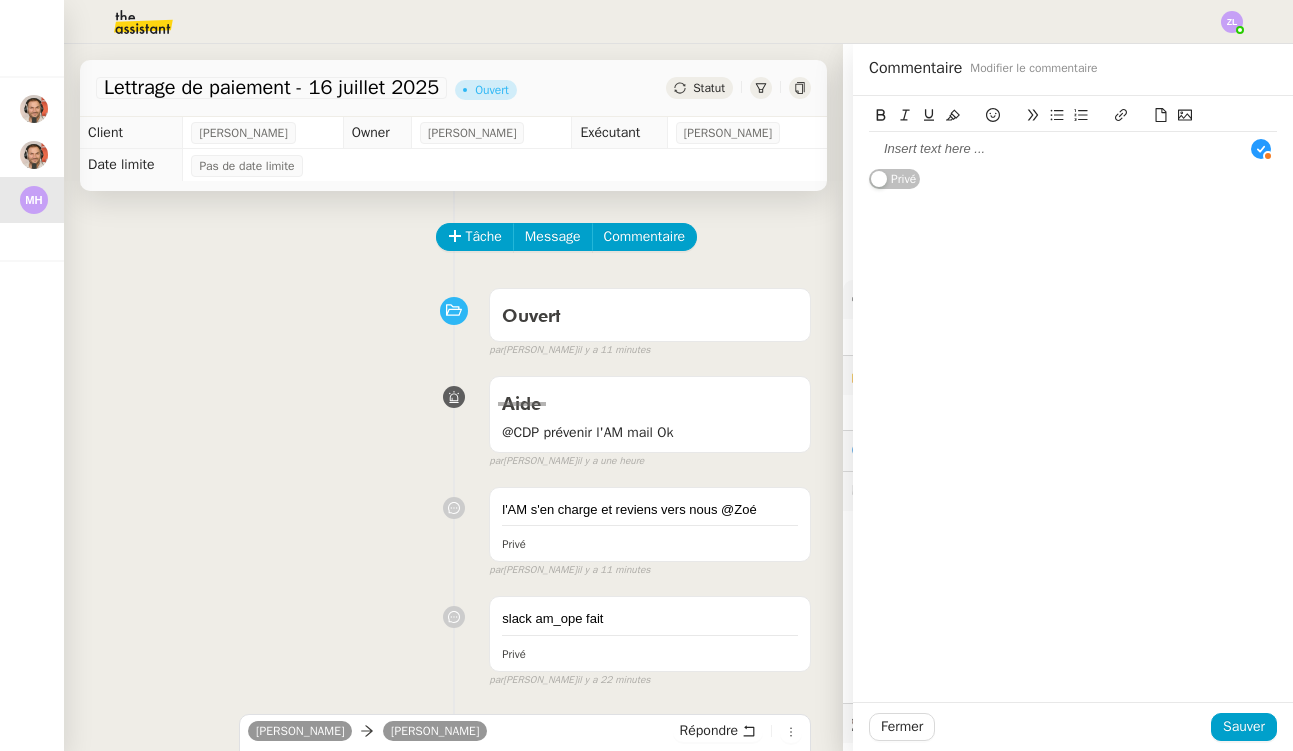 click 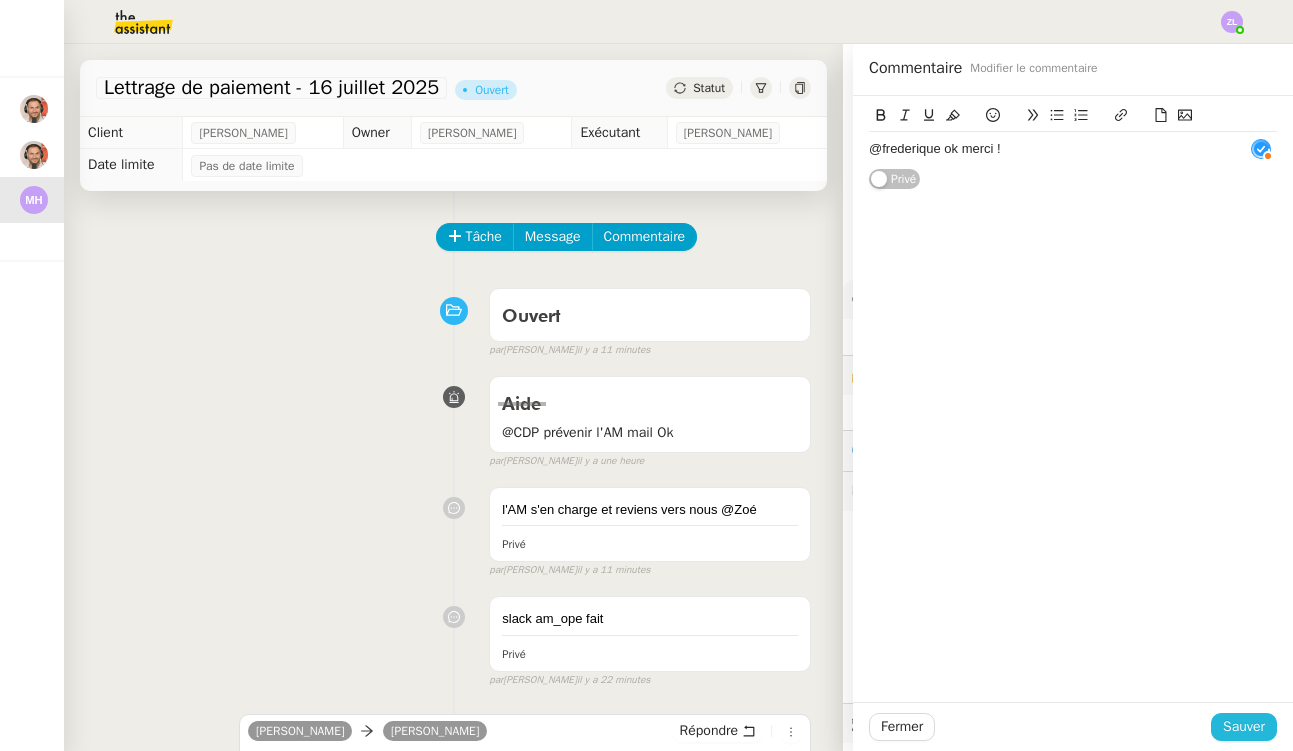 click on "Sauver" 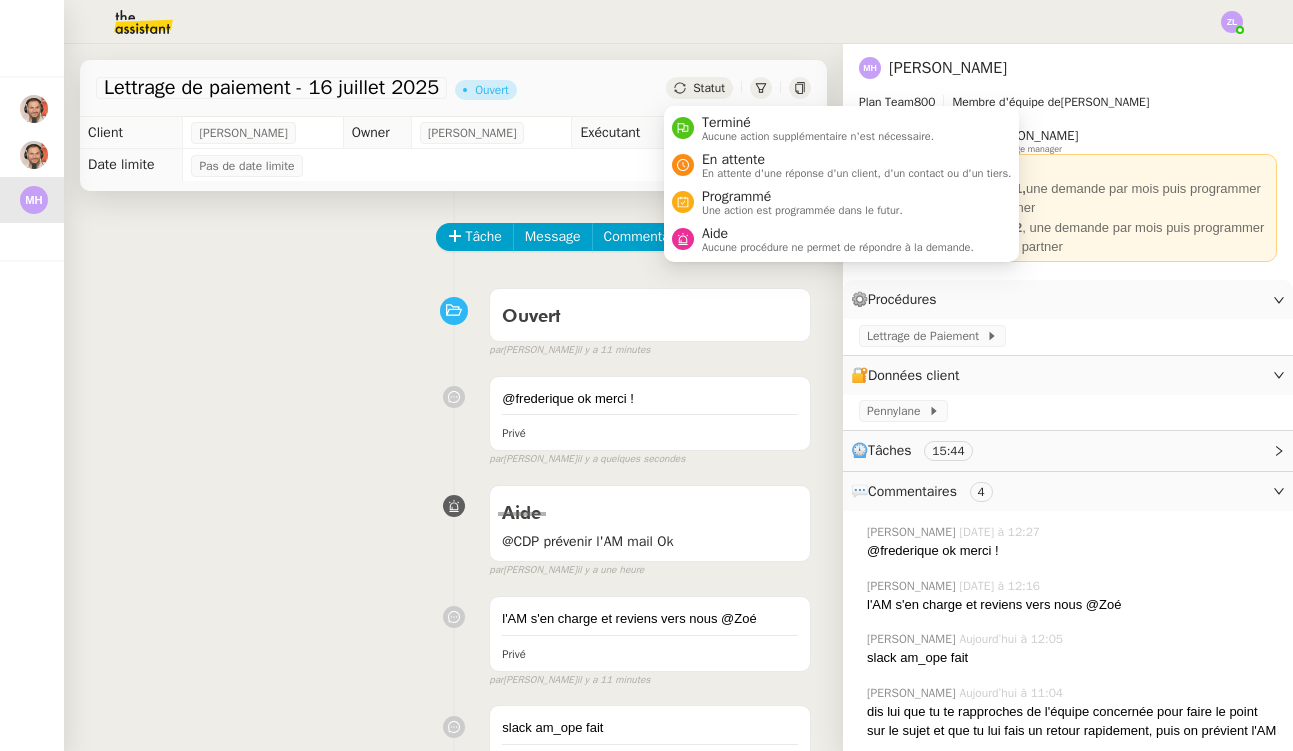 click on "Statut" 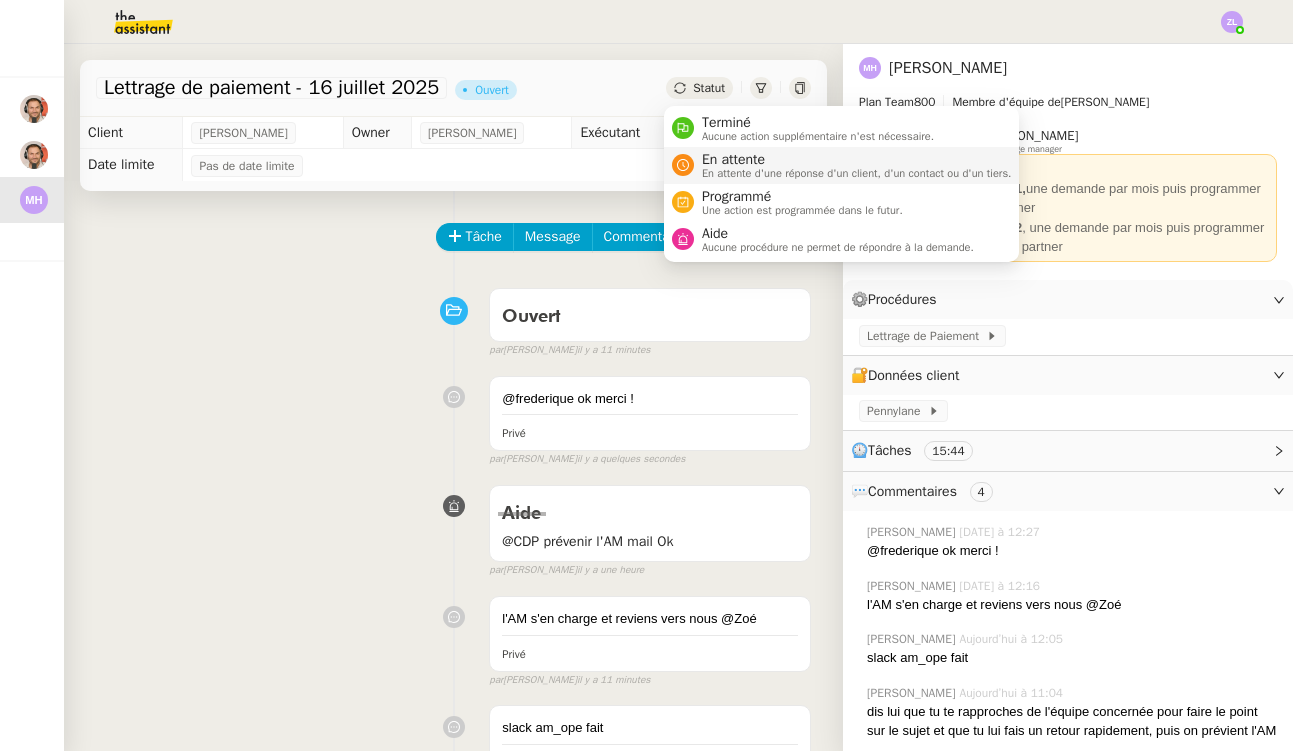 click on "En attente d'une réponse d'un client, d'un contact ou d'un tiers." at bounding box center (857, 173) 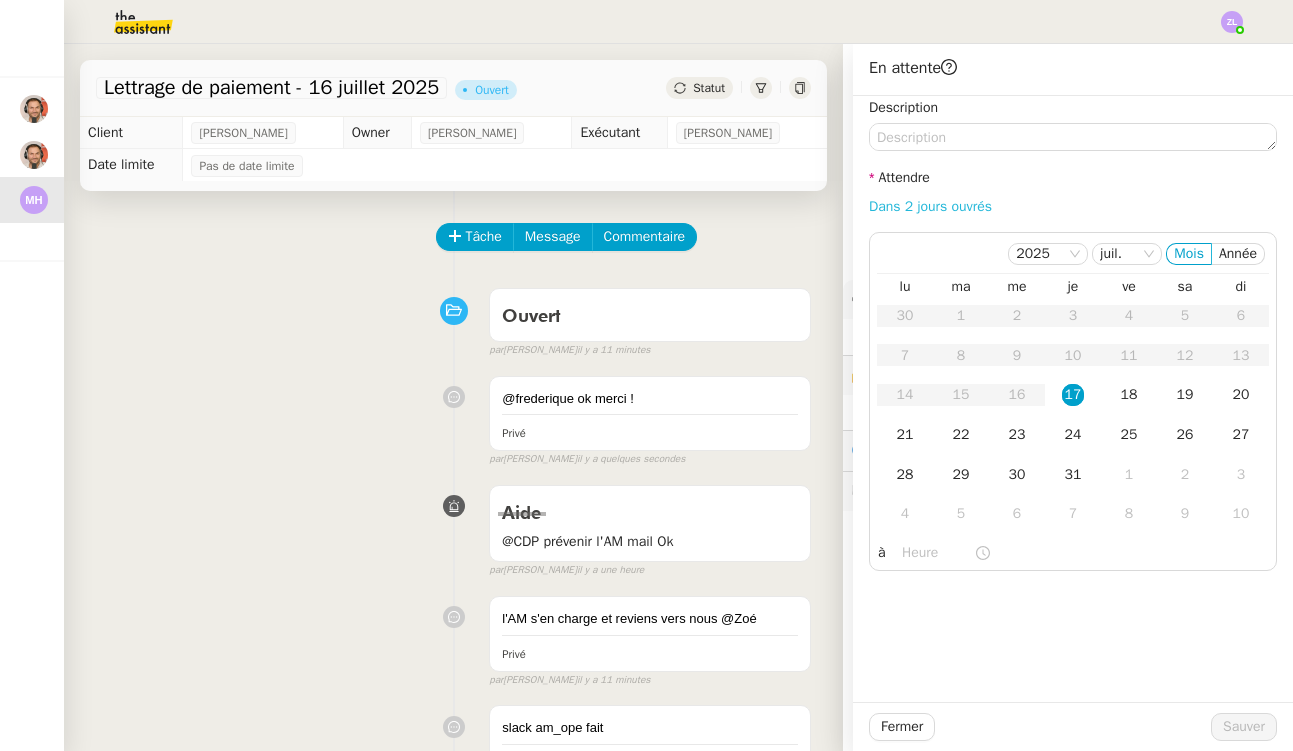 click on "Dans 2 jours ouvrés" 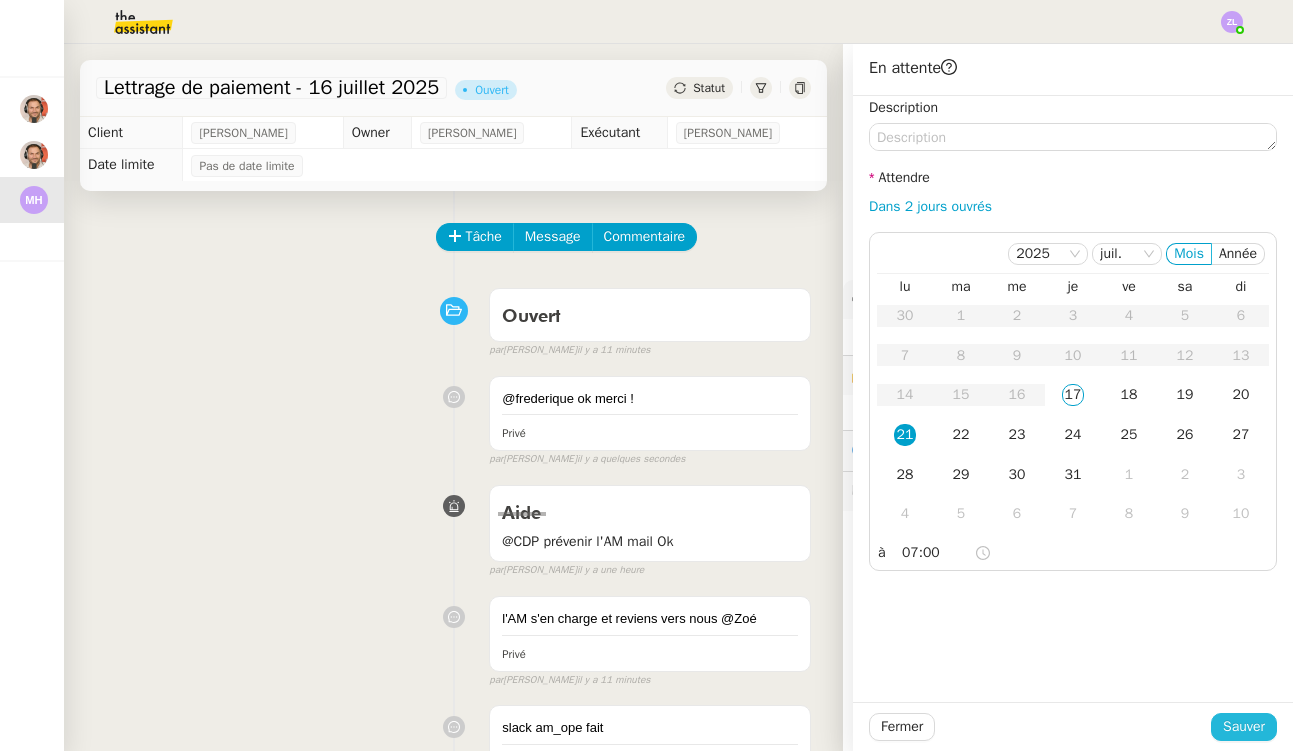 click on "Sauver" 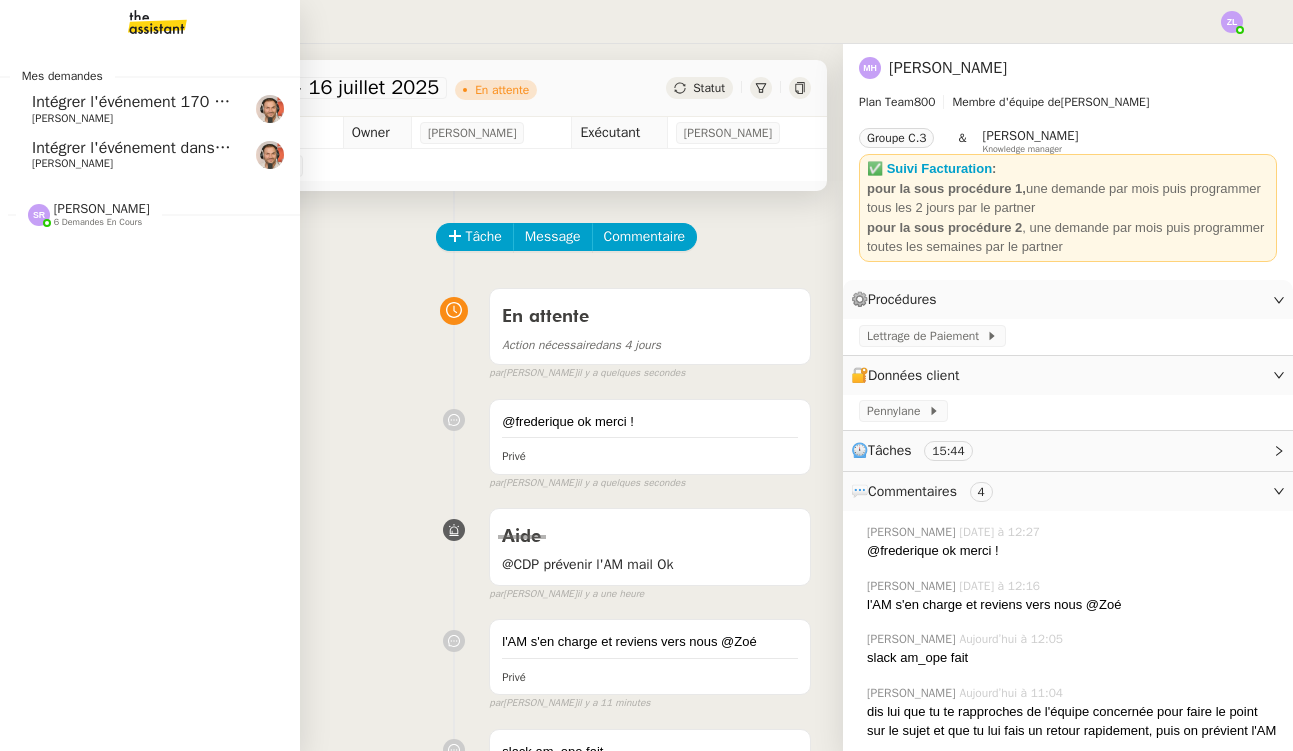 click on "6 demandes en cours" 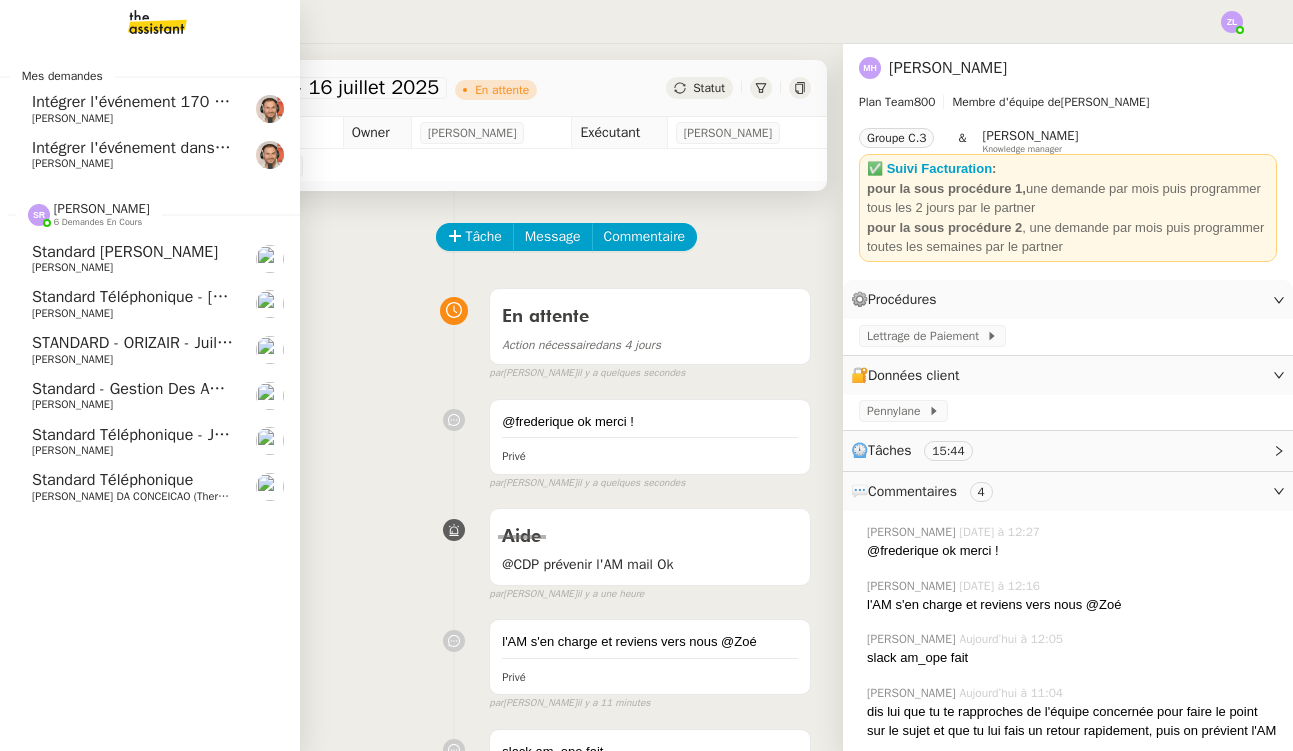 click on "Standard téléphonique - juillet 2025" 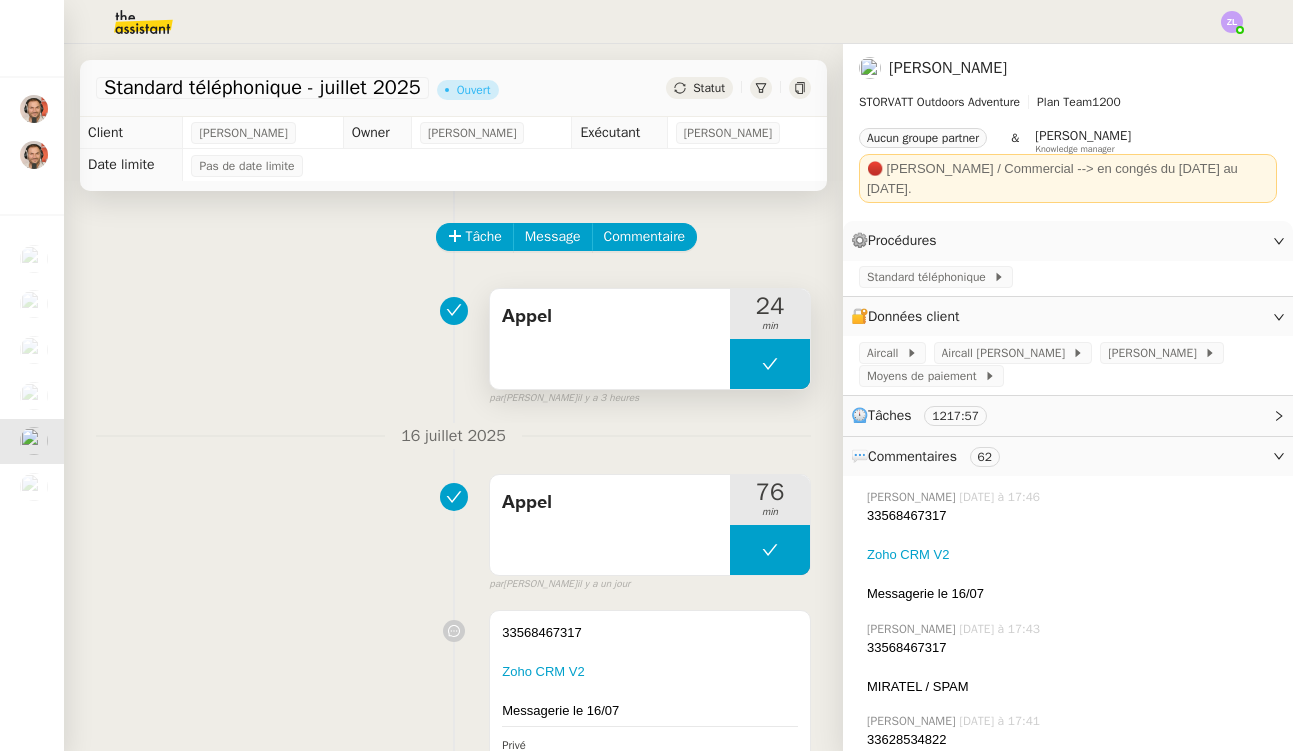 click at bounding box center (770, 364) 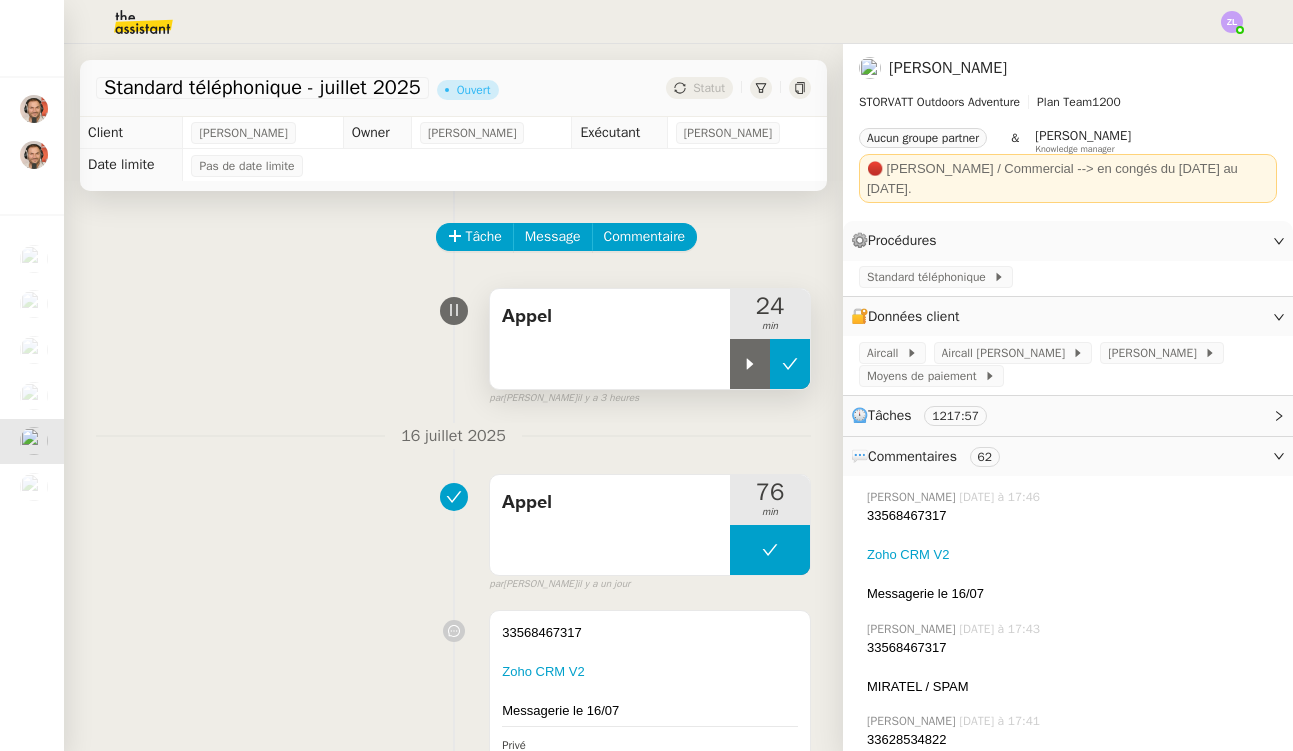 click 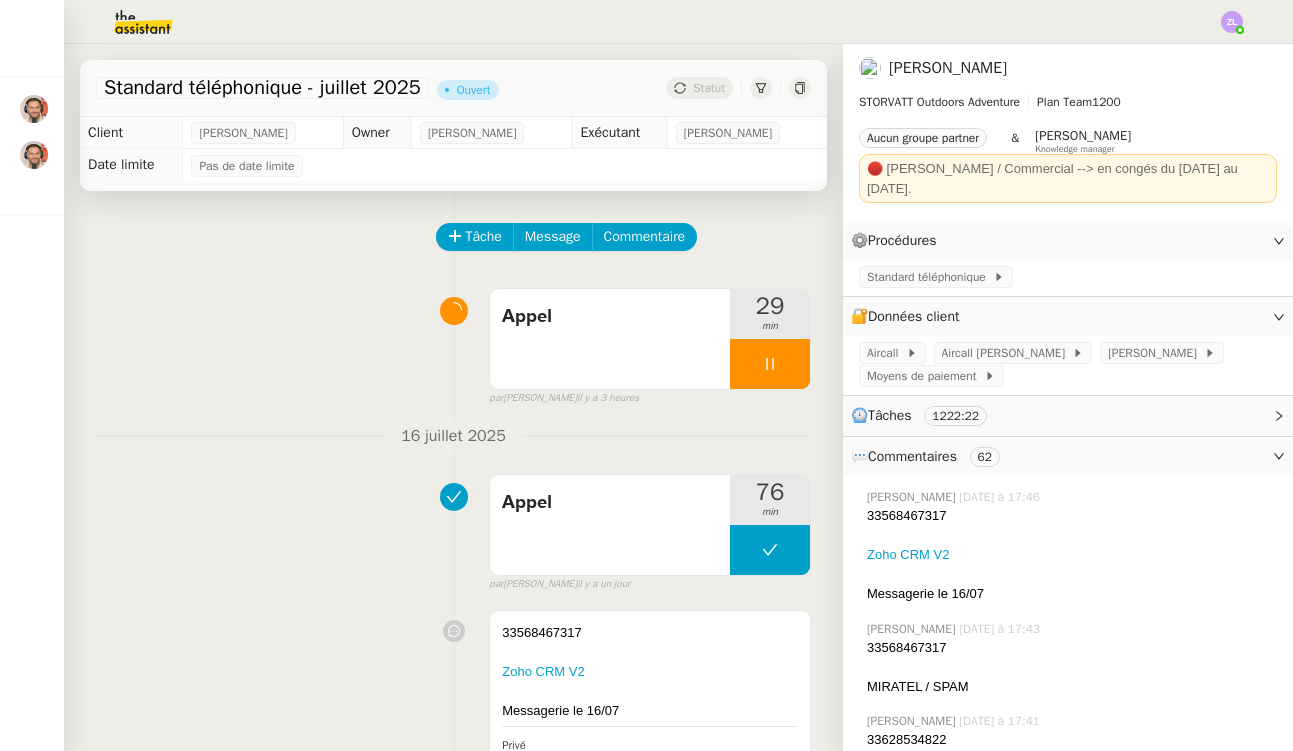 click on "Tâche Message Commentaire" 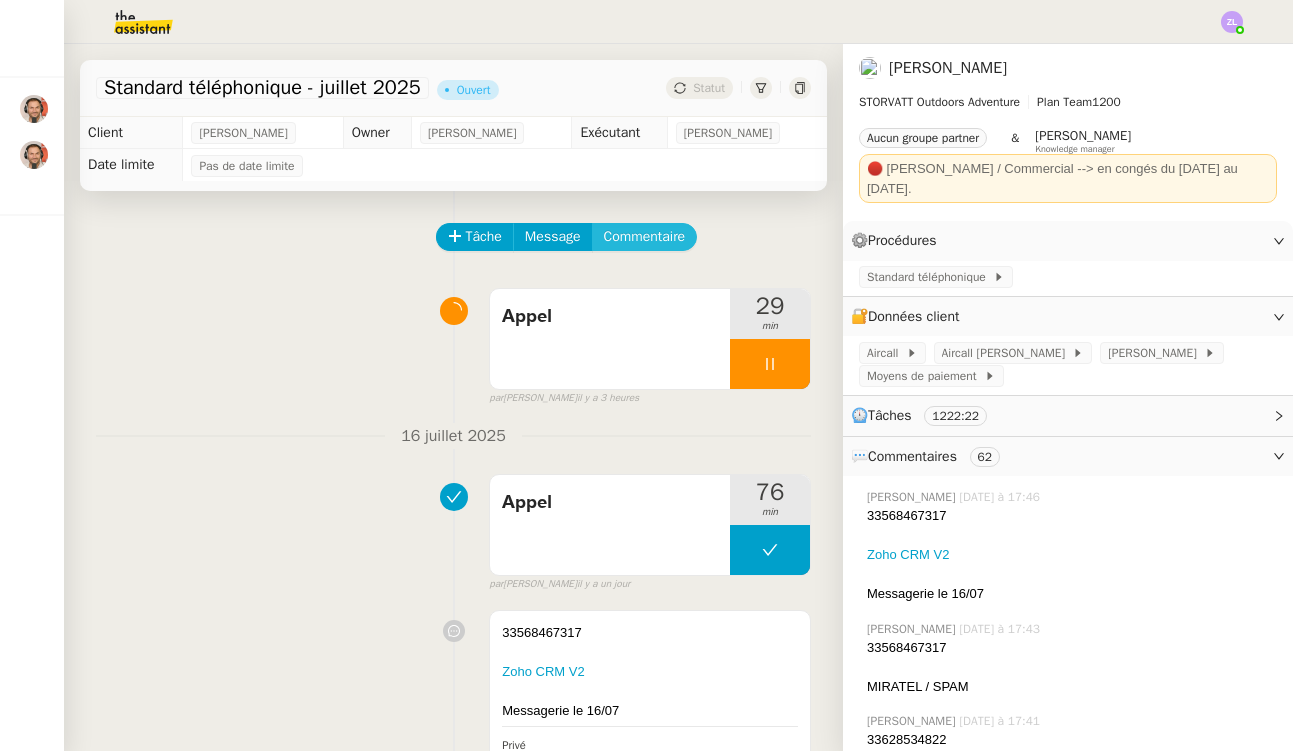 click on "Commentaire" 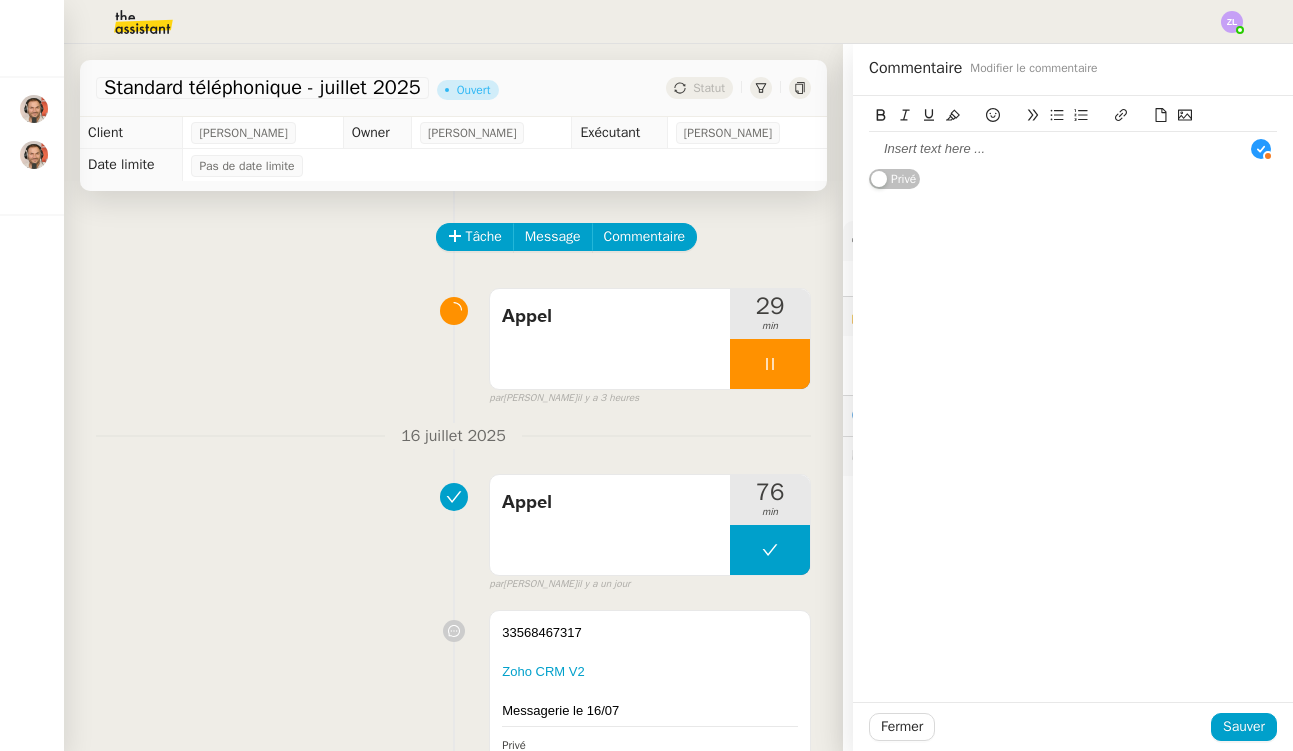 scroll, scrollTop: 11, scrollLeft: 1, axis: both 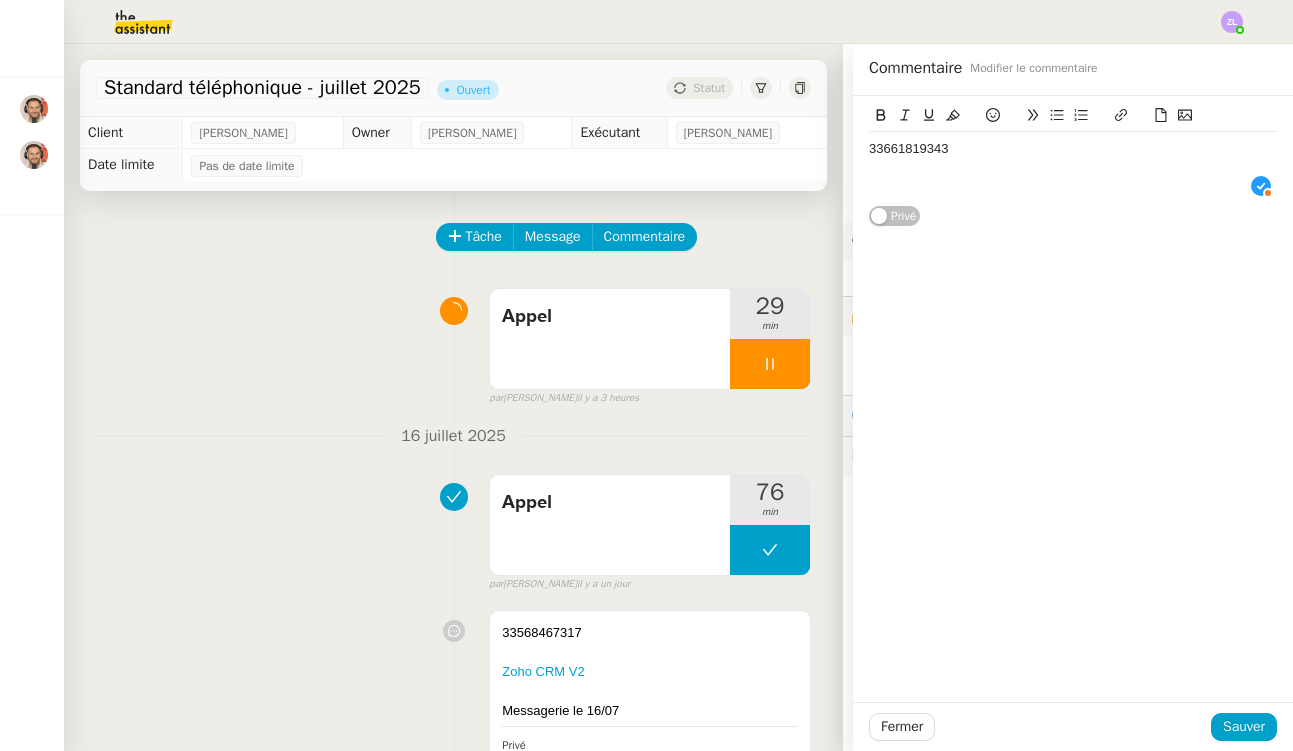 type 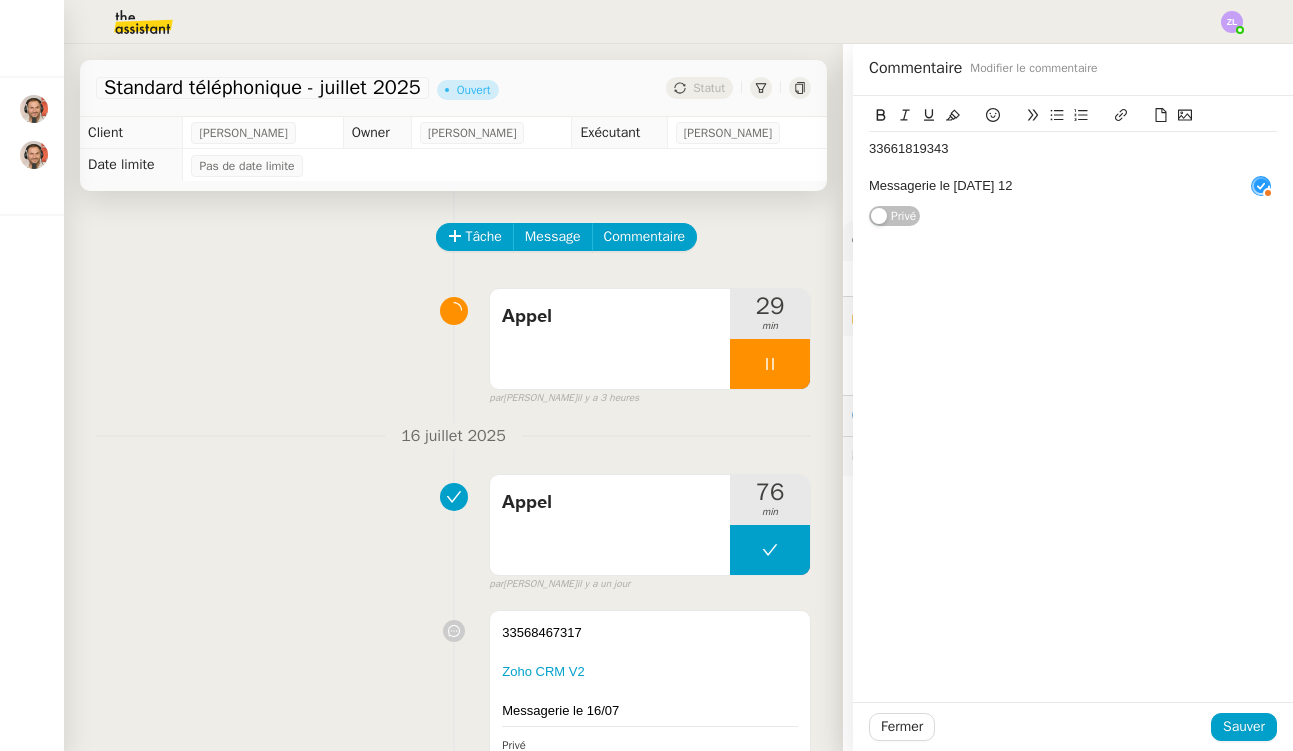 click on "Sauver" 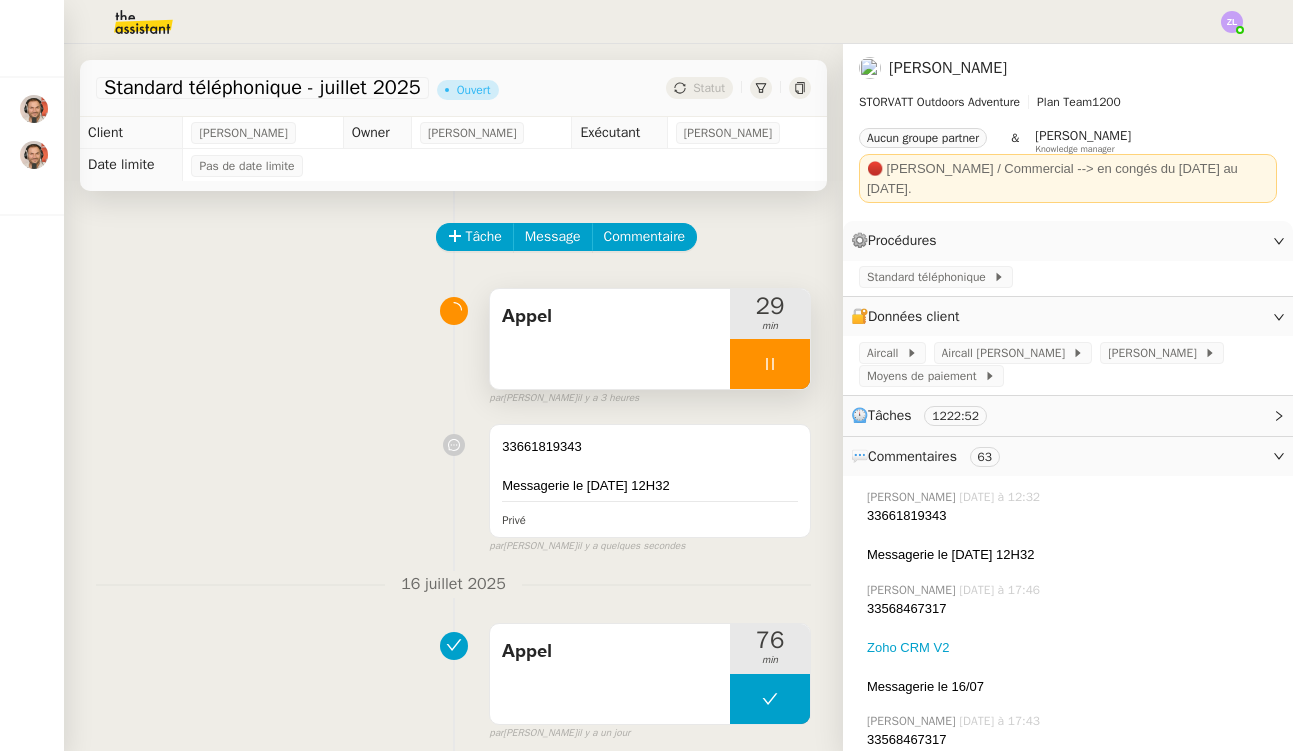 drag, startPoint x: 750, startPoint y: 309, endPoint x: 748, endPoint y: 365, distance: 56.0357 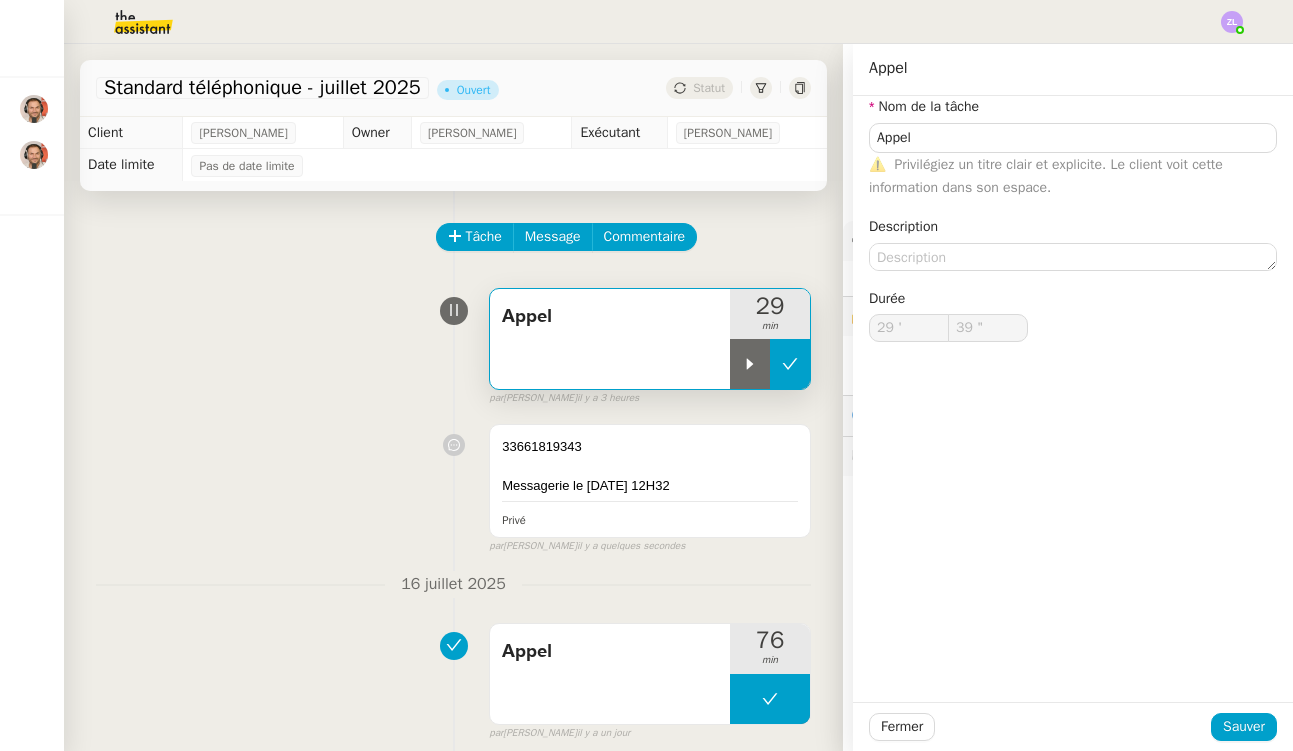 click at bounding box center (790, 364) 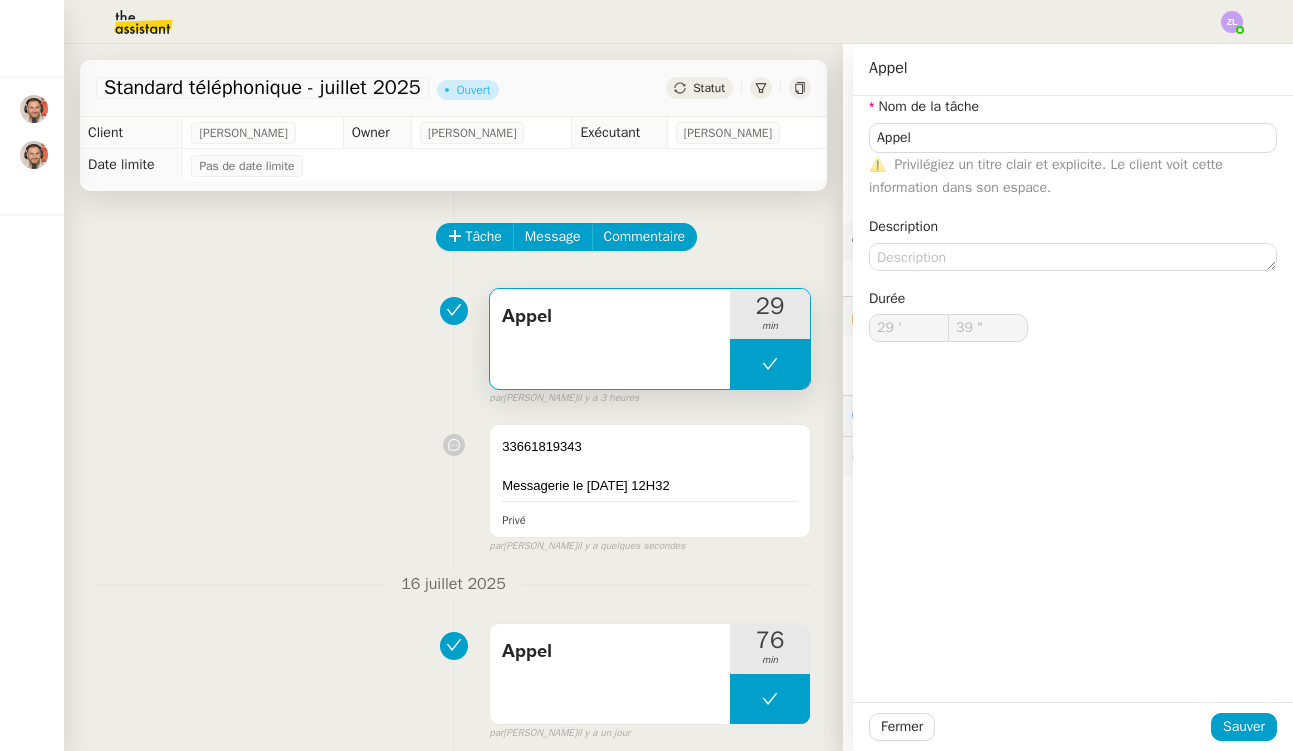 type on "Appel" 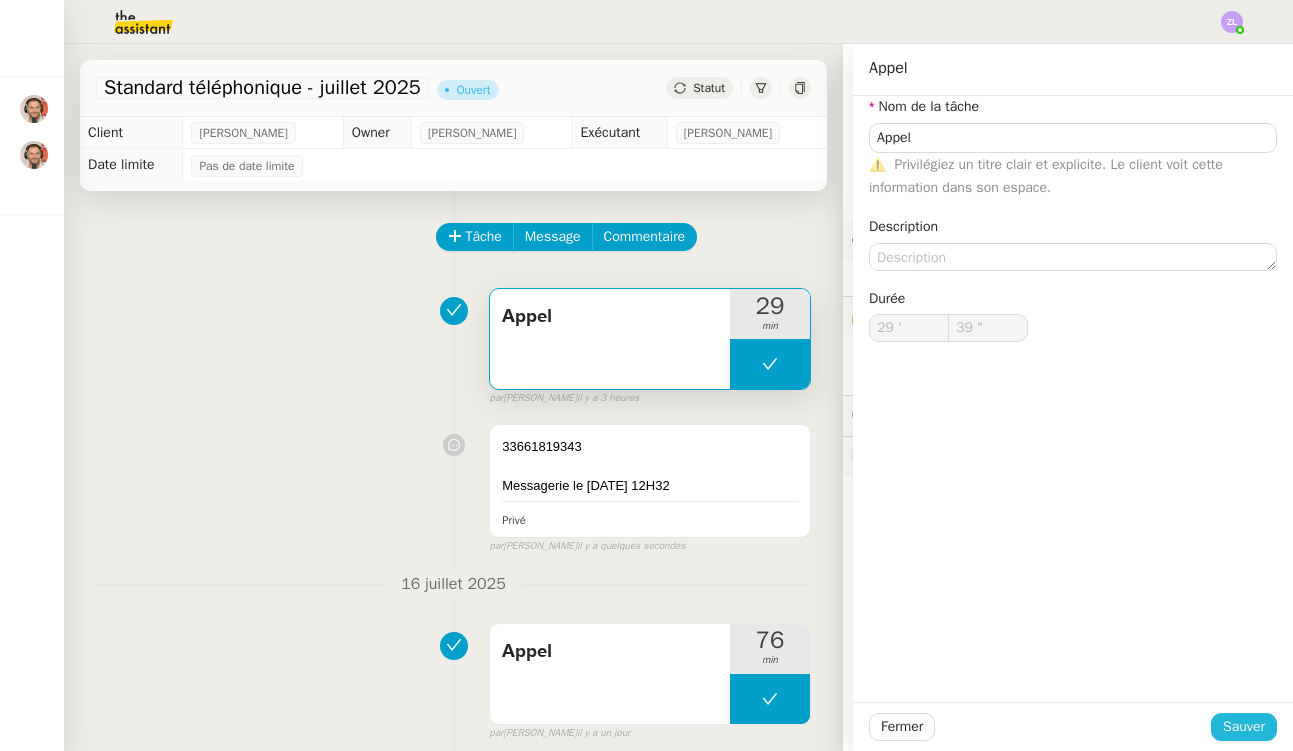click on "Sauver" 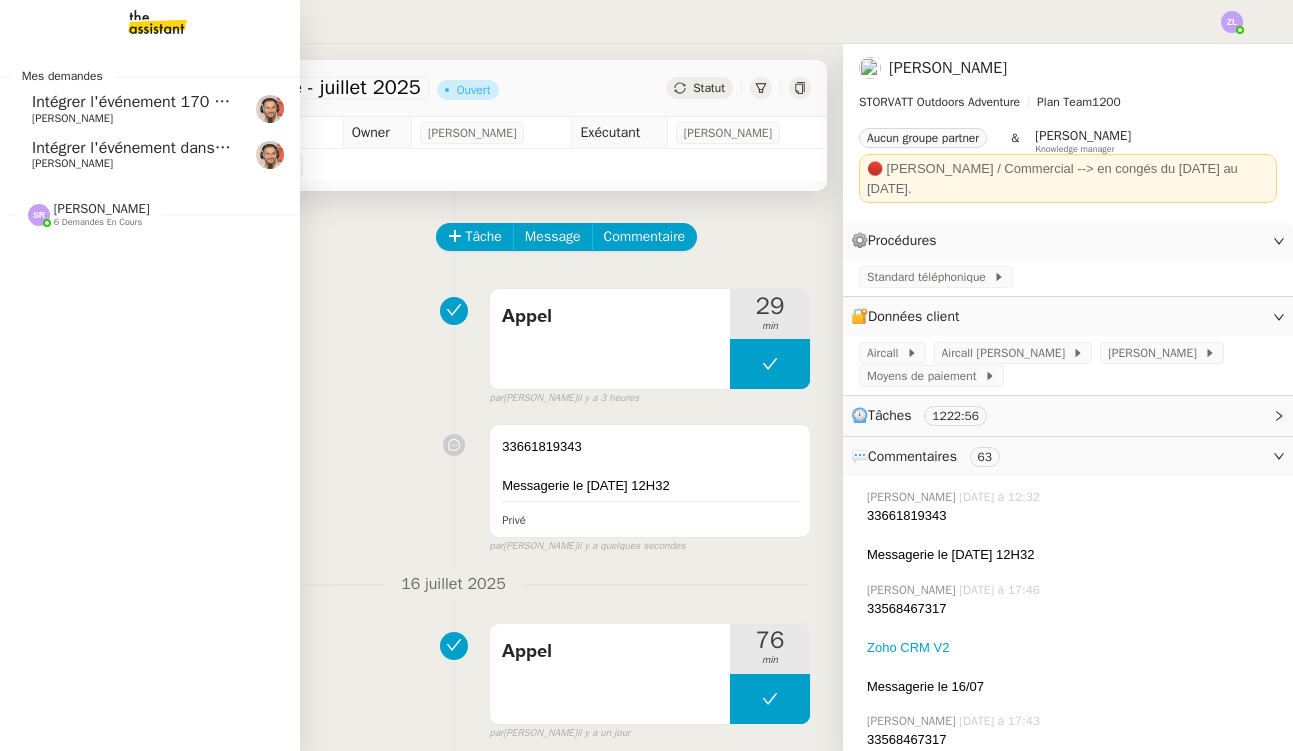 click on "Intégrer l'événement 170 ans APA" 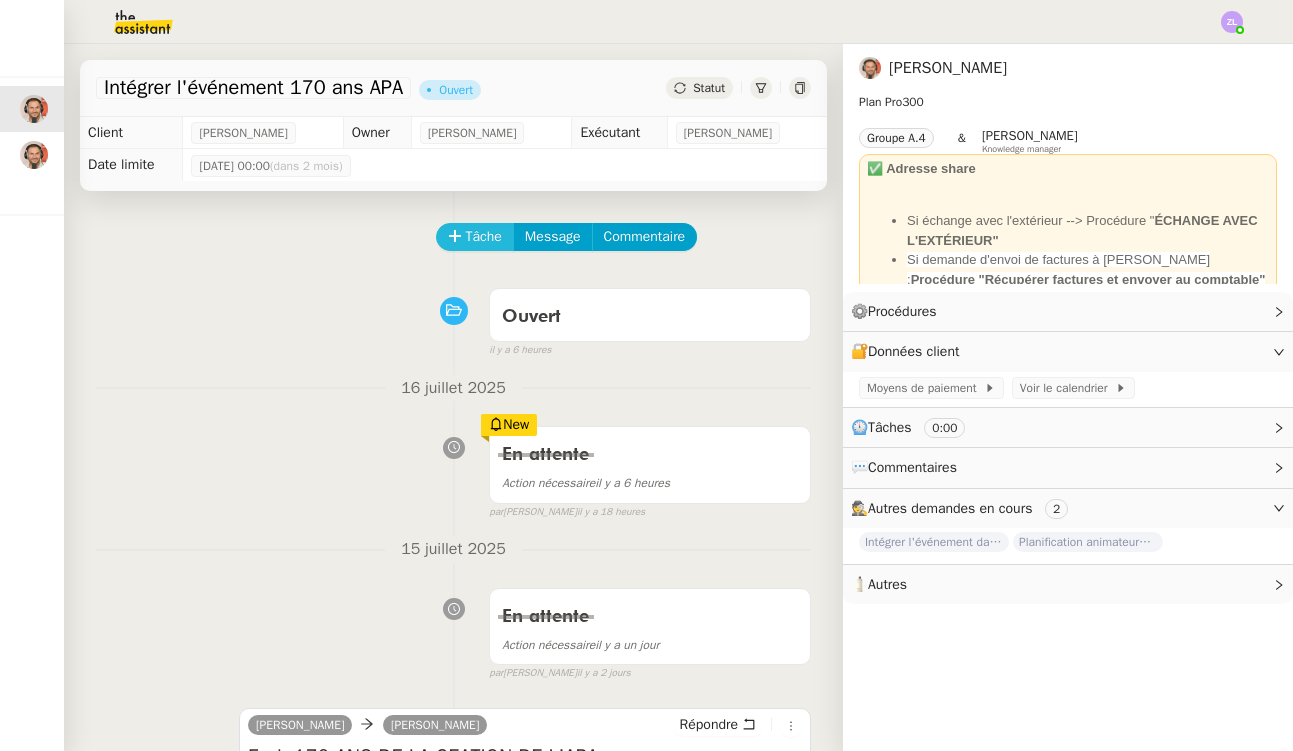 click on "Tâche" 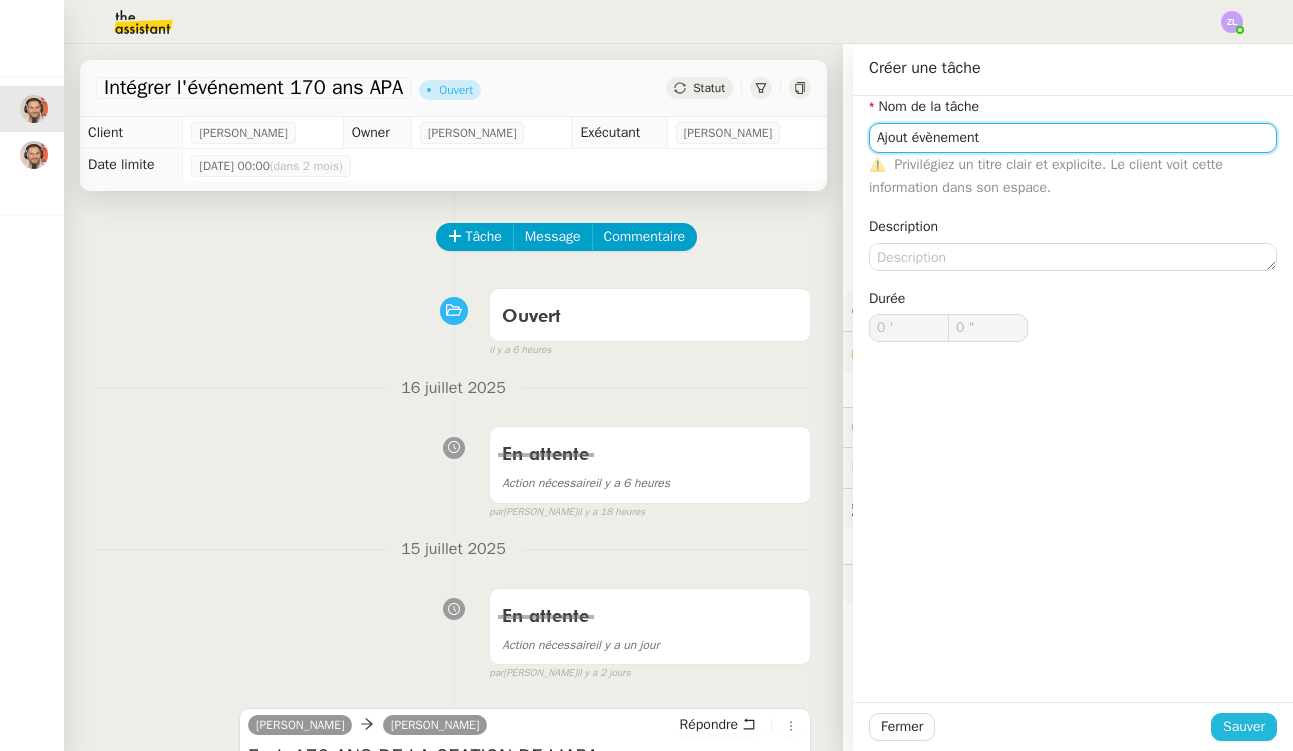 type on "Ajout évènement" 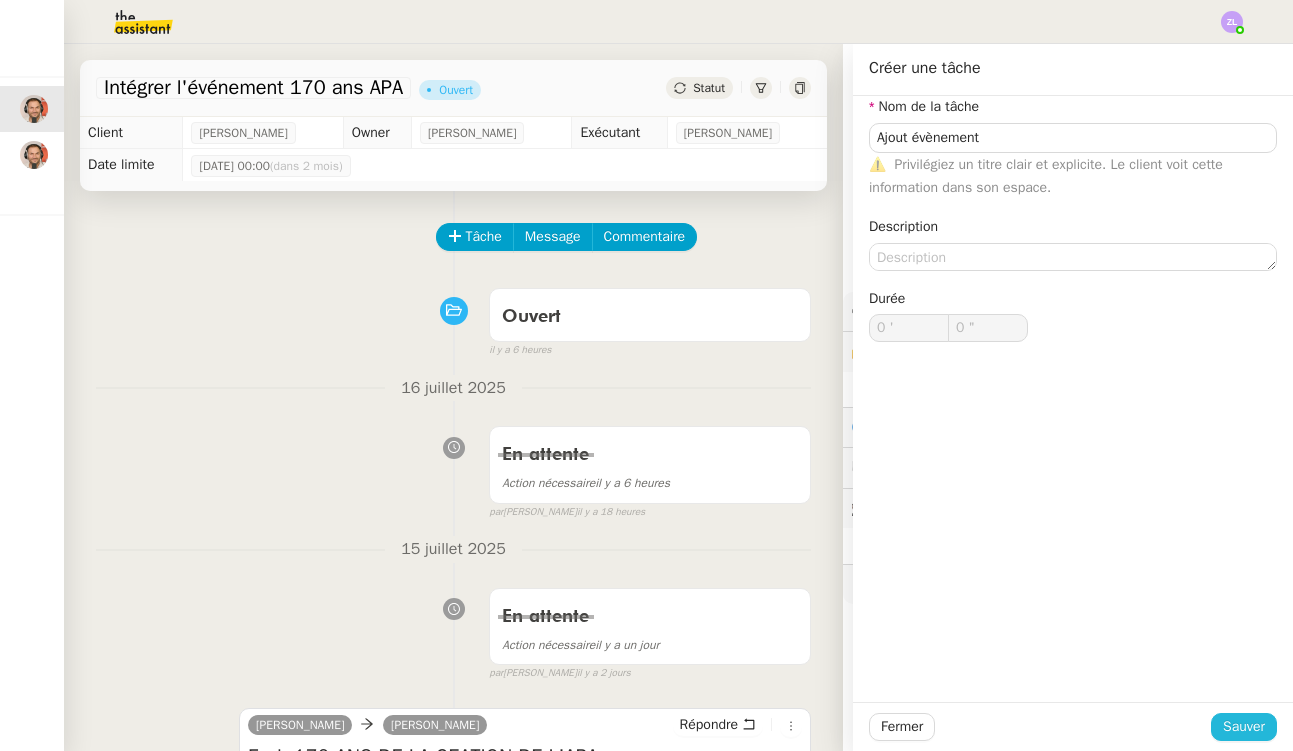 click on "Sauver" 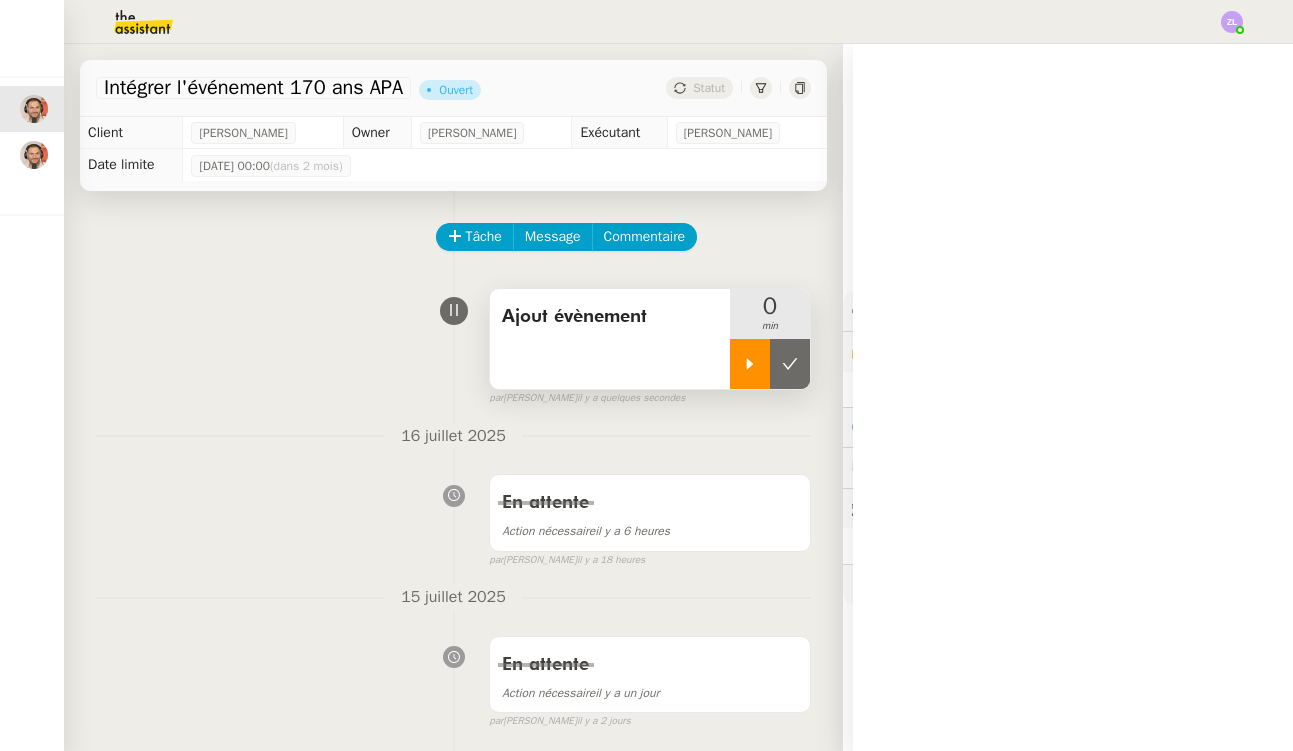 click at bounding box center [750, 364] 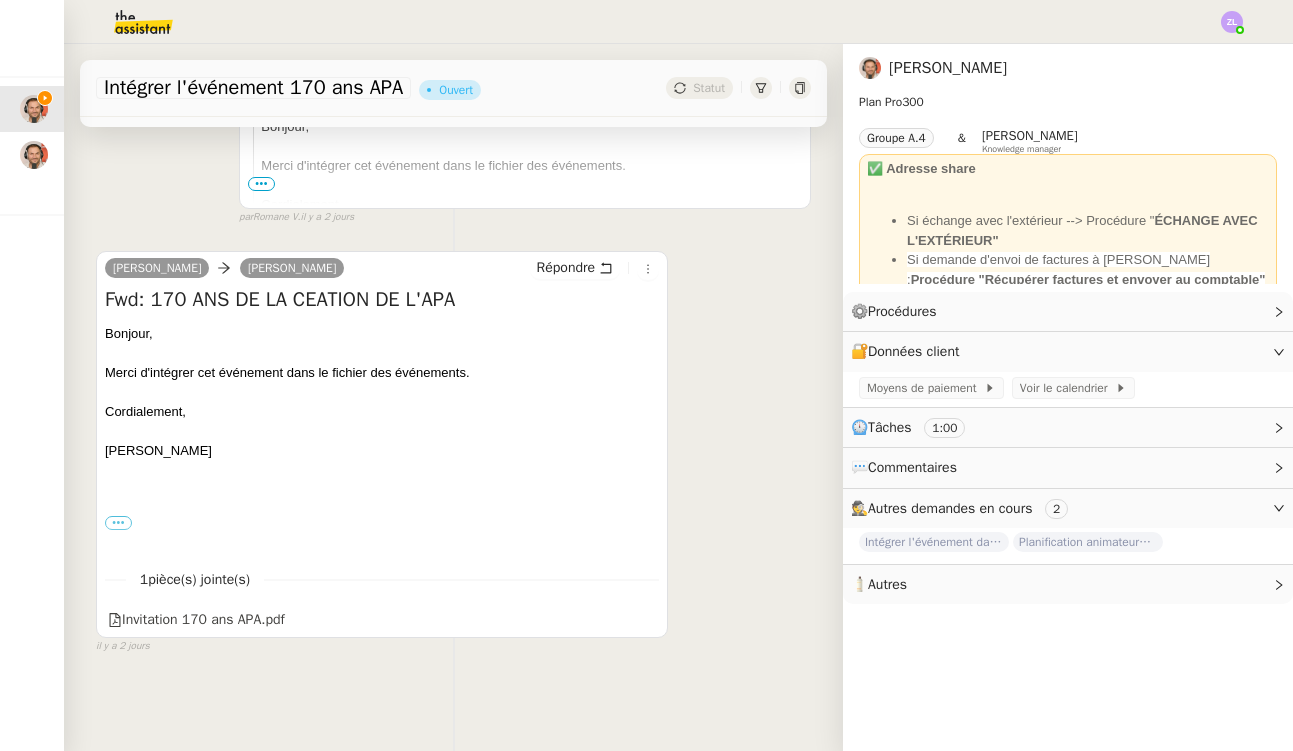 scroll, scrollTop: 879, scrollLeft: 0, axis: vertical 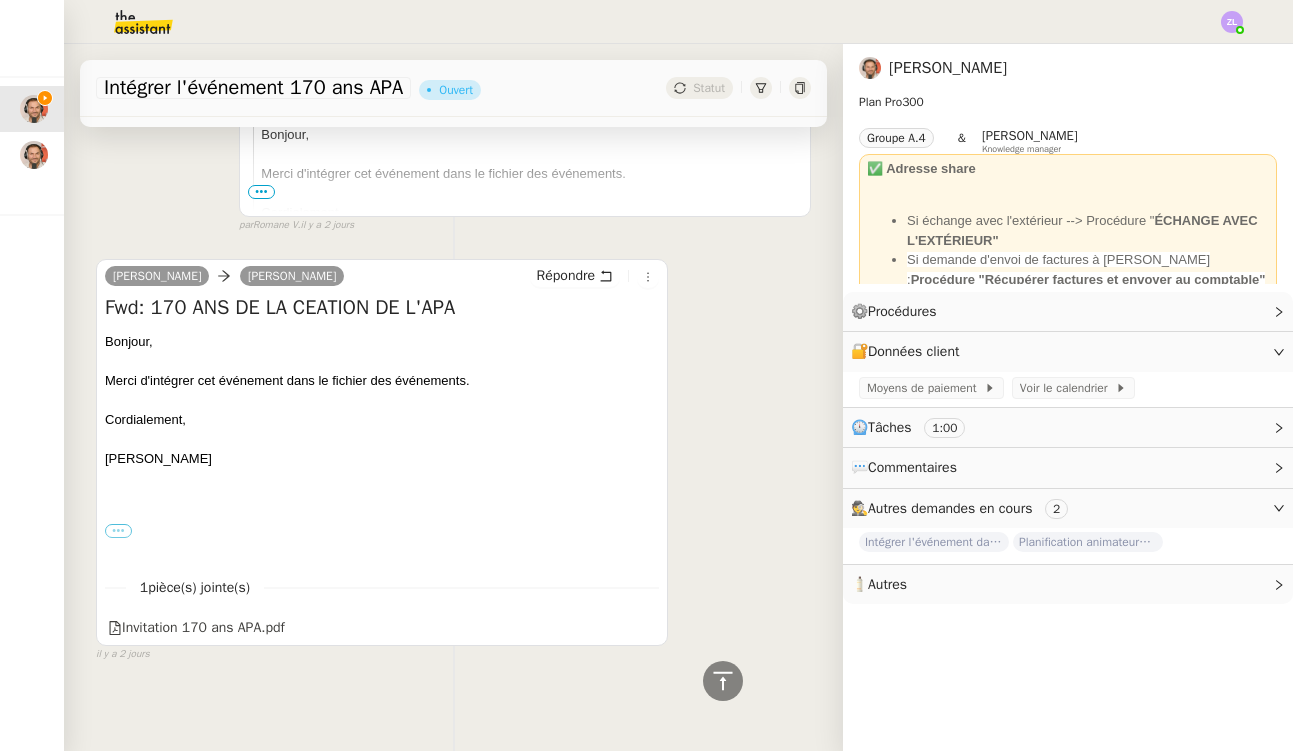 click on "•••" at bounding box center (118, 531) 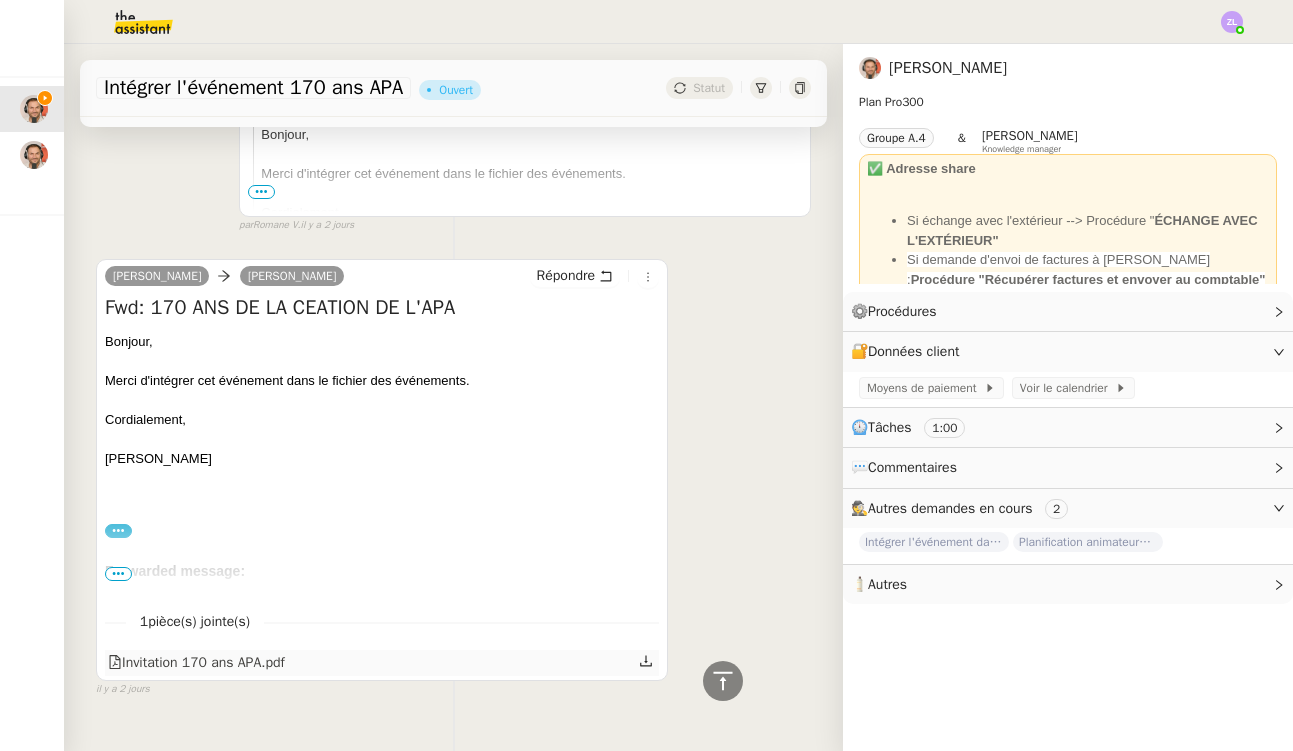 click 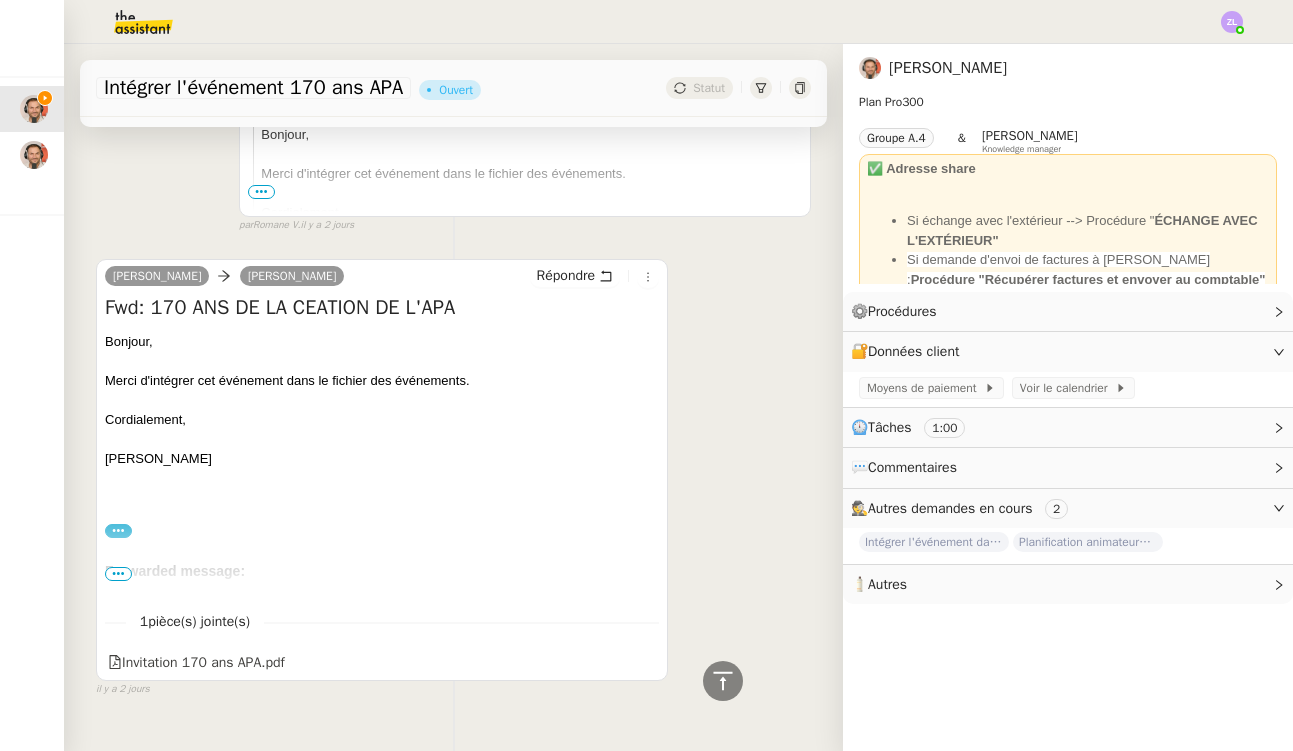 click on "•••" at bounding box center (118, 574) 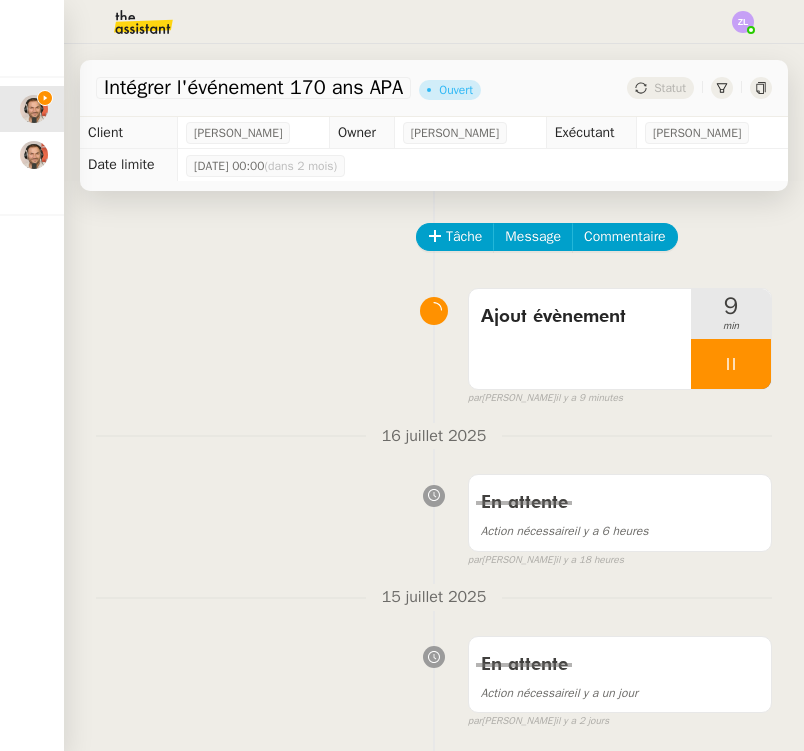 scroll, scrollTop: 0, scrollLeft: 0, axis: both 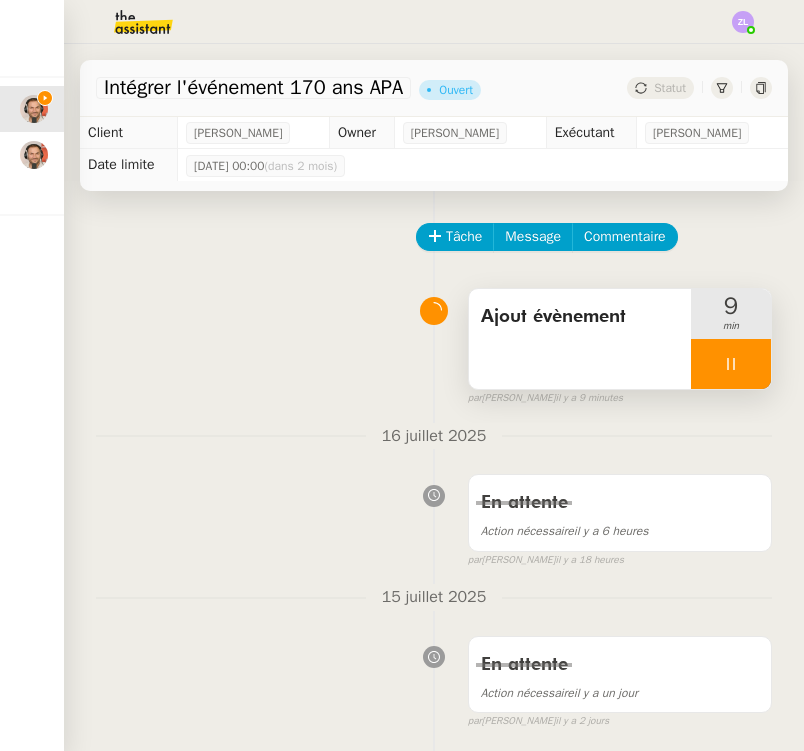 click at bounding box center [731, 364] 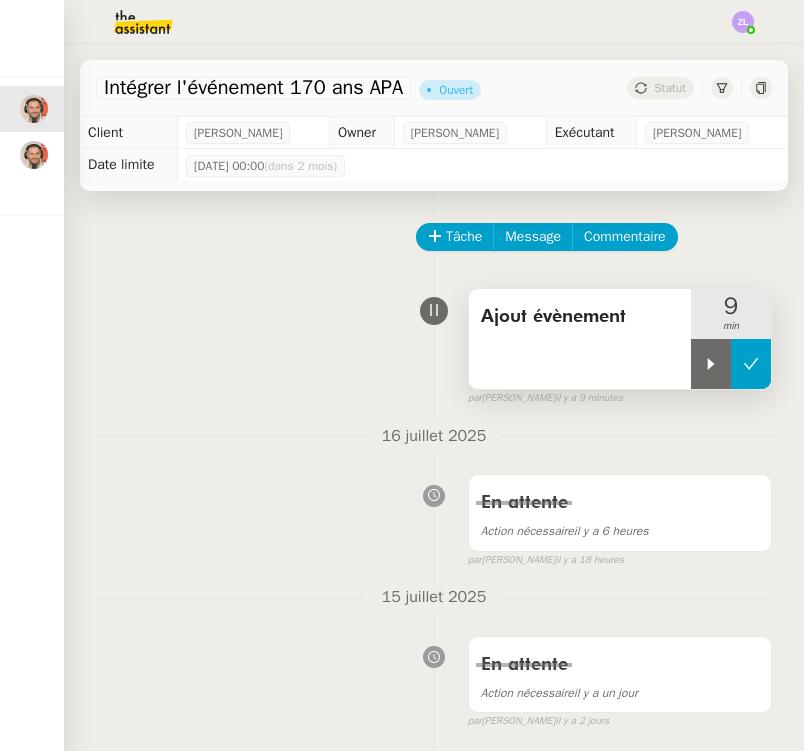 click 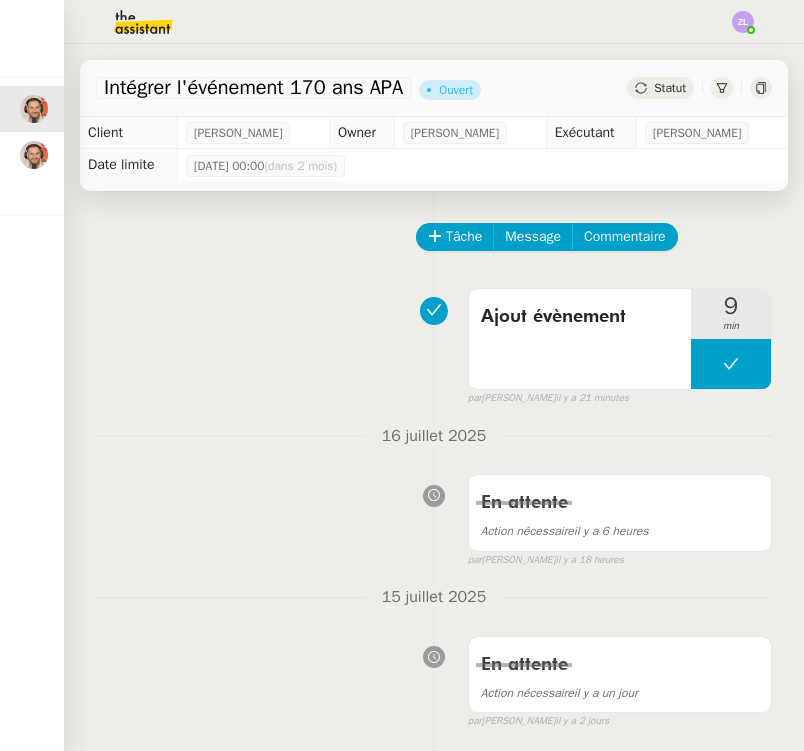 scroll, scrollTop: 0, scrollLeft: 0, axis: both 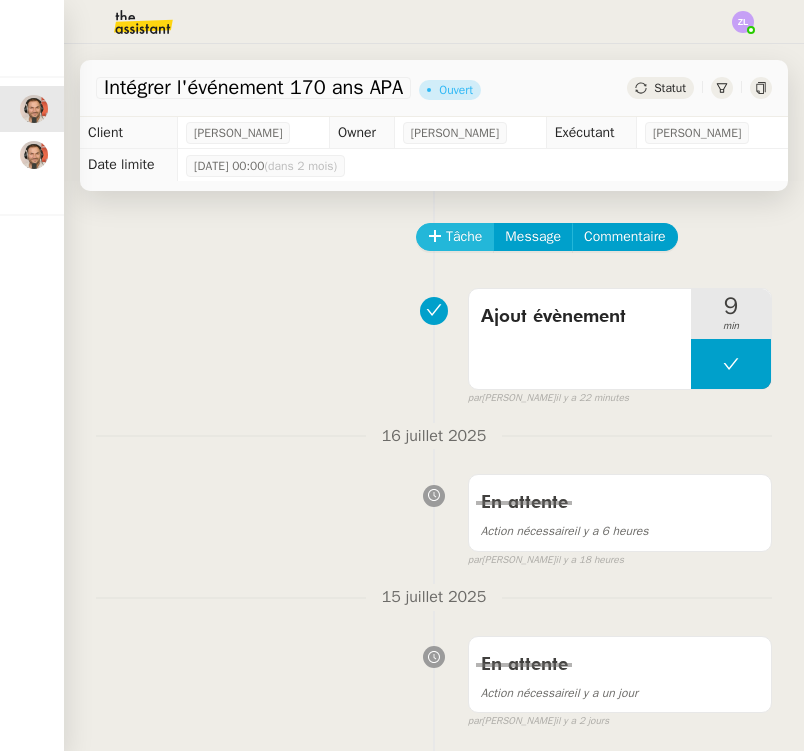 click on "Tâche" 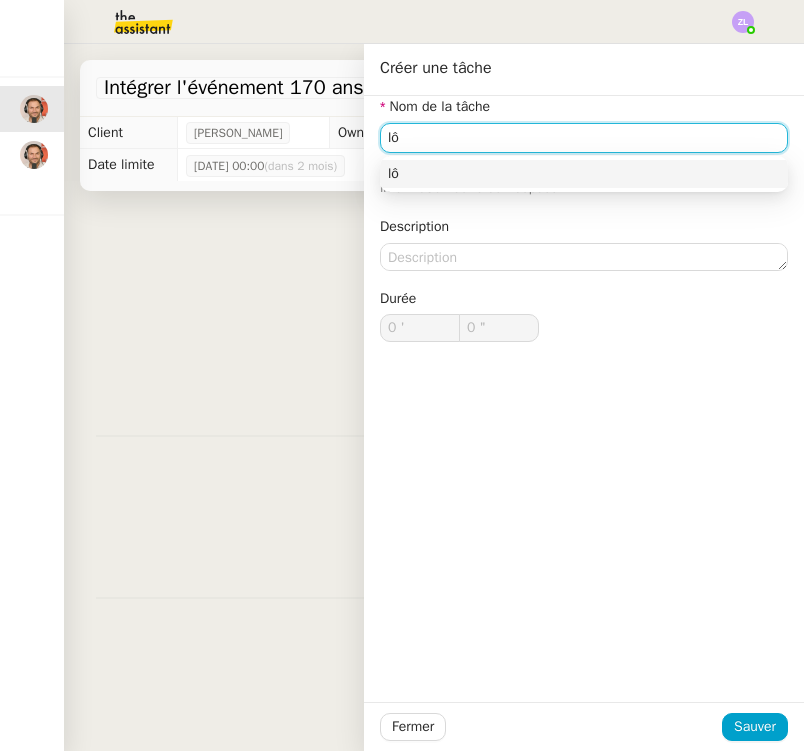 type on "l" 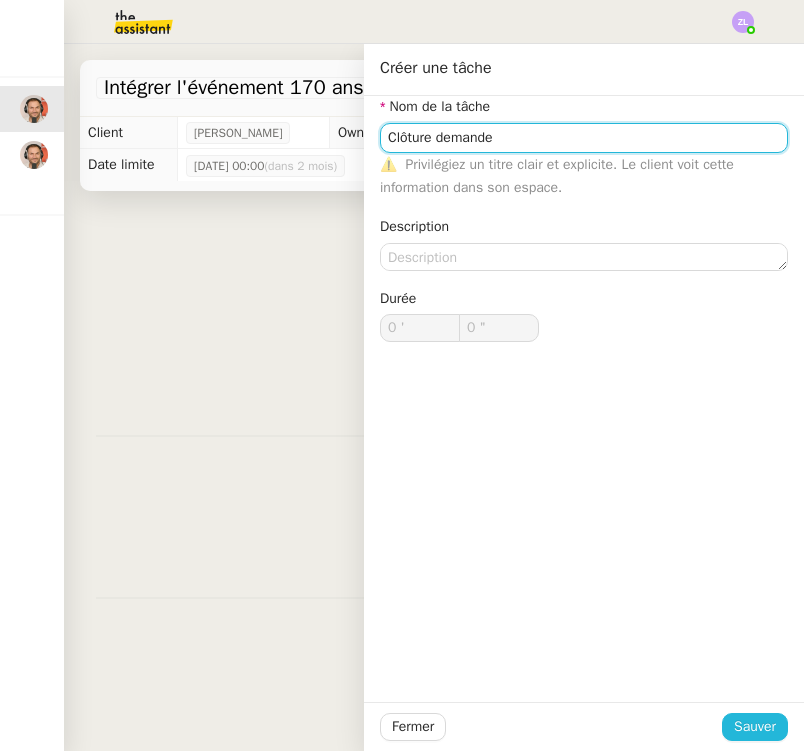 type on "Clôture demande" 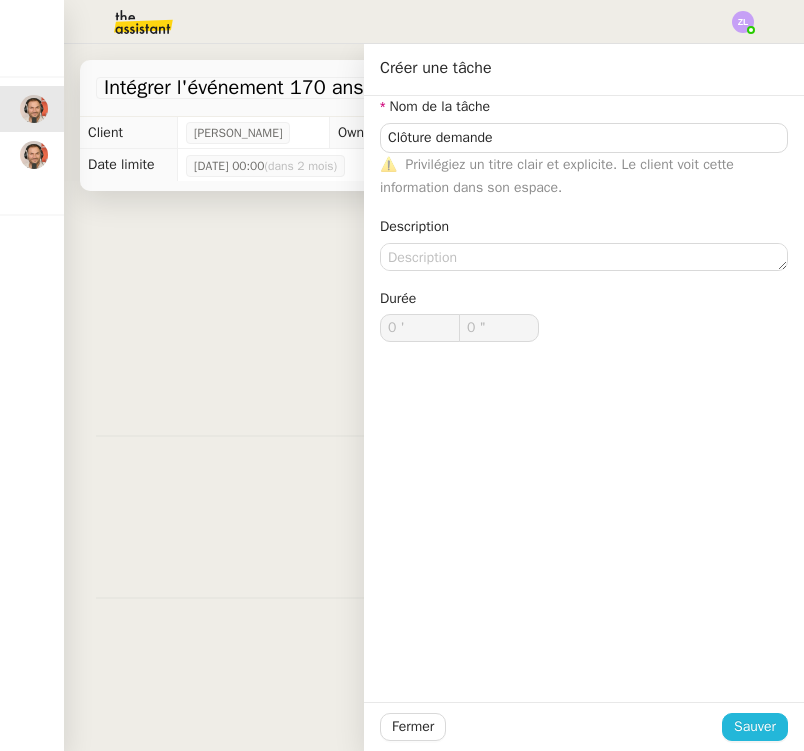 click on "Sauver" 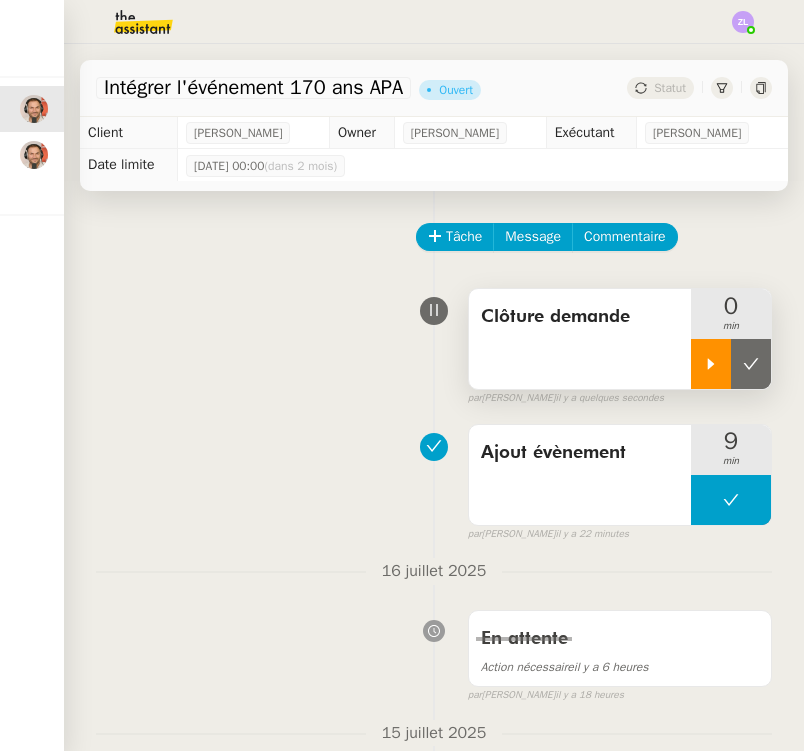 click at bounding box center [711, 364] 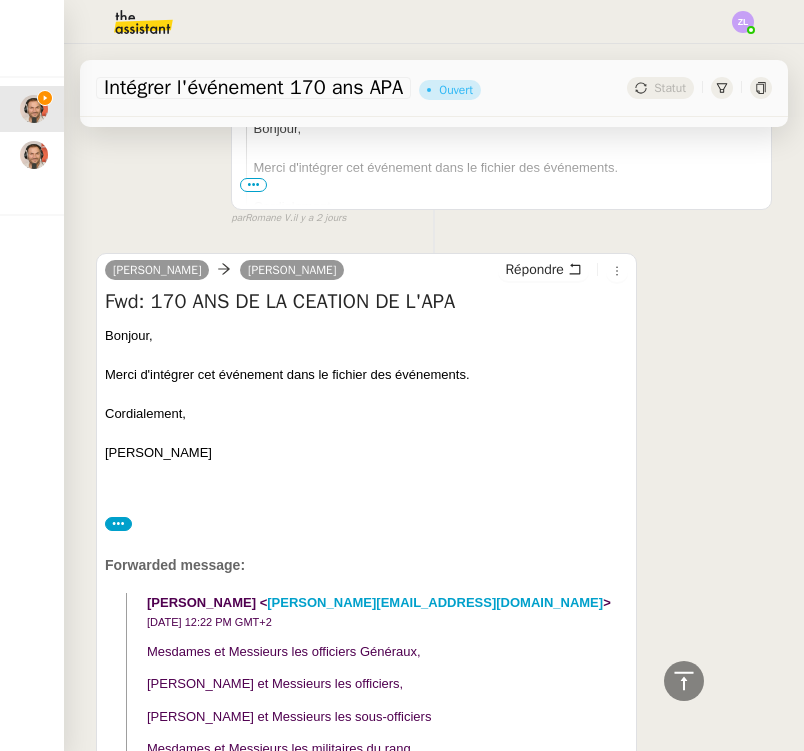 scroll, scrollTop: 979, scrollLeft: 0, axis: vertical 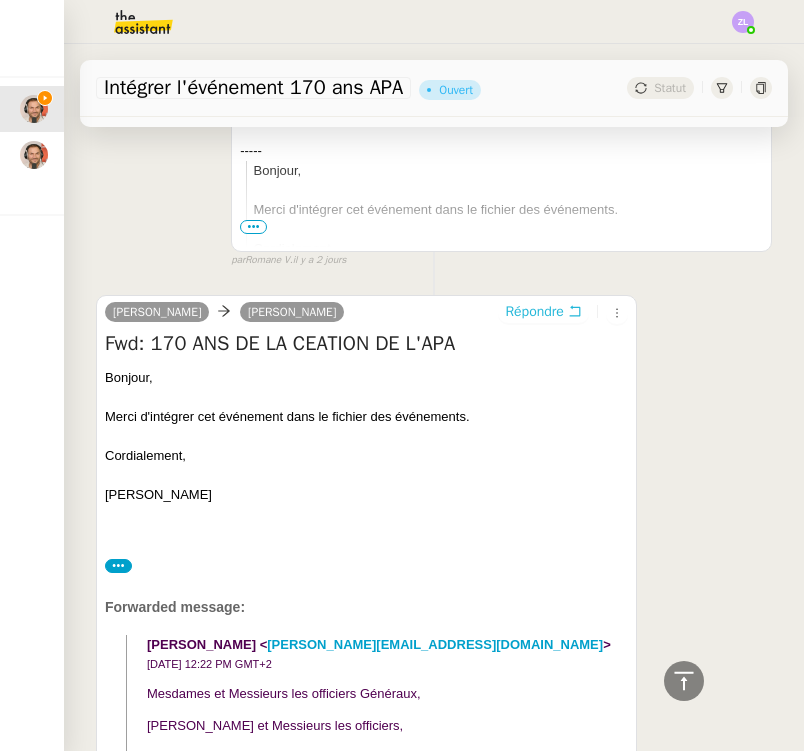 click on "Répondre" at bounding box center (534, 312) 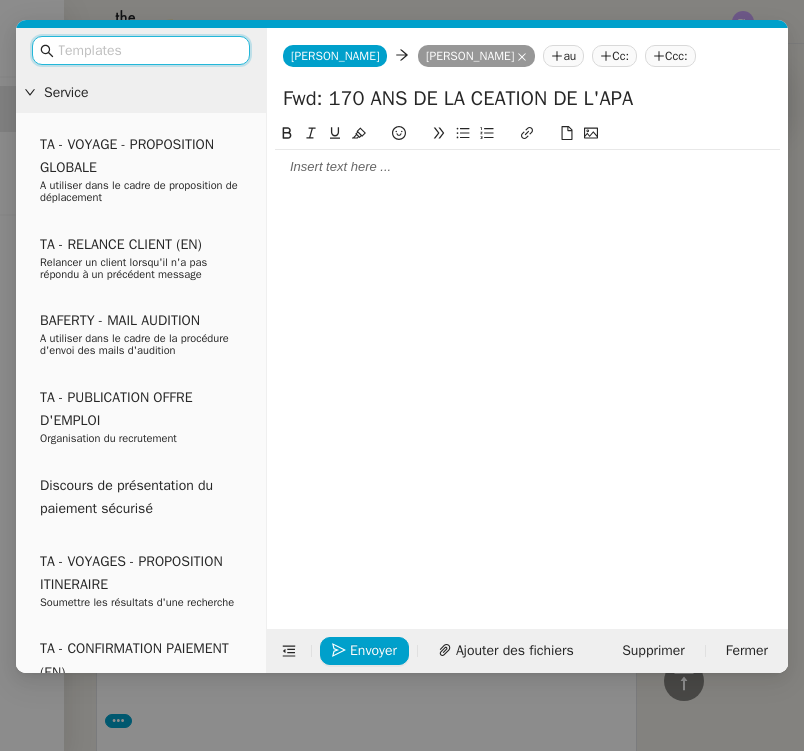 click 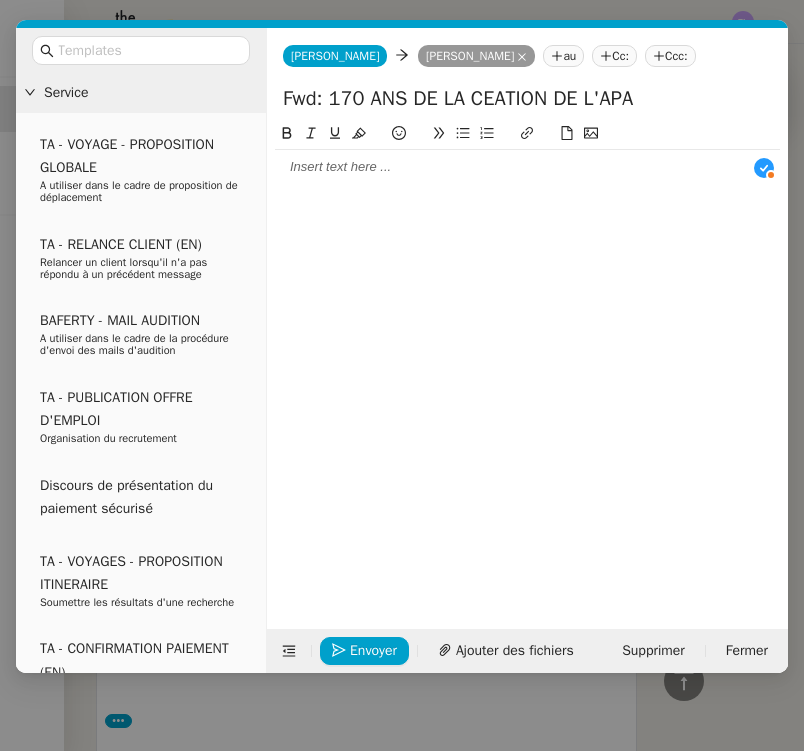 type 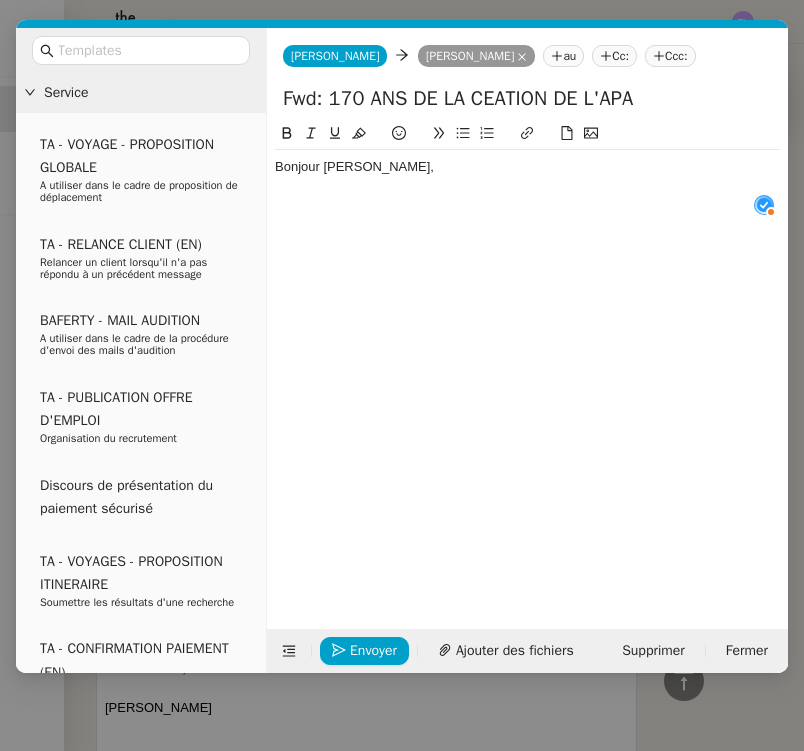 scroll, scrollTop: 21, scrollLeft: 0, axis: vertical 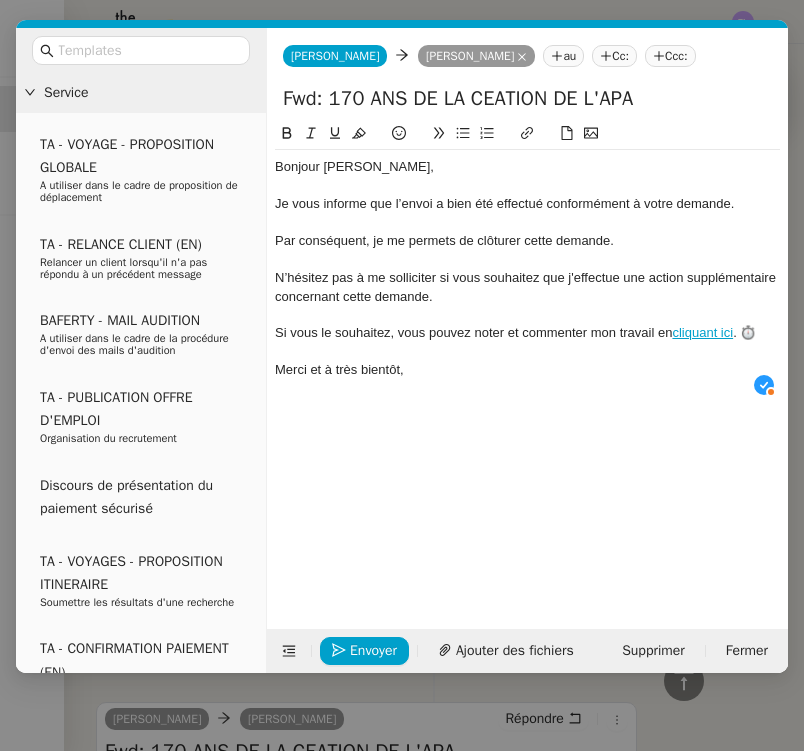 click on "Je vous informe que l’envoi a bien été effectué conformément à votre demande." 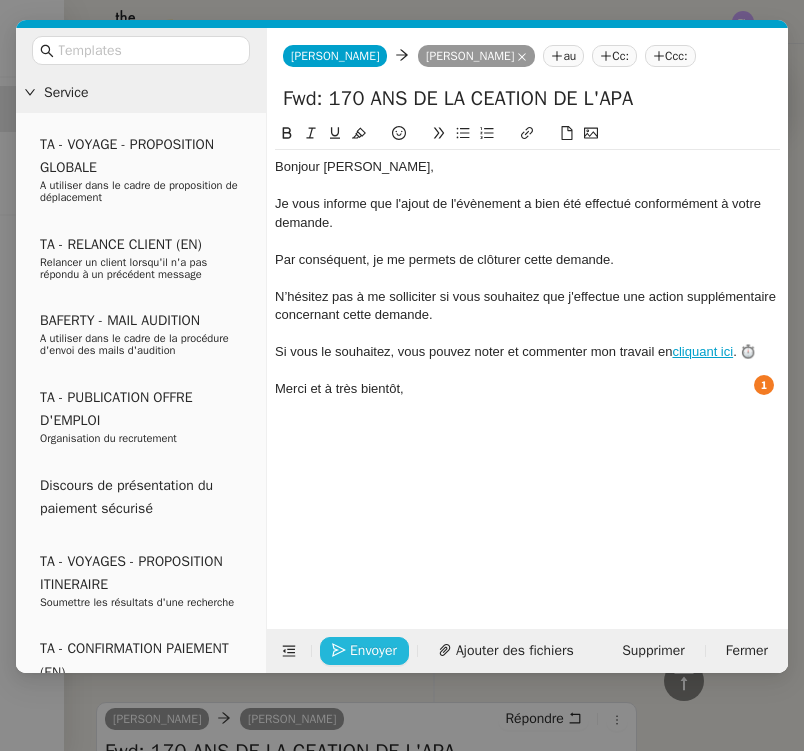click on "Envoyer" 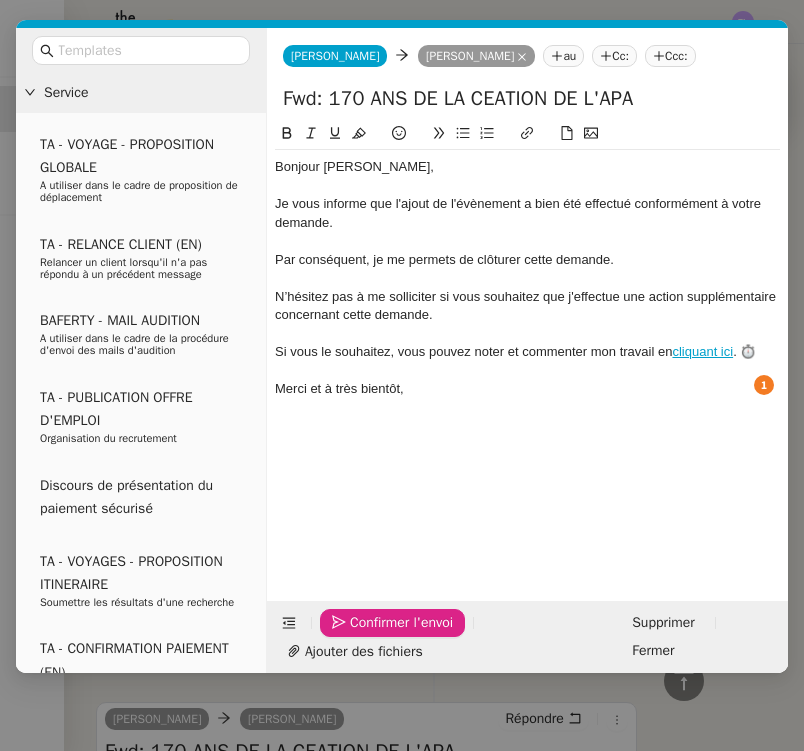 click on "Ajouter des fichiers" 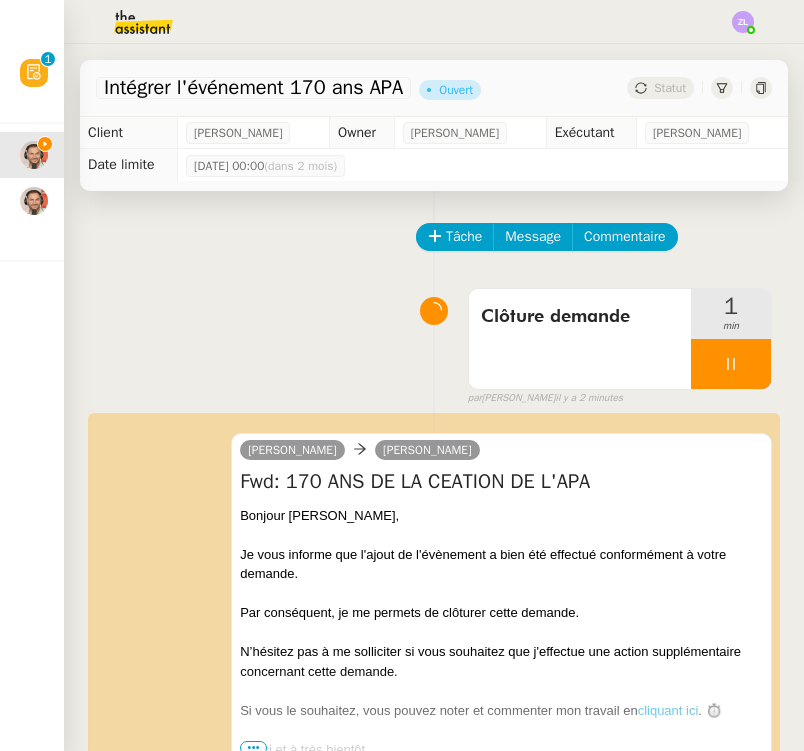 scroll, scrollTop: 0, scrollLeft: 0, axis: both 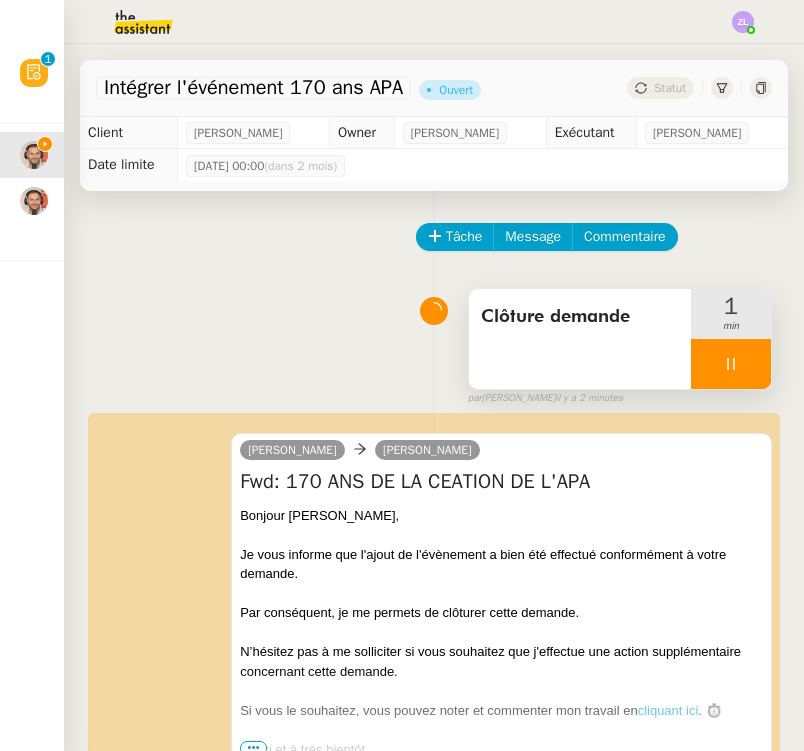 click at bounding box center [731, 364] 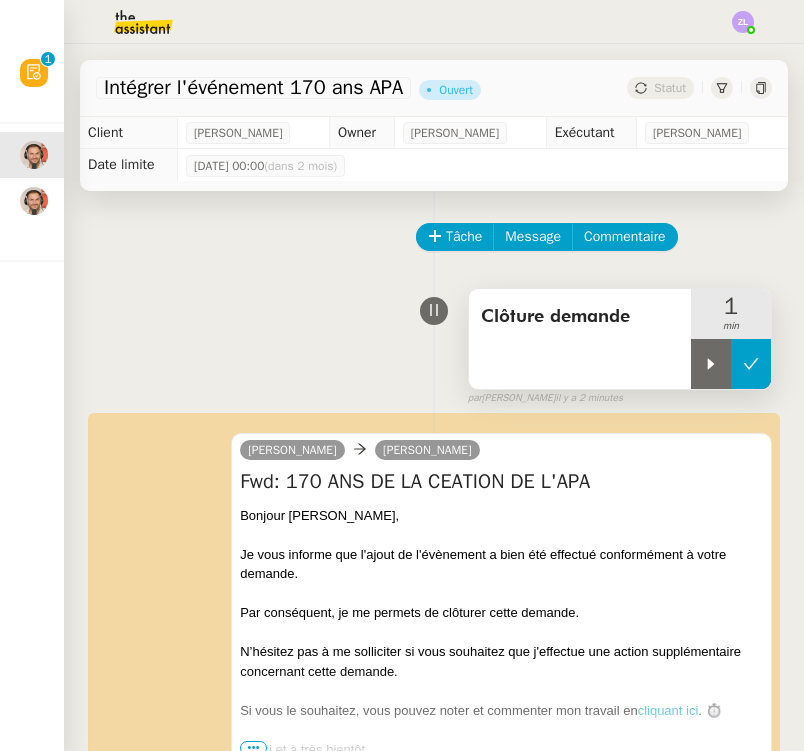click 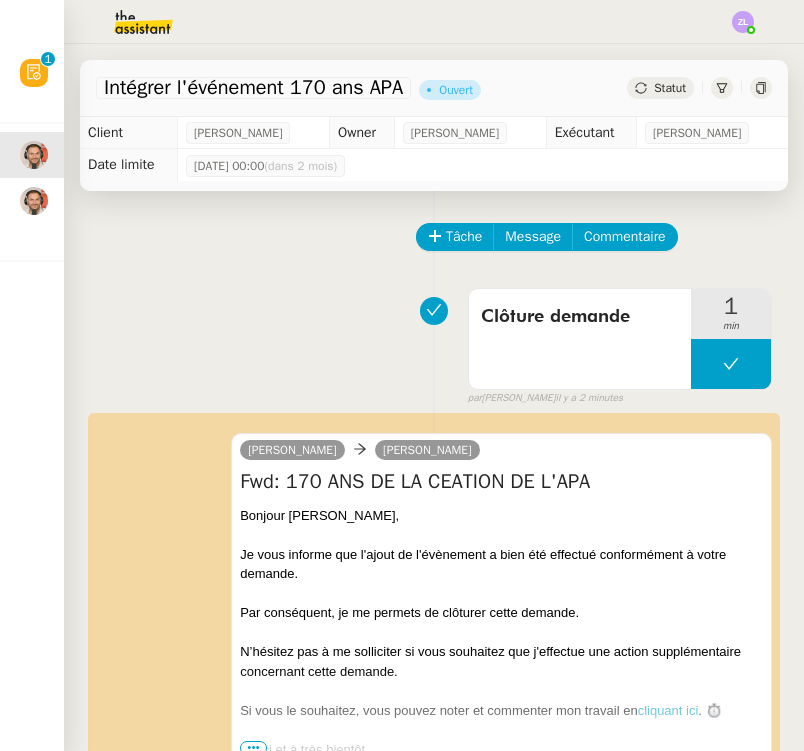 click on "Intégrer l'événement 170 ans APA      Ouvert     Statut" 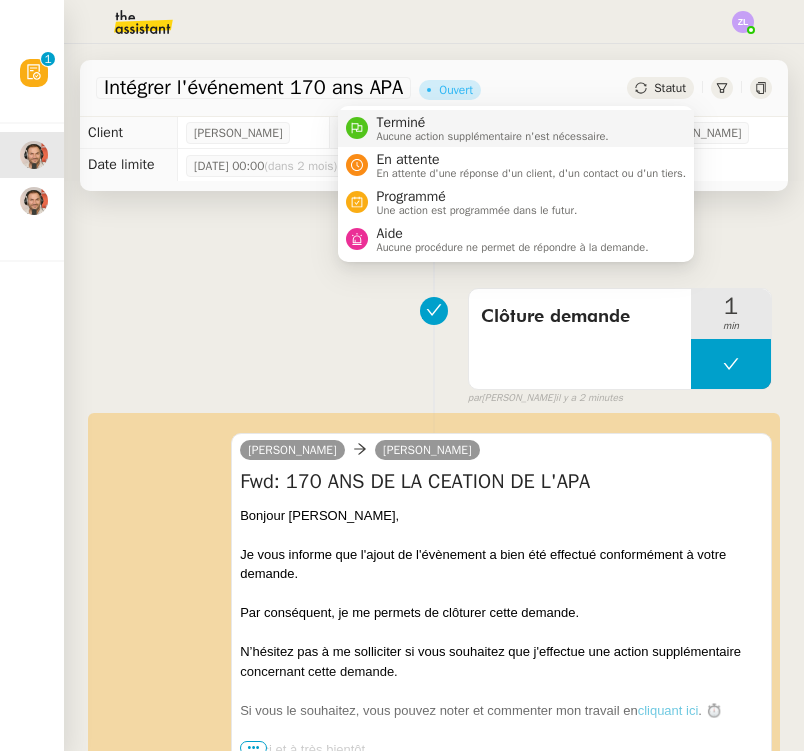 click on "Terminé Aucune action supplémentaire n'est nécessaire." at bounding box center [516, 128] 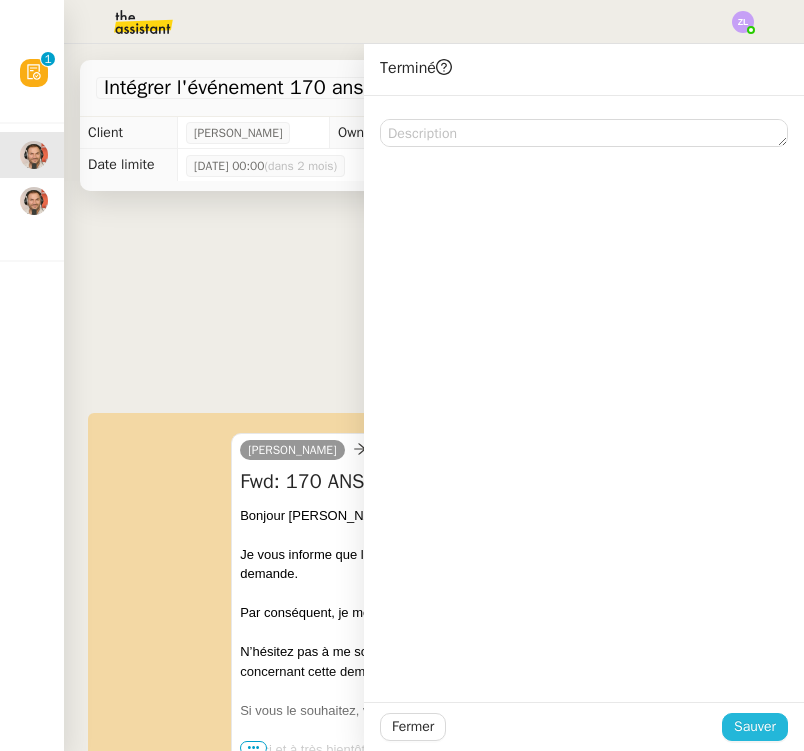 click on "Sauver" 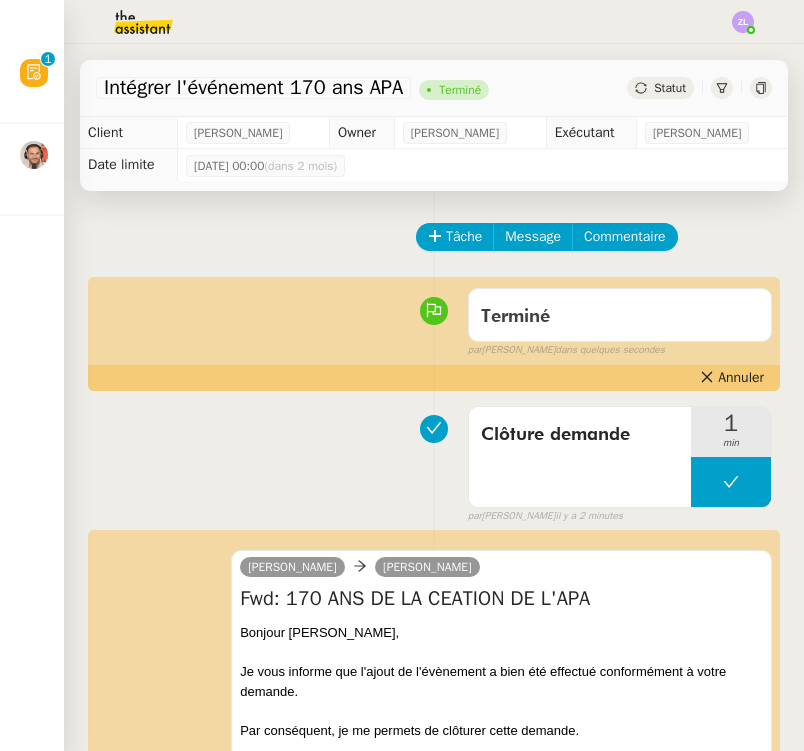 click 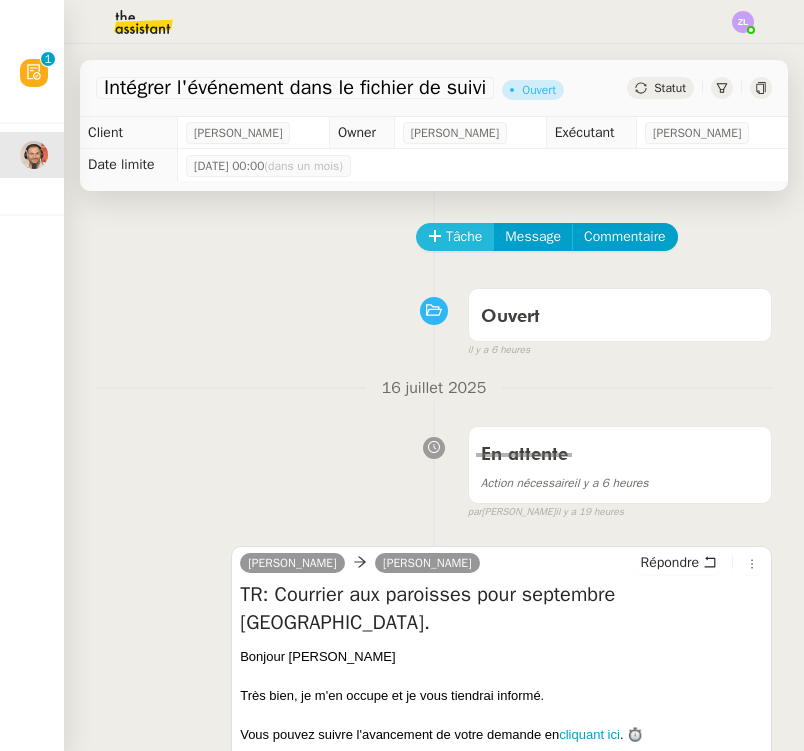 scroll, scrollTop: 0, scrollLeft: 0, axis: both 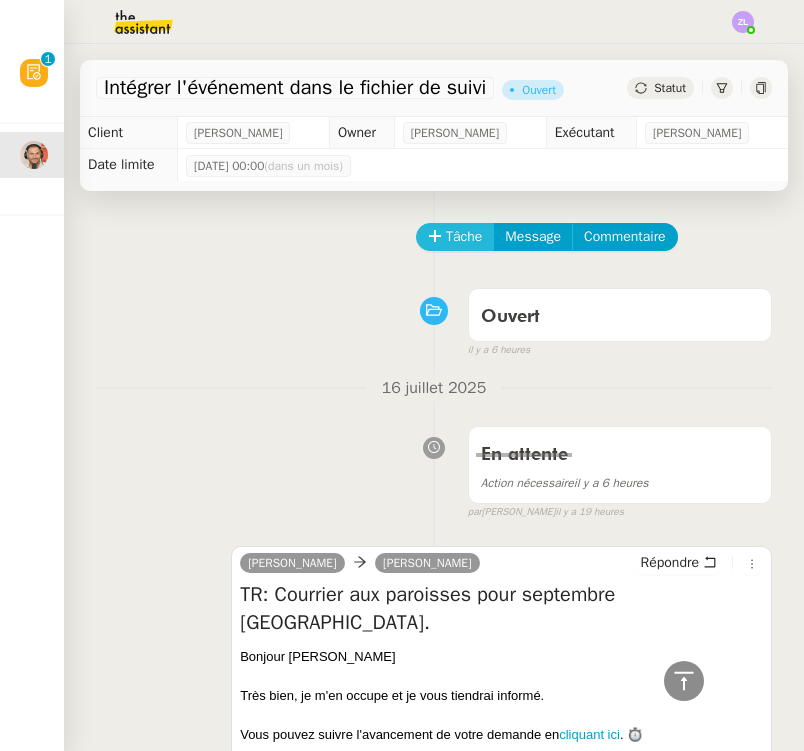 click 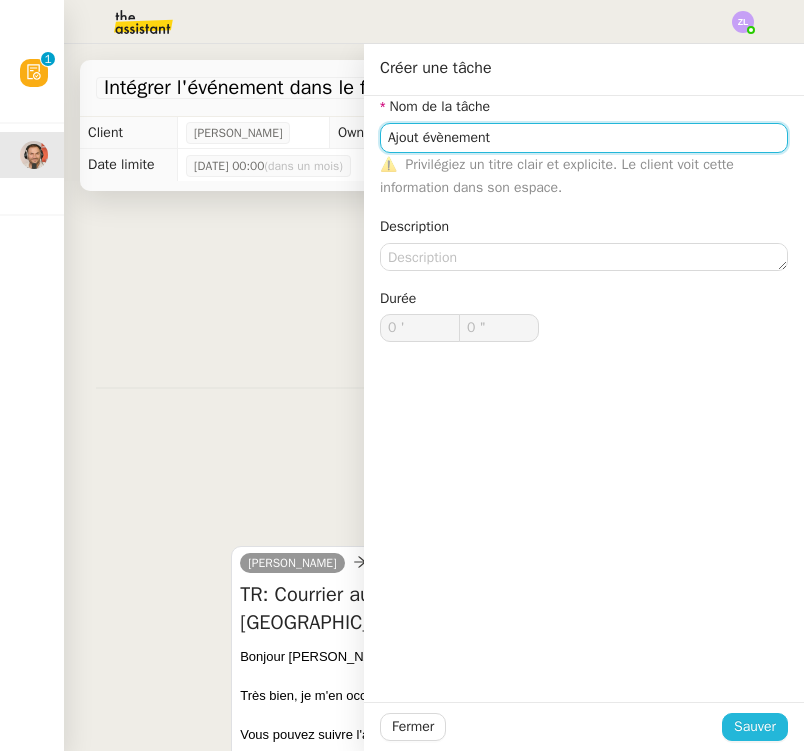 type on "Ajout évènement" 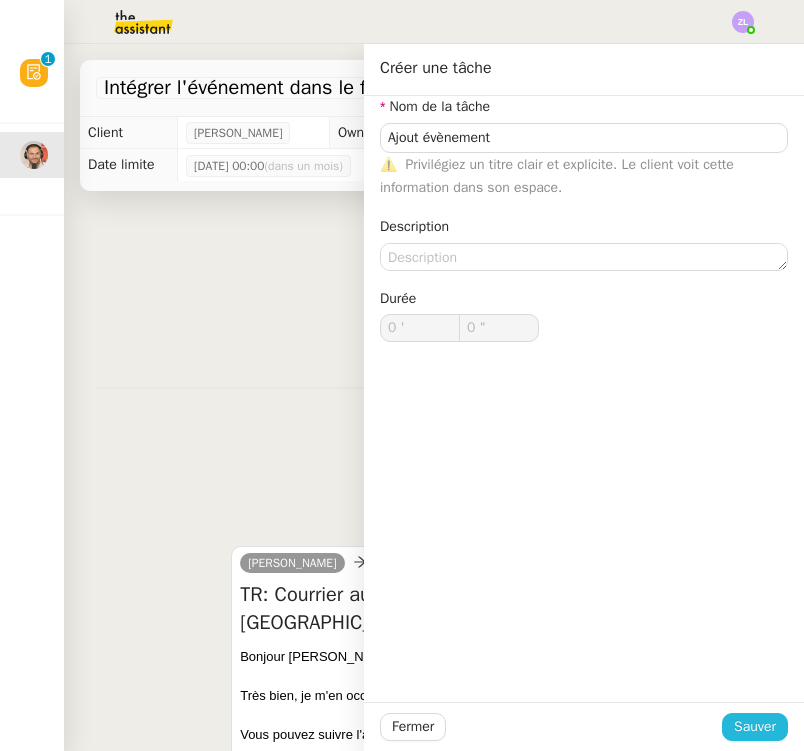 click on "Sauver" 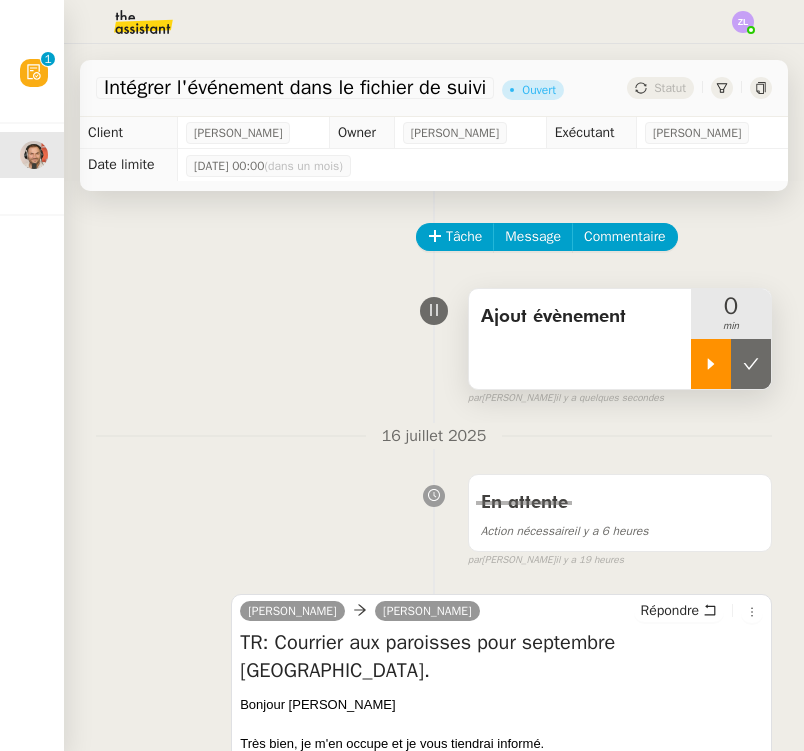 click at bounding box center [711, 364] 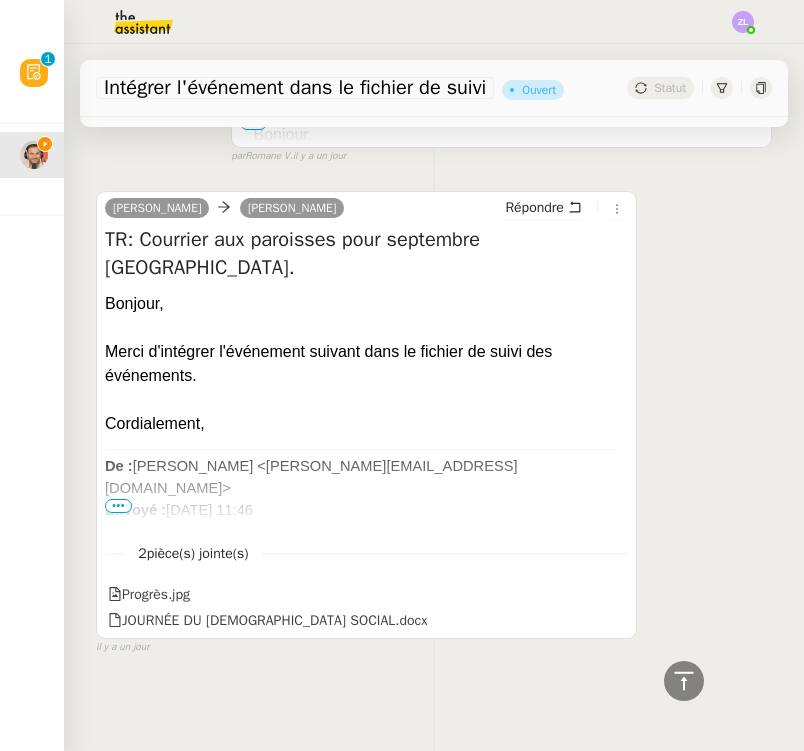 scroll, scrollTop: 785, scrollLeft: 0, axis: vertical 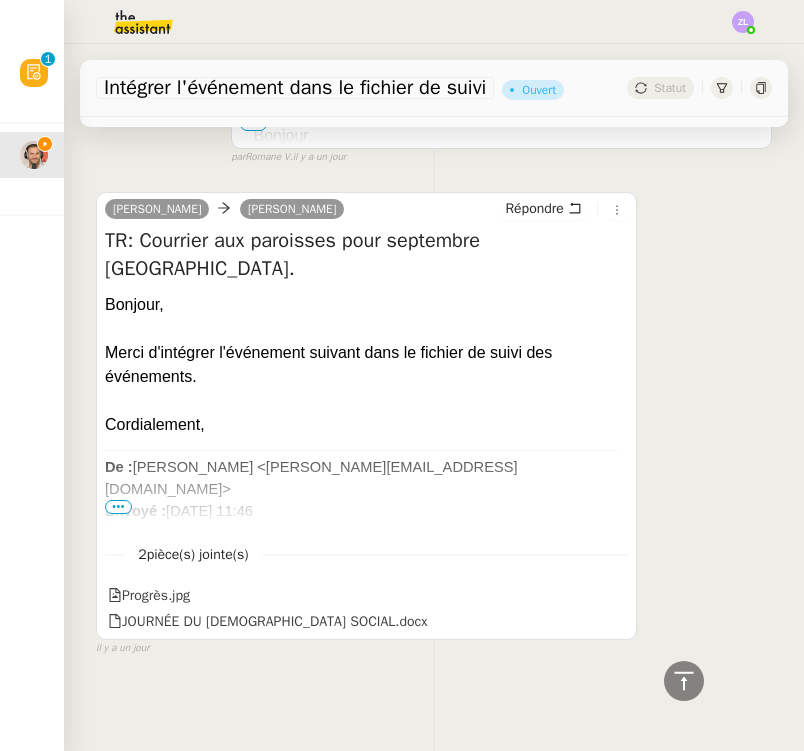 click on "•••" at bounding box center (118, 507) 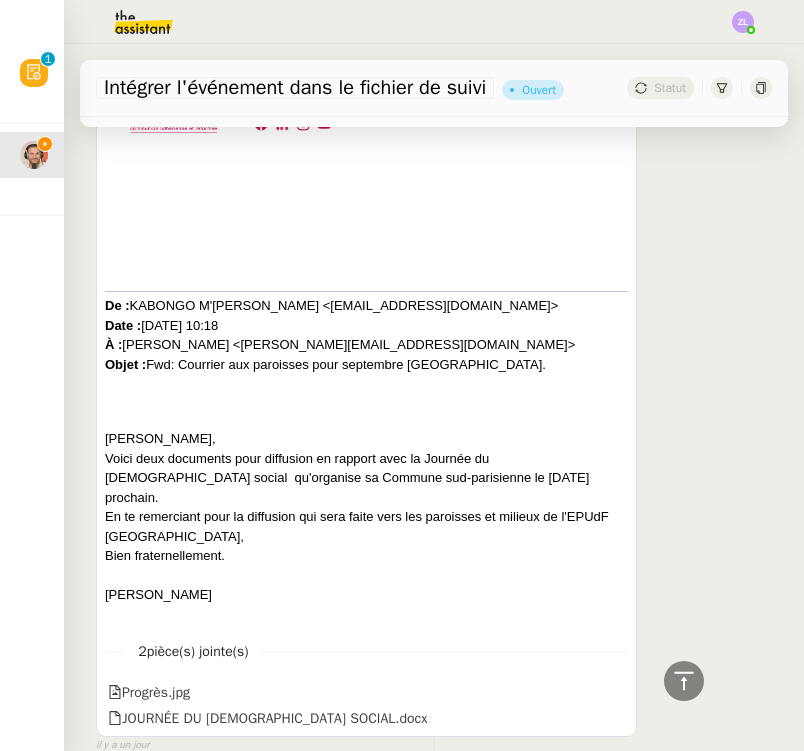 scroll, scrollTop: 1520, scrollLeft: 0, axis: vertical 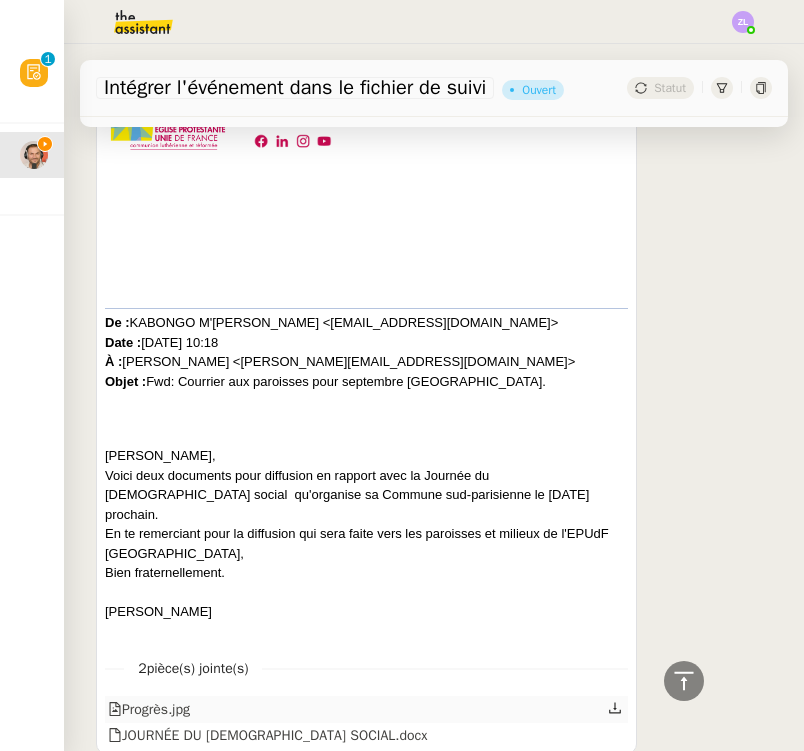 click 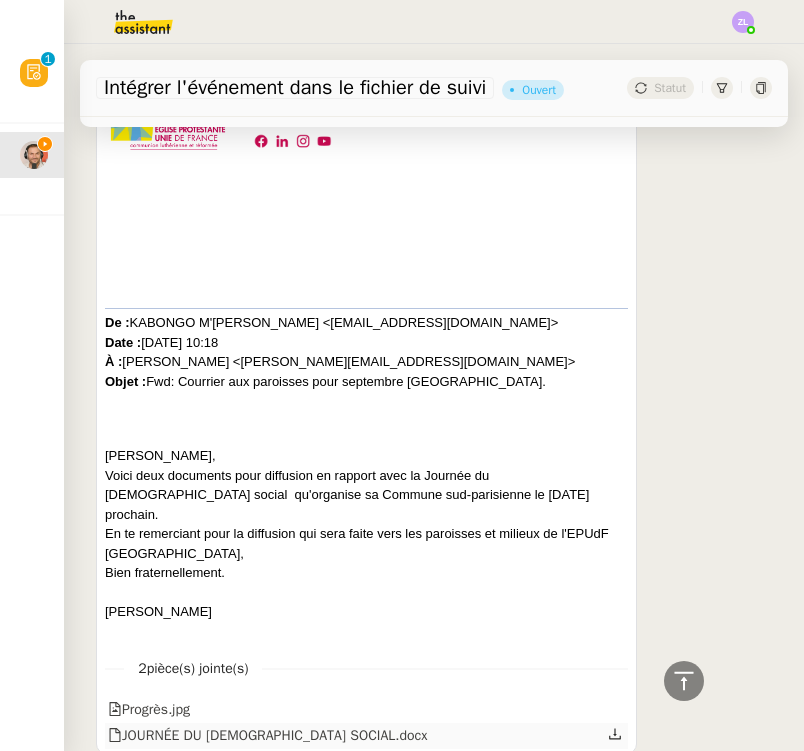 click 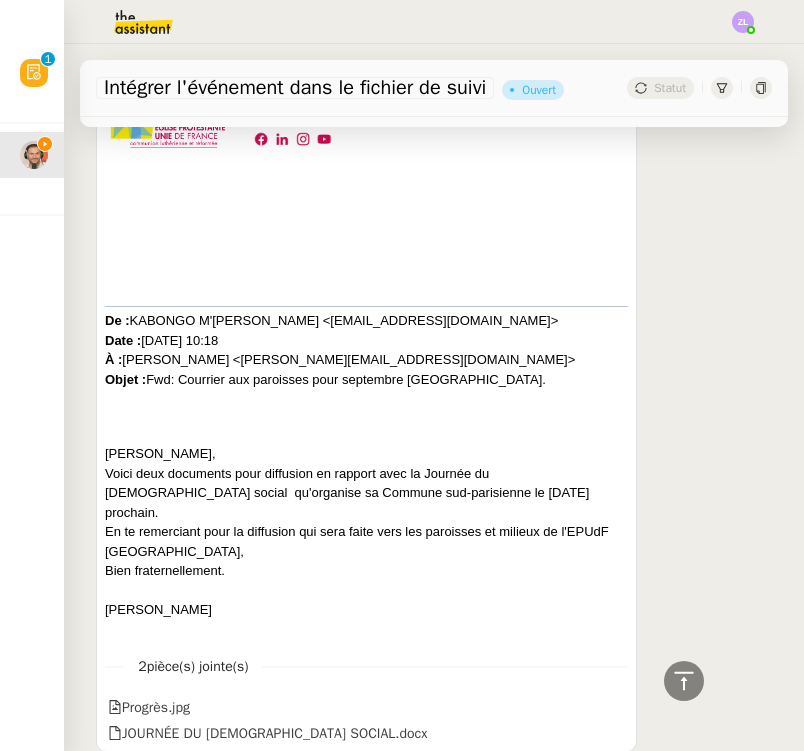 scroll, scrollTop: 1520, scrollLeft: 0, axis: vertical 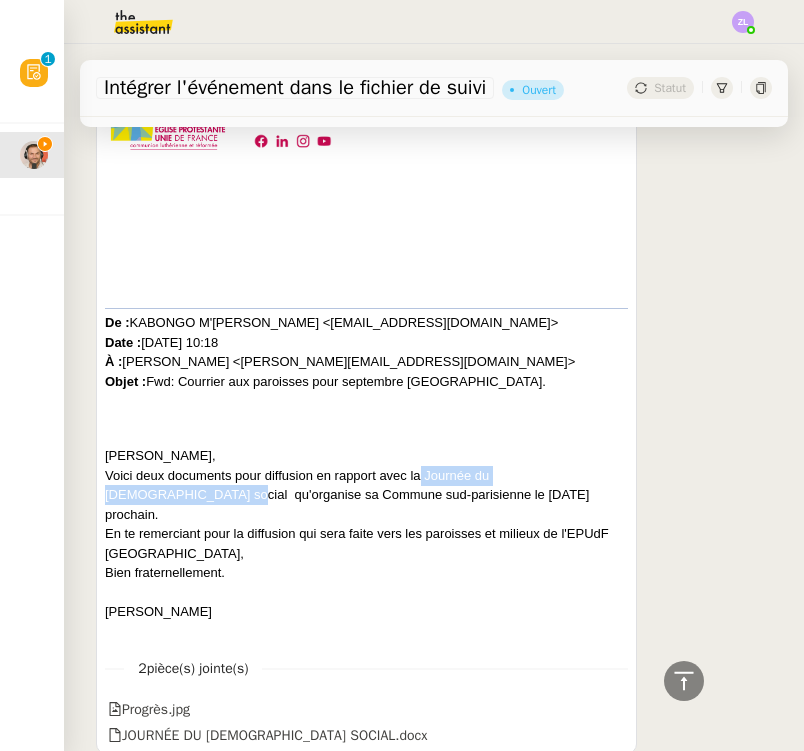 drag, startPoint x: 421, startPoint y: 378, endPoint x: 637, endPoint y: 377, distance: 216.00232 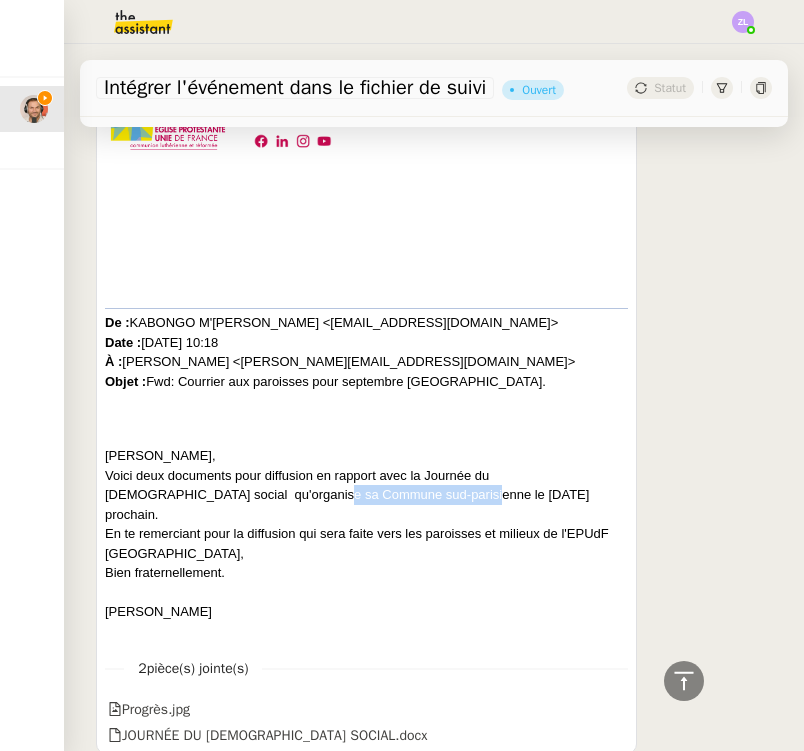 drag, startPoint x: 345, startPoint y: 404, endPoint x: 192, endPoint y: 405, distance: 153.00327 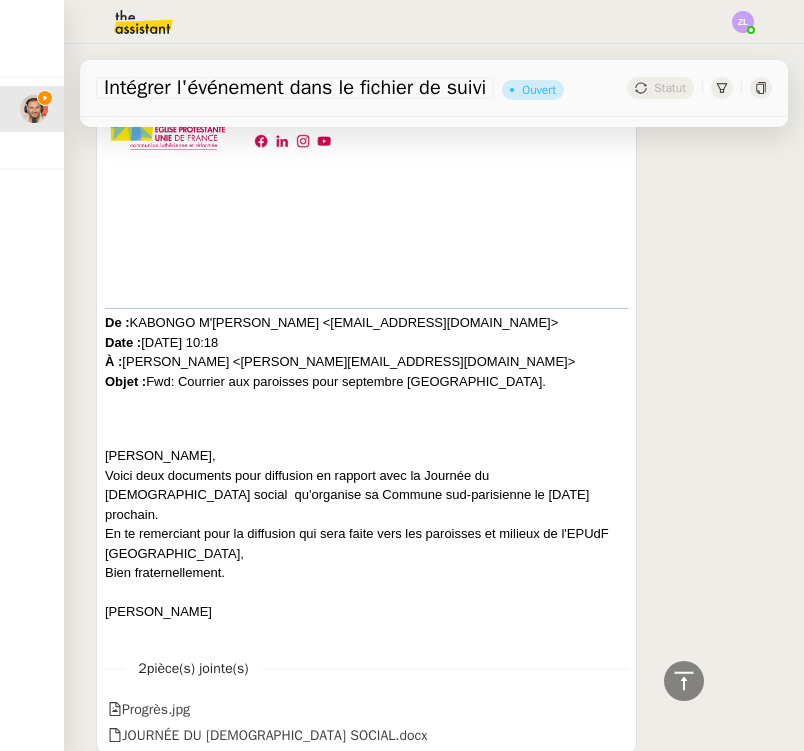 click on "Philippe Kabongo-Mbaya" at bounding box center [366, 612] 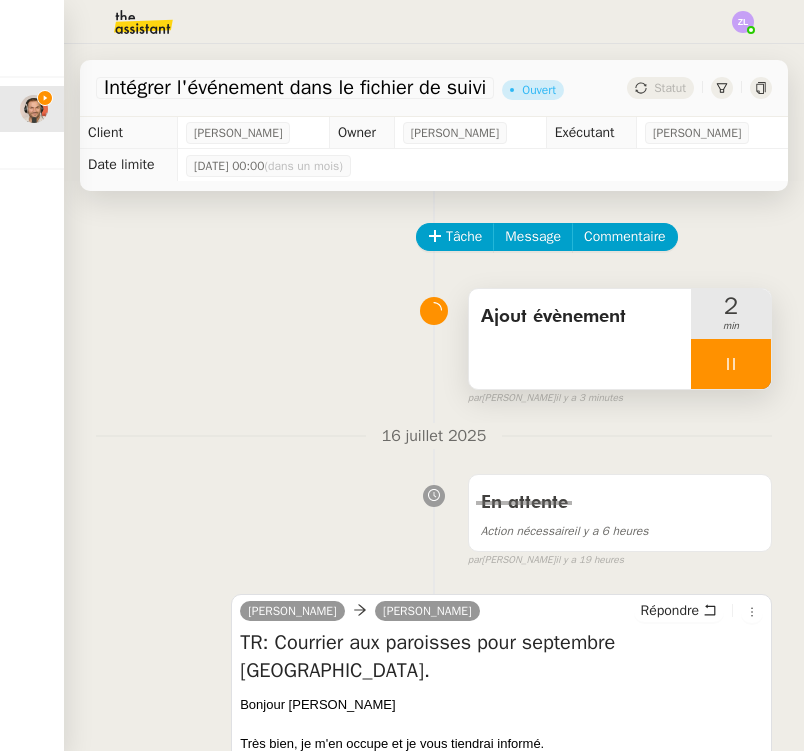 scroll, scrollTop: 0, scrollLeft: 0, axis: both 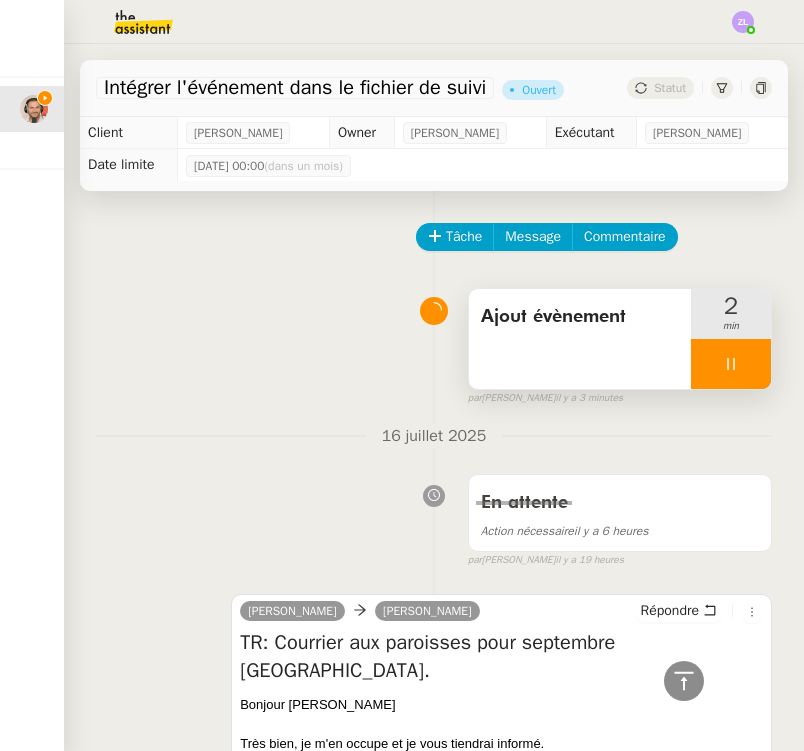 click at bounding box center [731, 364] 